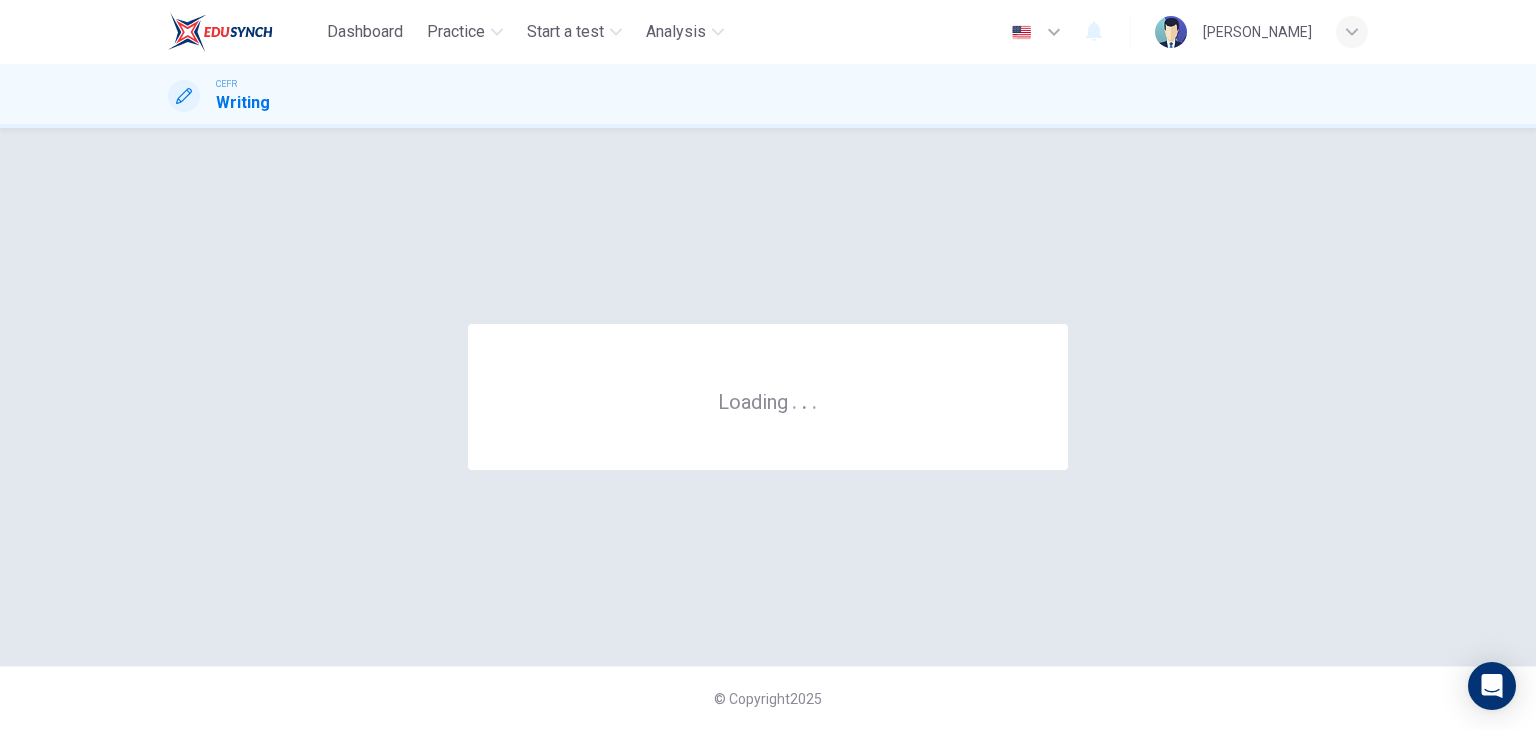 scroll, scrollTop: 0, scrollLeft: 0, axis: both 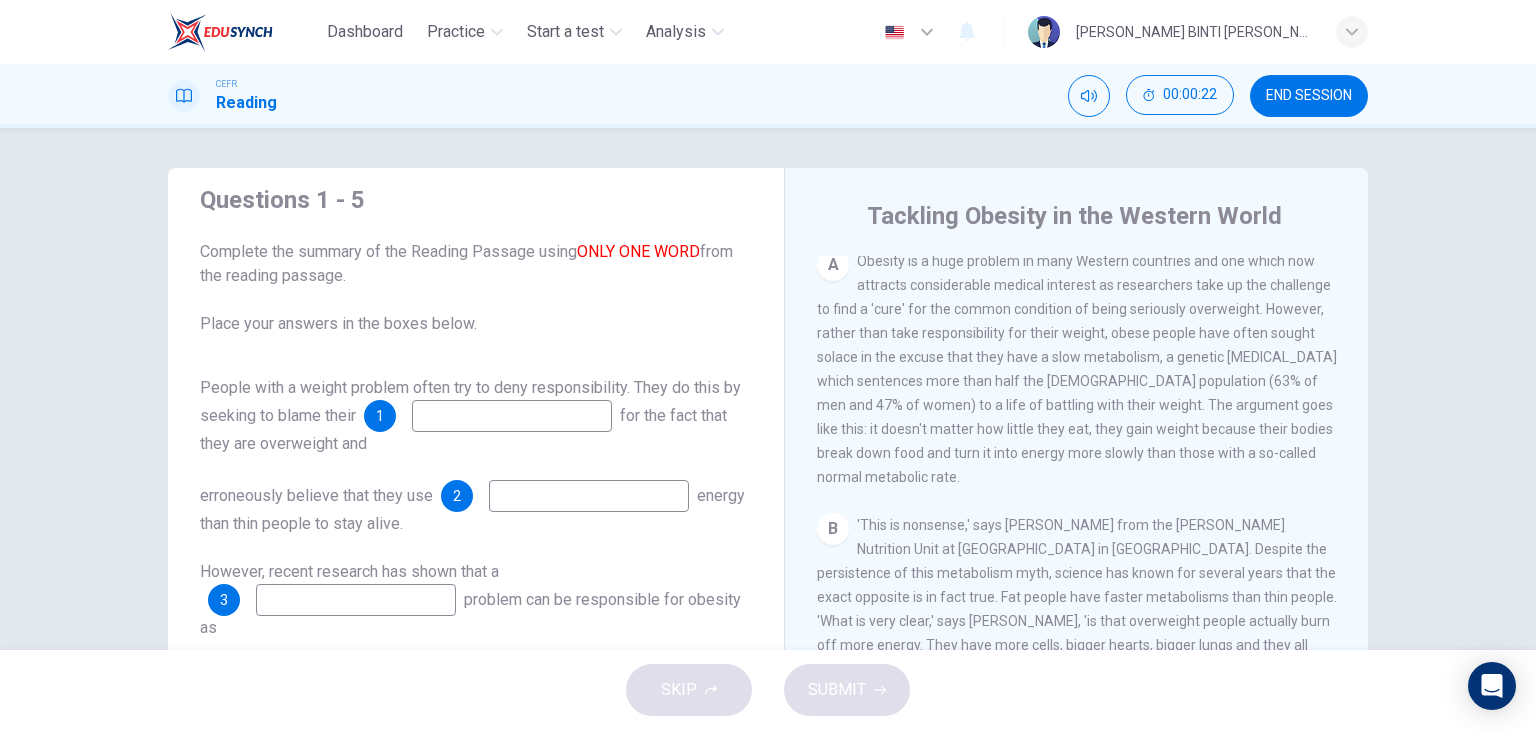 click at bounding box center (512, 416) 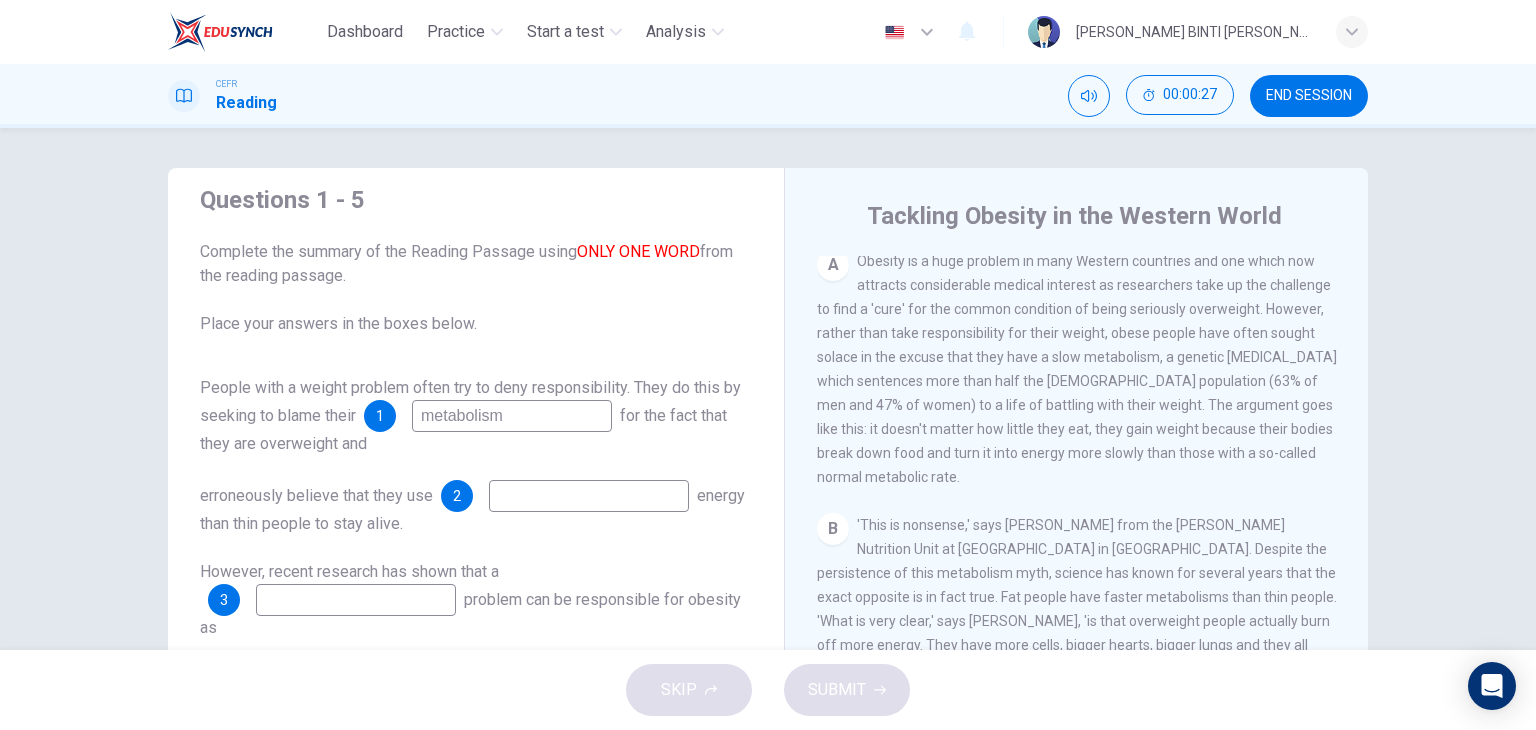 type on "metabolism" 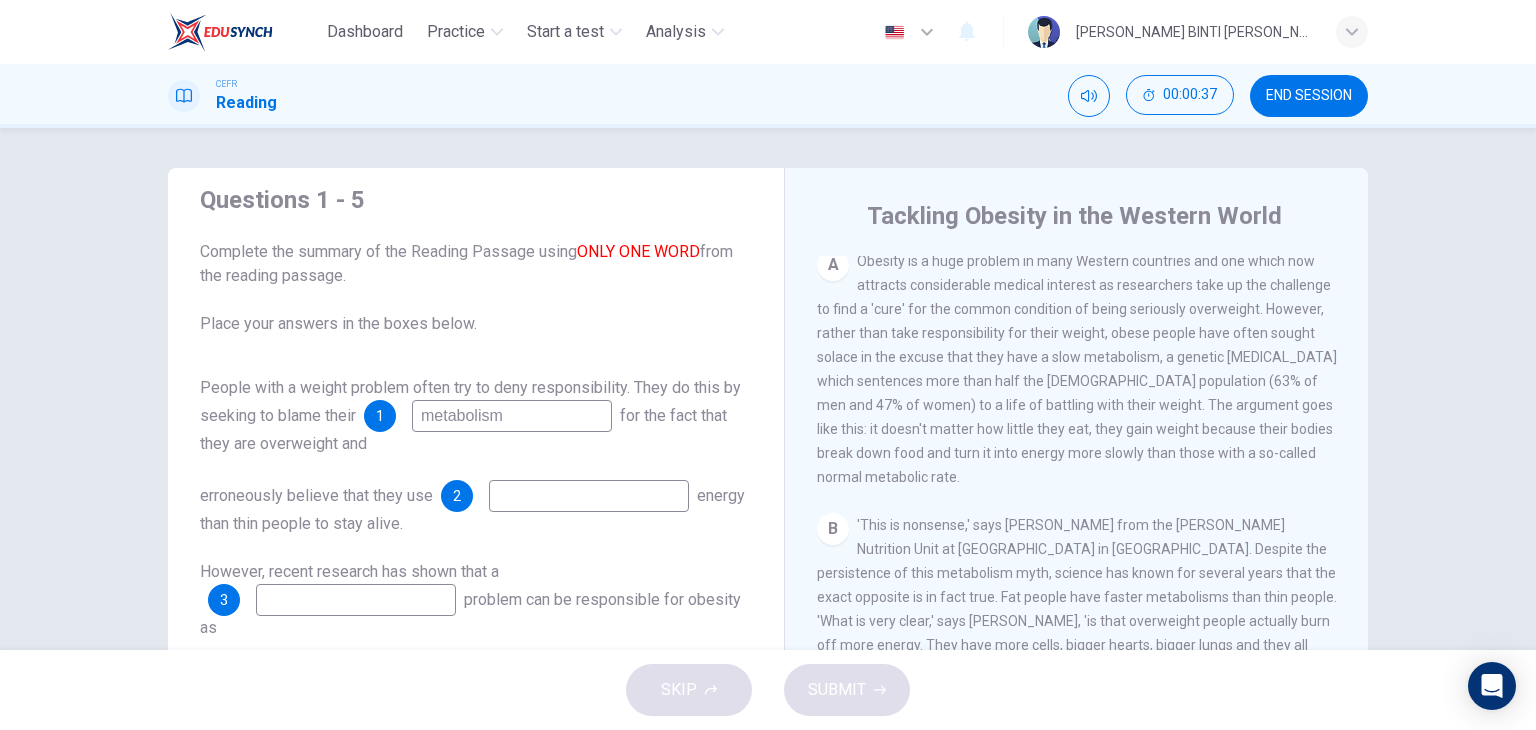 click at bounding box center (589, 496) 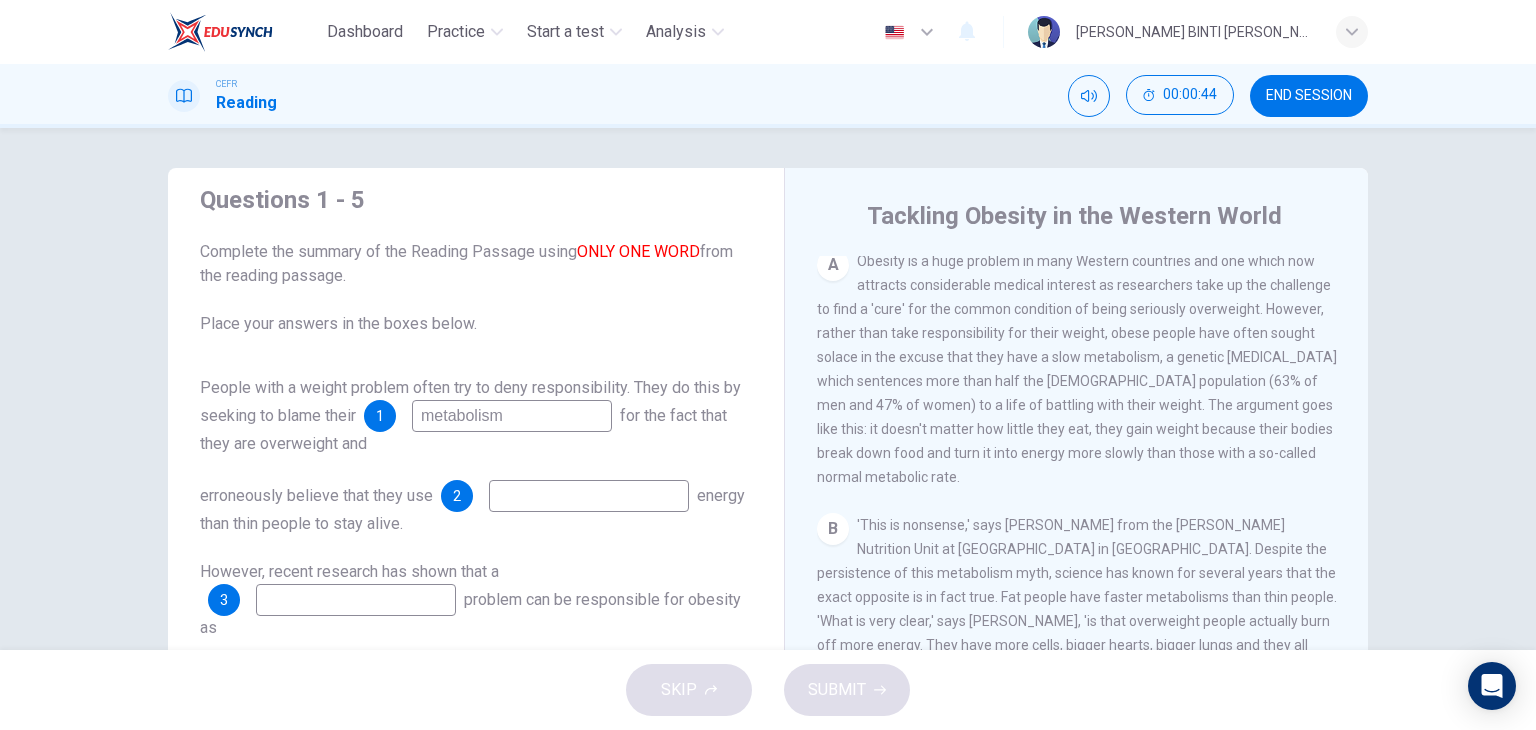 click on "People with a weight problem often try to deny responsibility. They do this by seeking to blame their  1 metabolism  for the fact that they are overweight and erroneously believe that they use  2  energy than thin people to stay alive. However, recent research has shown that a  3  problem can be responsible for obesity as some people seem programmed to  4  more than others. The new research points to a shift from trying to change people's  5  to seeking an answer to the problem in the laboratory." at bounding box center [476, 600] 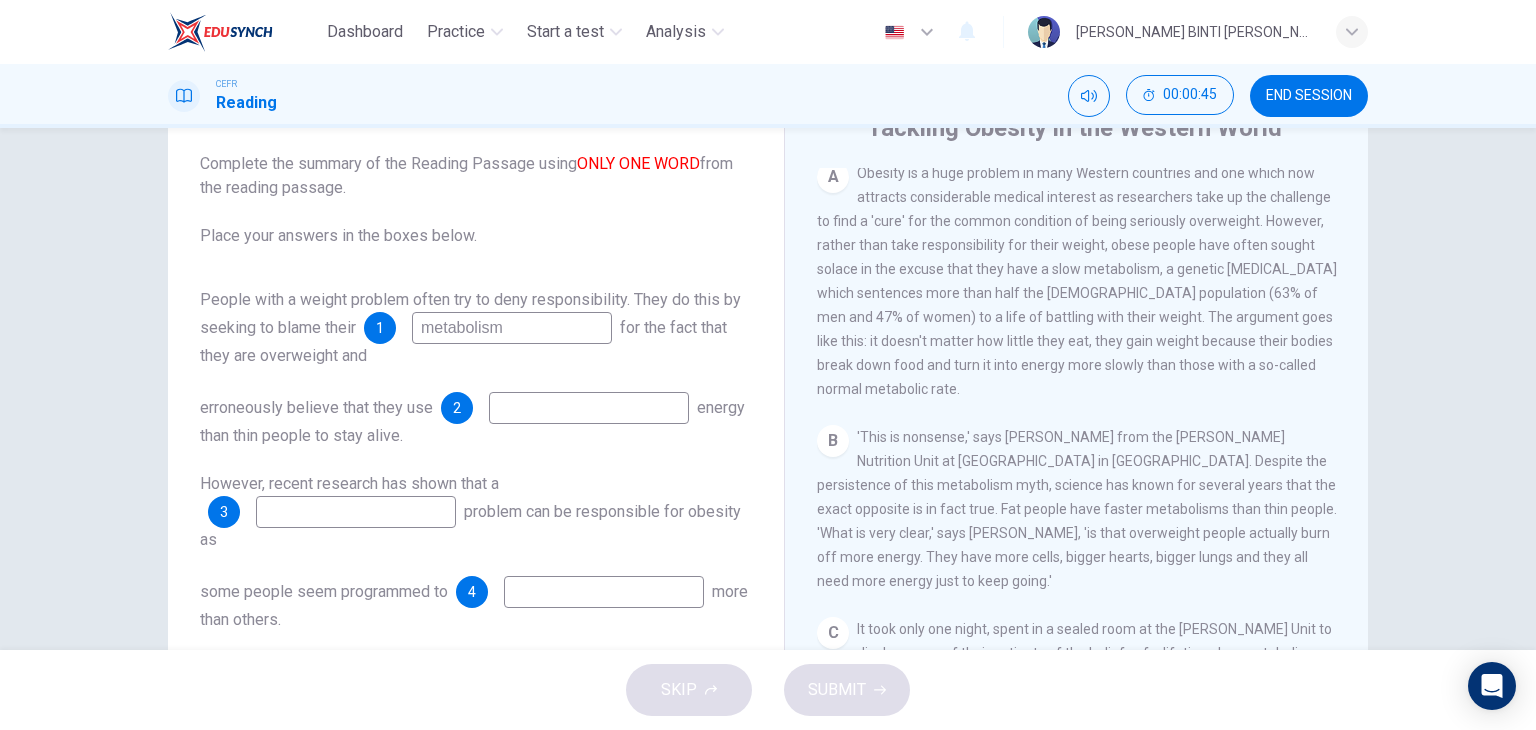 scroll, scrollTop: 140, scrollLeft: 0, axis: vertical 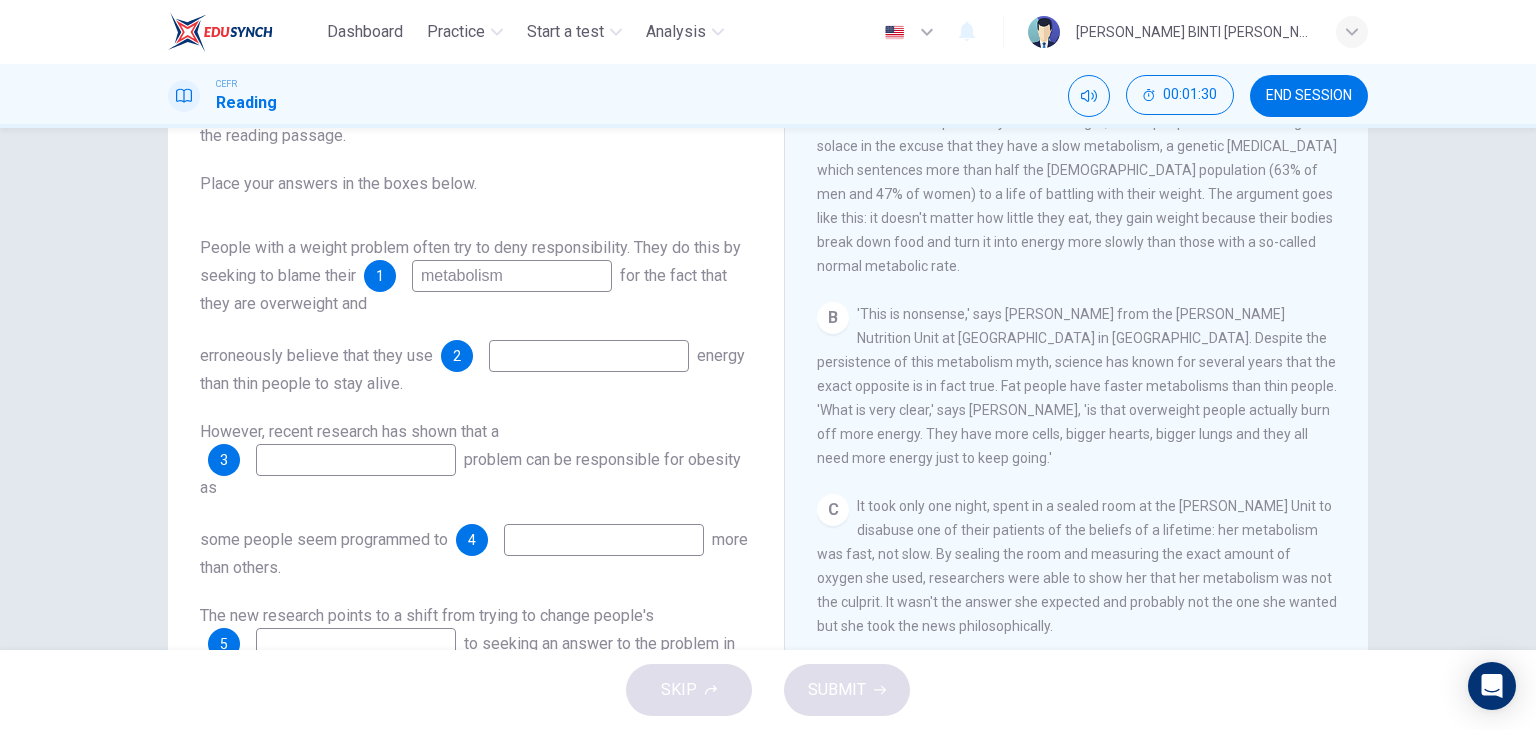 click at bounding box center (589, 356) 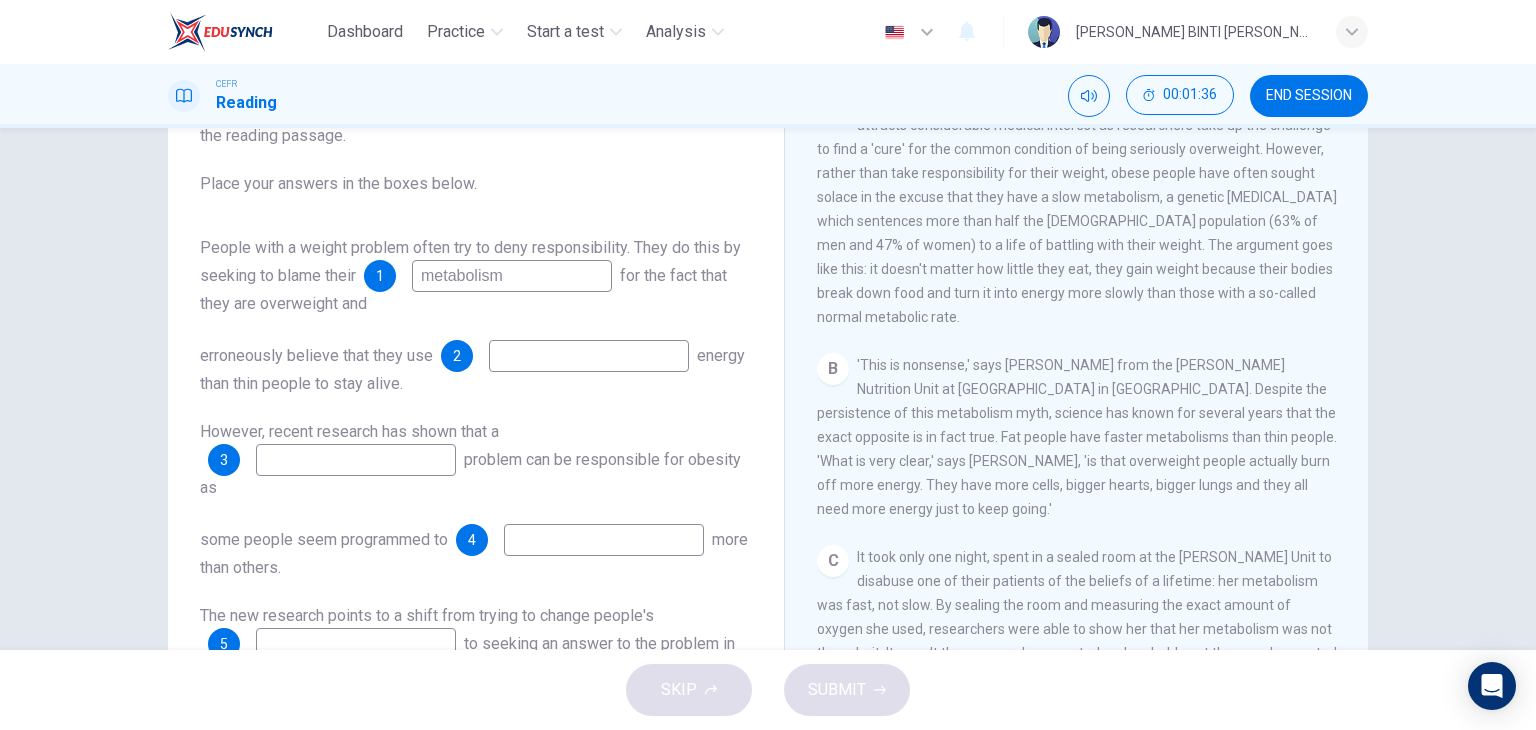 scroll, scrollTop: 450, scrollLeft: 0, axis: vertical 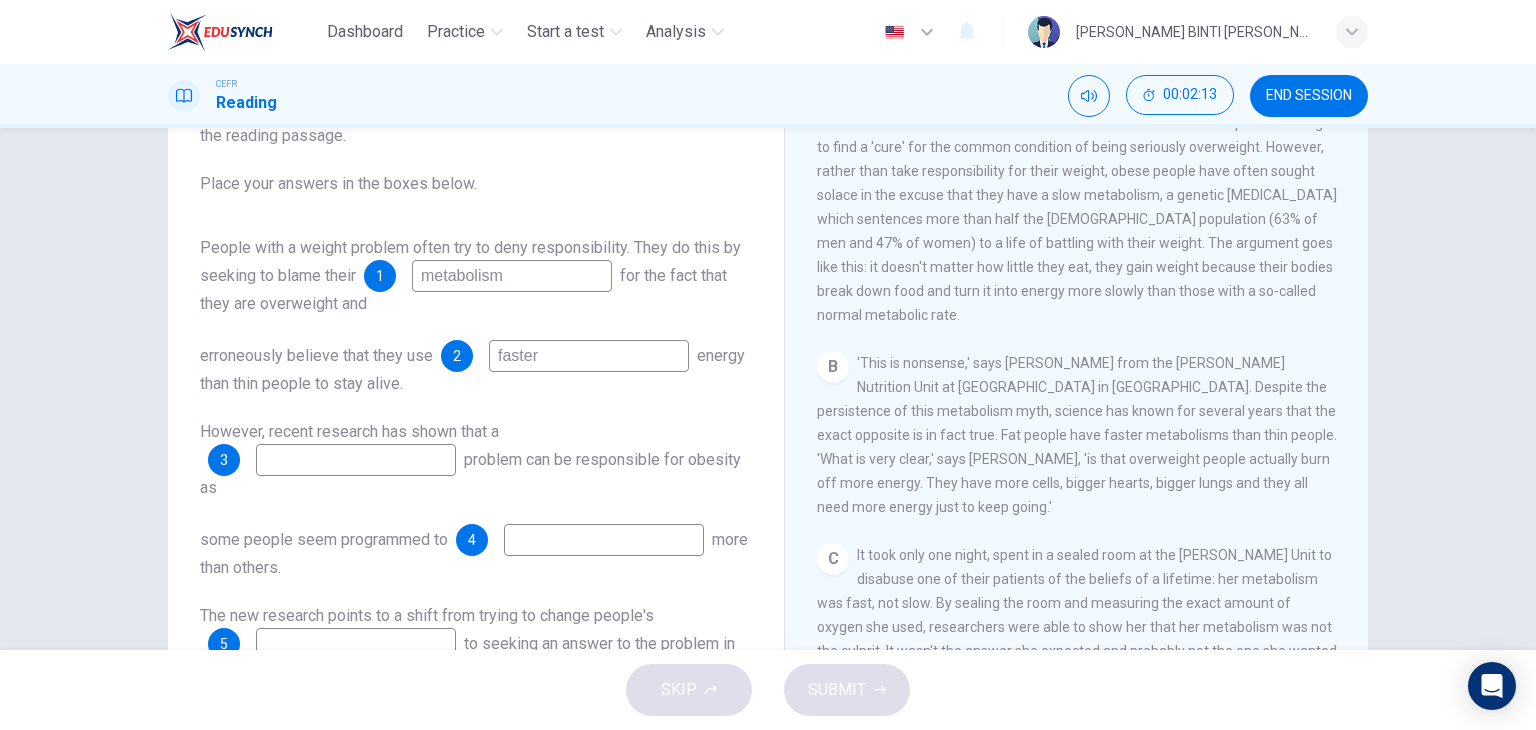click at bounding box center (356, 460) 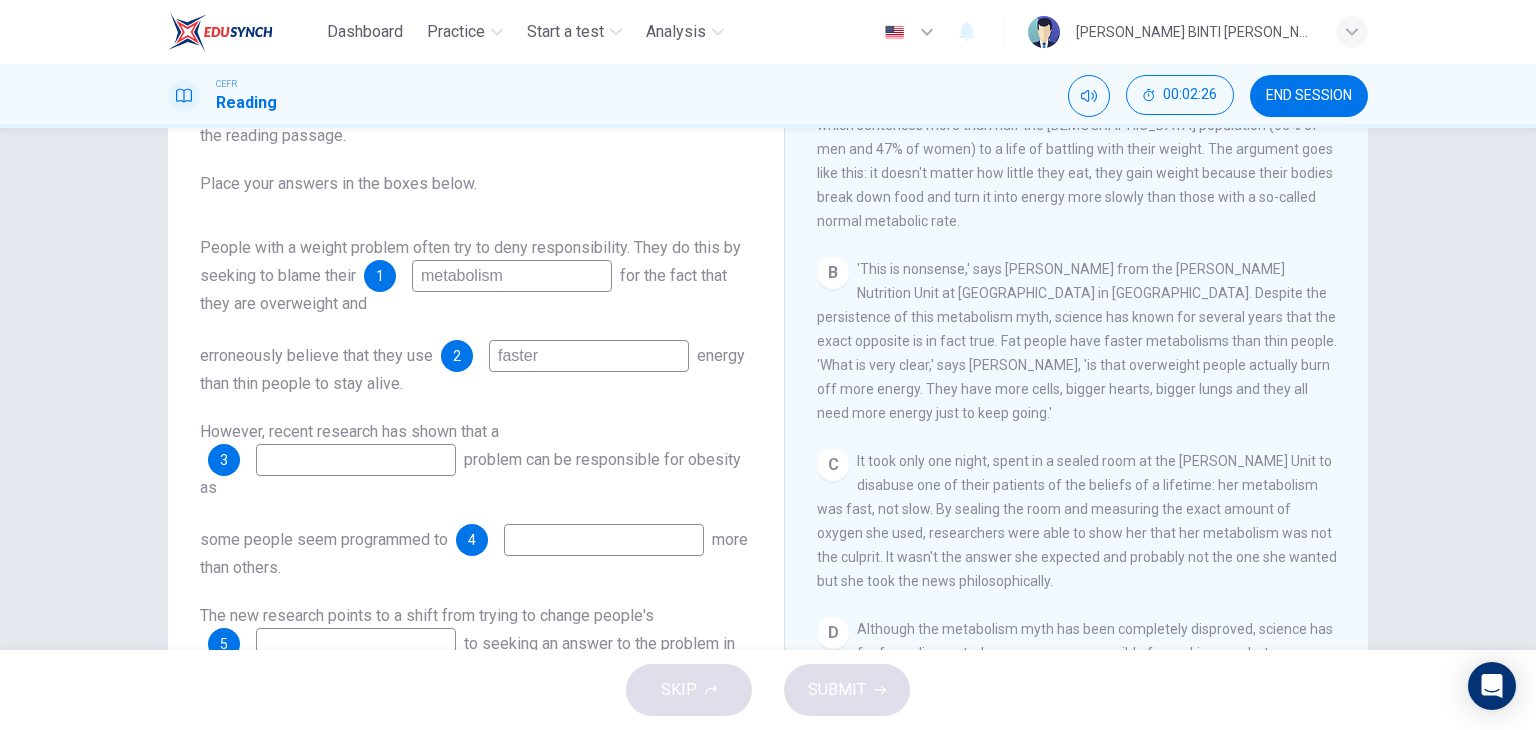 scroll, scrollTop: 546, scrollLeft: 0, axis: vertical 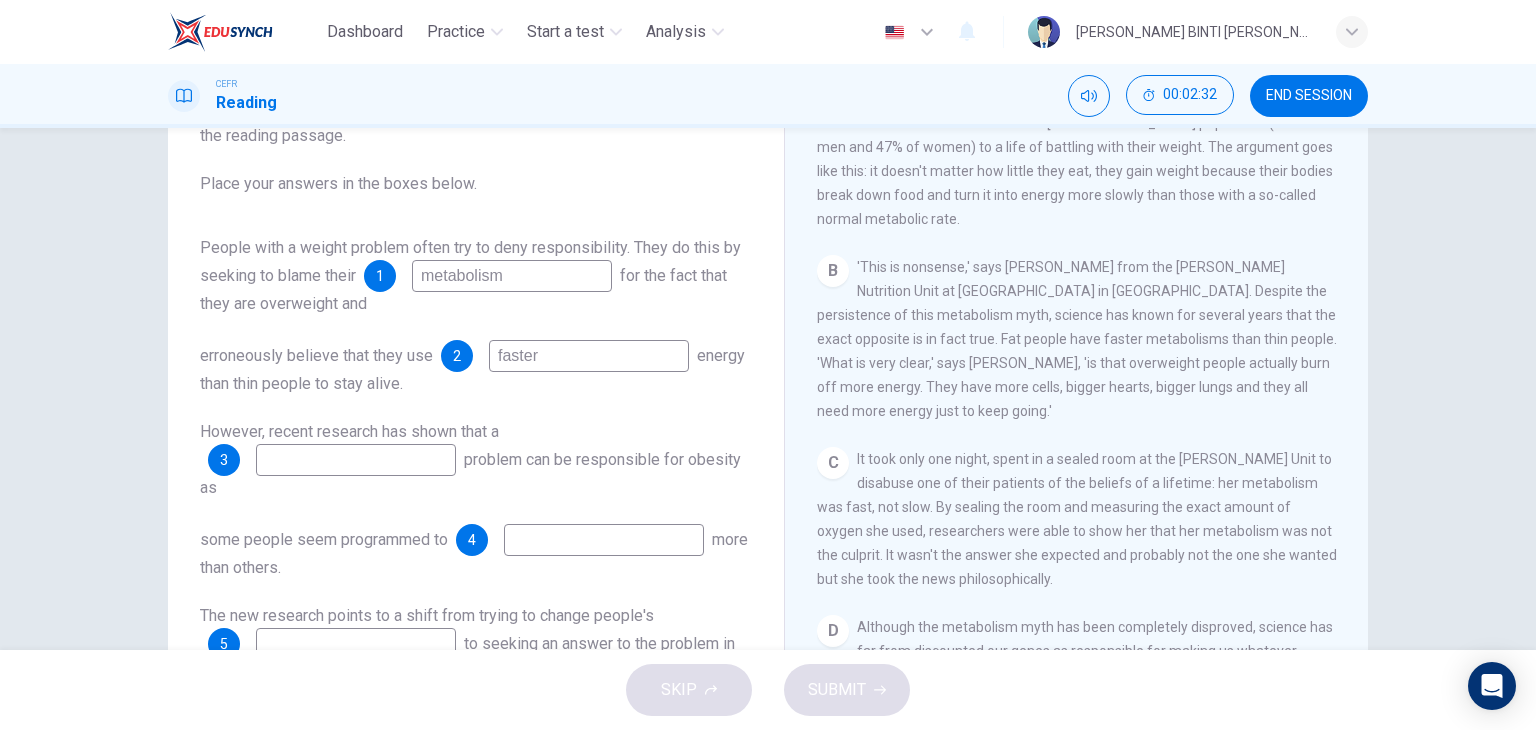 click on "faster" at bounding box center (589, 356) 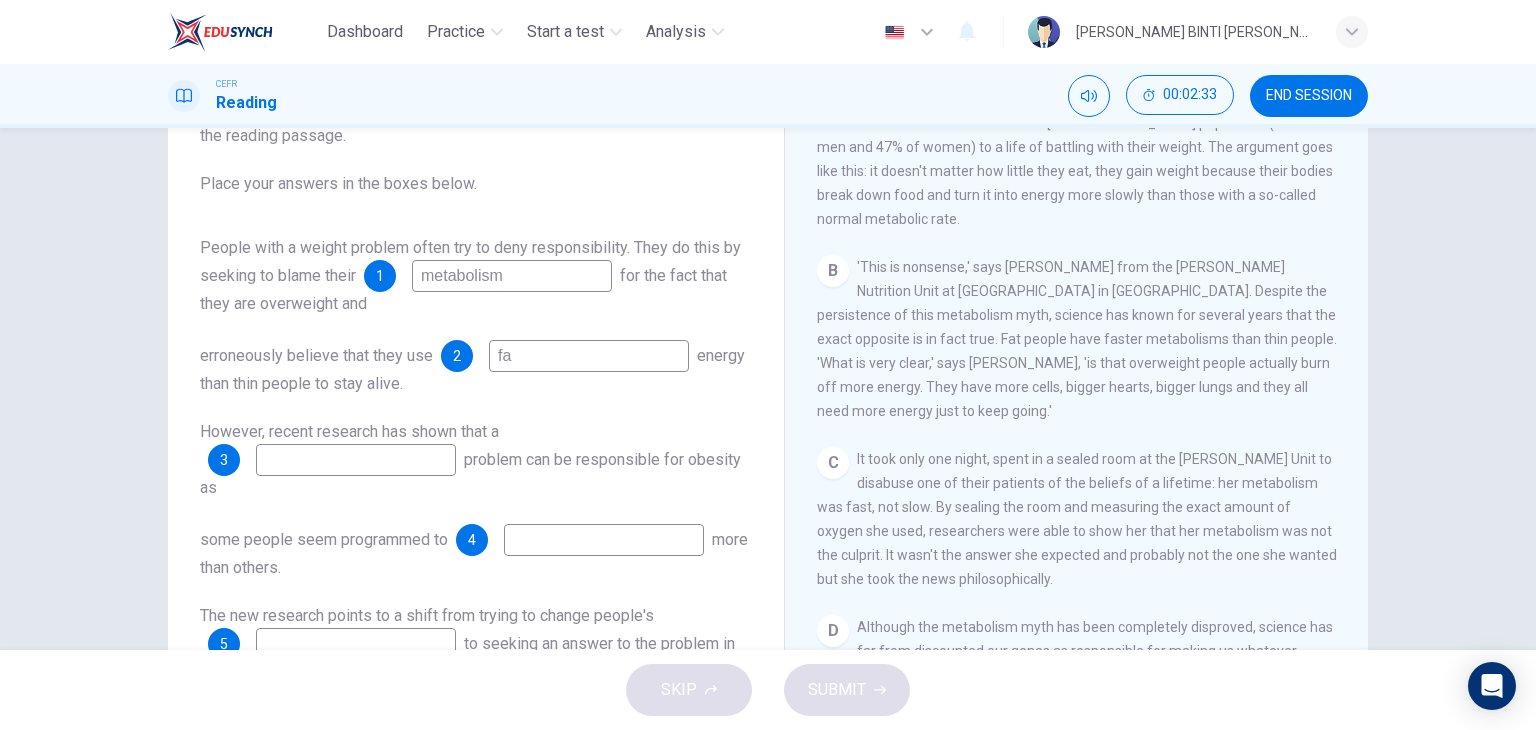 type on "f" 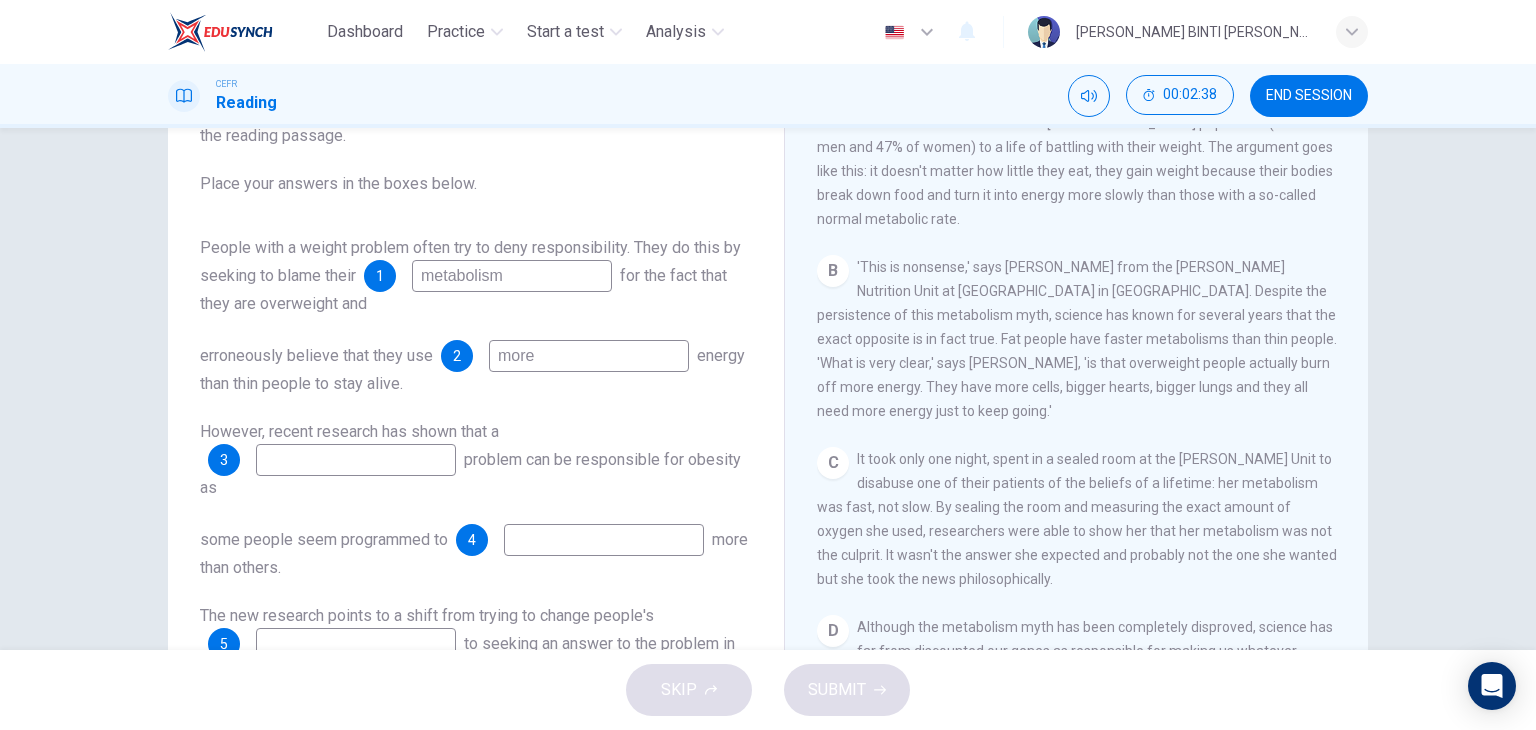scroll, scrollTop: 253, scrollLeft: 0, axis: vertical 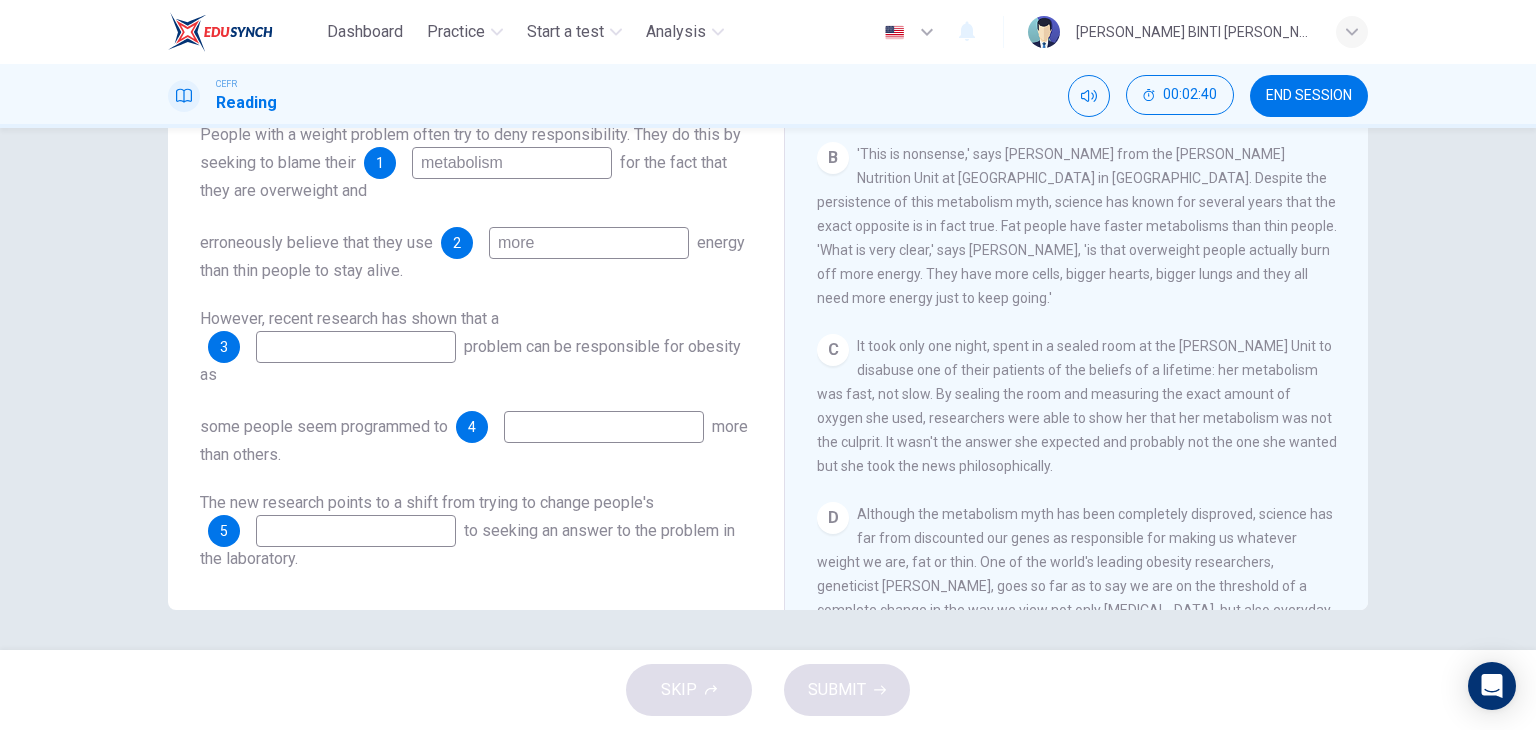 type on "more" 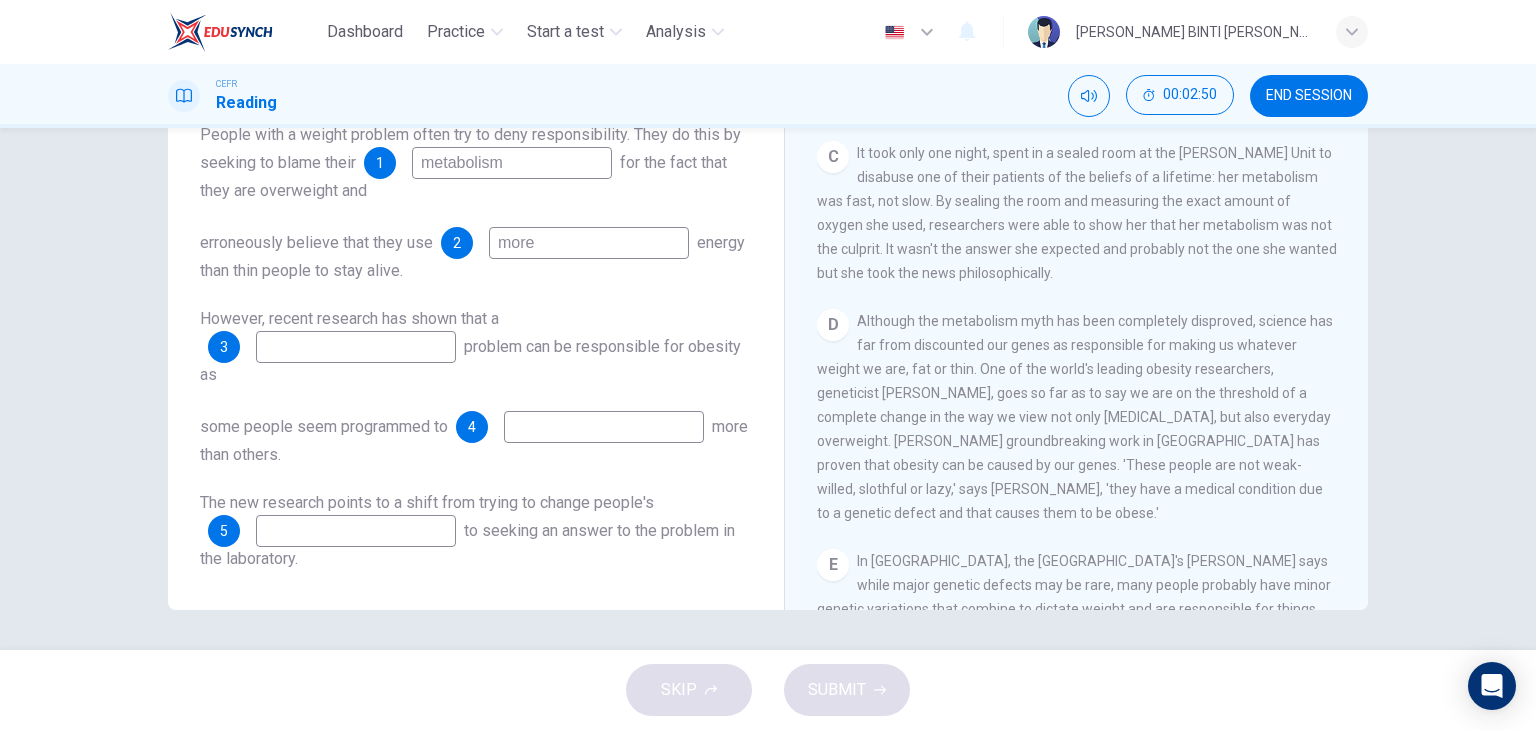 scroll, scrollTop: 740, scrollLeft: 0, axis: vertical 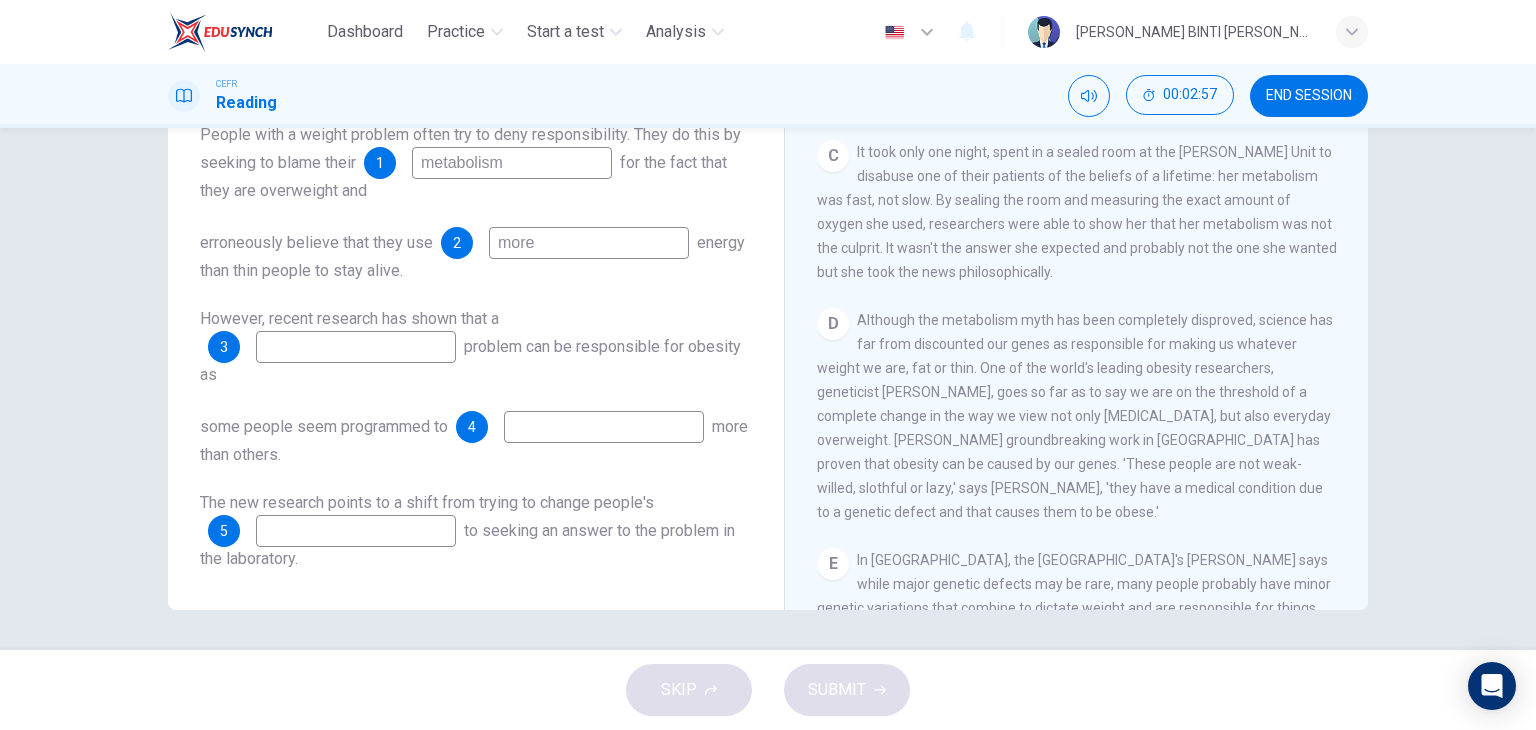 click at bounding box center [356, 347] 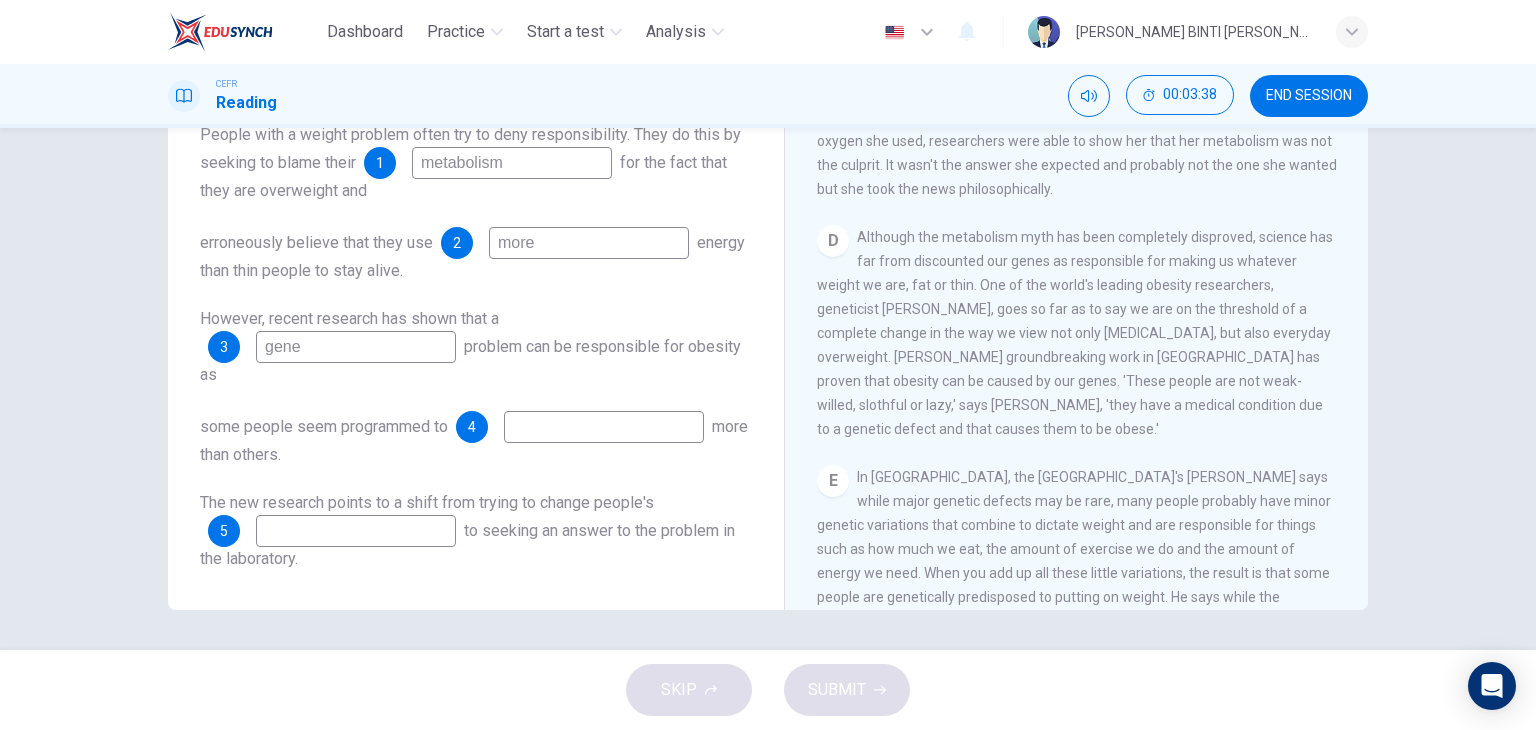 scroll, scrollTop: 855, scrollLeft: 0, axis: vertical 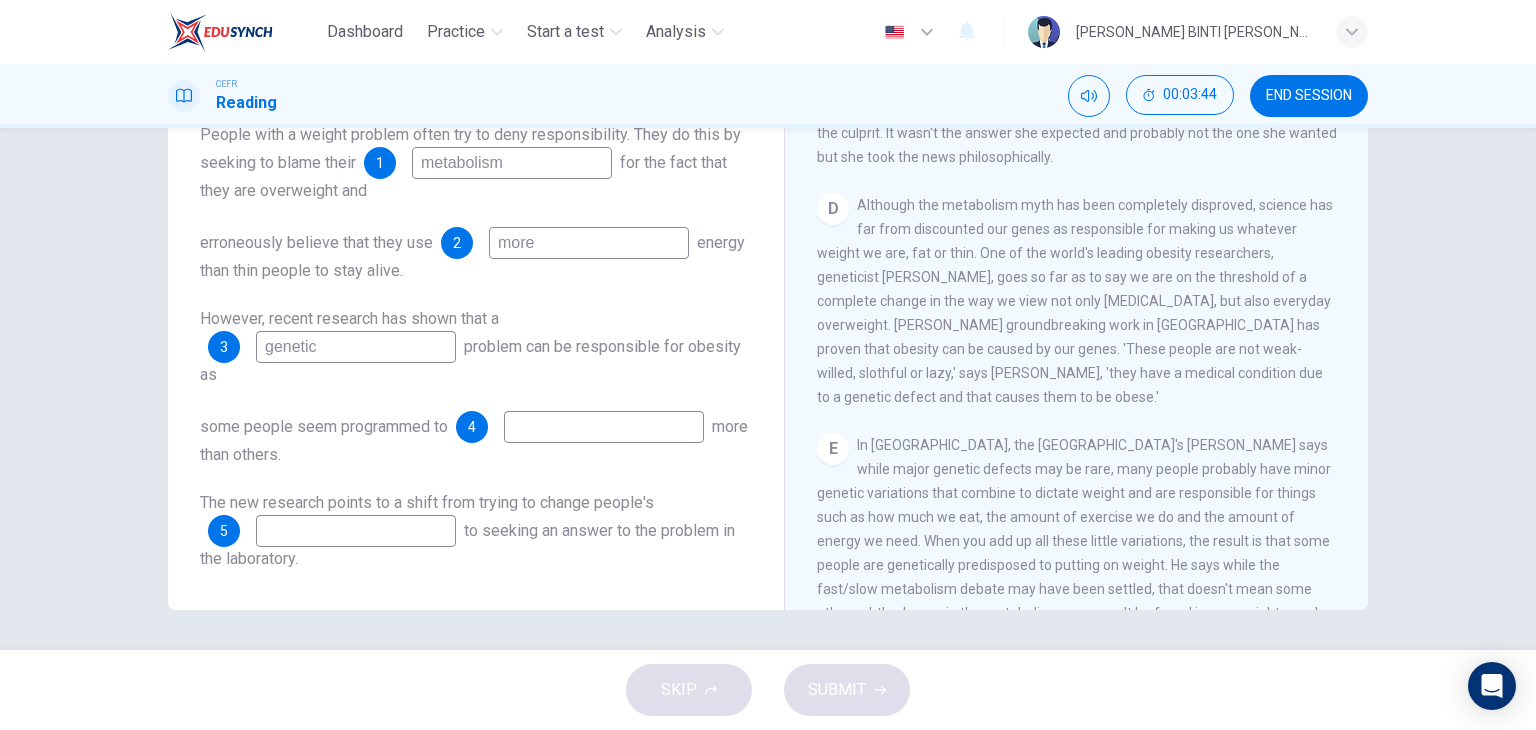type on "genetic" 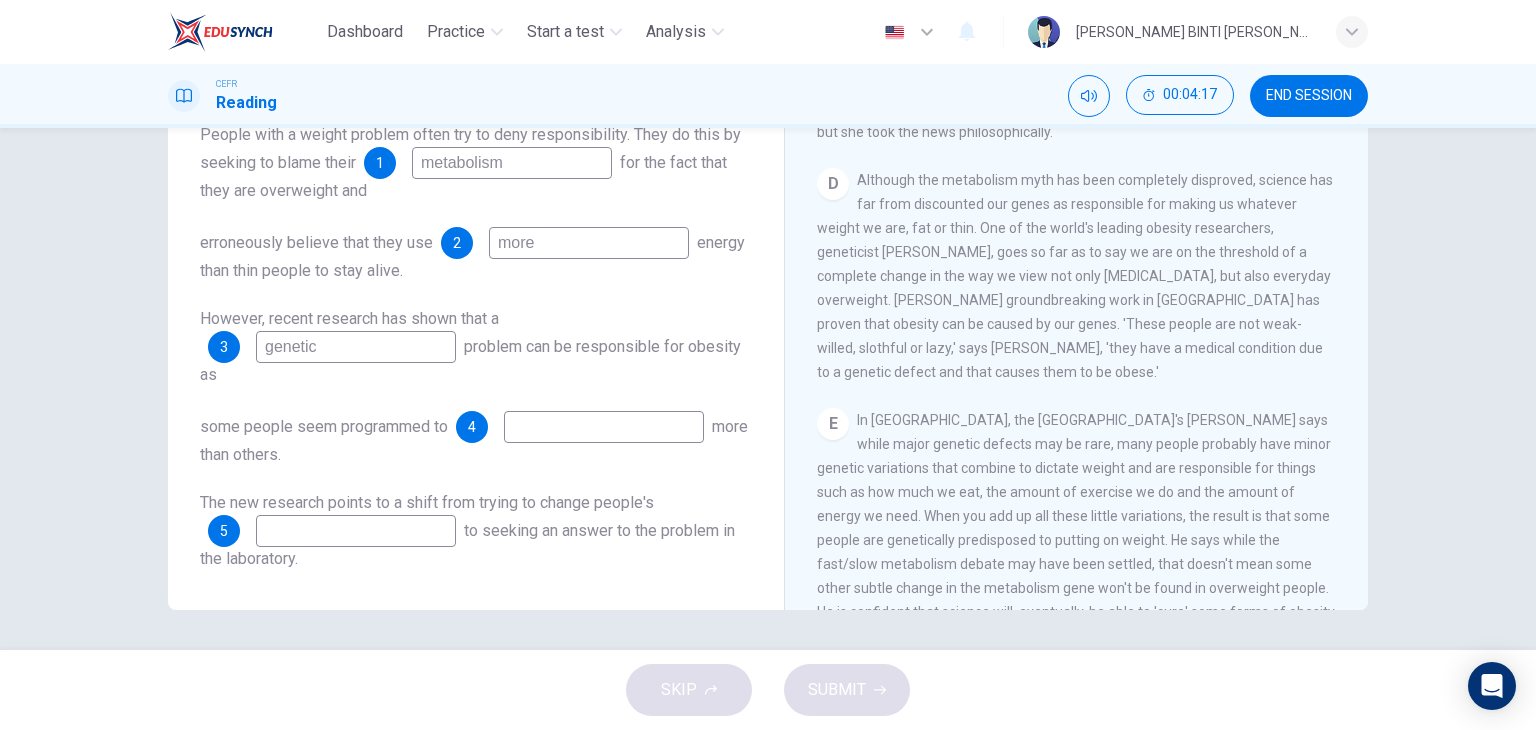 scroll, scrollTop: 880, scrollLeft: 0, axis: vertical 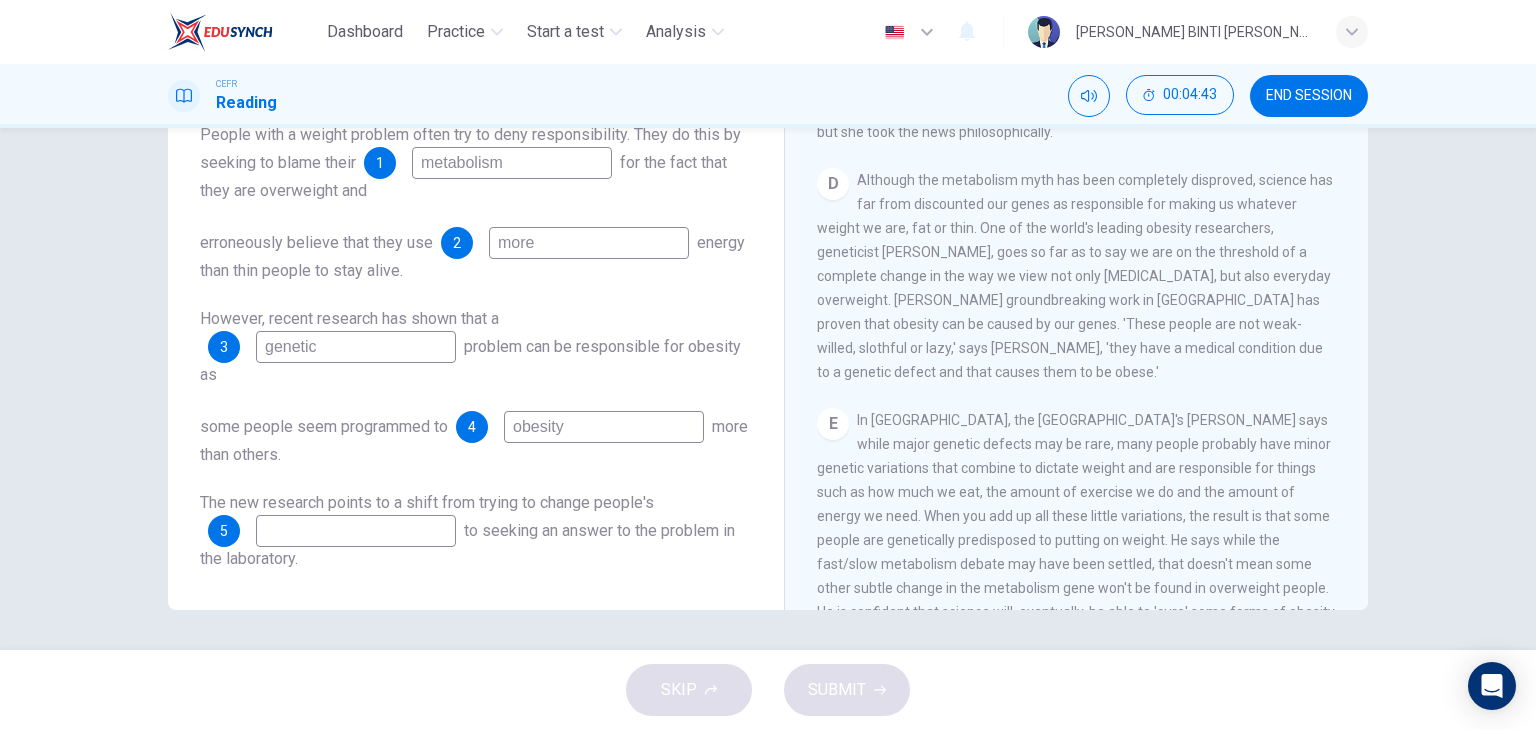 type on "obesity" 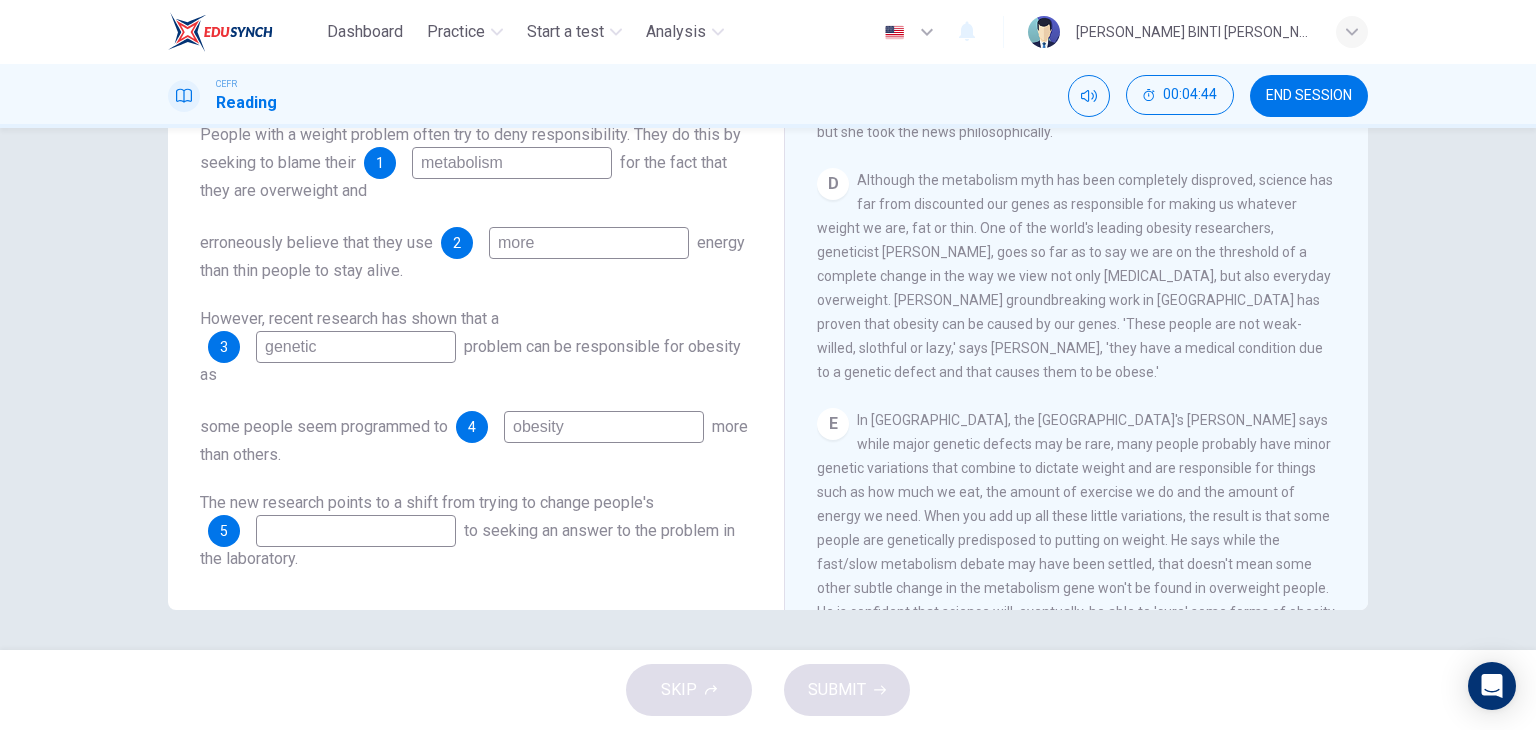 click at bounding box center (356, 531) 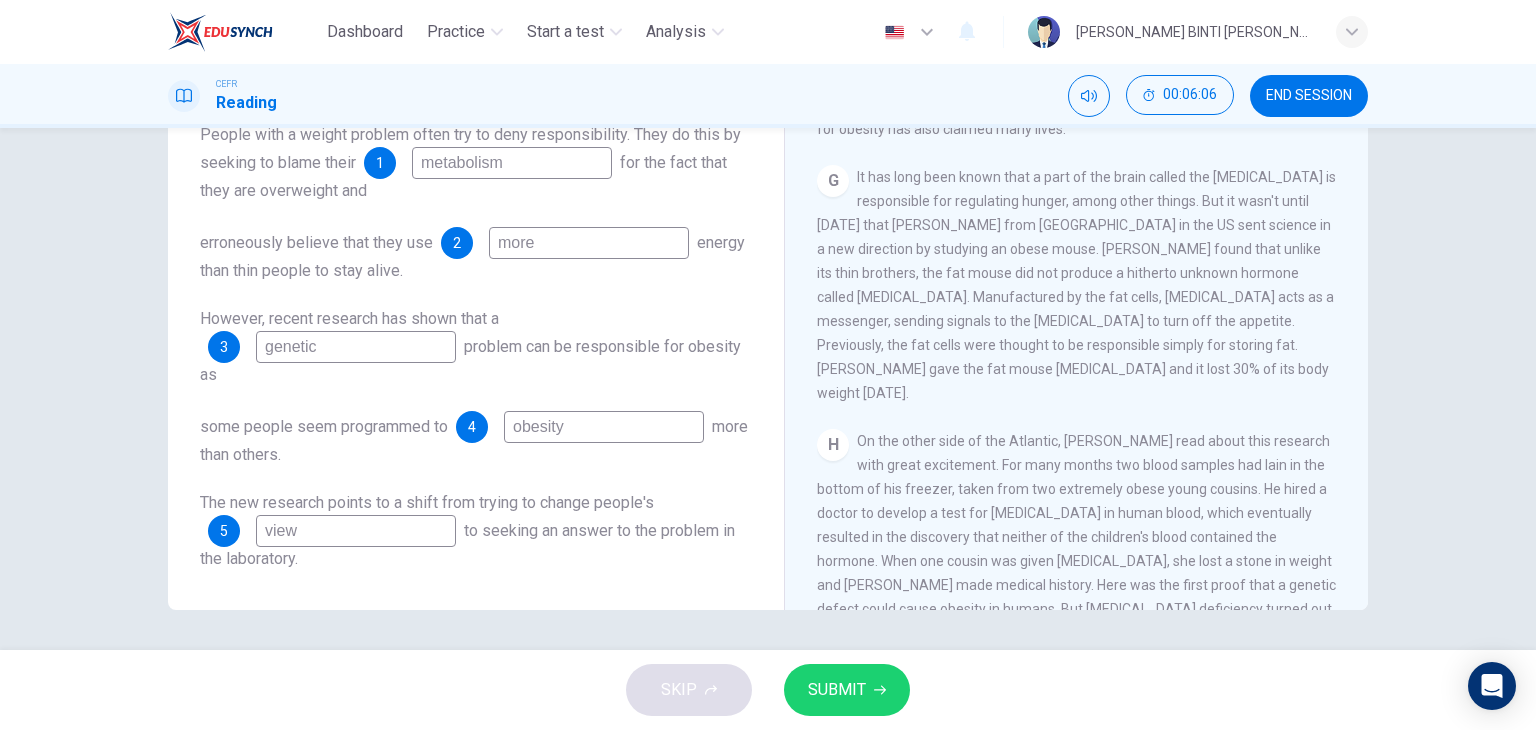 scroll, scrollTop: 1607, scrollLeft: 0, axis: vertical 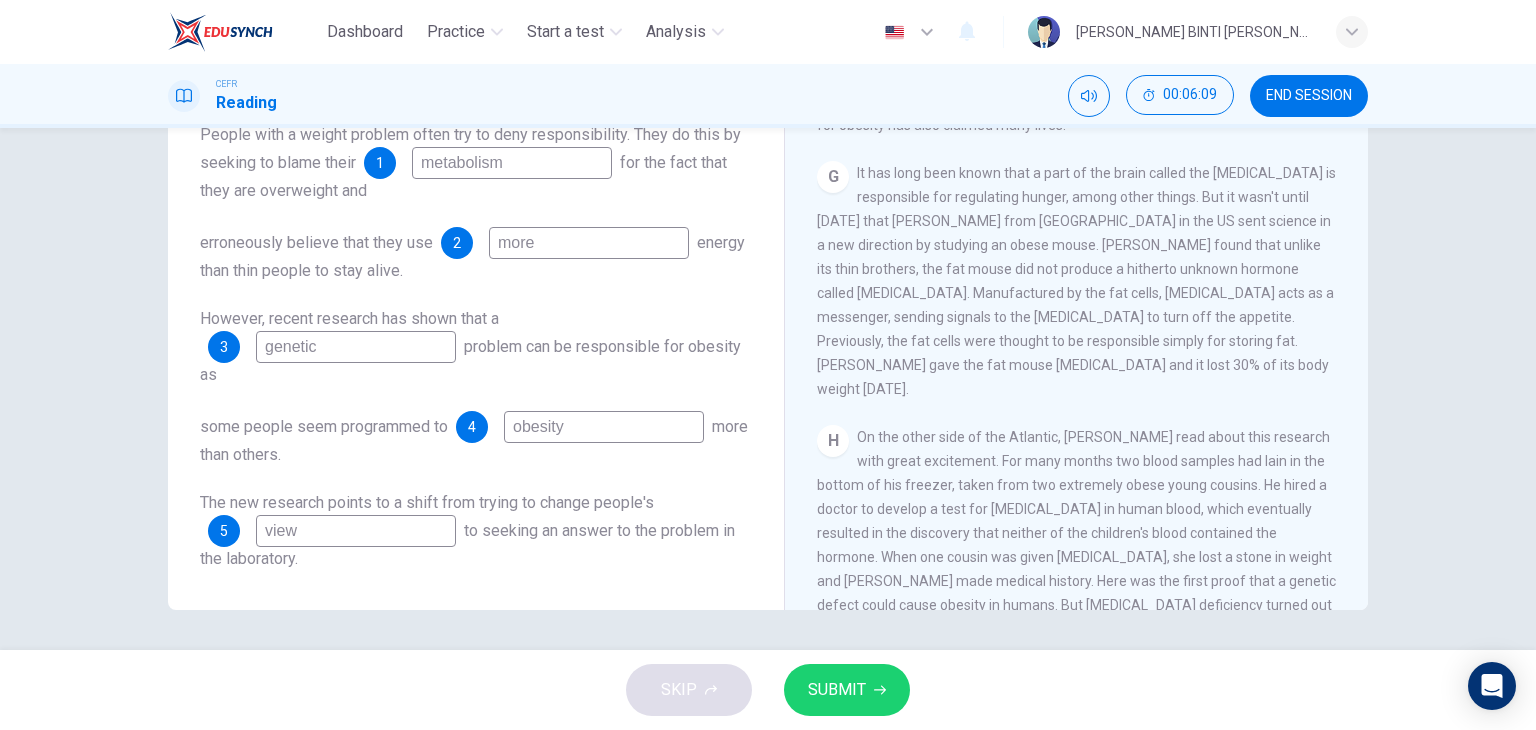 type on "view" 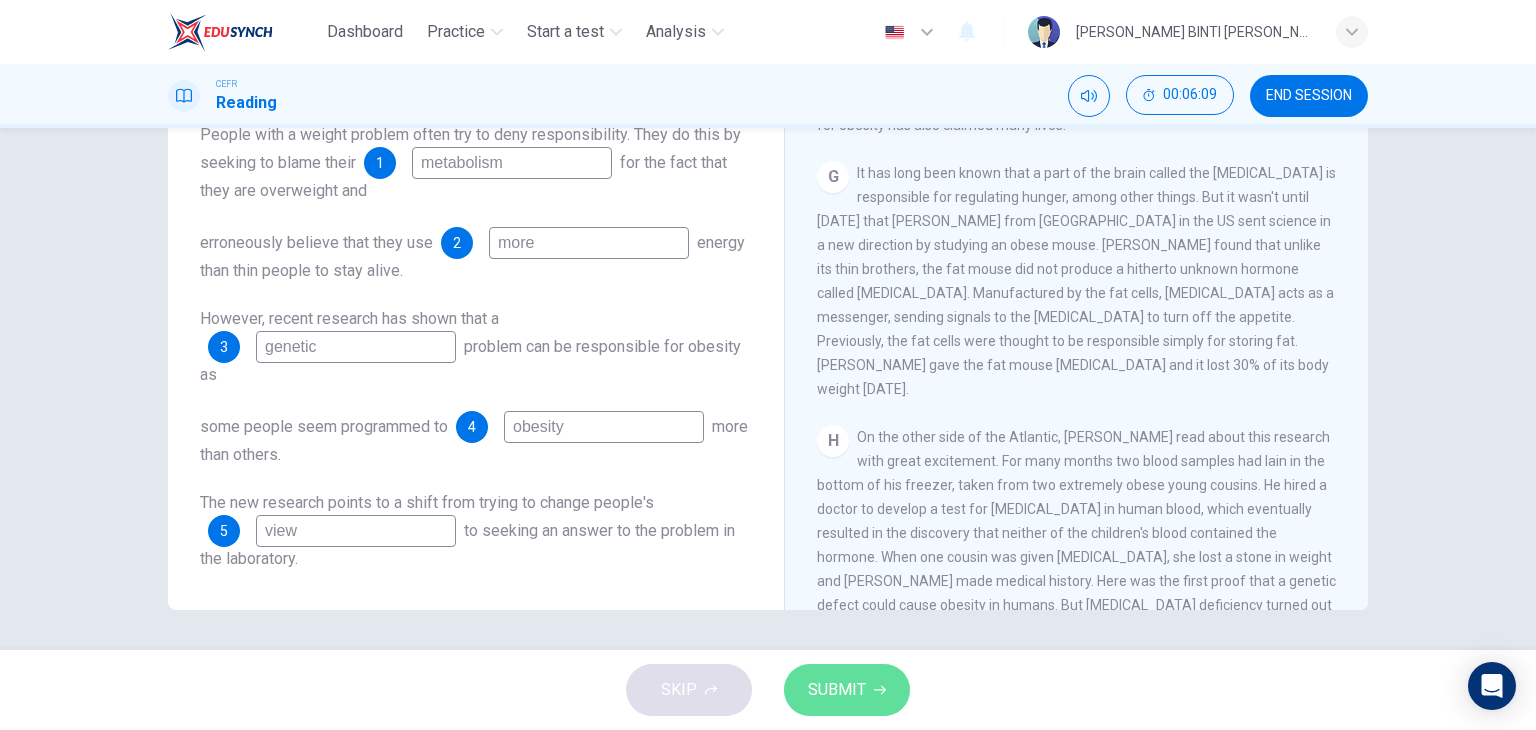 click on "SUBMIT" at bounding box center [837, 690] 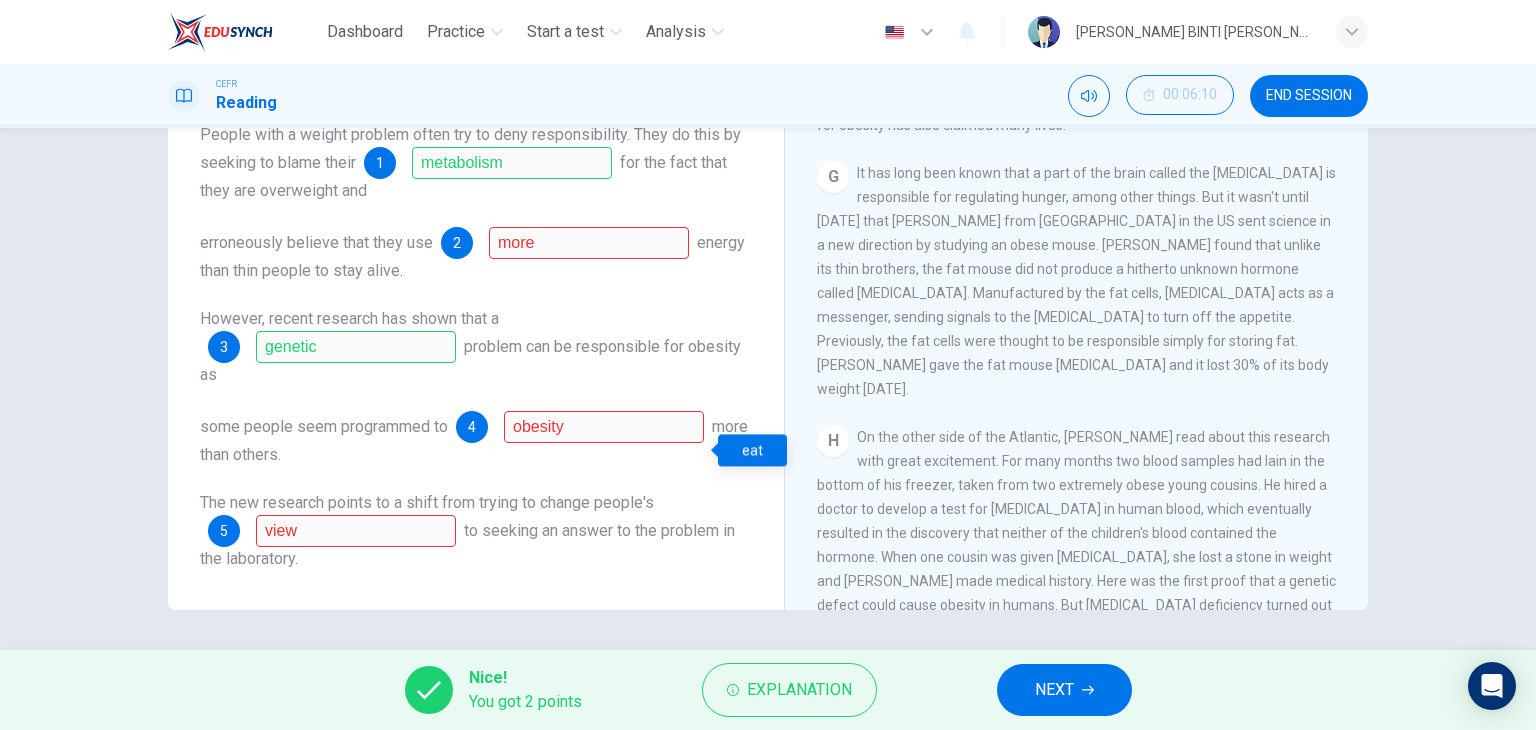 scroll, scrollTop: 0, scrollLeft: 0, axis: both 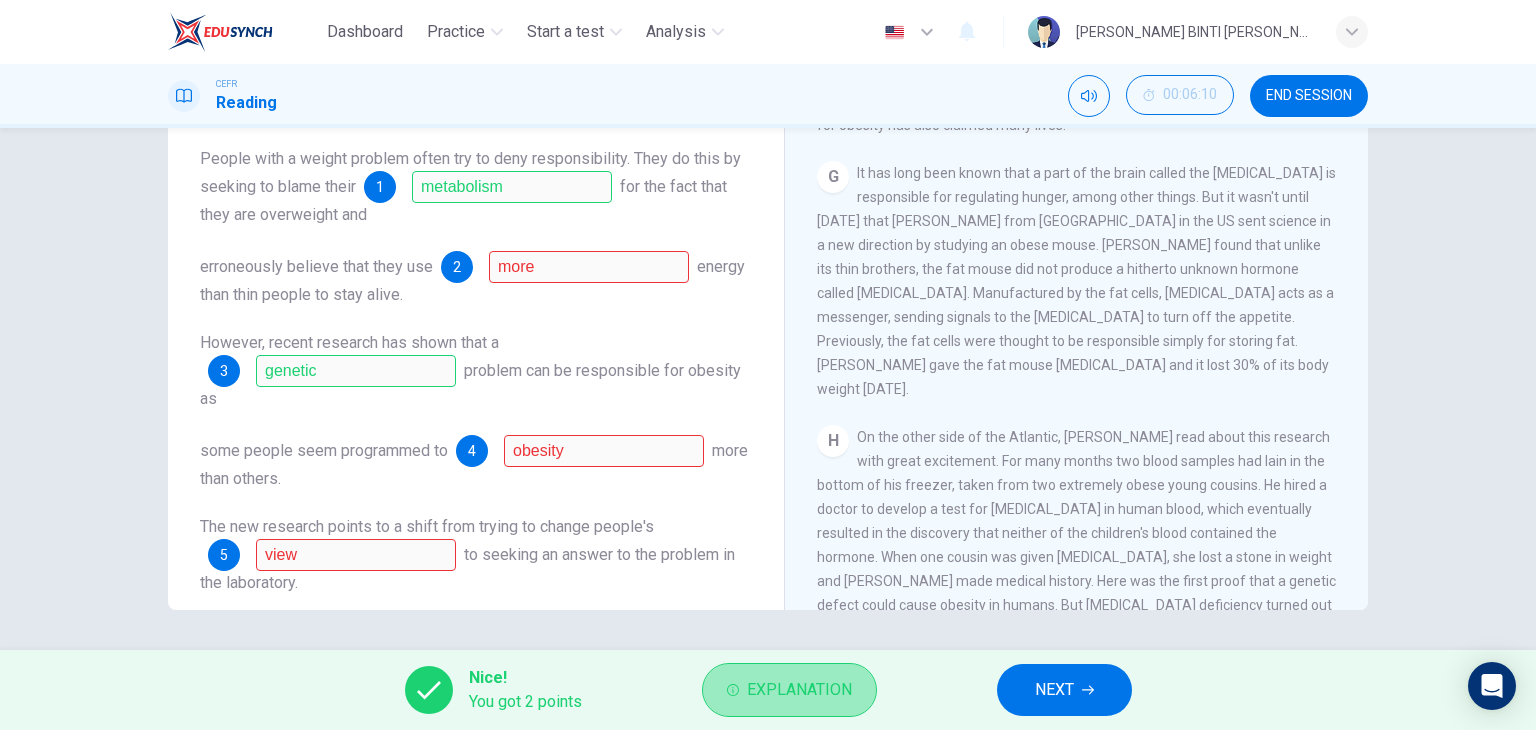 click on "Explanation" at bounding box center [789, 690] 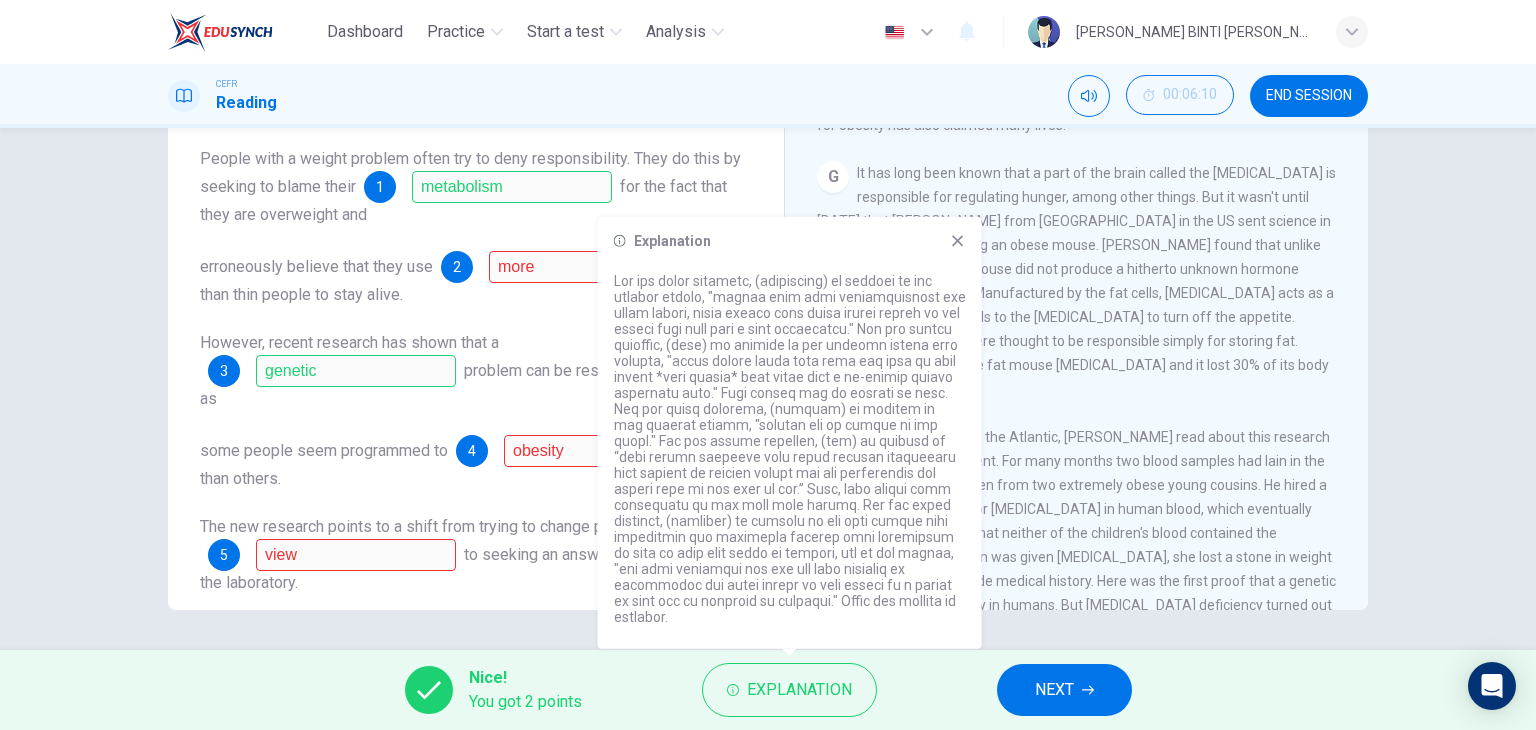 click on "erroneously believe that they use" at bounding box center [316, 266] 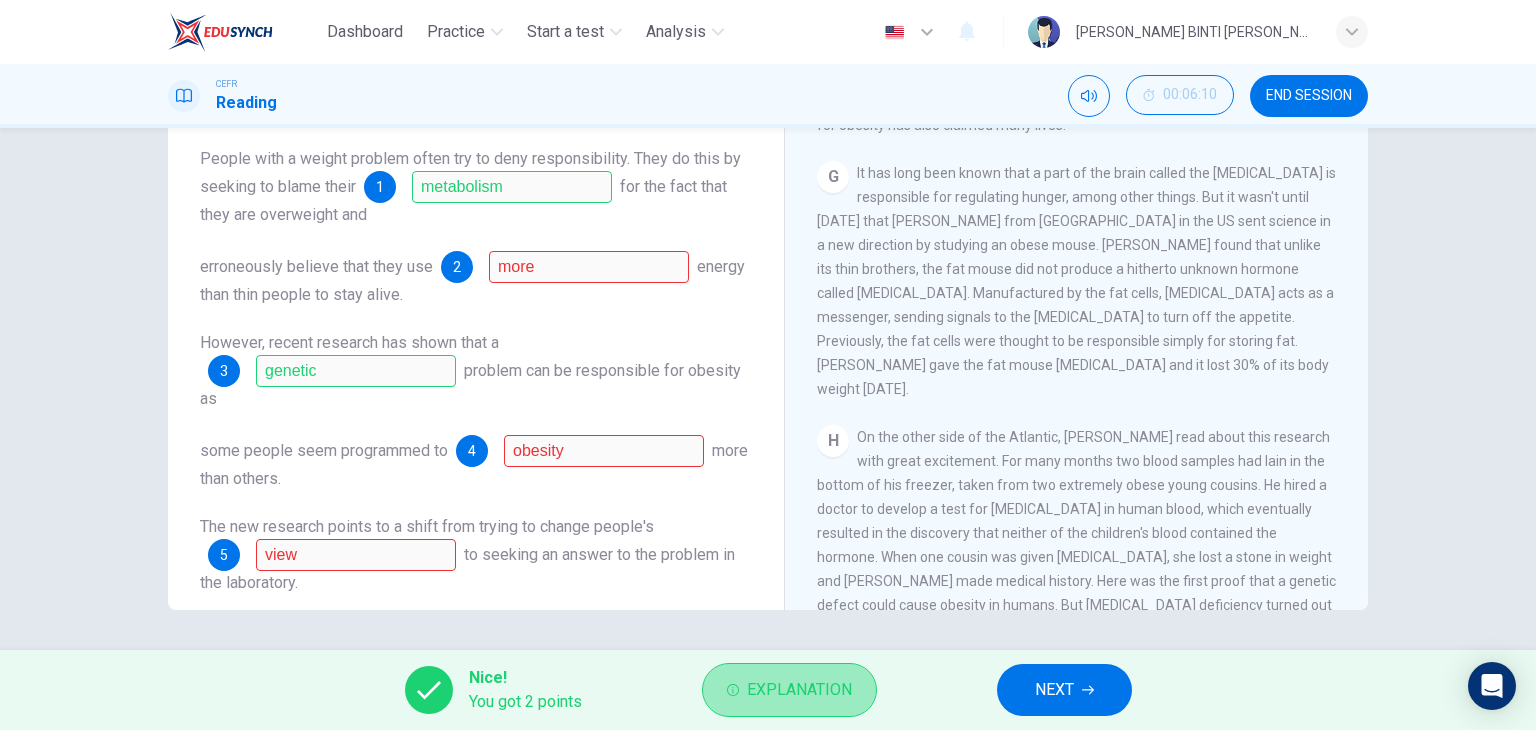 click on "Explanation" at bounding box center [789, 690] 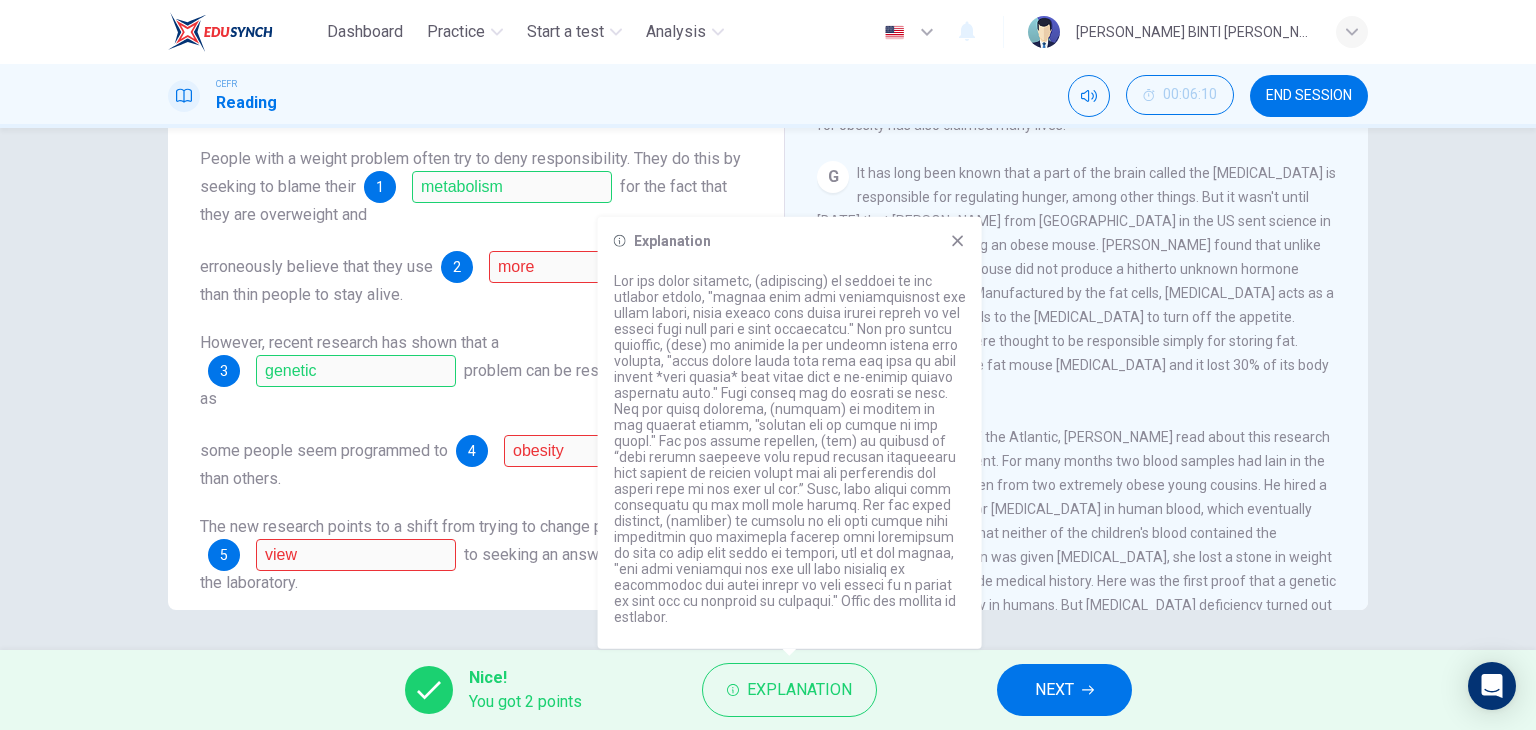 click 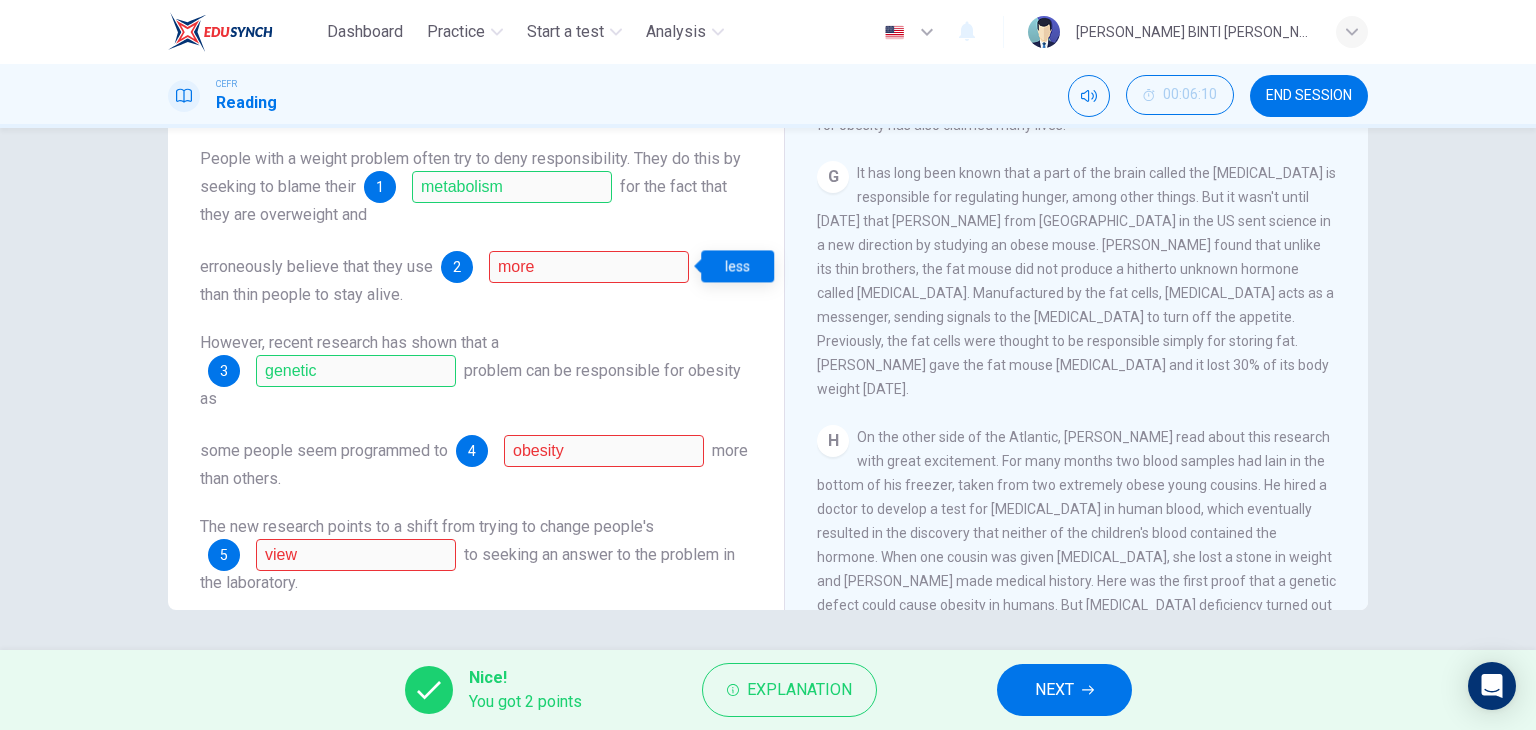 scroll, scrollTop: 0, scrollLeft: 0, axis: both 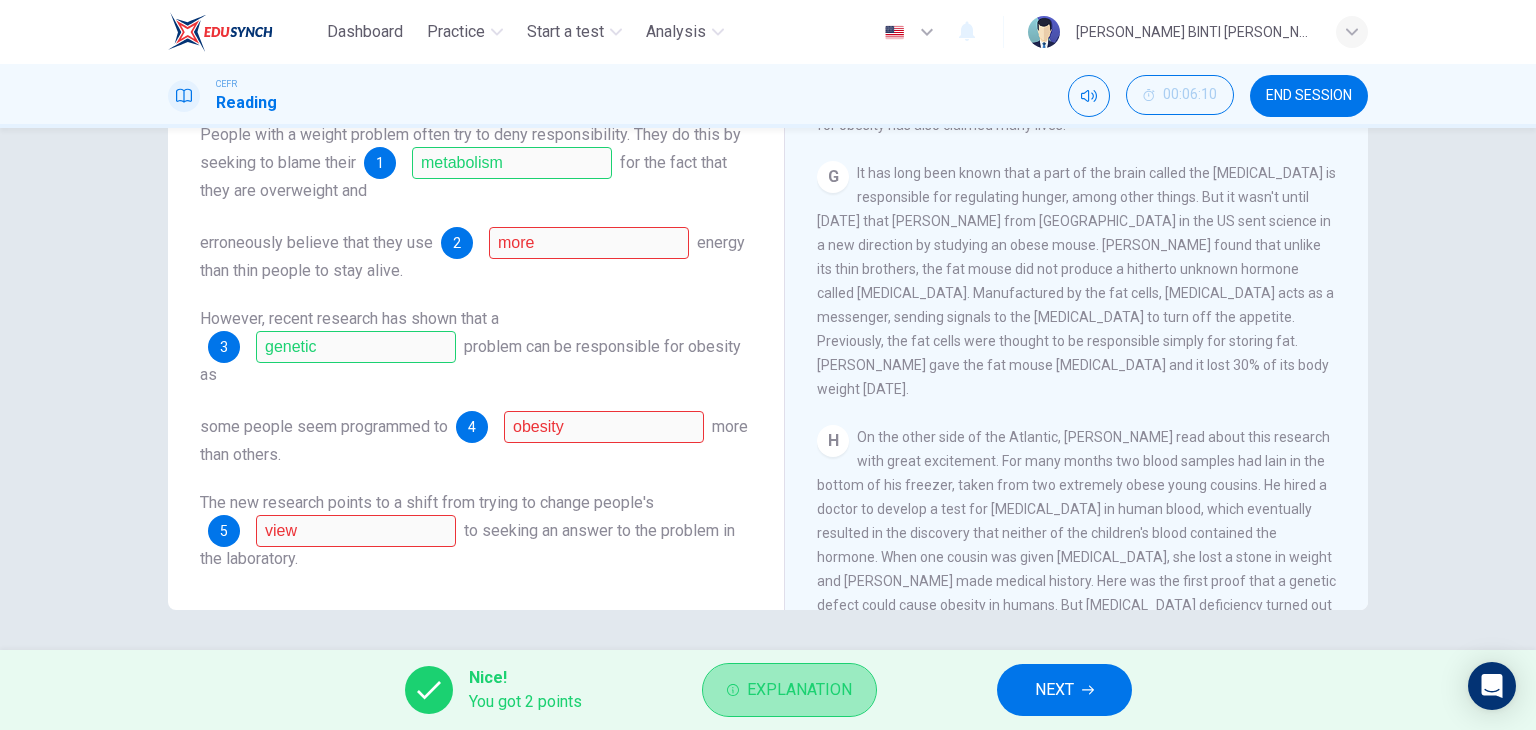 click on "Explanation" at bounding box center [799, 690] 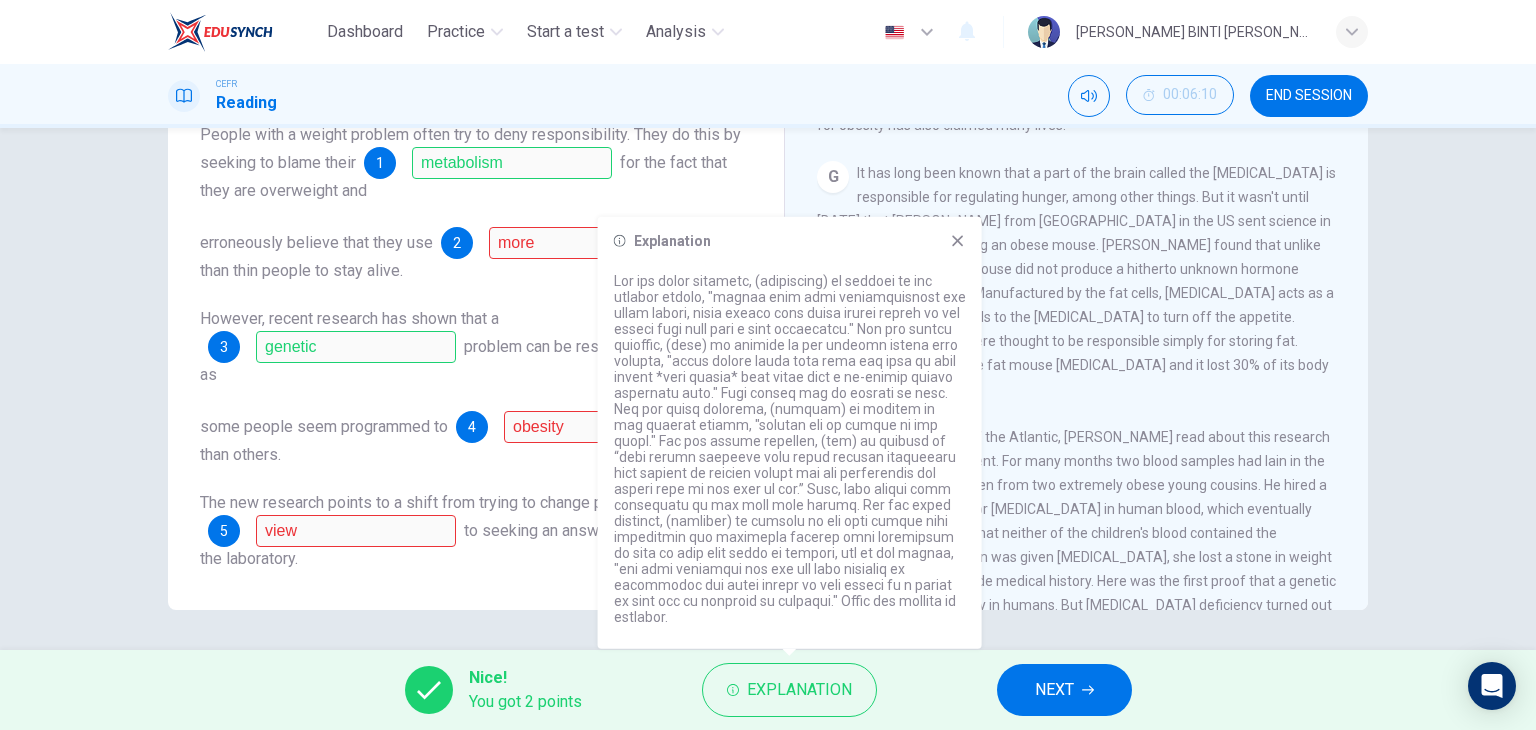 drag, startPoint x: 632, startPoint y: 501, endPoint x: 692, endPoint y: 505, distance: 60.133186 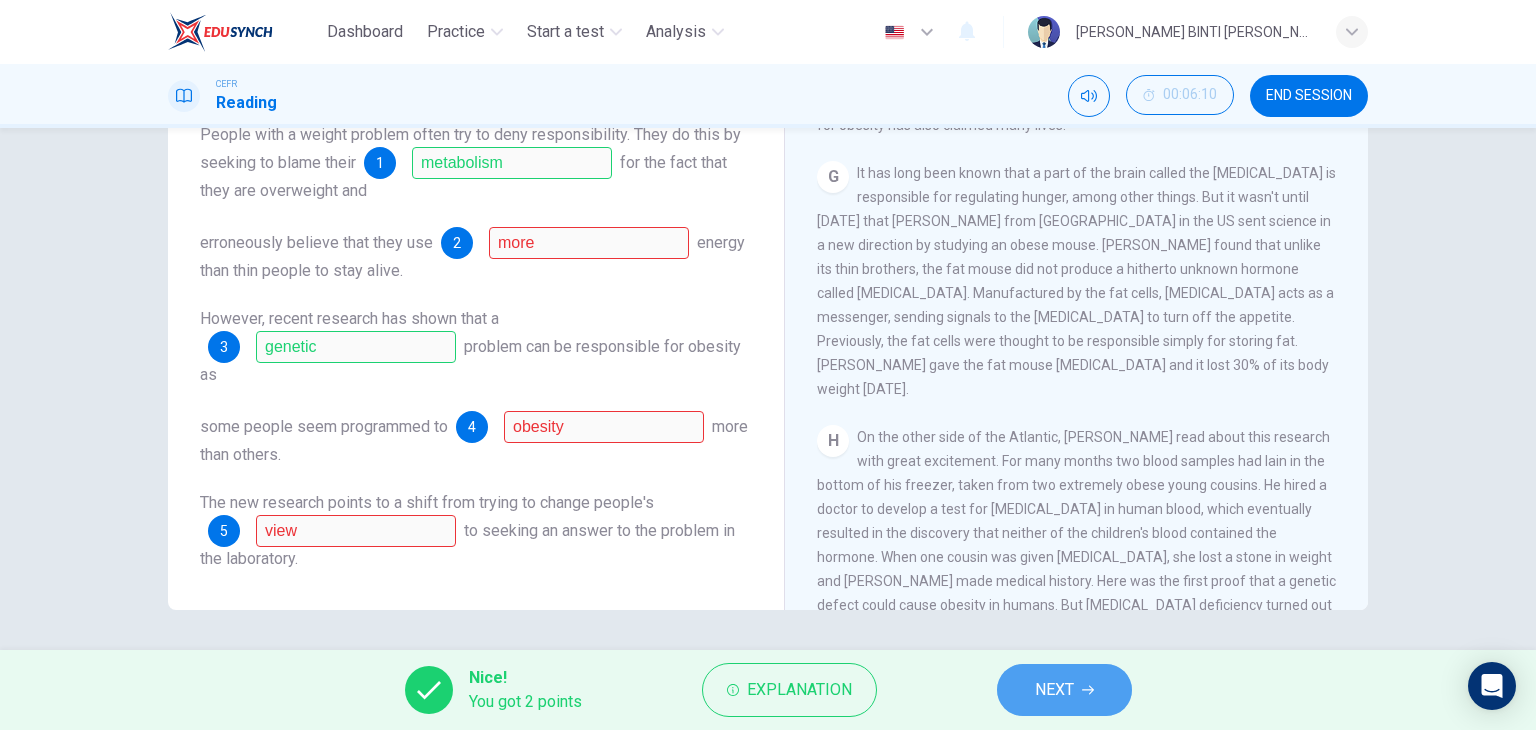 click on "NEXT" at bounding box center (1064, 690) 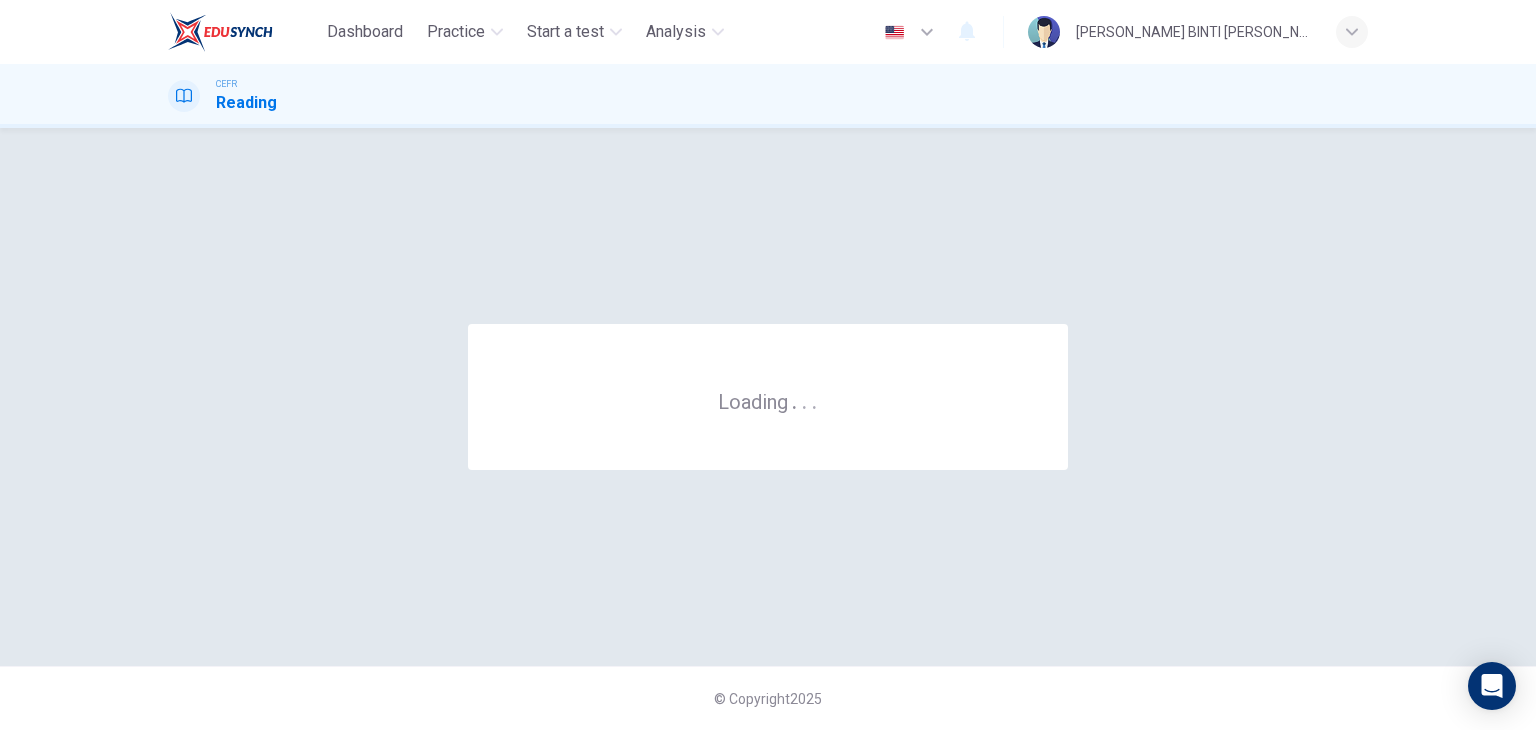 scroll, scrollTop: 0, scrollLeft: 0, axis: both 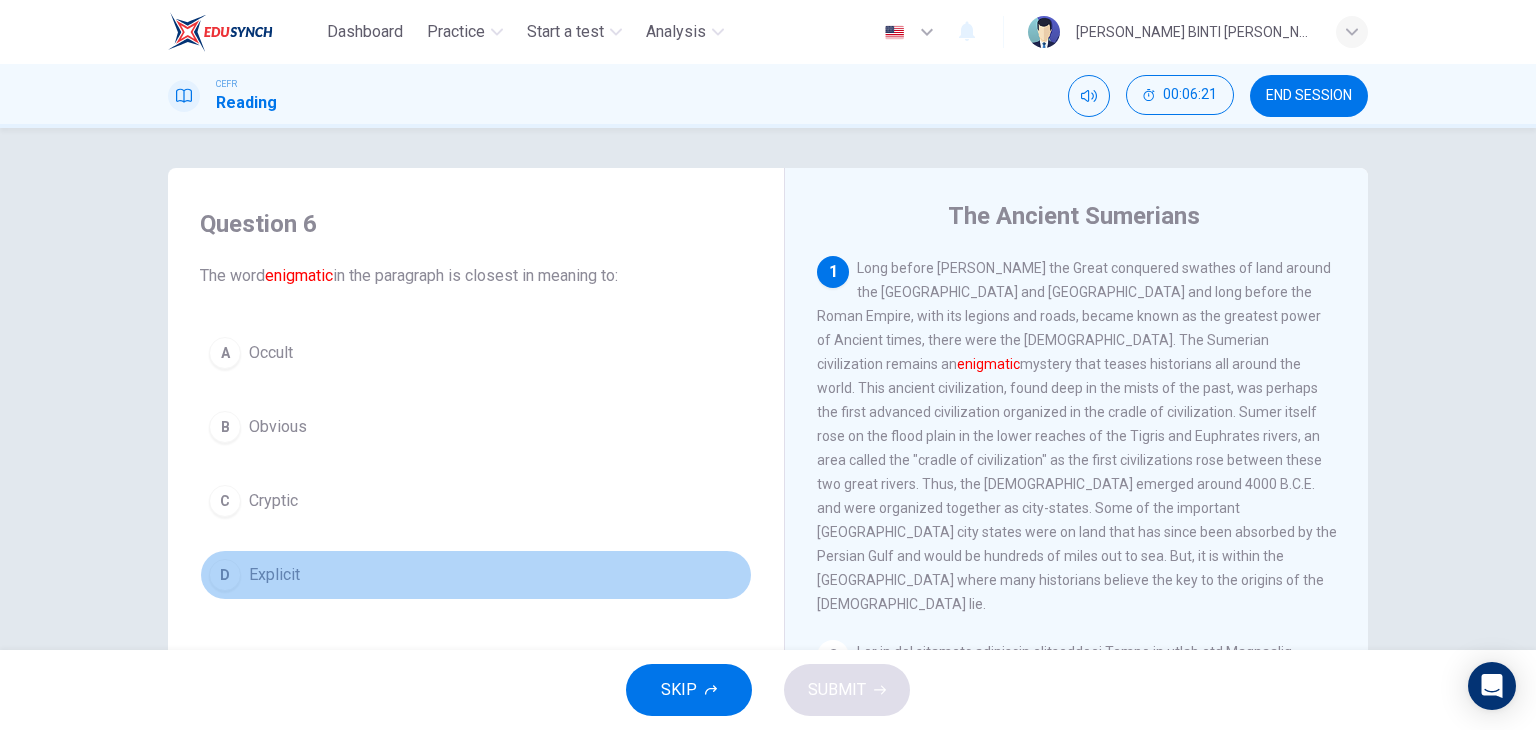 click on "Explicit" at bounding box center [274, 575] 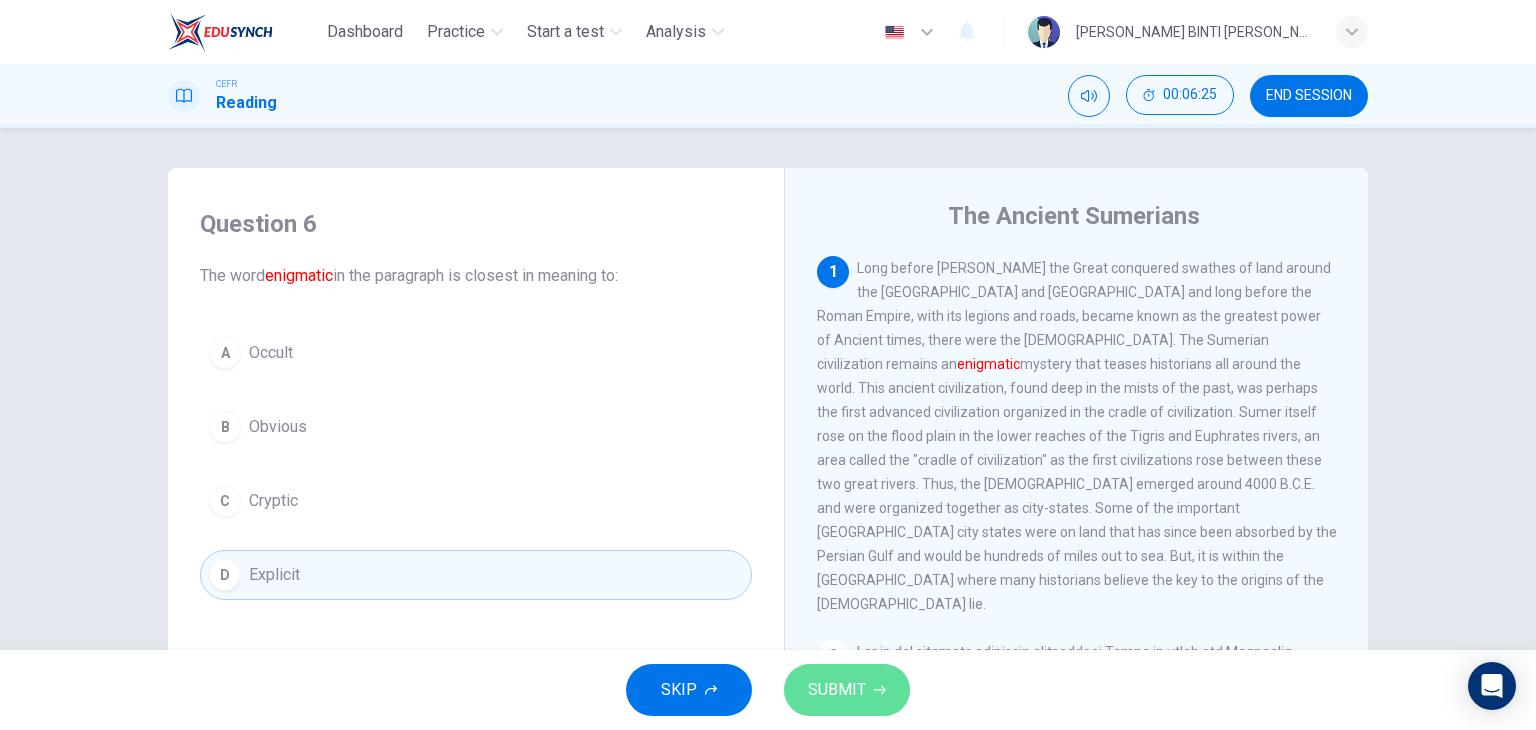 click on "SUBMIT" at bounding box center [837, 690] 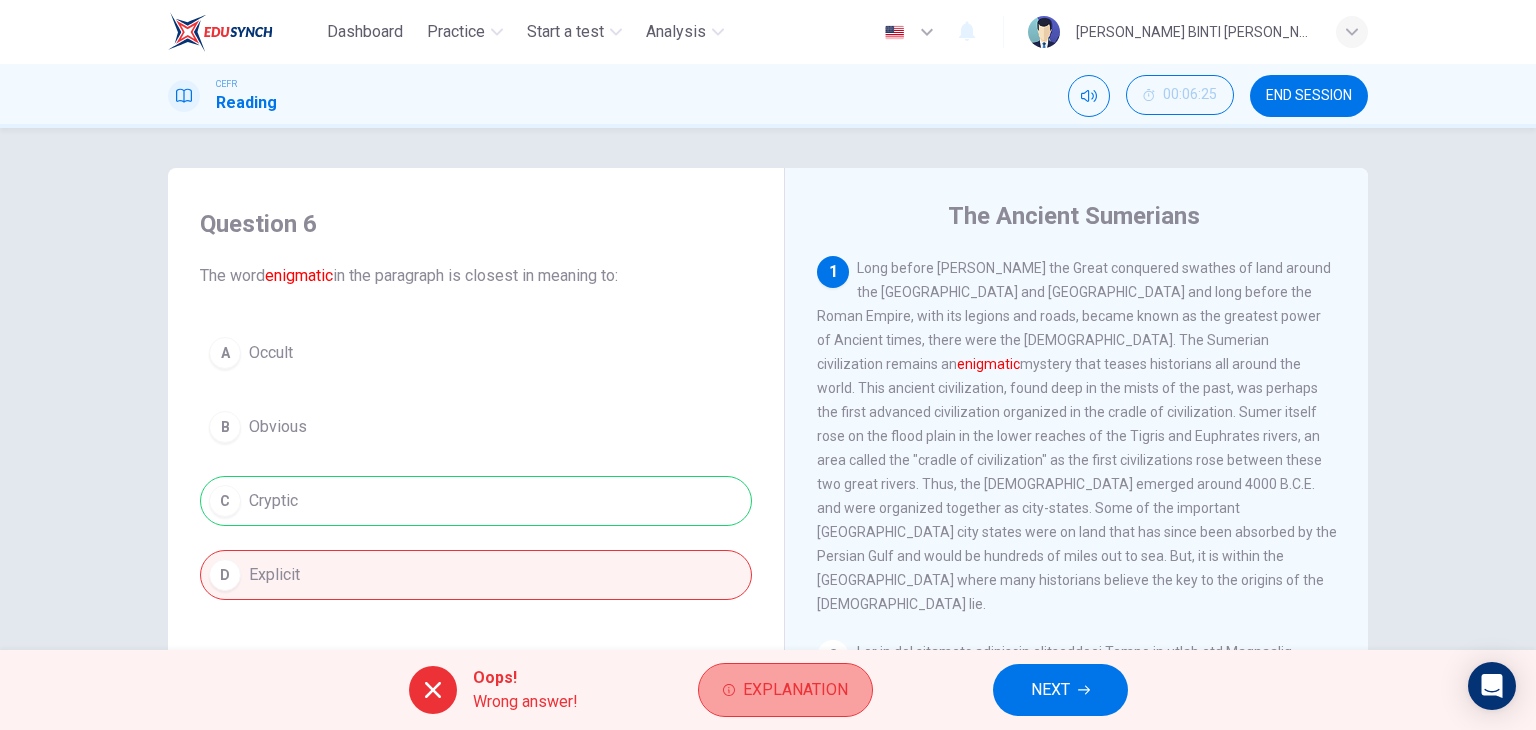 click on "Explanation" at bounding box center [795, 690] 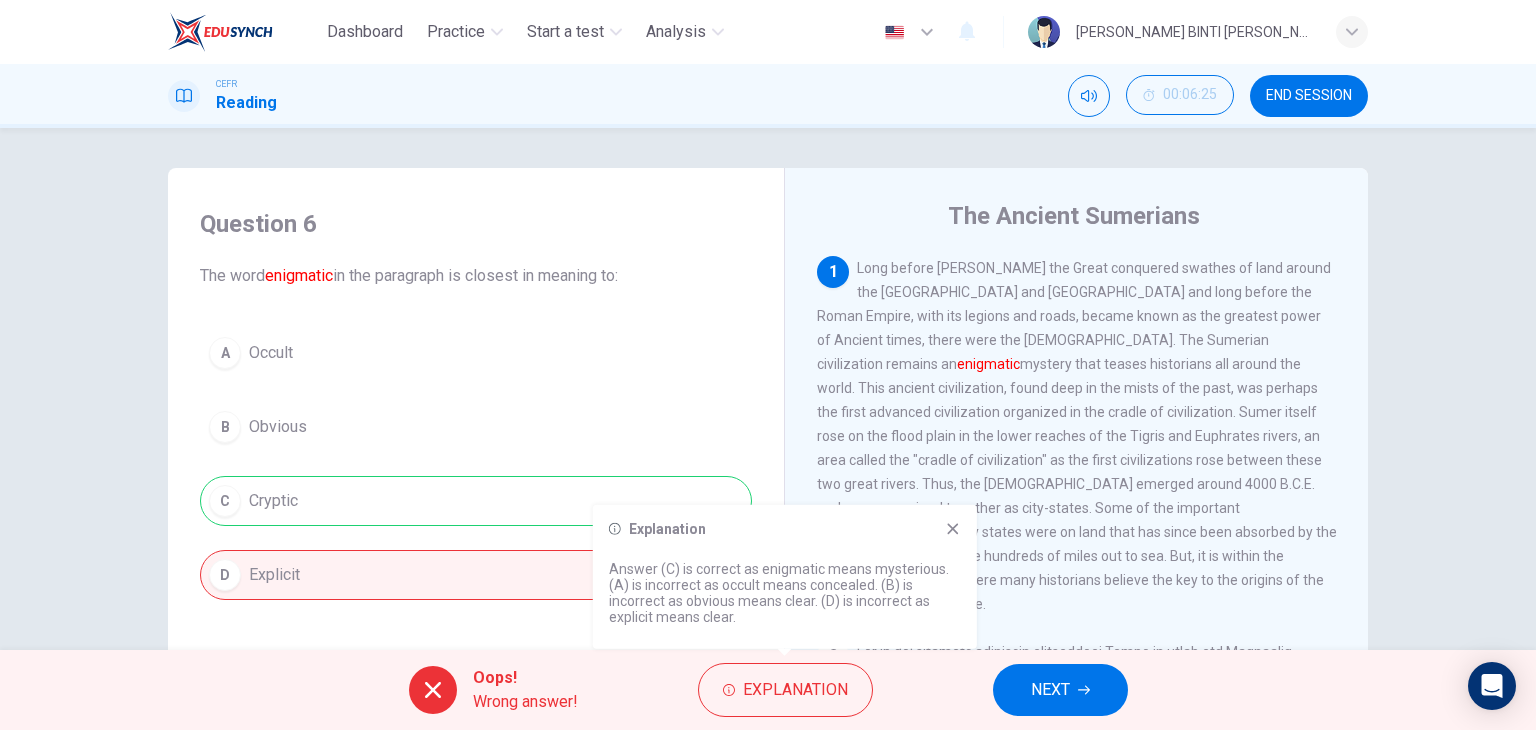 click 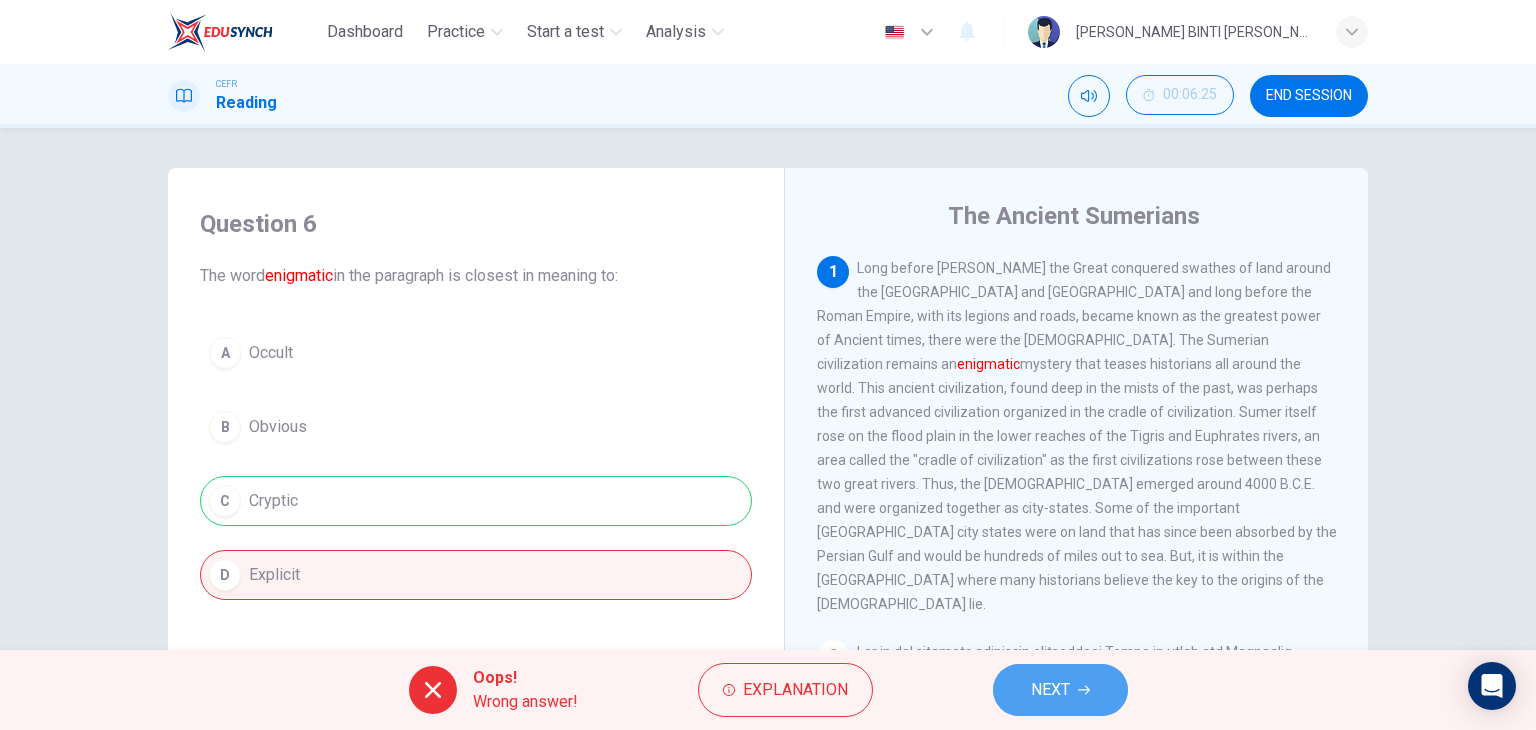 click on "NEXT" at bounding box center [1050, 690] 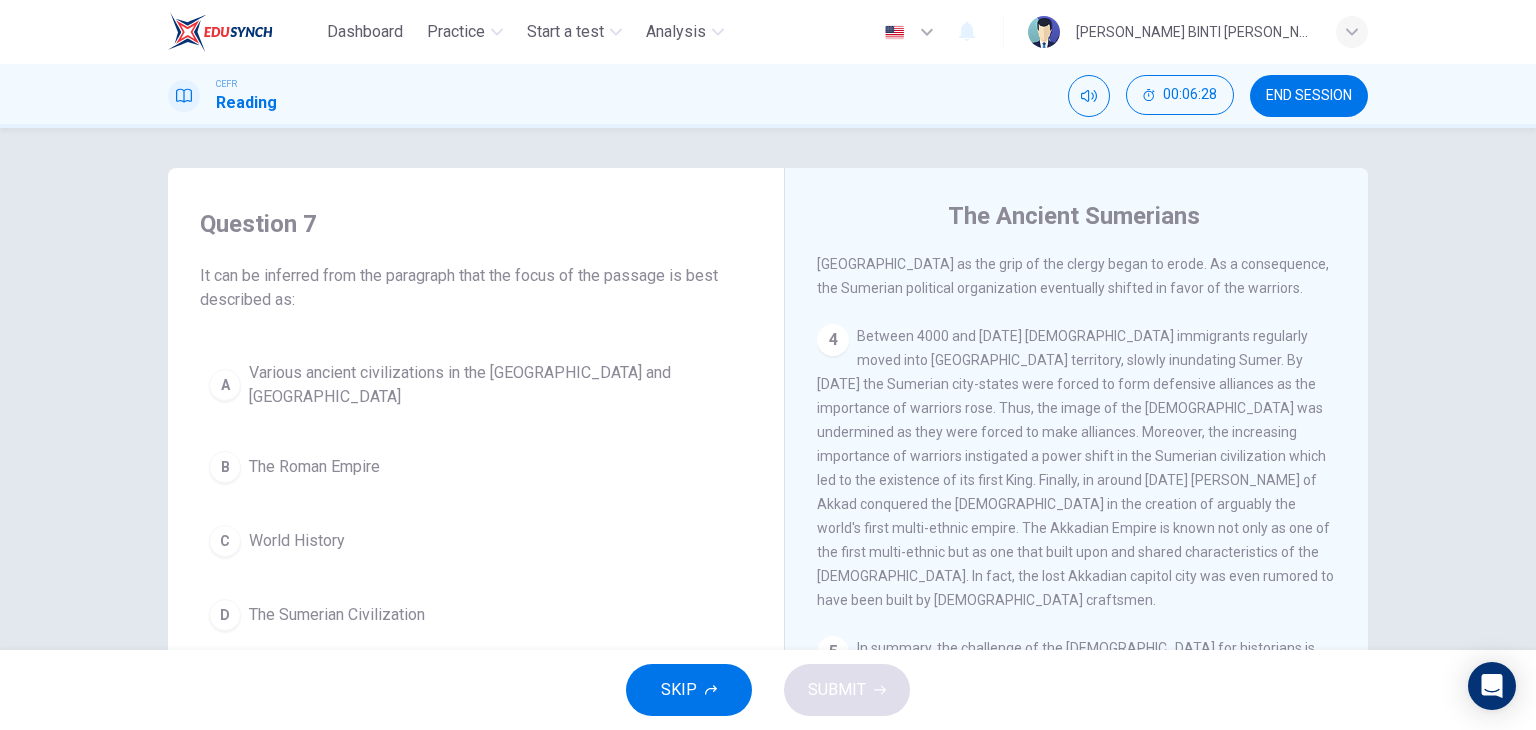 scroll, scrollTop: 1000, scrollLeft: 0, axis: vertical 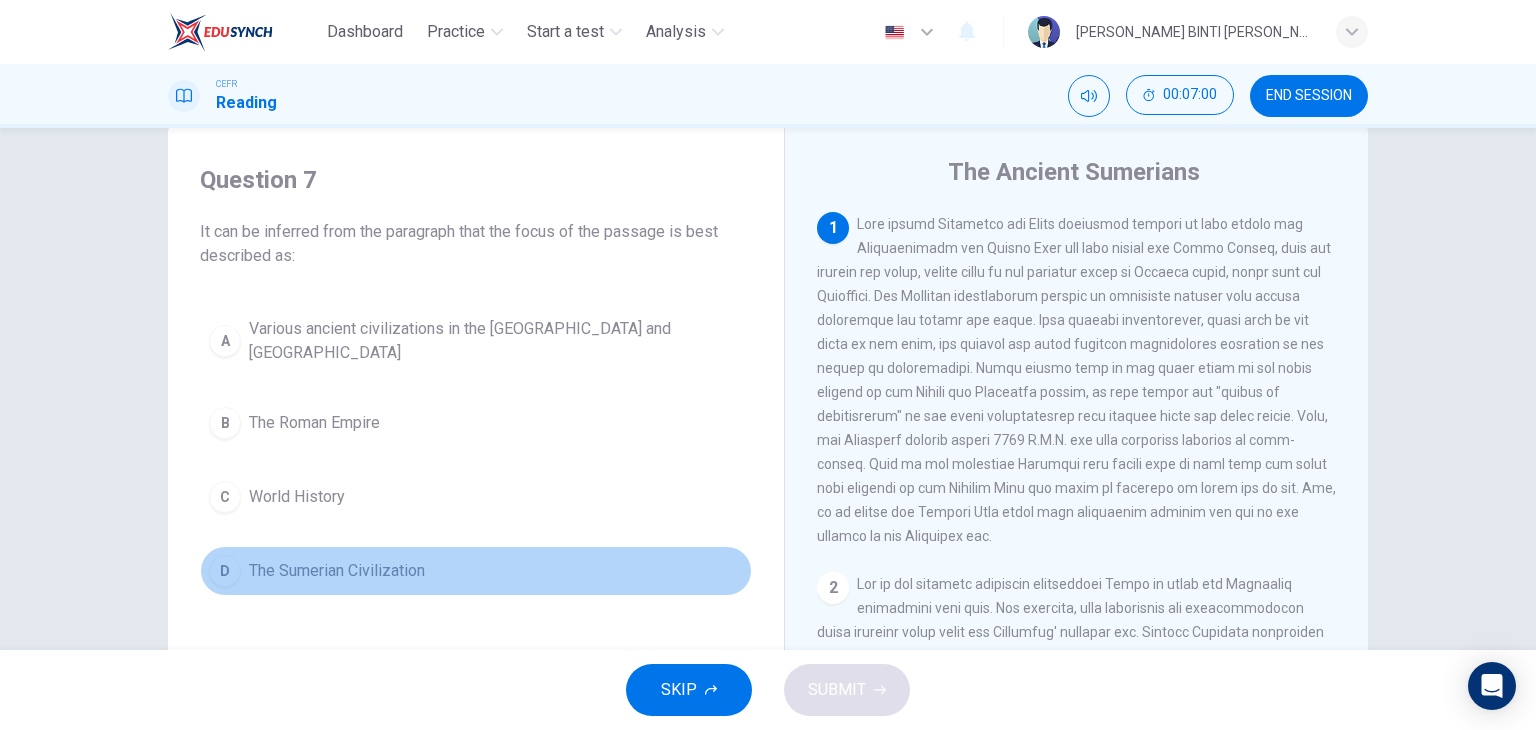 click on "The Sumerian Civilization" at bounding box center [337, 571] 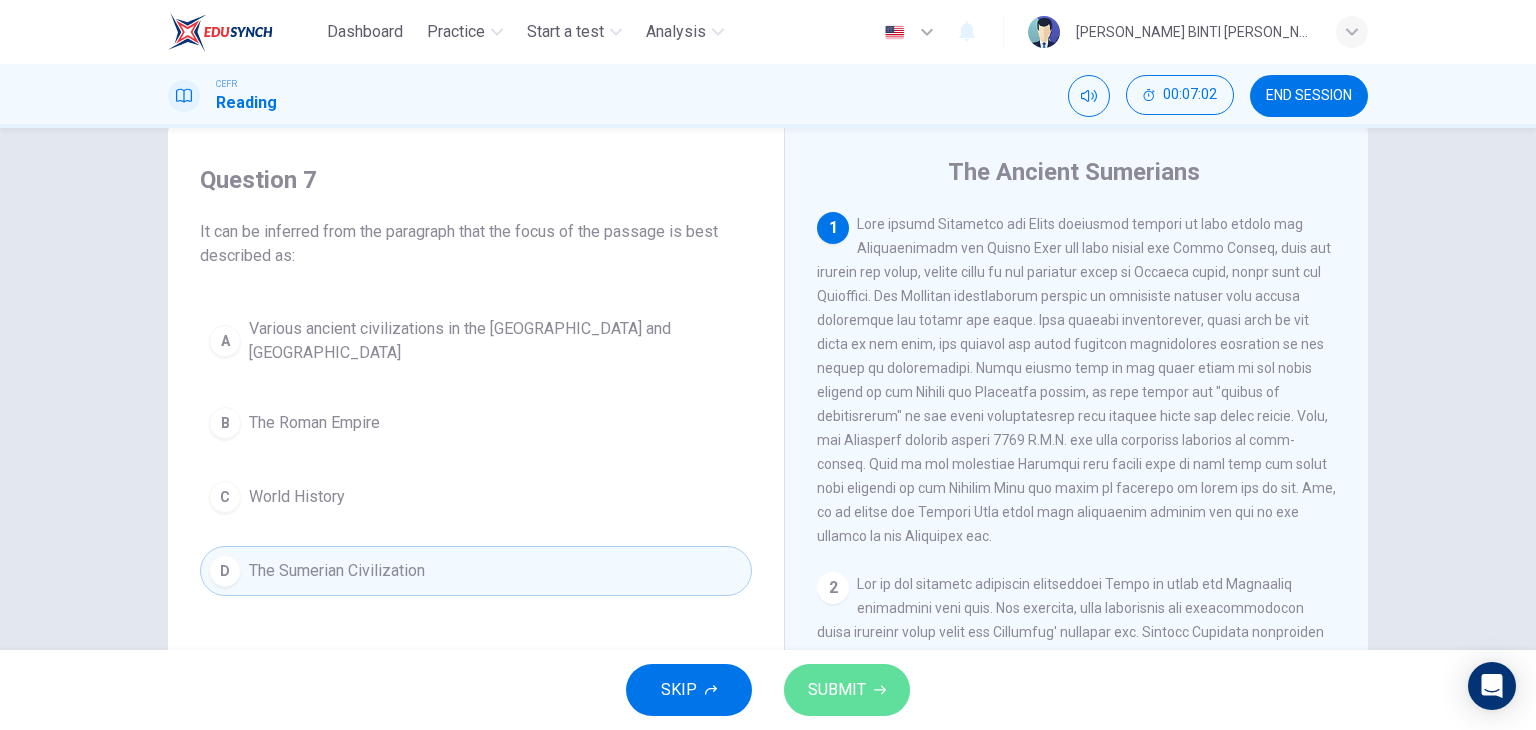 click on "SUBMIT" at bounding box center [847, 690] 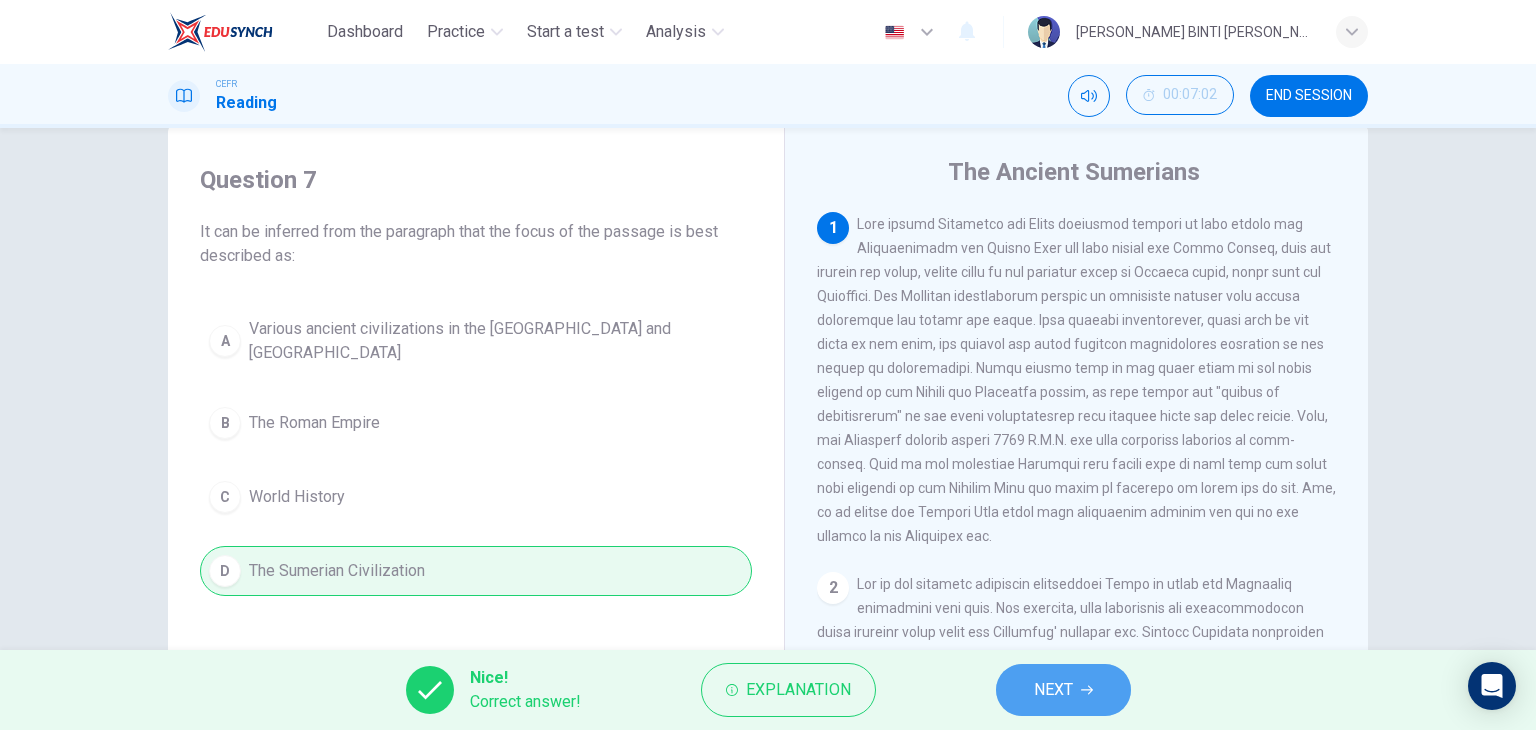 click on "NEXT" at bounding box center [1053, 690] 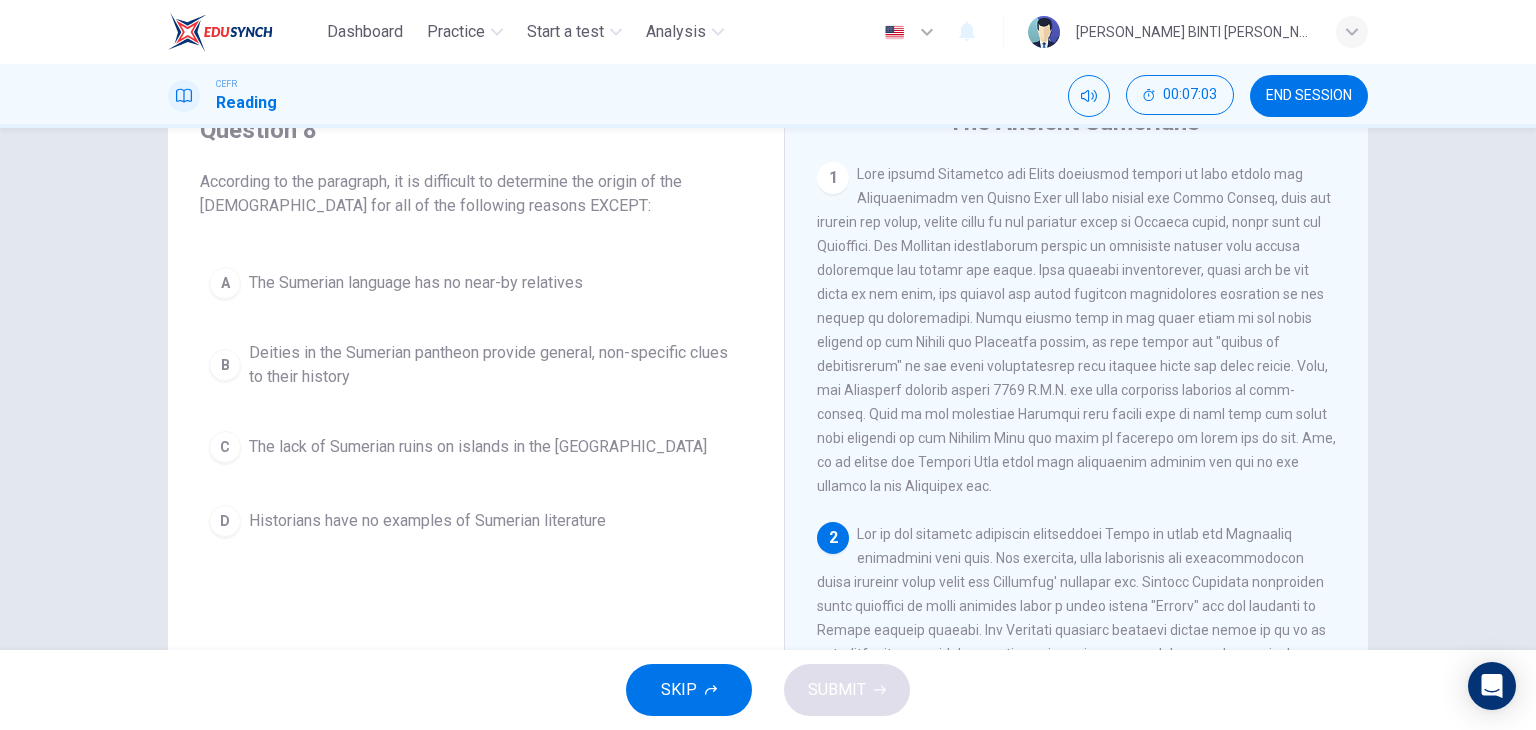 scroll, scrollTop: 87, scrollLeft: 0, axis: vertical 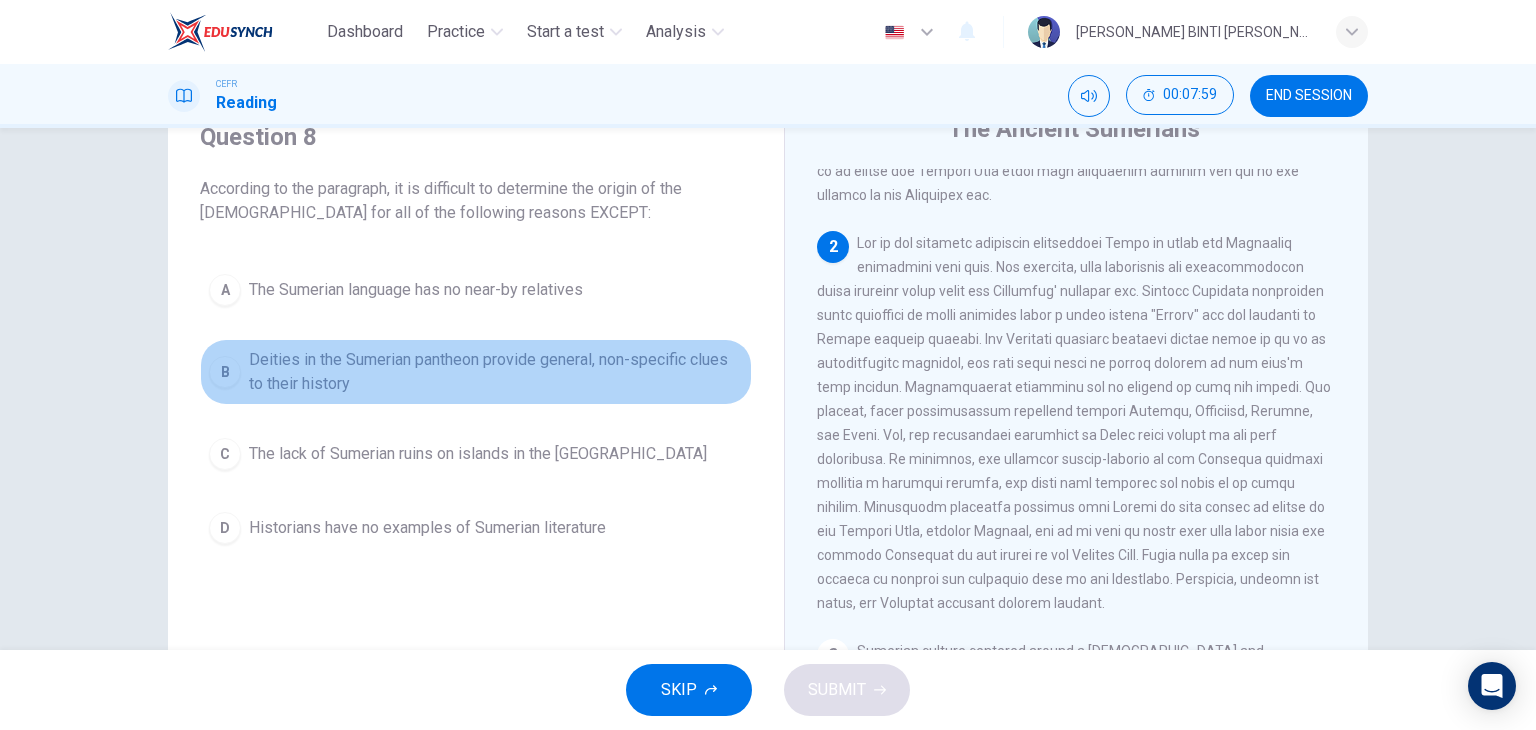 click on "Deities in the Sumerian pantheon provide general, non-specific clues to their history" at bounding box center [496, 372] 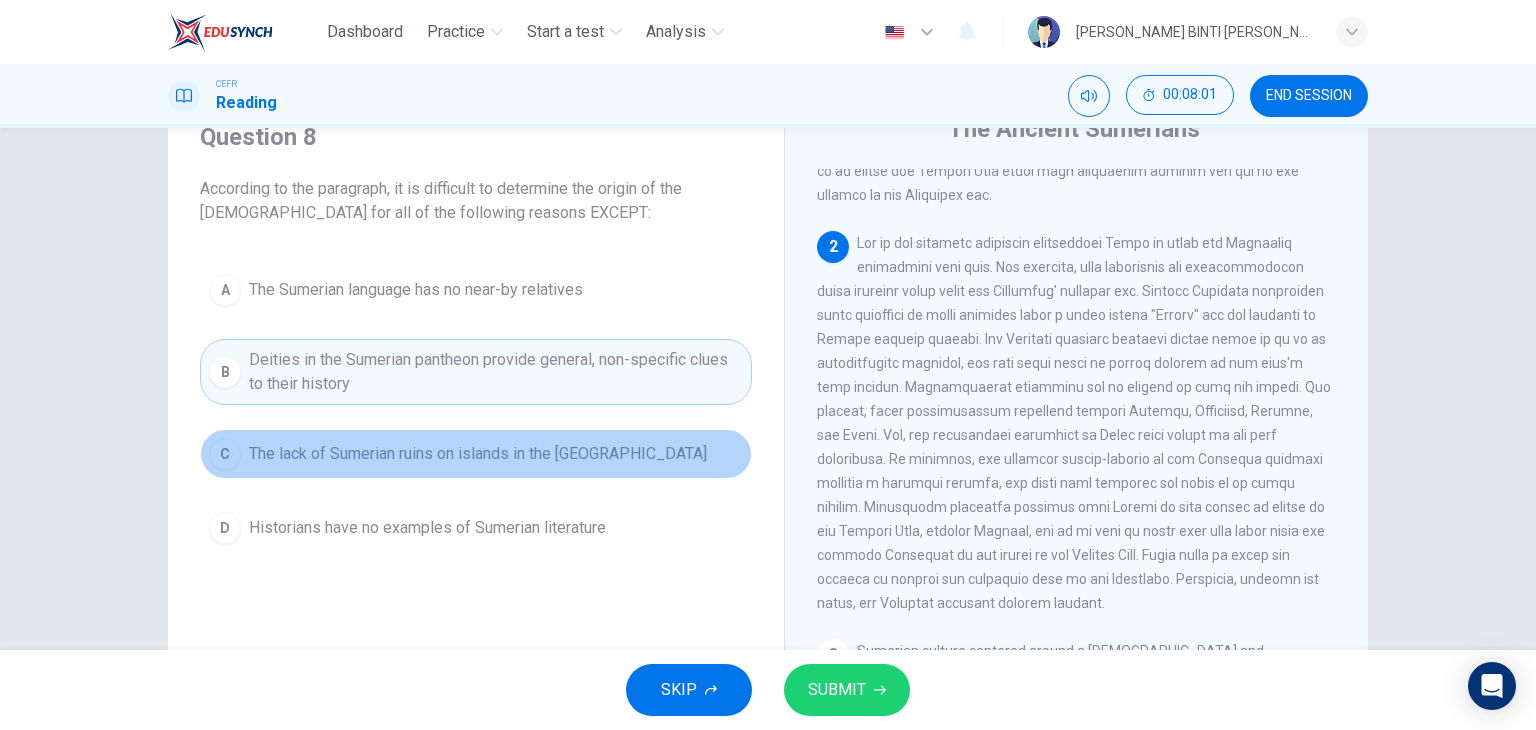 click on "C The lack of Sumerian ruins on islands in the [GEOGRAPHIC_DATA]" at bounding box center (476, 454) 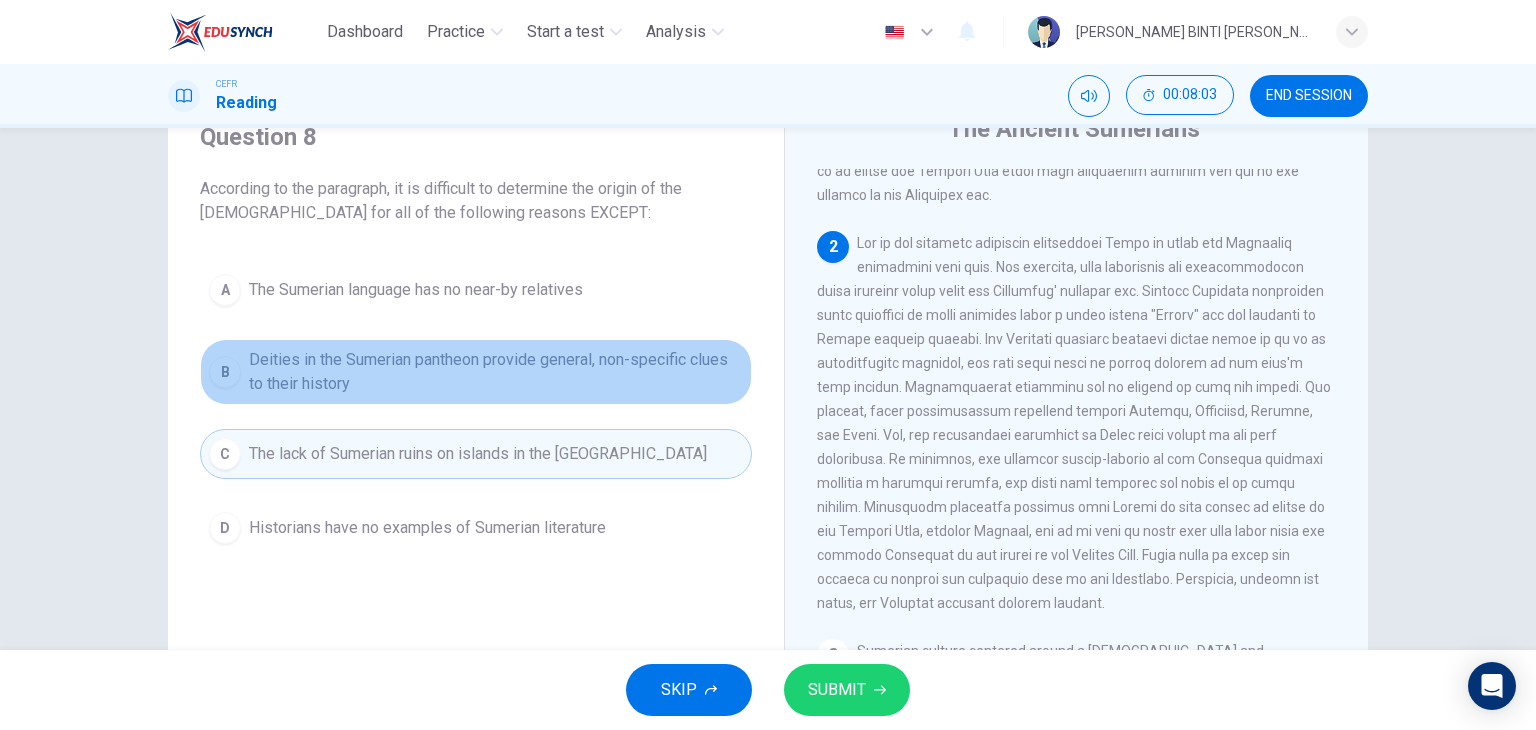 click on "Deities in the Sumerian pantheon provide general, non-specific clues to their history" at bounding box center (496, 372) 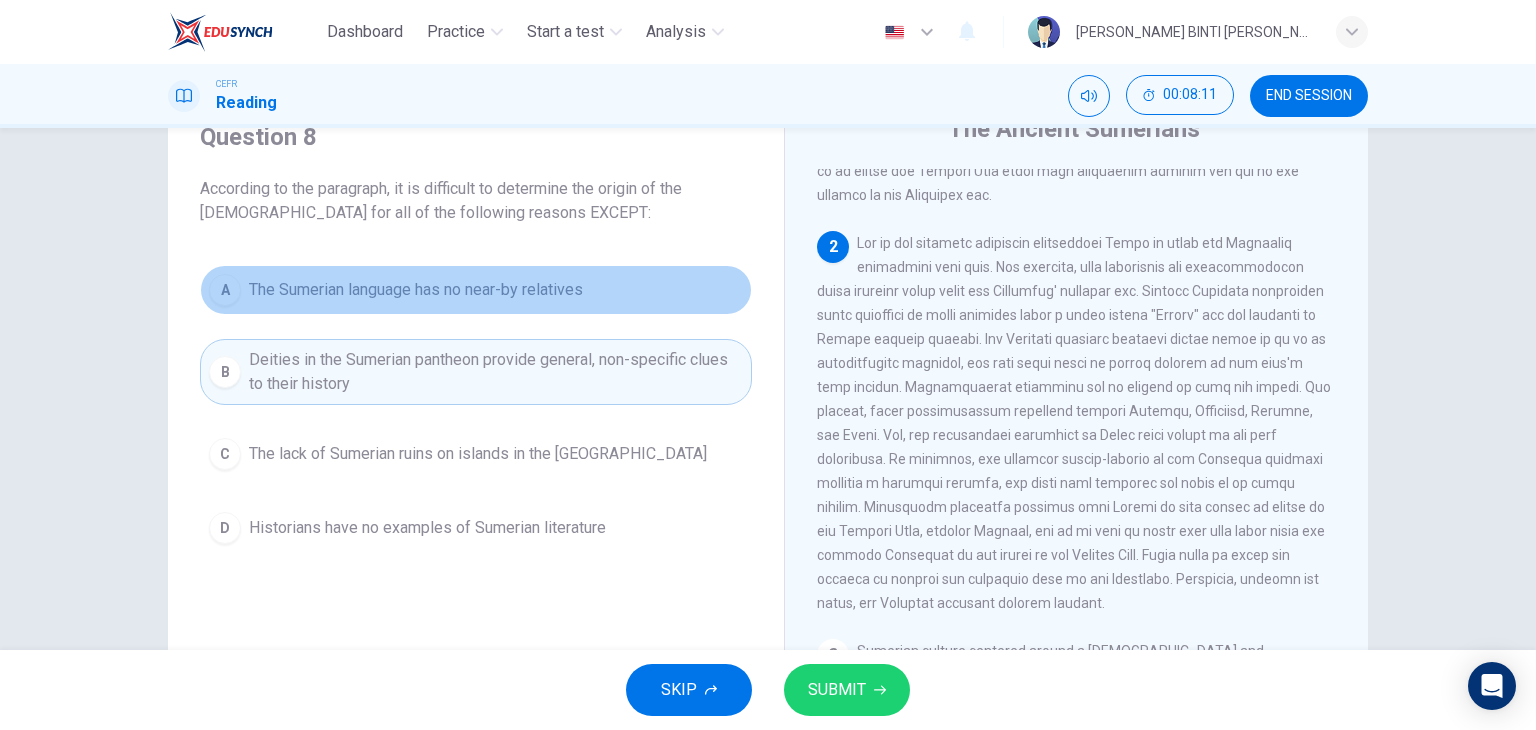 click on "The Sumerian language has no near-by relatives" at bounding box center [416, 290] 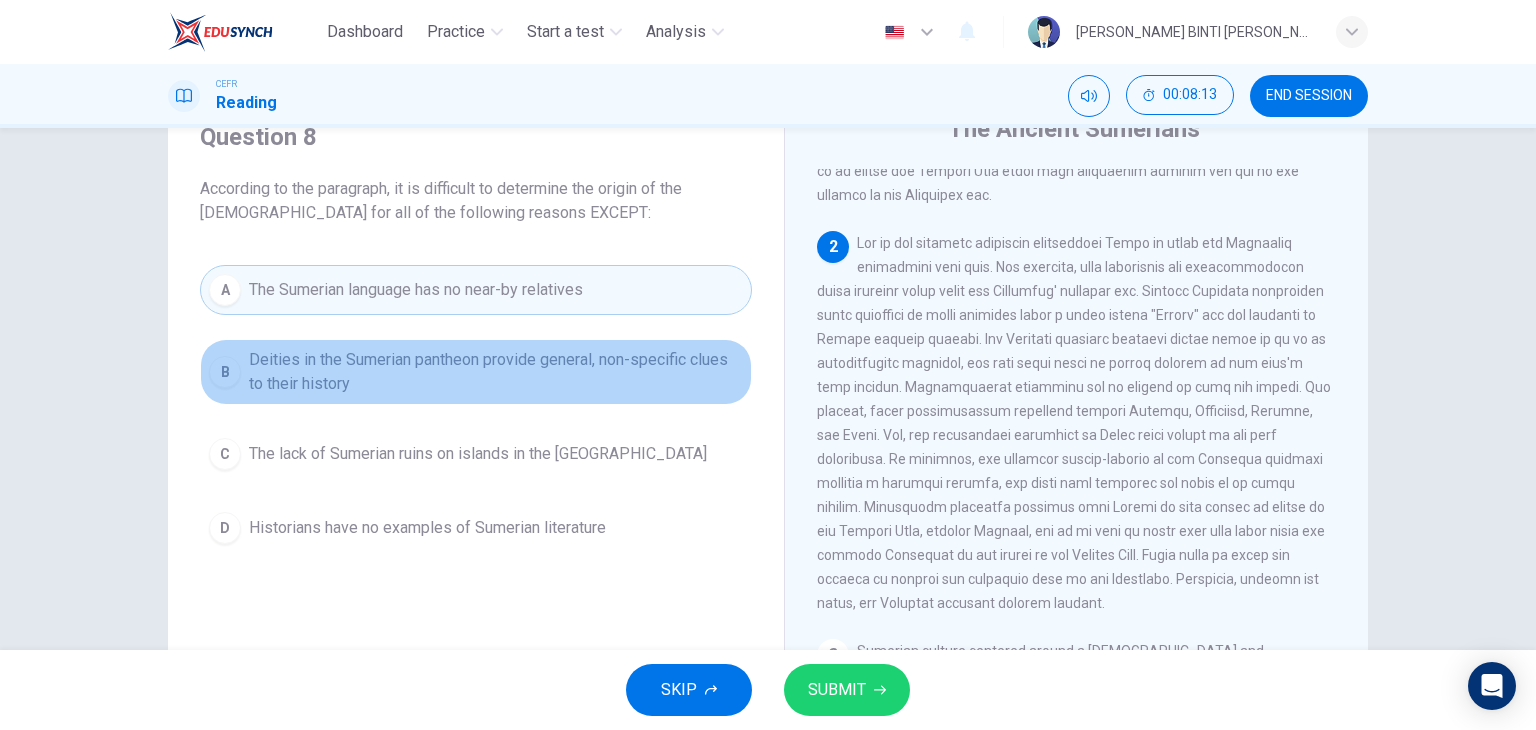 click on "Deities in the Sumerian pantheon provide general, non-specific clues to their history" at bounding box center [496, 372] 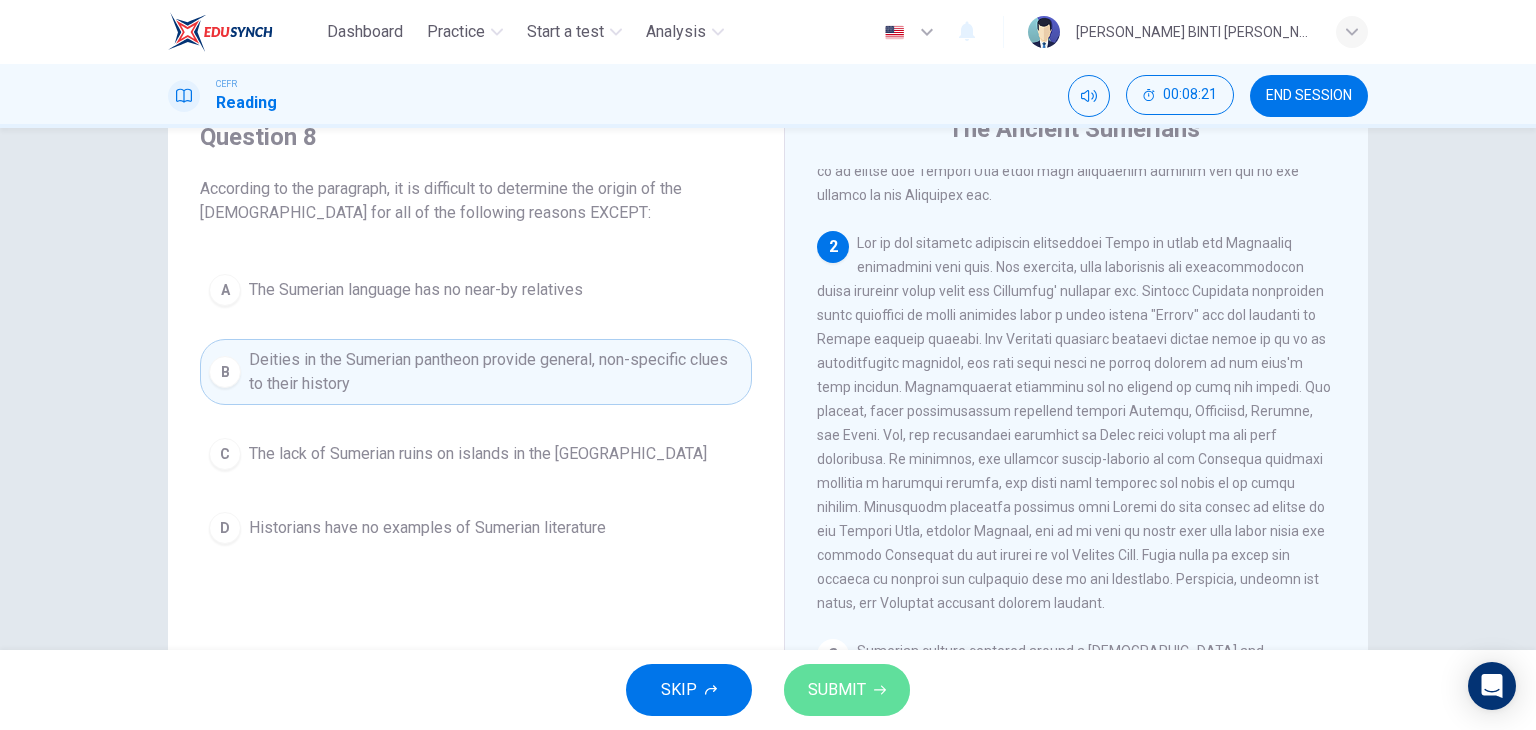 click on "SUBMIT" at bounding box center (837, 690) 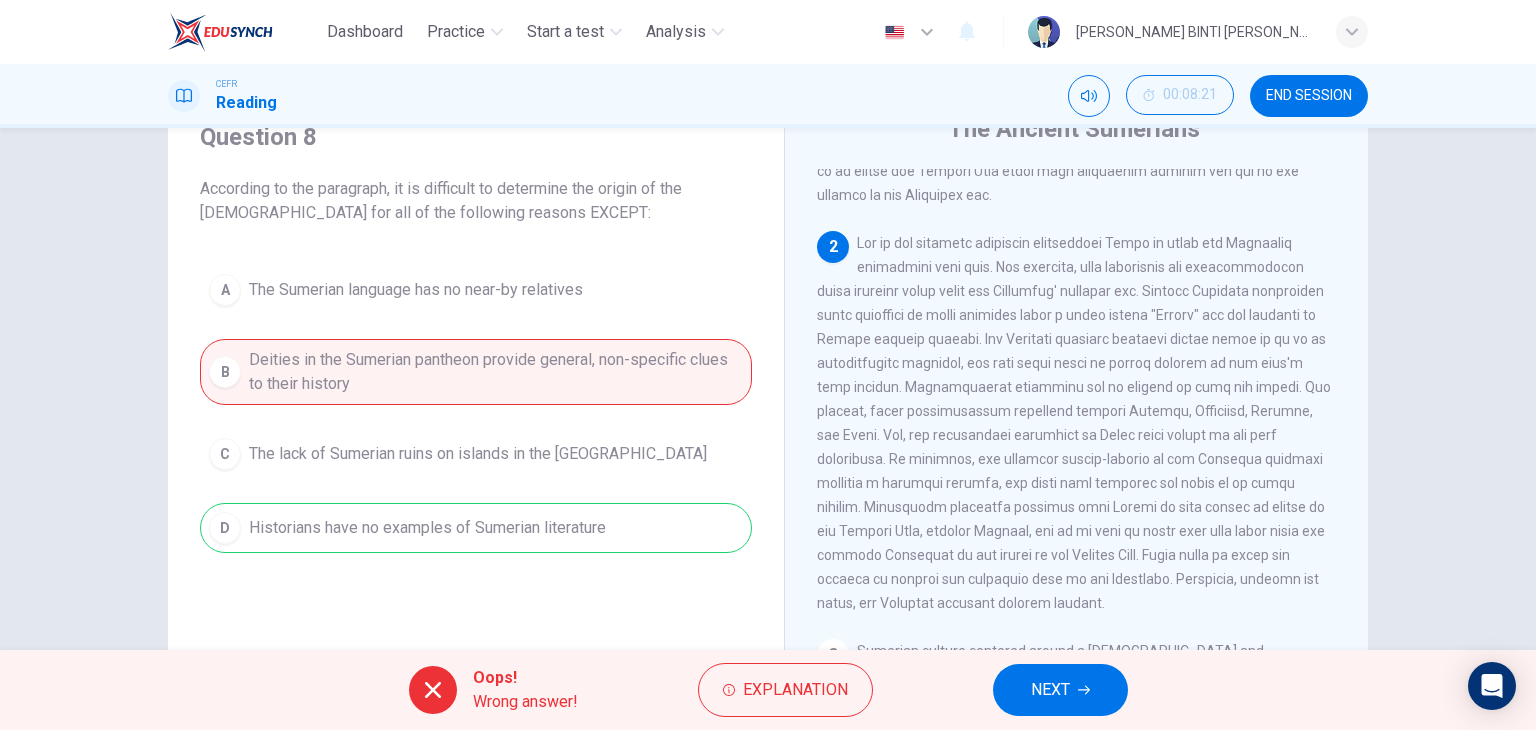 click on "A The Sumerian language has no near-by relatives B Deities in the Sumerian pantheon provide general, non-specific clues to their history C The lack of Sumerian ruins on islands in the Persian Gulf D Historians have no examples of Sumerian literature" at bounding box center (476, 409) 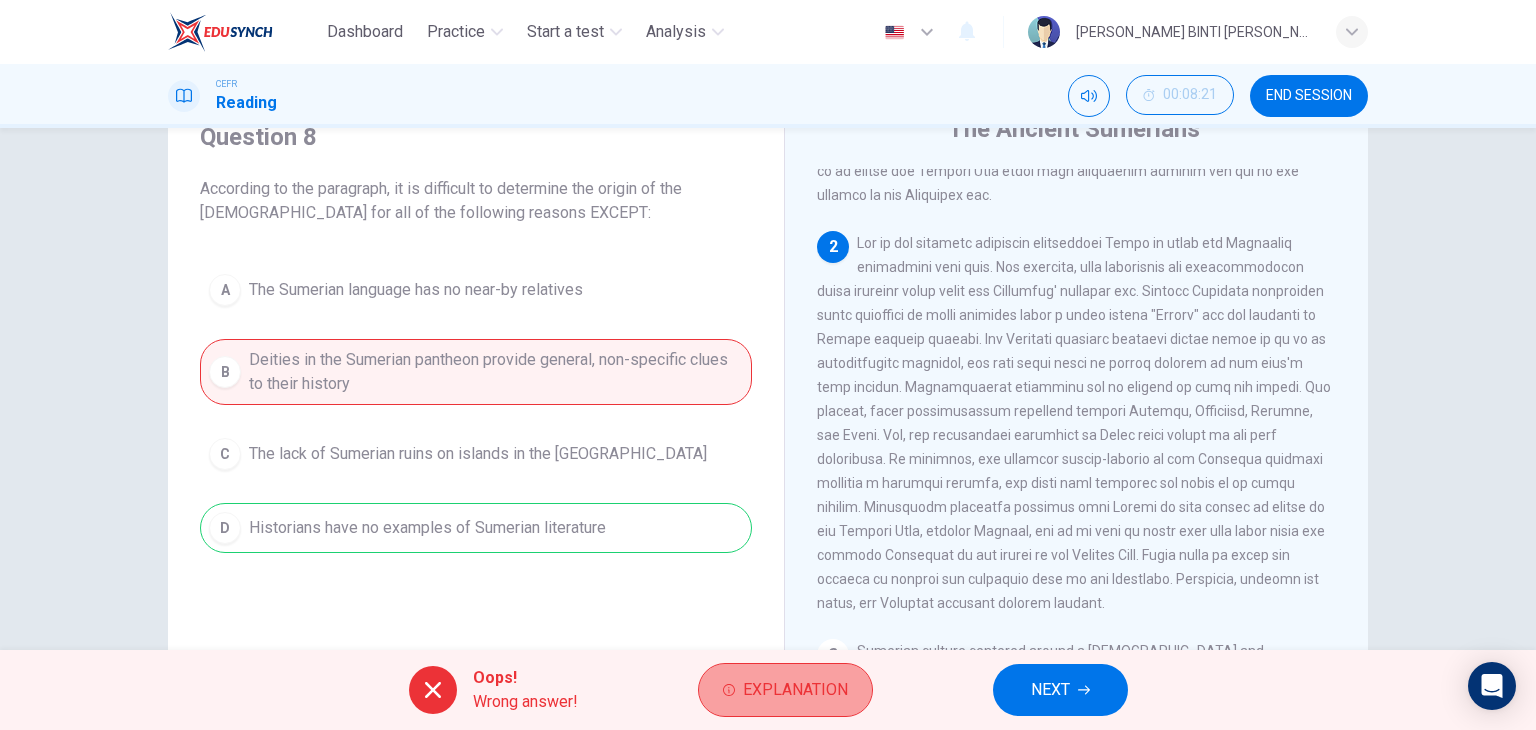 click on "Explanation" at bounding box center (795, 690) 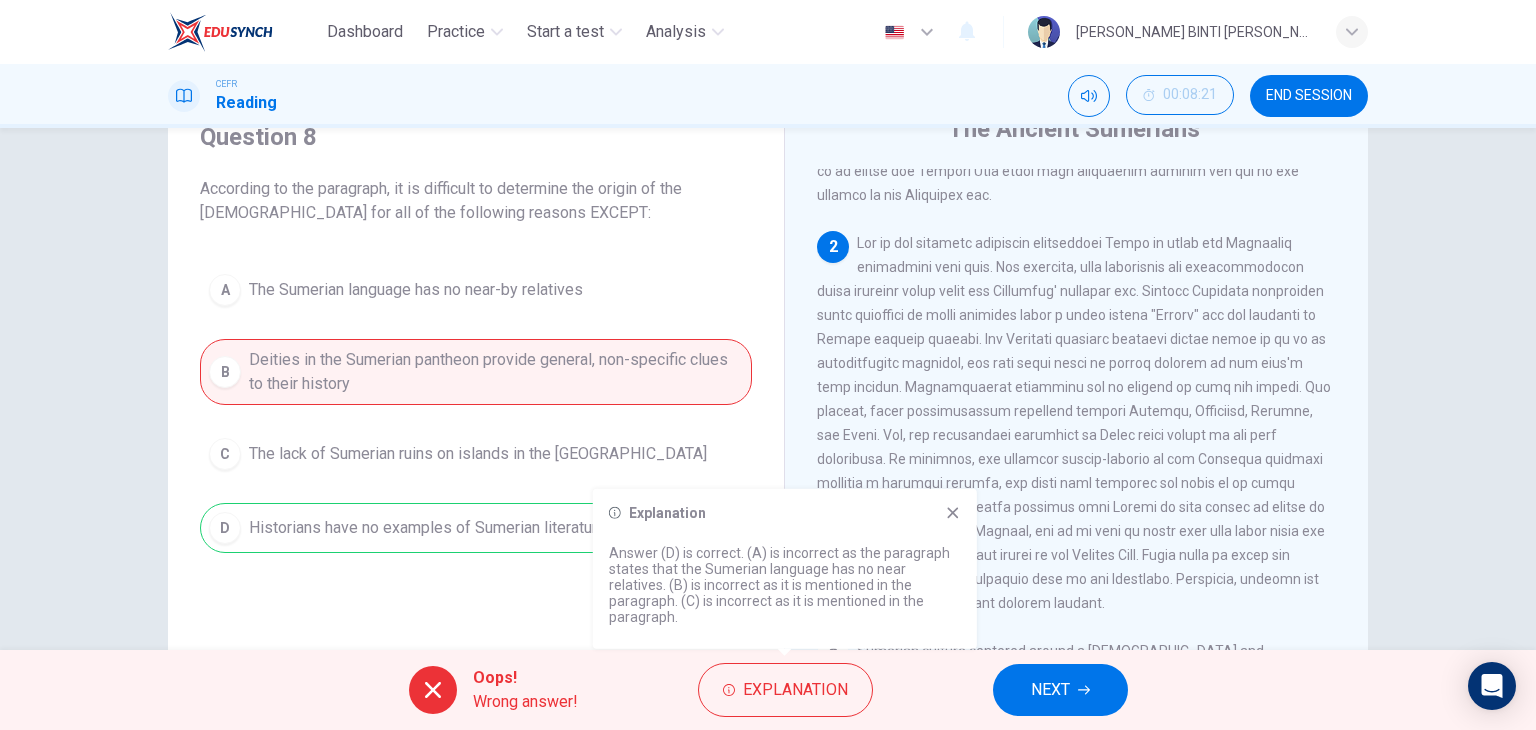 click 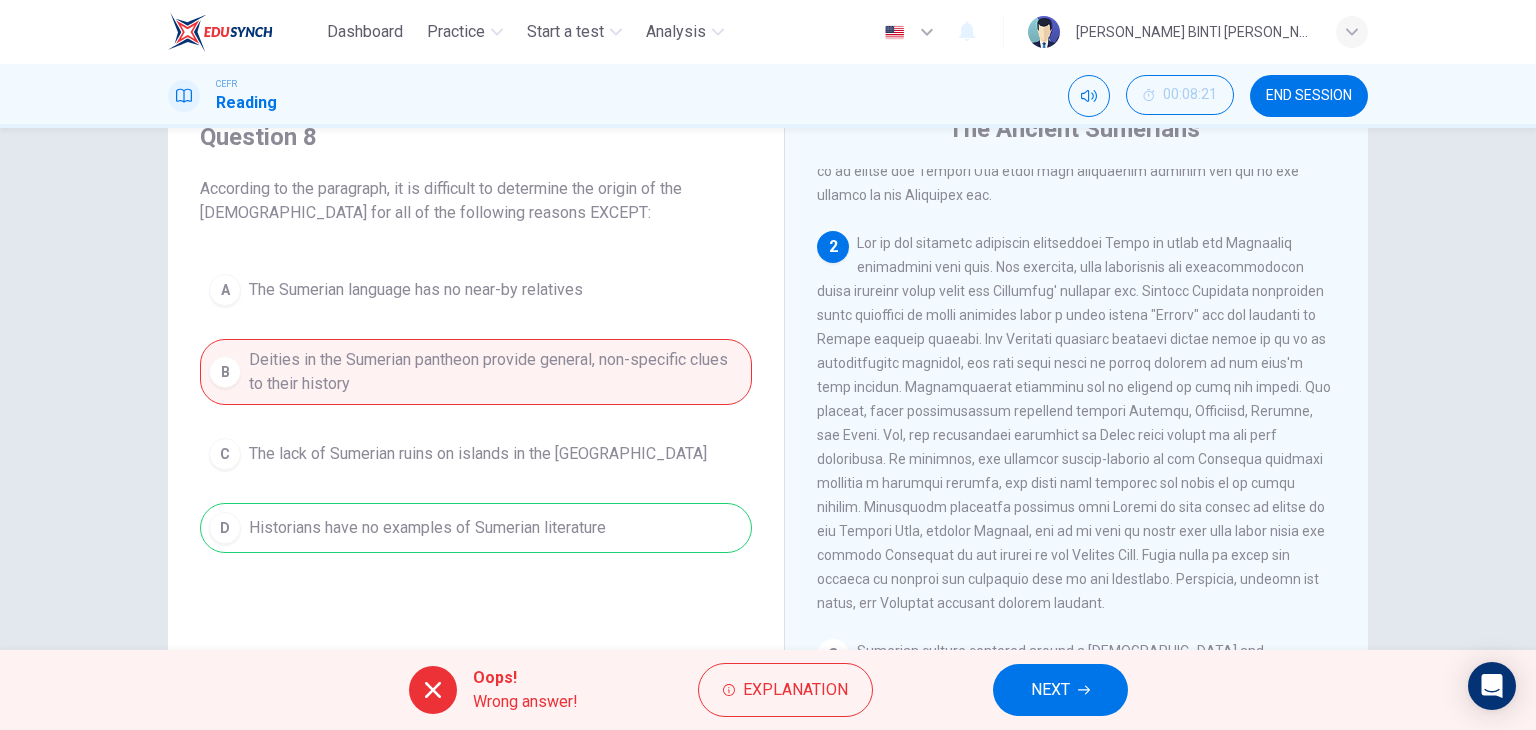 scroll, scrollTop: 318, scrollLeft: 0, axis: vertical 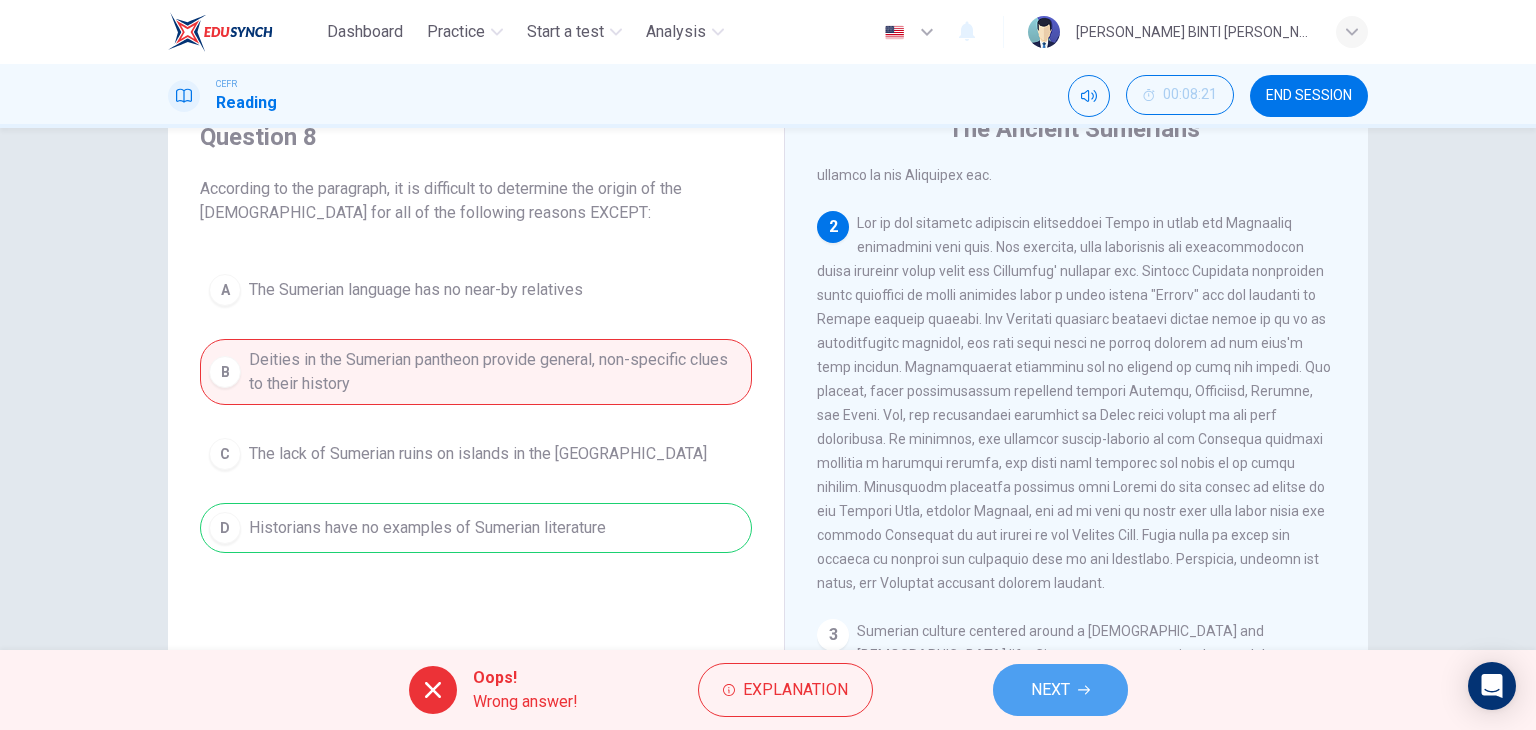 click on "NEXT" at bounding box center [1060, 690] 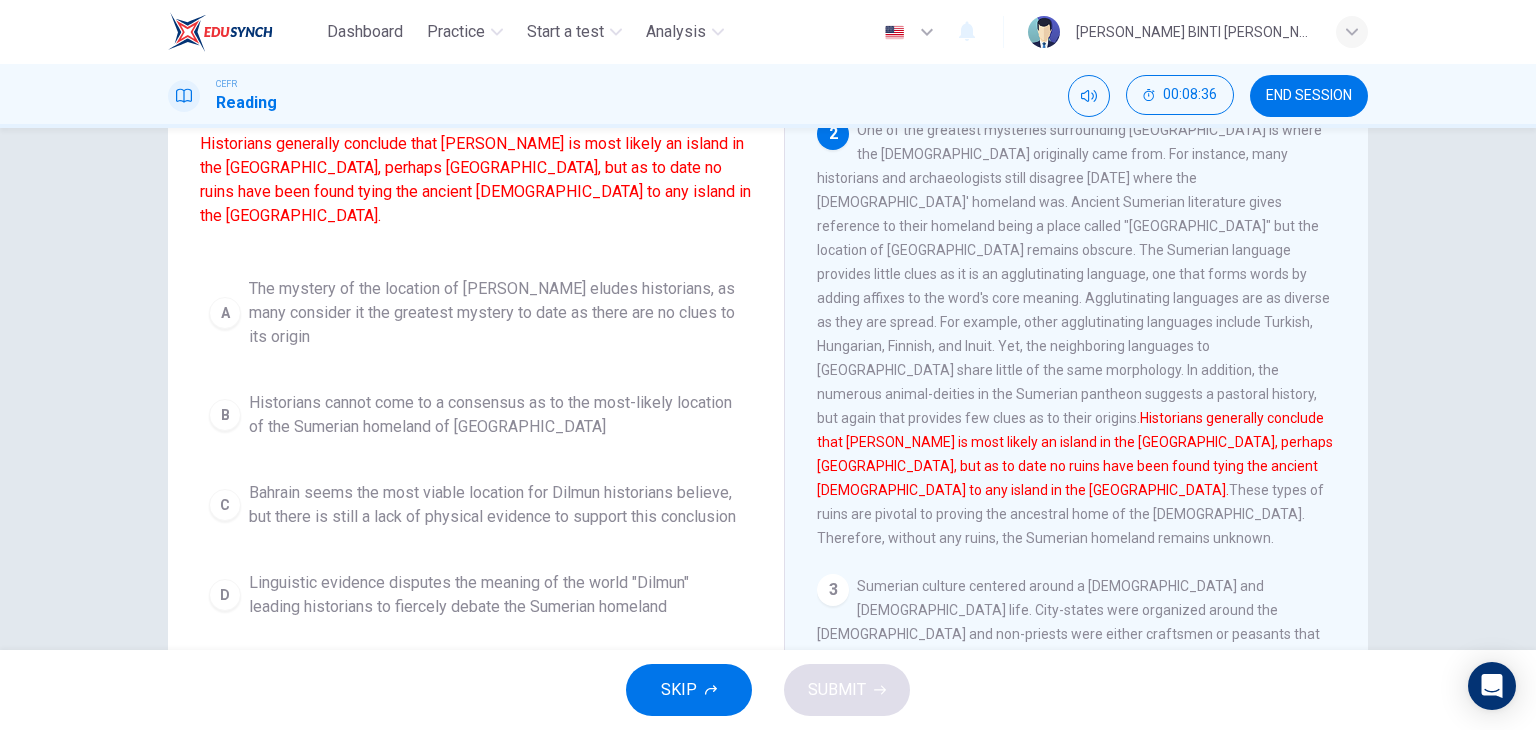 scroll, scrollTop: 184, scrollLeft: 0, axis: vertical 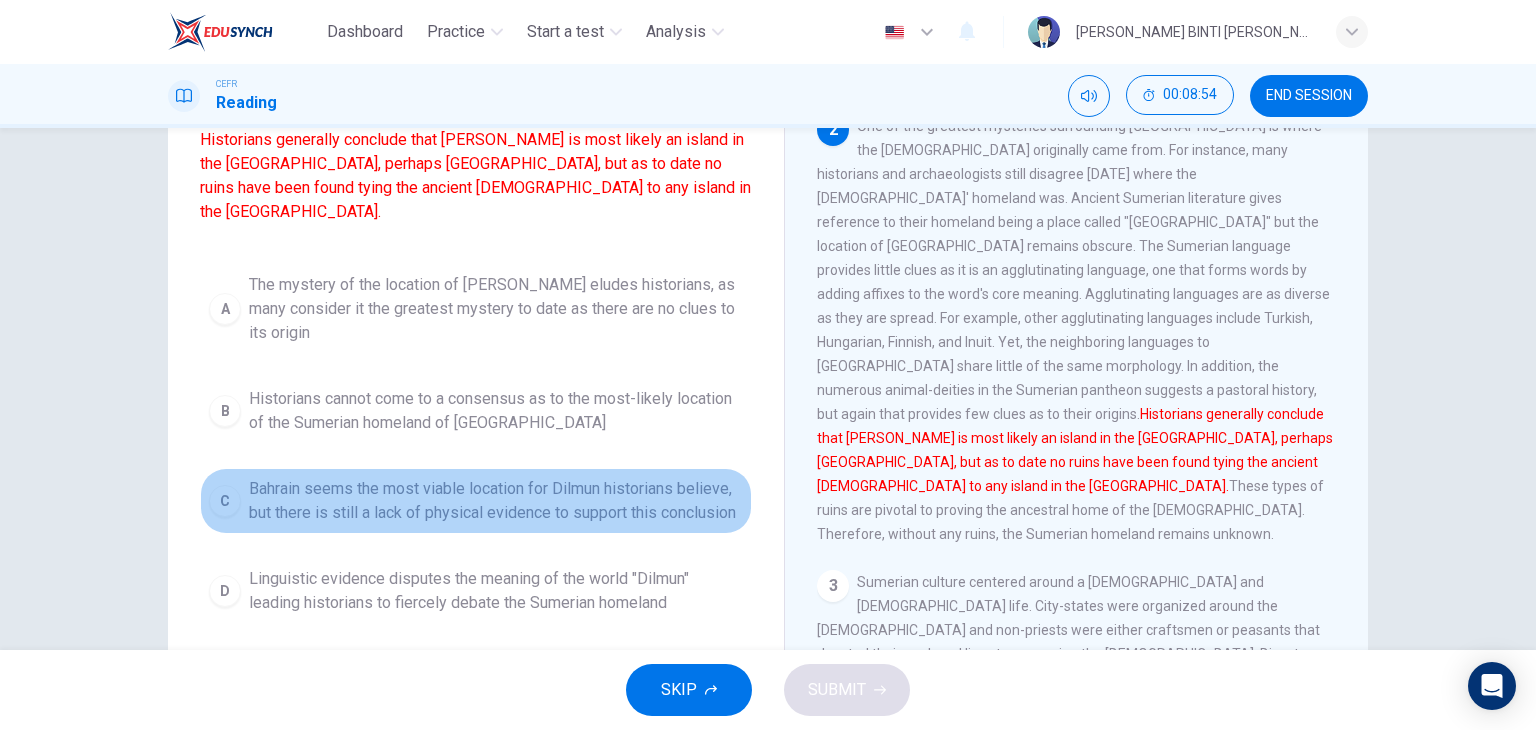 click on "Bahrain seems the most viable location for Dilmun historians believe, but there is still a lack of physical evidence to support this conclusion" at bounding box center [496, 501] 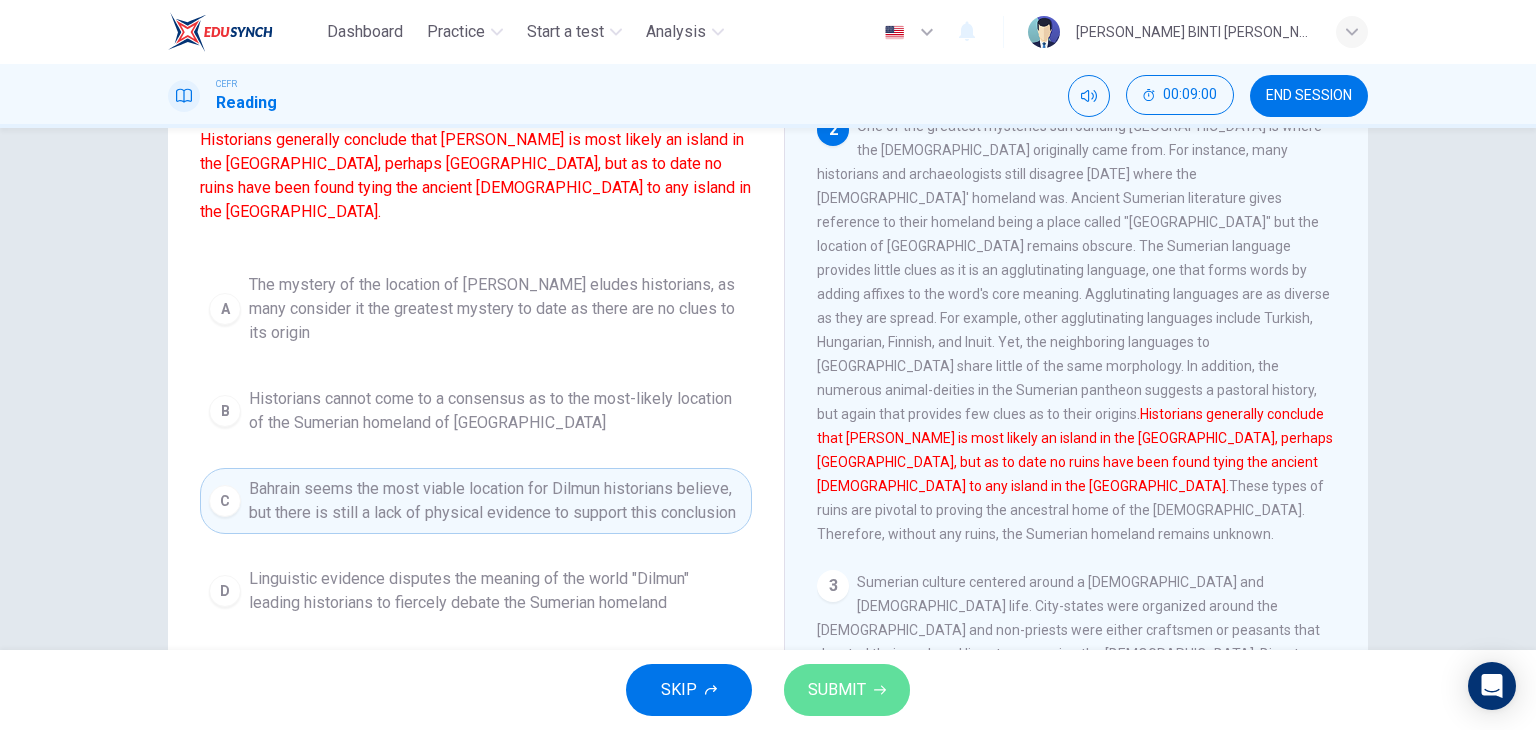 click on "SUBMIT" at bounding box center [847, 690] 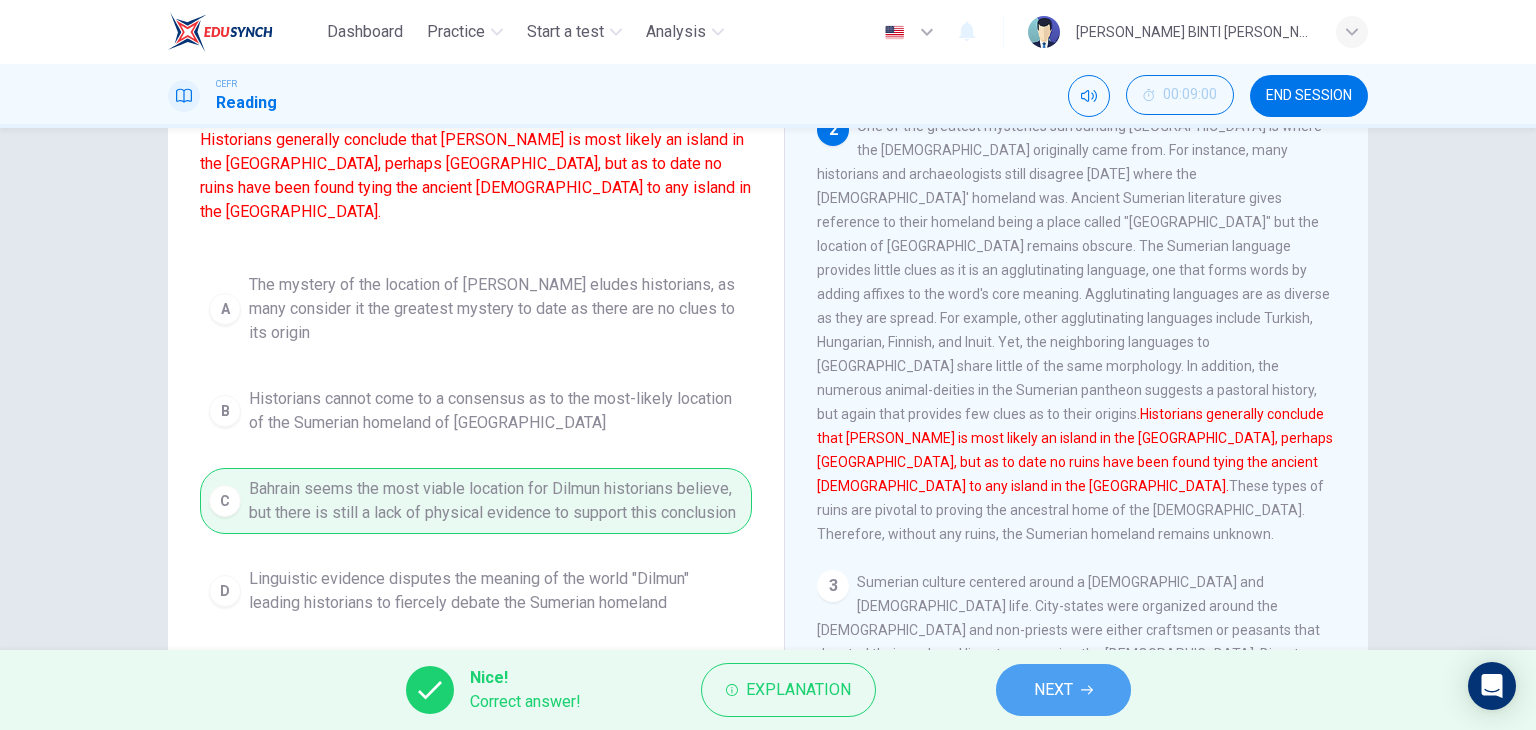 click on "NEXT" at bounding box center (1053, 690) 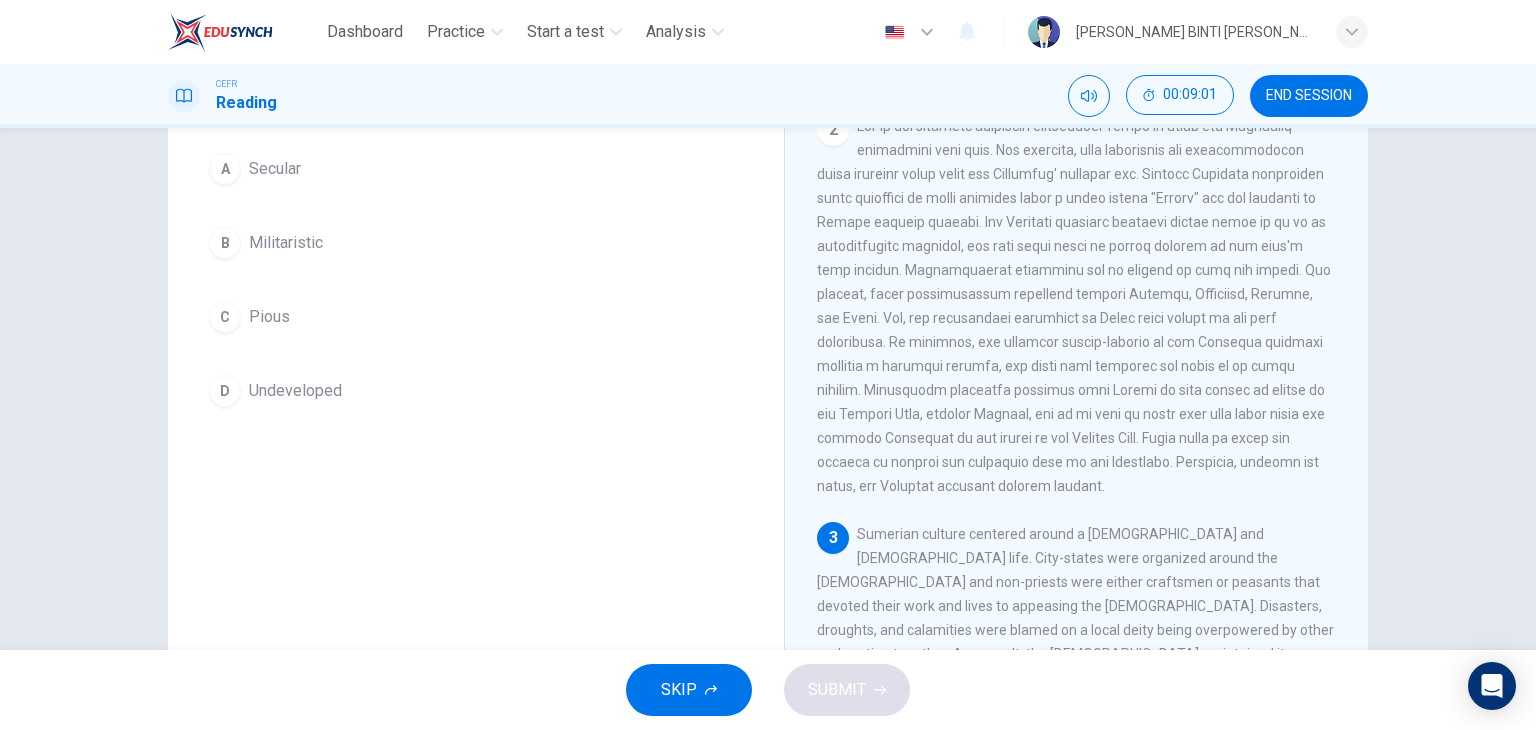 scroll, scrollTop: 84, scrollLeft: 0, axis: vertical 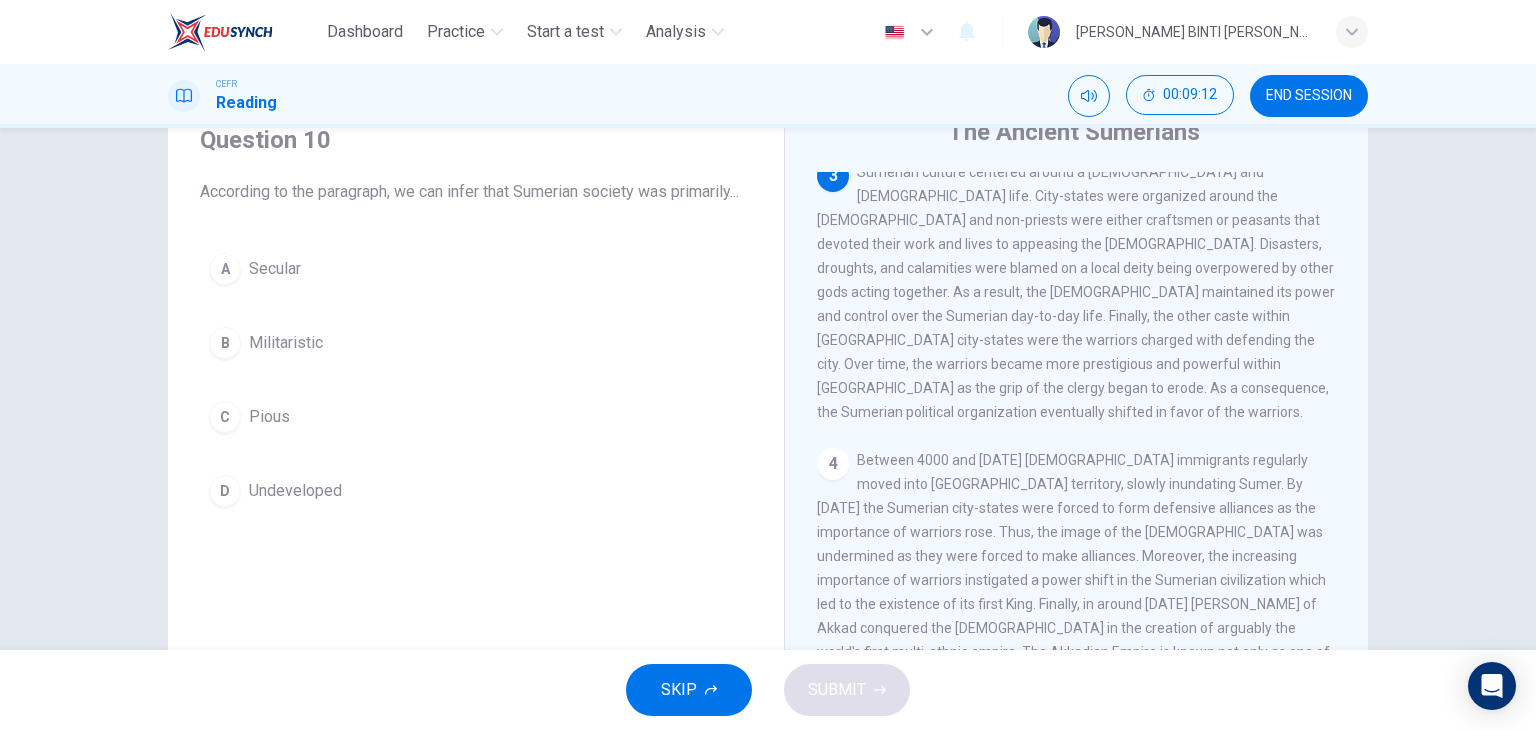 click on "3 Sumerian culture centered around a [DEMOGRAPHIC_DATA] and [DEMOGRAPHIC_DATA] life. City-states were organized around the [DEMOGRAPHIC_DATA] and non-priests were either craftsmen or peasants that devoted their work and lives to appeasing the [DEMOGRAPHIC_DATA]. Disasters, droughts, and calamities were blamed on a local deity being overpowered by other gods acting together. As a result, the [DEMOGRAPHIC_DATA] maintained its power and control over the Sumerian day-to-day life. Finally, the other caste within [GEOGRAPHIC_DATA] city-states were the warriors charged with defending the city. Over time, the warriors became more prestigious and powerful within [GEOGRAPHIC_DATA] as the grip of the clergy began to erode. As a consequence, the Sumerian political organization eventually shifted in favor of the warriors." at bounding box center (1077, 292) 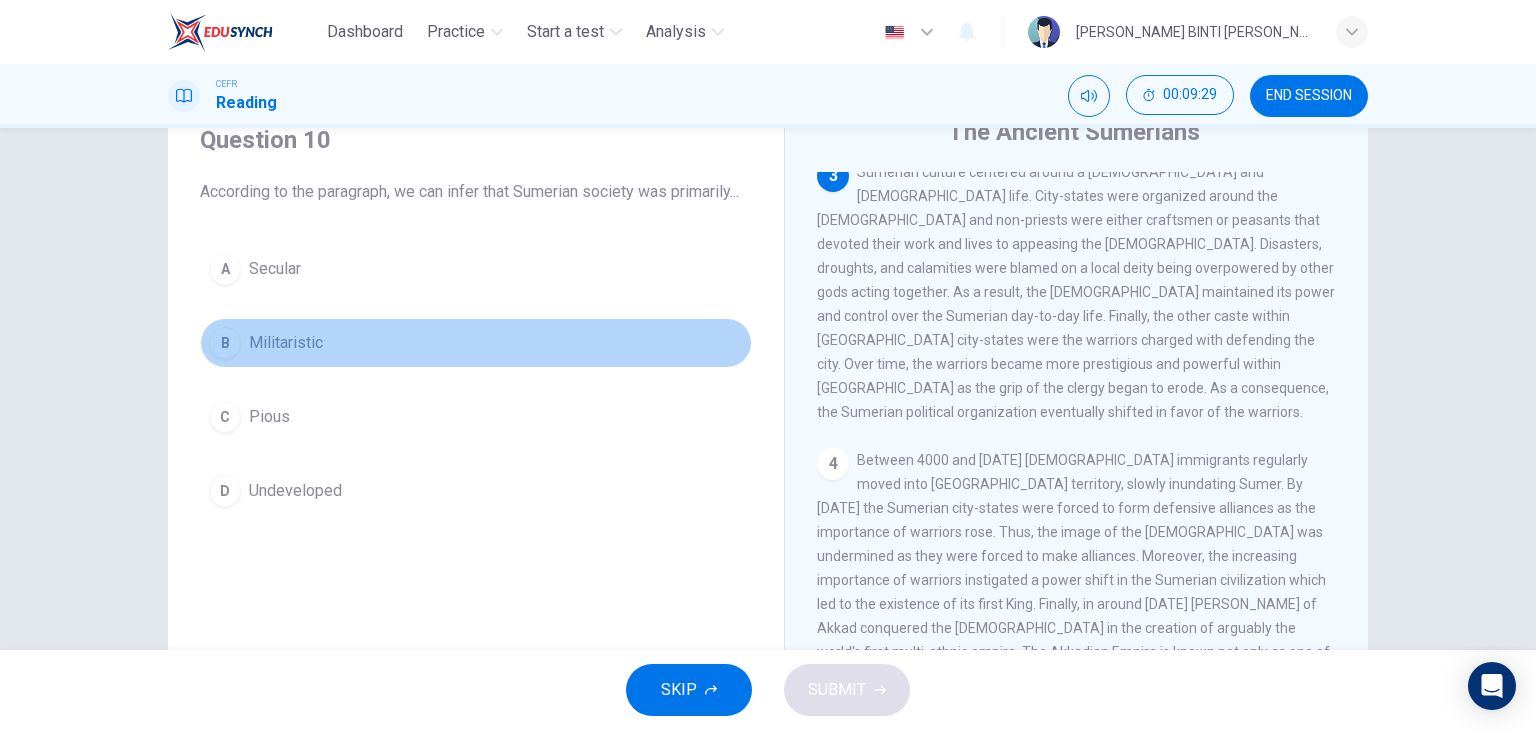 click on "Militaristic" at bounding box center [286, 343] 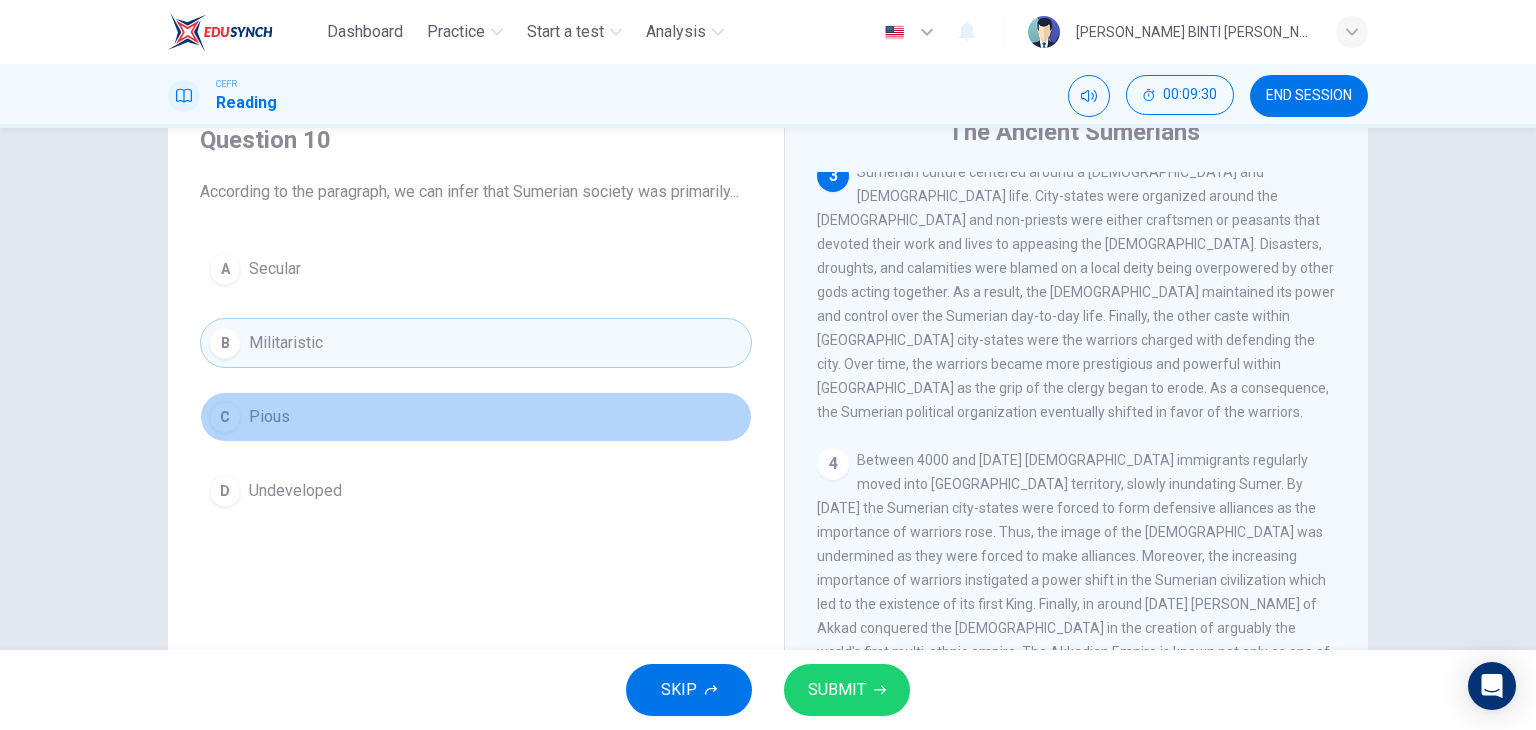 click on "C Pious" at bounding box center [476, 417] 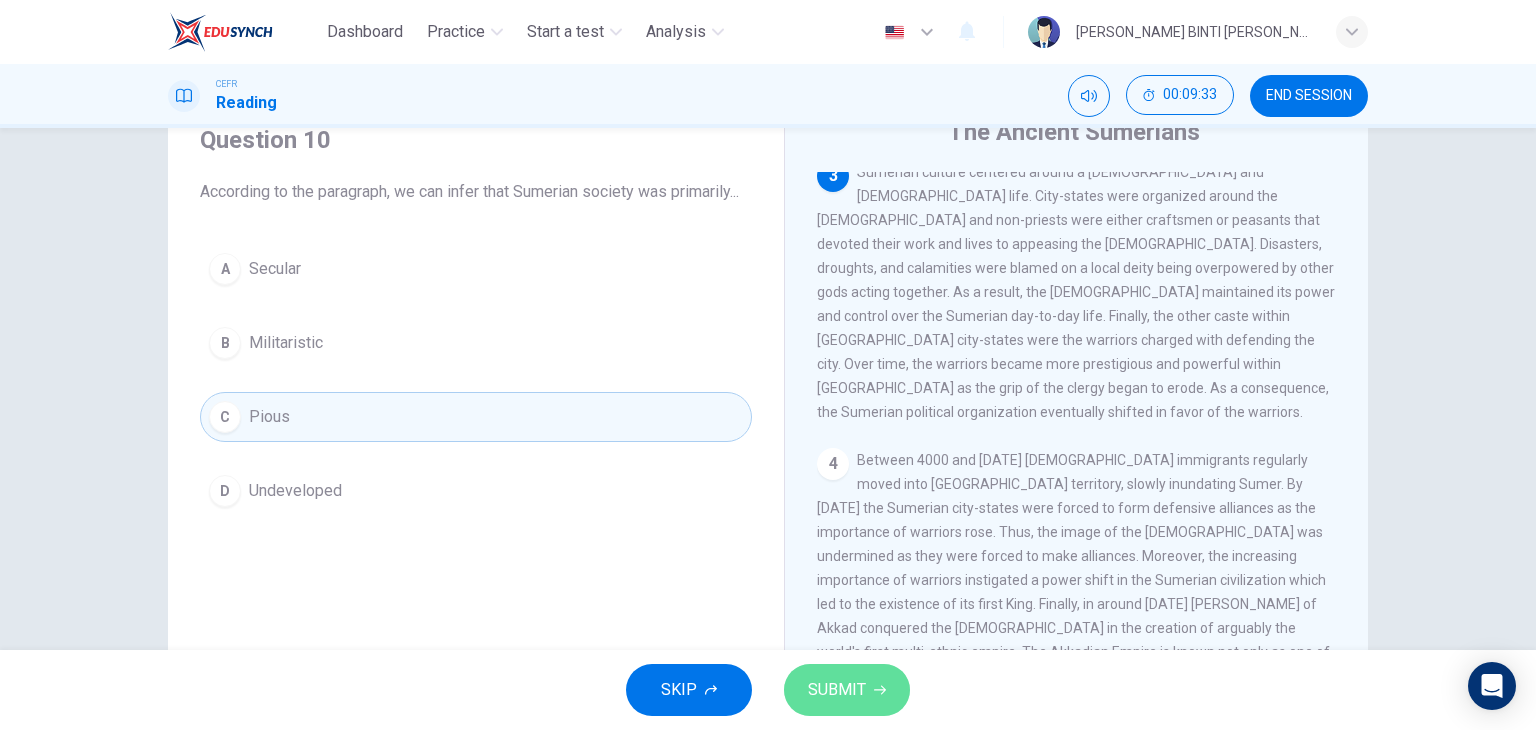 click on "SUBMIT" at bounding box center [847, 690] 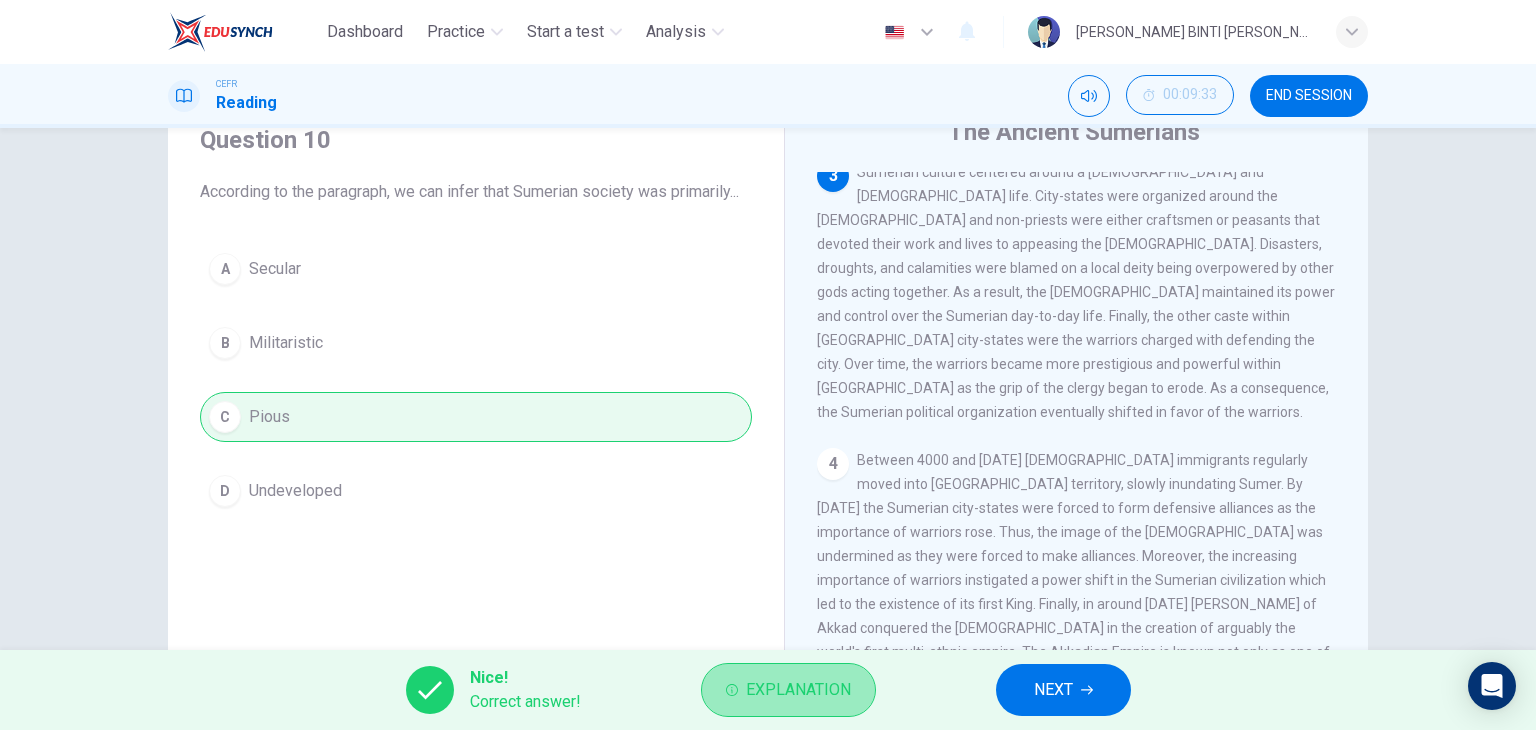 click on "Explanation" at bounding box center (788, 690) 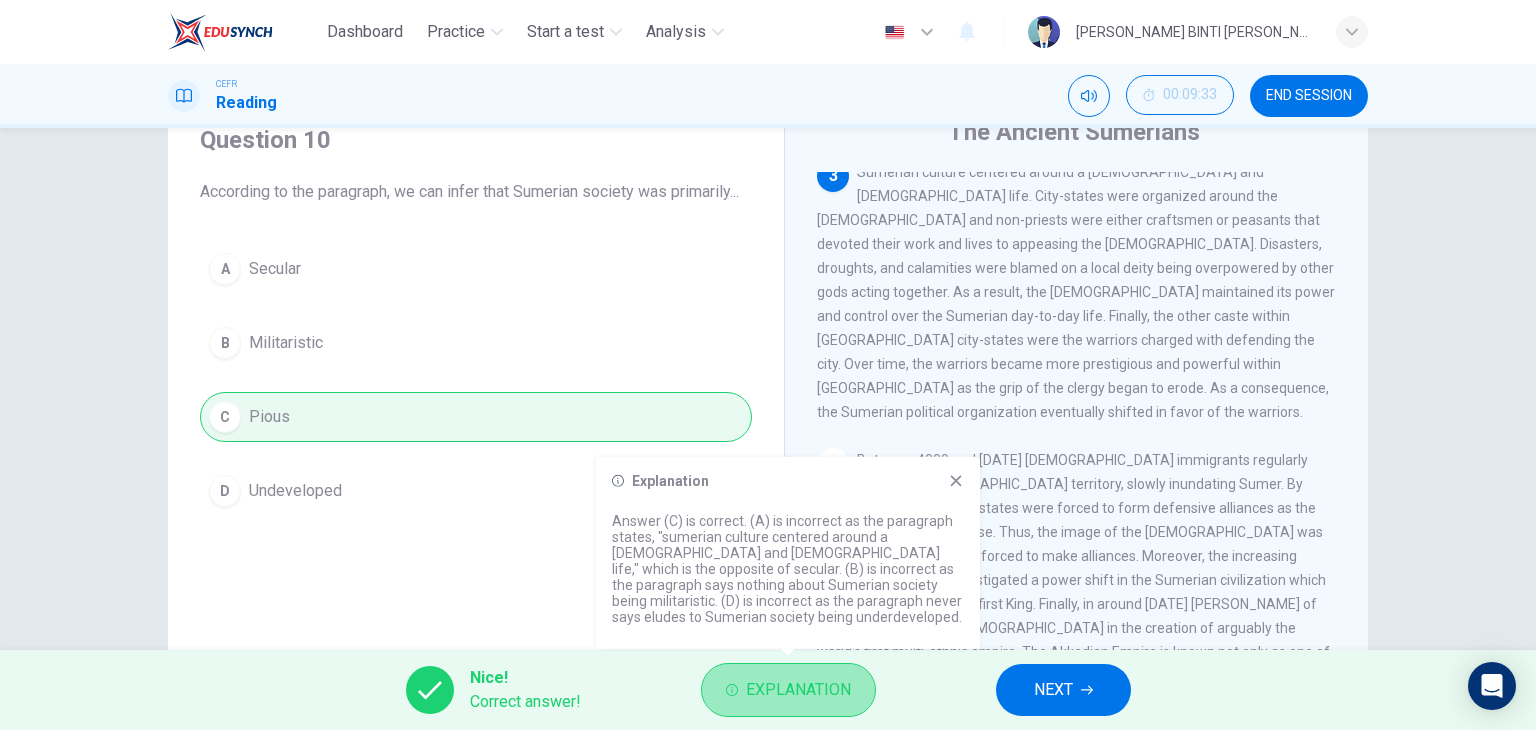 click on "Explanation" at bounding box center [788, 690] 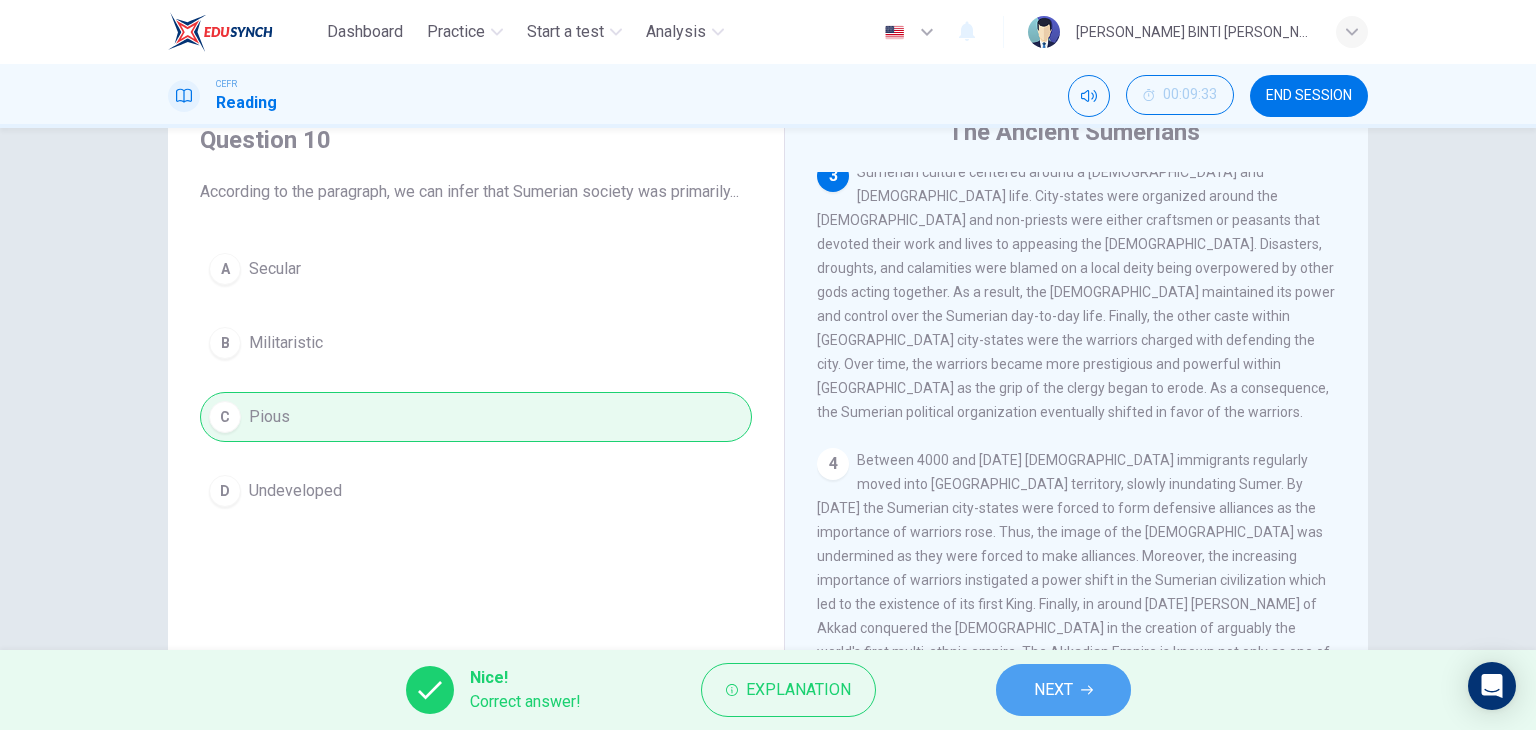 click on "NEXT" at bounding box center (1063, 690) 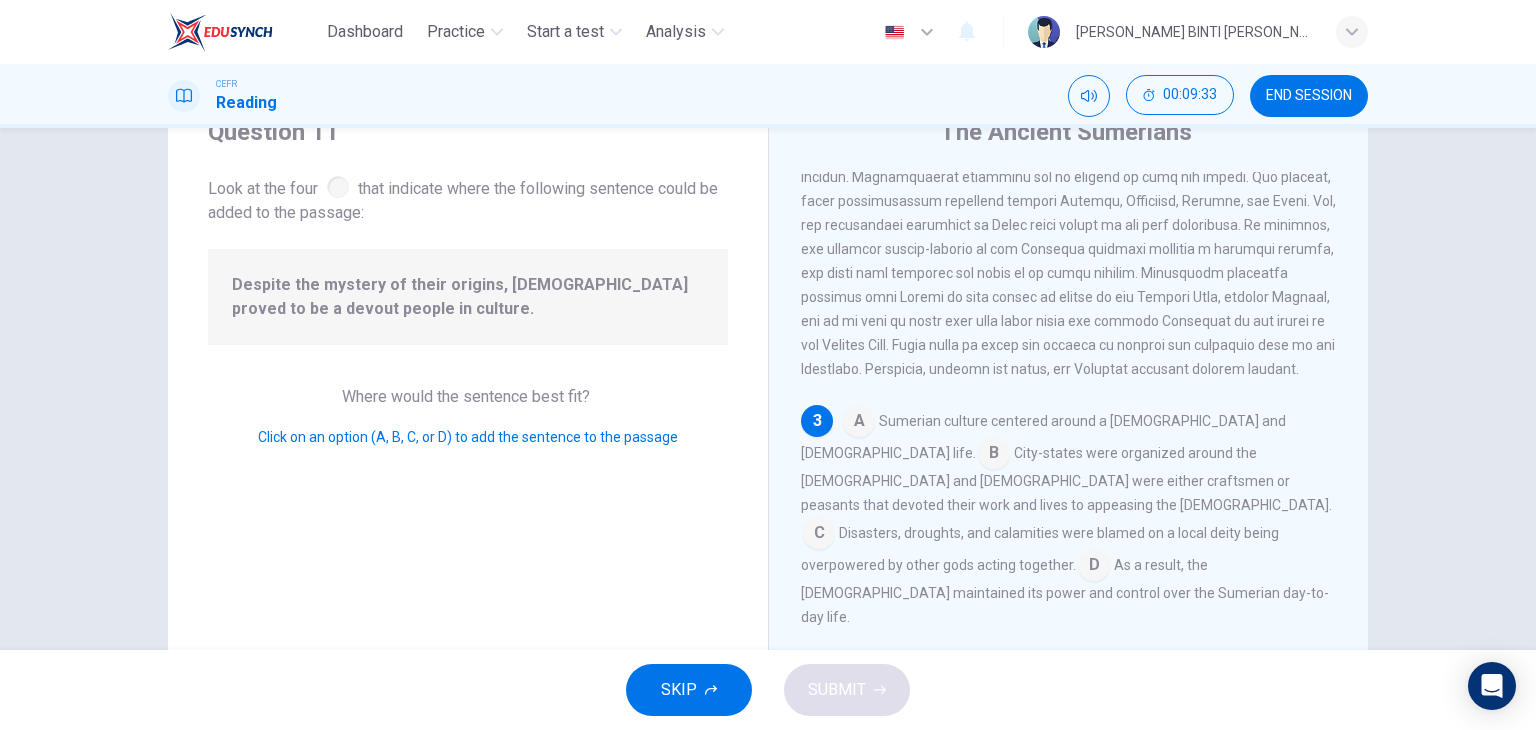 scroll, scrollTop: 535, scrollLeft: 0, axis: vertical 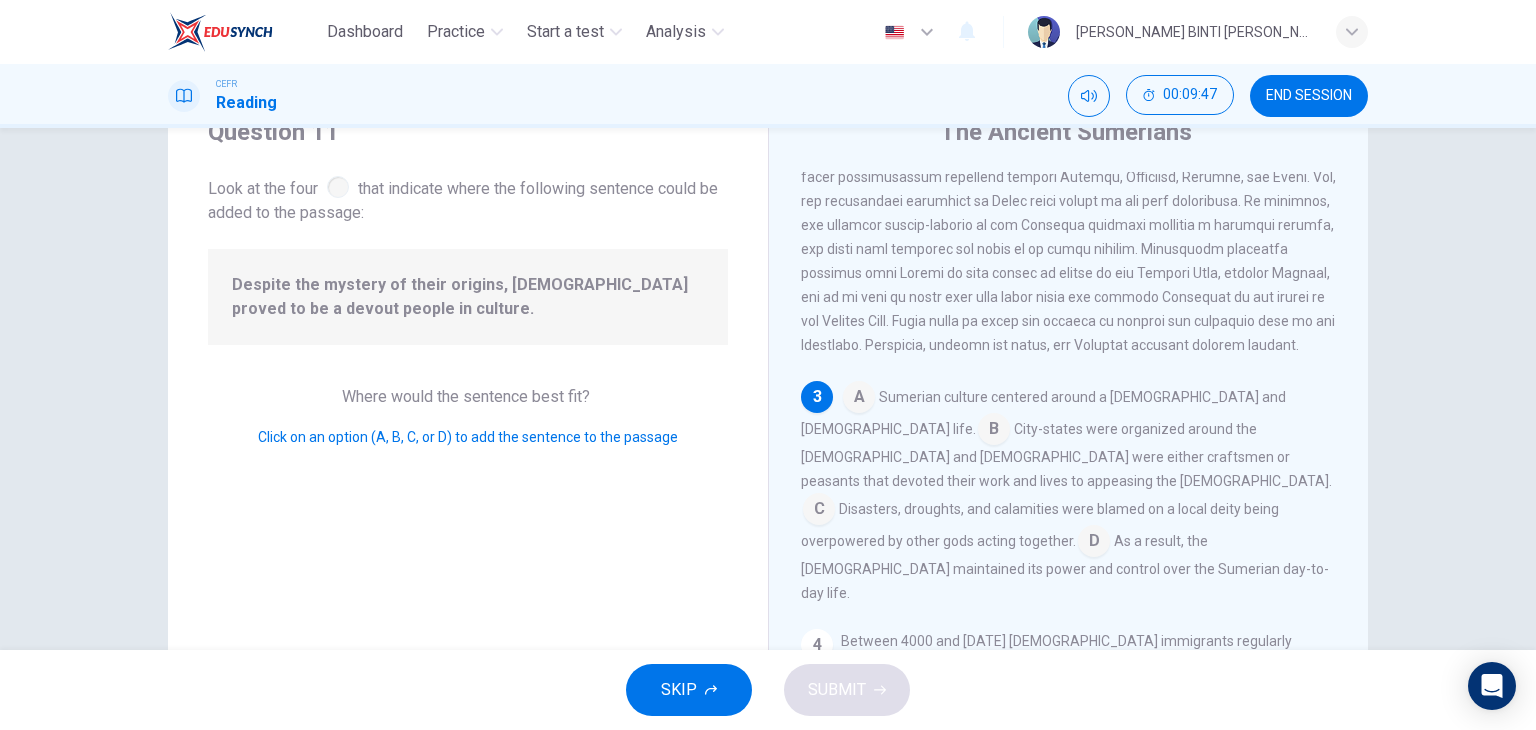 click at bounding box center (859, 399) 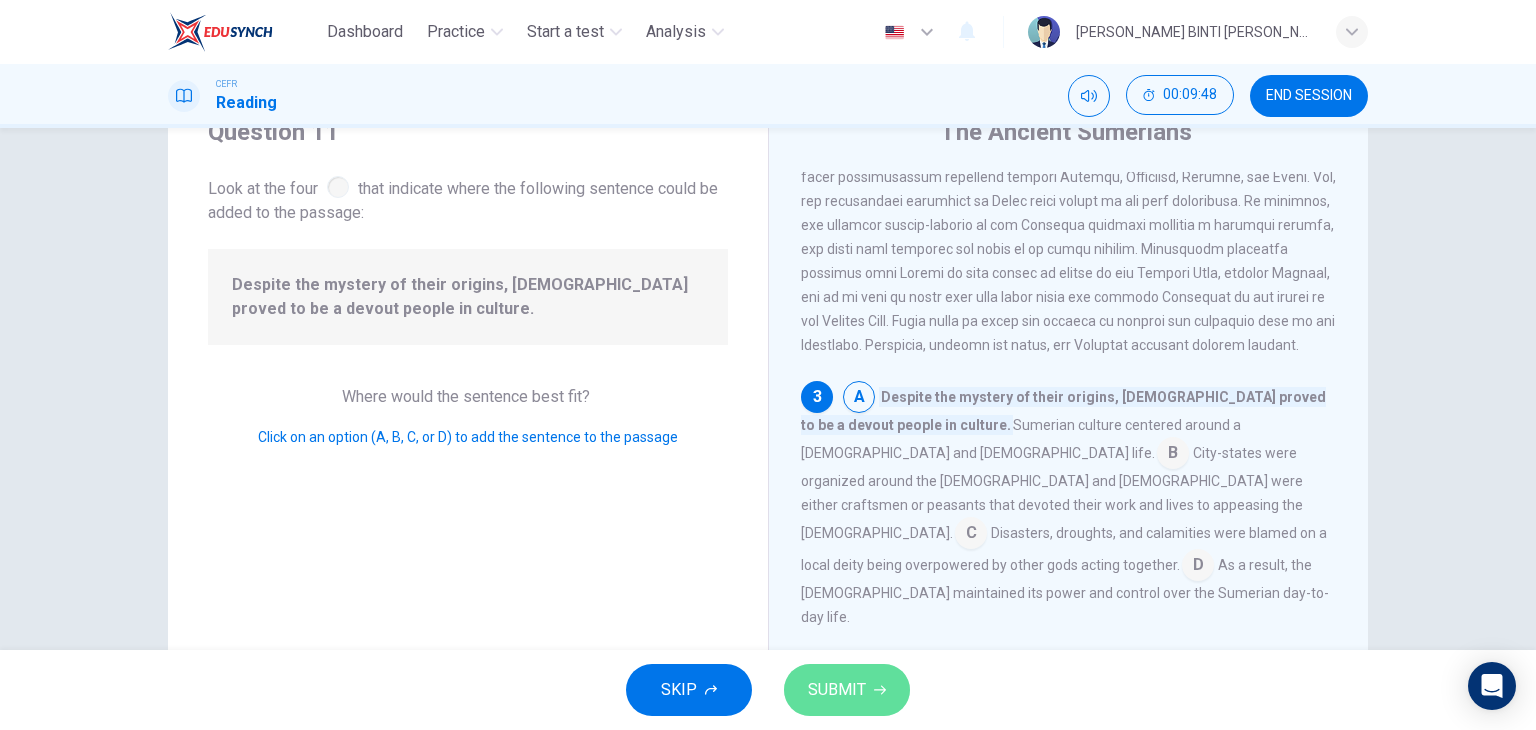 click on "SUBMIT" at bounding box center [837, 690] 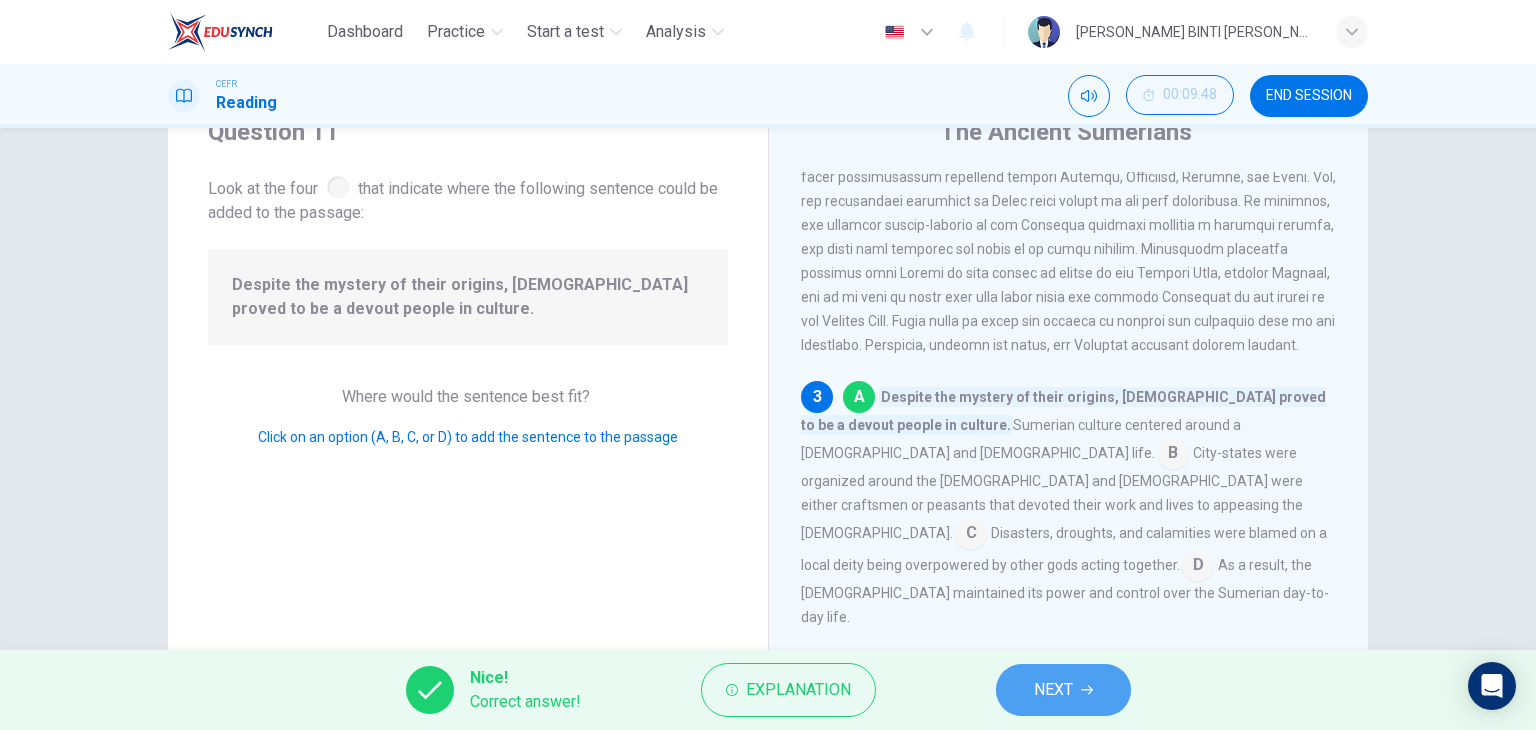 click on "NEXT" at bounding box center (1053, 690) 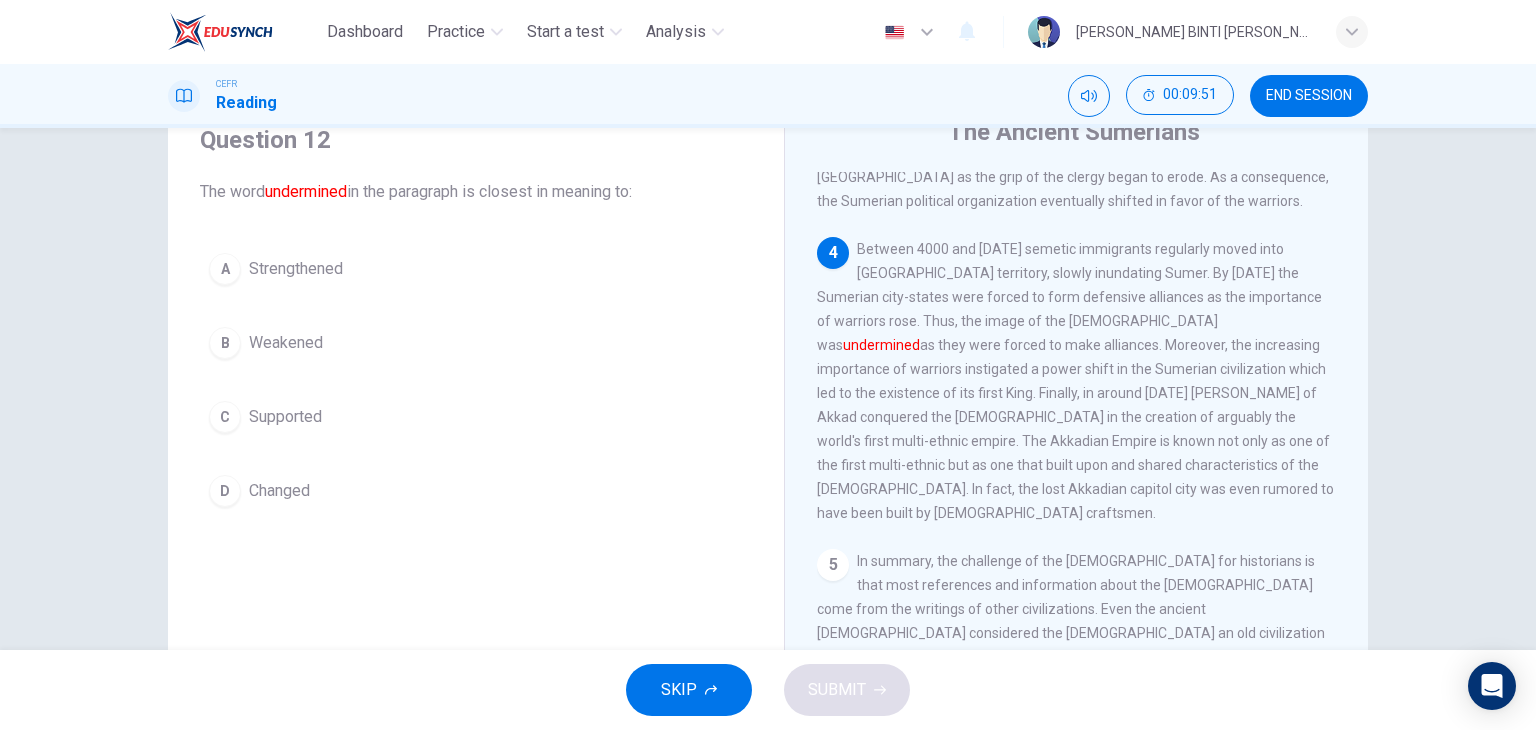 scroll, scrollTop: 1000, scrollLeft: 0, axis: vertical 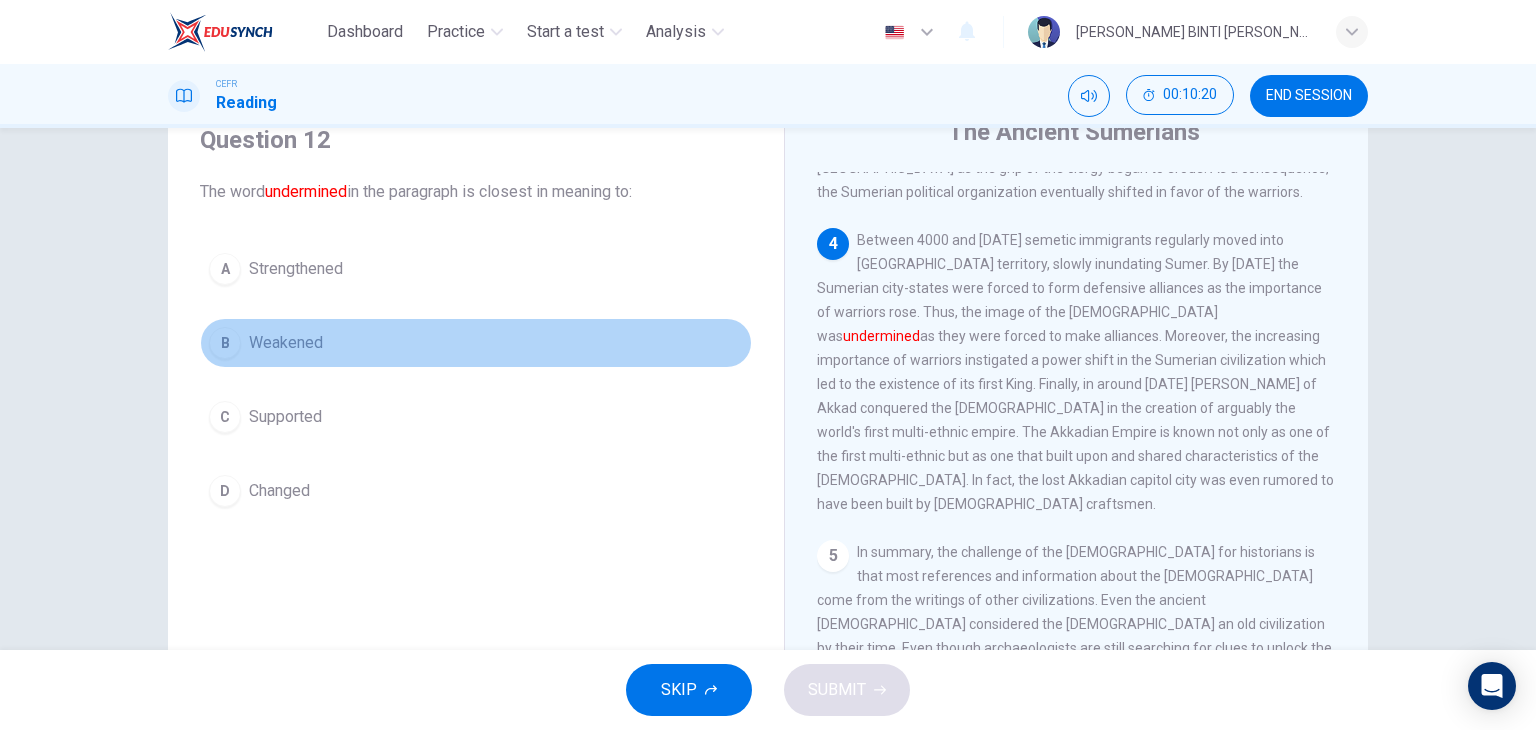 click on "B Weakened" at bounding box center [476, 343] 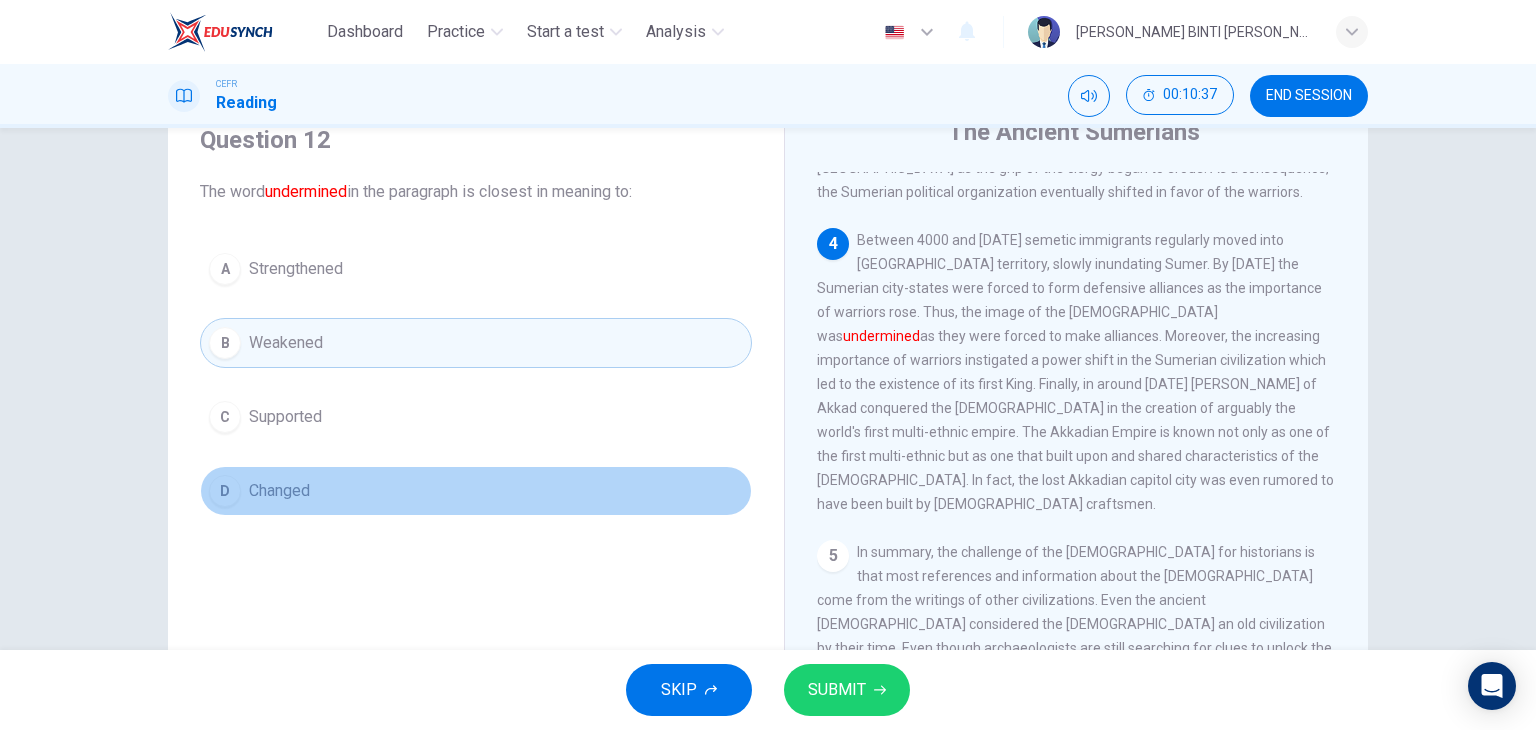 click on "D Changed" at bounding box center (476, 491) 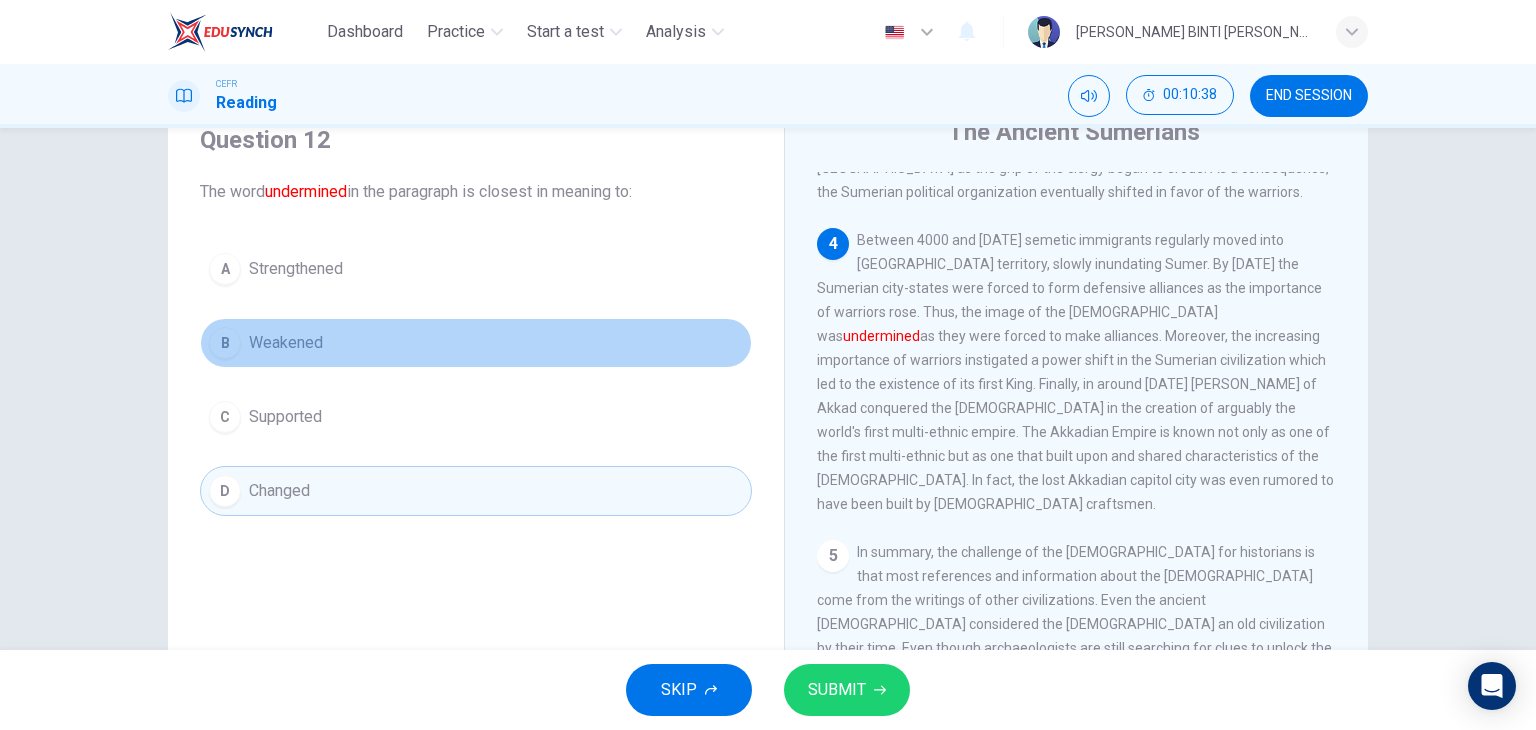 click on "B Weakened" at bounding box center (476, 343) 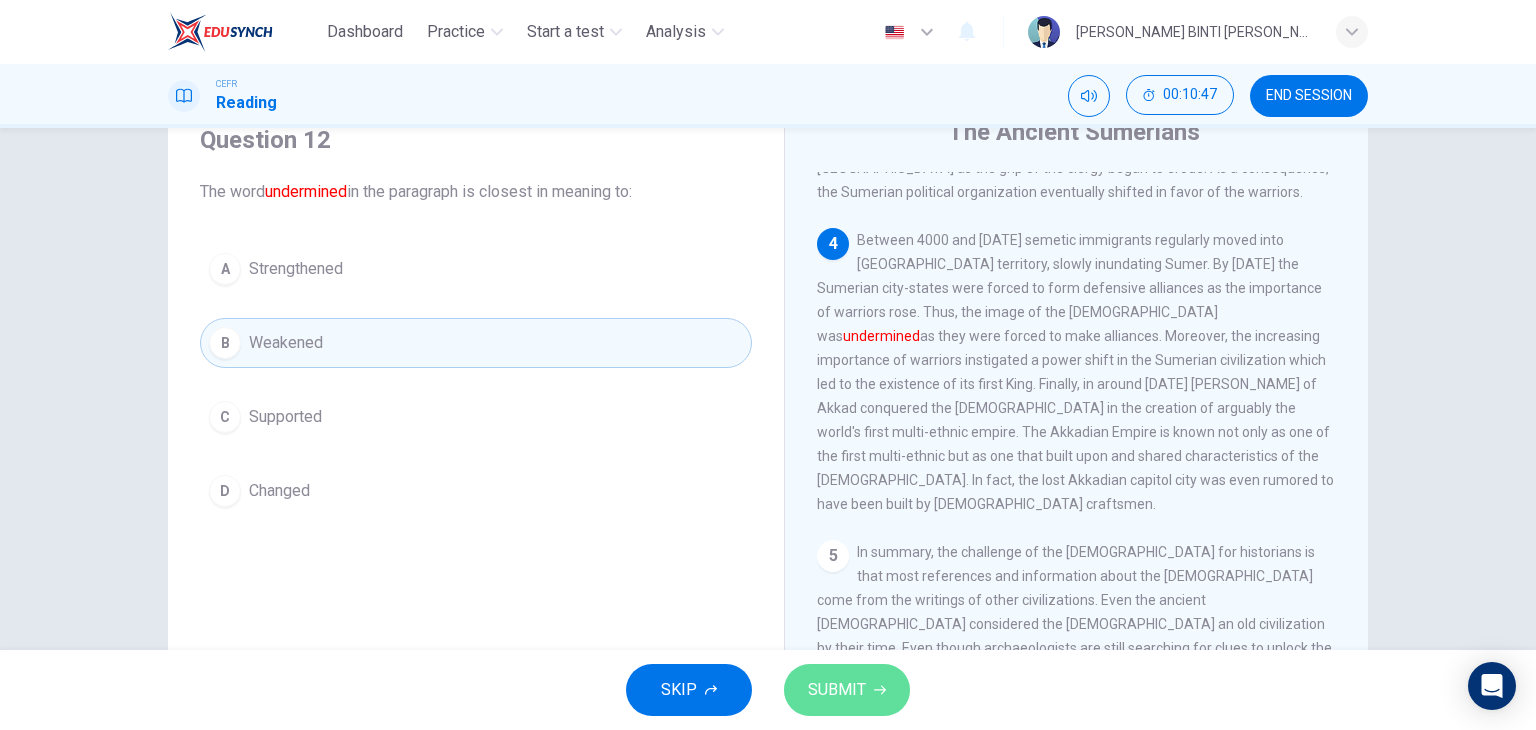 click on "SUBMIT" at bounding box center (837, 690) 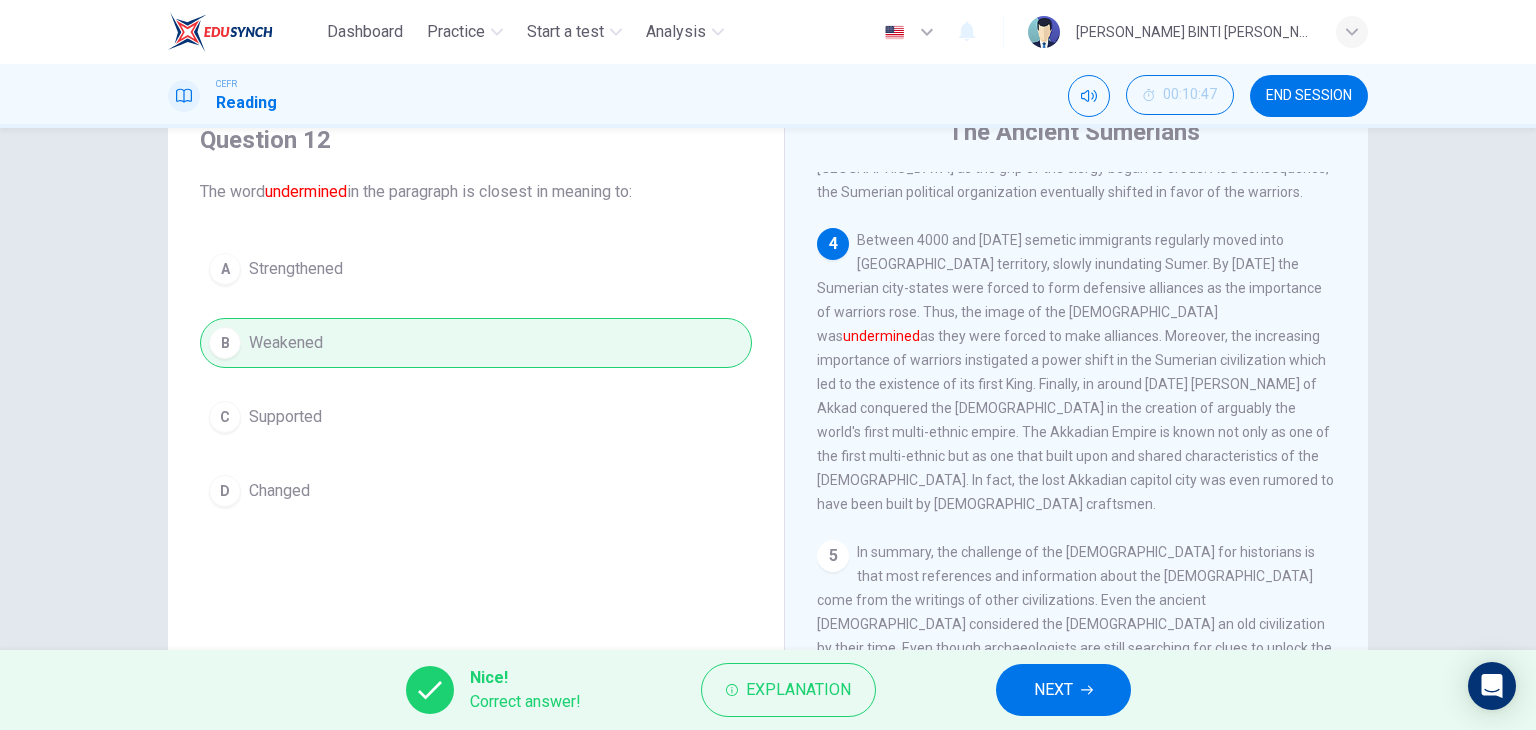 click on "NEXT" at bounding box center [1063, 690] 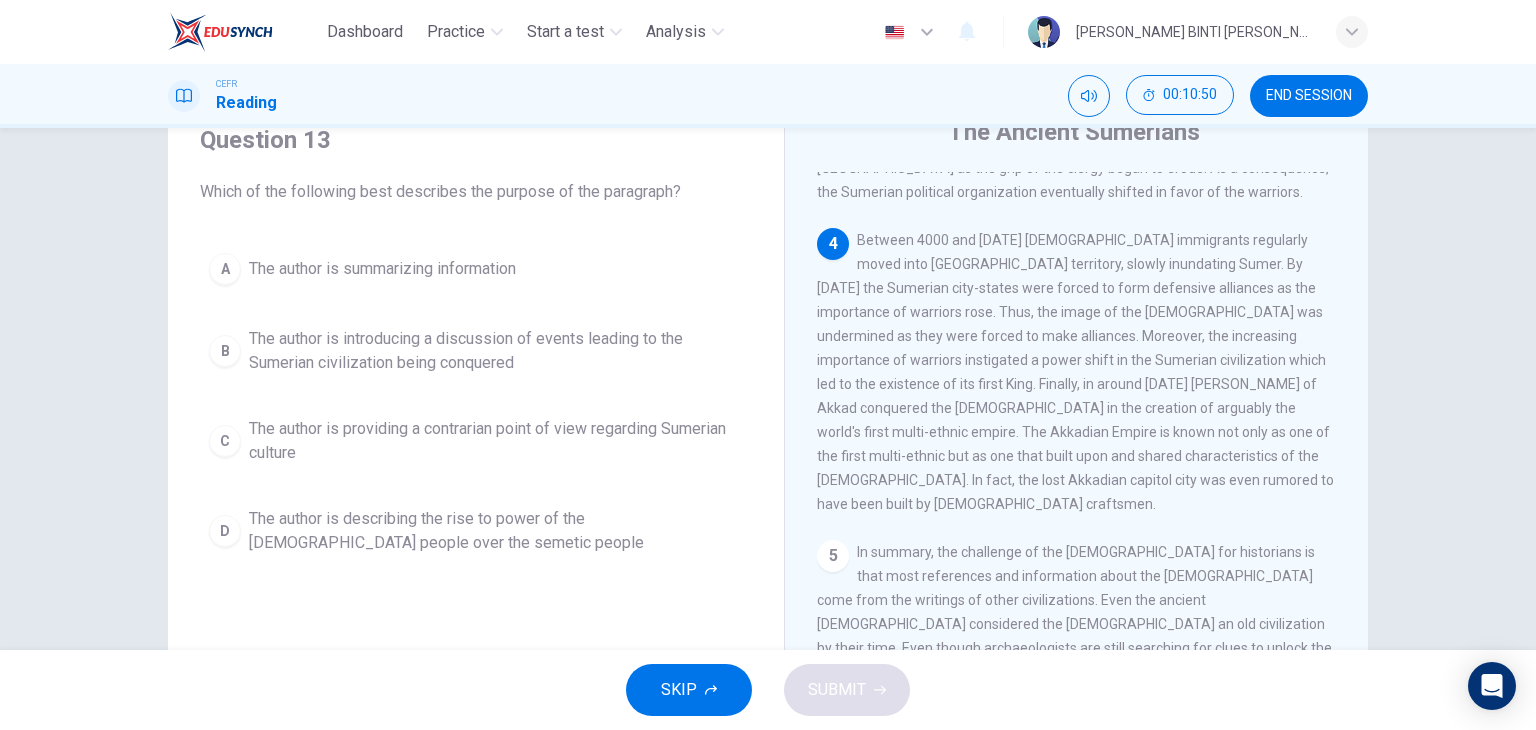 scroll, scrollTop: 88, scrollLeft: 0, axis: vertical 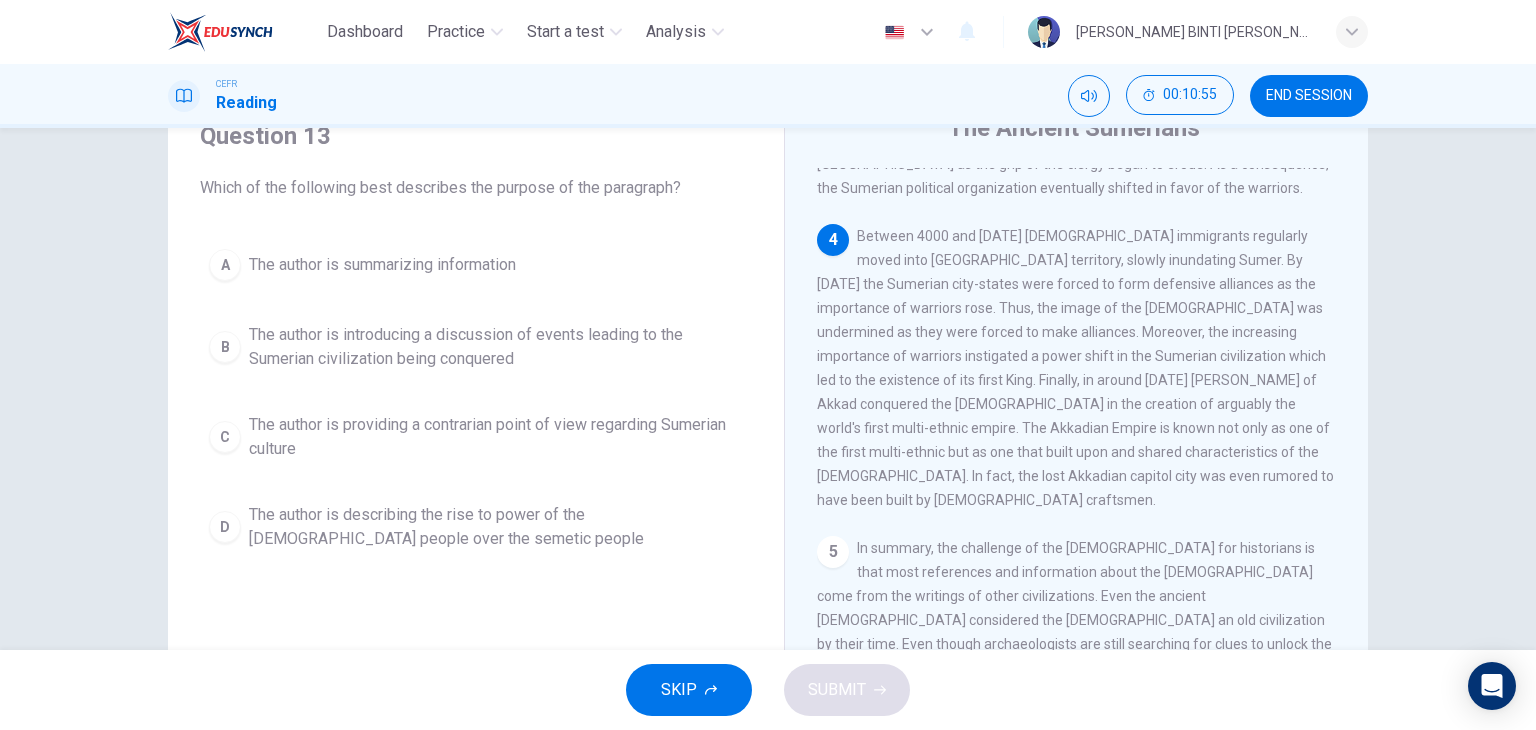 click on "The author is introducing a discussion of events leading to the Sumerian civilization being conquered" at bounding box center [496, 347] 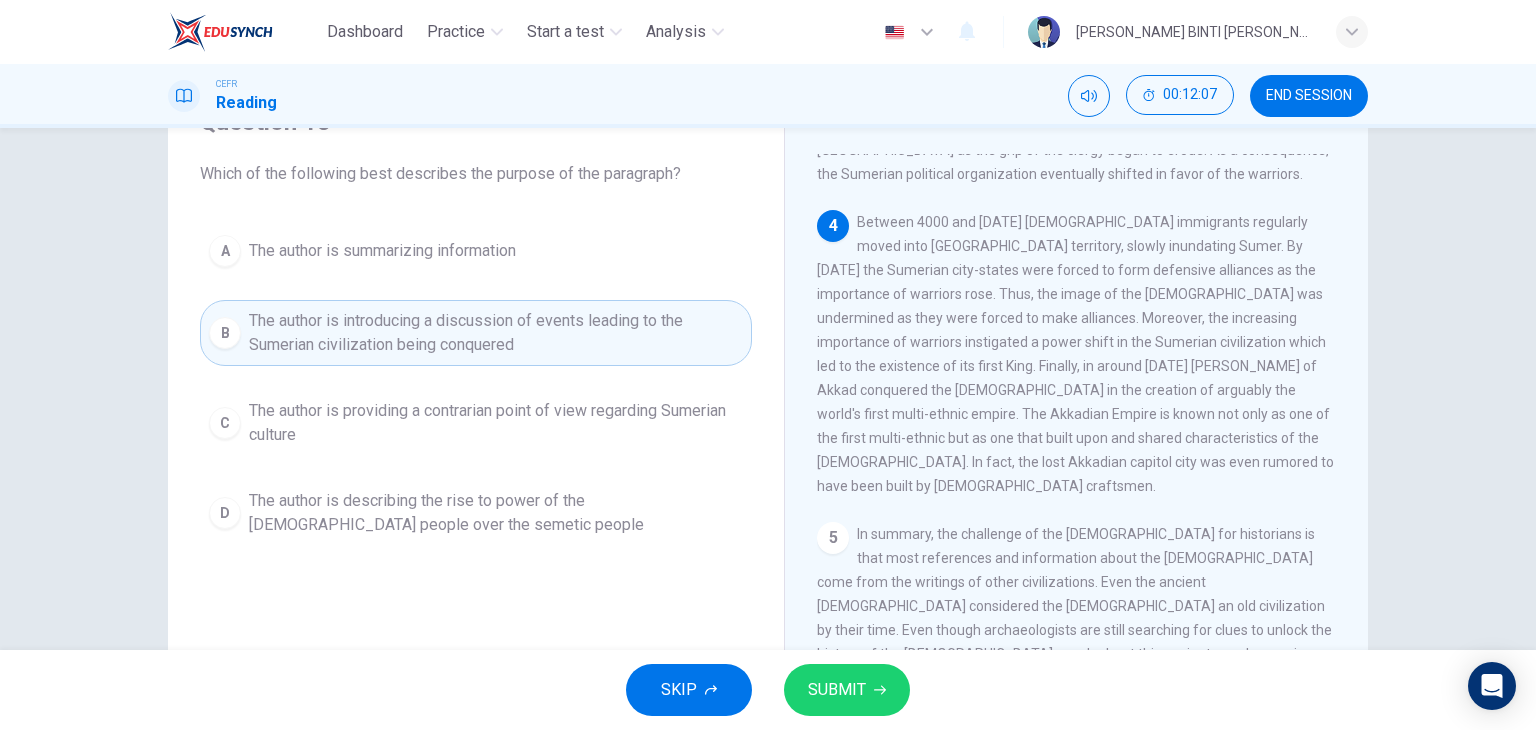scroll, scrollTop: 103, scrollLeft: 0, axis: vertical 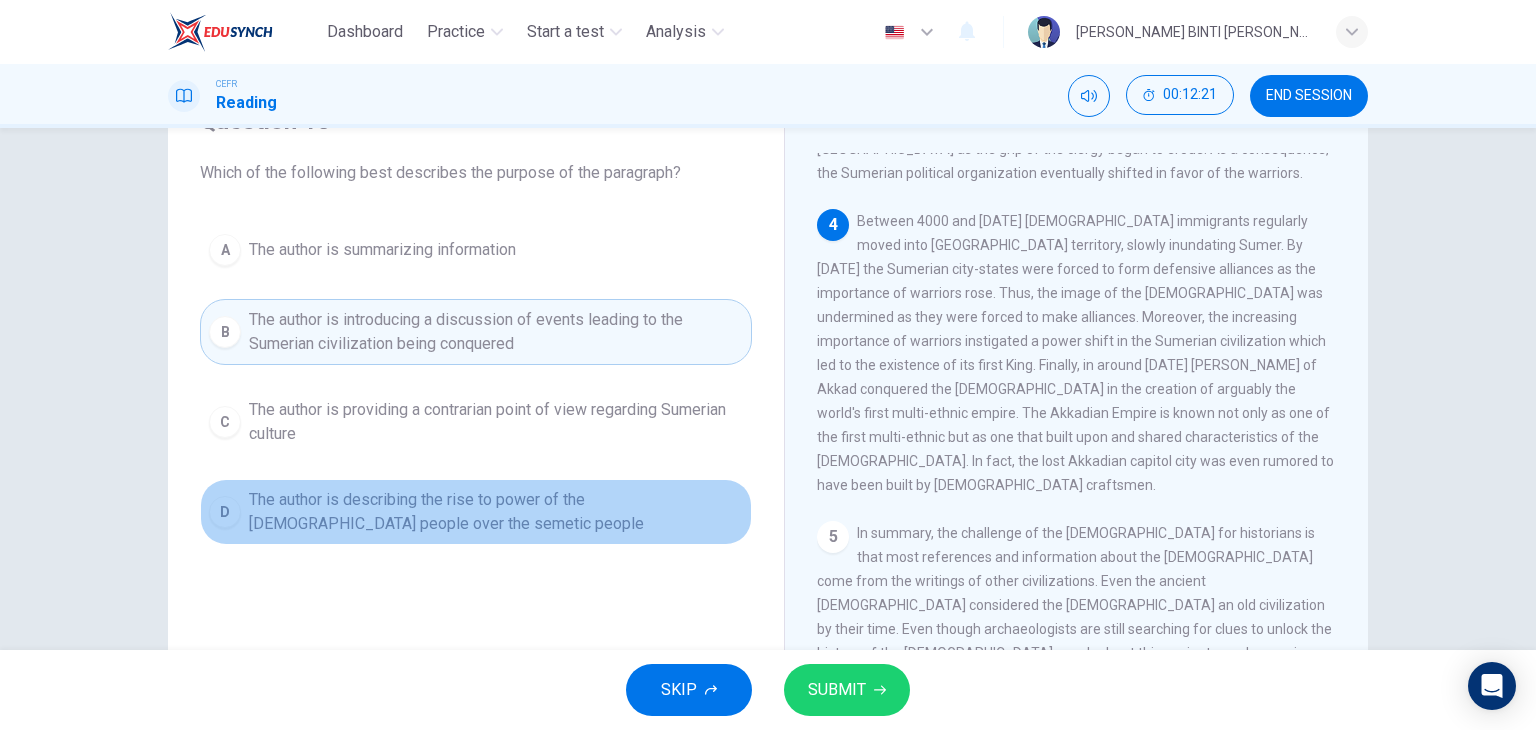 click on "The author is describing the rise to power of the [DEMOGRAPHIC_DATA] people over the semetic people" at bounding box center [496, 512] 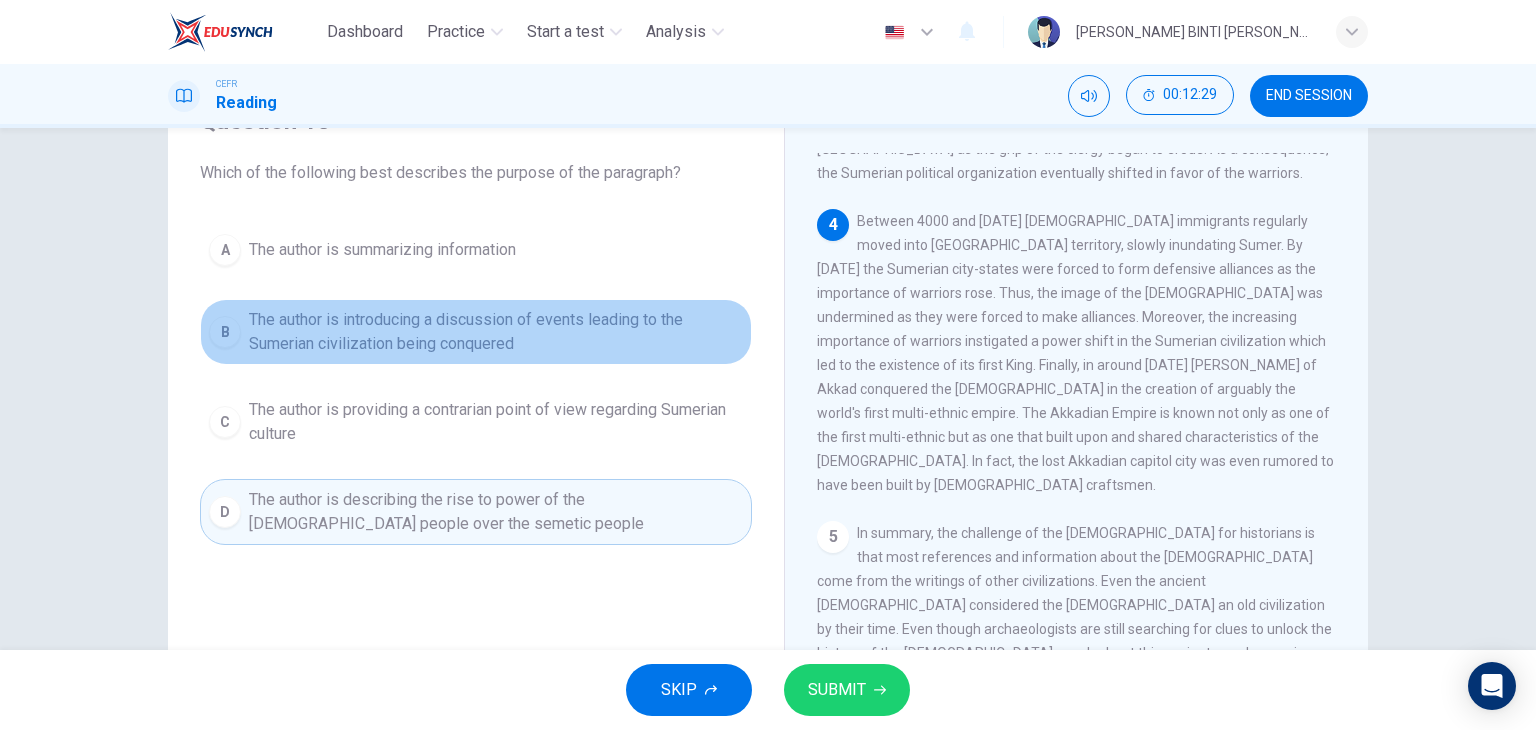 click on "The author is introducing a discussion of events leading to the Sumerian civilization being conquered" at bounding box center [496, 332] 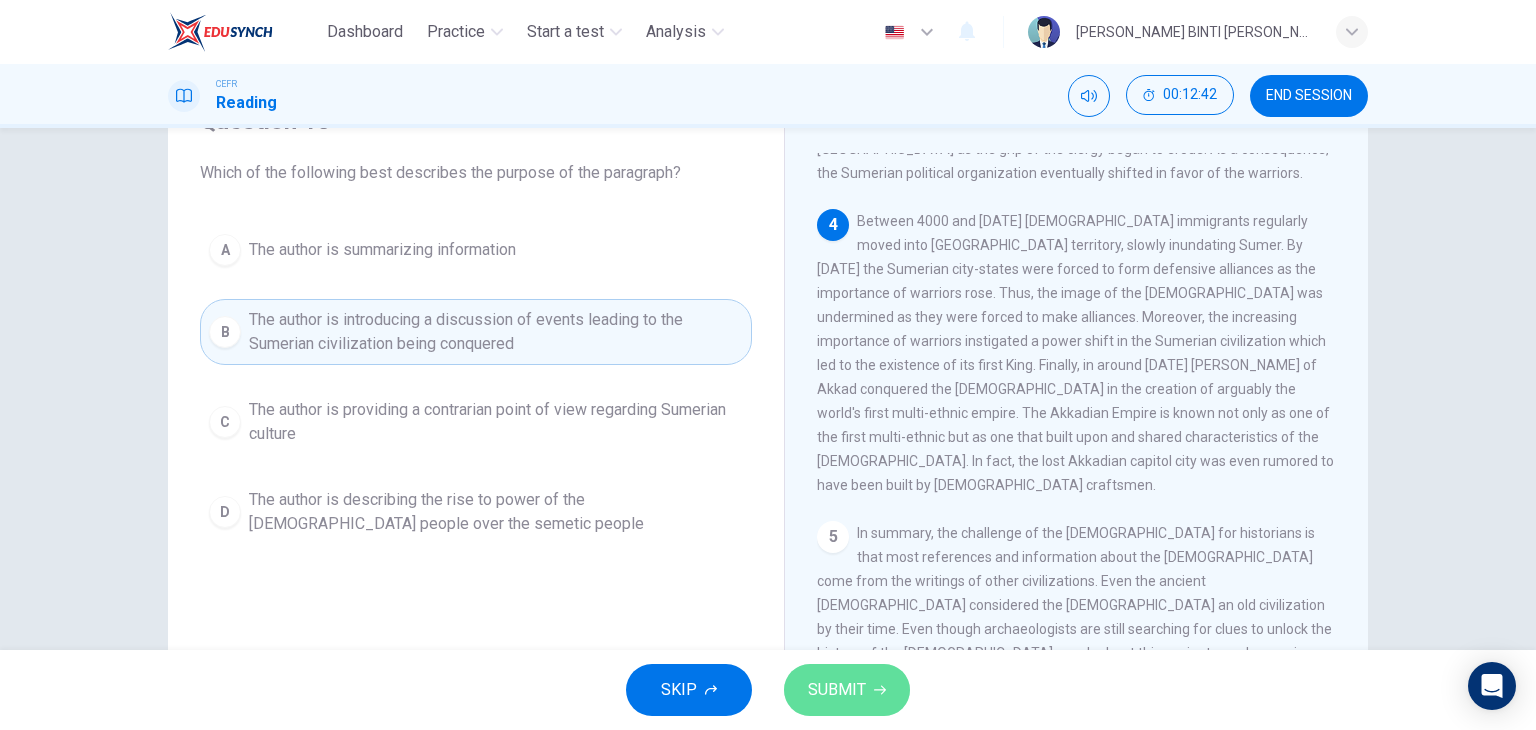 click on "SUBMIT" at bounding box center (847, 690) 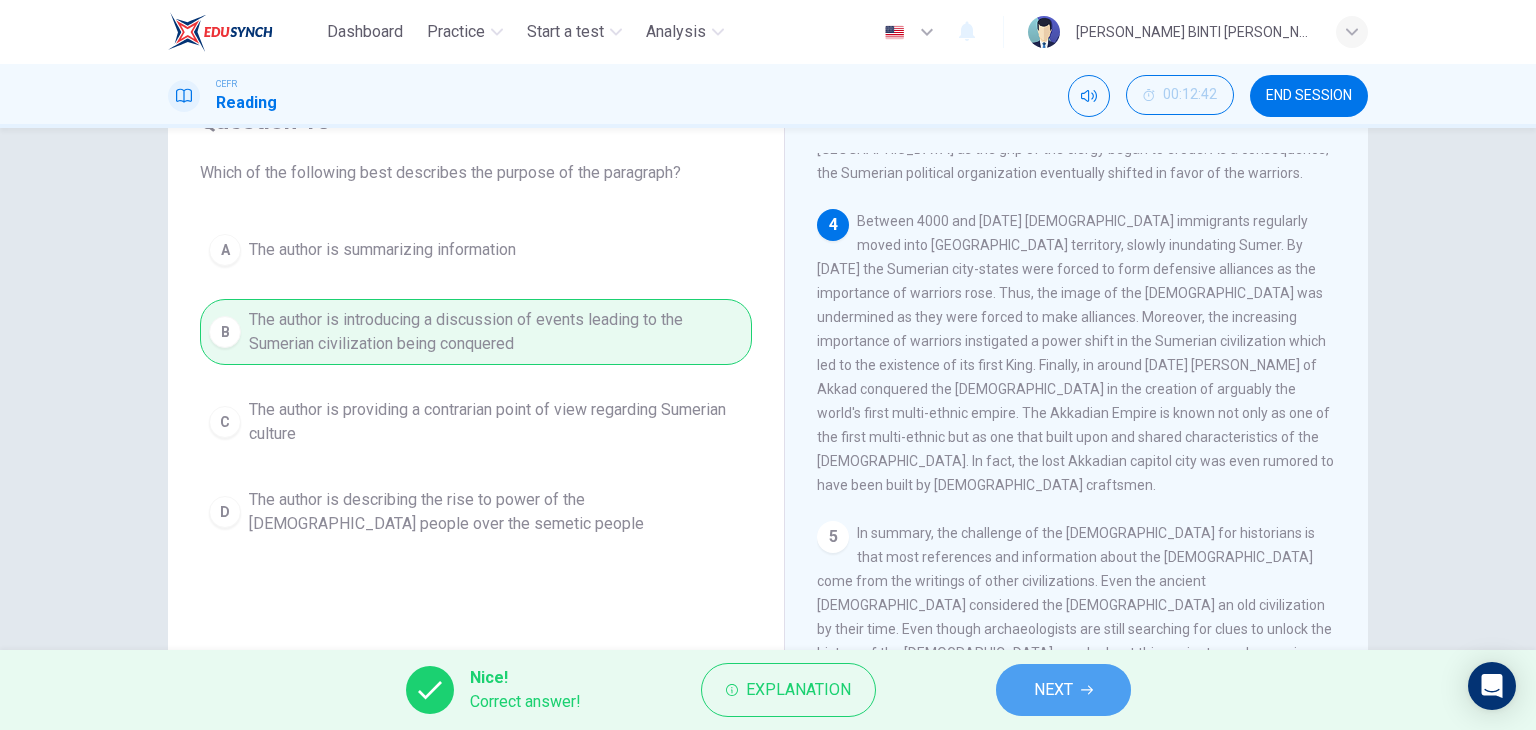 click on "NEXT" at bounding box center [1063, 690] 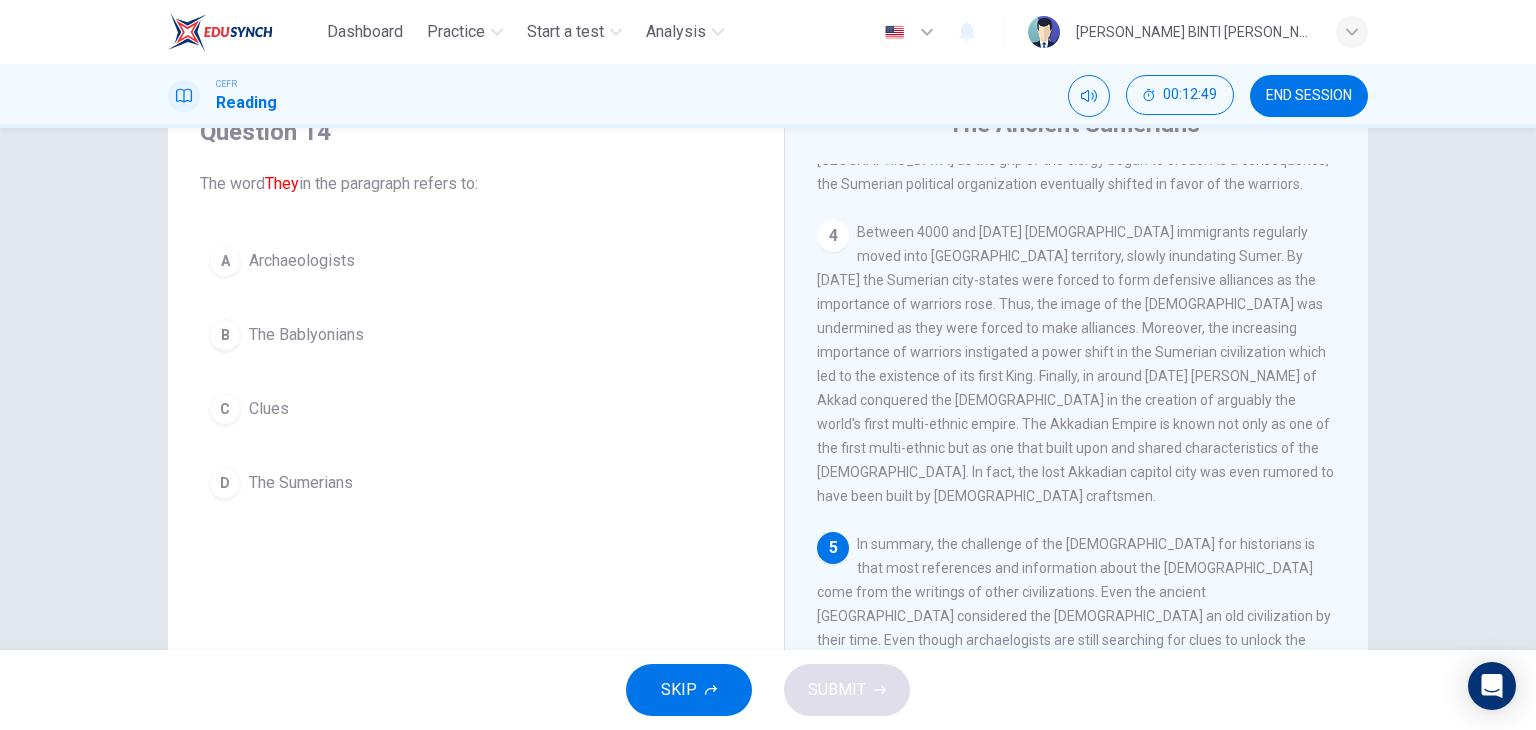 scroll, scrollTop: 69, scrollLeft: 0, axis: vertical 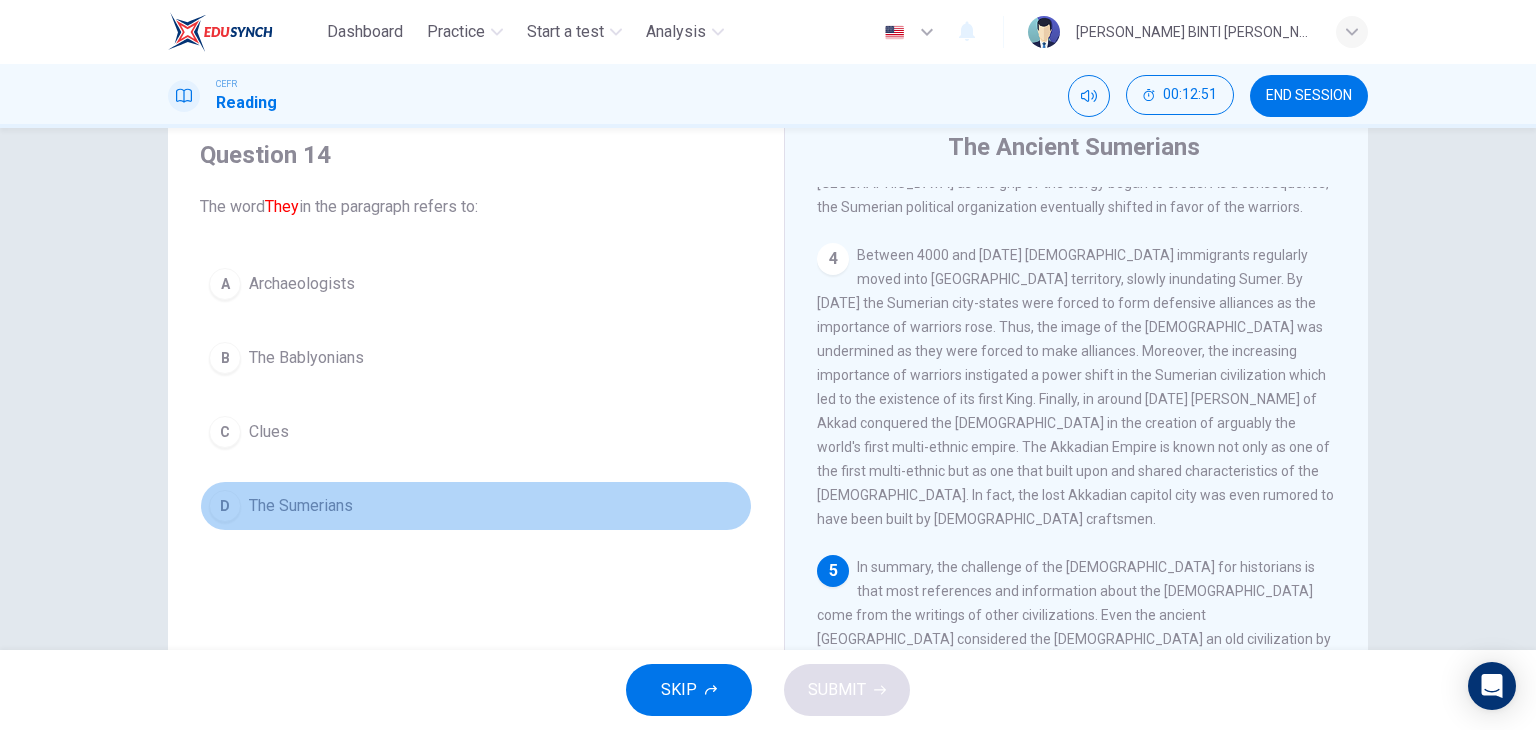 click on "D The Sumerians" at bounding box center (476, 506) 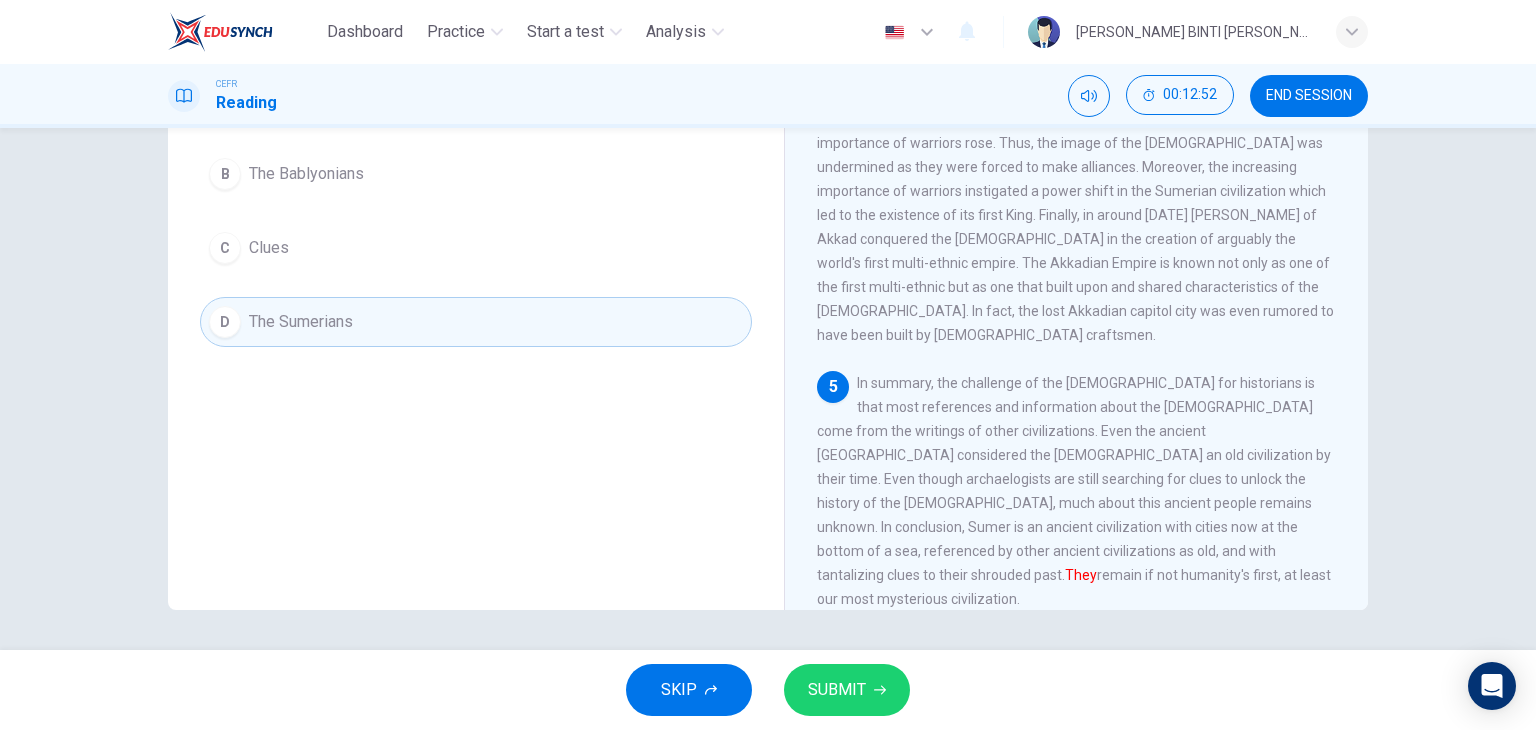 scroll, scrollTop: 252, scrollLeft: 0, axis: vertical 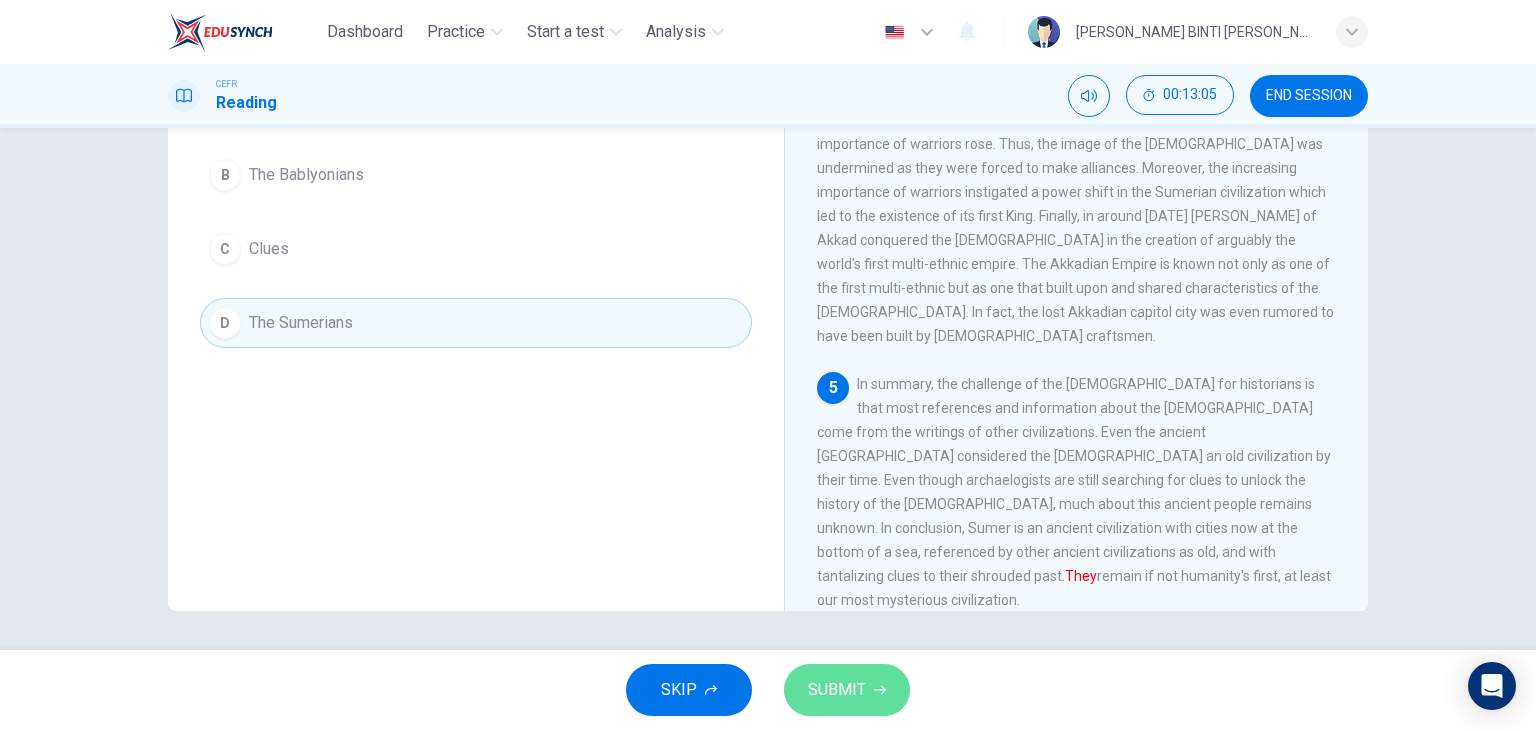 click on "SUBMIT" at bounding box center [837, 690] 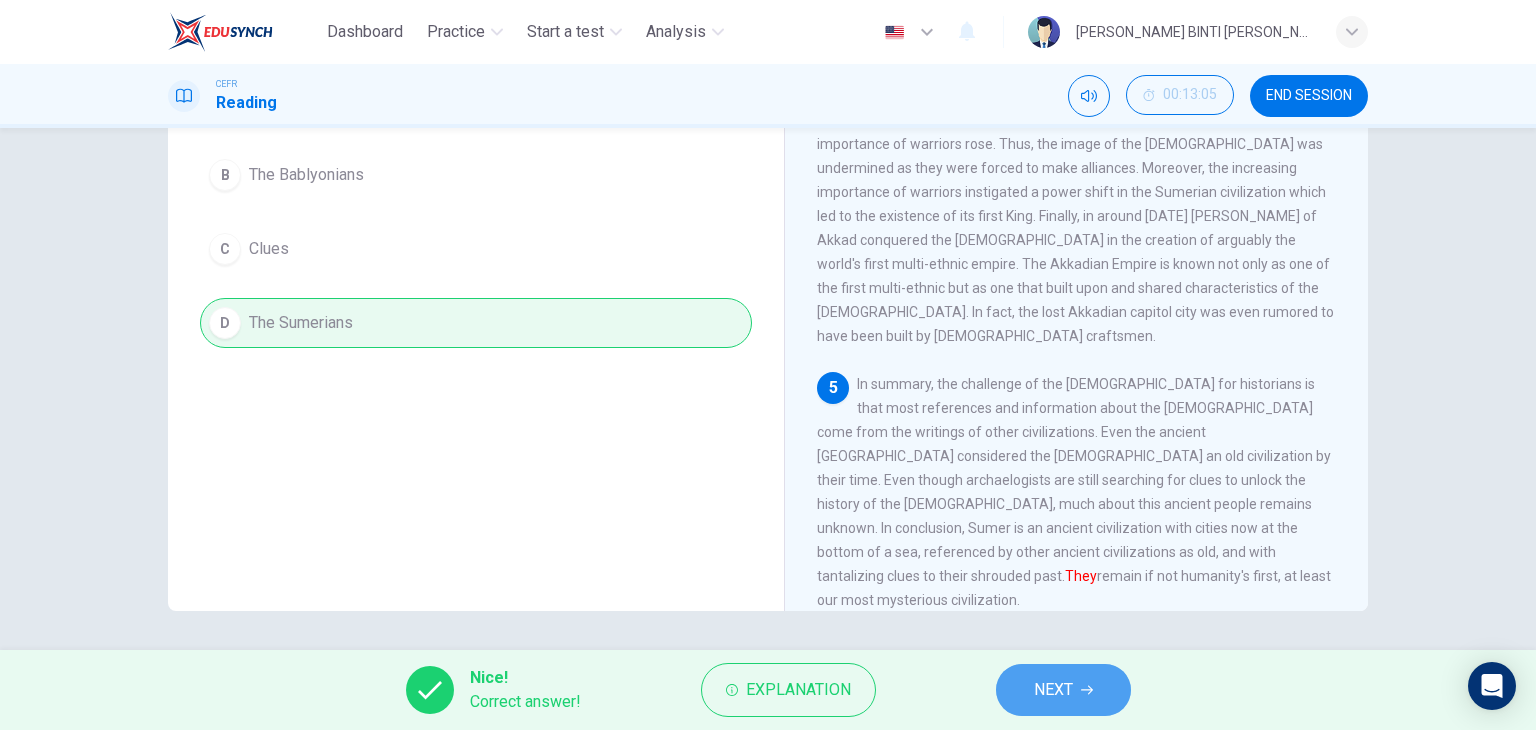 click on "NEXT" at bounding box center (1063, 690) 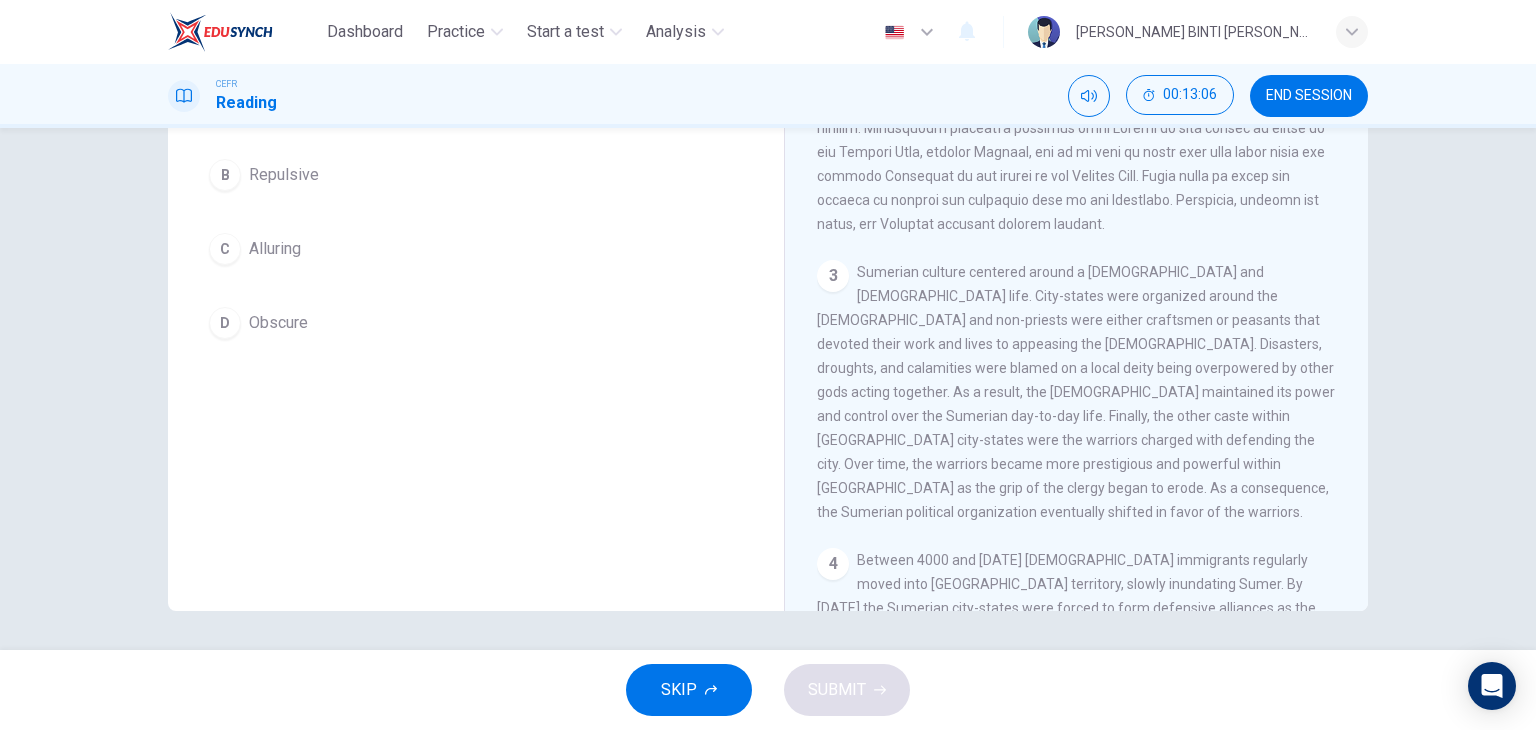 scroll, scrollTop: 400, scrollLeft: 0, axis: vertical 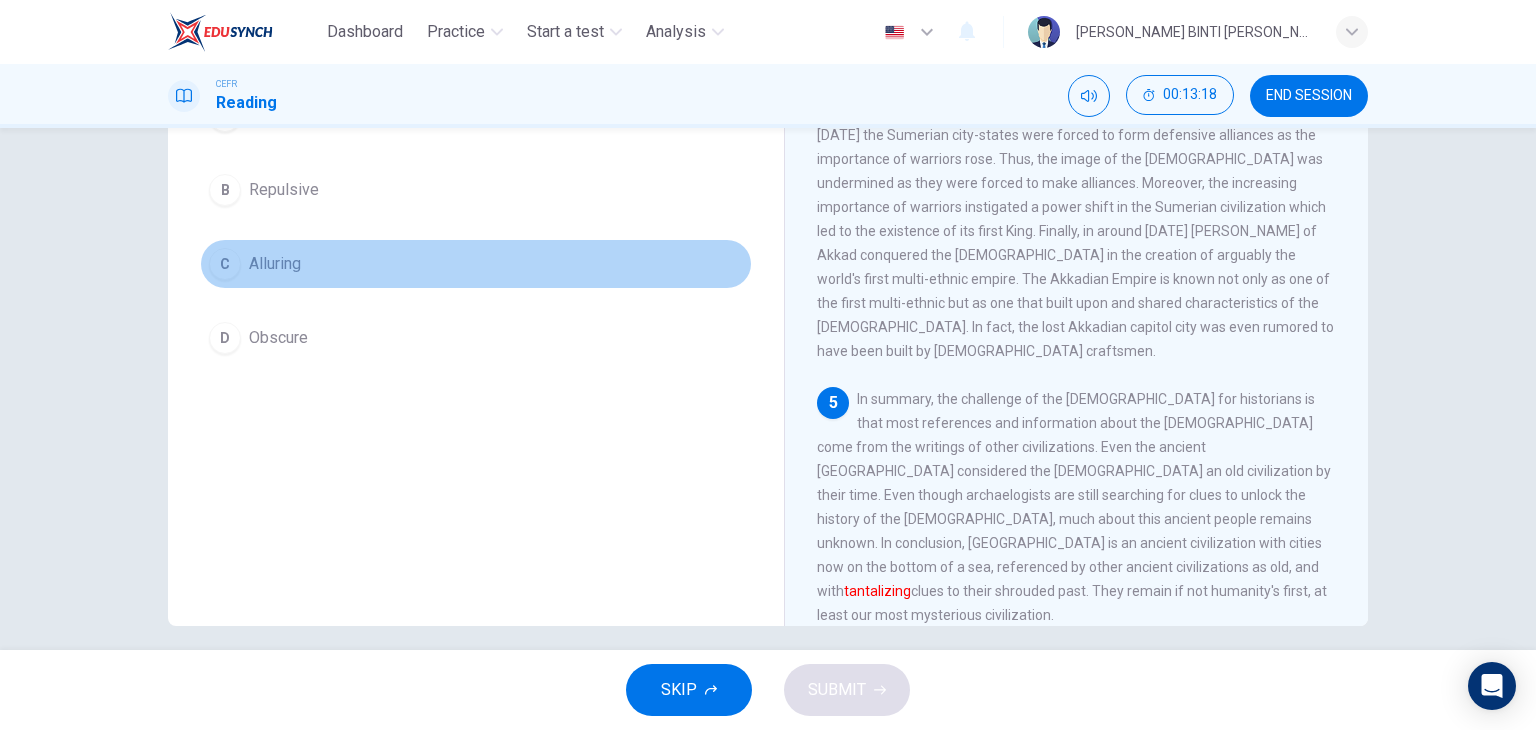 click on "C Alluring" at bounding box center [476, 264] 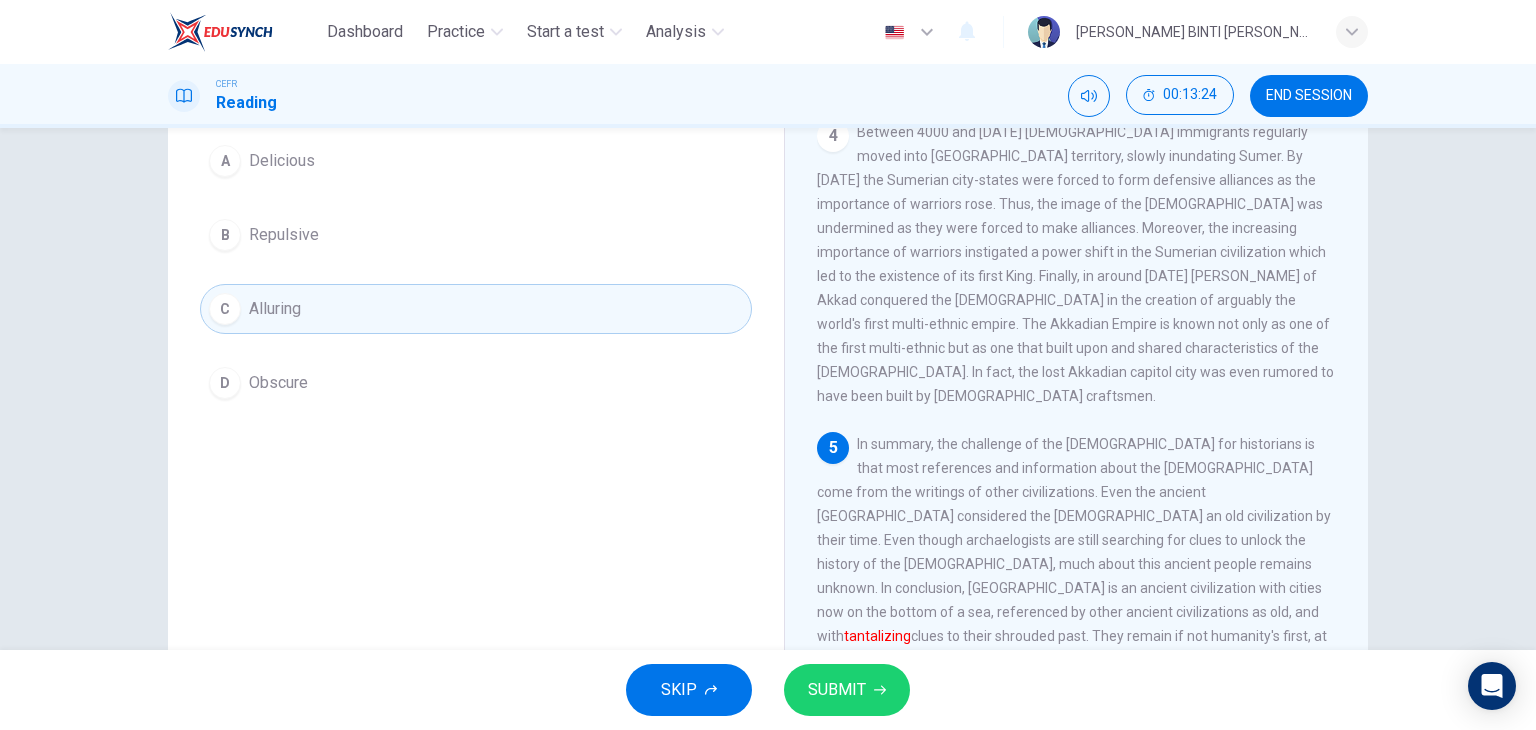 scroll, scrollTop: 190, scrollLeft: 0, axis: vertical 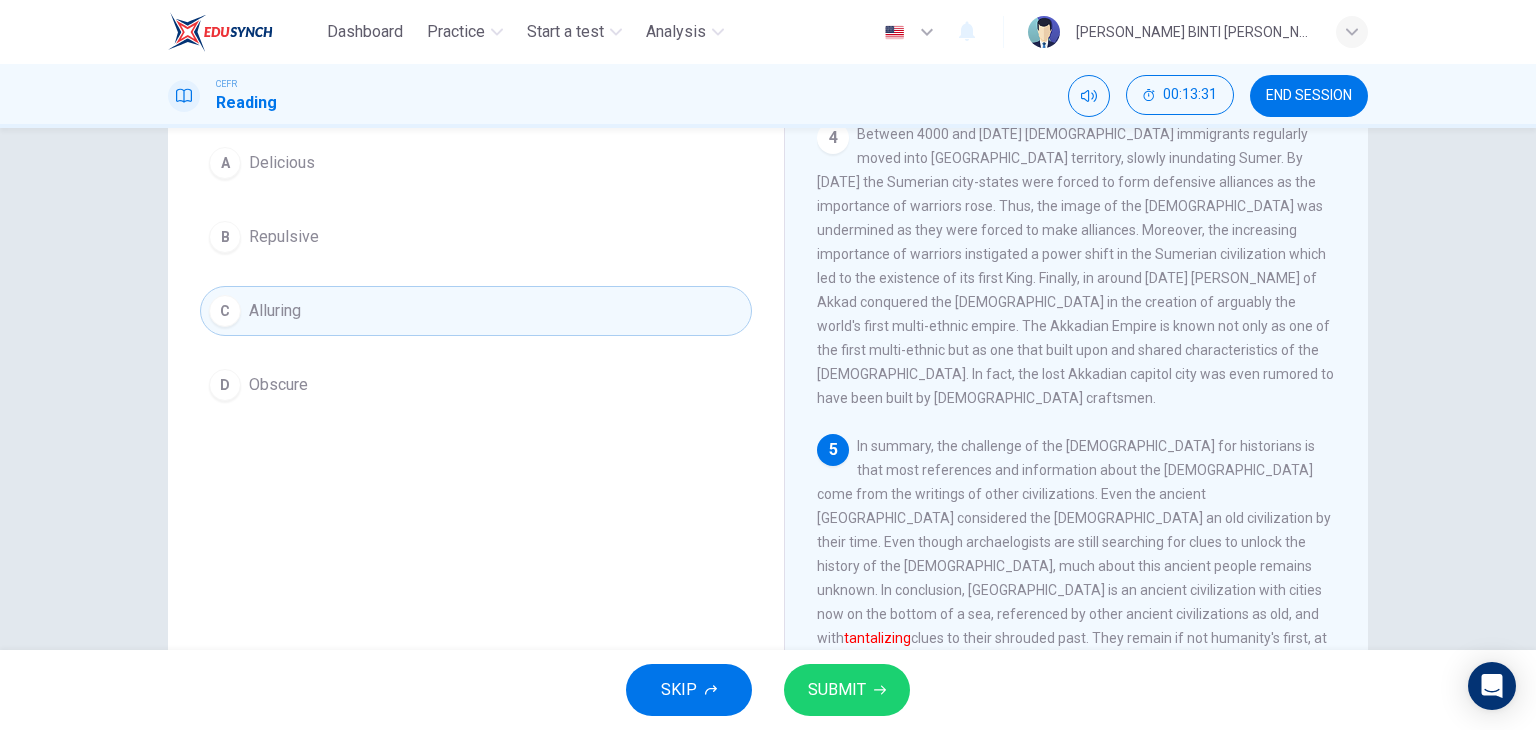 click on "A Delicious B Repulsive C Alluring D Obscure" at bounding box center [476, 274] 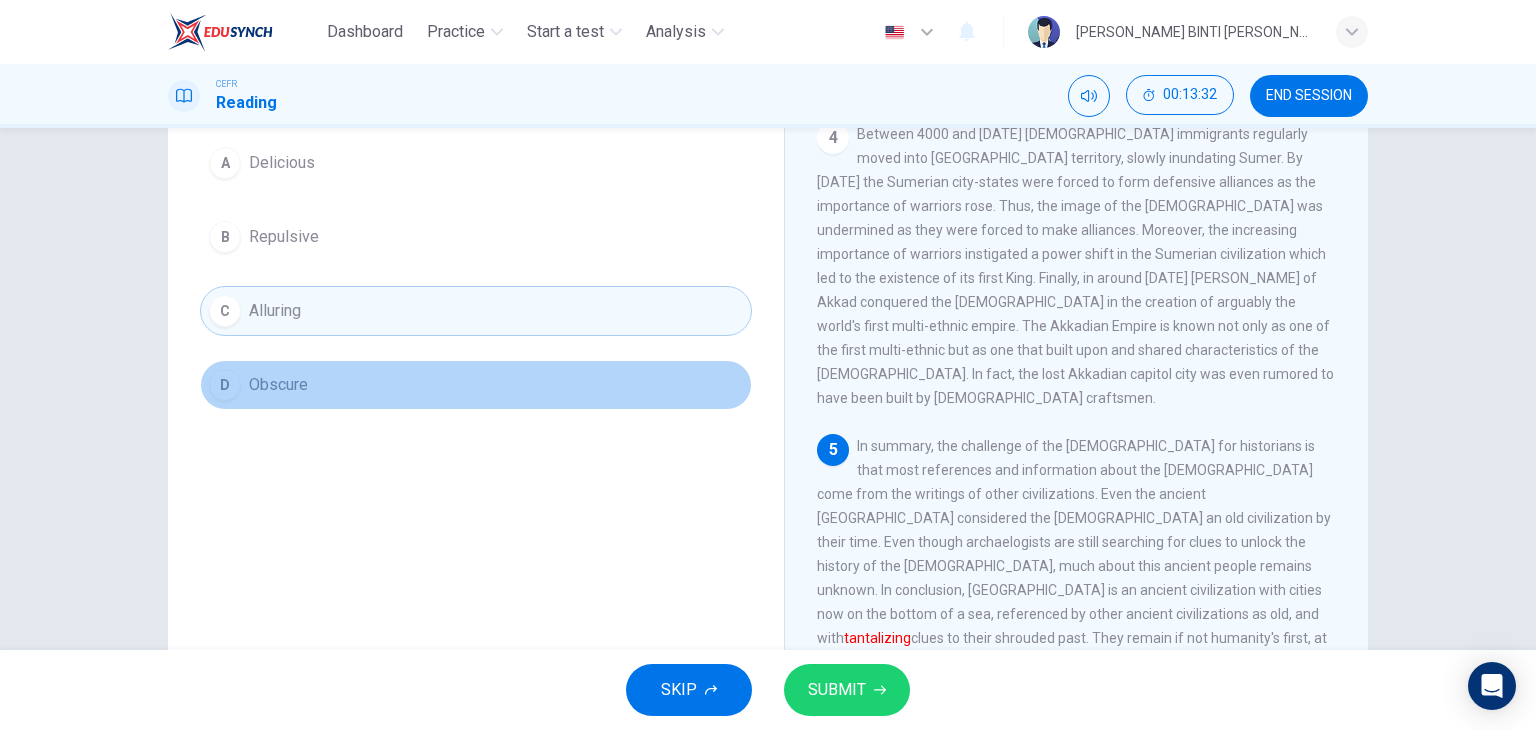 click on "D Obscure" at bounding box center [476, 385] 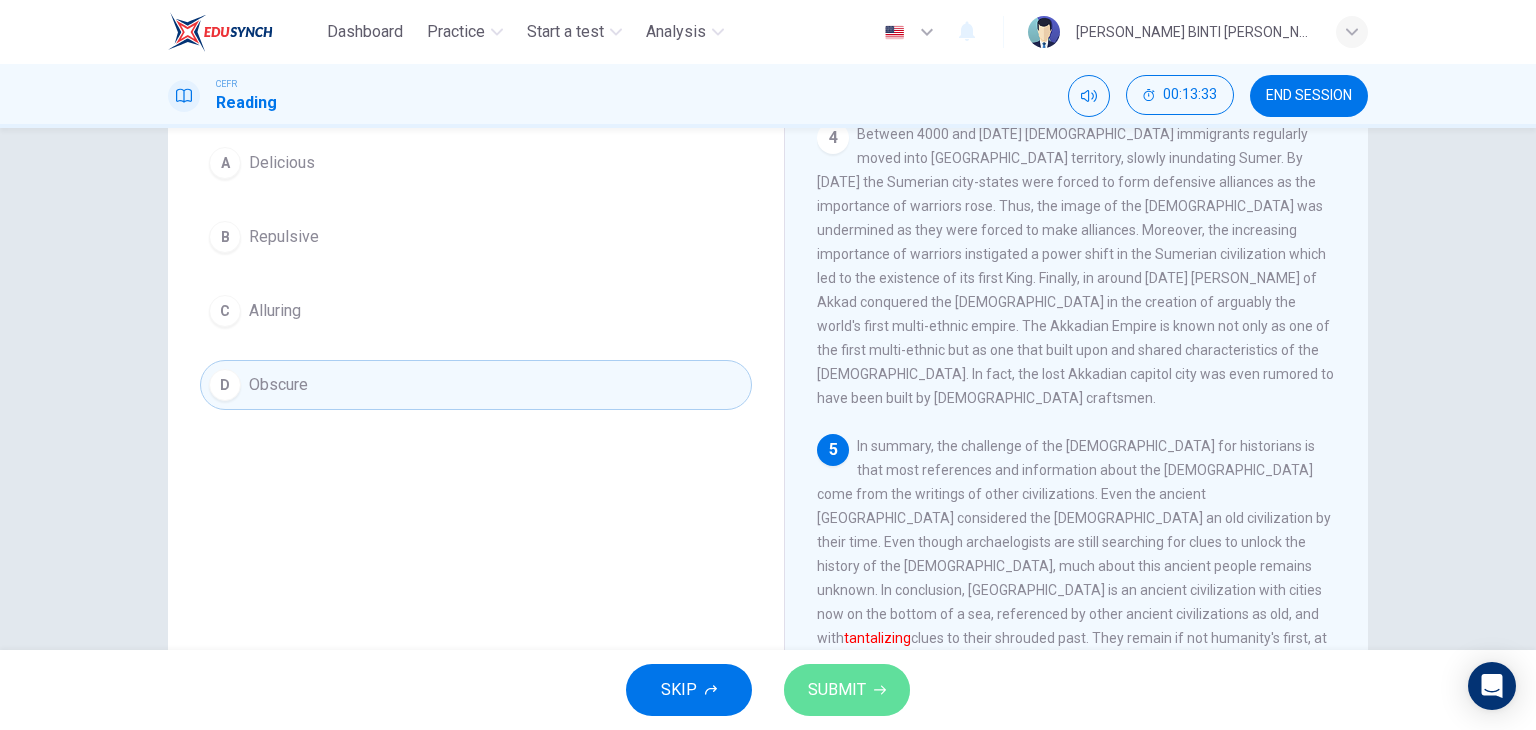 click on "SUBMIT" at bounding box center (837, 690) 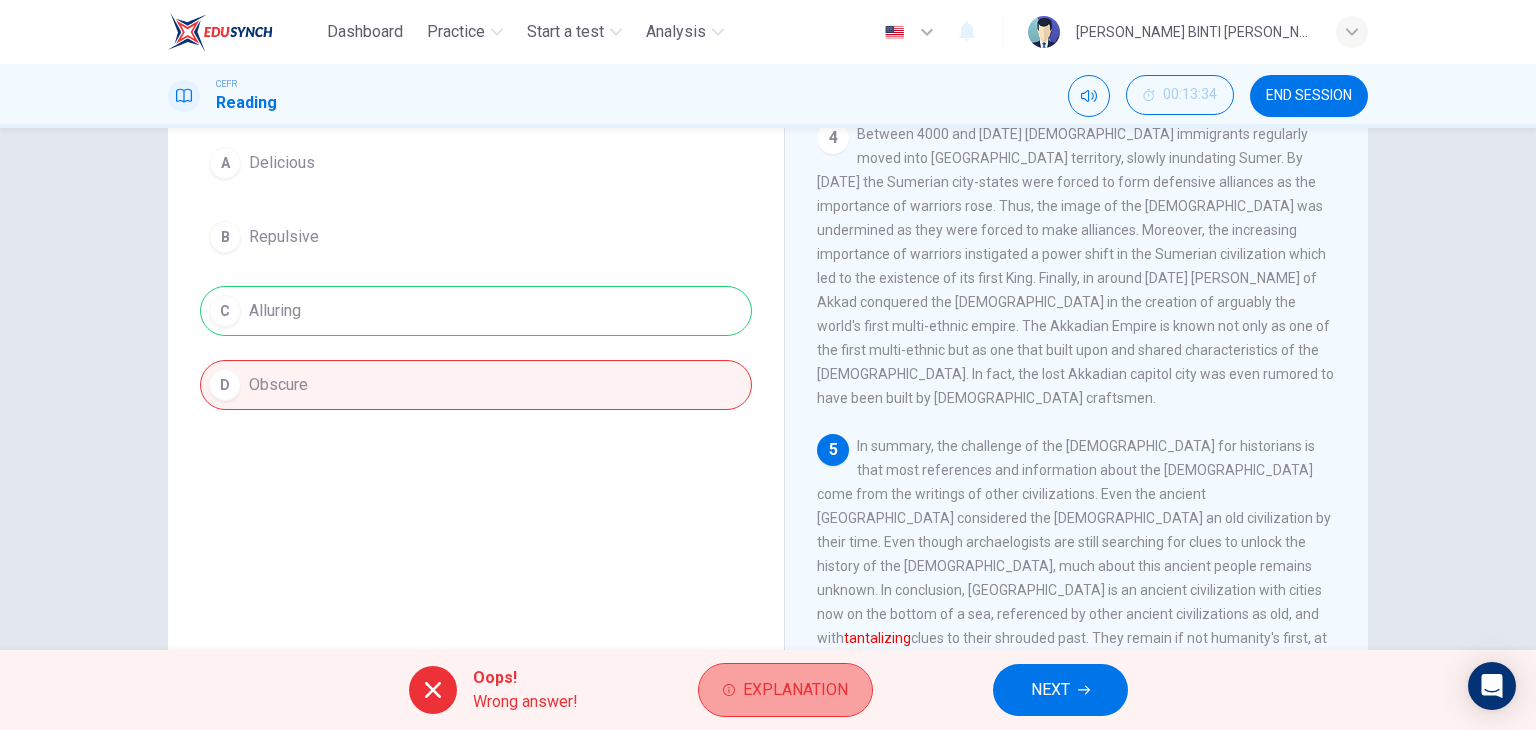 click on "Explanation" at bounding box center [785, 690] 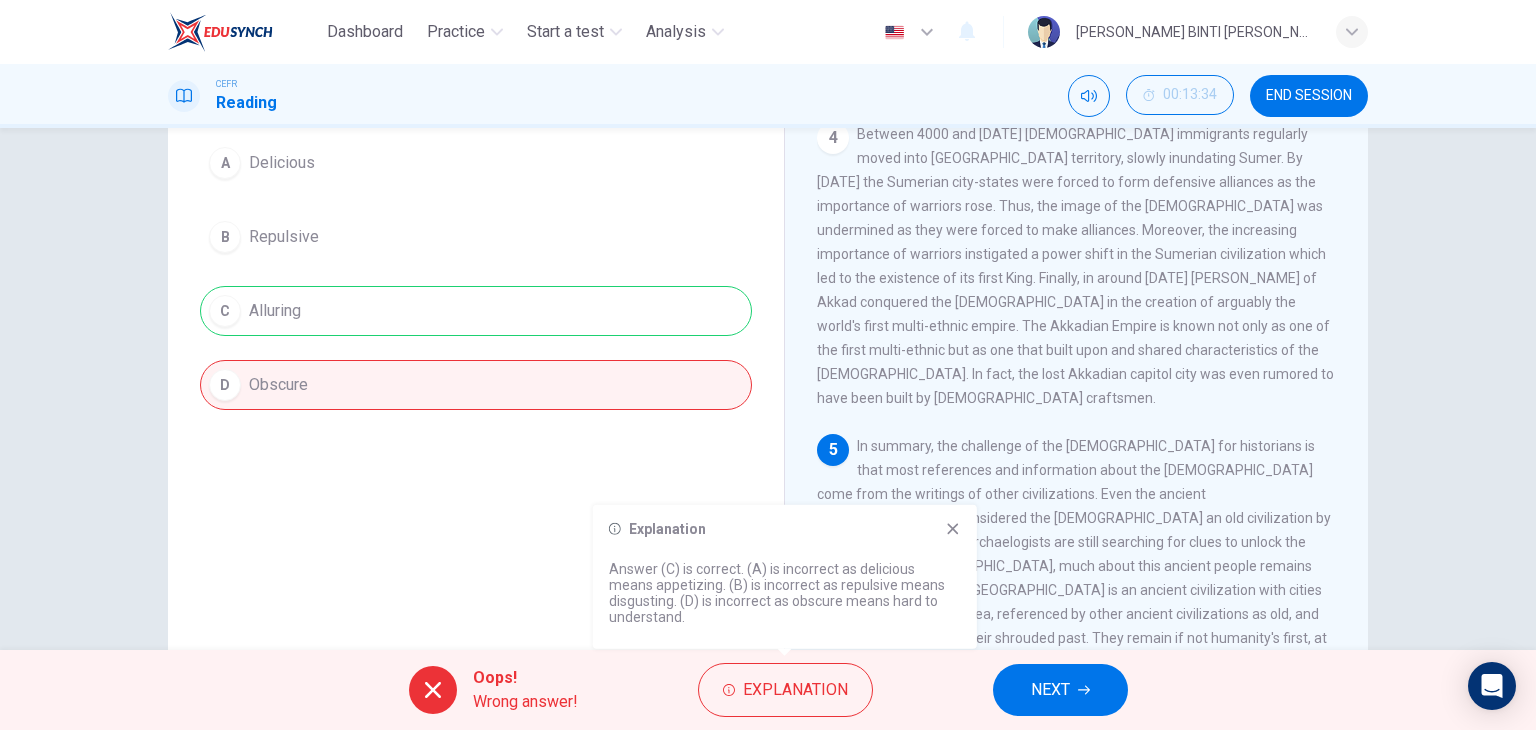 click on "Explanation" at bounding box center [785, 529] 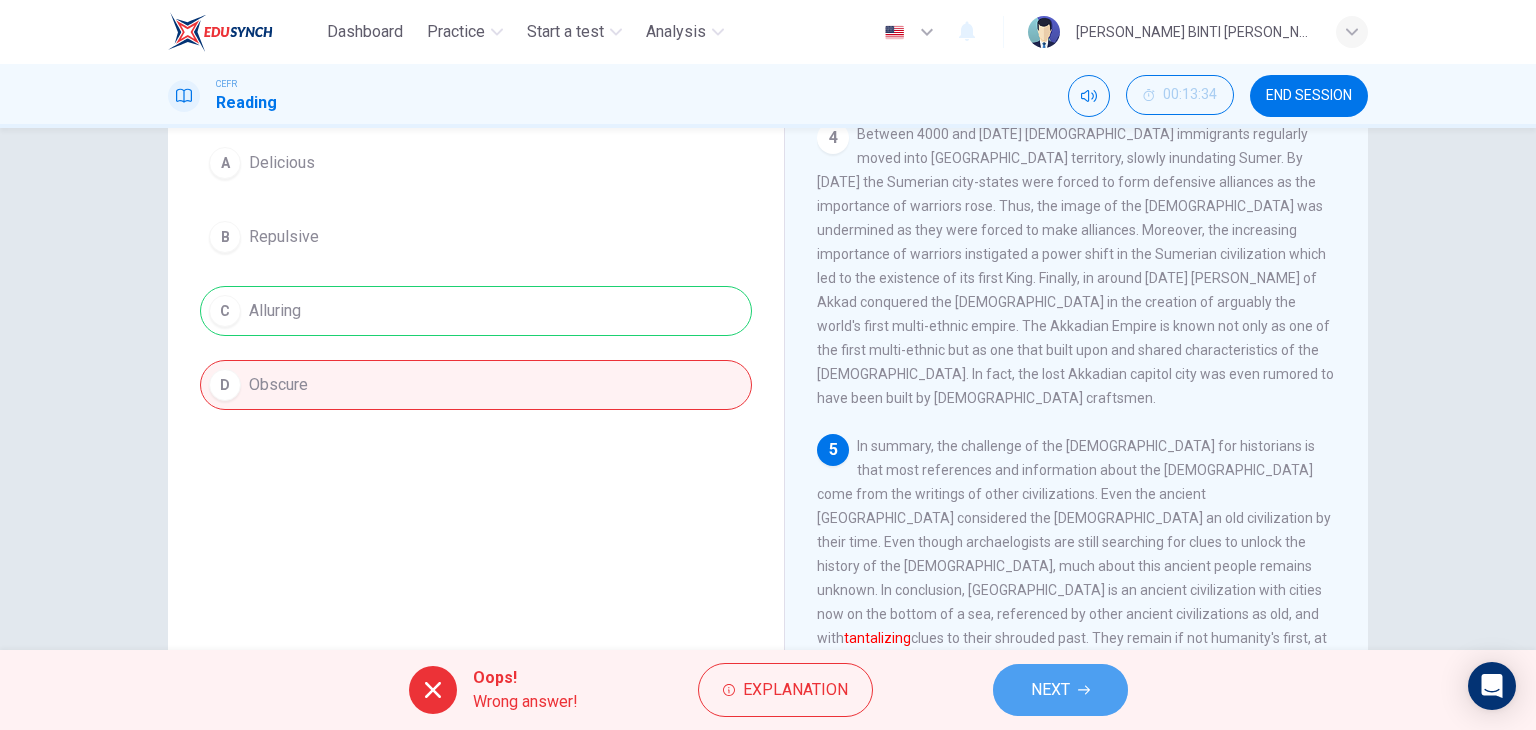 click on "NEXT" at bounding box center [1050, 690] 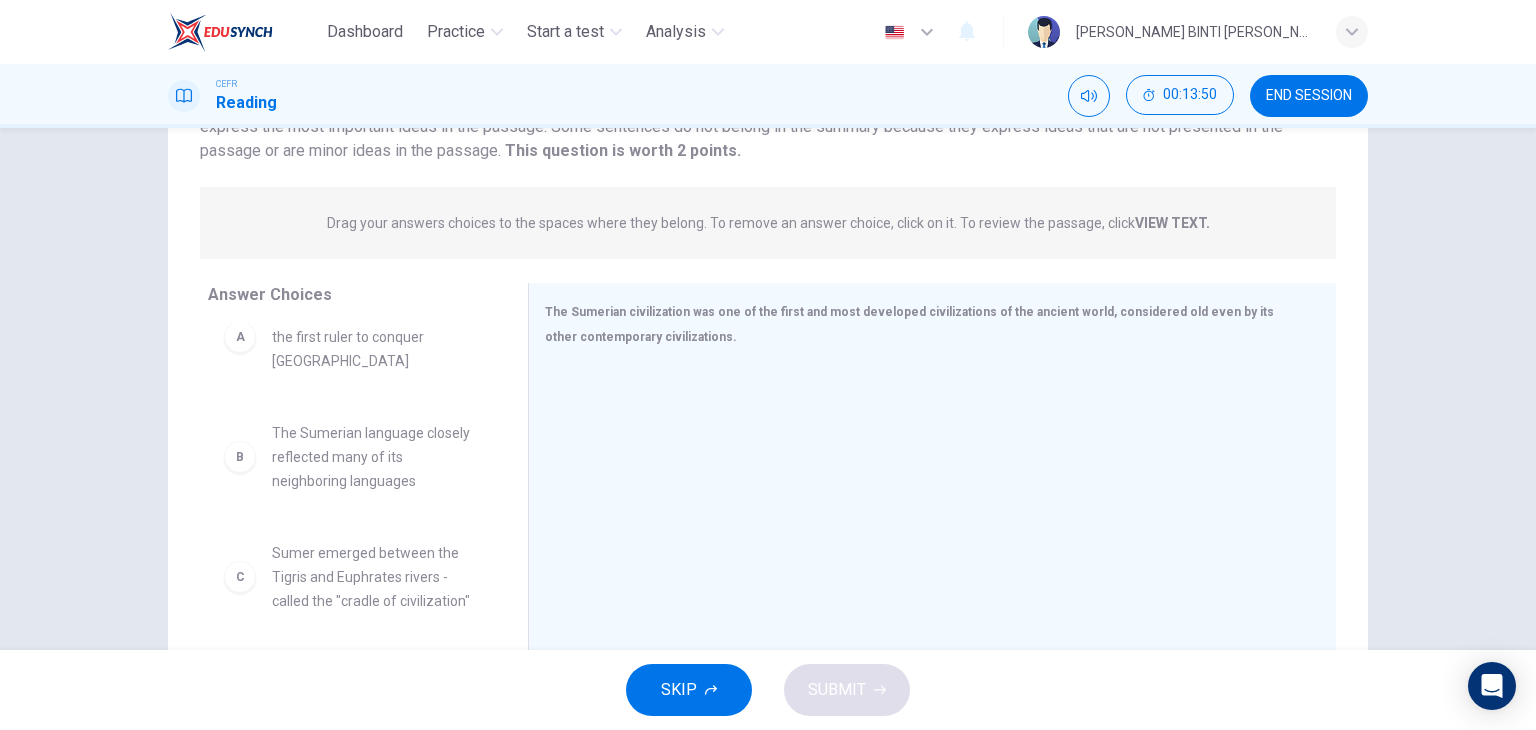 scroll, scrollTop: 0, scrollLeft: 0, axis: both 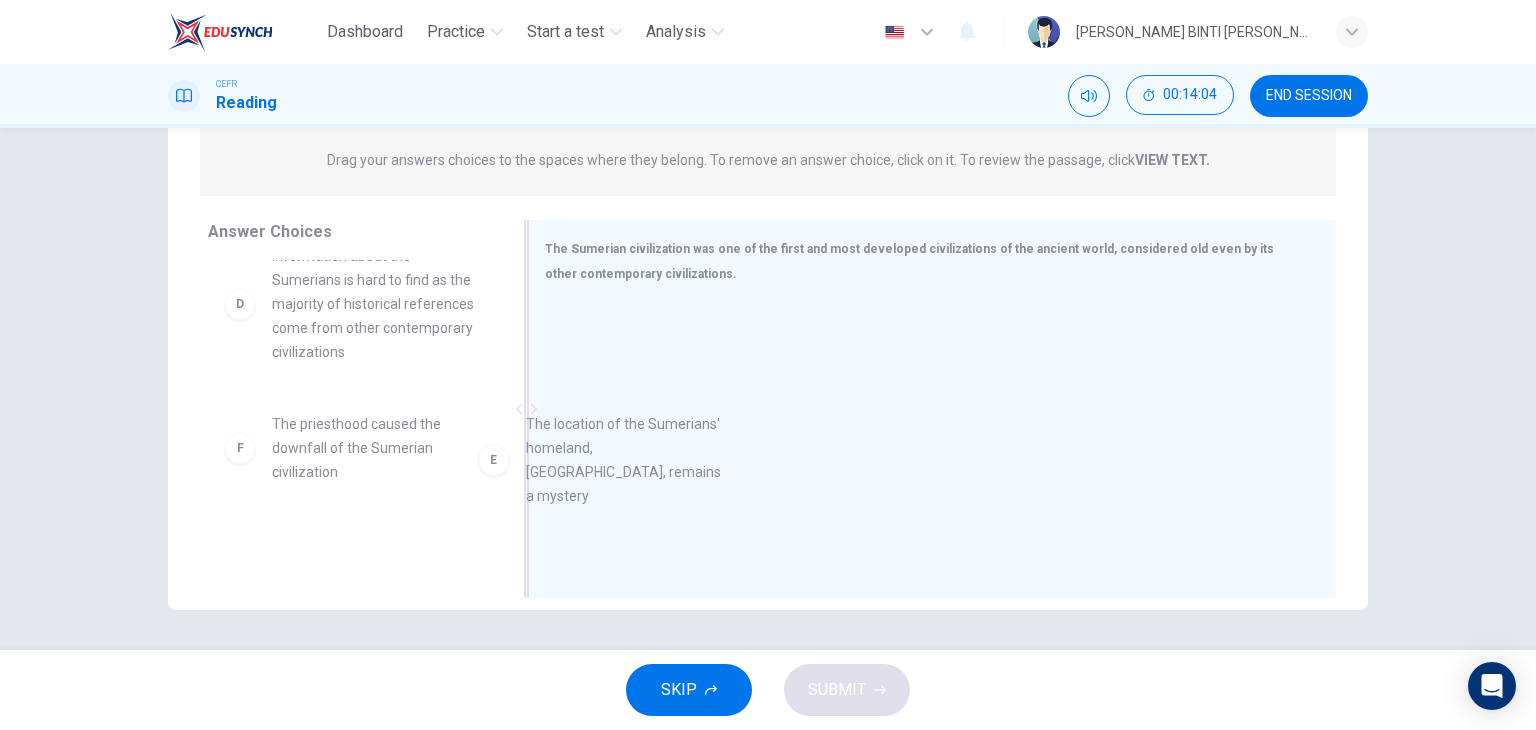 drag, startPoint x: 345, startPoint y: 468, endPoint x: 613, endPoint y: 489, distance: 268.8215 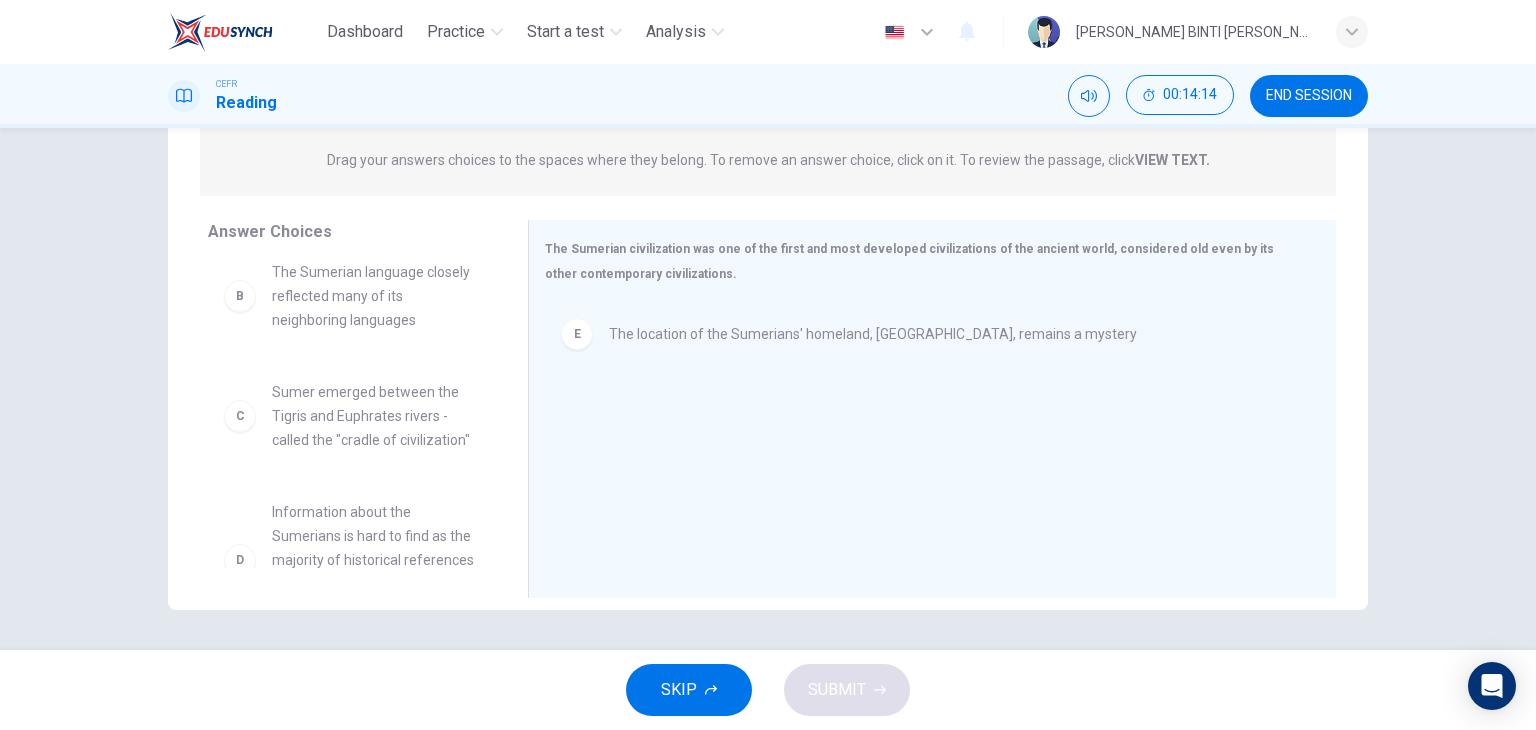 scroll, scrollTop: 124, scrollLeft: 0, axis: vertical 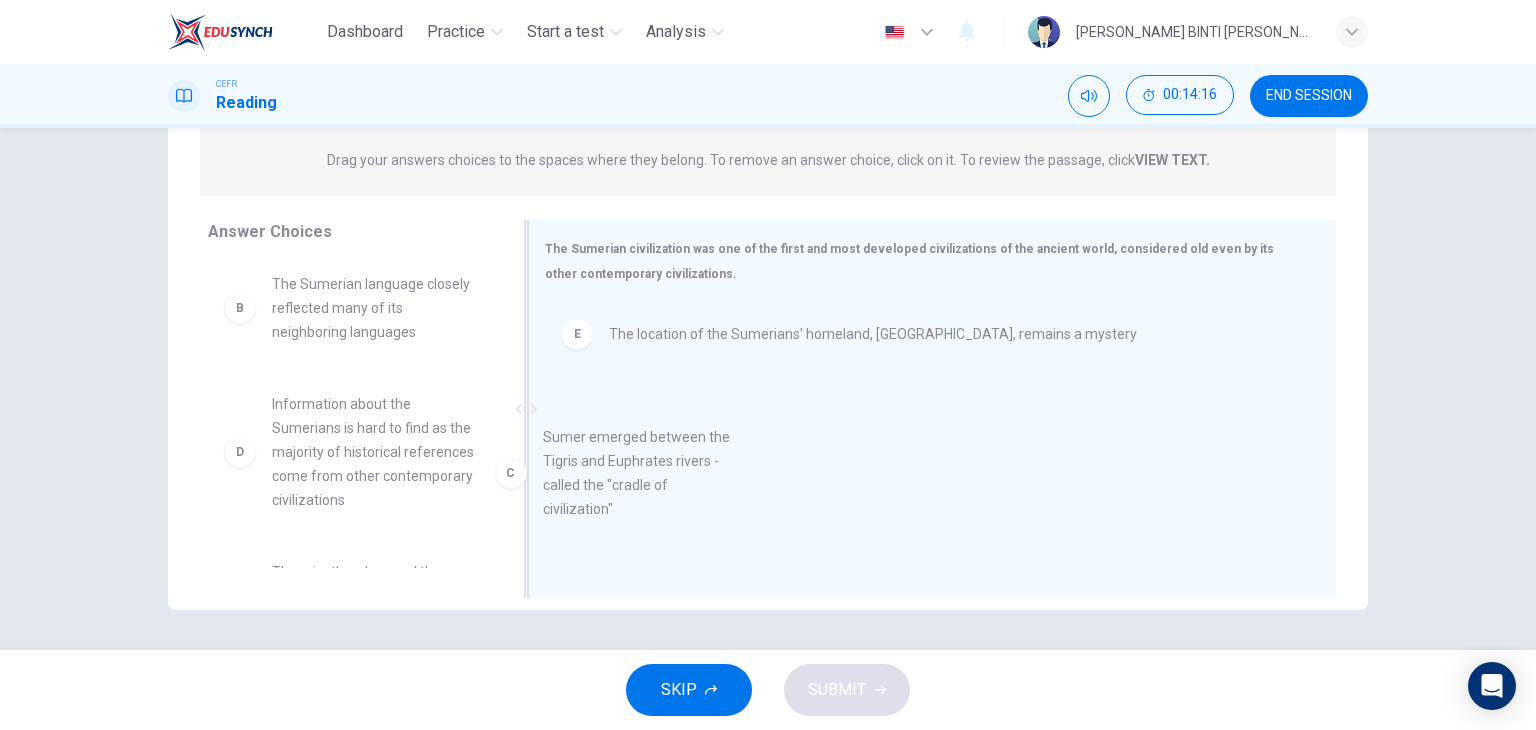 drag, startPoint x: 376, startPoint y: 450, endPoint x: 698, endPoint y: 518, distance: 329.1018 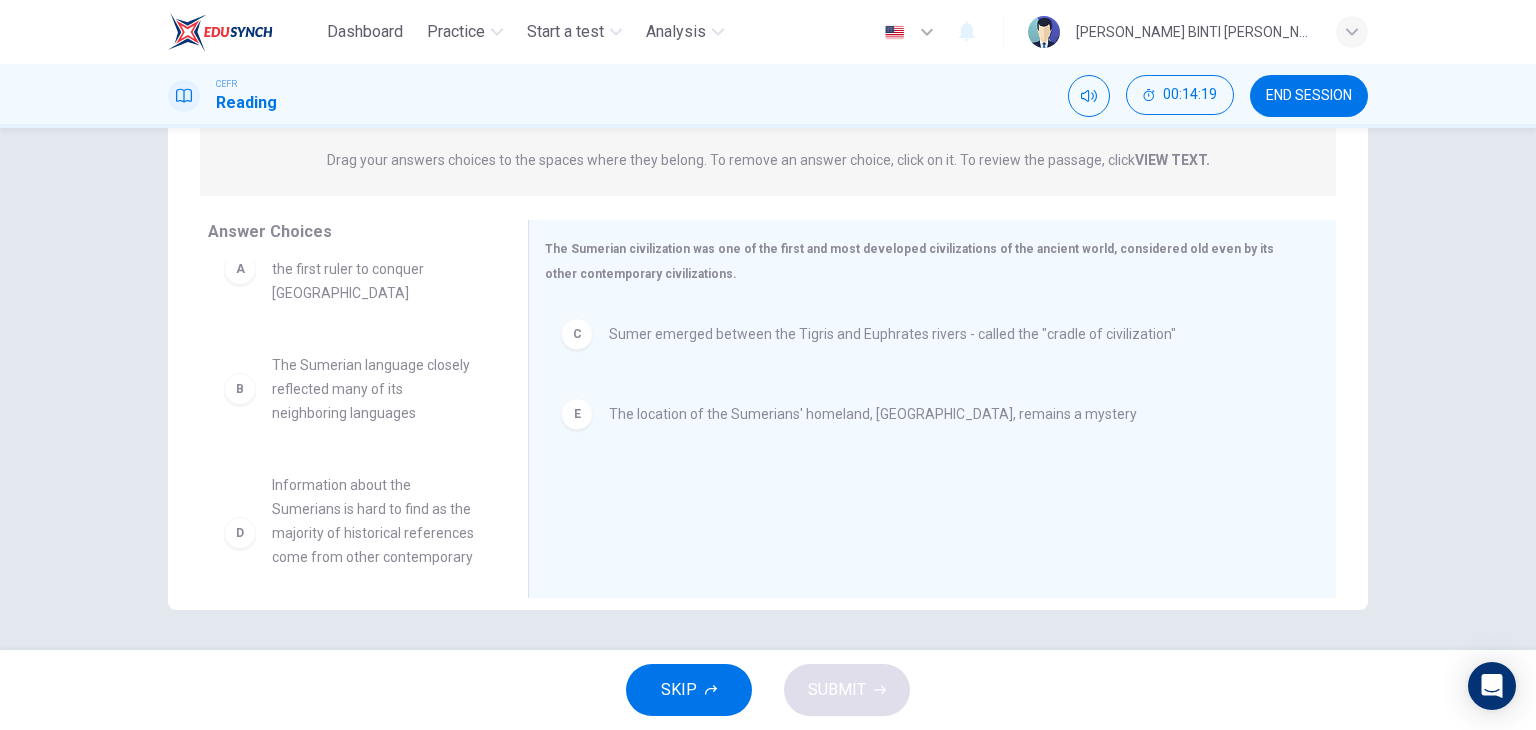 scroll, scrollTop: 0, scrollLeft: 0, axis: both 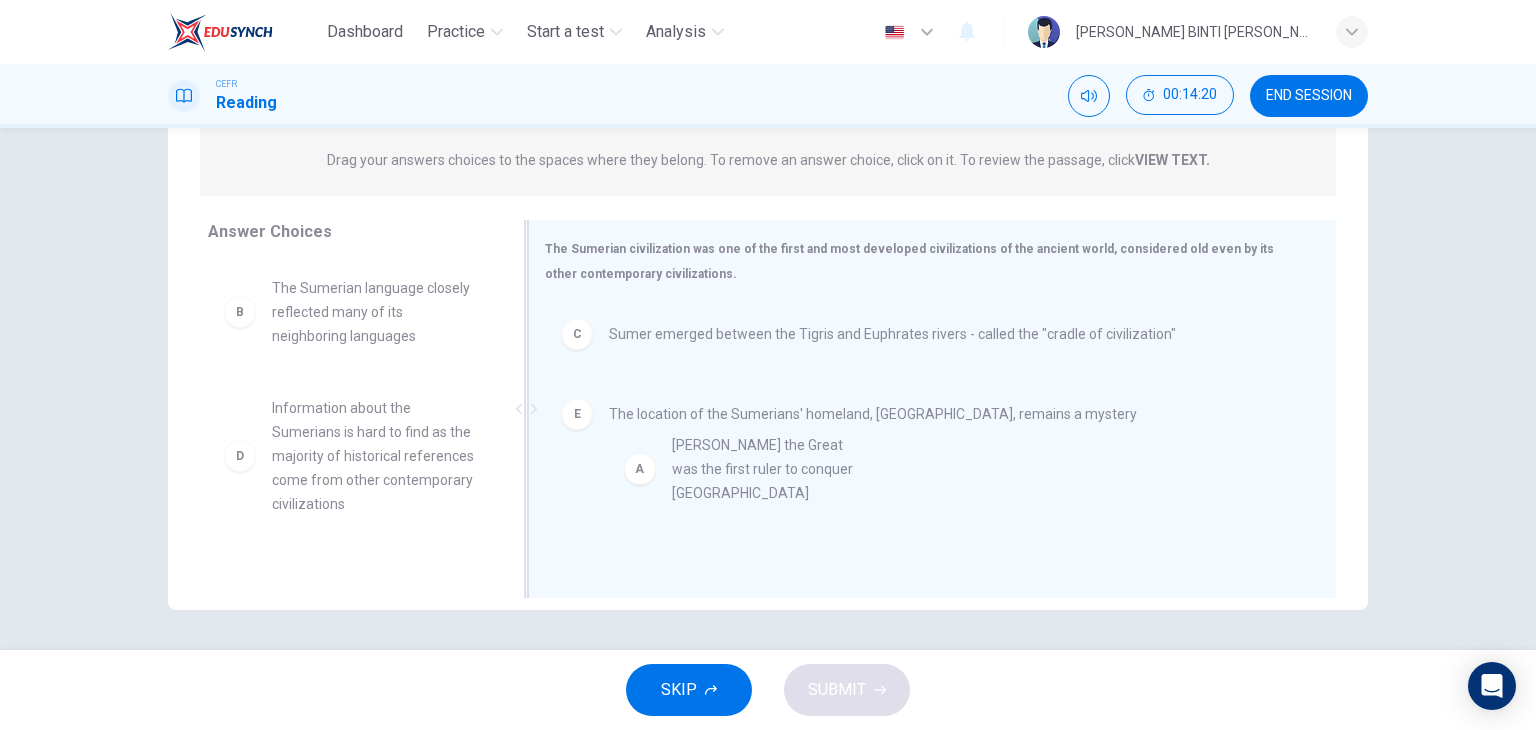 drag, startPoint x: 368, startPoint y: 288, endPoint x: 823, endPoint y: 468, distance: 489.31073 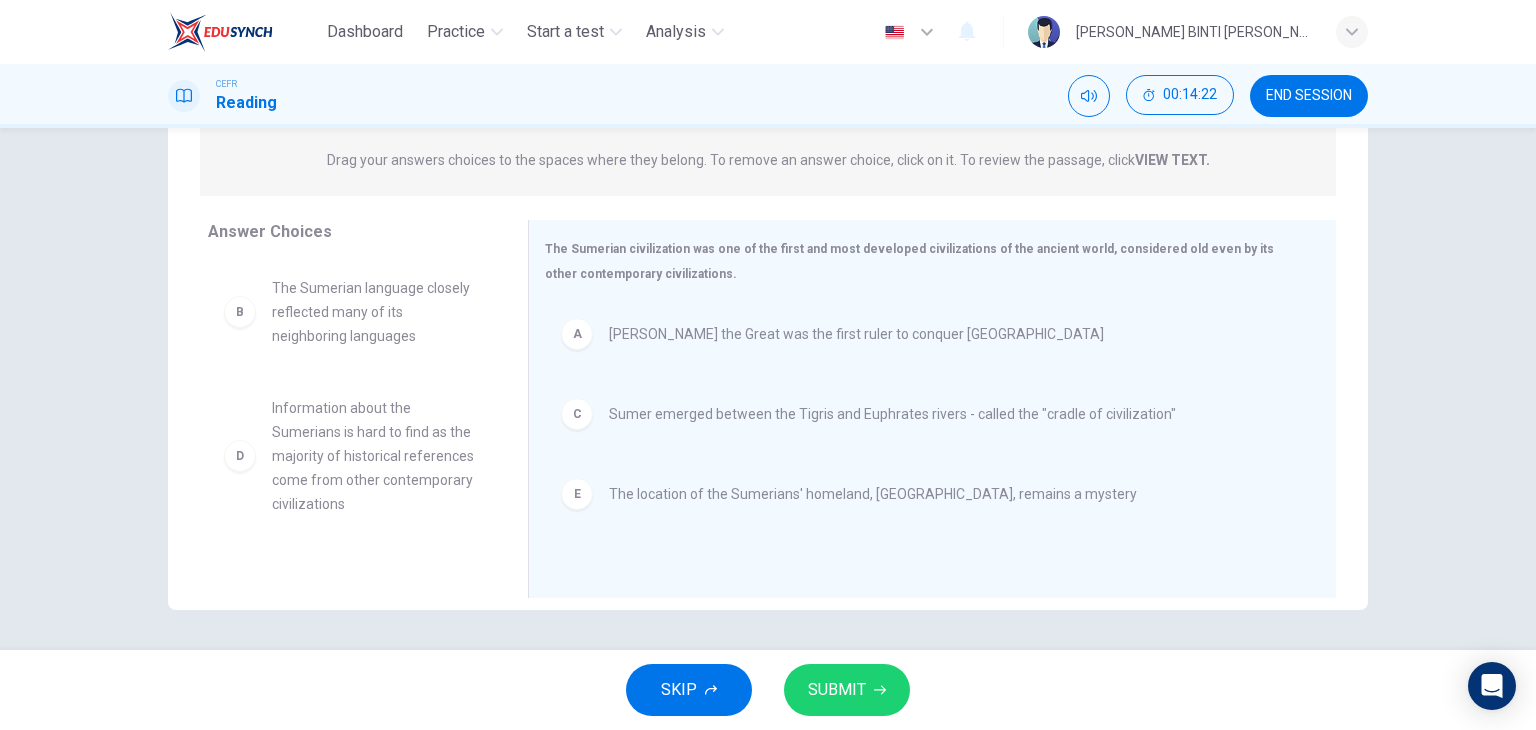 click on "SKIP SUBMIT" at bounding box center (768, 690) 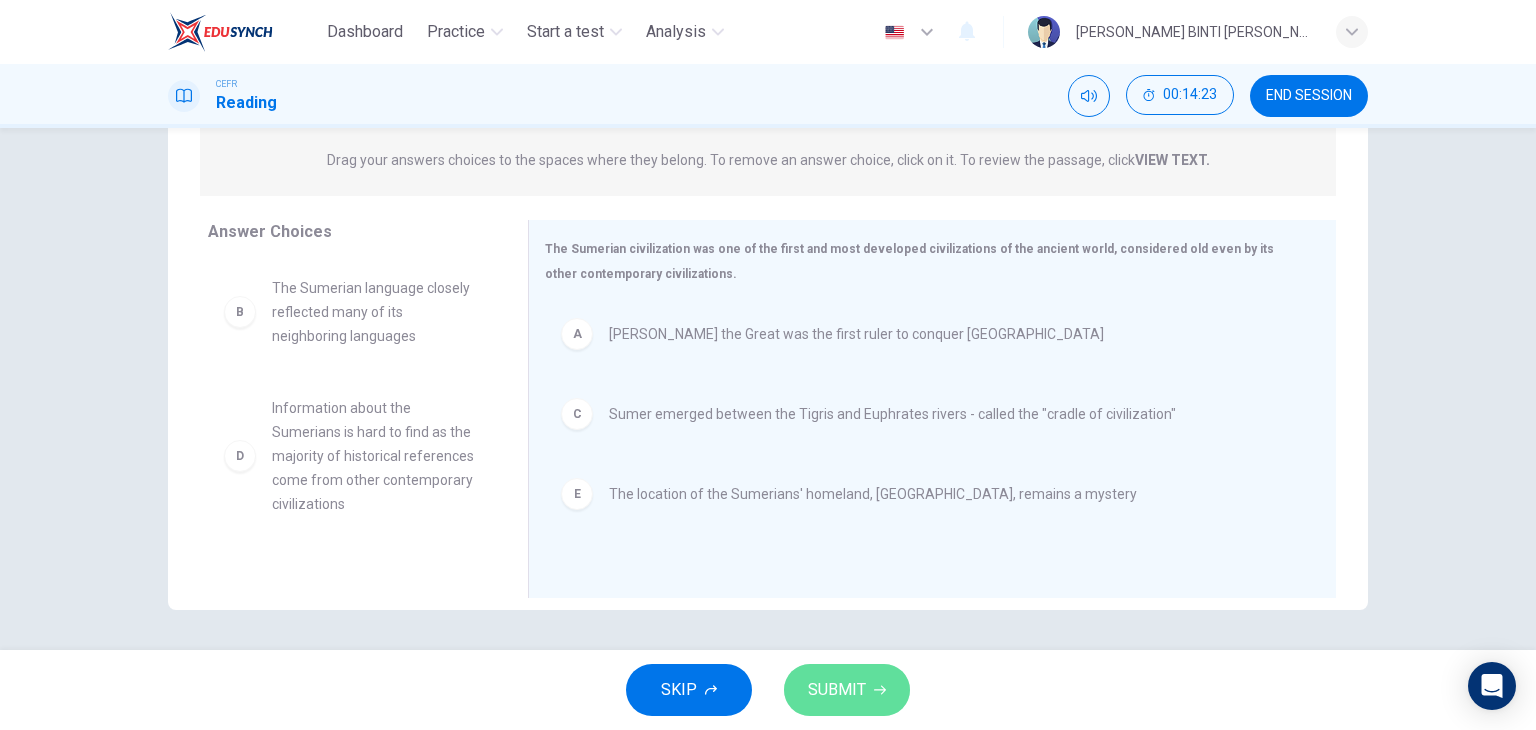 click on "SUBMIT" at bounding box center [837, 690] 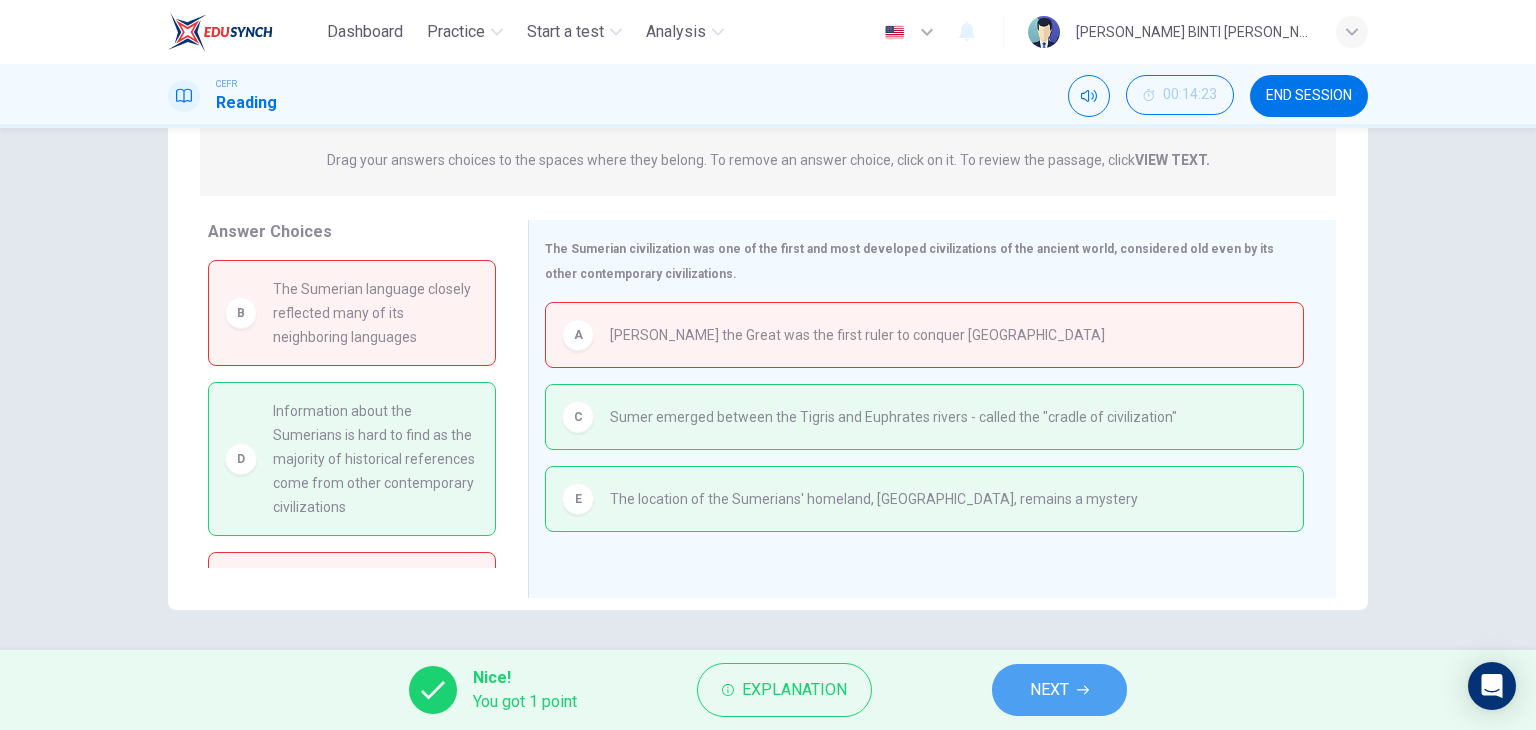 click on "NEXT" at bounding box center [1049, 690] 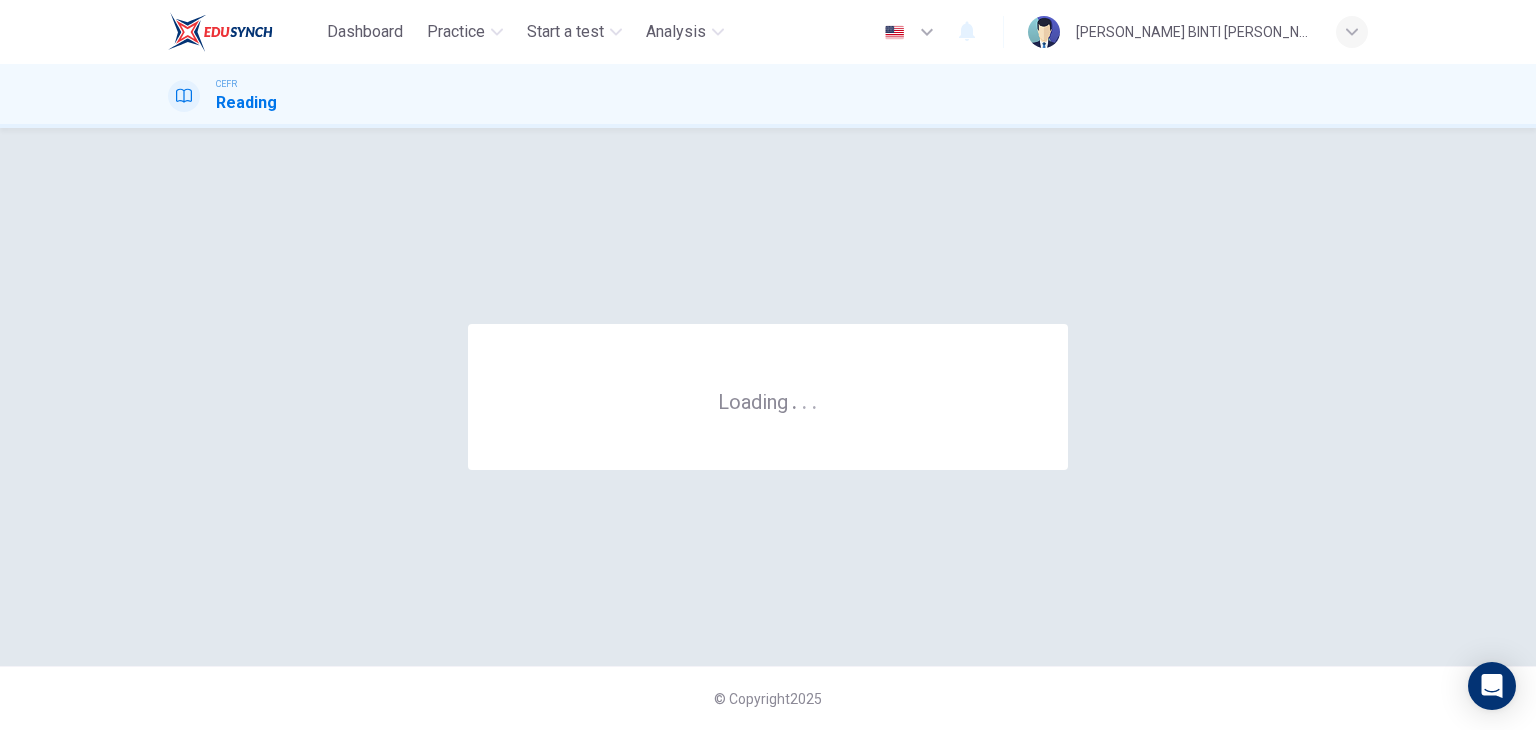 scroll, scrollTop: 0, scrollLeft: 0, axis: both 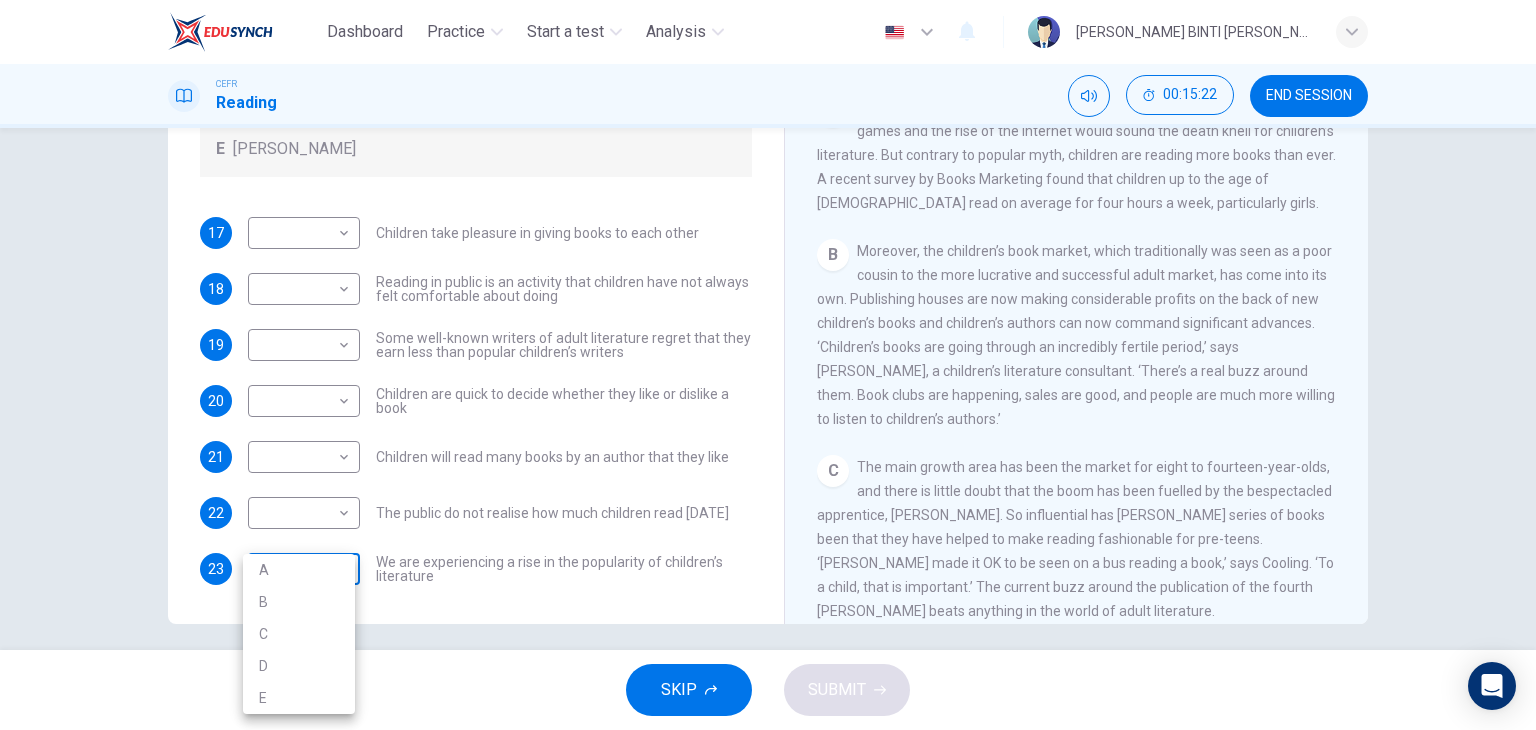 click on "Dashboard Practice Start a test Analysis English en ​ [PERSON_NAME] BINTI [PERSON_NAME] CEFR Reading 00:15:22 END SESSION Questions 17 - 23 Look at the following list of people A-E and the list of statements. Match each statement with one of the people listed. People A [PERSON_NAME] B [PERSON_NAME] C [PERSON_NAME] D [PERSON_NAME] E [PERSON_NAME] 17 ​ ​ Children take pleasure in giving books to each other 18 ​ ​ Reading in public is an activity that children have not always felt comfortable about doing 19 ​ ​ Some well-known writers of adult literature regret that they earn less than popular children’s writers 20 ​ ​ Children are quick to decide whether they like or dislike a book 21 ​ ​ Children will read many books by an author that they like 22 ​ ​ The public do not realise how much children read [DATE] 23 ​ ​ We are experiencing a rise in the popularity of children’s literature Twist in the Tale CLICK TO ZOOM Click to Zoom A B C D E F G H I J SKIP SUBMIT
Dashboard 2025" at bounding box center (768, 365) 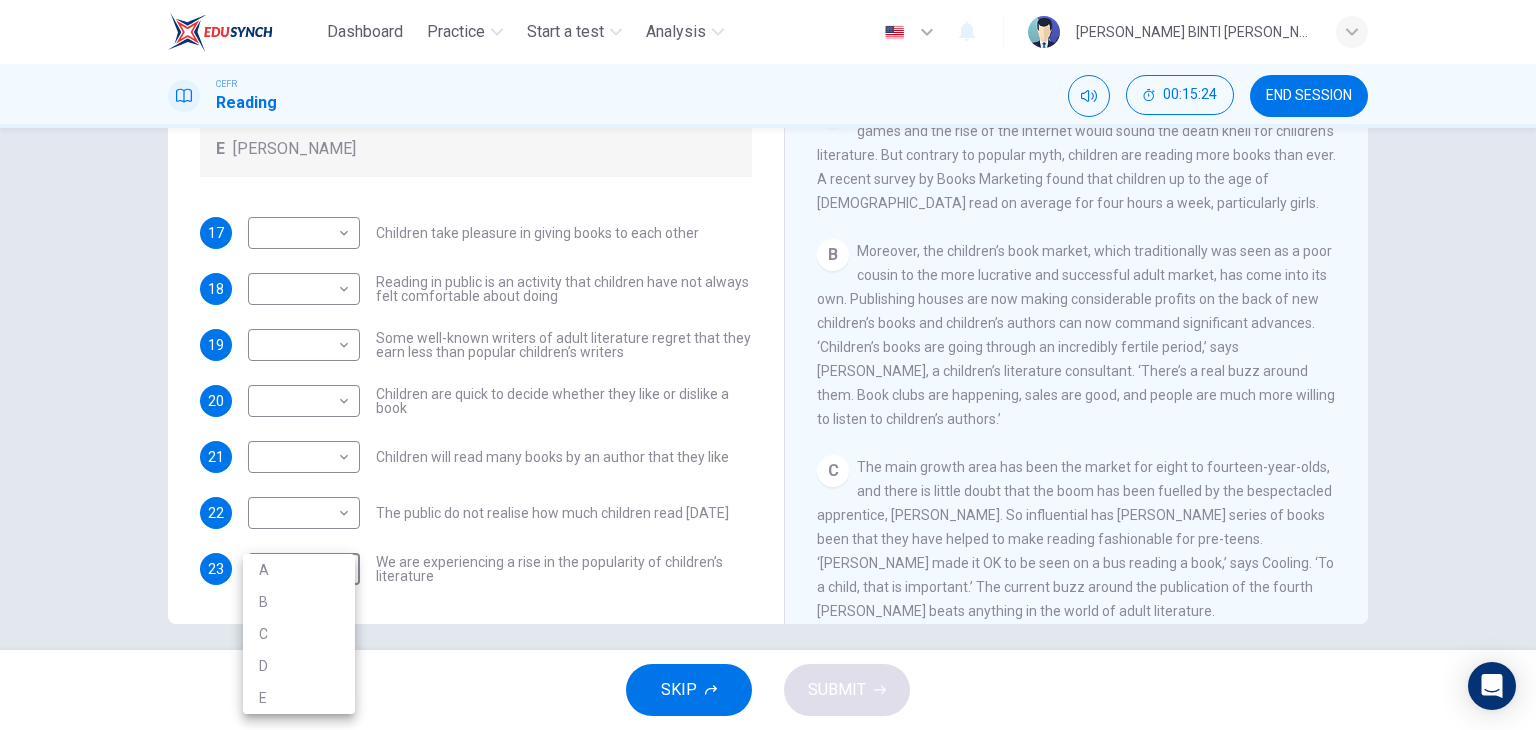 click at bounding box center (768, 365) 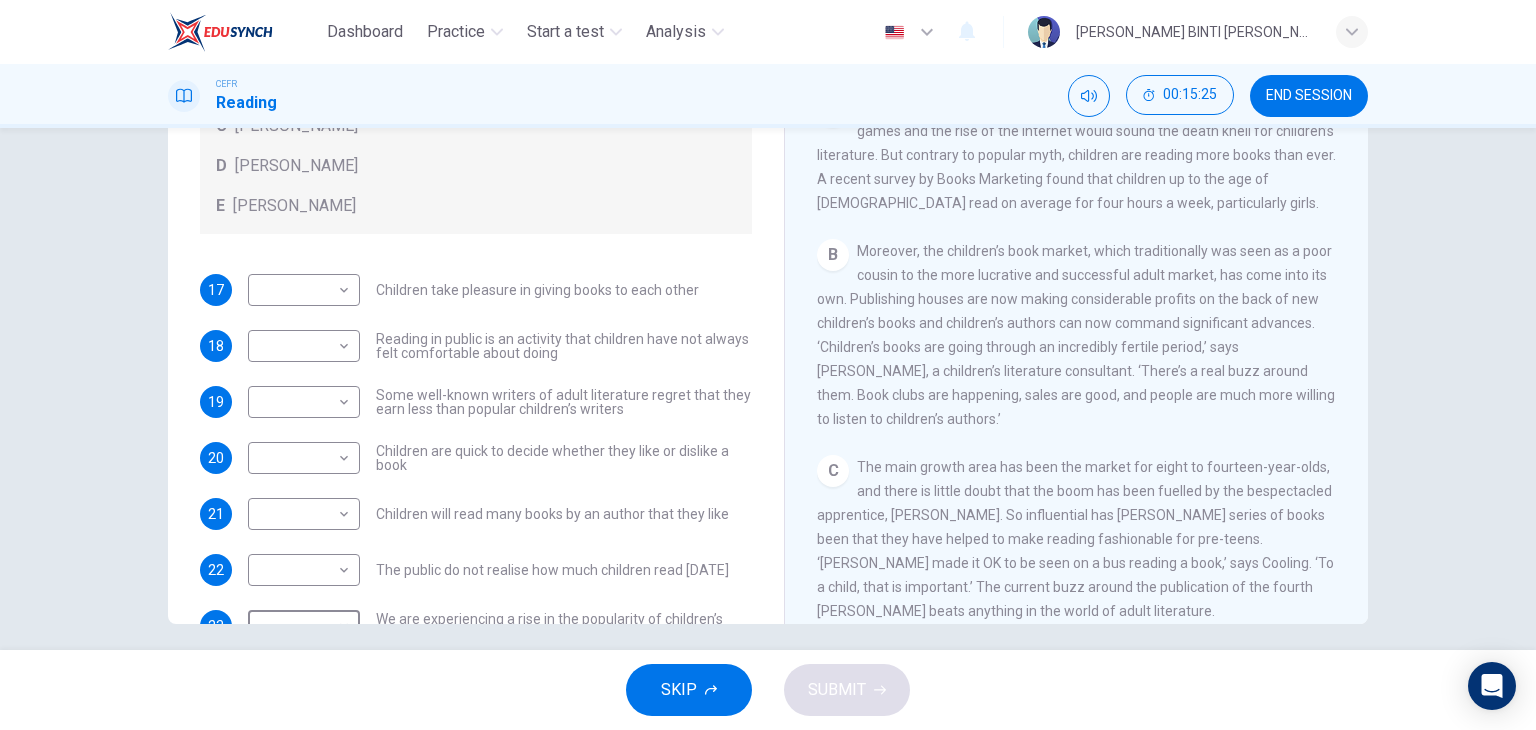 scroll, scrollTop: 192, scrollLeft: 0, axis: vertical 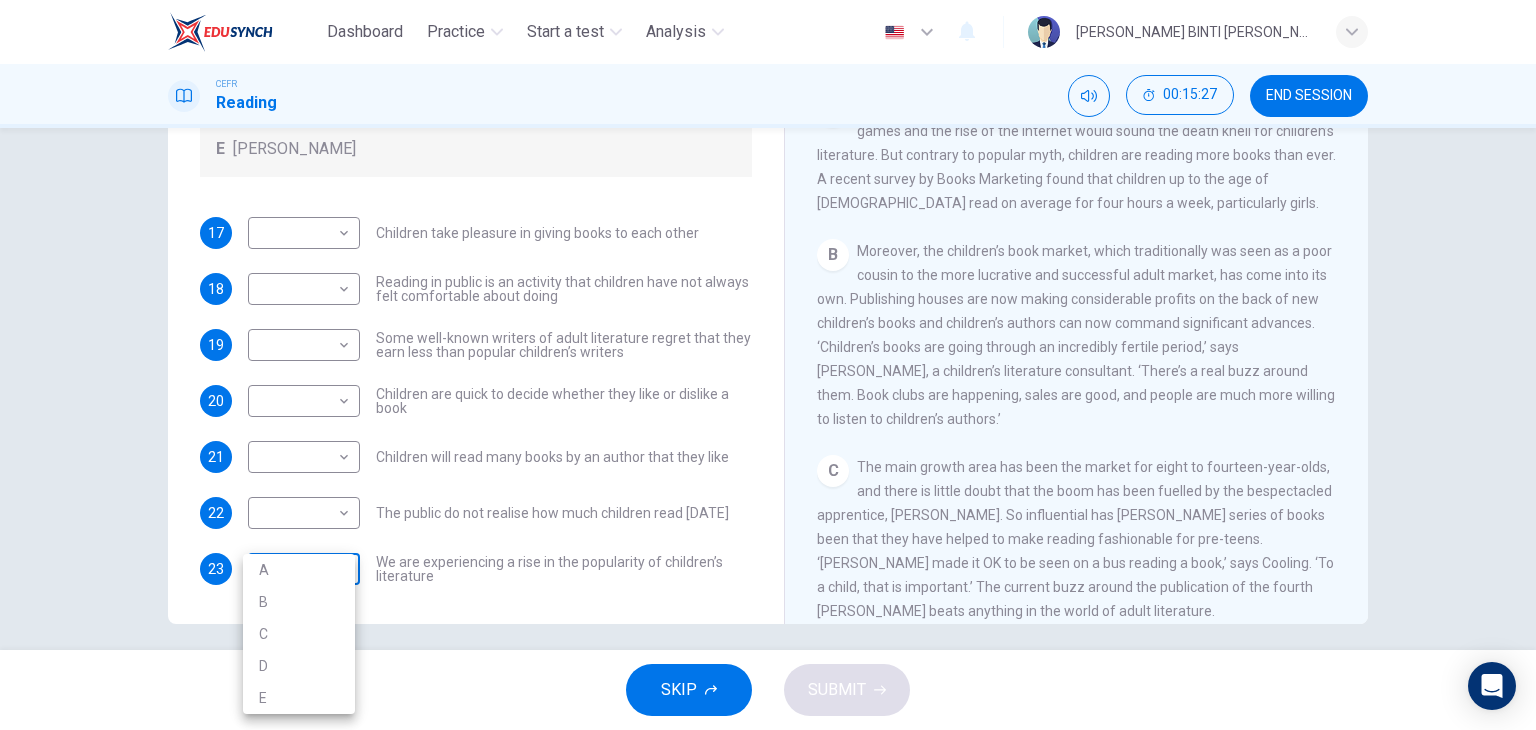 click on "Dashboard Practice Start a test Analysis English en ​ [PERSON_NAME] BINTI [PERSON_NAME] CEFR Reading 00:15:27 END SESSION Questions 17 - 23 Look at the following list of people A-E and the list of statements. Match each statement with one of the people listed. People A [PERSON_NAME] B [PERSON_NAME] C [PERSON_NAME] D [PERSON_NAME] E [PERSON_NAME] 17 ​ ​ Children take pleasure in giving books to each other 18 ​ ​ Reading in public is an activity that children have not always felt comfortable about doing 19 ​ ​ Some well-known writers of adult literature regret that they earn less than popular children’s writers 20 ​ ​ Children are quick to decide whether they like or dislike a book 21 ​ ​ Children will read many books by an author that they like 22 ​ ​ The public do not realise how much children read [DATE] 23 ​ ​ We are experiencing a rise in the popularity of children’s literature Twist in the Tale CLICK TO ZOOM Click to Zoom A B C D E F G H I J SKIP SUBMIT
Dashboard 2025" at bounding box center [768, 365] 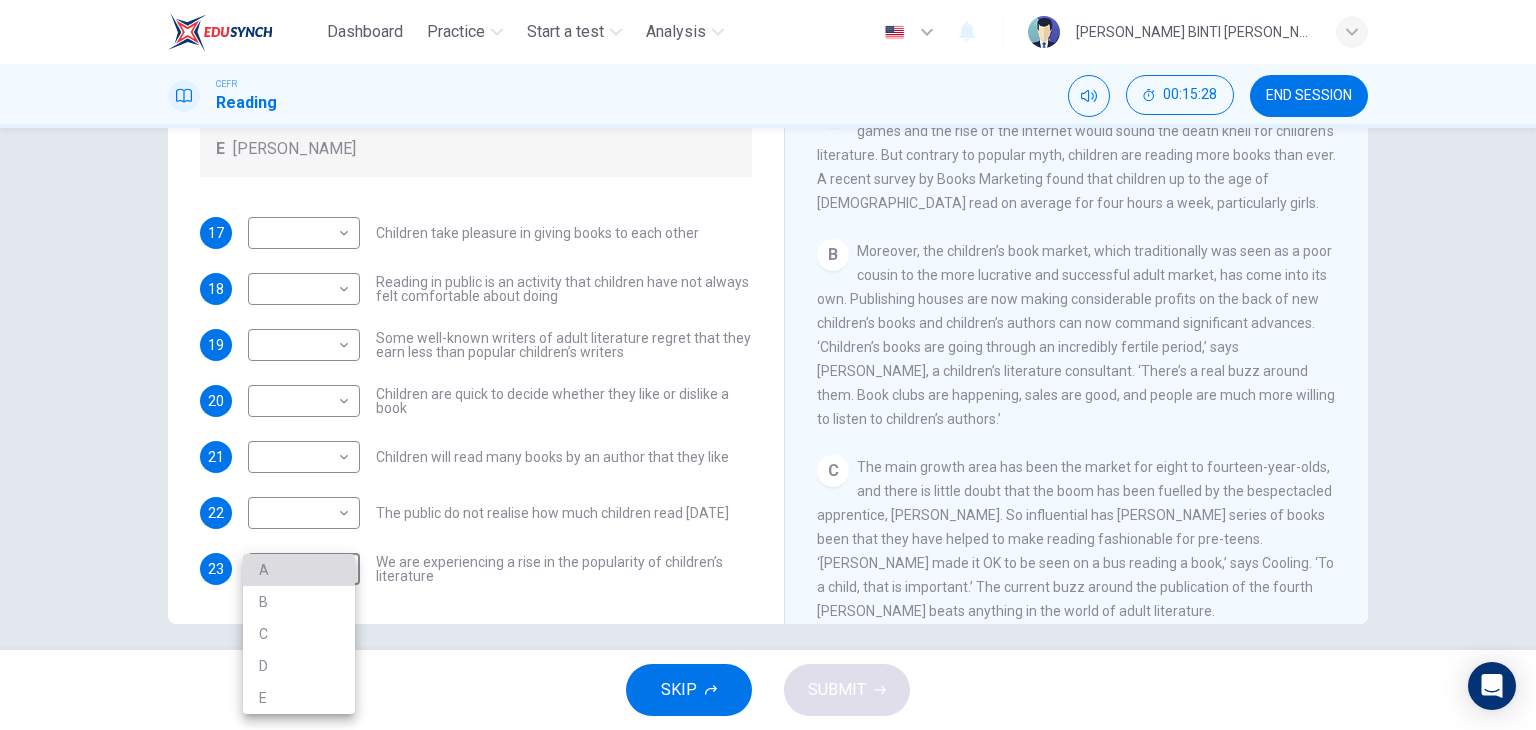 click on "A" at bounding box center [299, 570] 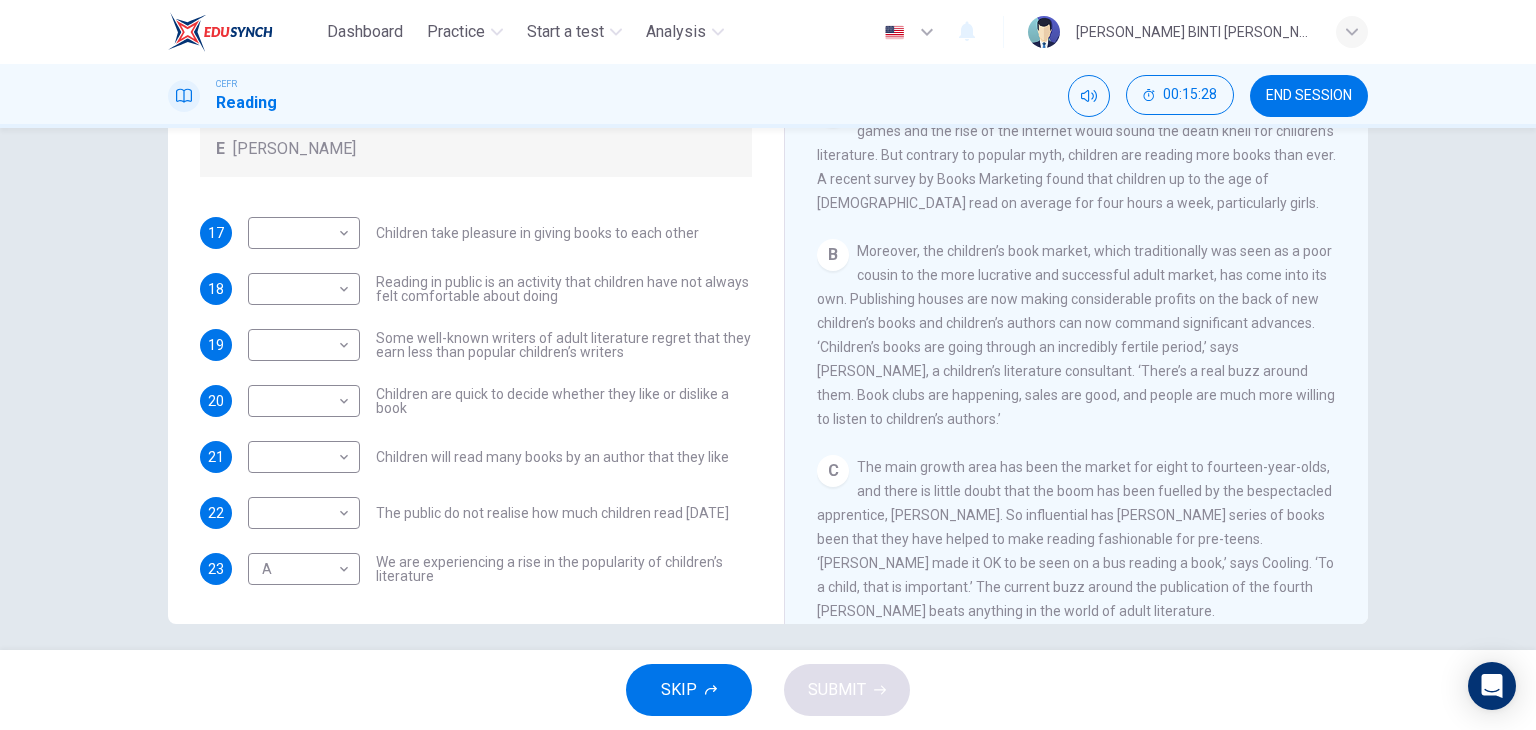 click on "We are experiencing a rise in the popularity of children’s literature" at bounding box center (564, 569) 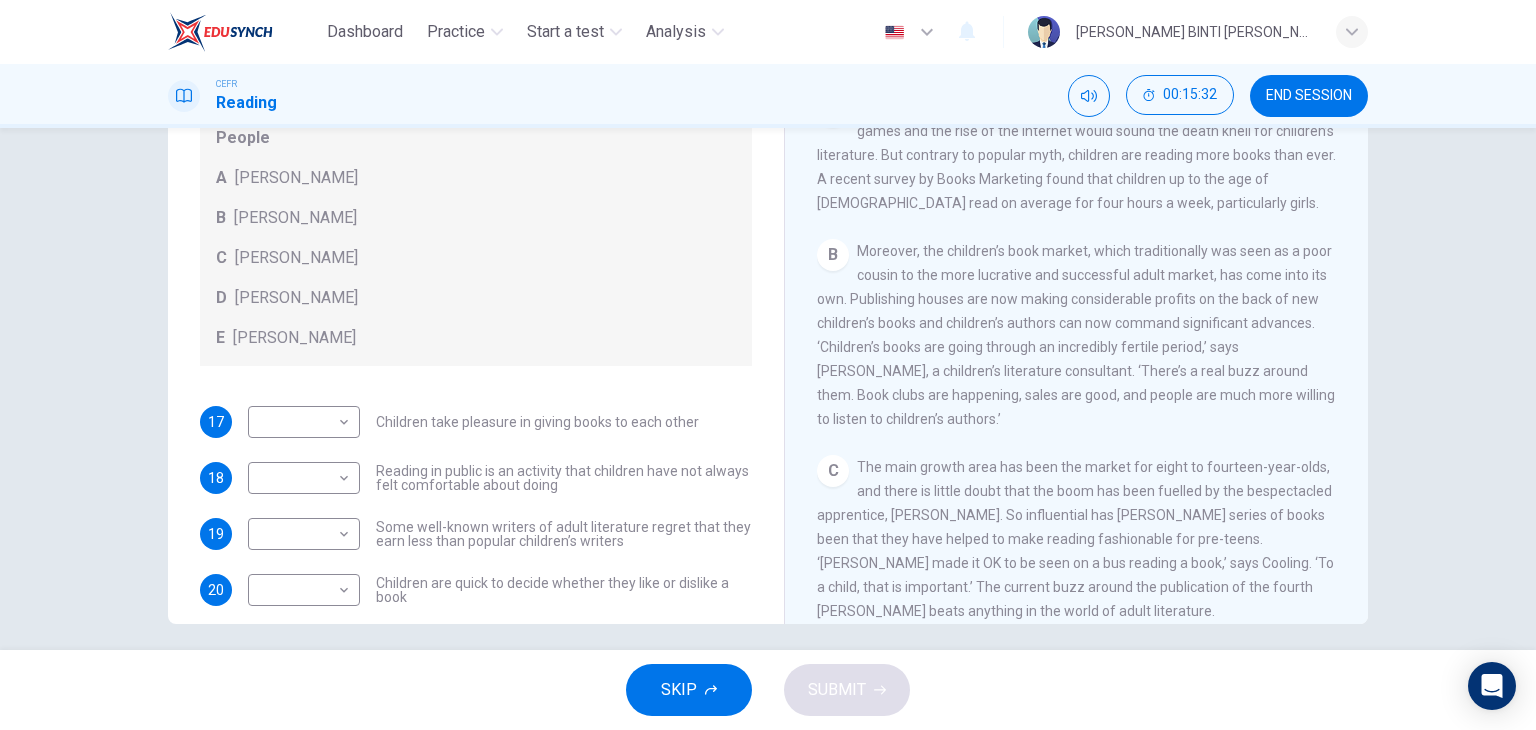 scroll, scrollTop: 0, scrollLeft: 0, axis: both 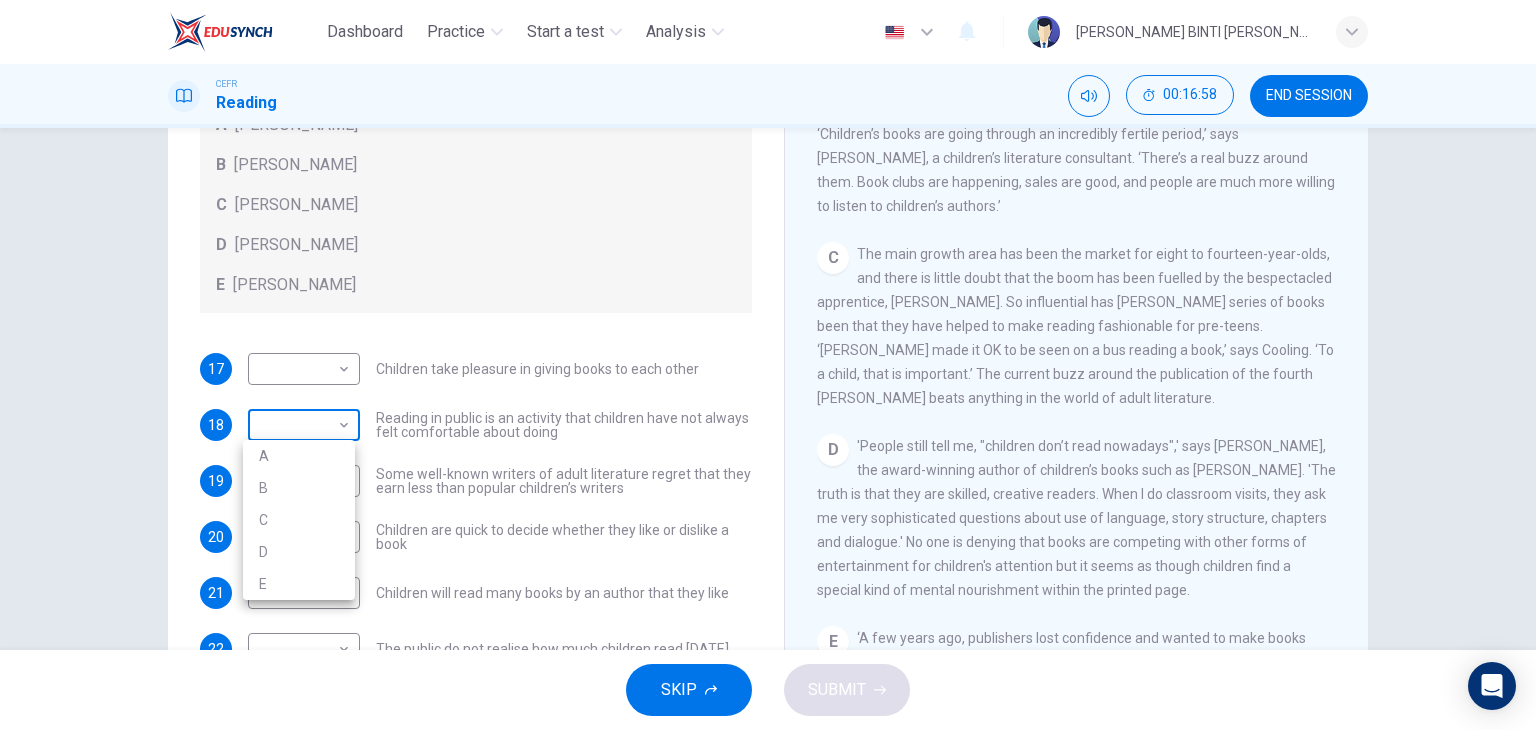 click on "Dashboard Practice Start a test Analysis English en ​ [PERSON_NAME] BINTI [PERSON_NAME] CEFR Reading 00:16:58 END SESSION Questions 17 - 23 Look at the following list of people A-E and the list of statements. Match each statement with one of the people listed. People A [PERSON_NAME] B [PERSON_NAME] C [PERSON_NAME] D [PERSON_NAME] E [PERSON_NAME] 17 ​ ​ Children take pleasure in giving books to each other 18 ​ ​ Reading in public is an activity that children have not always felt comfortable about doing 19 ​ ​ Some well-known writers of adult literature regret that they earn less than popular children’s writers 20 ​ ​ Children are quick to decide whether they like or dislike a book 21 ​ ​ Children will read many books by an author that they like 22 ​ ​ The public do not realise how much children read [DATE] 23 A A ​ We are experiencing a rise in the popularity of children’s literature Twist in the Tale CLICK TO ZOOM Click to Zoom A B C D E F G H I J SKIP SUBMIT
Dashboard 2025" at bounding box center (768, 365) 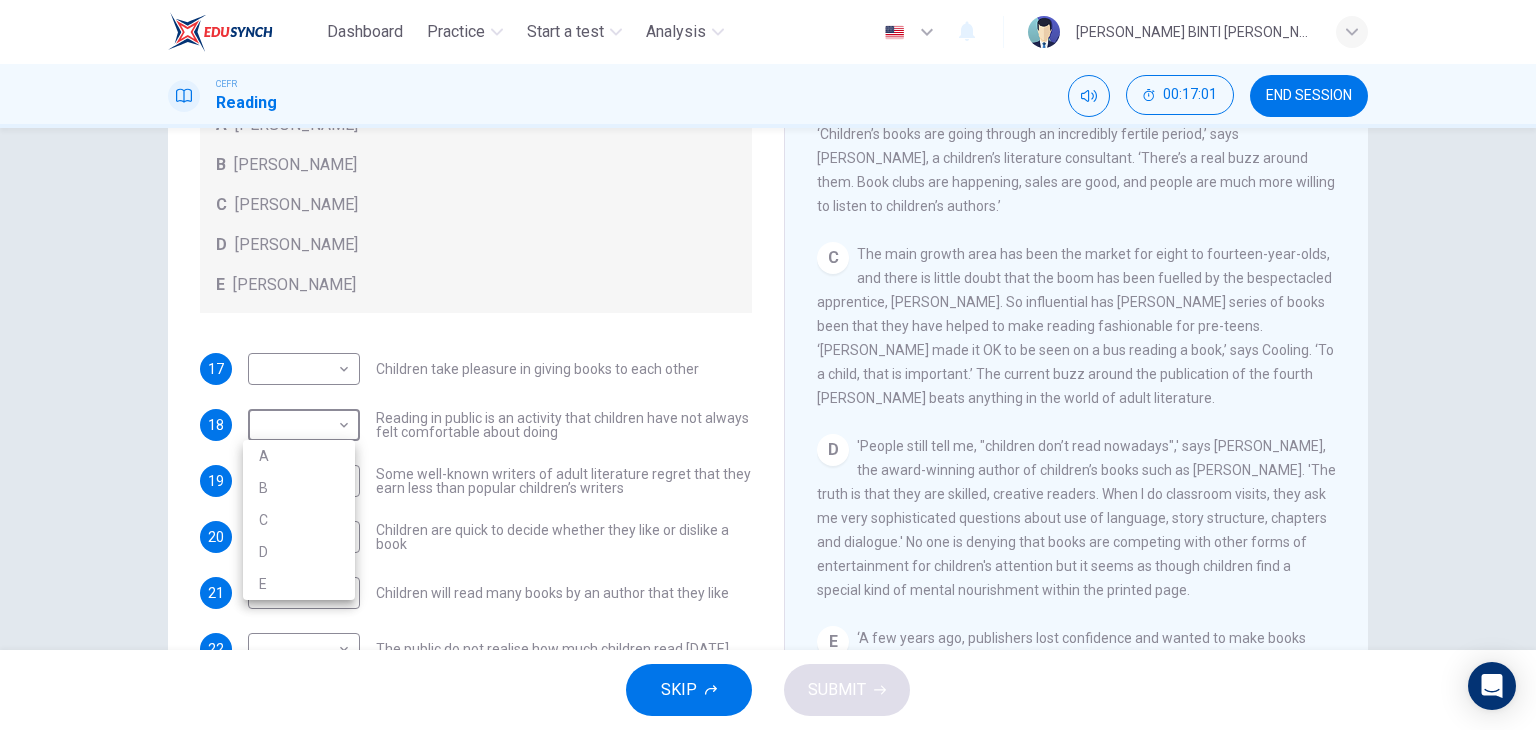 click at bounding box center [768, 365] 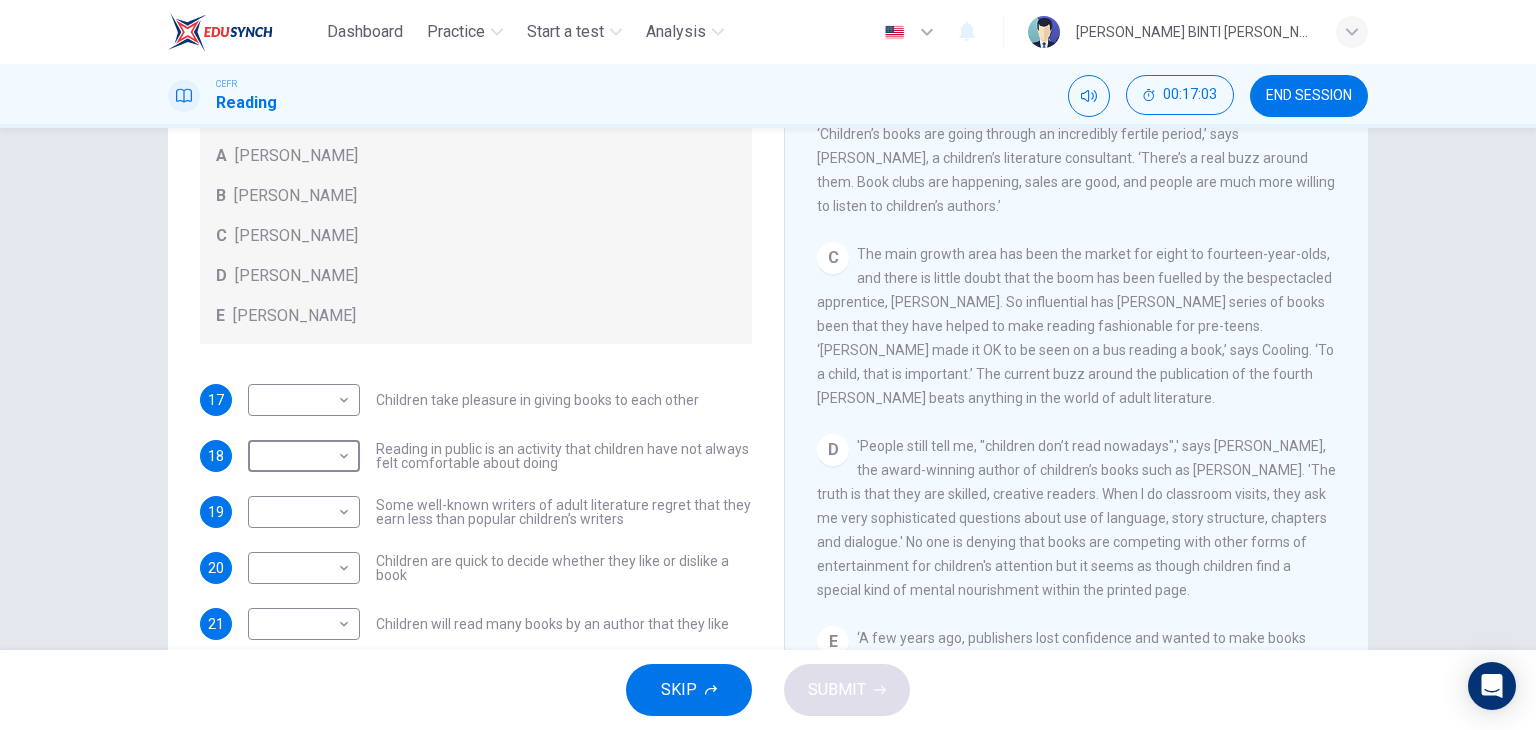 scroll, scrollTop: 92, scrollLeft: 0, axis: vertical 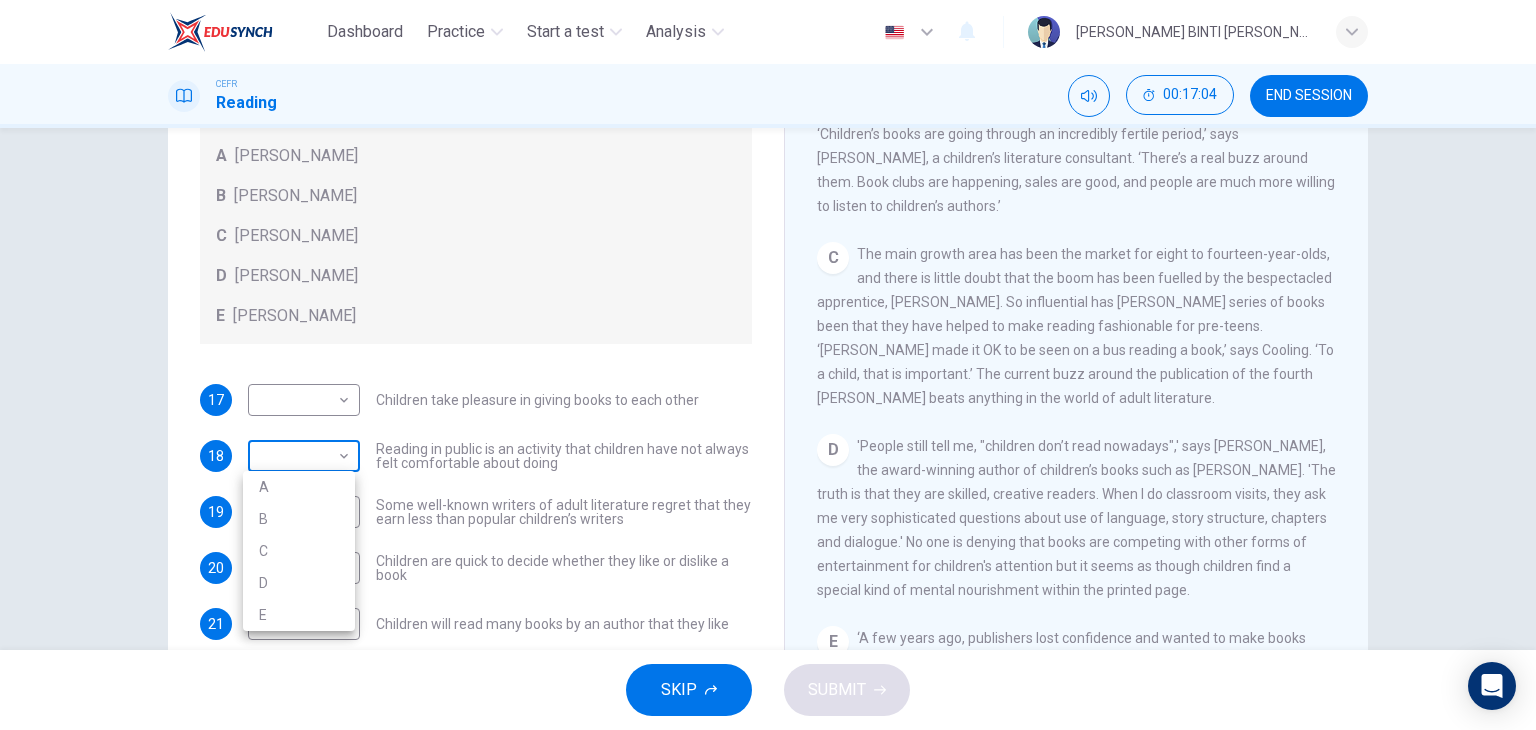 click on "Dashboard Practice Start a test Analysis English en ​ [PERSON_NAME] BINTI [PERSON_NAME] CEFR Reading 00:17:04 END SESSION Questions 17 - 23 Look at the following list of people A-E and the list of statements. Match each statement with one of the people listed. People A [PERSON_NAME] B [PERSON_NAME] C [PERSON_NAME] D [PERSON_NAME] E [PERSON_NAME] 17 ​ ​ Children take pleasure in giving books to each other 18 ​ ​ Reading in public is an activity that children have not always felt comfortable about doing 19 ​ ​ Some well-known writers of adult literature regret that they earn less than popular children’s writers 20 ​ ​ Children are quick to decide whether they like or dislike a book 21 ​ ​ Children will read many books by an author that they like 22 ​ ​ The public do not realise how much children read [DATE] 23 A A ​ We are experiencing a rise in the popularity of children’s literature Twist in the Tale CLICK TO ZOOM Click to Zoom A B C D E F G H I J SKIP SUBMIT
Dashboard 2025" at bounding box center [768, 365] 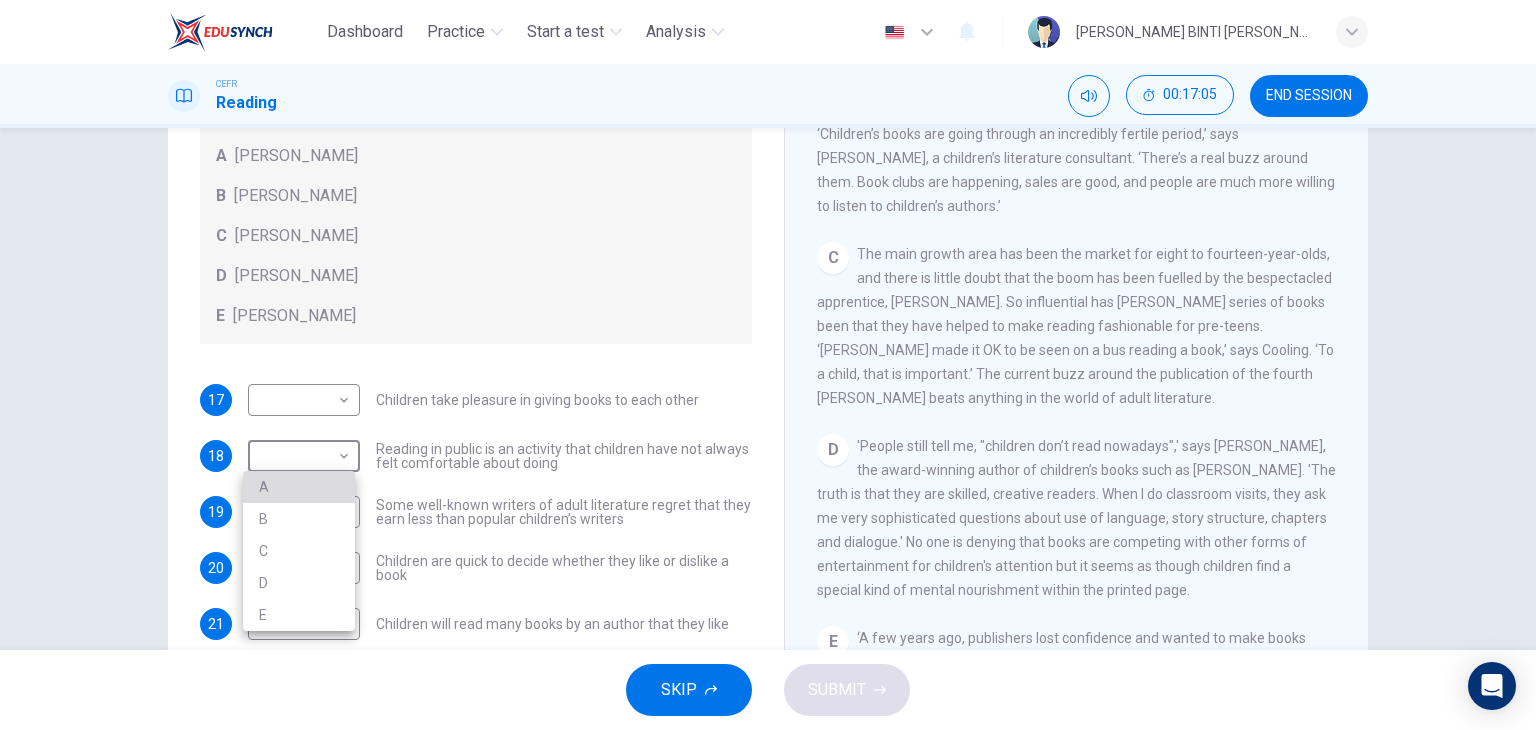 click on "A" at bounding box center [299, 487] 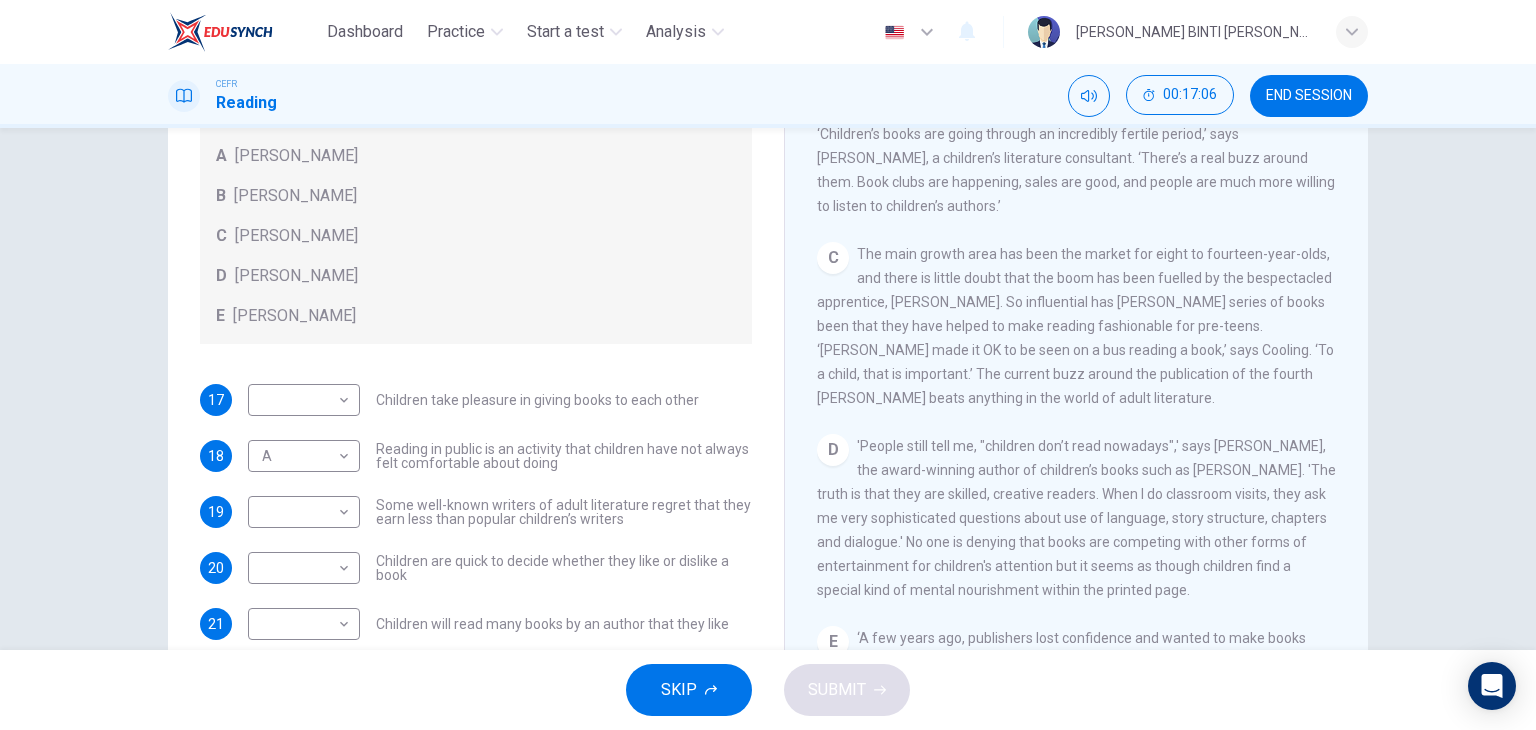 click on "17 ​ ​ Children take pleasure in giving books to each other 18 A A ​ Reading in public is an activity that children have not always felt comfortable about doing 19 ​ ​ Some well-known writers of adult literature regret that they earn less than popular children’s writers 20 ​ ​ Children are quick to decide whether they like or dislike a book 21 ​ ​ Children will read many books by an author that they like 22 ​ ​ The public do not realise how much children read [DATE] 23 A A ​ We are experiencing a rise in the popularity of children’s literature" at bounding box center [476, 568] 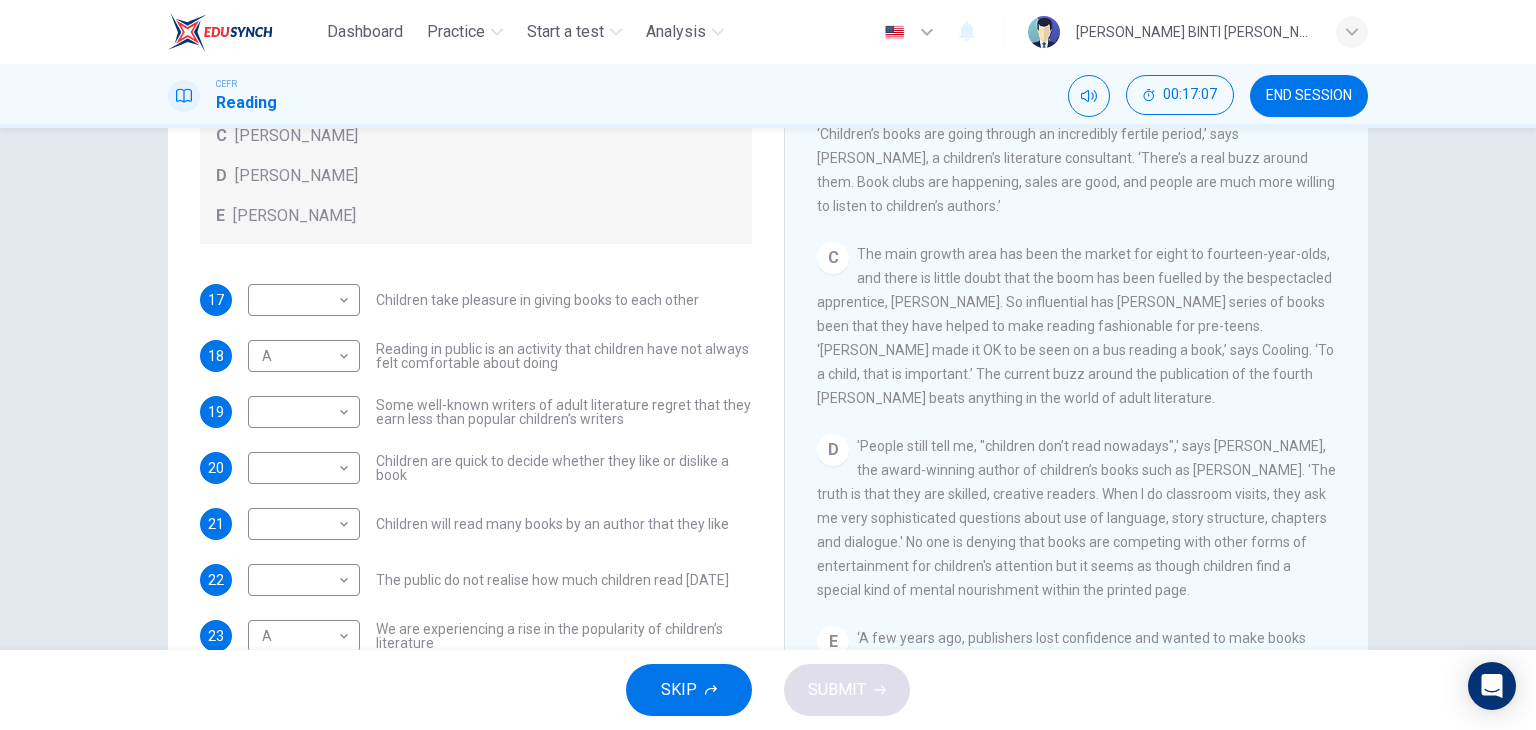 scroll, scrollTop: 253, scrollLeft: 0, axis: vertical 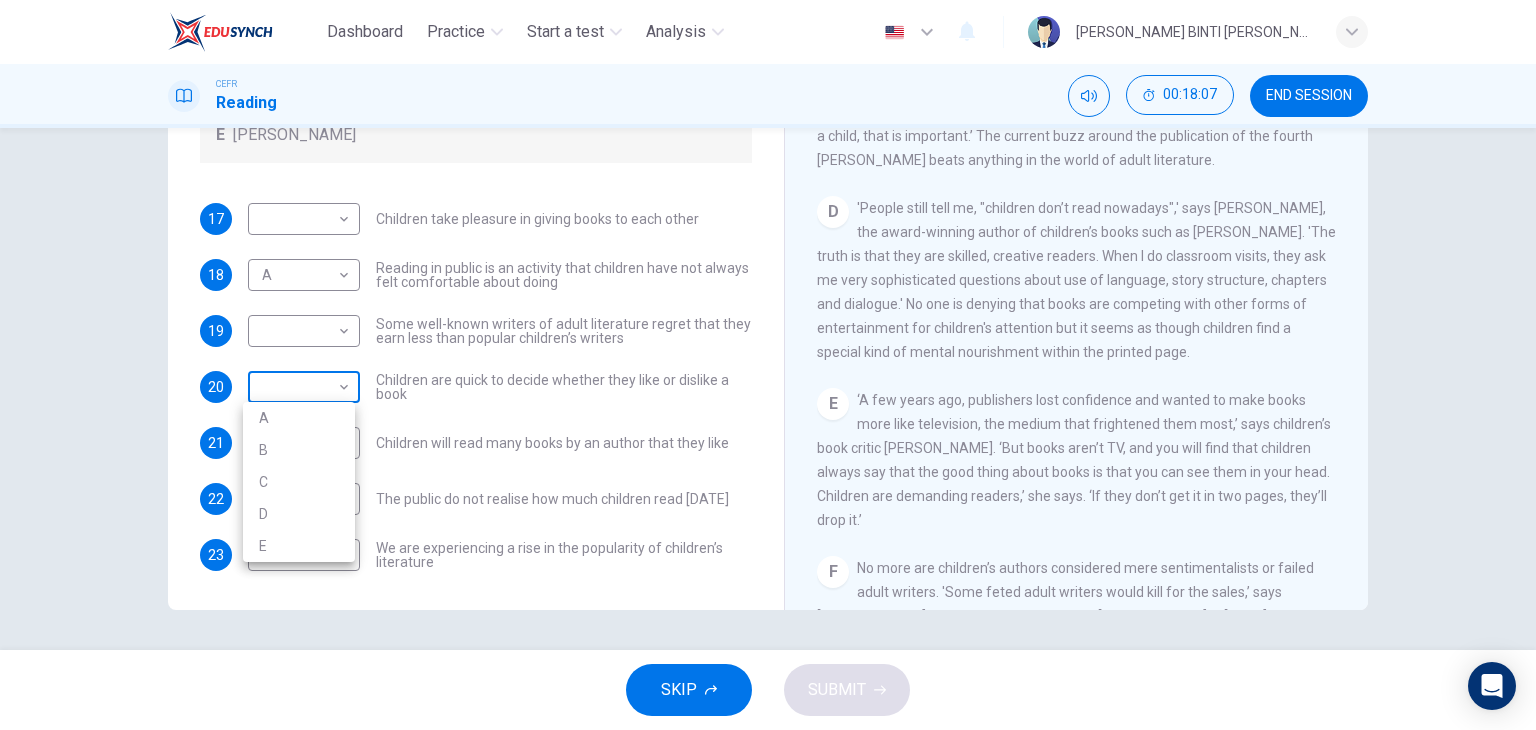 click on "Dashboard Practice Start a test Analysis English en ​ [PERSON_NAME] BINTI [PERSON_NAME] CEFR Reading 00:18:07 END SESSION Questions 17 - 23 Look at the following list of people A-E and the list of statements. Match each statement with one of the people listed. People A [PERSON_NAME] B [PERSON_NAME] C [PERSON_NAME] D [PERSON_NAME] E [PERSON_NAME] 17 ​ ​ Children take pleasure in giving books to each other 18 A A ​ Reading in public is an activity that children have not always felt comfortable about doing 19 ​ ​ Some well-known writers of adult literature regret that they earn less than popular children’s writers 20 ​ ​ Children are quick to decide whether they like or dislike a book 21 ​ ​ Children will read many books by an author that they like 22 ​ ​ The public do not realise how much children read [DATE] 23 A A ​ We are experiencing a rise in the popularity of children’s literature Twist in the Tale CLICK TO ZOOM Click to Zoom A B C D E F G H I J SKIP SUBMIT
Dashboard 2025" at bounding box center (768, 365) 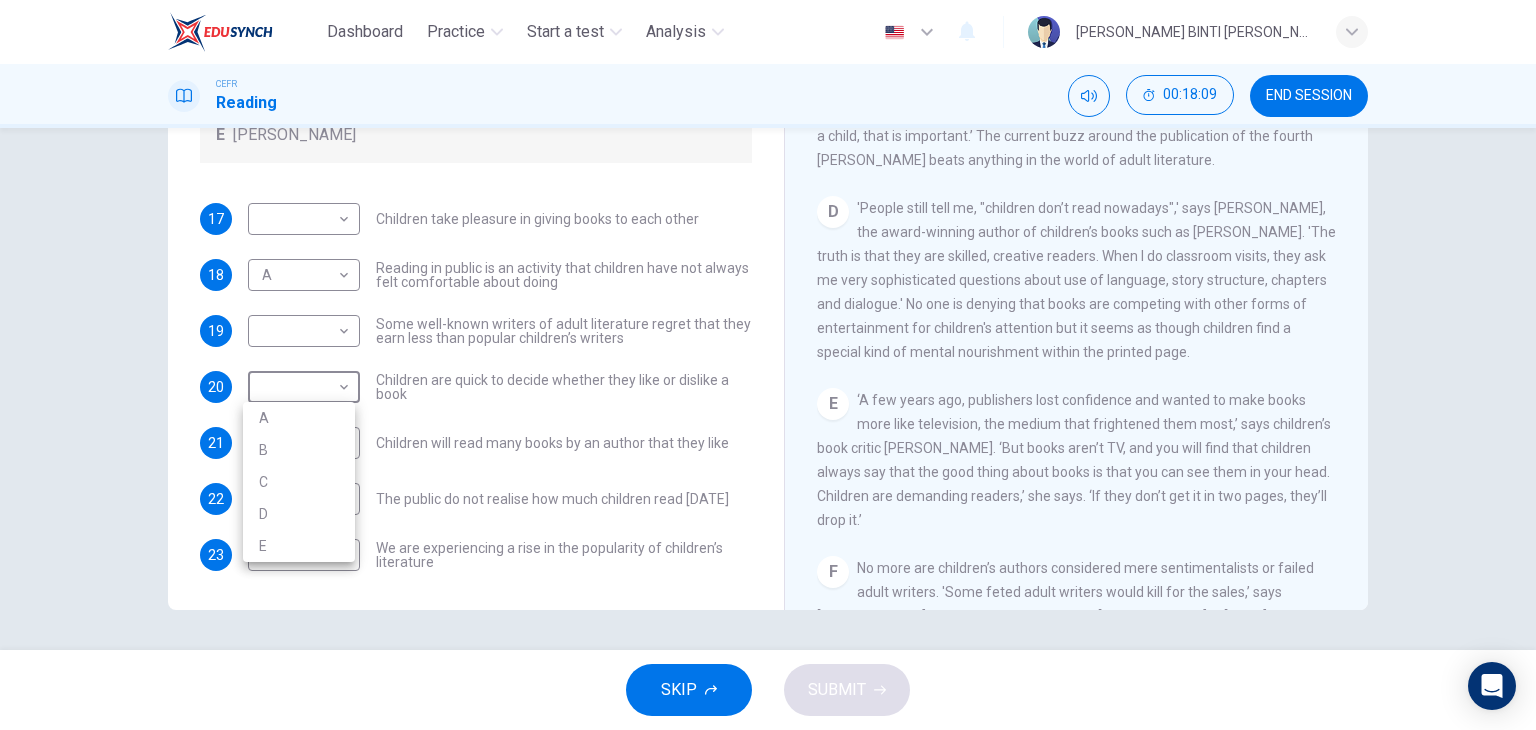 click at bounding box center [768, 365] 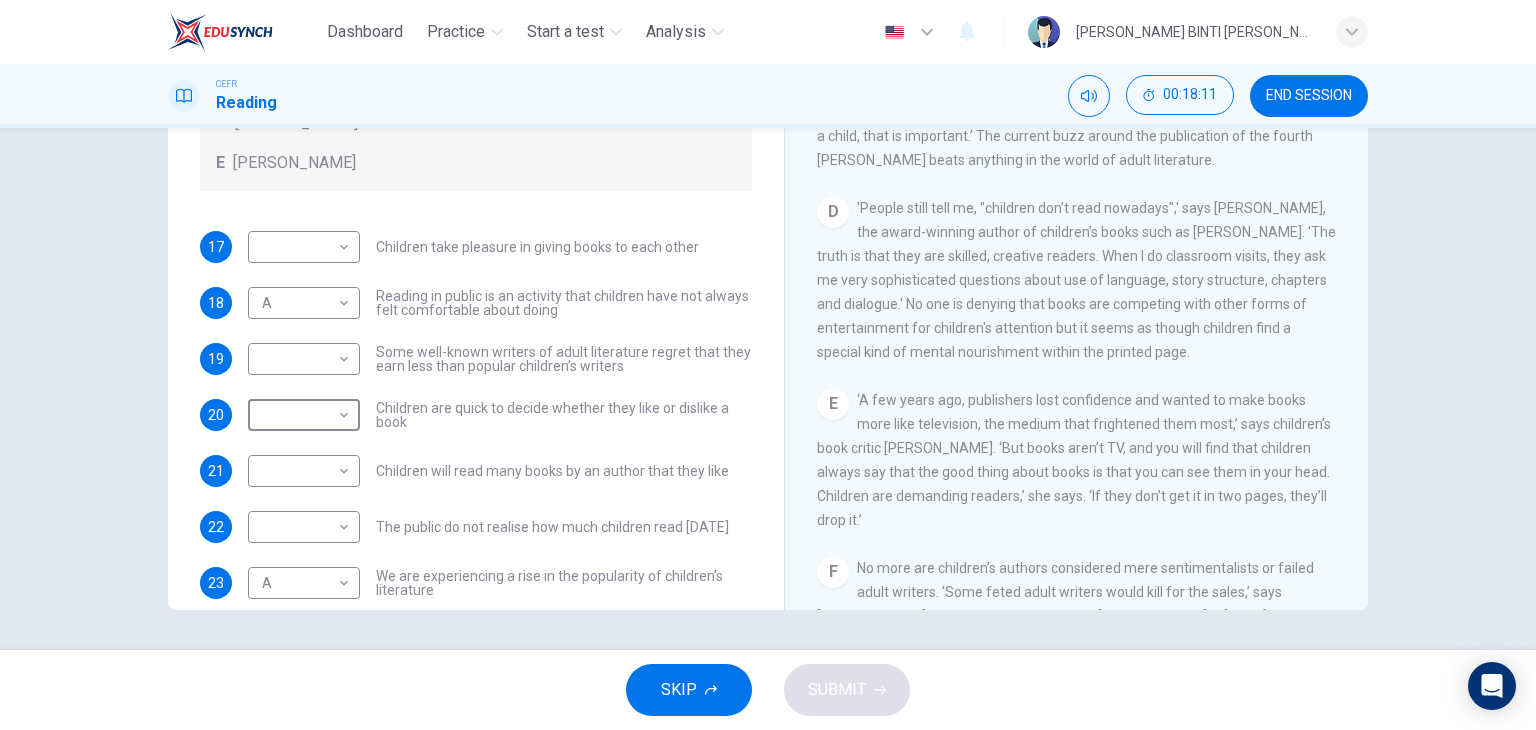 scroll, scrollTop: 176, scrollLeft: 0, axis: vertical 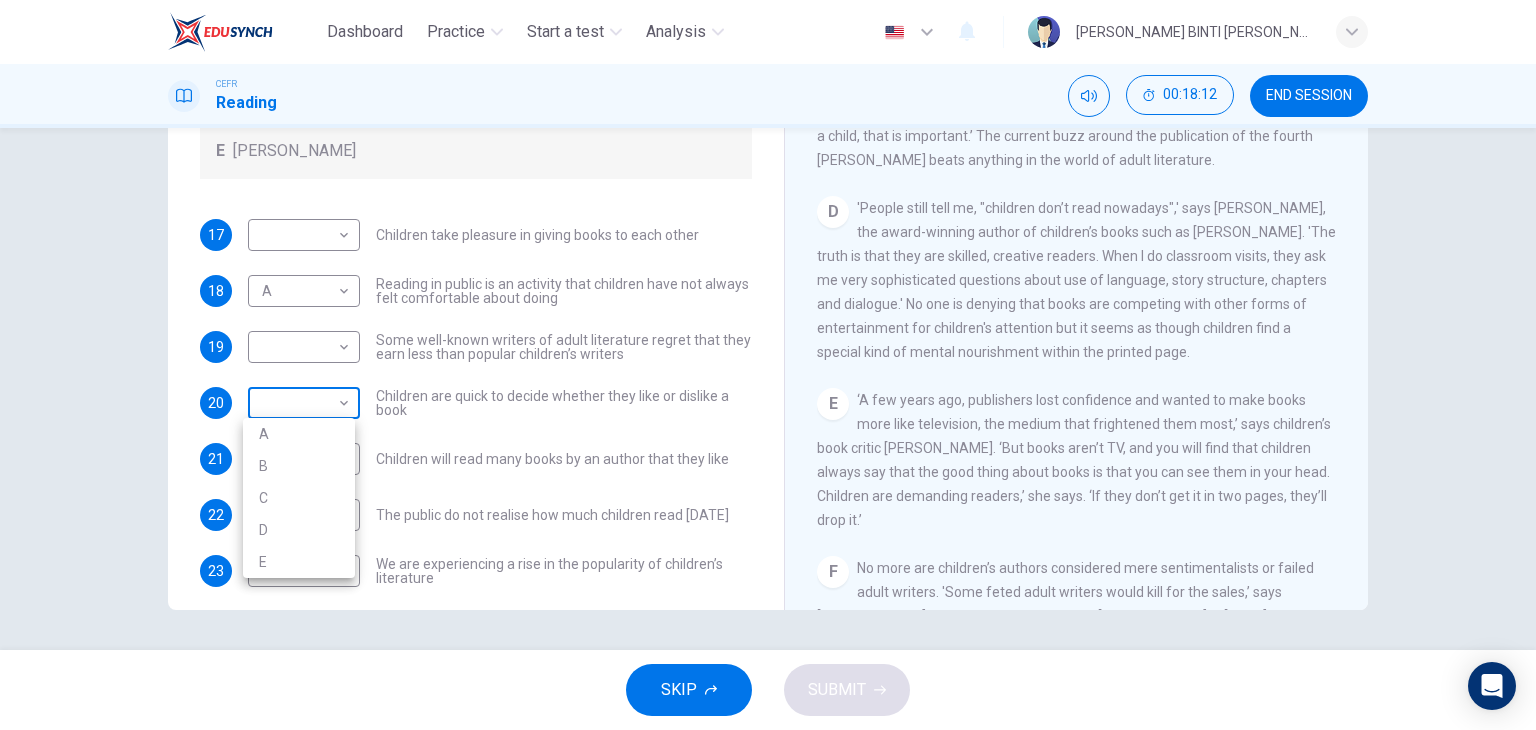 click on "Dashboard Practice Start a test Analysis English en ​ [PERSON_NAME] BINTI [PERSON_NAME] CEFR Reading 00:18:12 END SESSION Questions 17 - 23 Look at the following list of people A-E and the list of statements. Match each statement with one of the people listed. People A [PERSON_NAME] B [PERSON_NAME] C [PERSON_NAME] D [PERSON_NAME] E [PERSON_NAME] 17 ​ ​ Children take pleasure in giving books to each other 18 A A ​ Reading in public is an activity that children have not always felt comfortable about doing 19 ​ ​ Some well-known writers of adult literature regret that they earn less than popular children’s writers 20 ​ ​ Children are quick to decide whether they like or dislike a book 21 ​ ​ Children will read many books by an author that they like 22 ​ ​ The public do not realise how much children read [DATE] 23 A A ​ We are experiencing a rise in the popularity of children’s literature Twist in the Tale CLICK TO ZOOM Click to Zoom A B C D E F G H I J SKIP SUBMIT
Dashboard 2025" at bounding box center [768, 365] 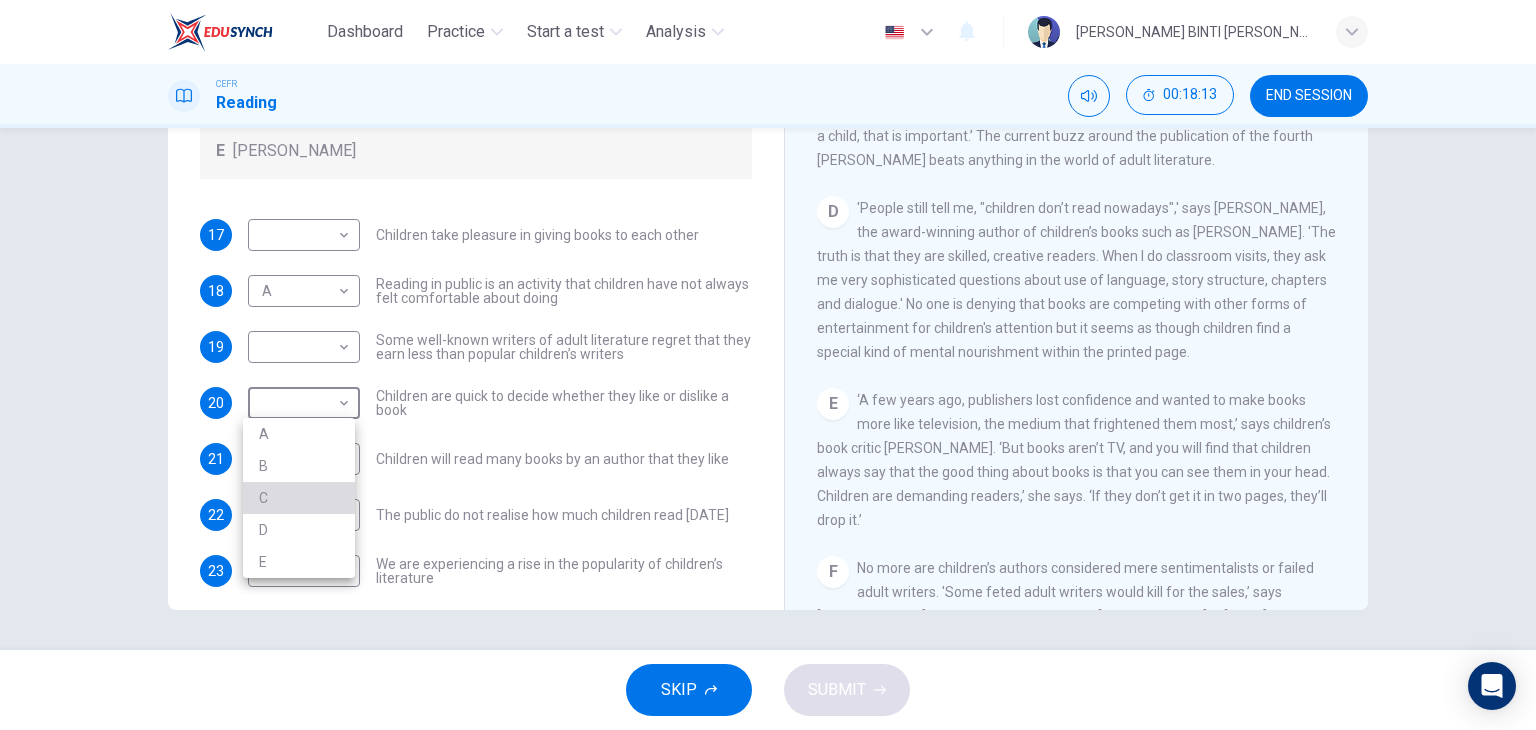 click on "C" at bounding box center [299, 498] 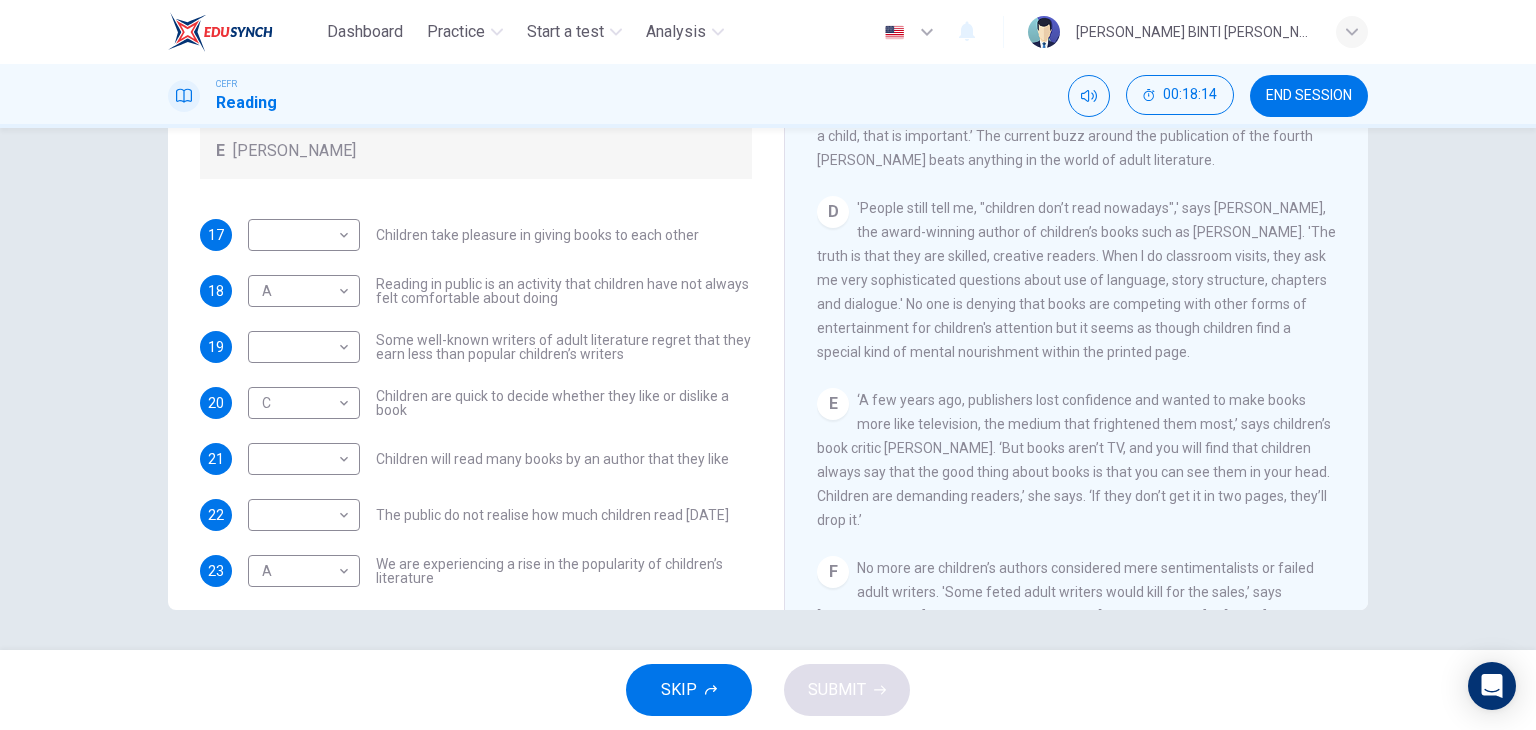 click on "Children are quick to decide whether they like or dislike a book" at bounding box center (564, 403) 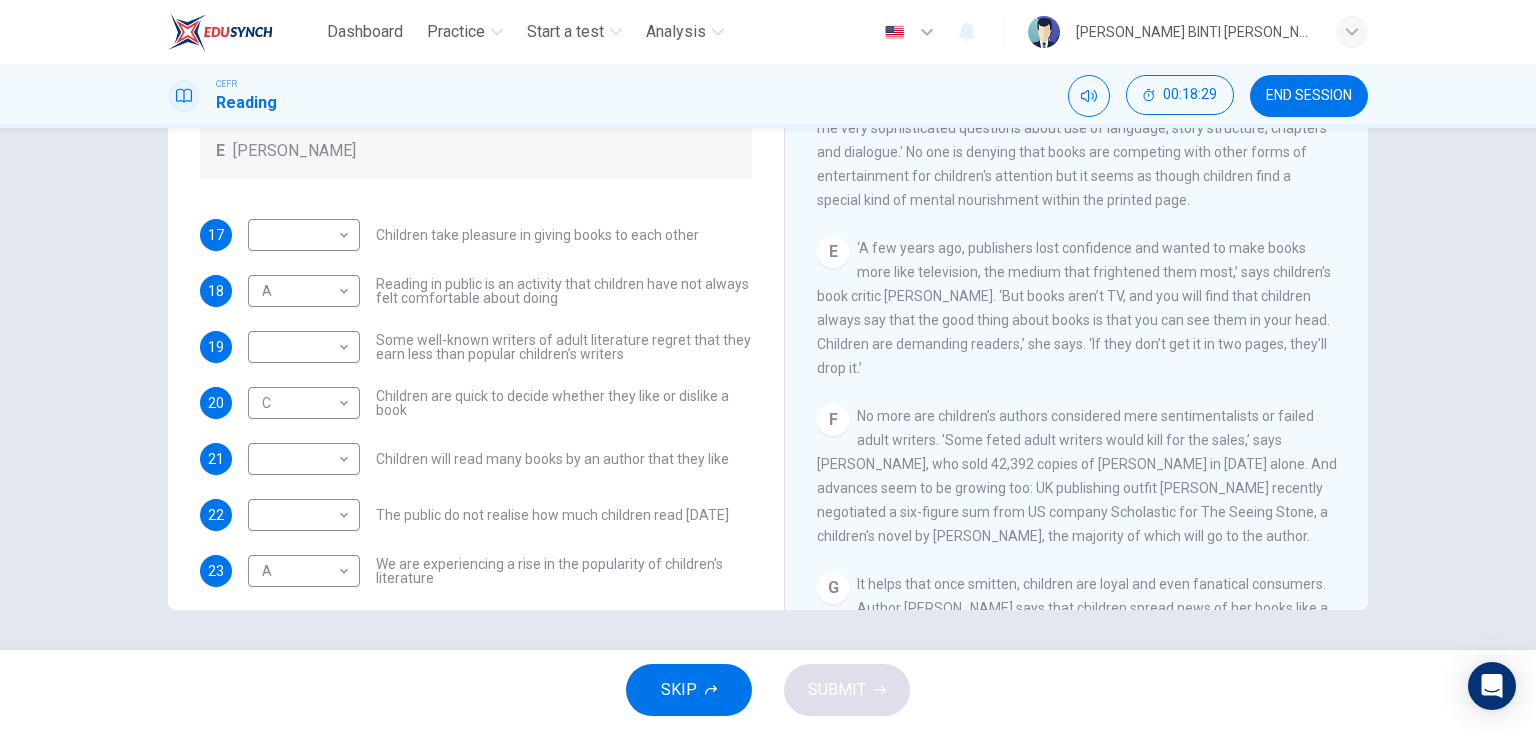 scroll, scrollTop: 768, scrollLeft: 0, axis: vertical 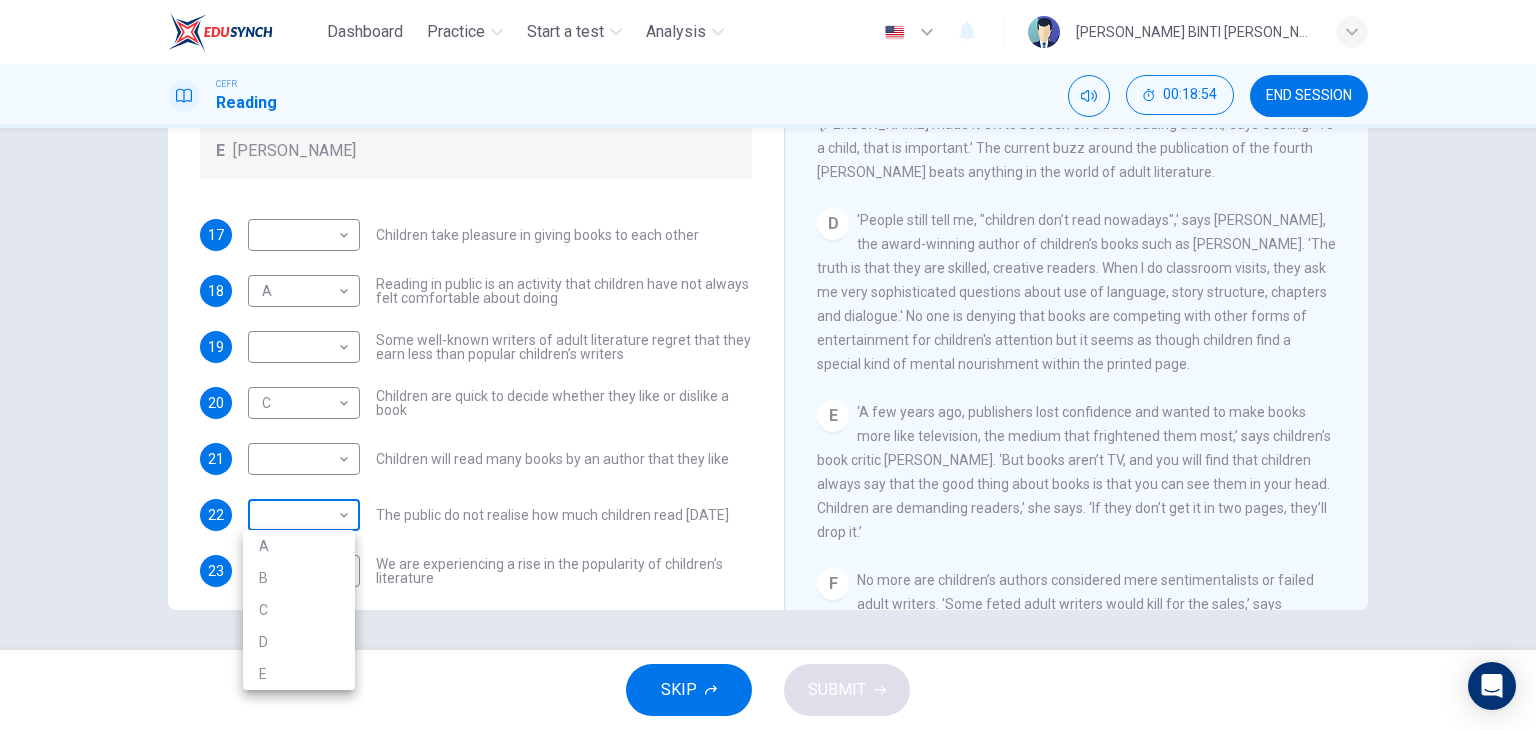 click on "Dashboard Practice Start a test Analysis English en ​ [PERSON_NAME] BINTI [PERSON_NAME] CEFR Reading 00:18:54 END SESSION Questions 17 - 23 Look at the following list of people A-E and the list of statements. Match each statement with one of the people listed. People A [PERSON_NAME] B [PERSON_NAME] C [PERSON_NAME] D [PERSON_NAME] E [PERSON_NAME] 17 ​ ​ Children take pleasure in giving books to each other 18 A A ​ Reading in public is an activity that children have not always felt comfortable about doing 19 ​ ​ Some well-known writers of adult literature regret that they earn less than popular children’s writers 20 C C ​ Children are quick to decide whether they like or dislike a book 21 ​ ​ Children will read many books by an author that they like 22 ​ ​ The public do not realise how much children read [DATE] 23 A A ​ We are experiencing a rise in the popularity of children’s literature Twist in the Tale CLICK TO ZOOM Click to Zoom A B C D E F G H I J SKIP SUBMIT
Dashboard 2025" at bounding box center (768, 365) 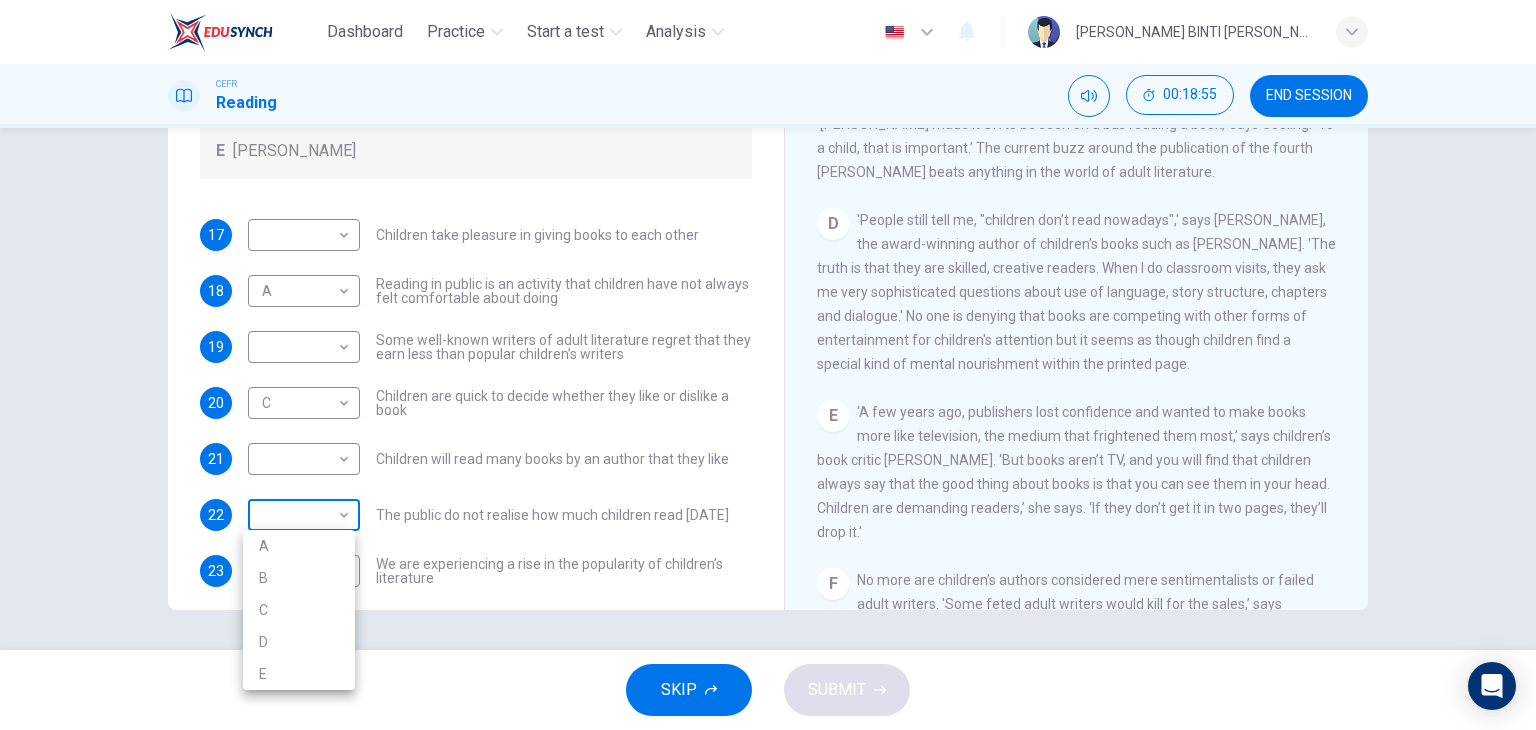 click at bounding box center (768, 365) 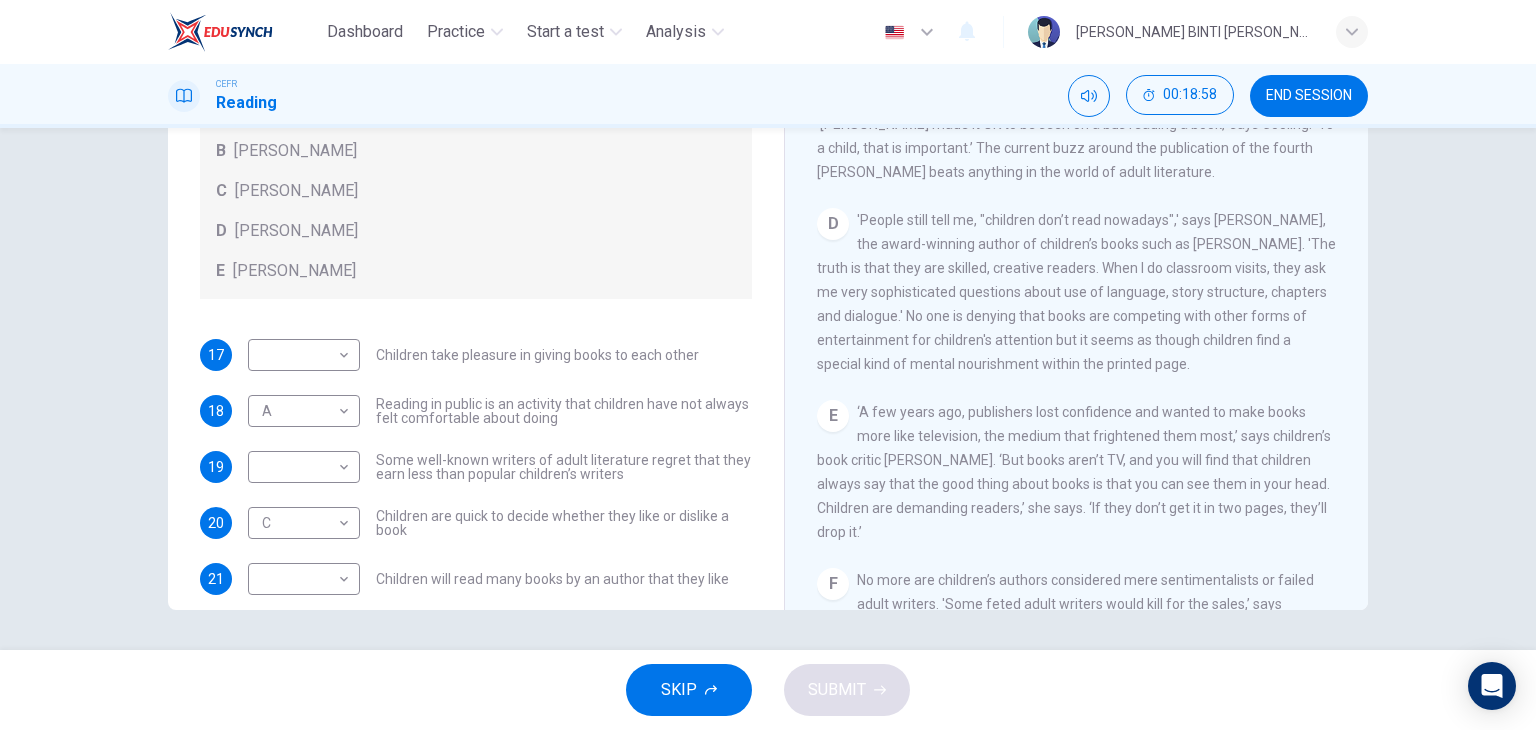 scroll, scrollTop: 192, scrollLeft: 0, axis: vertical 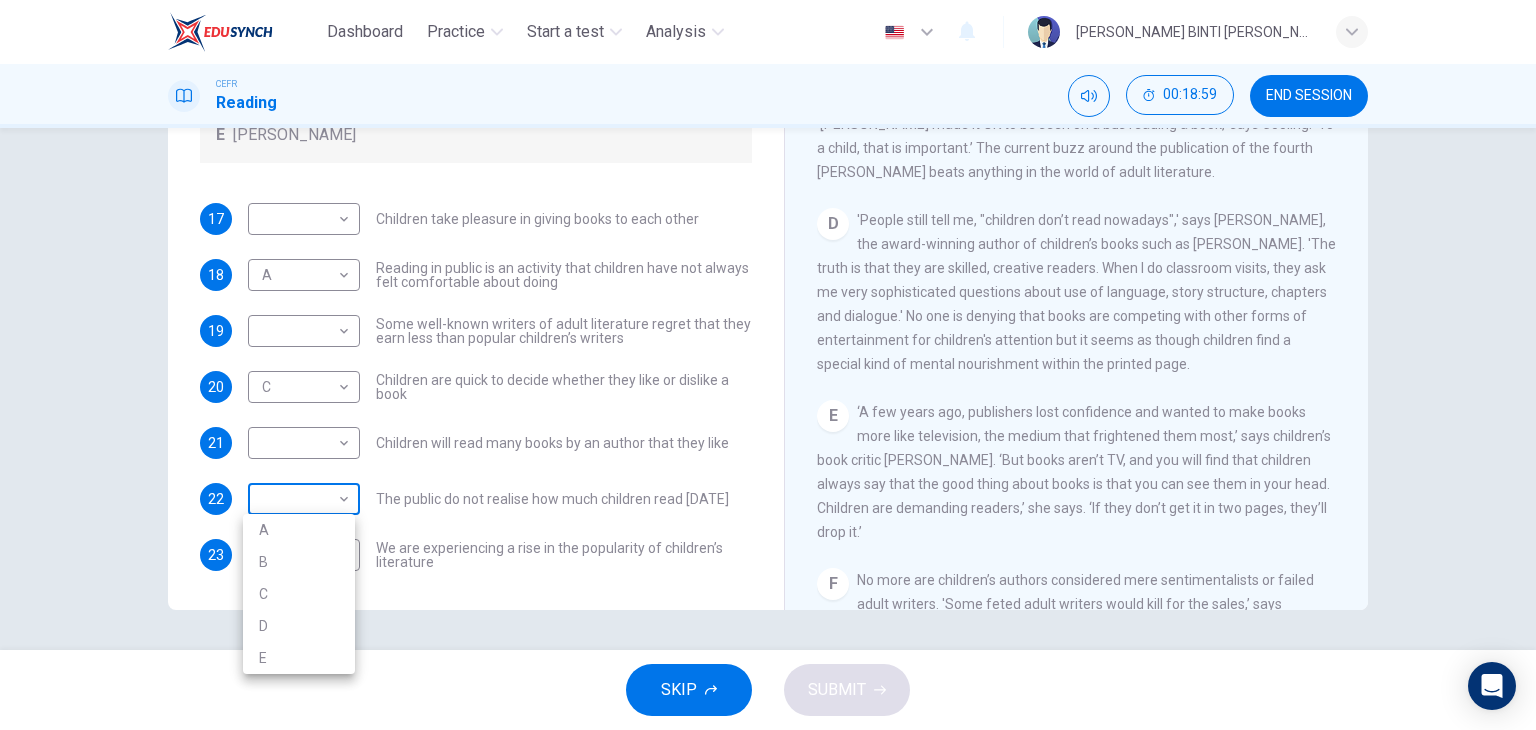 click on "Dashboard Practice Start a test Analysis English en ​ [PERSON_NAME] BINTI [PERSON_NAME] CEFR Reading 00:18:59 END SESSION Questions 17 - 23 Look at the following list of people A-E and the list of statements. Match each statement with one of the people listed. People A [PERSON_NAME] B [PERSON_NAME] C [PERSON_NAME] D [PERSON_NAME] E [PERSON_NAME] 17 ​ ​ Children take pleasure in giving books to each other 18 A A ​ Reading in public is an activity that children have not always felt comfortable about doing 19 ​ ​ Some well-known writers of adult literature regret that they earn less than popular children’s writers 20 C C ​ Children are quick to decide whether they like or dislike a book 21 ​ ​ Children will read many books by an author that they like 22 ​ ​ The public do not realise how much children read [DATE] 23 A A ​ We are experiencing a rise in the popularity of children’s literature Twist in the Tale CLICK TO ZOOM Click to Zoom A B C D E F G H I J SKIP SUBMIT
Dashboard 2025" at bounding box center (768, 365) 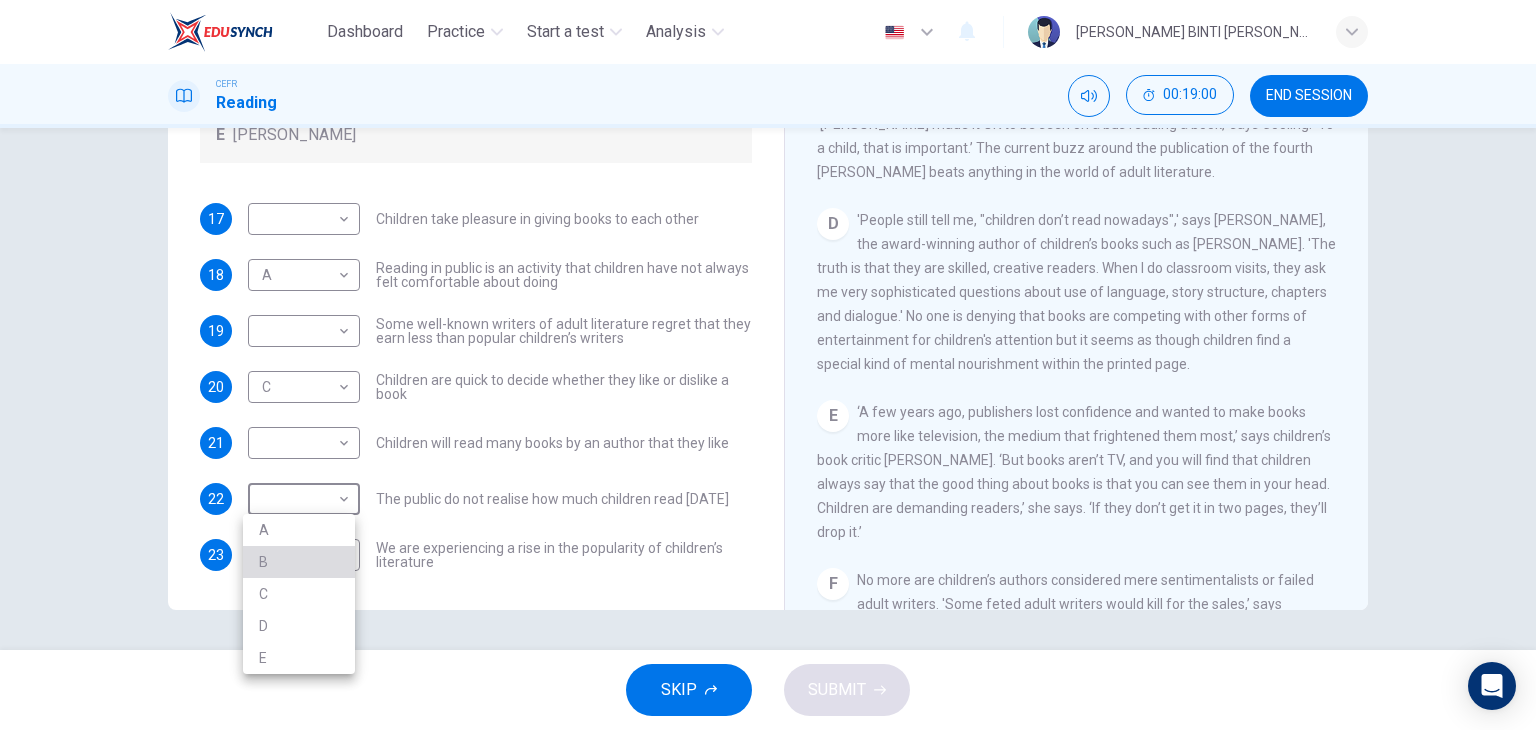 click on "B" at bounding box center (299, 562) 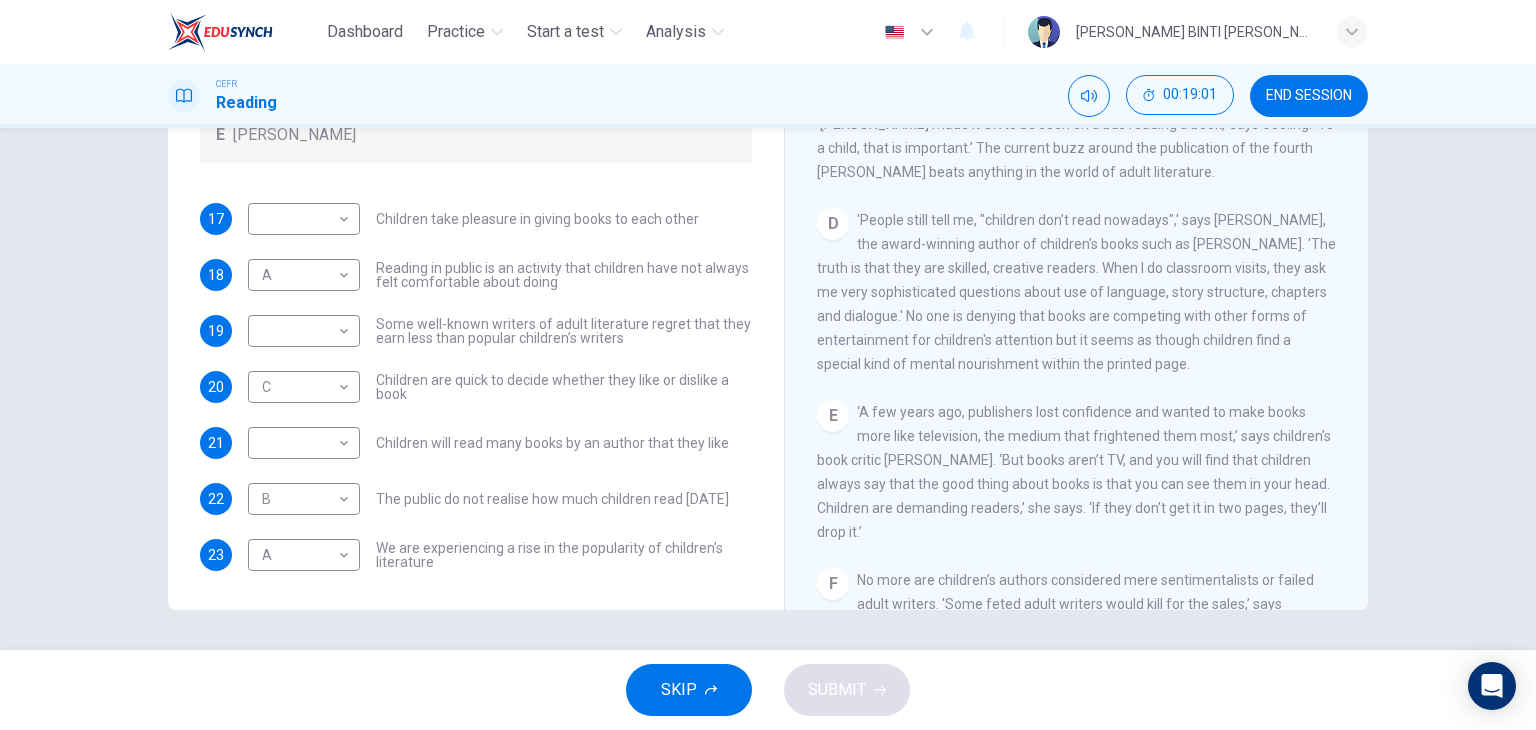 click on "B B ​ The public do not realise how much children read [DATE]" at bounding box center (488, 499) 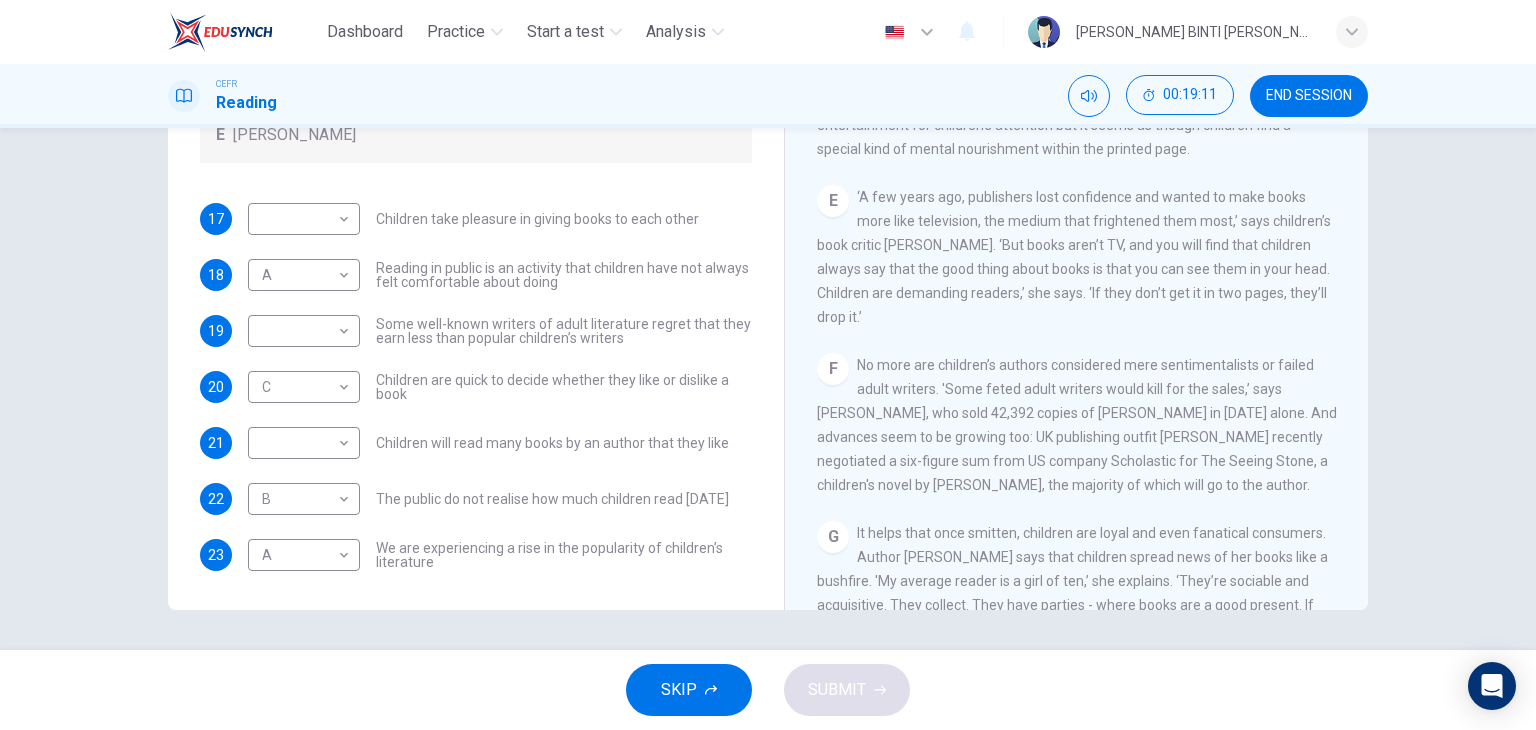 scroll, scrollTop: 986, scrollLeft: 0, axis: vertical 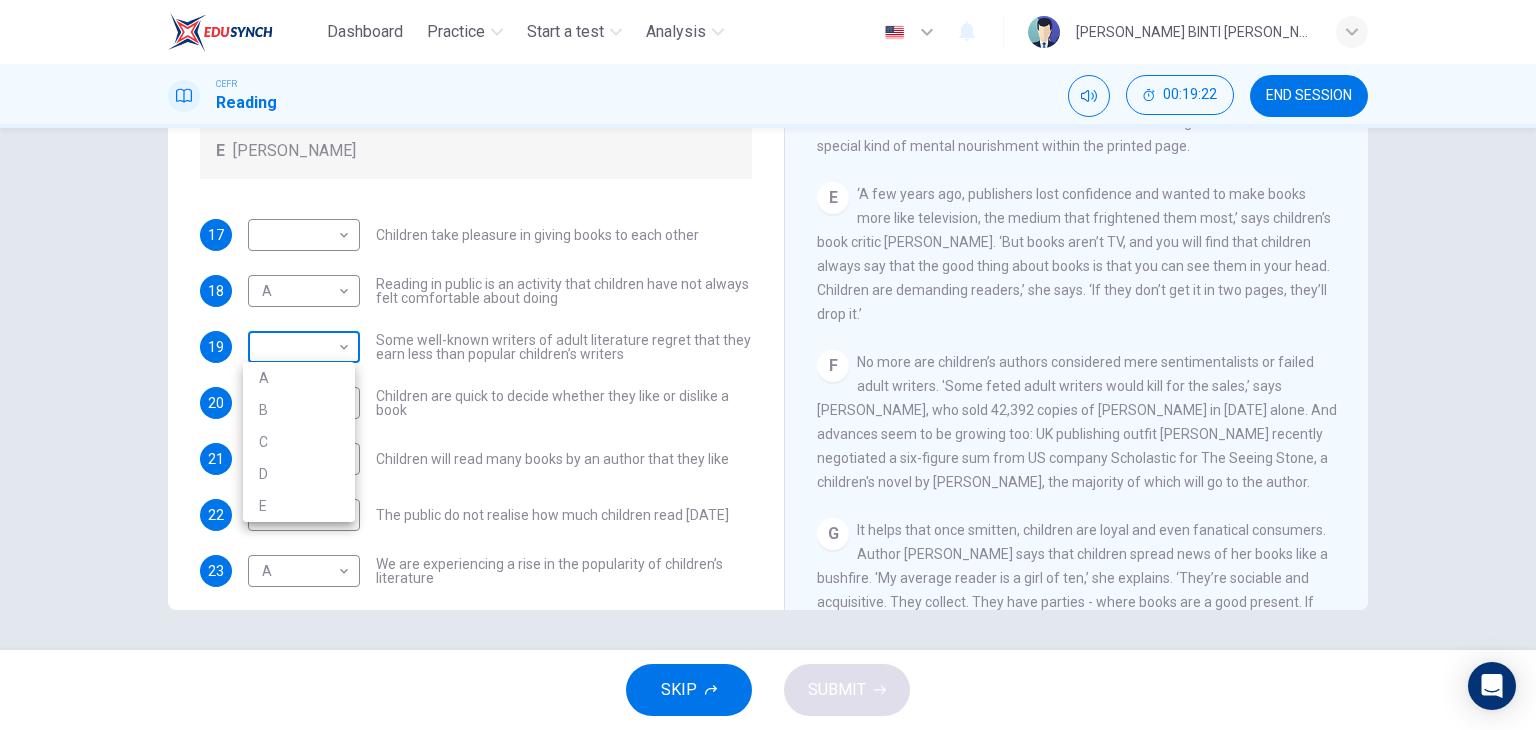 click on "Dashboard Practice Start a test Analysis English en ​ [PERSON_NAME] BINTI [PERSON_NAME] CEFR Reading 00:19:22 END SESSION Questions 17 - 23 Look at the following list of people A-E and the list of statements. Match each statement with one of the people listed. People A [PERSON_NAME] B [PERSON_NAME] C [PERSON_NAME] D [PERSON_NAME] E [PERSON_NAME] 17 ​ ​ Children take pleasure in giving books to each other 18 A A ​ Reading in public is an activity that children have not always felt comfortable about doing 19 ​ ​ Some well-known writers of adult literature regret that they earn less than popular children’s writers 20 C C ​ Children are quick to decide whether they like or dislike a book 21 ​ ​ Children will read many books by an author that they like 22 B B ​ The public do not realise how much children read [DATE] 23 A A ​ We are experiencing a rise in the popularity of children’s literature Twist in the Tale CLICK TO ZOOM Click to Zoom A B C D E F G H I J SKIP SUBMIT
Dashboard 2025" at bounding box center (768, 365) 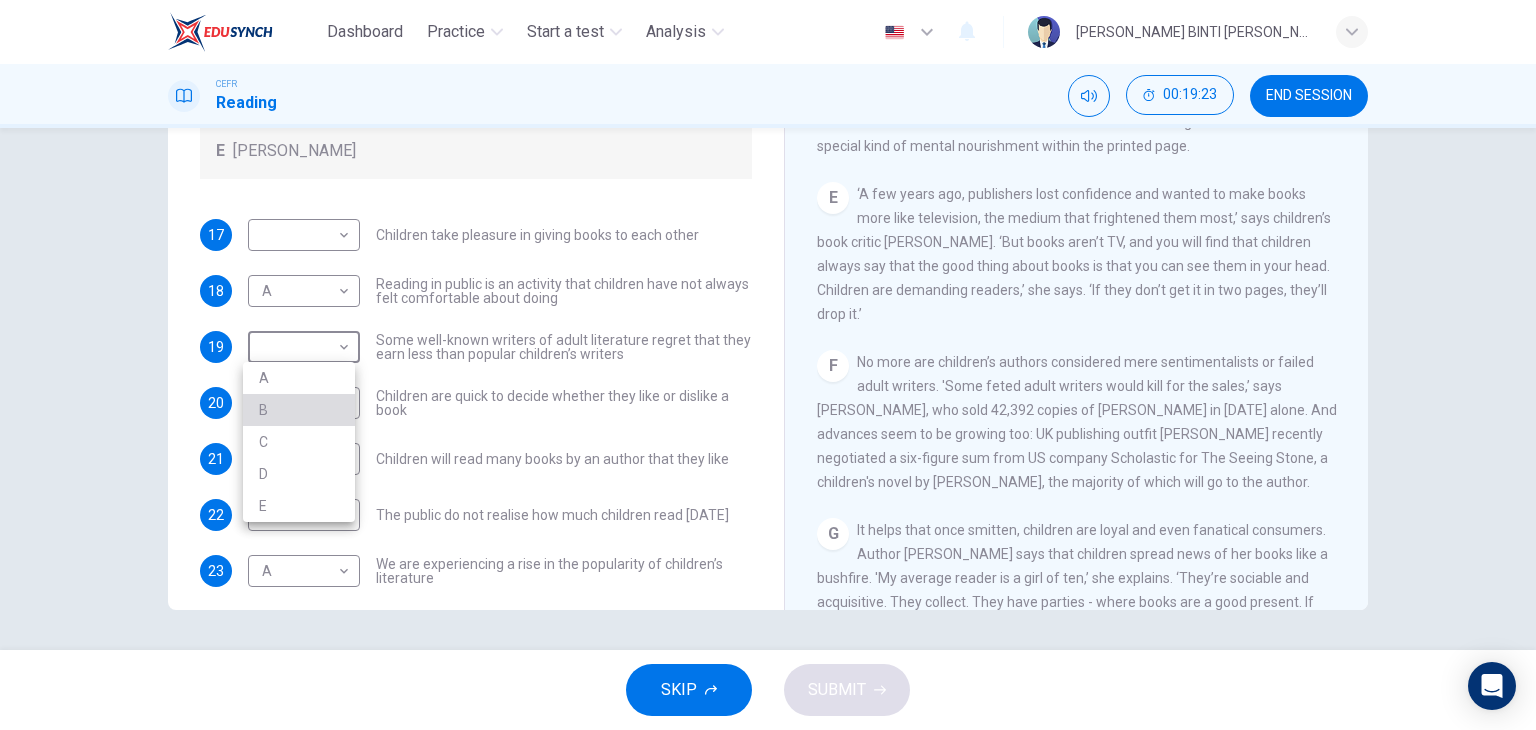 click on "B" at bounding box center [299, 410] 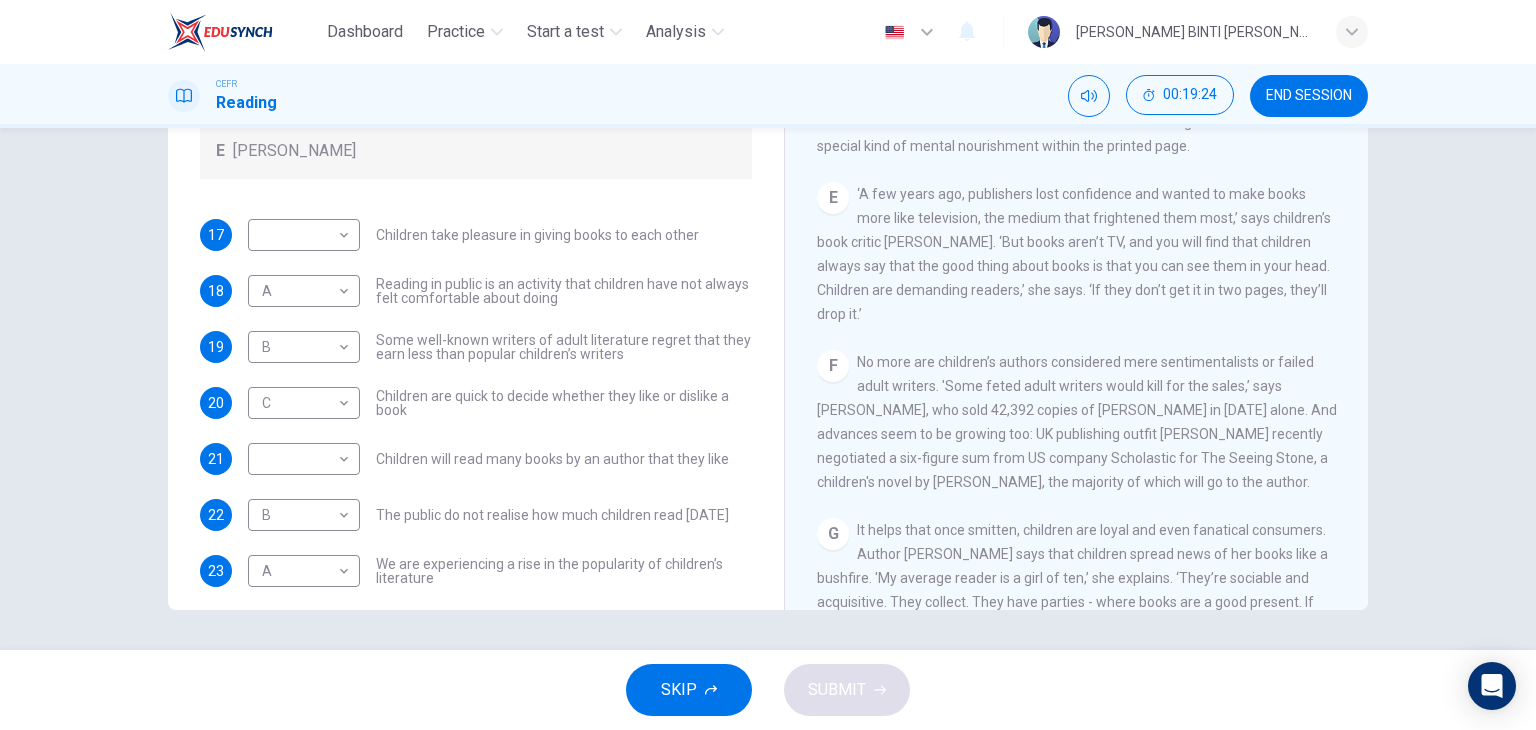 click on "Some well-known writers of adult literature regret that they earn less than popular children’s writers" at bounding box center (564, 347) 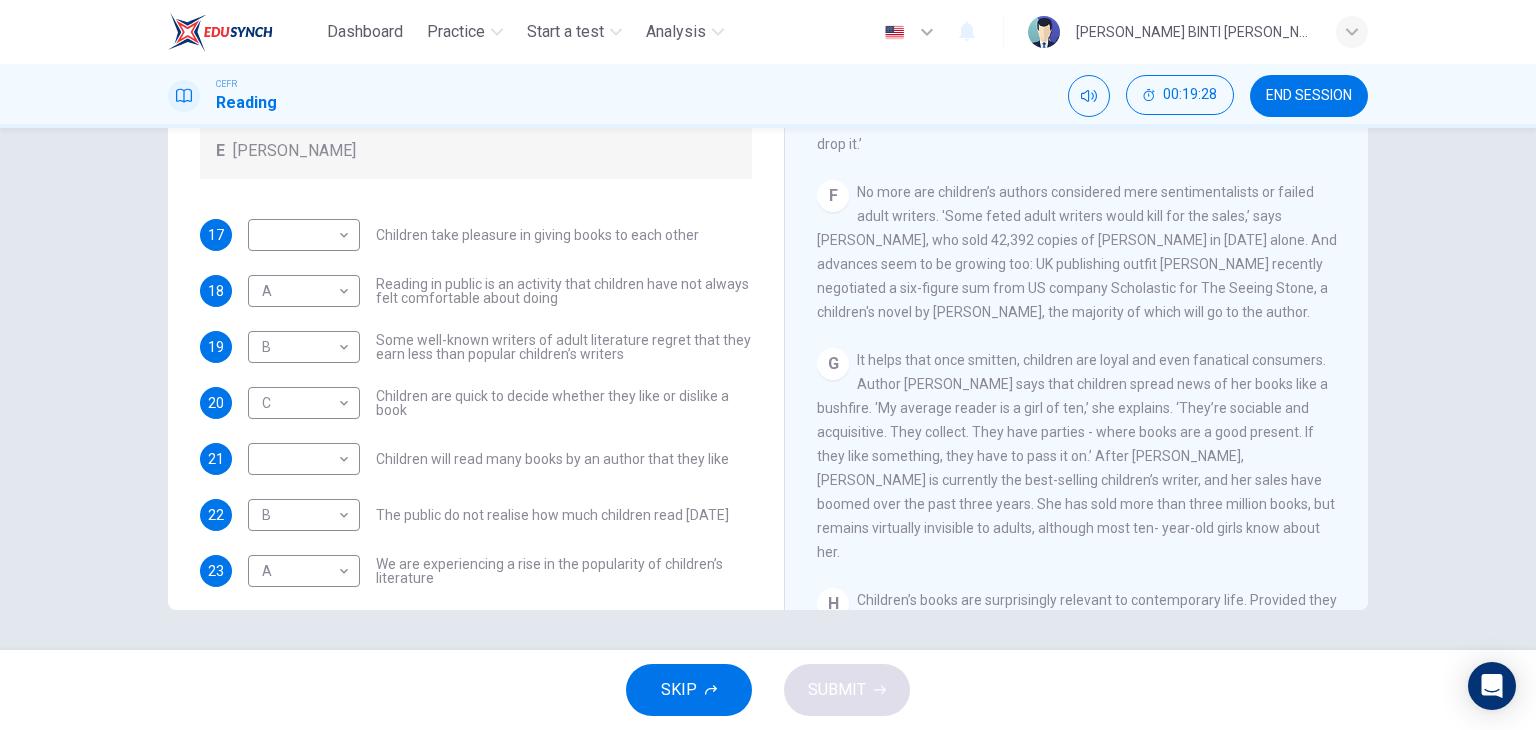scroll, scrollTop: 1200, scrollLeft: 0, axis: vertical 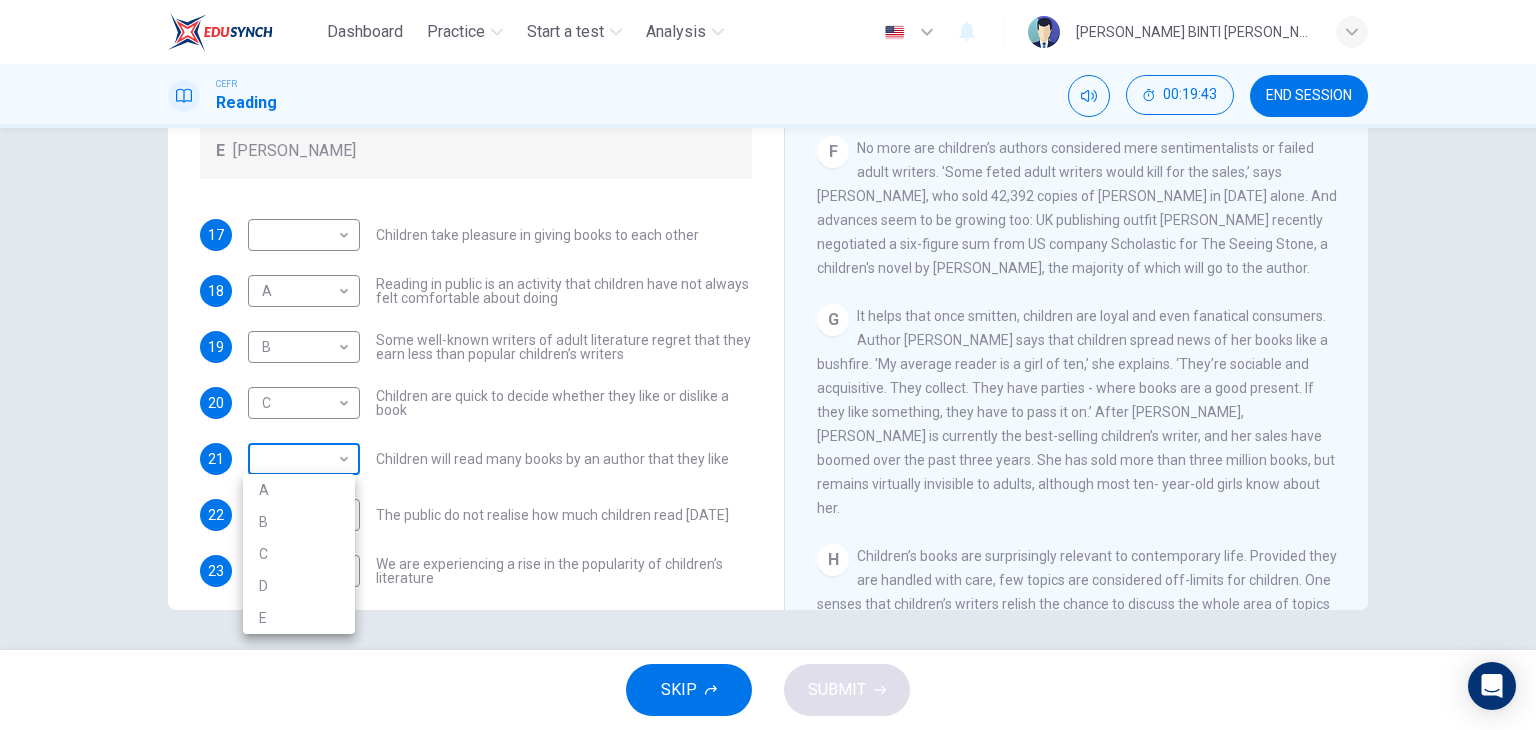 click on "Dashboard Practice Start a test Analysis English en ​ [PERSON_NAME] BINTI [PERSON_NAME] CEFR Reading 00:19:43 END SESSION Questions 17 - 23 Look at the following list of people A-E and the list of statements. Match each statement with one of the people listed. People A [PERSON_NAME] B [PERSON_NAME] C [PERSON_NAME] D [PERSON_NAME] E [PERSON_NAME] 17 ​ ​ Children take pleasure in giving books to each other 18 A A ​ Reading in public is an activity that children have not always felt comfortable about doing 19 B B ​ Some well-known writers of adult literature regret that they earn less than popular children’s writers 20 C C ​ Children are quick to decide whether they like or dislike a book 21 ​ ​ Children will read many books by an author that they like 22 B B ​ The public do not realise how much children read [DATE] 23 A A ​ We are experiencing a rise in the popularity of children’s literature Twist in the Tale CLICK TO ZOOM Click to Zoom A B C D E F G H I J SKIP SUBMIT
Dashboard 2025" at bounding box center (768, 365) 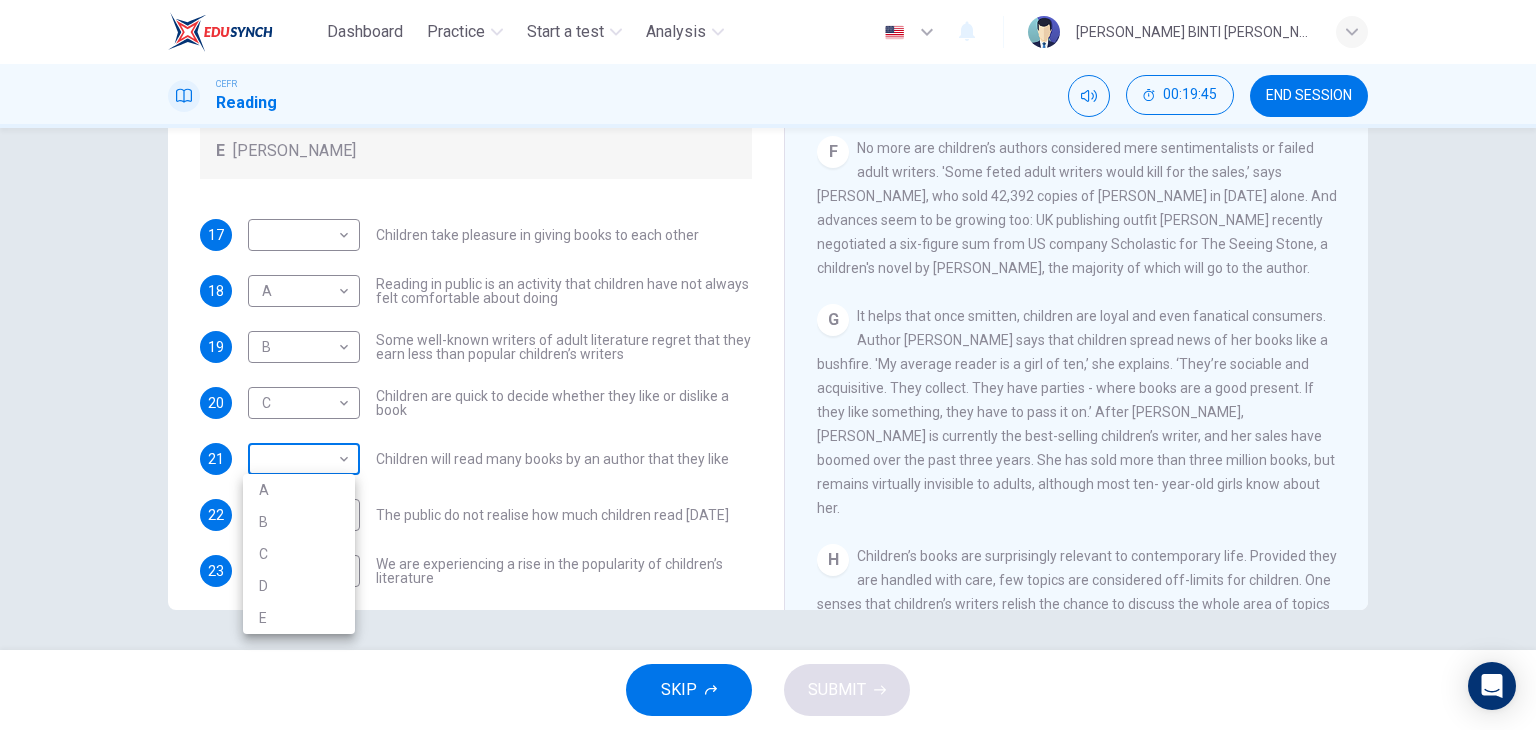 click at bounding box center [768, 365] 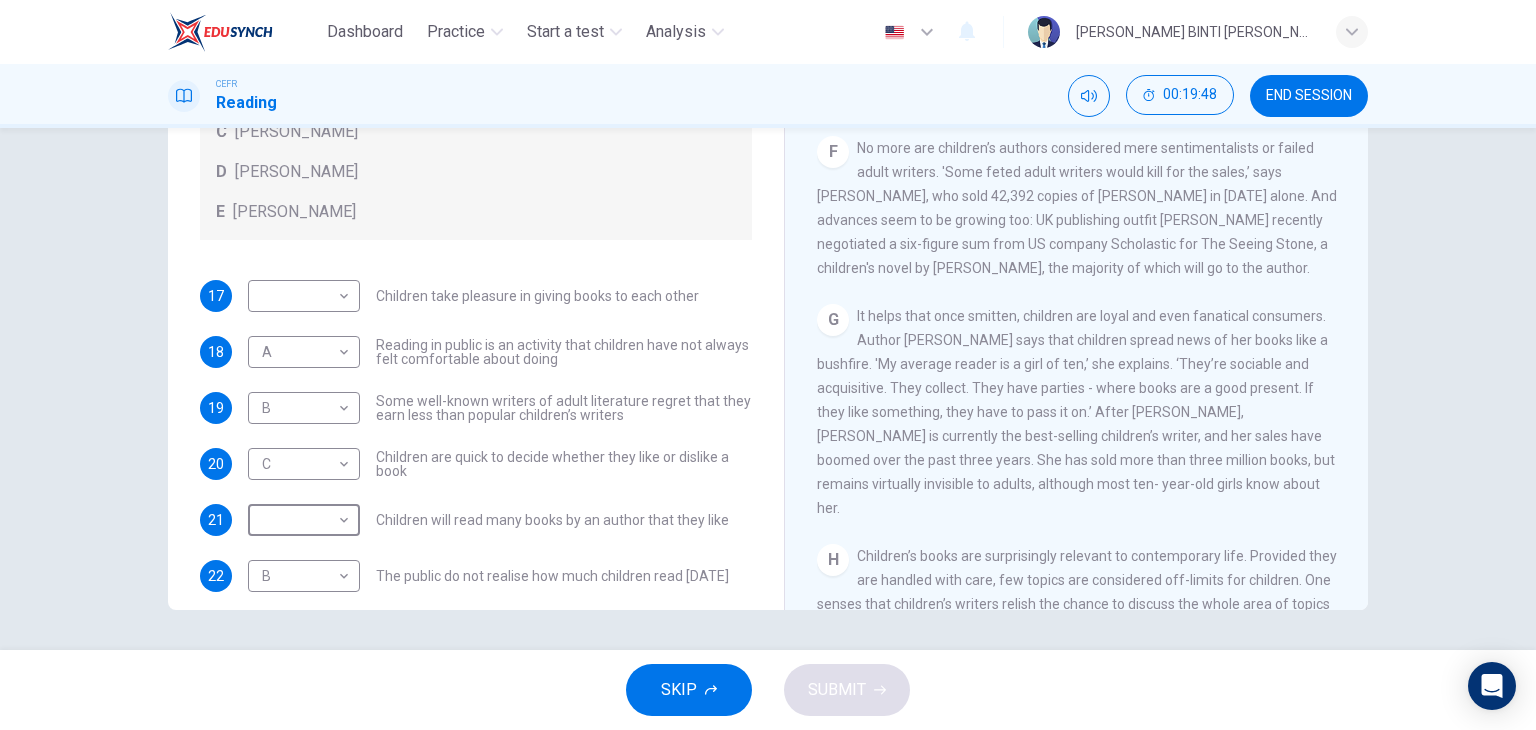 scroll, scrollTop: 116, scrollLeft: 0, axis: vertical 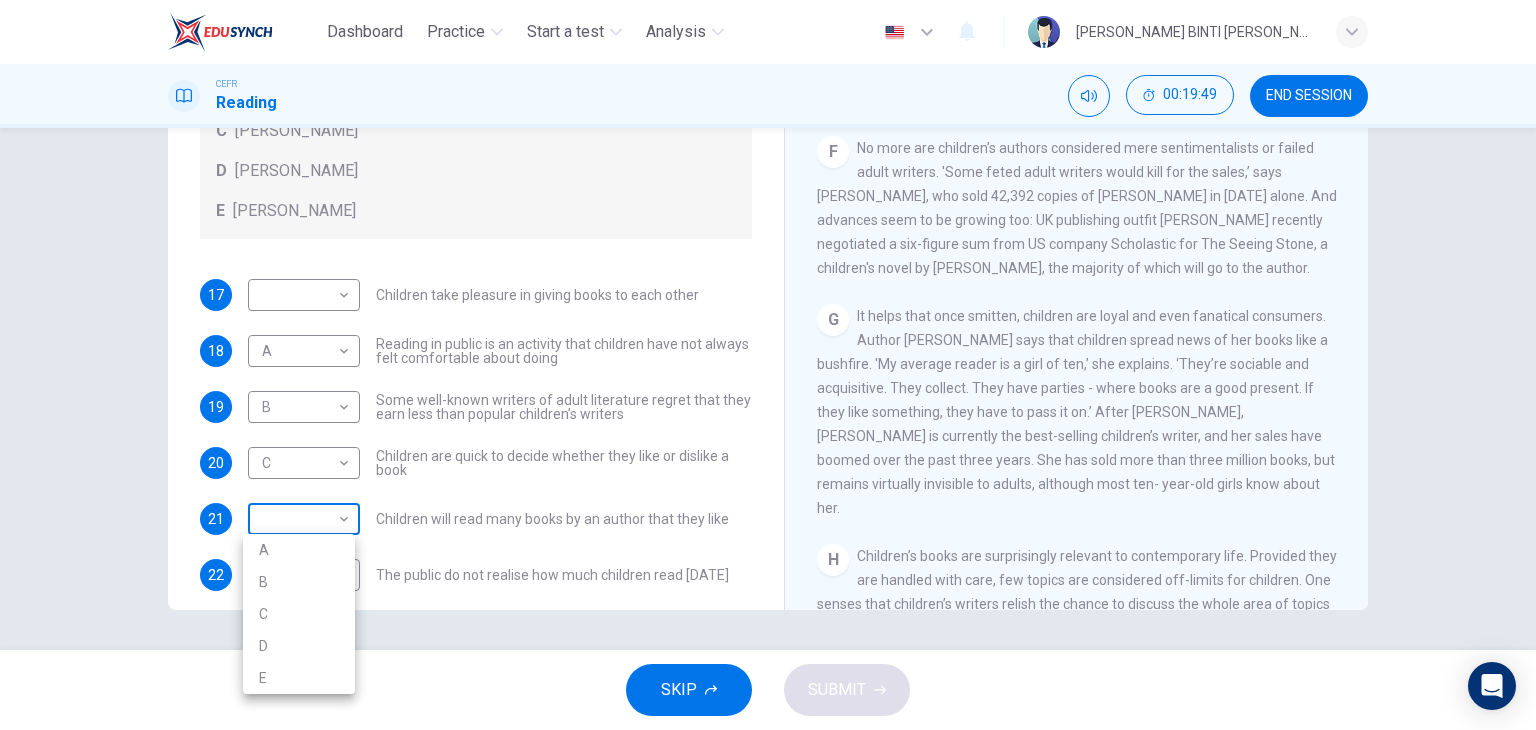 click on "Dashboard Practice Start a test Analysis English en ​ [PERSON_NAME] BINTI [PERSON_NAME] CEFR Reading 00:19:49 END SESSION Questions 17 - 23 Look at the following list of people A-E and the list of statements. Match each statement with one of the people listed. People A [PERSON_NAME] B [PERSON_NAME] C [PERSON_NAME] D [PERSON_NAME] E [PERSON_NAME] 17 ​ ​ Children take pleasure in giving books to each other 18 A A ​ Reading in public is an activity that children have not always felt comfortable about doing 19 B B ​ Some well-known writers of adult literature regret that they earn less than popular children’s writers 20 C C ​ Children are quick to decide whether they like or dislike a book 21 ​ ​ Children will read many books by an author that they like 22 B B ​ The public do not realise how much children read [DATE] 23 A A ​ We are experiencing a rise in the popularity of children’s literature Twist in the Tale CLICK TO ZOOM Click to Zoom A B C D E F G H I J SKIP SUBMIT
Dashboard 2025" at bounding box center (768, 365) 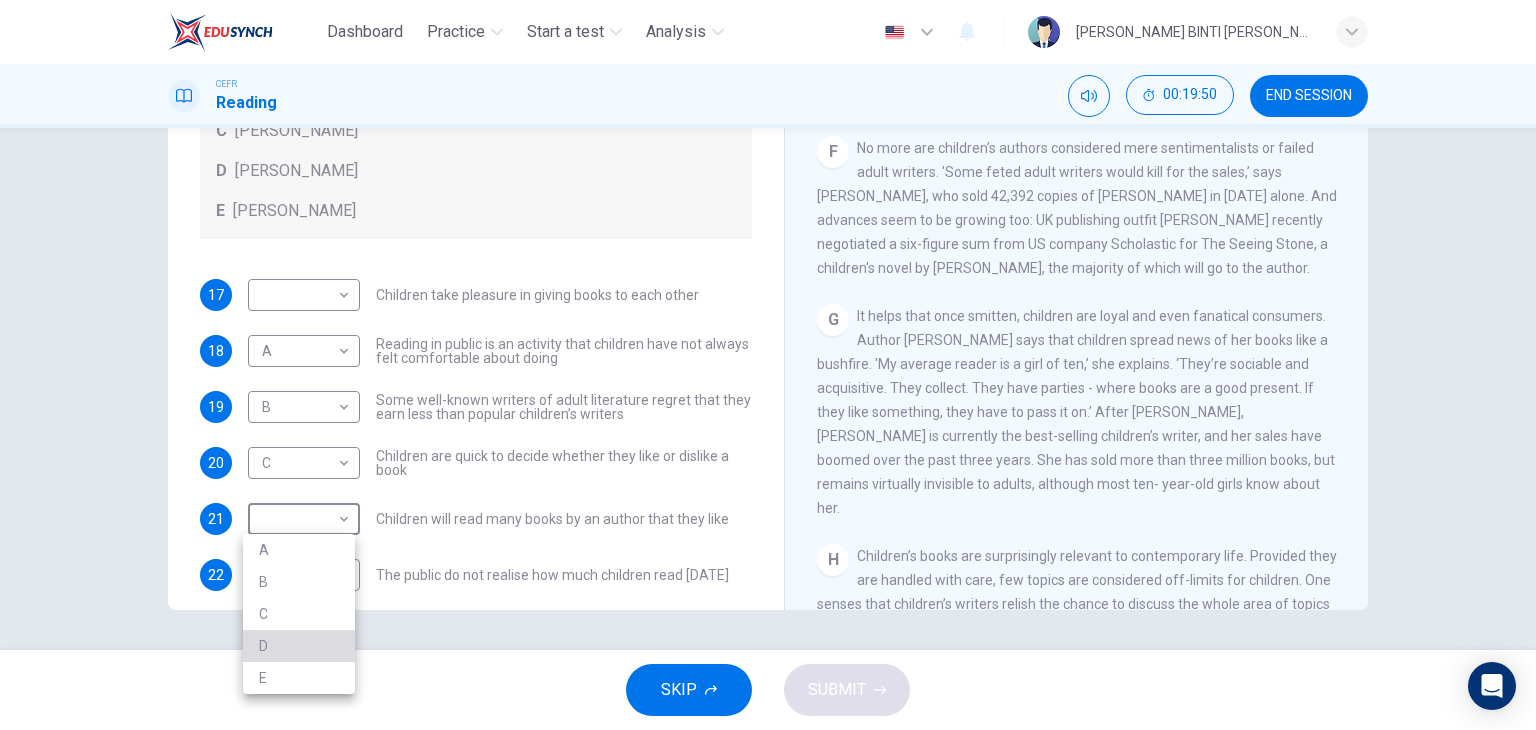 click on "D" at bounding box center (299, 646) 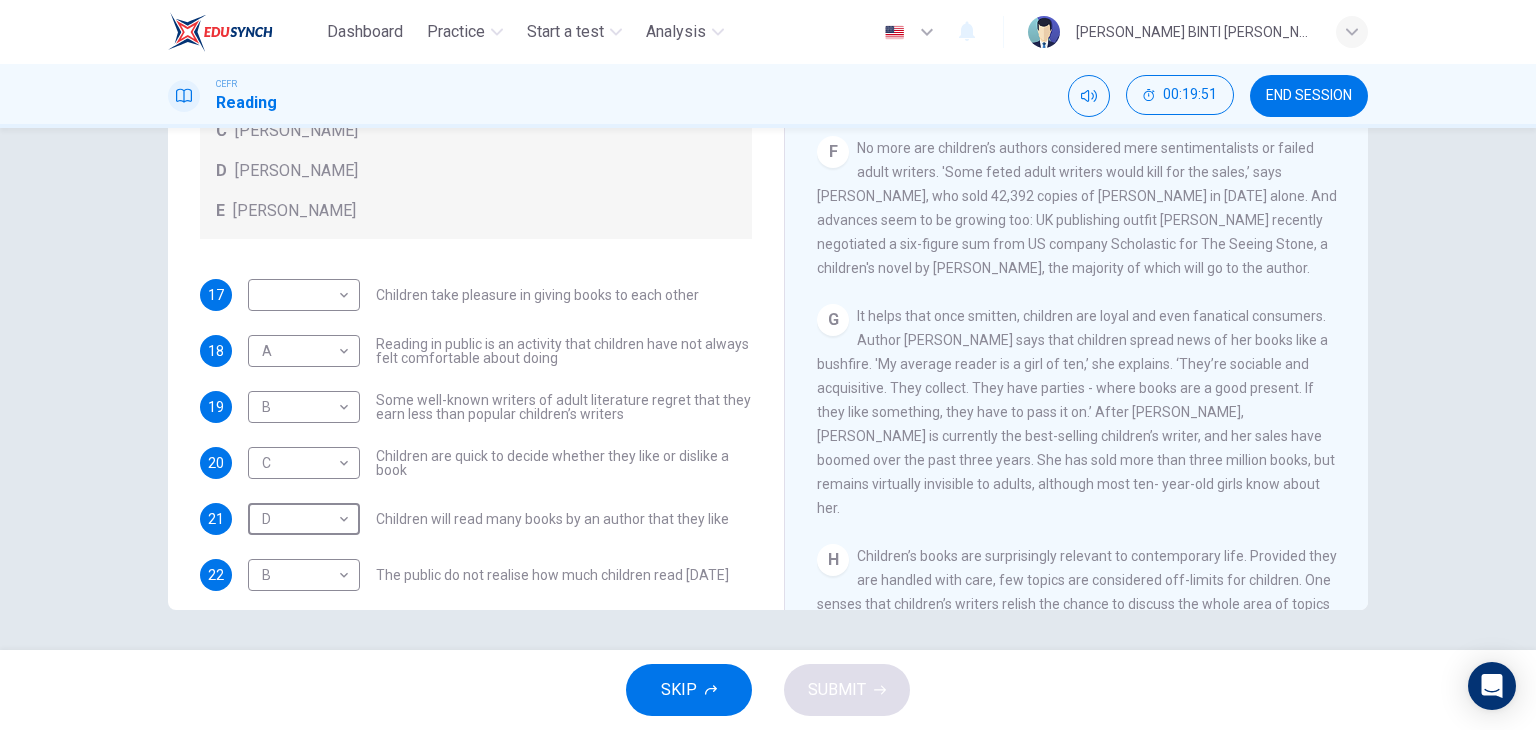 click on "17 ​ ​ Children take pleasure in giving books to each other 18 A A ​ Reading in public is an activity that children have not always felt comfortable about doing 19 B B ​ Some well-known writers of adult literature regret that they earn less than popular children’s writers 20 C C ​ Children are quick to decide whether they like or dislike a book 21 D D ​ Children will read many books by an author that they like 22 B B ​ The public do not realise how much children read [DATE] 23 A A ​ We are experiencing a rise in the popularity of children’s literature" at bounding box center [476, 463] 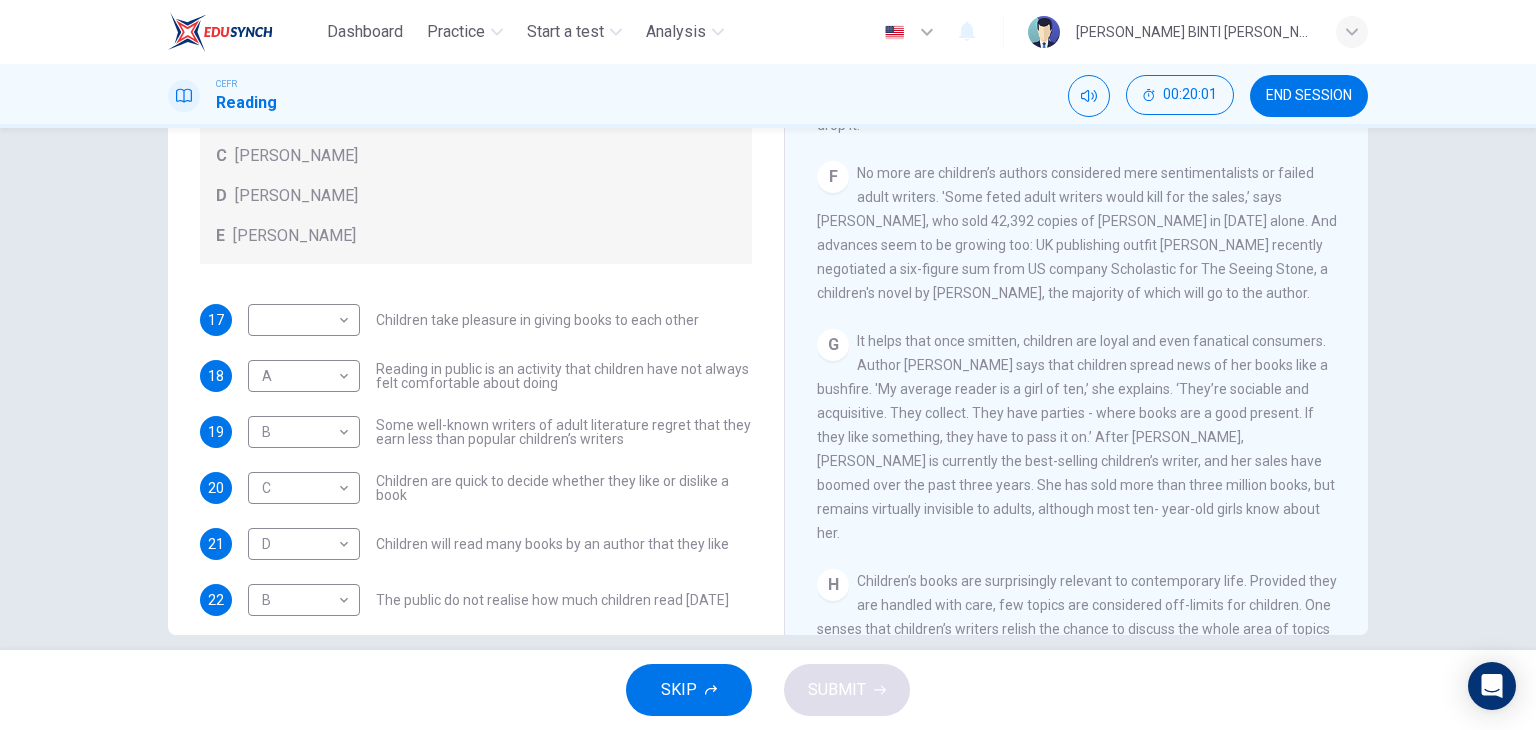 scroll, scrollTop: 202, scrollLeft: 0, axis: vertical 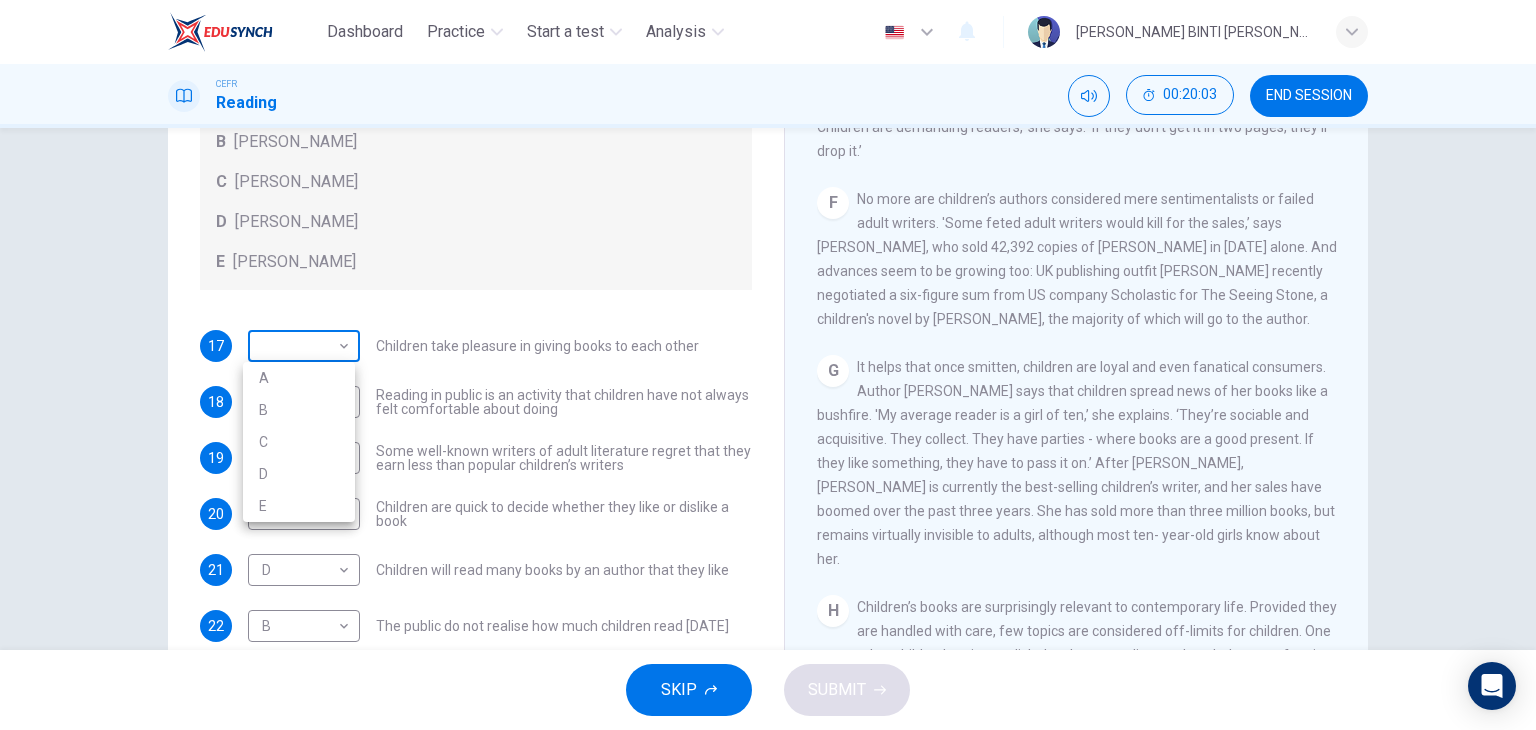 click on "Dashboard Practice Start a test Analysis English en ​ [PERSON_NAME] BINTI [PERSON_NAME] CEFR Reading 00:20:03 END SESSION Questions 17 - 23 Look at the following list of people A-E and the list of statements. Match each statement with one of the people listed. People A [PERSON_NAME] B [PERSON_NAME] C [PERSON_NAME] D [PERSON_NAME] E [PERSON_NAME] 17 ​ ​ Children take pleasure in giving books to each other 18 A A ​ Reading in public is an activity that children have not always felt comfortable about doing 19 B B ​ Some well-known writers of adult literature regret that they earn less than popular children’s writers 20 C C ​ Children are quick to decide whether they like or dislike a book 21 D D ​ Children will read many books by an author that they like 22 B B ​ The public do not realise how much children read [DATE] 23 A A ​ We are experiencing a rise in the popularity of children’s literature Twist in the Tale CLICK TO ZOOM Click to Zoom A B C D E F G H I J SKIP SUBMIT
Dashboard 2025" at bounding box center [768, 365] 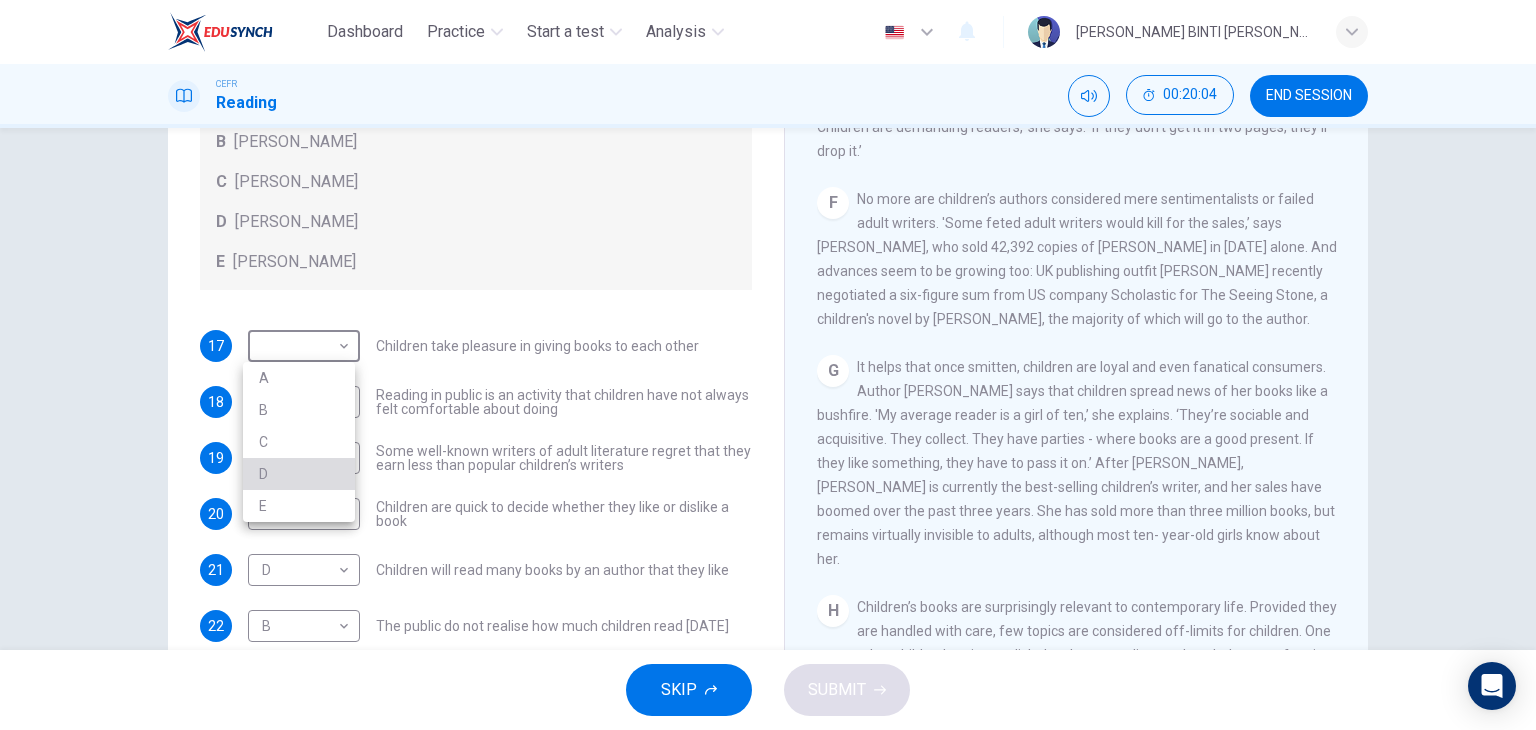 click on "D" at bounding box center [299, 474] 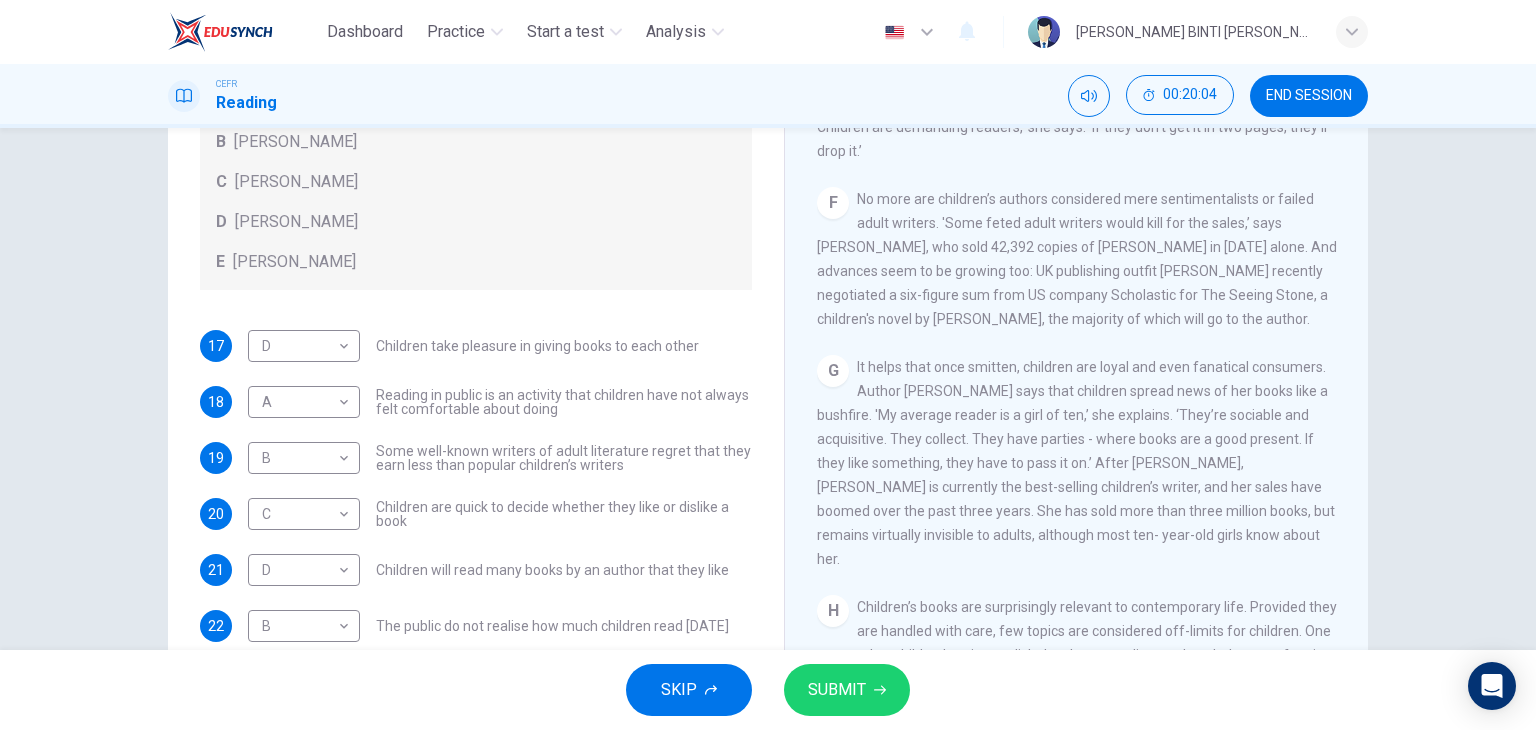 click on "Reading in public is an activity that children have not always felt comfortable about doing" at bounding box center [564, 402] 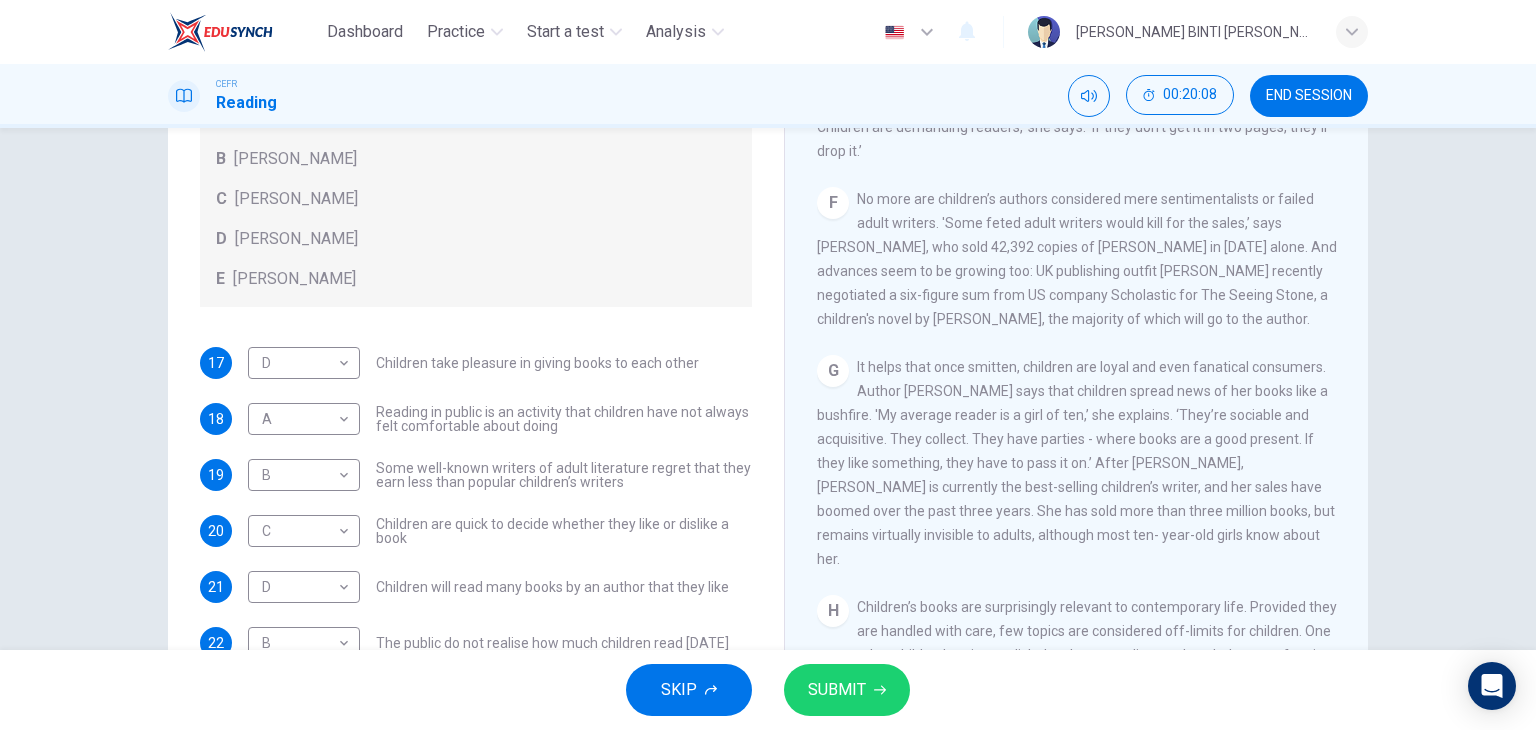 scroll, scrollTop: 192, scrollLeft: 0, axis: vertical 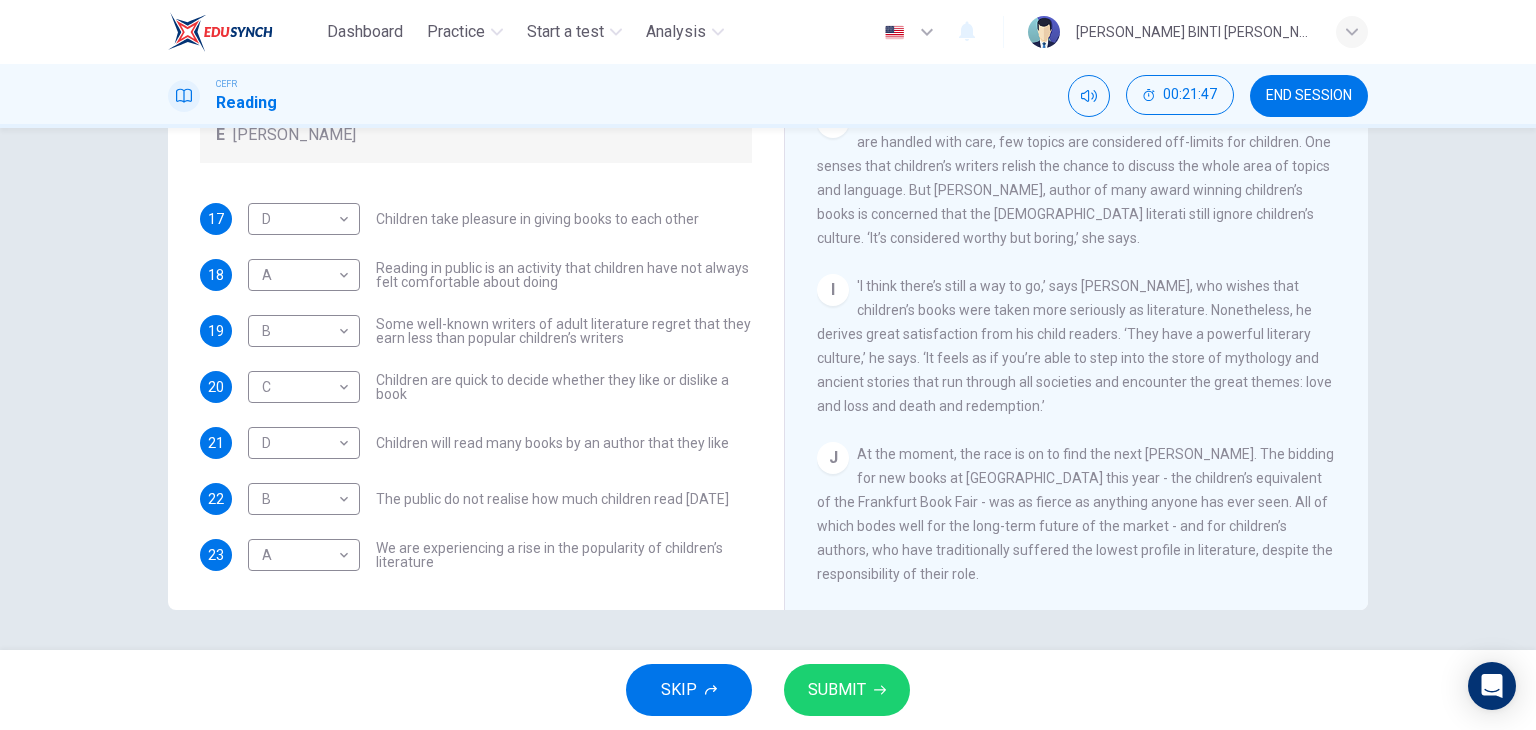 click on "SUBMIT" at bounding box center (847, 690) 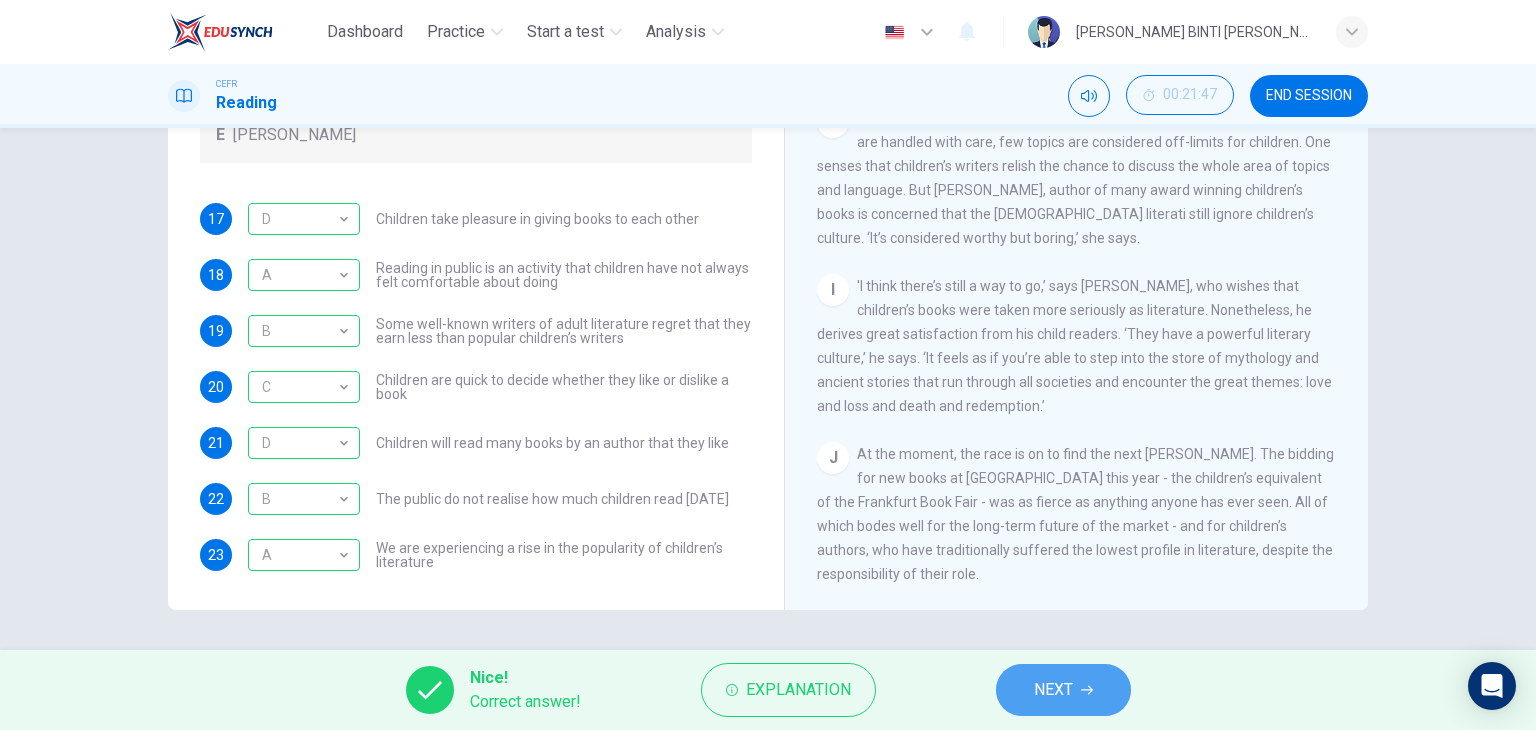 click 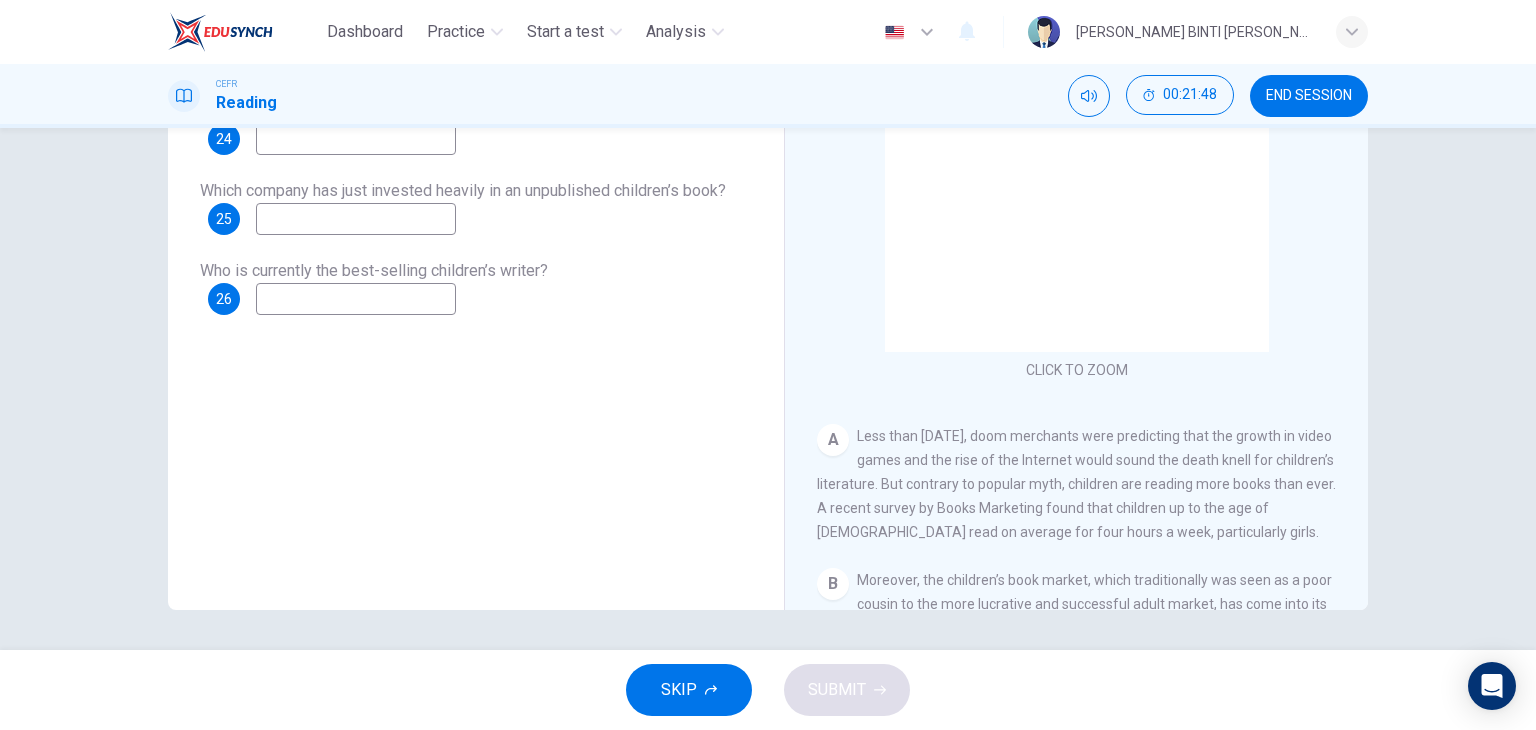 scroll, scrollTop: 84, scrollLeft: 0, axis: vertical 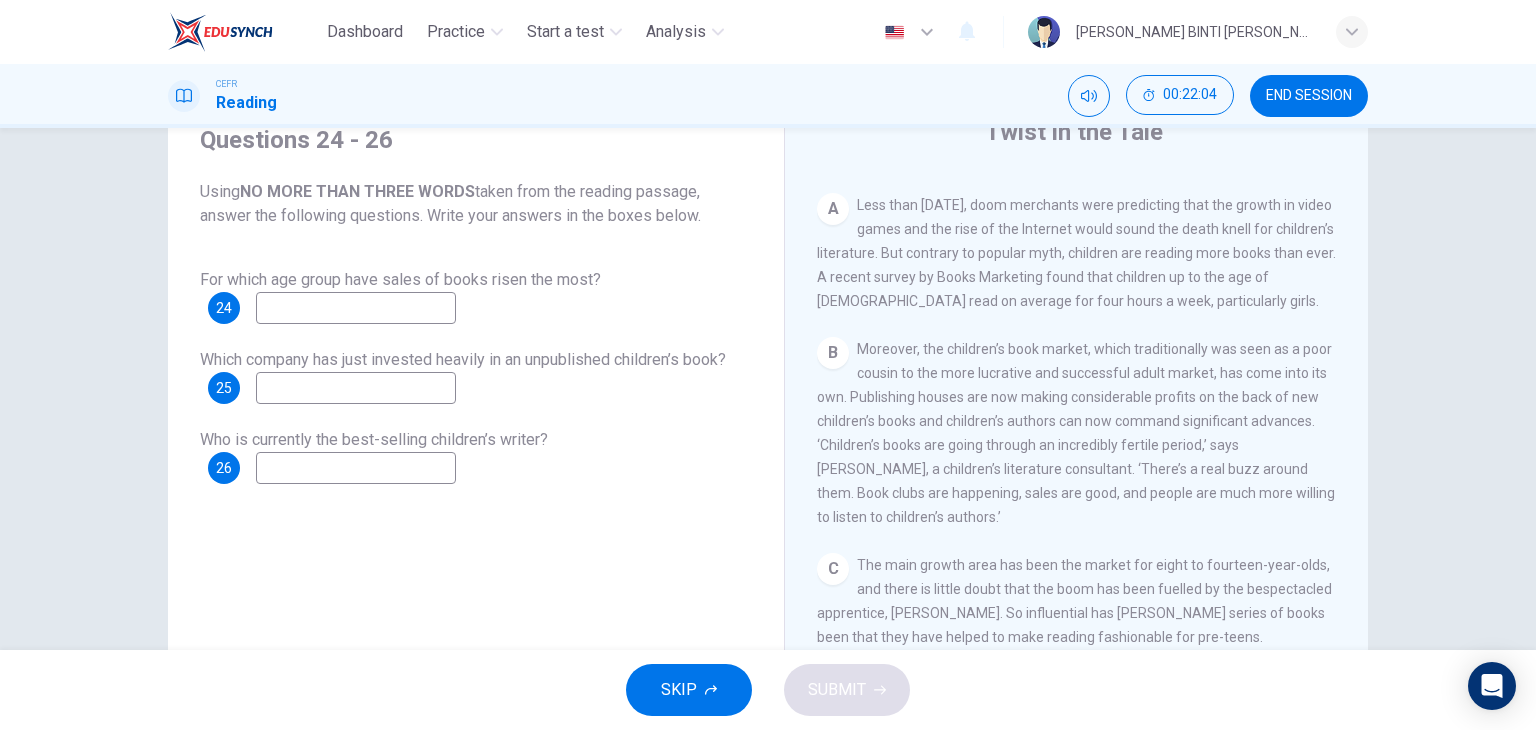 click at bounding box center [356, 308] 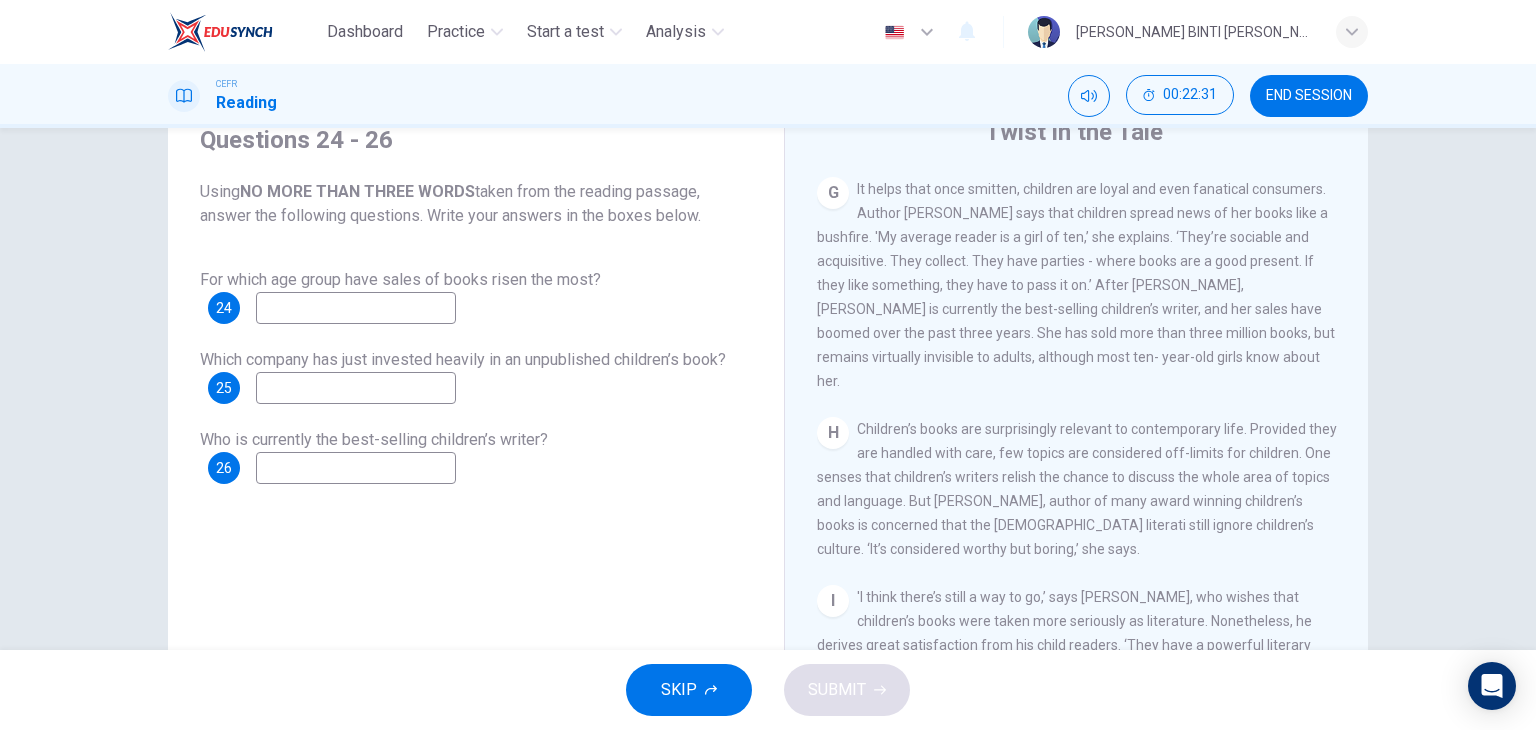 scroll, scrollTop: 1665, scrollLeft: 0, axis: vertical 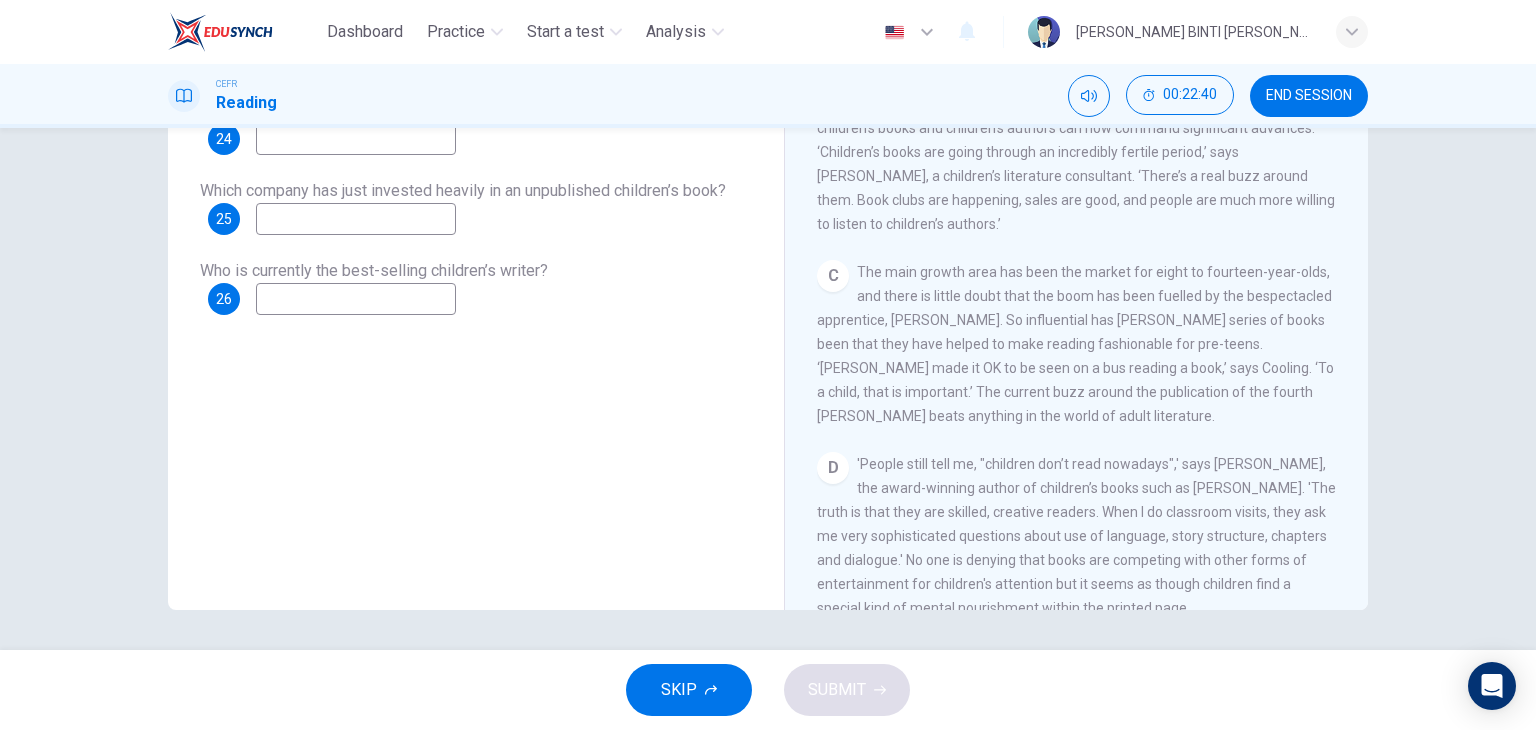 click at bounding box center [356, 299] 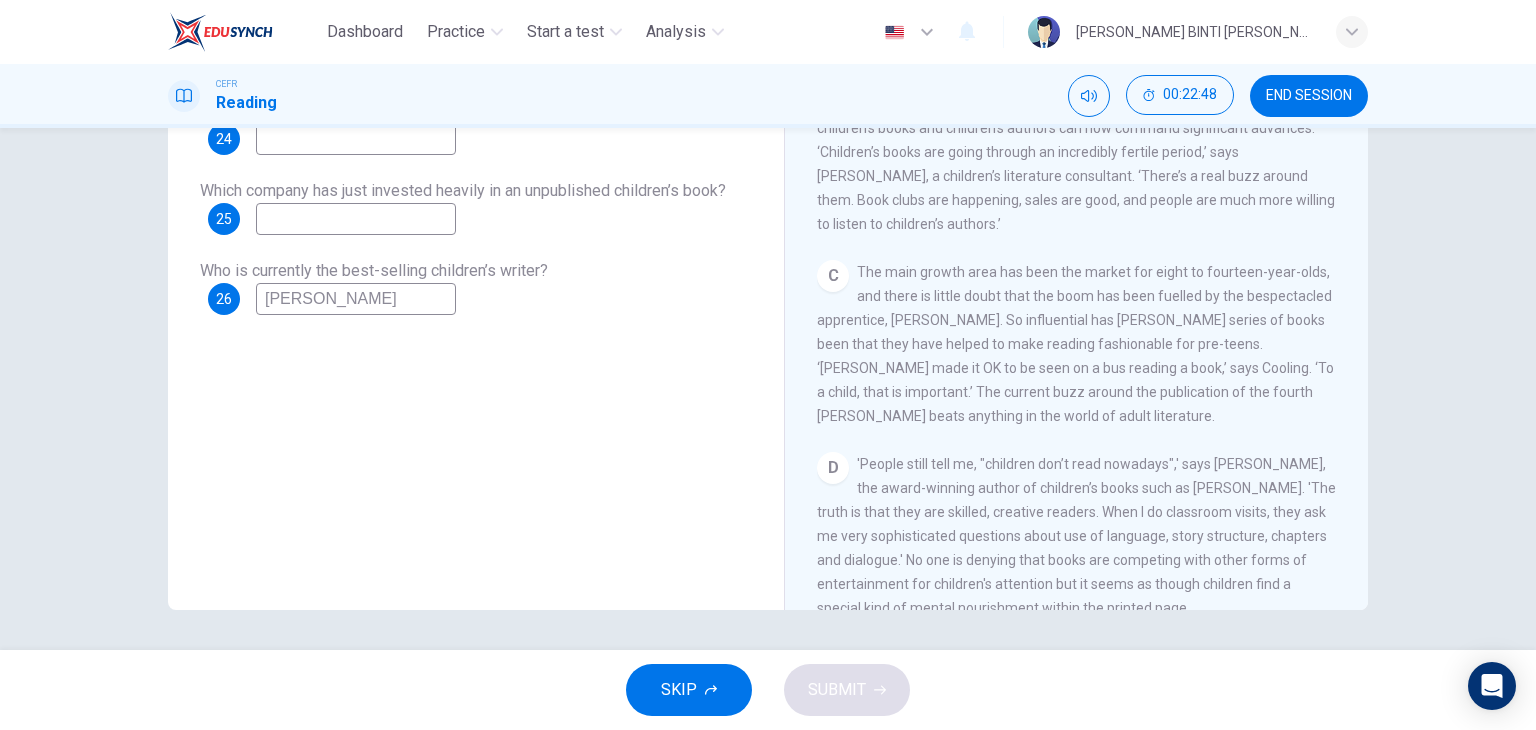 type on "[PERSON_NAME]" 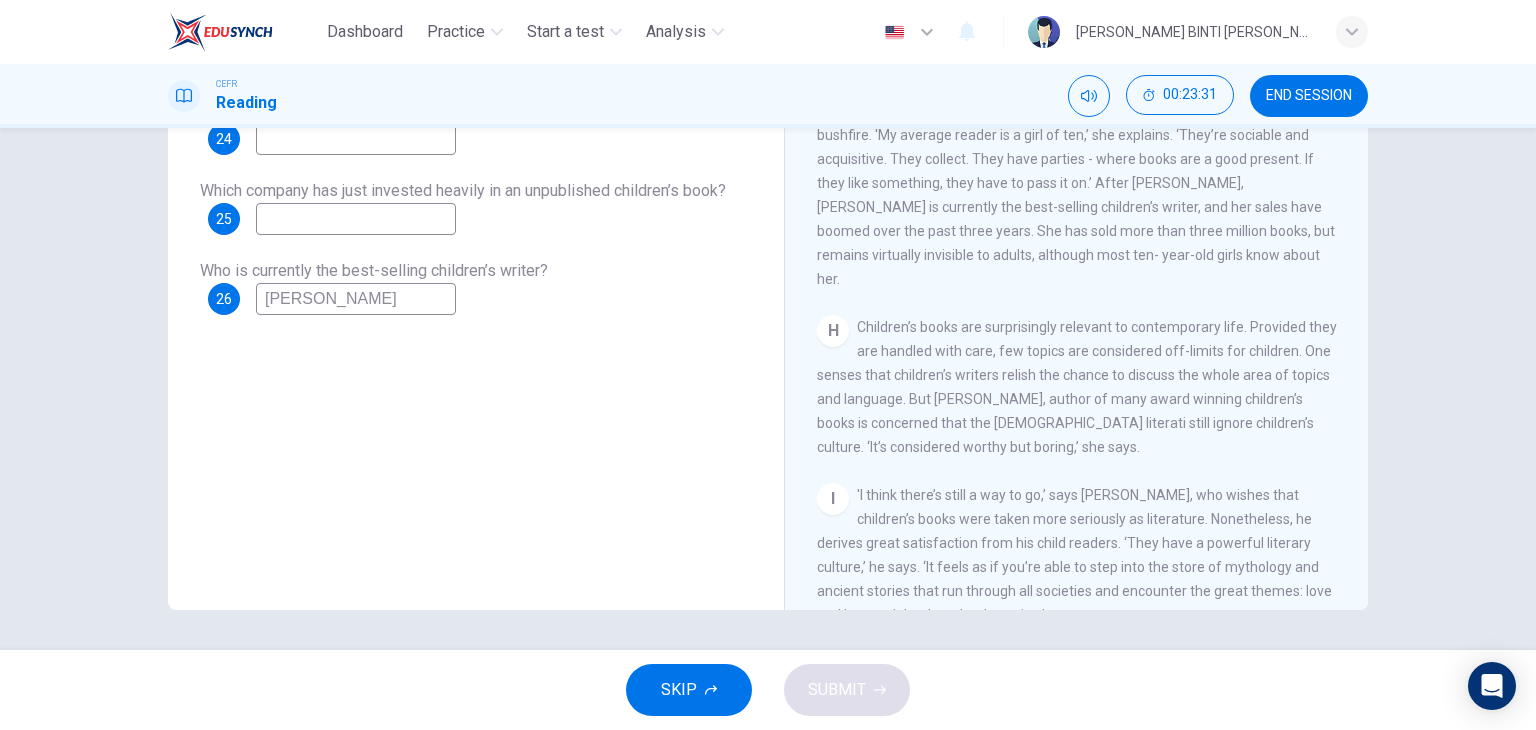 scroll, scrollTop: 1430, scrollLeft: 0, axis: vertical 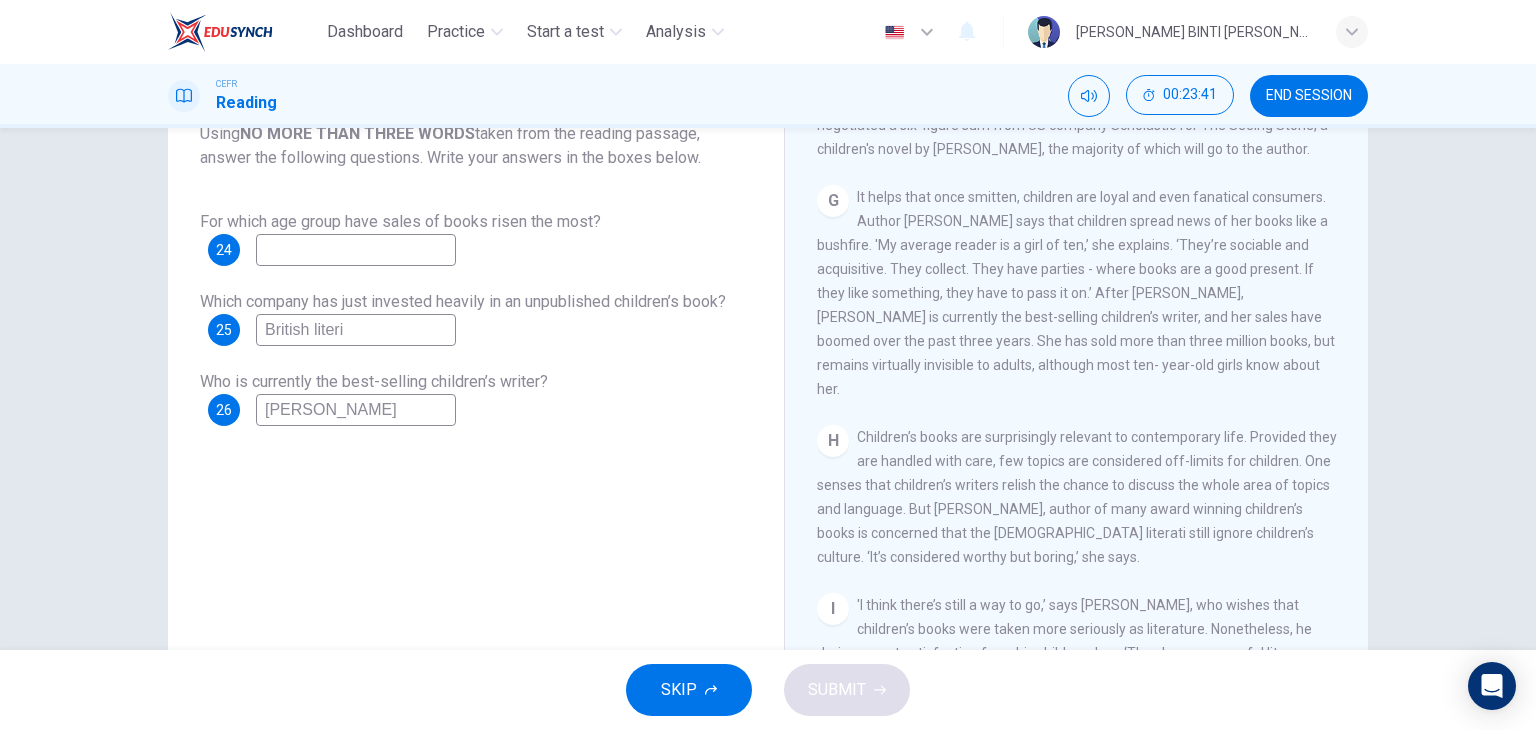 click at bounding box center (356, 250) 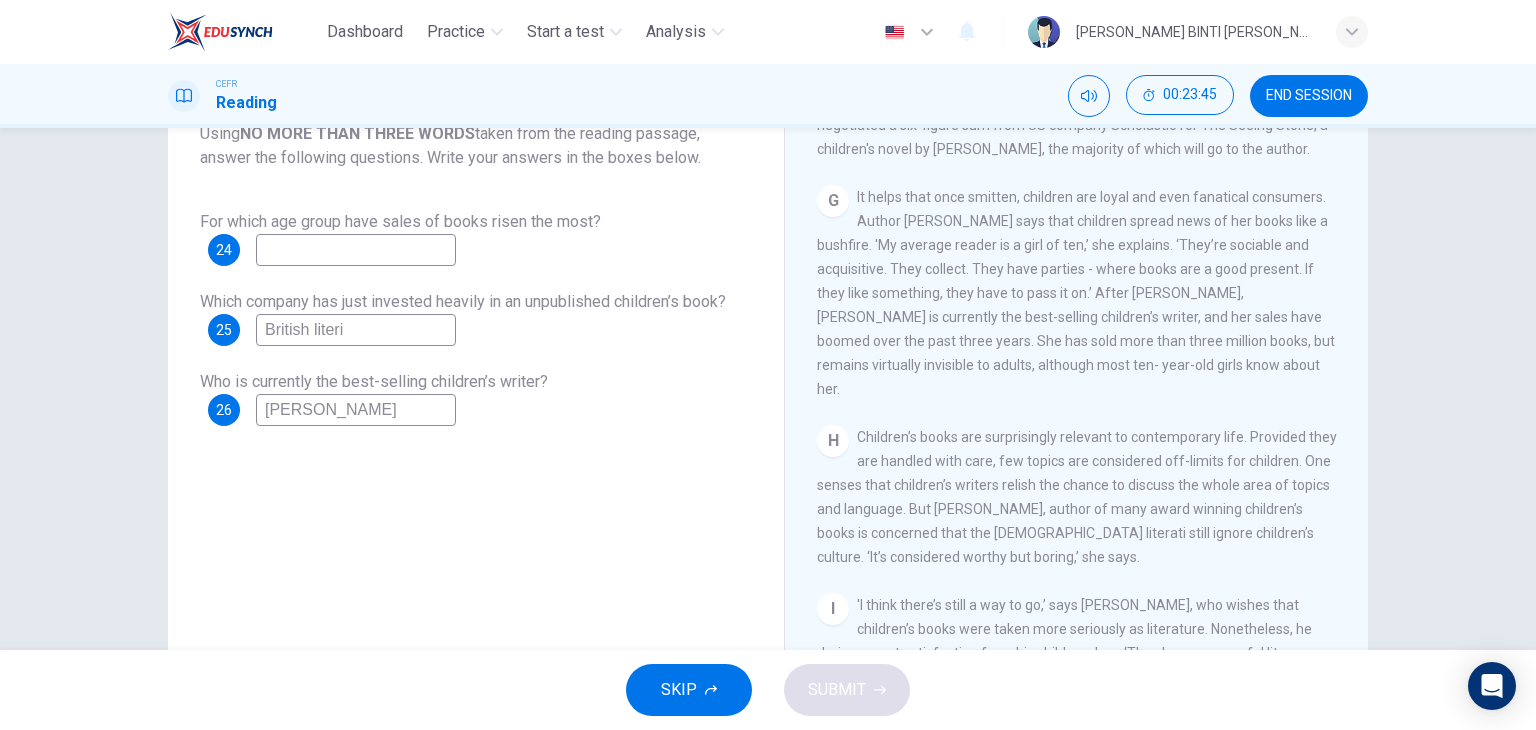 click on "British literi" at bounding box center [356, 330] 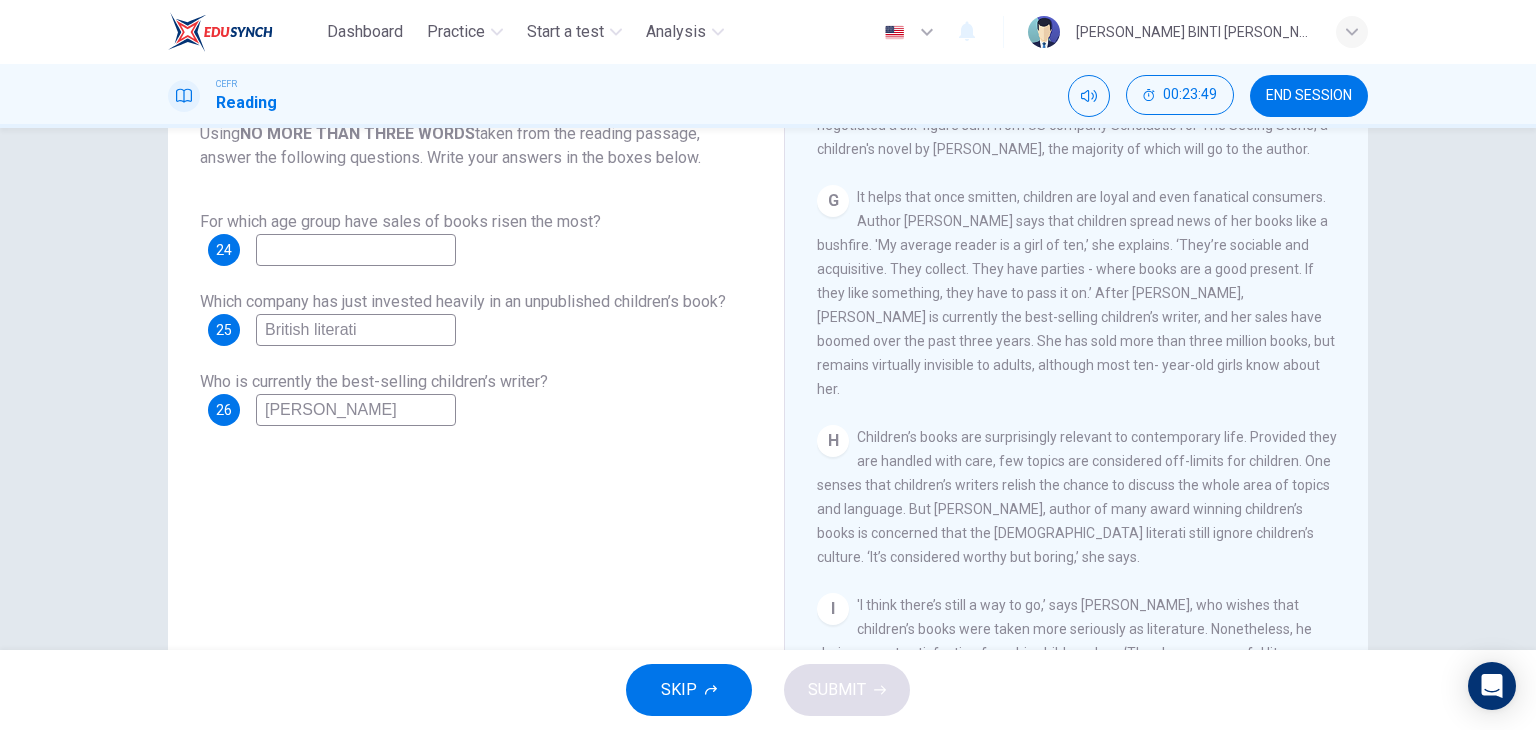 type on "British literati" 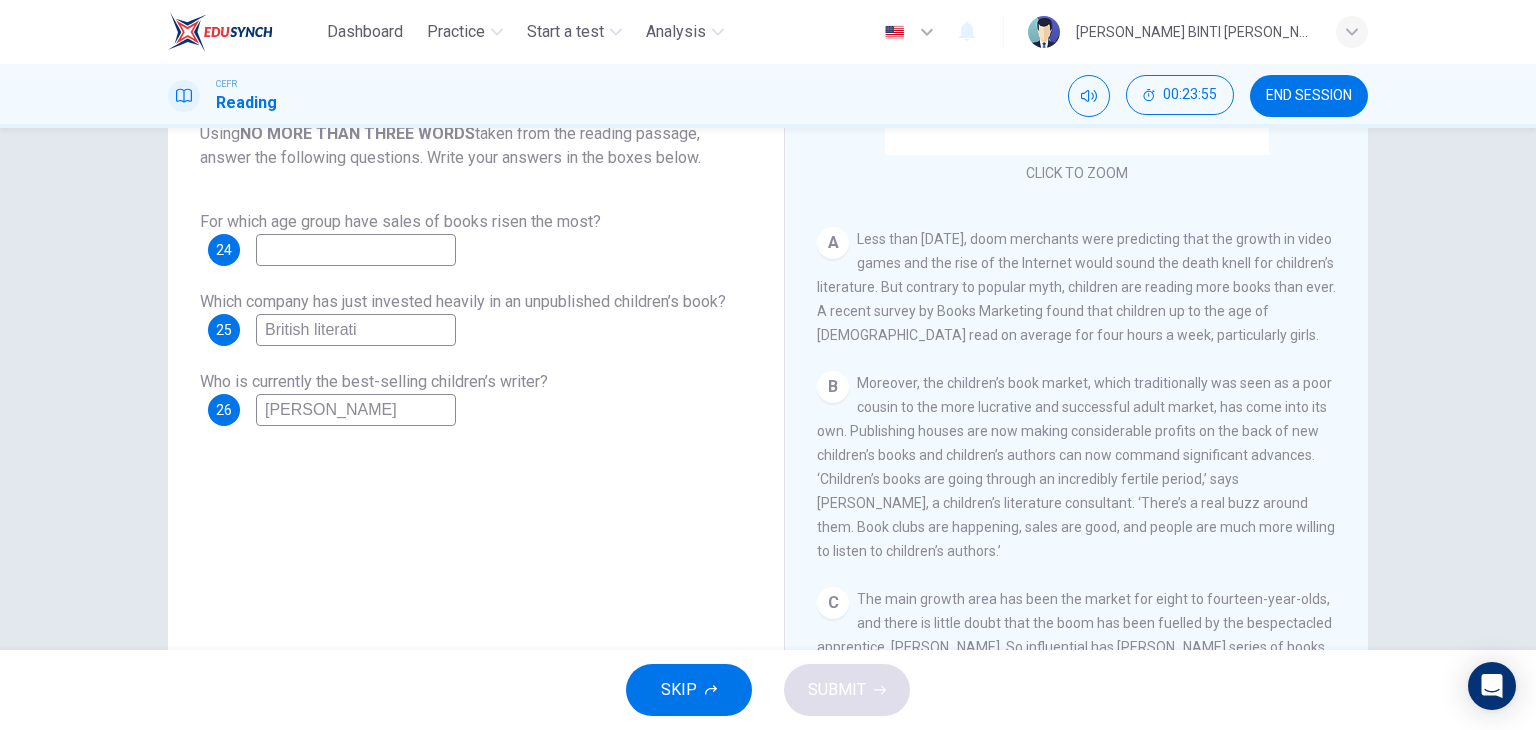 scroll, scrollTop: 310, scrollLeft: 0, axis: vertical 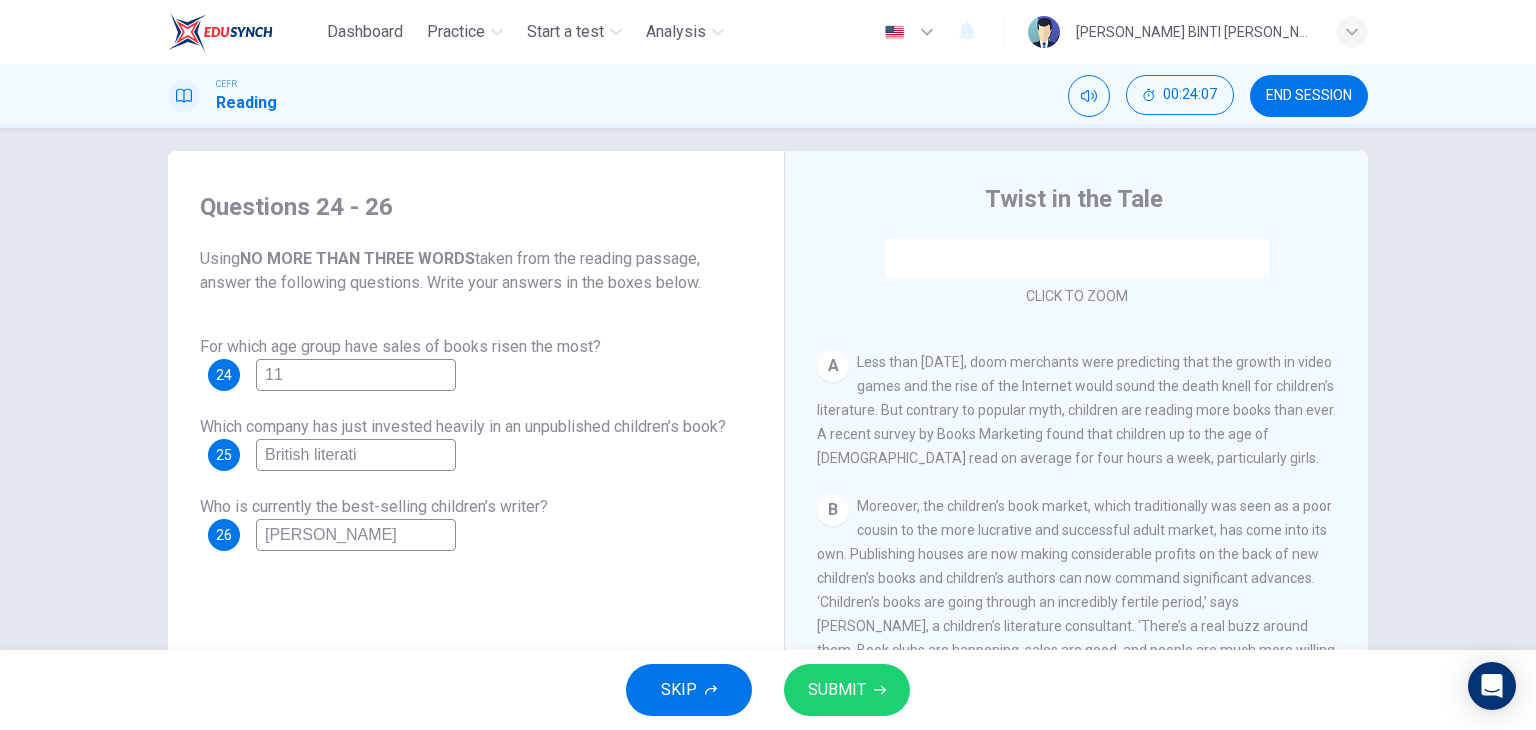 type on "11" 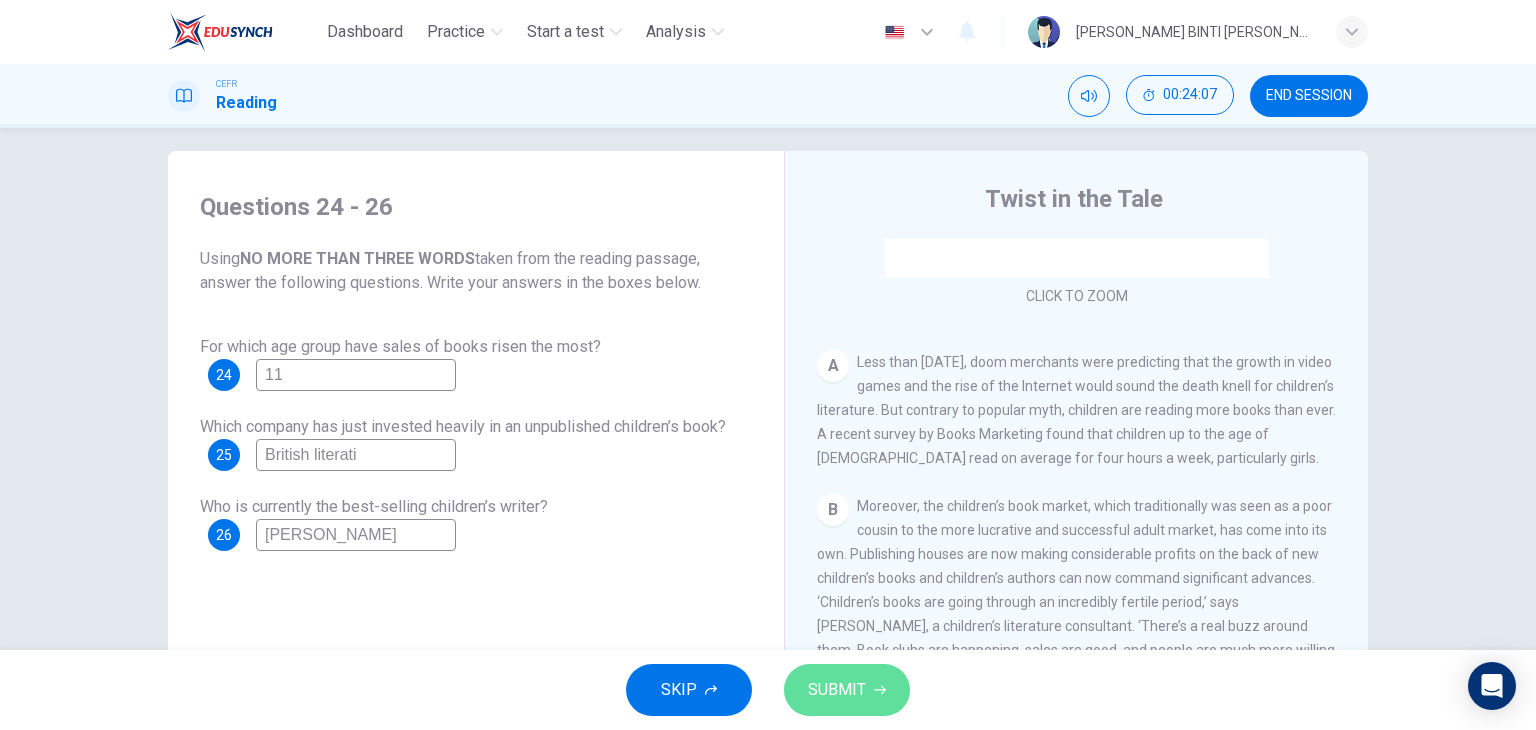 click on "SUBMIT" at bounding box center [847, 690] 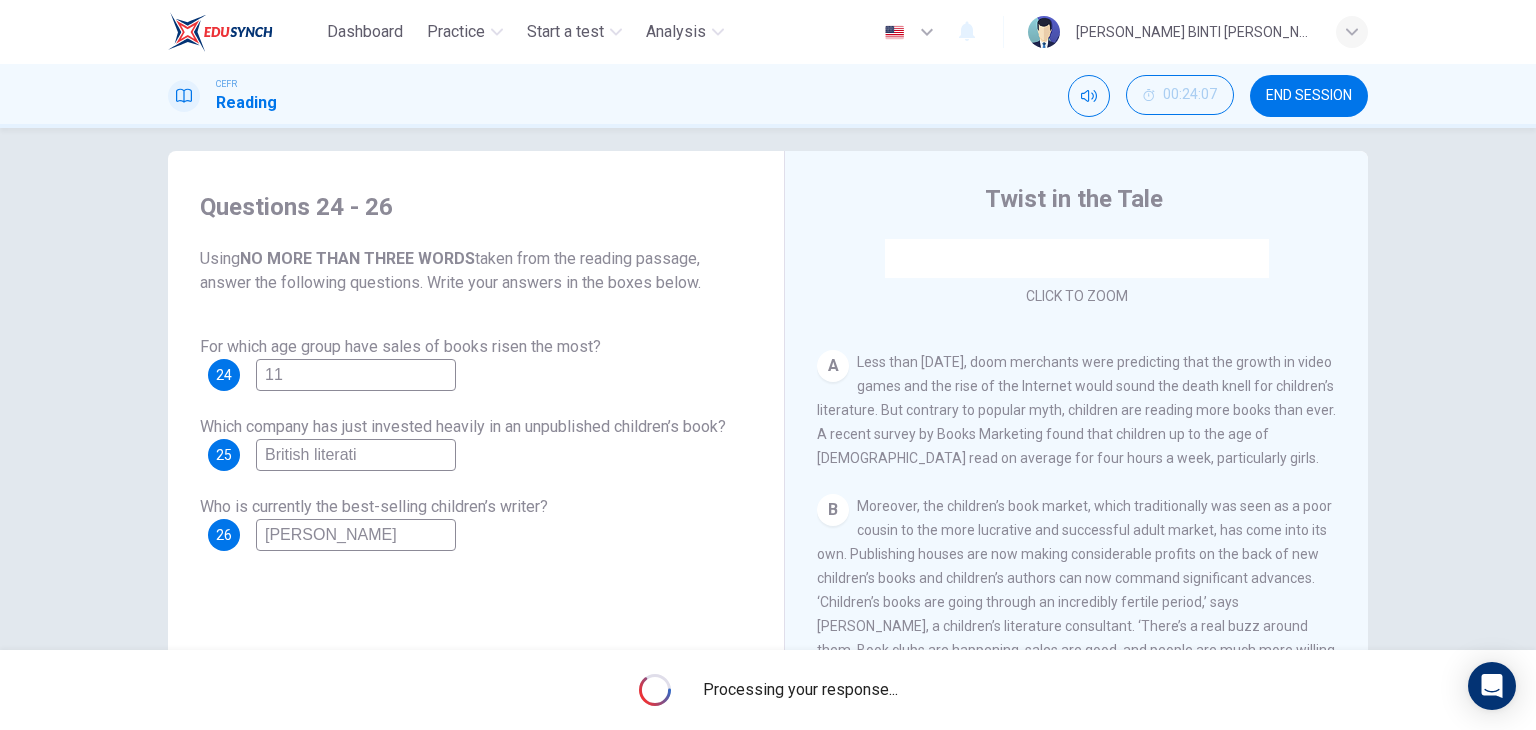 click on "Processing your response..." at bounding box center (800, 690) 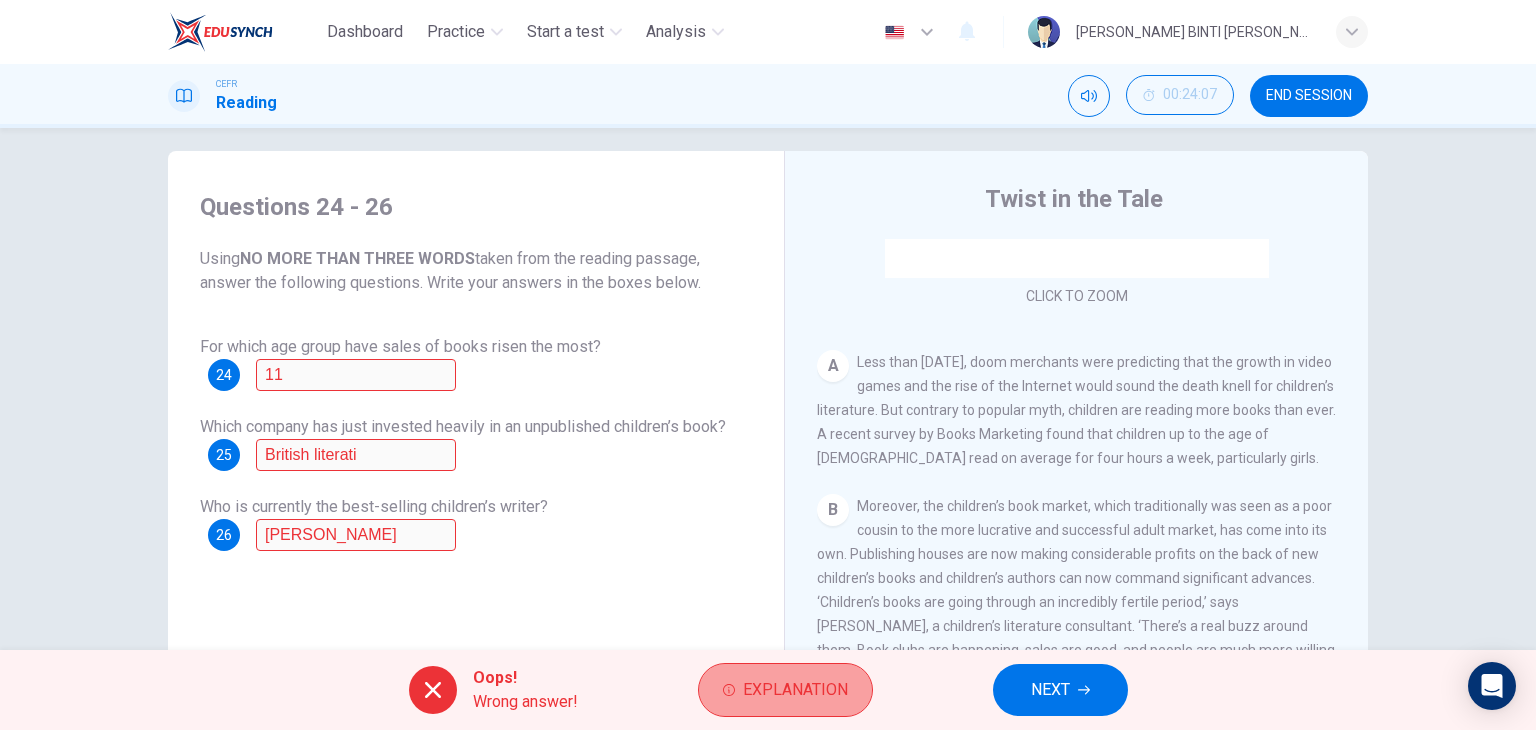 click on "Explanation" at bounding box center [795, 690] 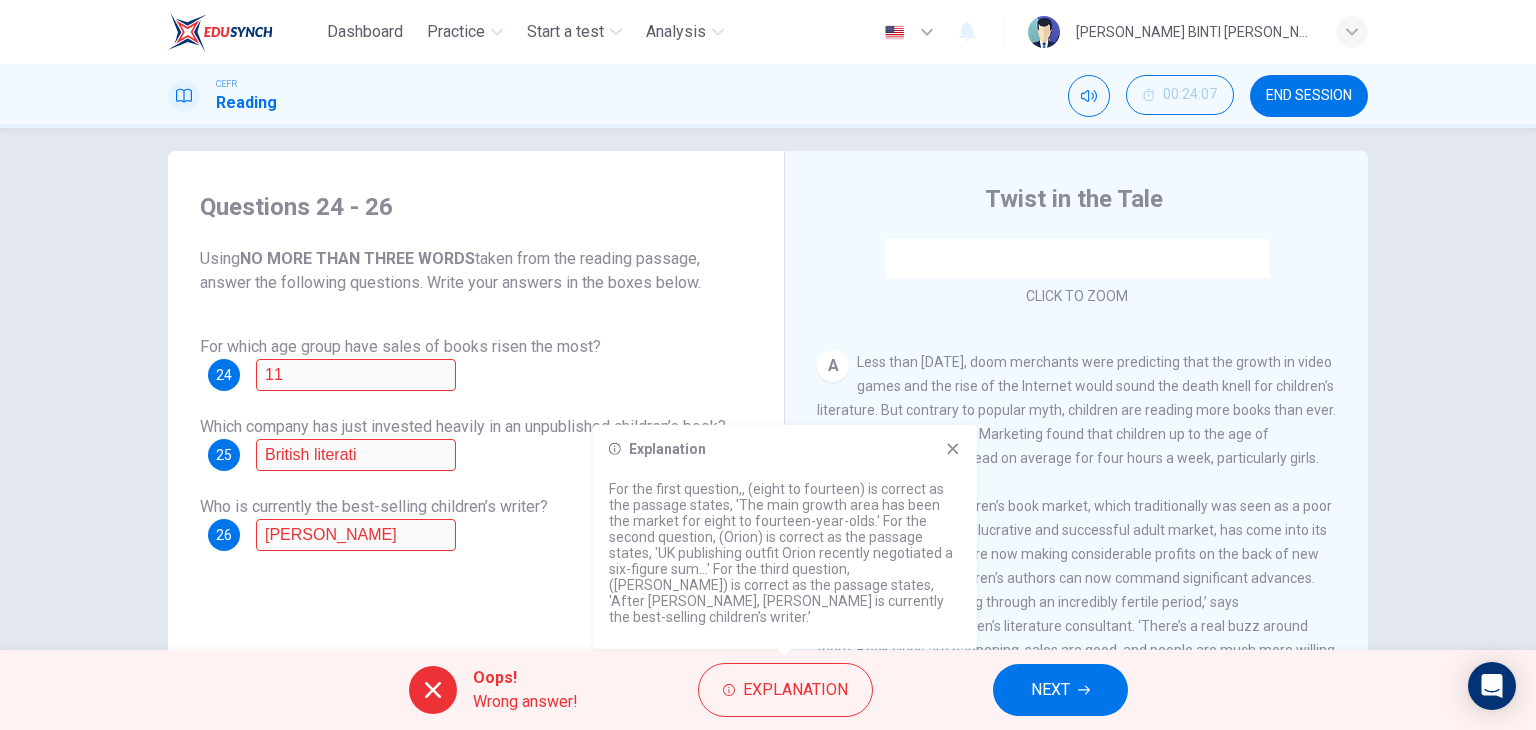 click on "For the first question,, (eight to fourteen) is correct as the passage states, 'The main growth area has been the market for eight to fourteen-year-olds.'
For the second question, (Orion) is correct as the passage states, 'UK publishing outfit Orion recently negotiated a six-figure sum...'
For the third question, ([PERSON_NAME]) is correct as the passage states, 'After [PERSON_NAME], [PERSON_NAME] is currently the best-selling children’s writer.’" at bounding box center (785, 553) 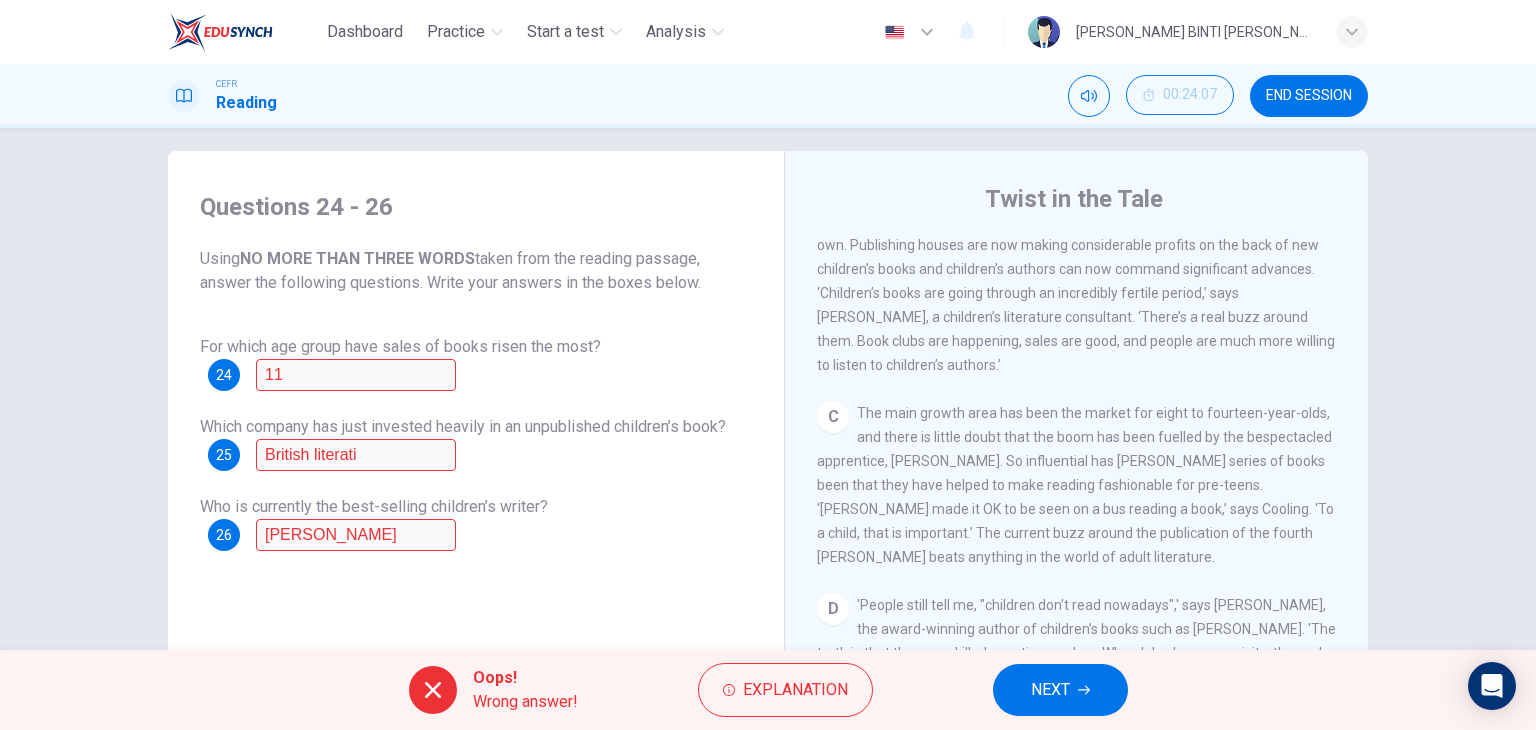scroll, scrollTop: 624, scrollLeft: 0, axis: vertical 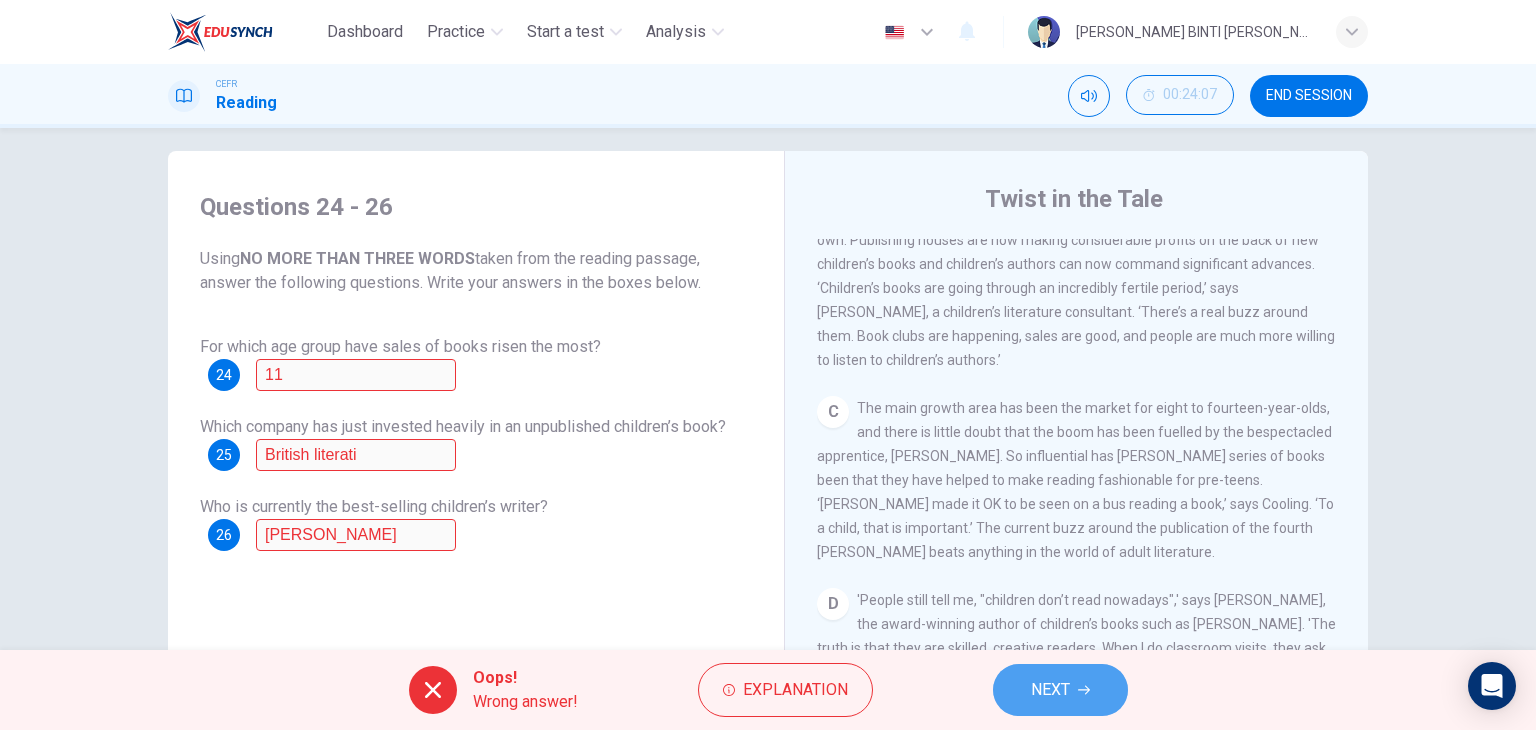 click on "NEXT" at bounding box center (1050, 690) 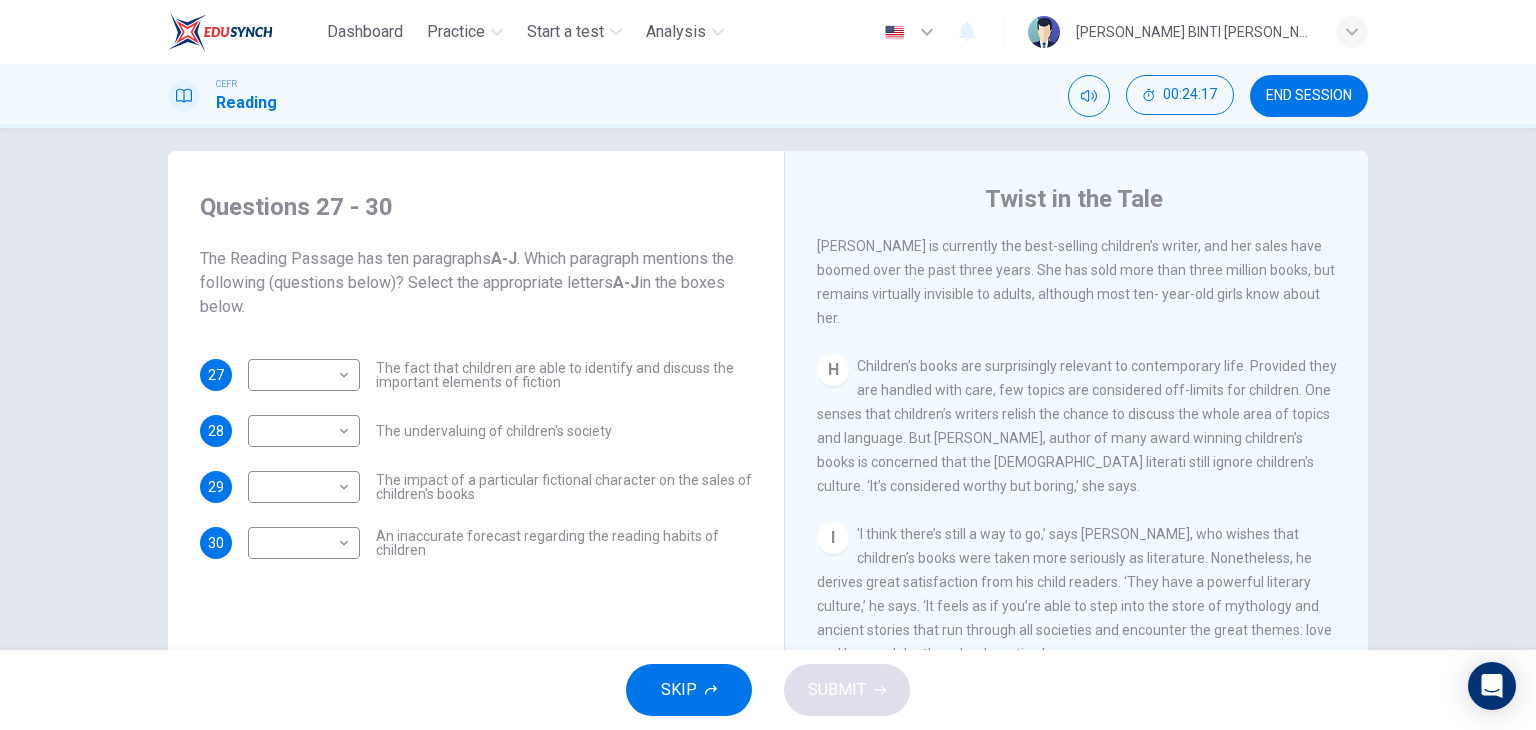 scroll, scrollTop: 1627, scrollLeft: 0, axis: vertical 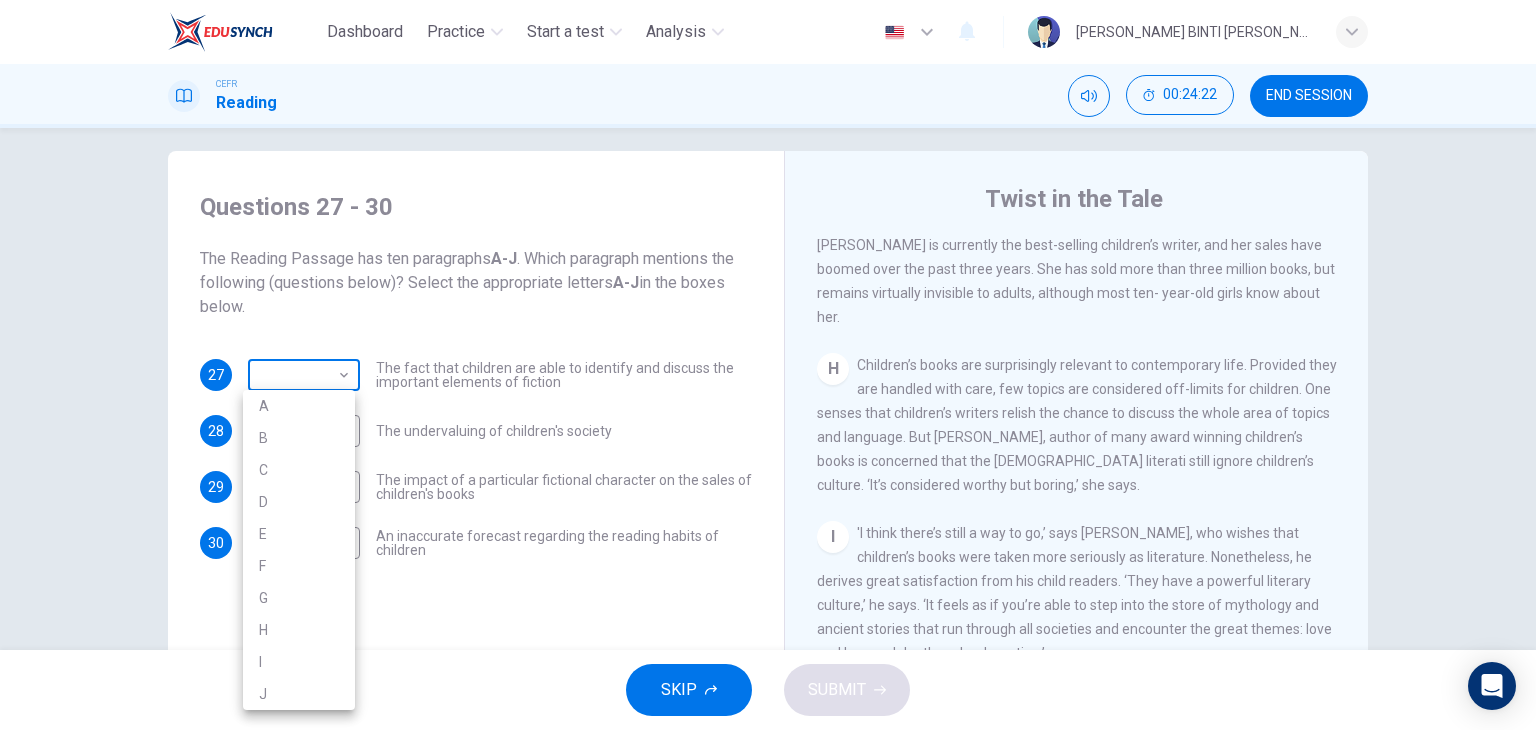 click on "Dashboard Practice Start a test Analysis English en ​ [PERSON_NAME] BINTI [PERSON_NAME] CEFR Reading 00:24:22 END SESSION Questions 27 - 30 The Reading Passage has ten paragraphs  A-J .
Which paragraph mentions the following (questions below)?
Select the appropriate letters  A-J  in the boxes below. 27 ​ ​ The fact that children are able to identify and discuss the important elements of fiction 28 ​ ​ The undervaluing of children's society 29 ​ ​ The impact of a particular fictional character on the sales of children's books 30 ​ ​ An inaccurate forecast regarding the reading habits of children Twist in the Tale CLICK TO ZOOM Click to Zoom A B C D E F G H I J SKIP SUBMIT EduSynch - Online Language Proficiency Testing
Dashboard Practice Start a test Analysis Notifications © Copyright  2025 A B C D E F G H I J" at bounding box center (768, 365) 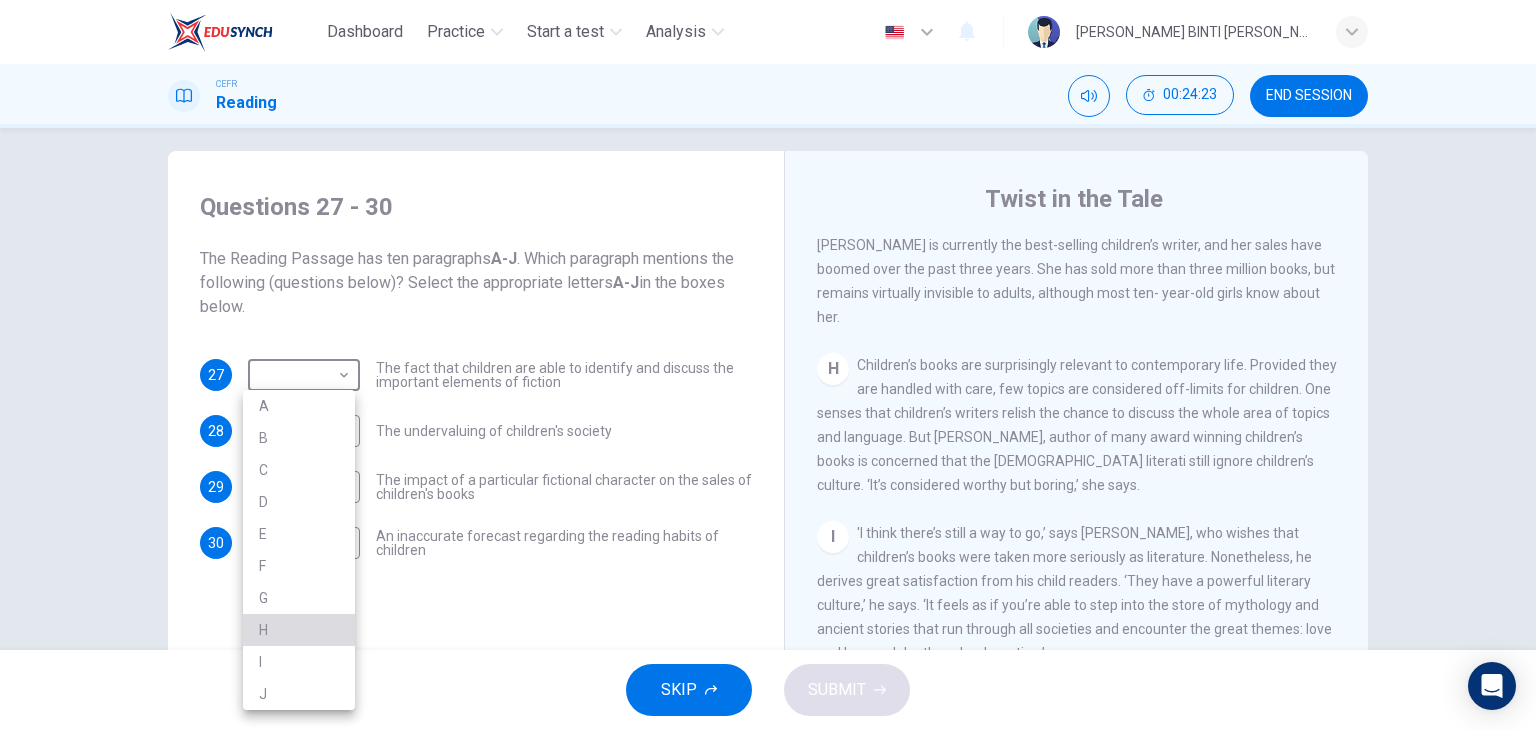 click on "H" at bounding box center (299, 630) 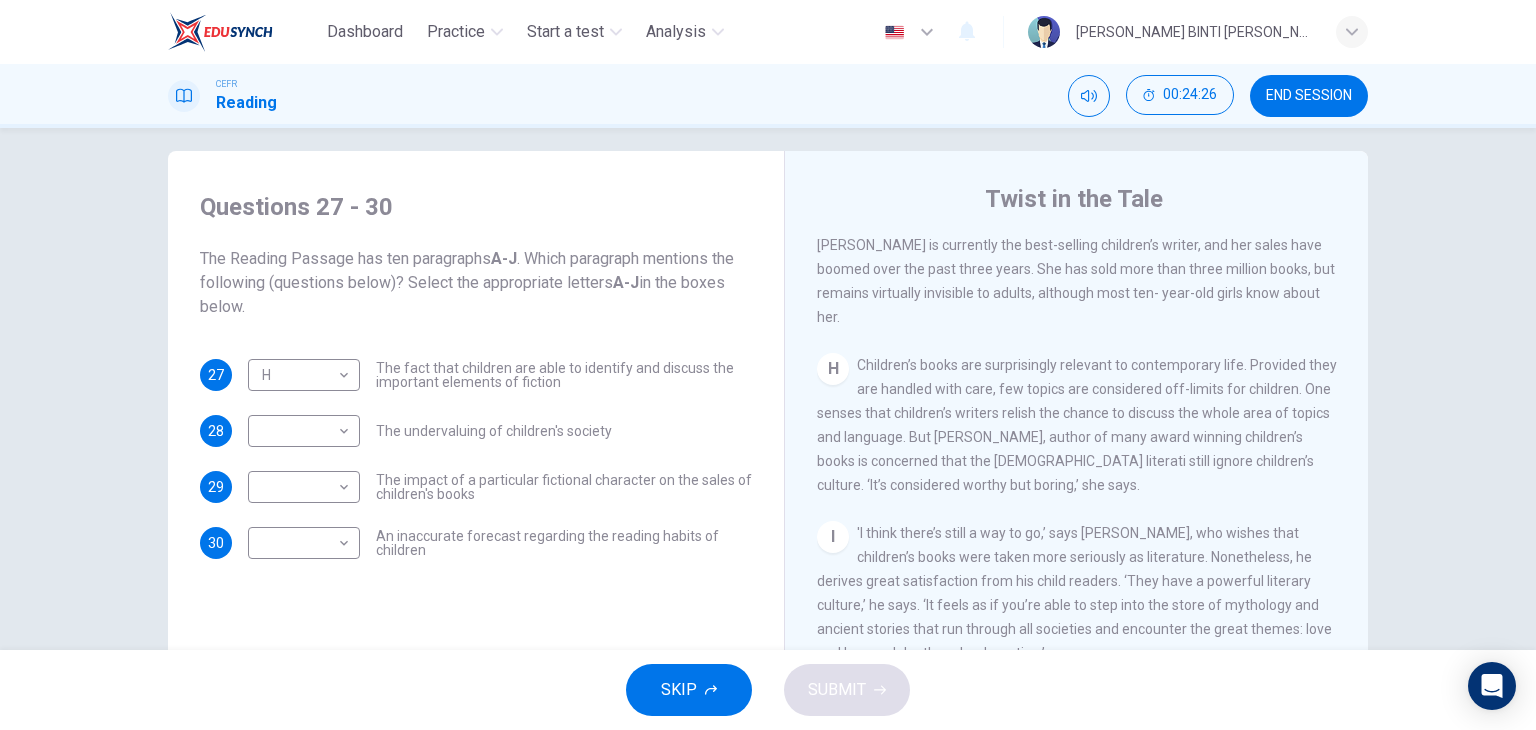 click on "Children’s books are surprisingly relevant to contemporary life. Provided they are handled with care, few topics are considered off-limits for children. One senses that children’s writers relish the chance to discuss the whole area of topics and language. But [PERSON_NAME], author of many award winning children’s books is concerned that the [DEMOGRAPHIC_DATA] literati still ignore children’s culture. ‘It’s considered worthy but boring,’ she says." at bounding box center (1077, 425) 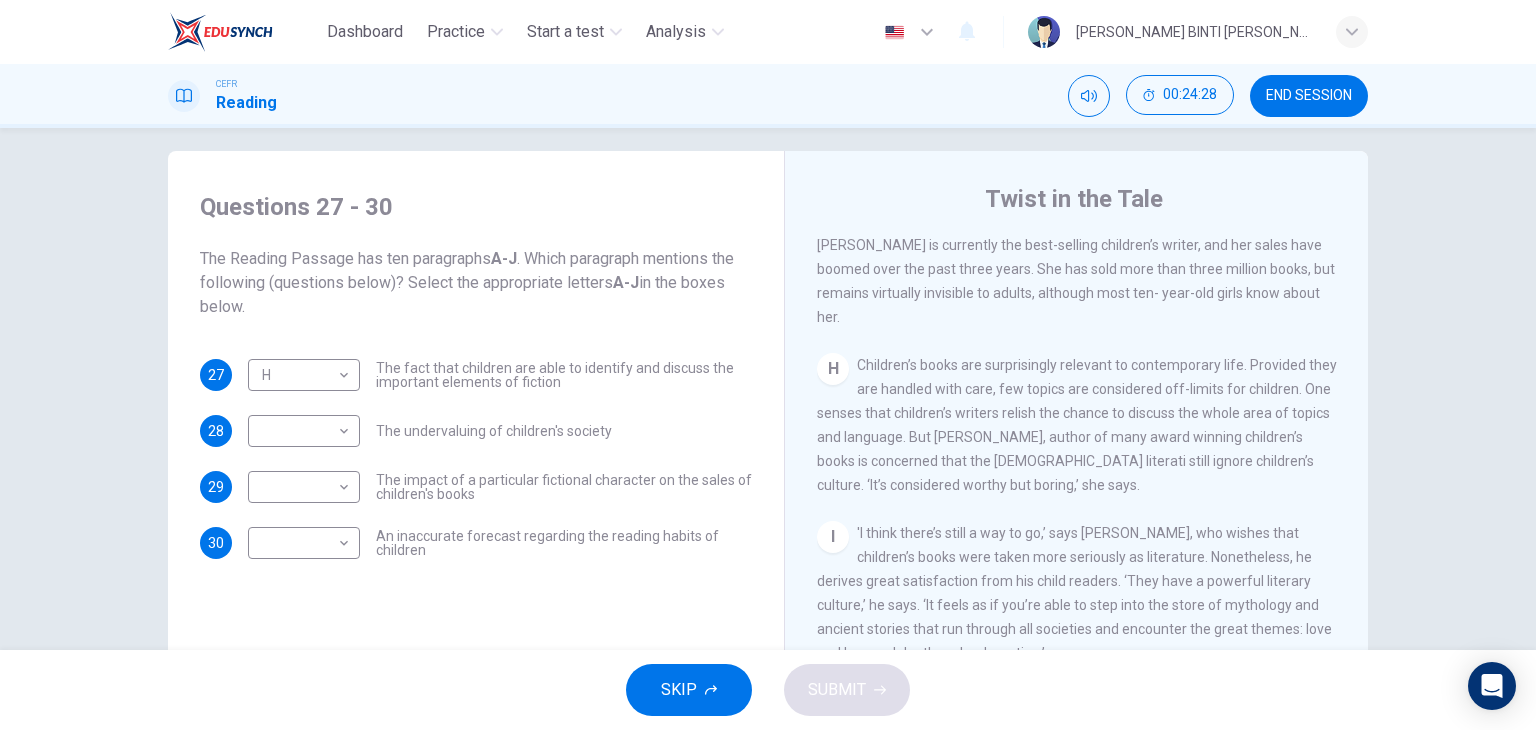 scroll, scrollTop: 1665, scrollLeft: 0, axis: vertical 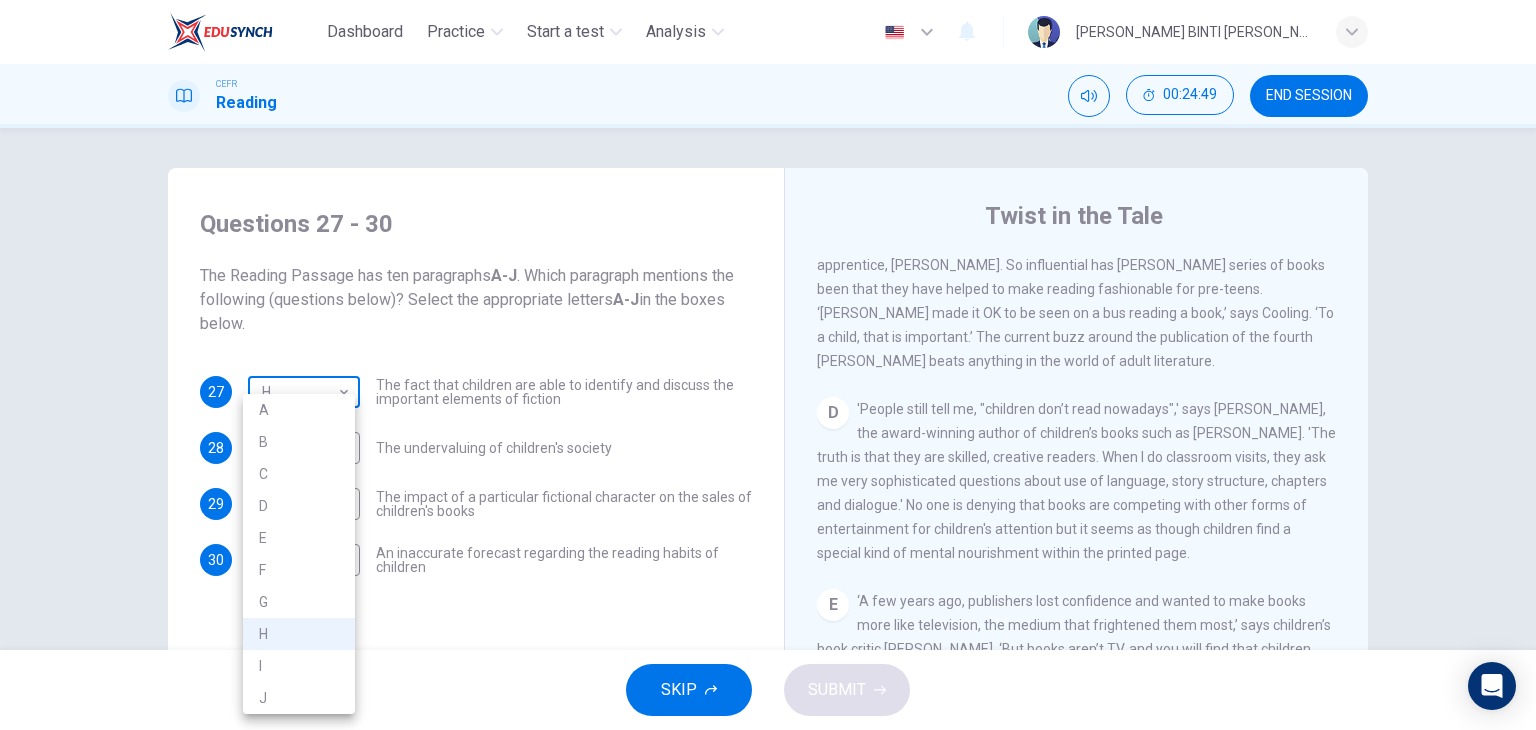 click on "Dashboard Practice Start a test Analysis English en ​ [PERSON_NAME] BINTI [PERSON_NAME] CEFR Reading 00:24:49 END SESSION Questions 27 - 30 The Reading Passage has ten paragraphs  A-J .
Which paragraph mentions the following (questions below)?
Select the appropriate letters  A-J  in the boxes below. 27 H H ​ The fact that children are able to identify and discuss the important elements of fiction 28 ​ ​ The undervaluing of children's society 29 ​ ​ The impact of a particular fictional character on the sales of children's books 30 ​ ​ An inaccurate forecast regarding the reading habits of children Twist in the Tale CLICK TO ZOOM Click to Zoom A B C D E F G H I J SKIP SUBMIT EduSynch - Online Language Proficiency Testing
Dashboard Practice Start a test Analysis Notifications © Copyright  2025 A B C D E F G H I J" at bounding box center [768, 365] 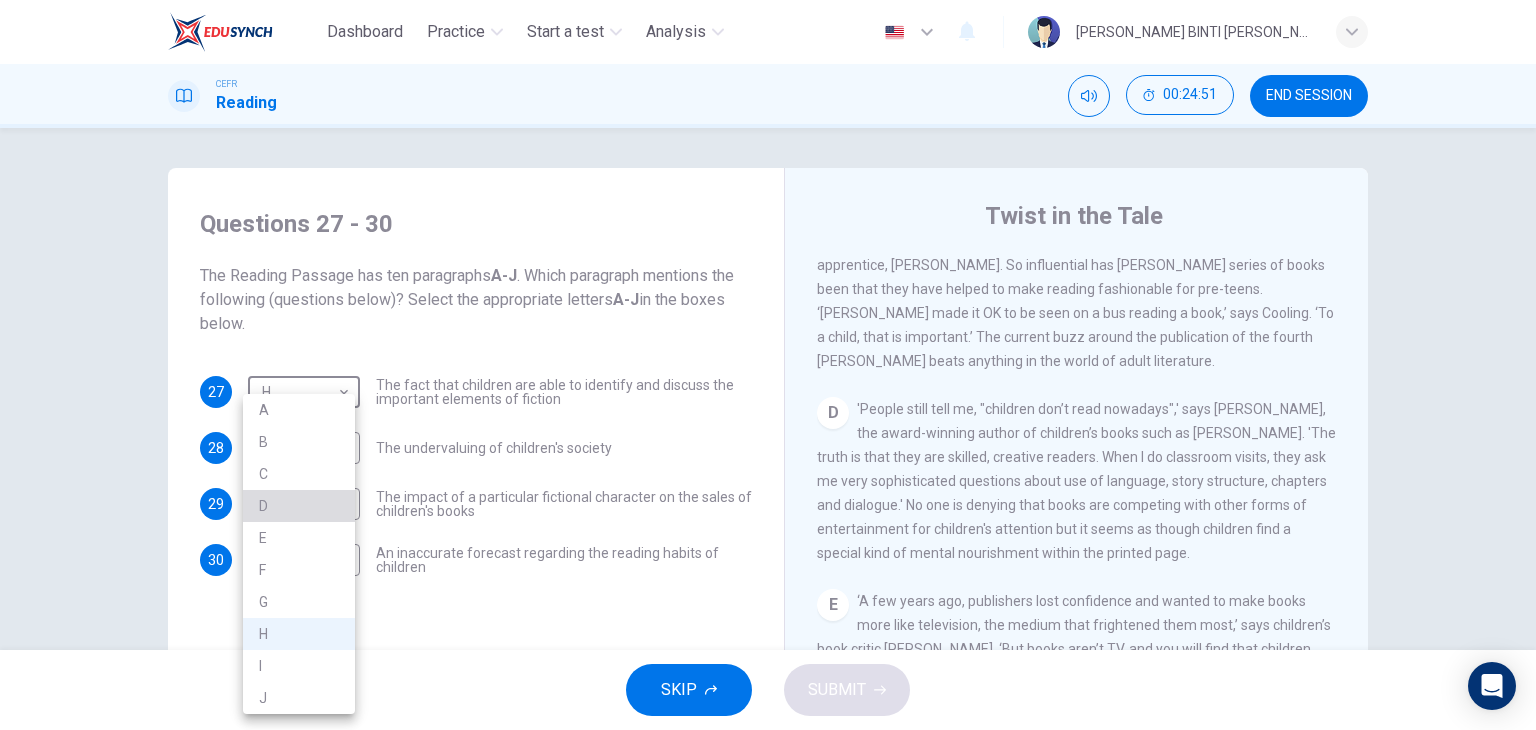 click on "D" at bounding box center [299, 506] 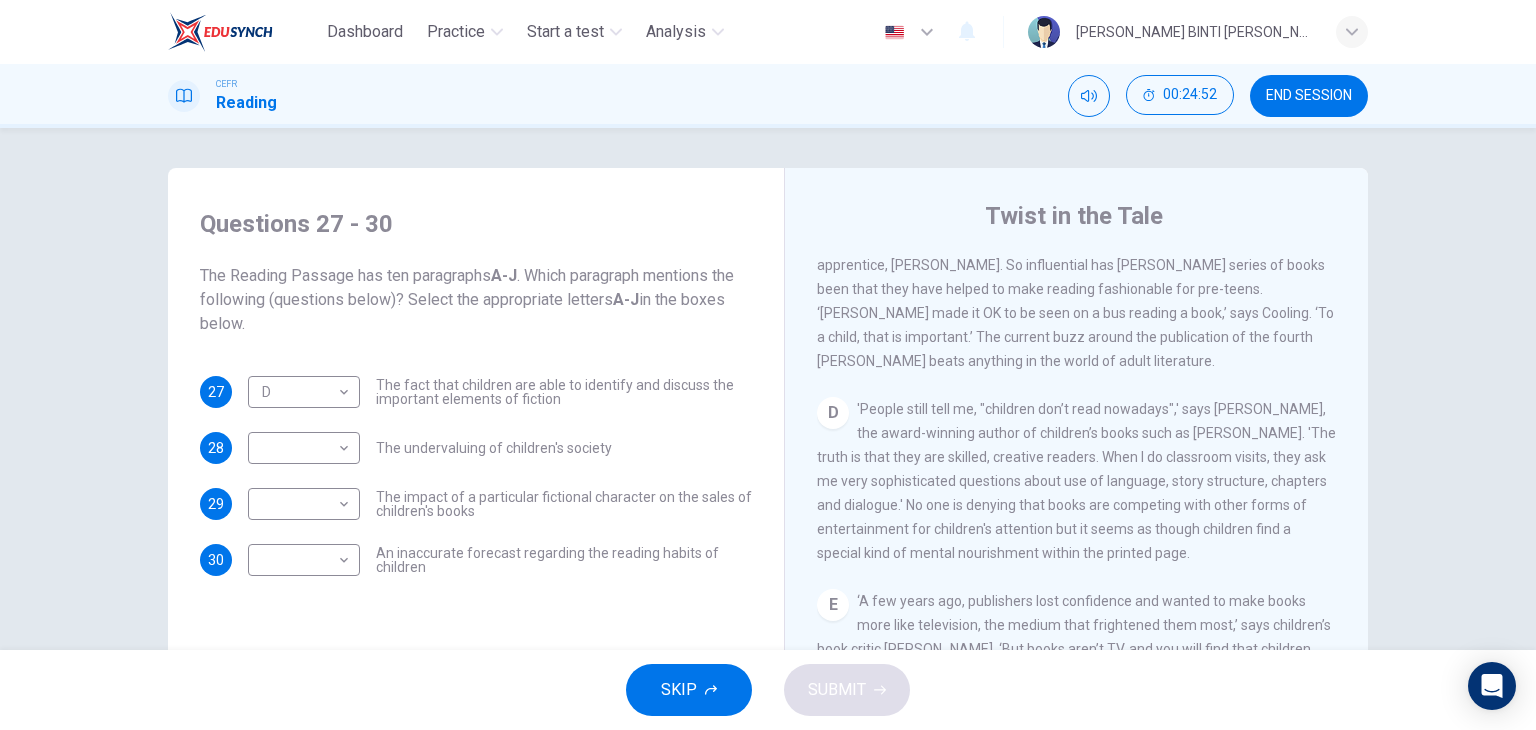 click on "The undervaluing of children's society" at bounding box center (494, 448) 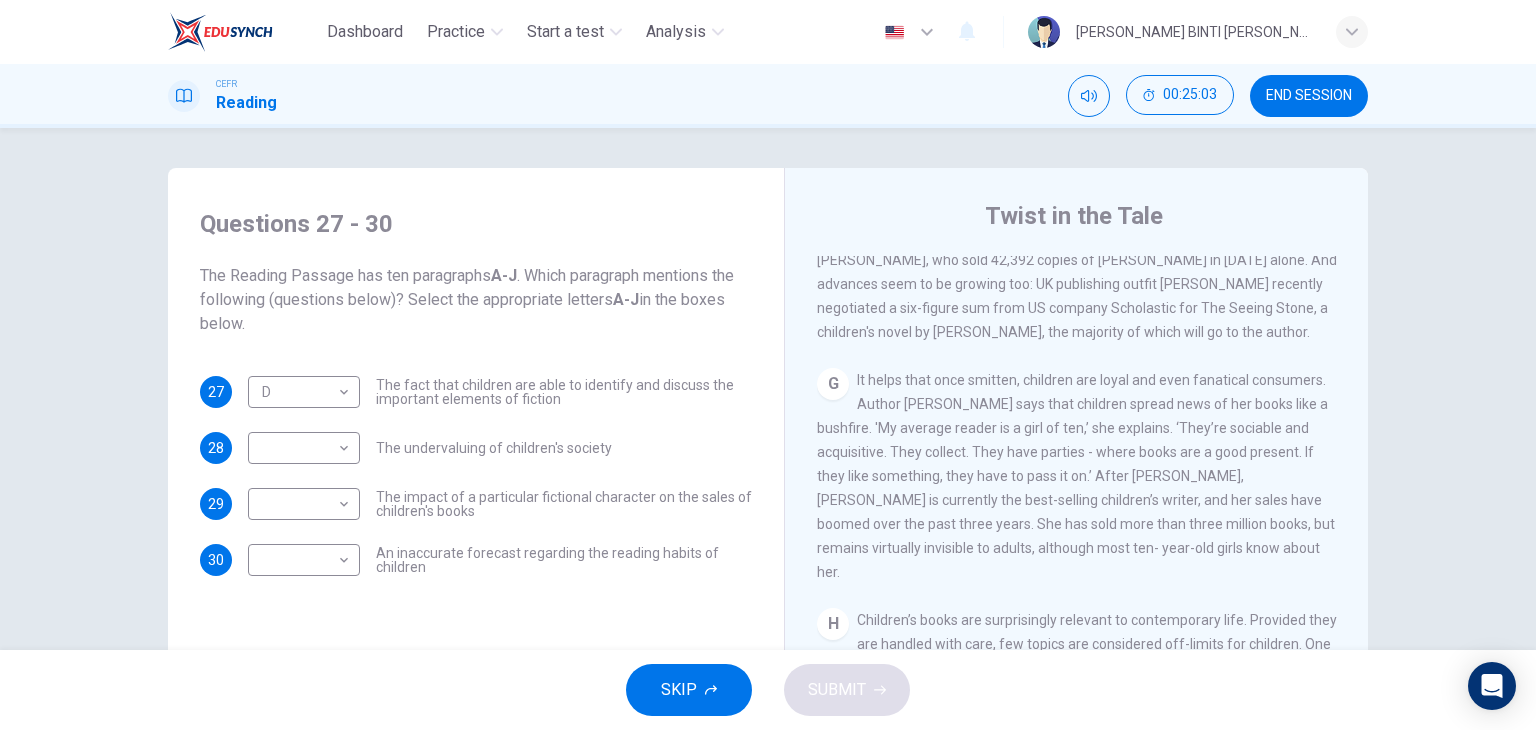 scroll, scrollTop: 1390, scrollLeft: 0, axis: vertical 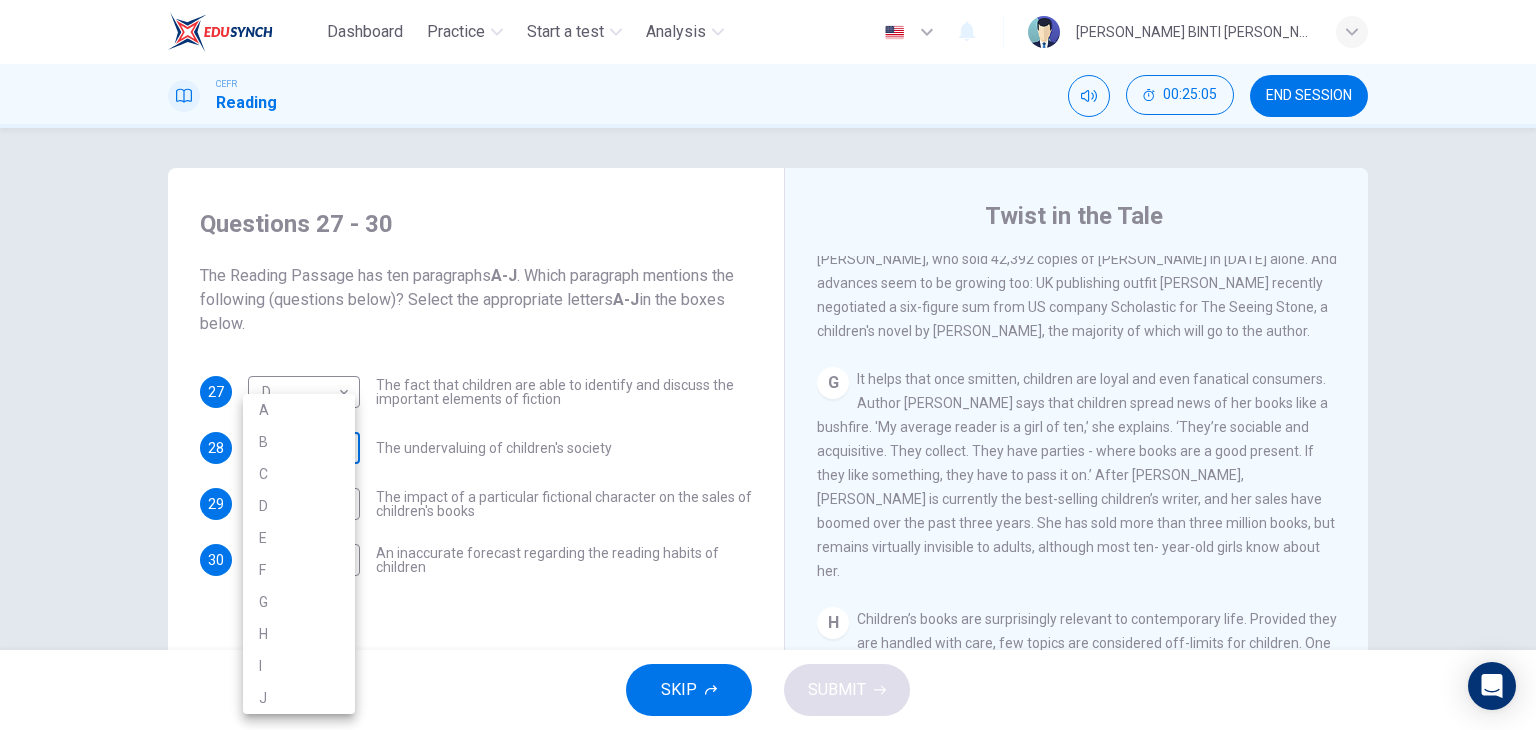 click on "Dashboard Practice Start a test Analysis English en ​ [PERSON_NAME] BINTI [PERSON_NAME] CEFR Reading 00:25:05 END SESSION Questions 27 - 30 The Reading Passage has ten paragraphs  A-J .
Which paragraph mentions the following (questions below)?
Select the appropriate letters  A-J  in the boxes below. 27 D D ​ The fact that children are able to identify and discuss the important elements of fiction 28 ​ ​ The undervaluing of children's society 29 ​ ​ The impact of a particular fictional character on the sales of children's books 30 ​ ​ An inaccurate forecast regarding the reading habits of children Twist in the Tale CLICK TO ZOOM Click to Zoom A B C D E F G H I J SKIP SUBMIT EduSynch - Online Language Proficiency Testing
Dashboard Practice Start a test Analysis Notifications © Copyright  2025 A B C D E F G H I J" at bounding box center [768, 365] 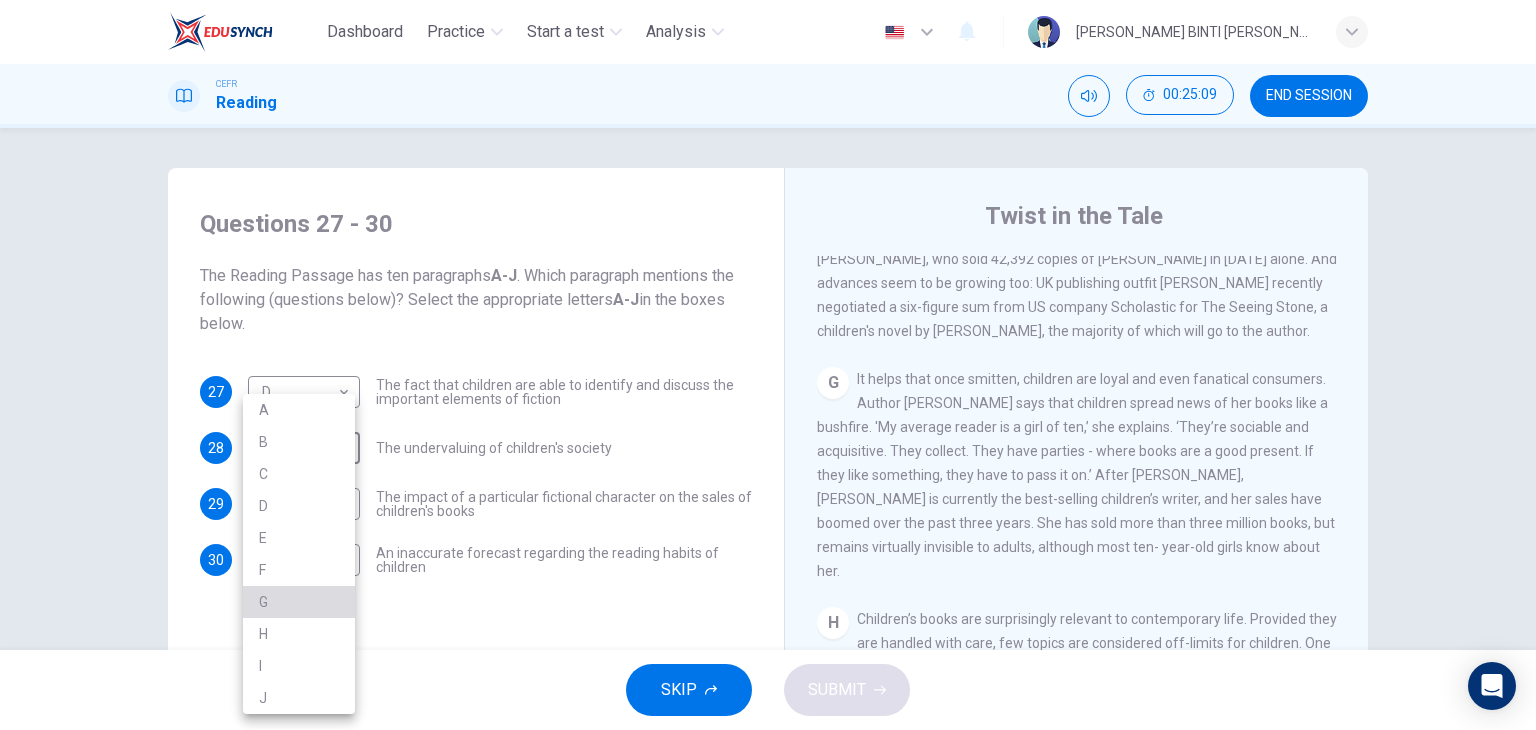 click on "G" at bounding box center [299, 602] 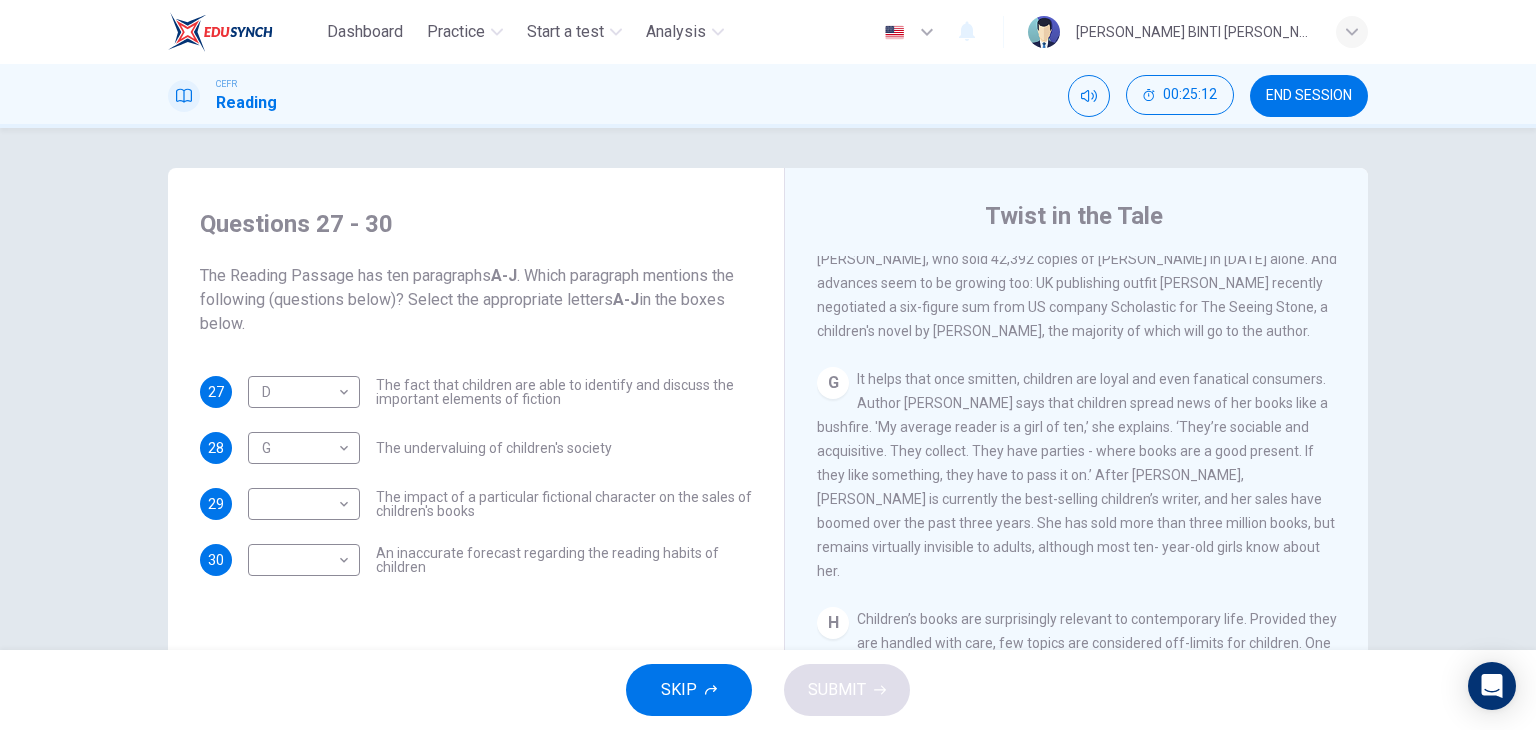 click on "It helps that once smitten, children are loyal and even fanatical consumers. Author [PERSON_NAME] says that children spread news of her books like a bushfire. 'My average reader is a girl of ten,’ she explains. ‘They’re sociable and acquisitive. They collect. They have parties - where books are a good present. If they like something, they have to pass it on.’ After [PERSON_NAME], [PERSON_NAME] is currently the best-selling children’s writer, and her sales have boomed over the past three years. She has sold more than three million books, but remains virtually invisible to adults, although most ten- year-old girls know about her." at bounding box center (1076, 475) 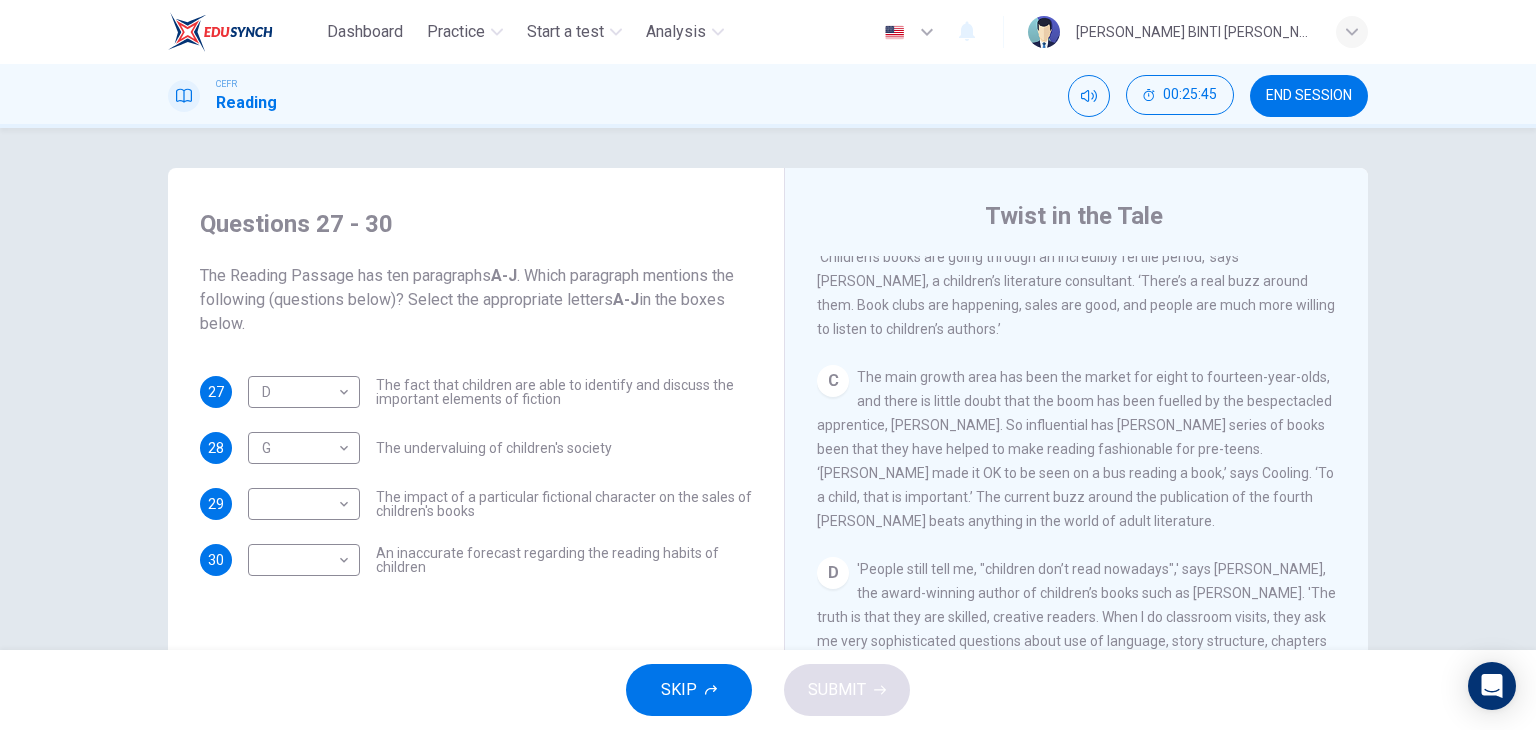 scroll, scrollTop: 672, scrollLeft: 0, axis: vertical 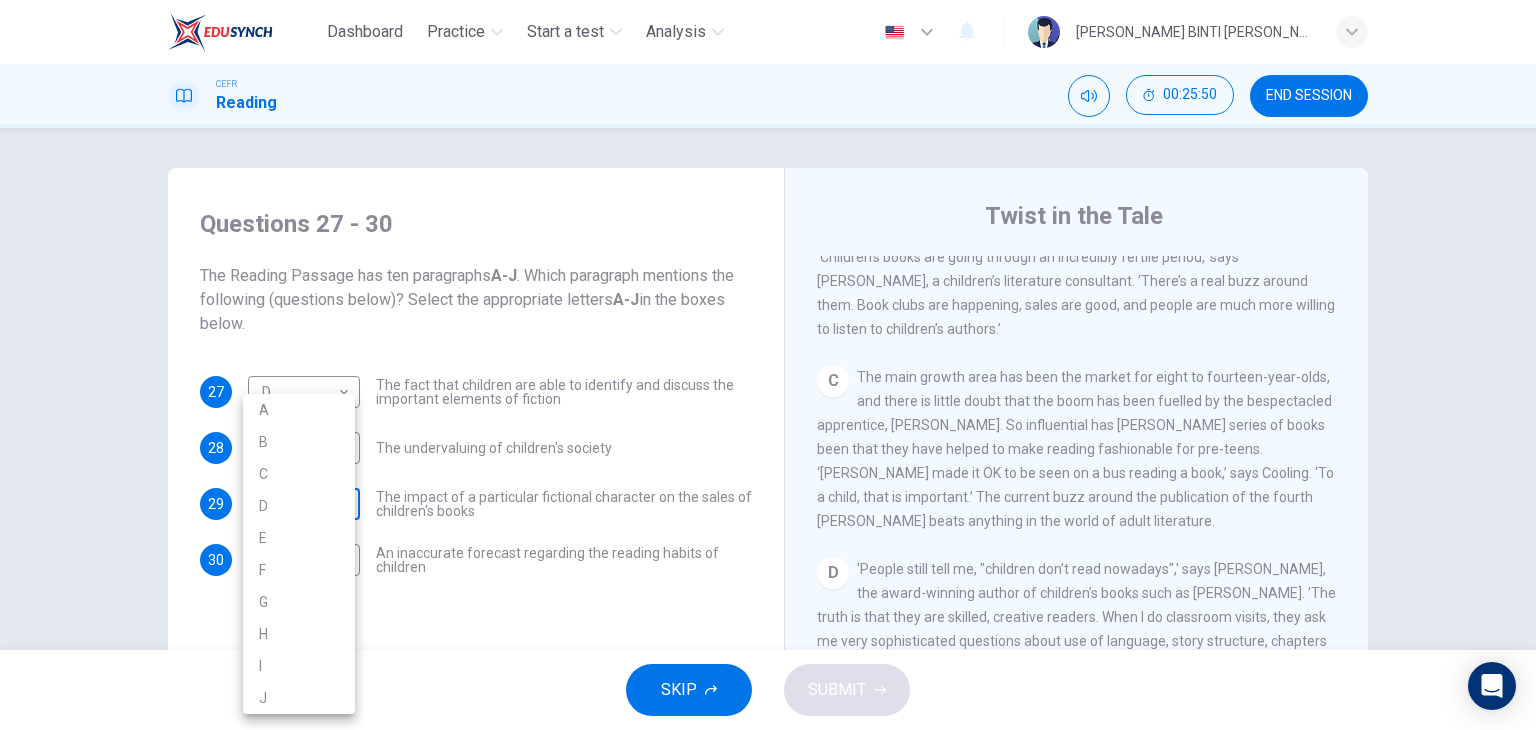 click on "Dashboard Practice Start a test Analysis English en ​ [PERSON_NAME] BINTI [PERSON_NAME] CEFR Reading 00:25:50 END SESSION Questions 27 - 30 The Reading Passage has ten paragraphs  A-J .
Which paragraph mentions the following (questions below)?
Select the appropriate letters  A-J  in the boxes below. 27 D D ​ The fact that children are able to identify and discuss the important elements of fiction 28 G G ​ The undervaluing of children's society 29 ​ ​ The impact of a particular fictional character on the sales of children's books 30 ​ ​ An inaccurate forecast regarding the reading habits of children Twist in the Tale CLICK TO ZOOM Click to Zoom A B C D E F G H I J SKIP SUBMIT EduSynch - Online Language Proficiency Testing
Dashboard Practice Start a test Analysis Notifications © Copyright  2025 A B C D E F G H I J" at bounding box center (768, 365) 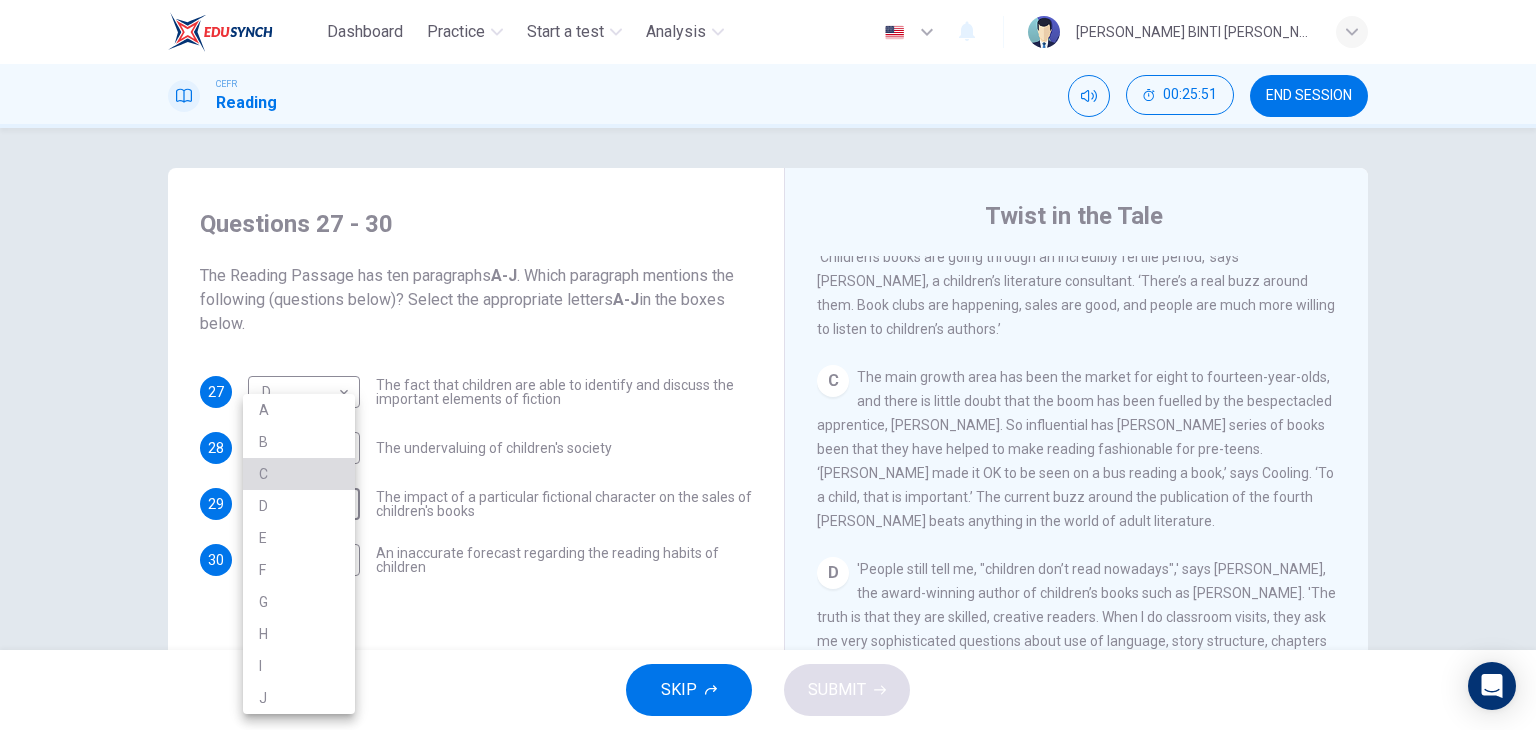 click on "C" at bounding box center [299, 474] 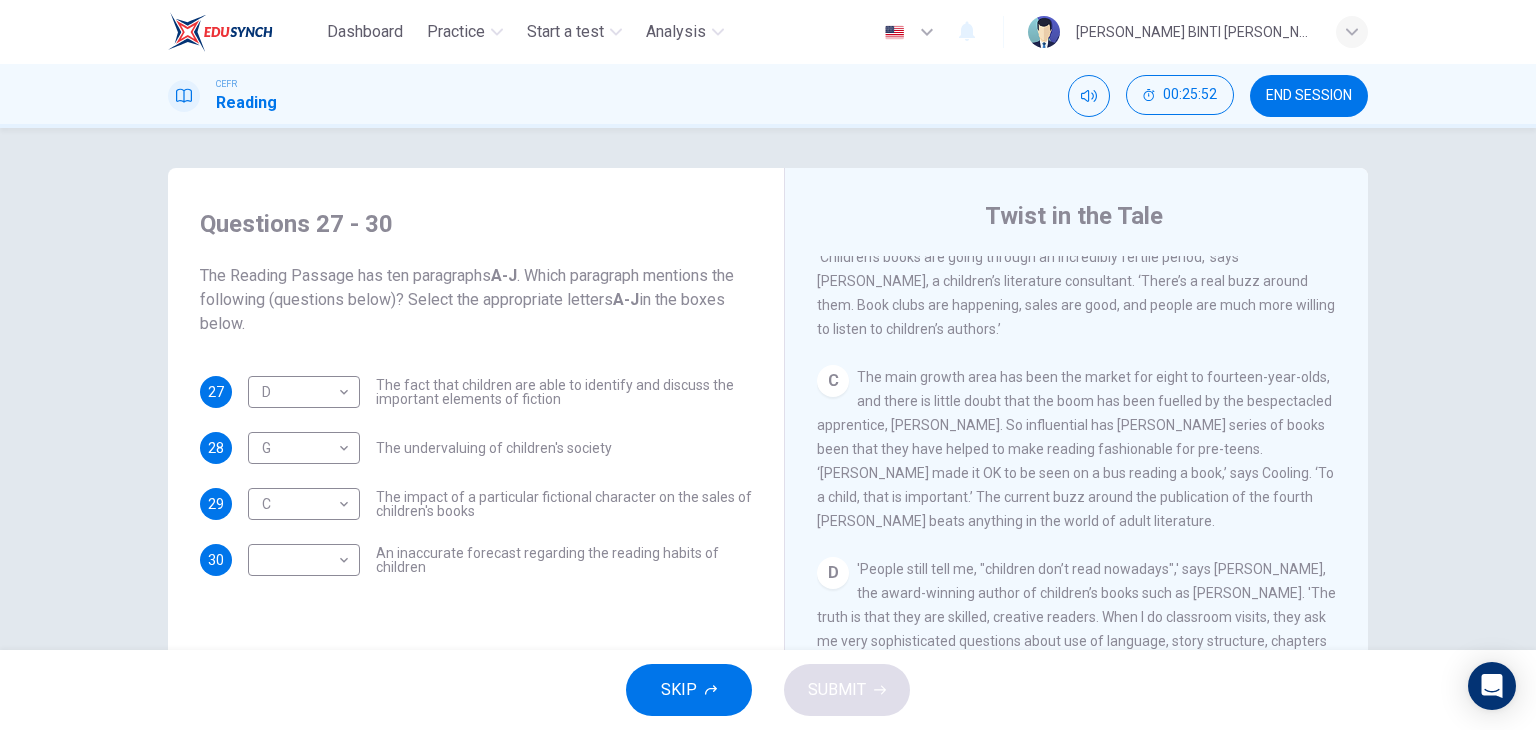 click on "The impact of a particular fictional character on the sales of children's books" at bounding box center (564, 504) 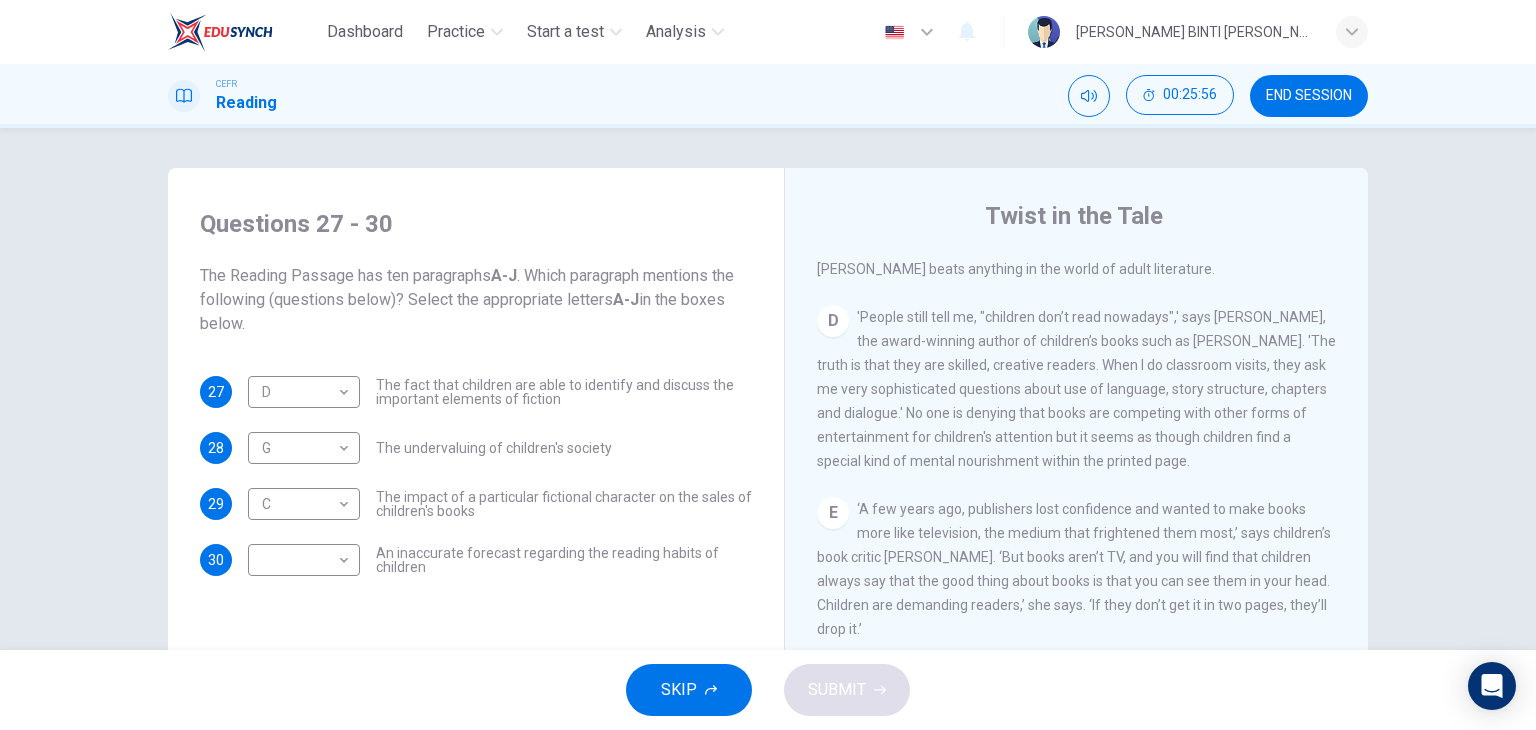 scroll, scrollTop: 925, scrollLeft: 0, axis: vertical 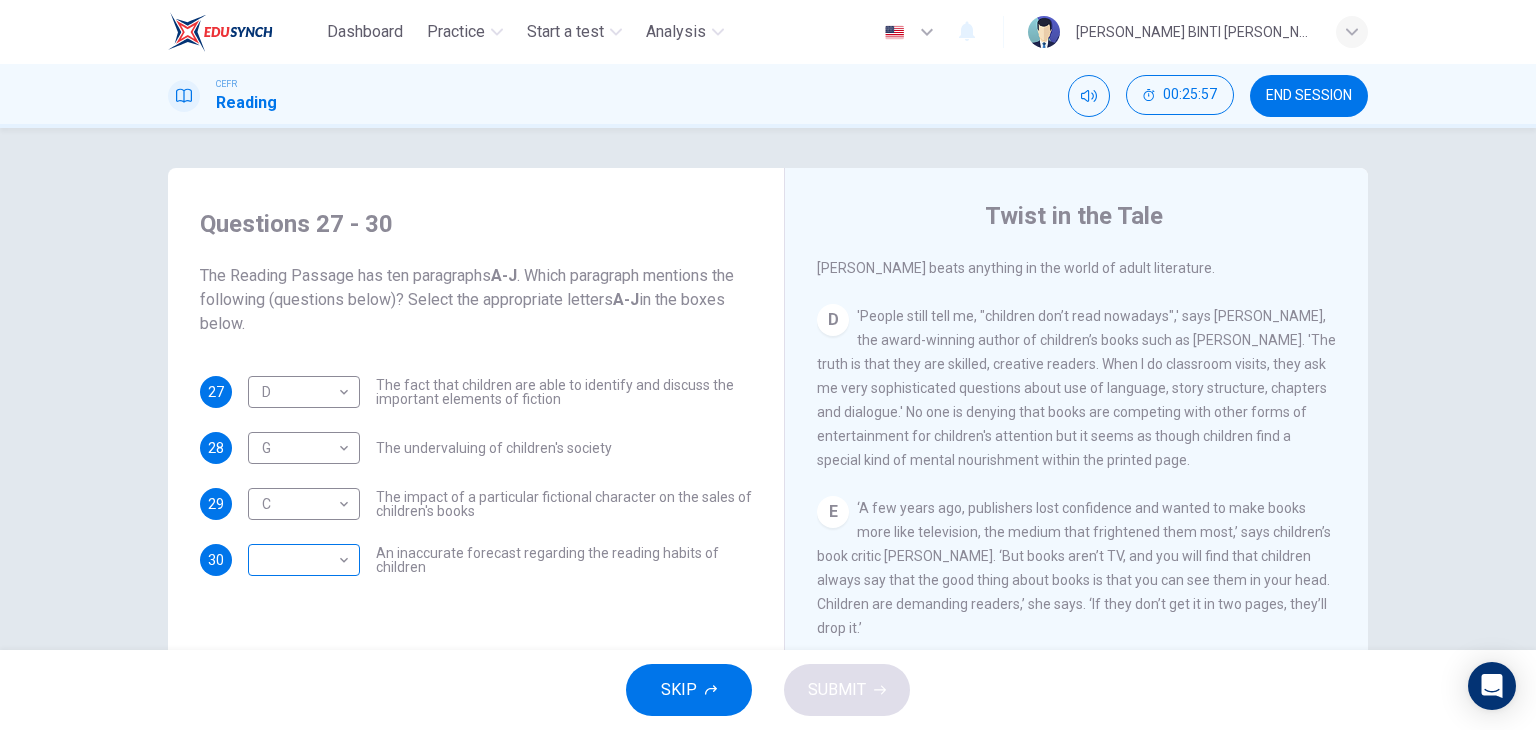 click on "Dashboard Practice Start a test Analysis English en ​ [PERSON_NAME] BINTI [PERSON_NAME] CEFR Reading 00:25:57 END SESSION Questions 27 - 30 The Reading Passage has ten paragraphs  A-J .
Which paragraph mentions the following (questions below)?
Select the appropriate letters  A-J  in the boxes below. 27 D D ​ The fact that children are able to identify and discuss the important elements of fiction 28 G G ​ The undervaluing of children's society 29 C C ​ The impact of a particular fictional character on the sales of children's books 30 ​ ​ An inaccurate forecast regarding the reading habits of children Twist in the Tale CLICK TO ZOOM Click to Zoom A B C D E F G H I J SKIP SUBMIT EduSynch - Online Language Proficiency Testing
Dashboard Practice Start a test Analysis Notifications © Copyright  2025" at bounding box center (768, 365) 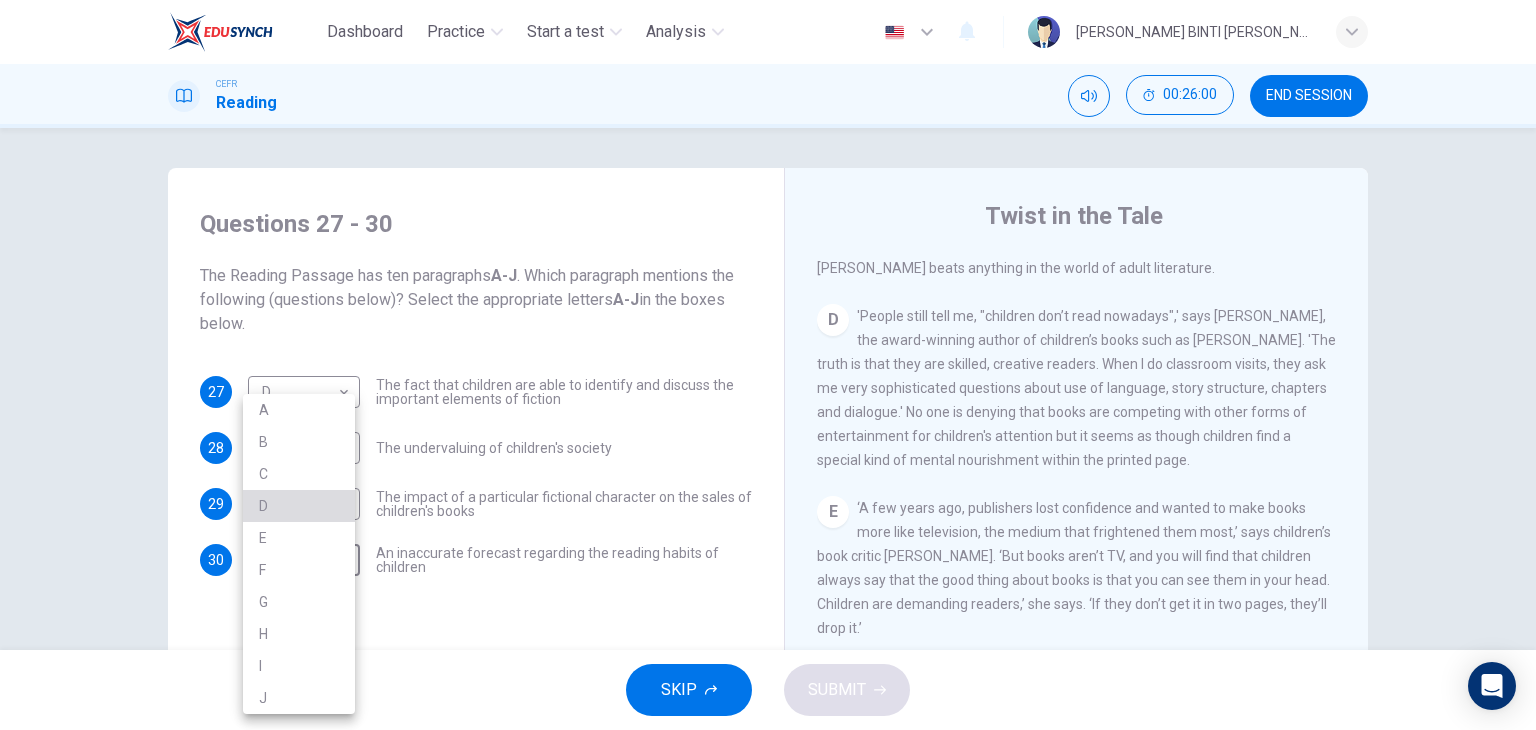 click on "D" at bounding box center (299, 506) 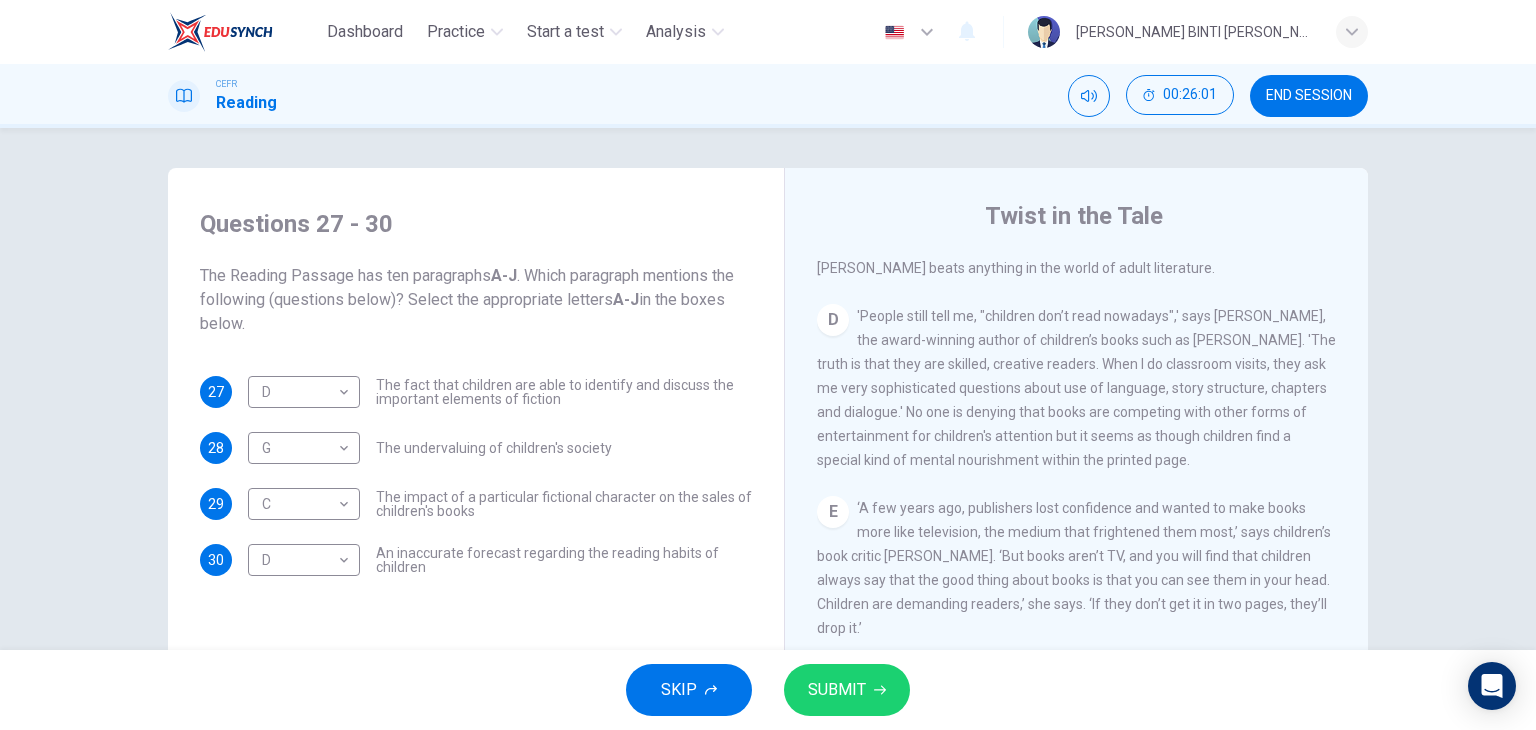 click on "Questions 27 - 30 The Reading Passage has ten paragraphs  A-J .
Which paragraph mentions the following (questions below)?
Select the appropriate letters  A-J  in the boxes below. 27 D D ​ The fact that children are able to identify and discuss the important elements of fiction 28 G G ​ The undervaluing of children's society 29 C C ​ The impact of a particular fictional character on the sales of children's books 30 D D ​ An inaccurate forecast regarding the reading habits of children" at bounding box center [476, 525] 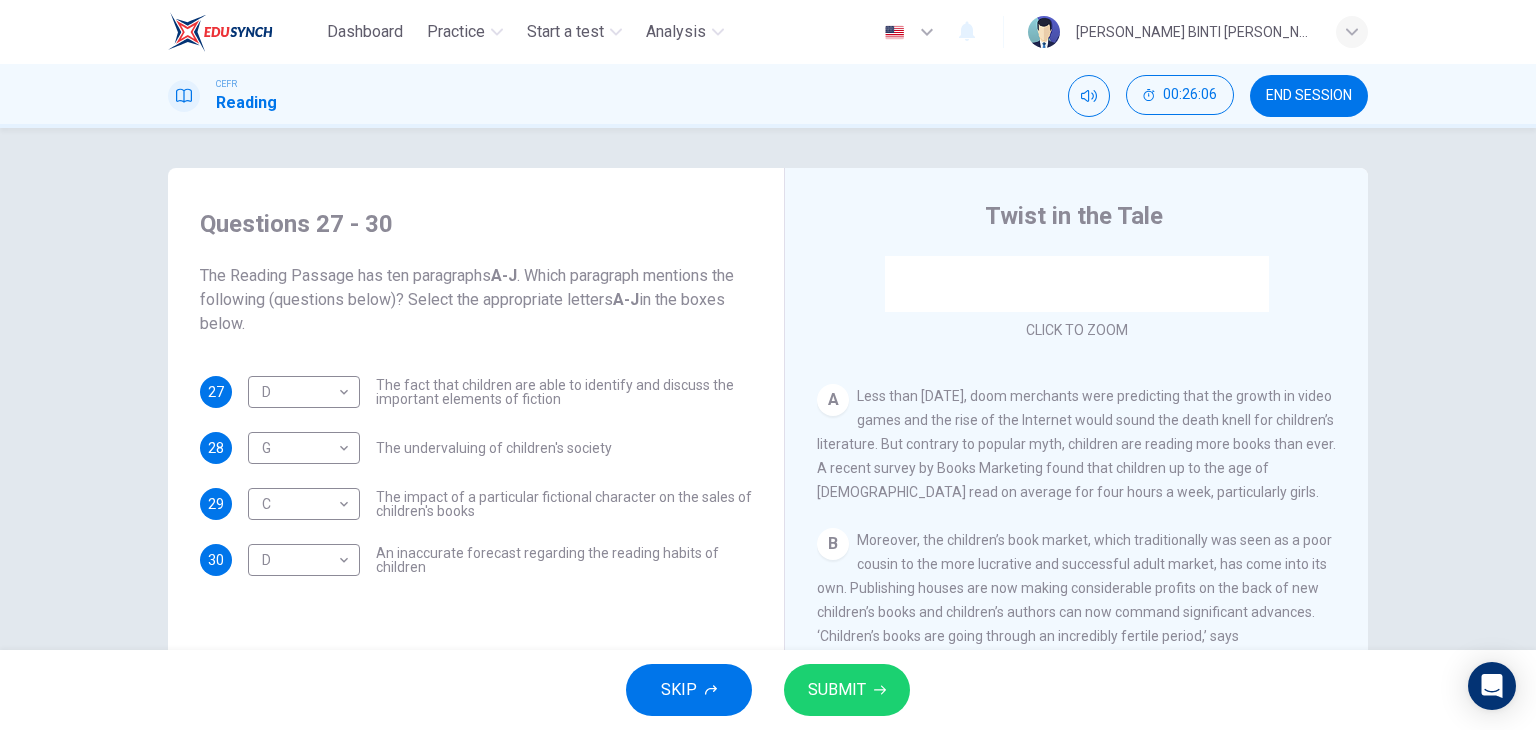 scroll, scrollTop: 292, scrollLeft: 0, axis: vertical 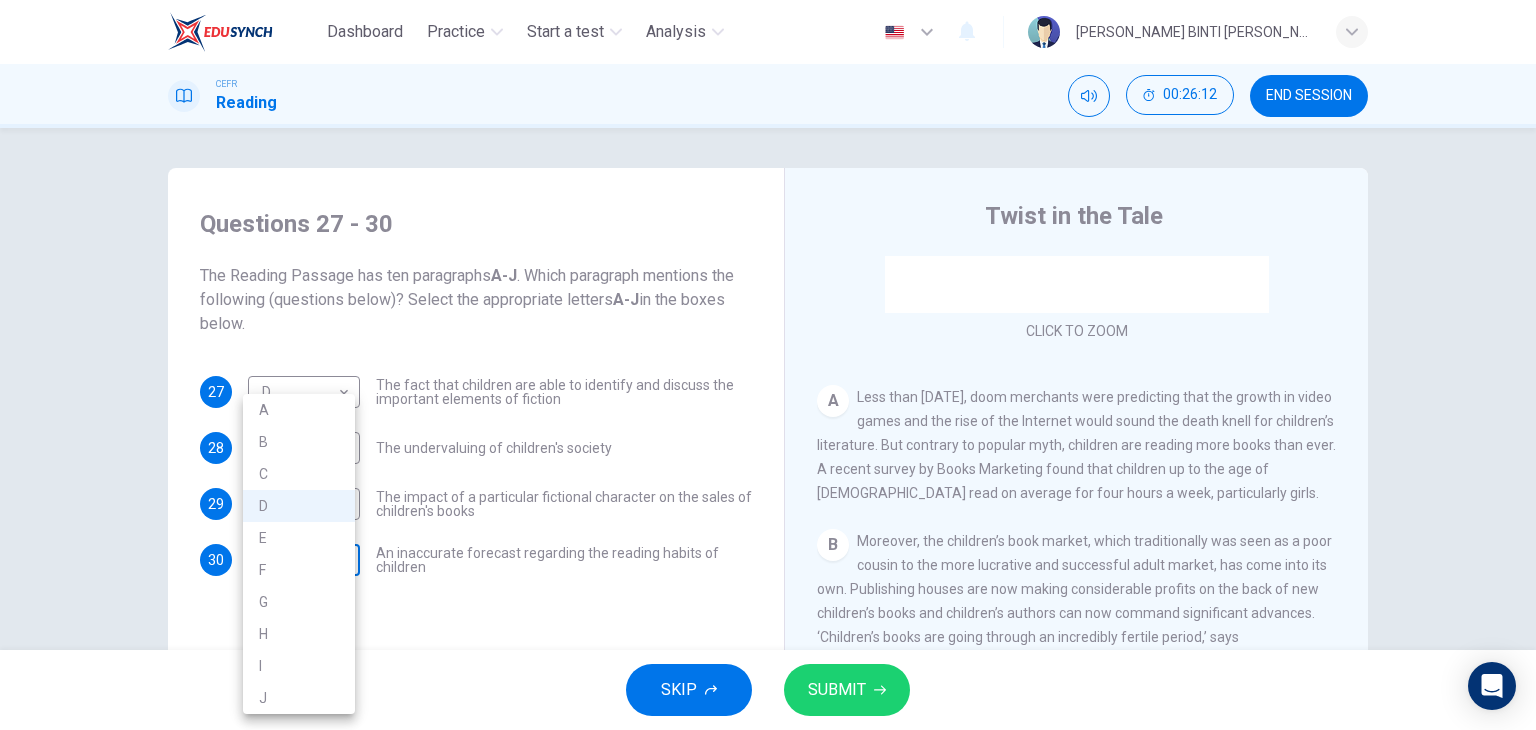 click on "Dashboard Practice Start a test Analysis English en ​ [PERSON_NAME] BINTI [PERSON_NAME] CEFR Reading 00:26:12 END SESSION Questions 27 - 30 The Reading Passage has ten paragraphs  A-J .
Which paragraph mentions the following (questions below)?
Select the appropriate letters  A-J  in the boxes below. 27 D D ​ The fact that children are able to identify and discuss the important elements of fiction 28 G G ​ The undervaluing of children's society 29 C C ​ The impact of a particular fictional character on the sales of children's books 30 D D ​ An inaccurate forecast regarding the reading habits of children Twist in the Tale CLICK TO ZOOM Click to Zoom A B C D E F G H I J SKIP SUBMIT EduSynch - Online Language Proficiency Testing
Dashboard Practice Start a test Analysis Notifications © Copyright  2025 A B C D E F G H I J" at bounding box center [768, 365] 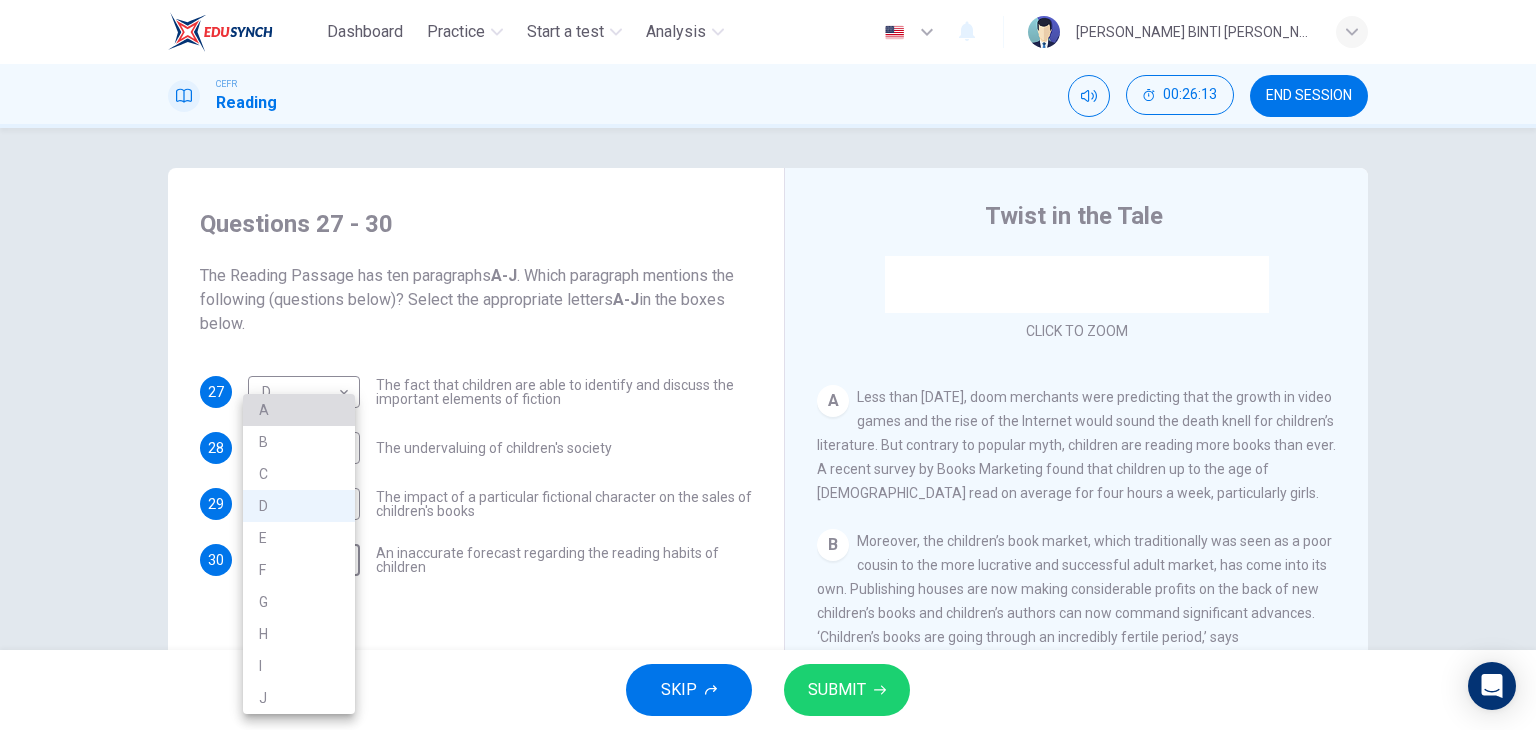 click on "A" at bounding box center [299, 410] 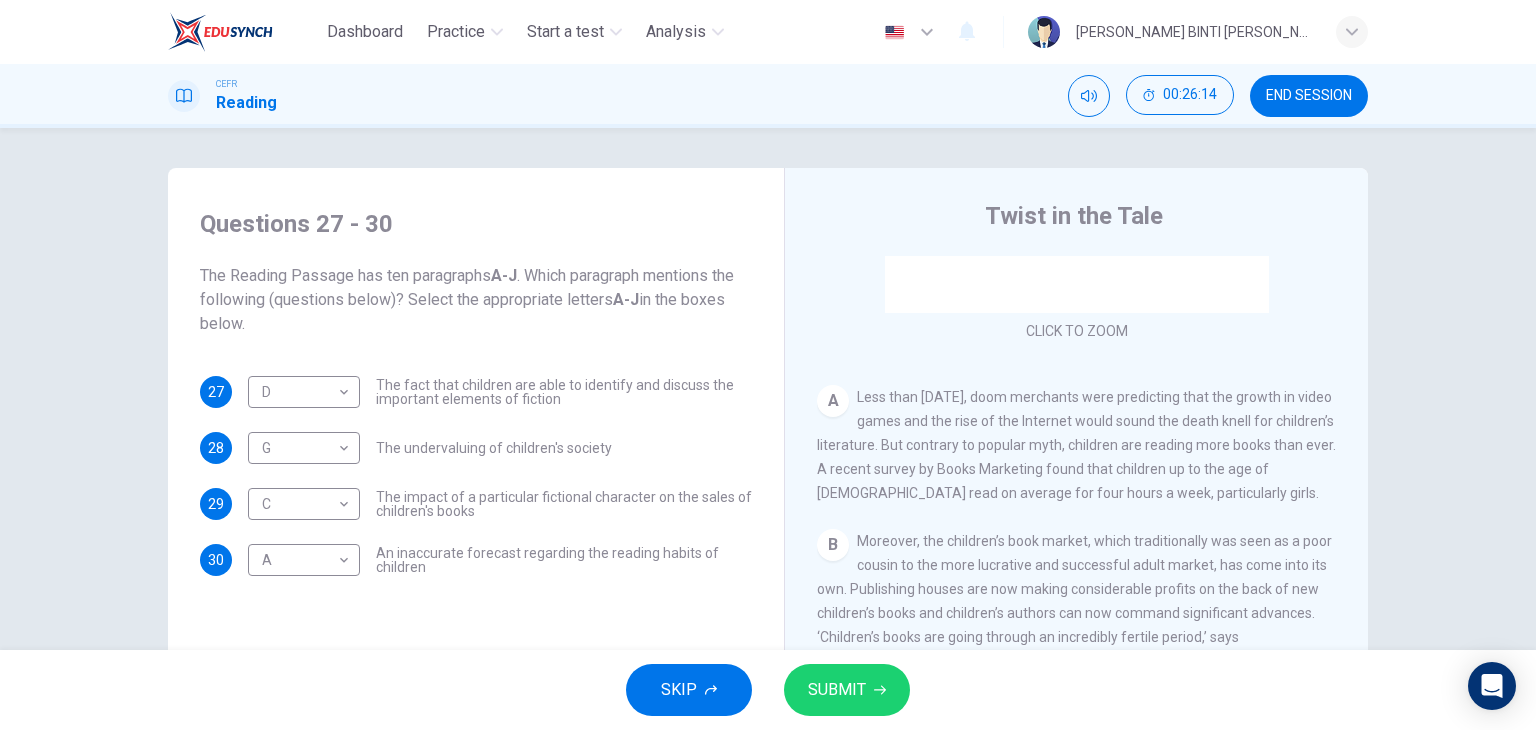 click on "27 D D ​ The fact that children are able to identify and discuss the important elements of fiction 28 G G ​ The undervaluing of children's society 29 C C ​ The impact of a particular fictional character on the sales of children's books 30 A A ​ An inaccurate forecast regarding the reading habits of children" at bounding box center [476, 476] 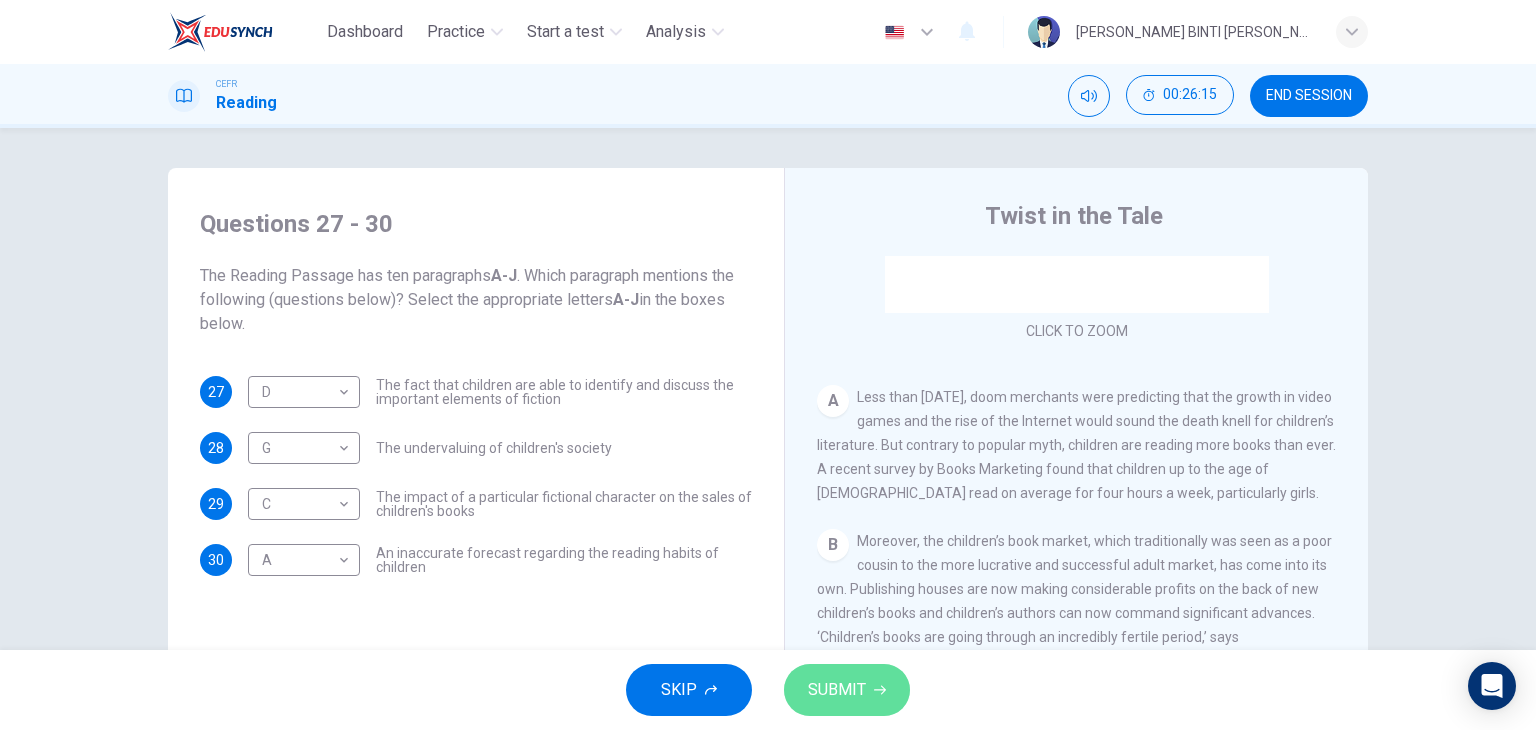 click on "SUBMIT" at bounding box center (837, 690) 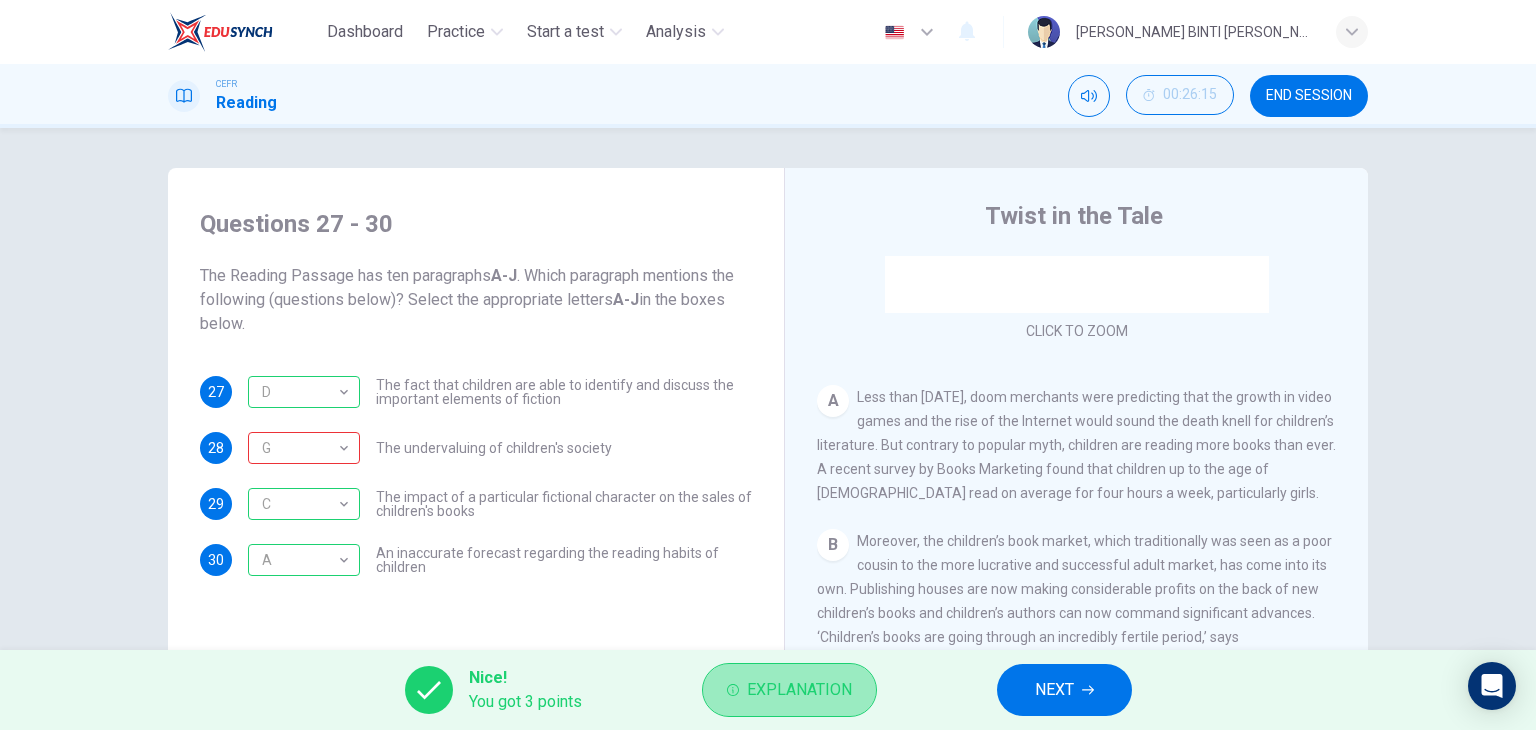 click on "Explanation" at bounding box center (789, 690) 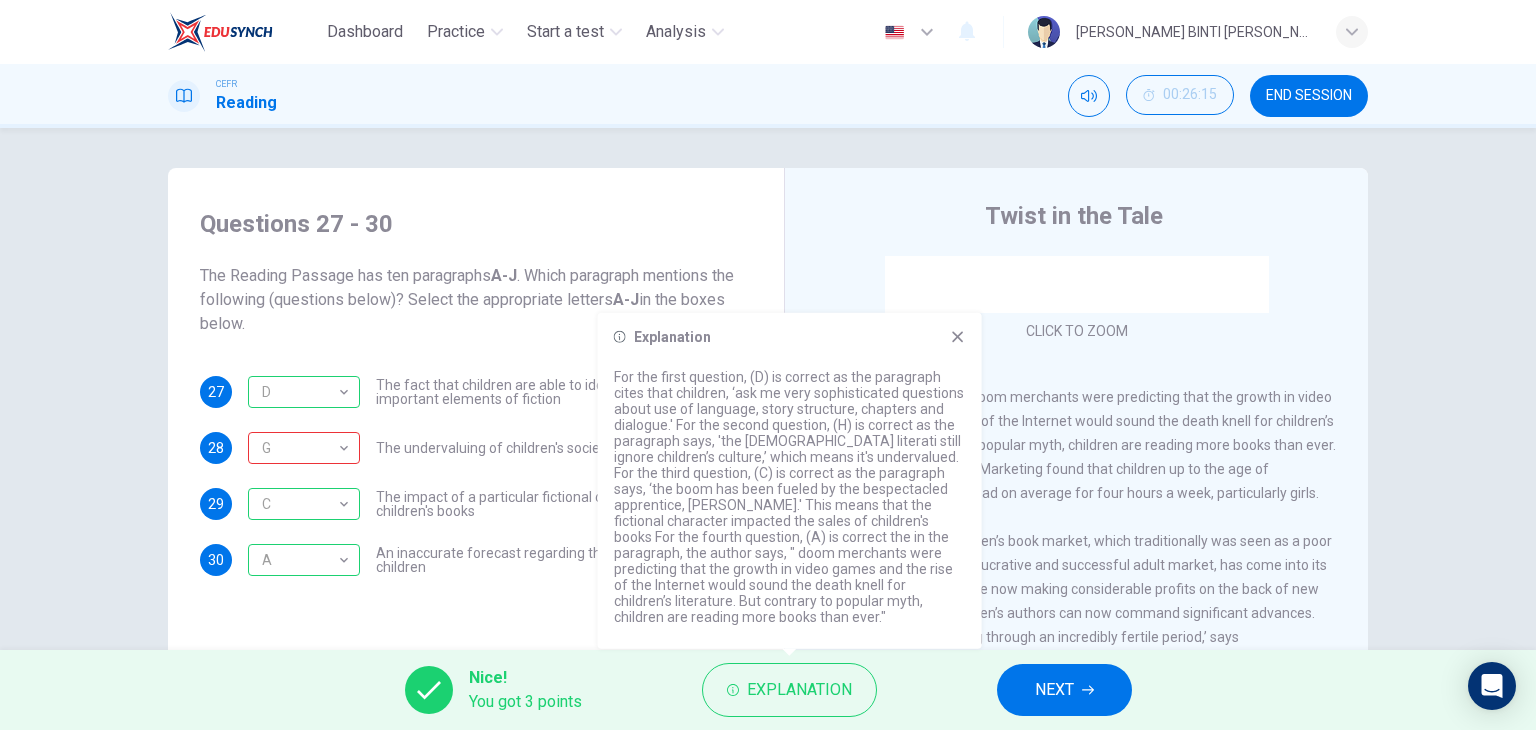 click 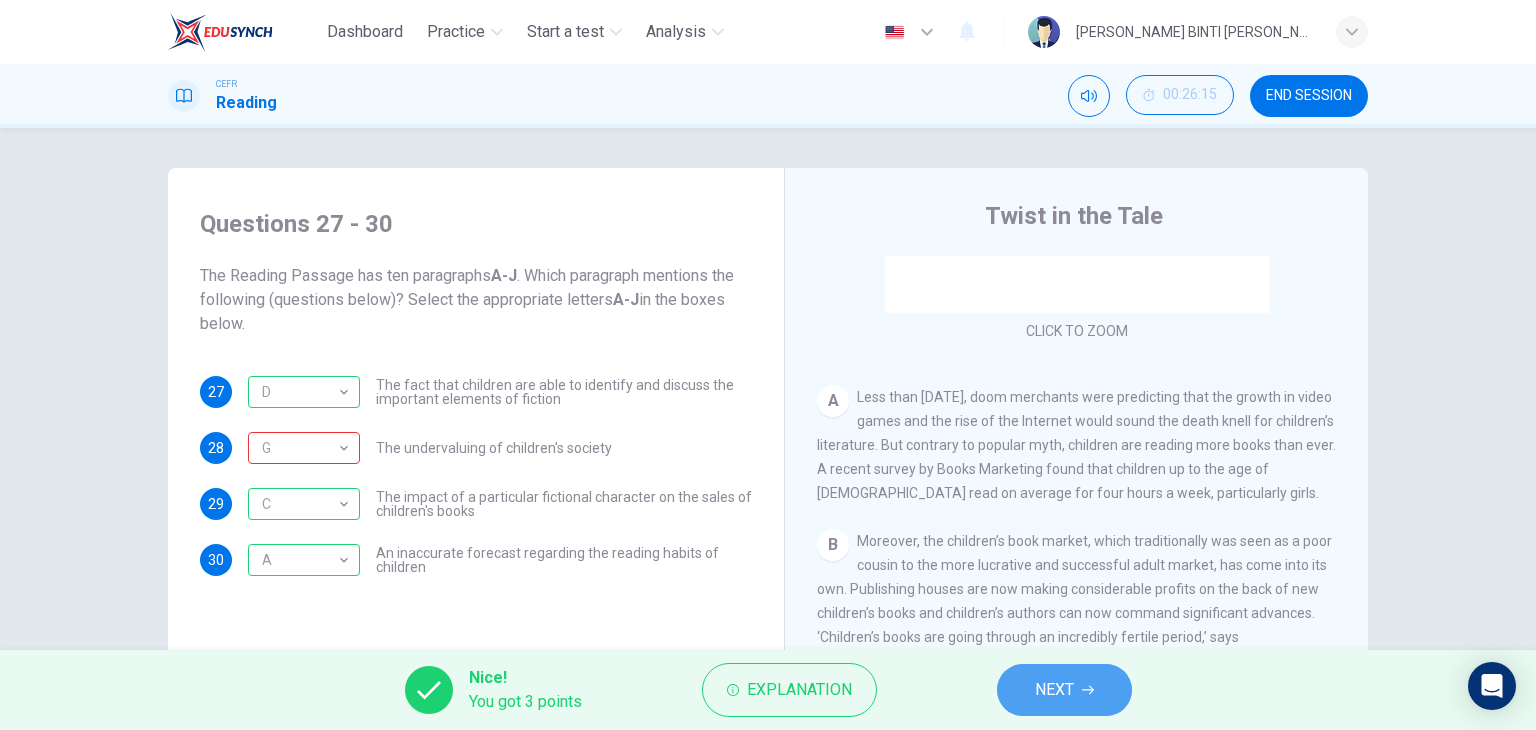 click on "NEXT" at bounding box center (1064, 690) 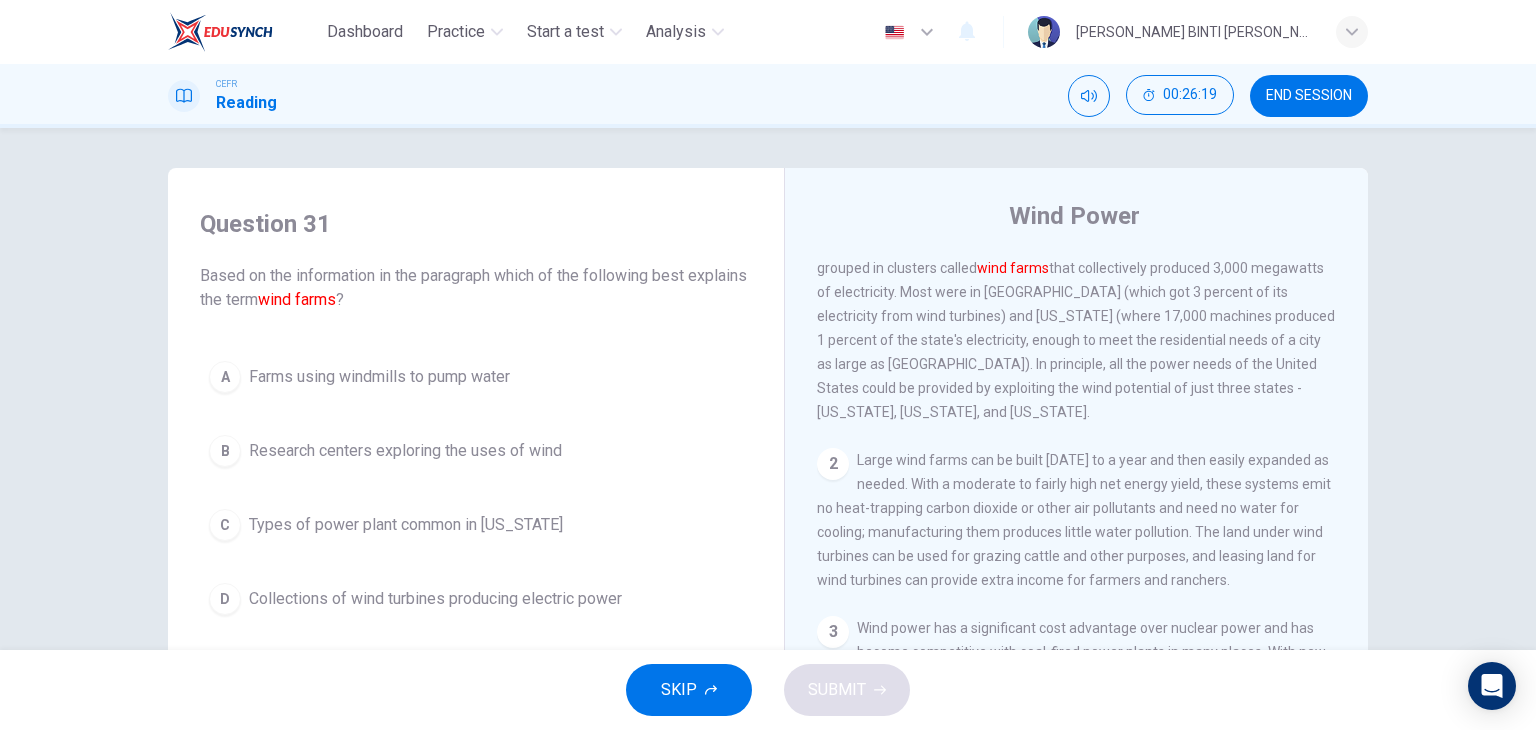 scroll, scrollTop: 0, scrollLeft: 0, axis: both 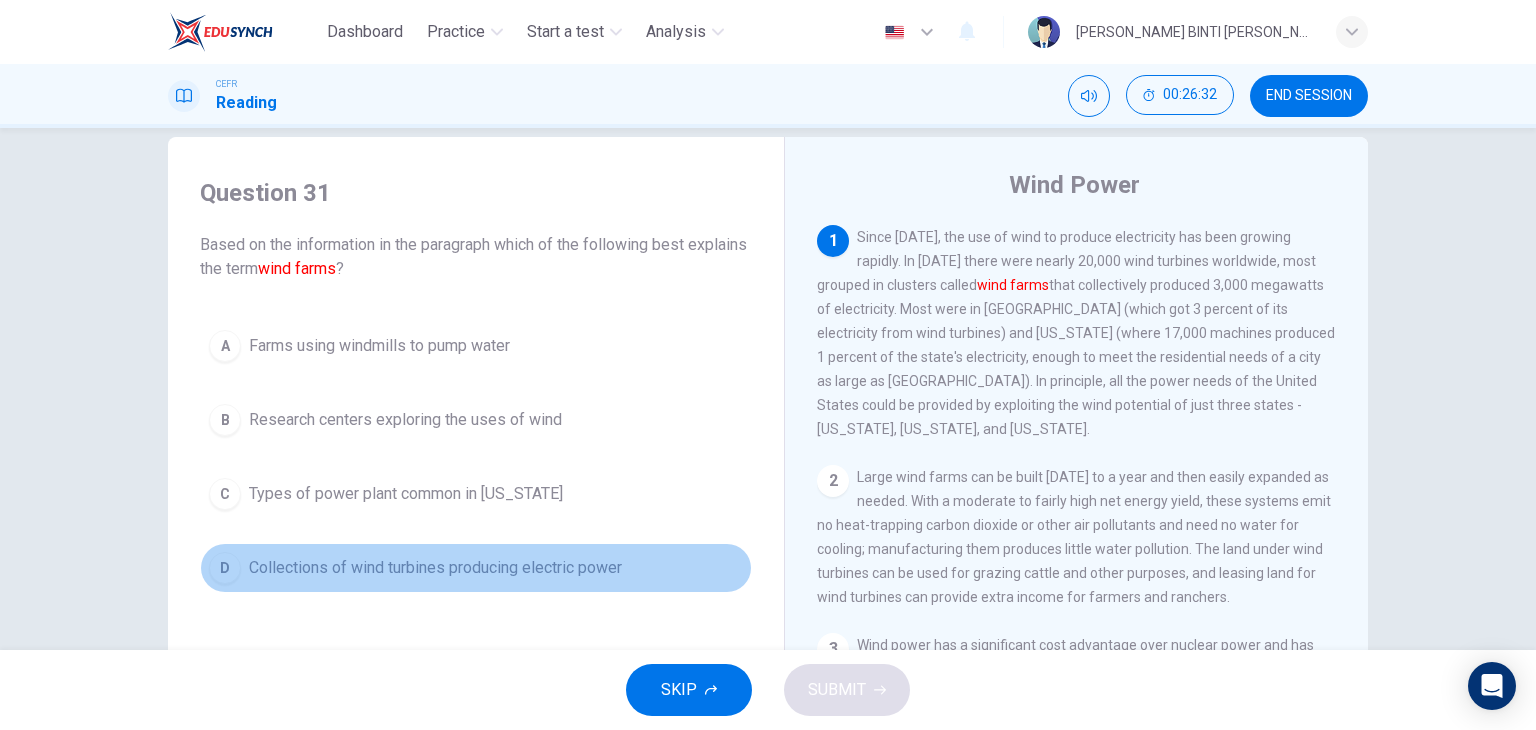 click on "D Collections of wind turbines producing electric power" at bounding box center (476, 568) 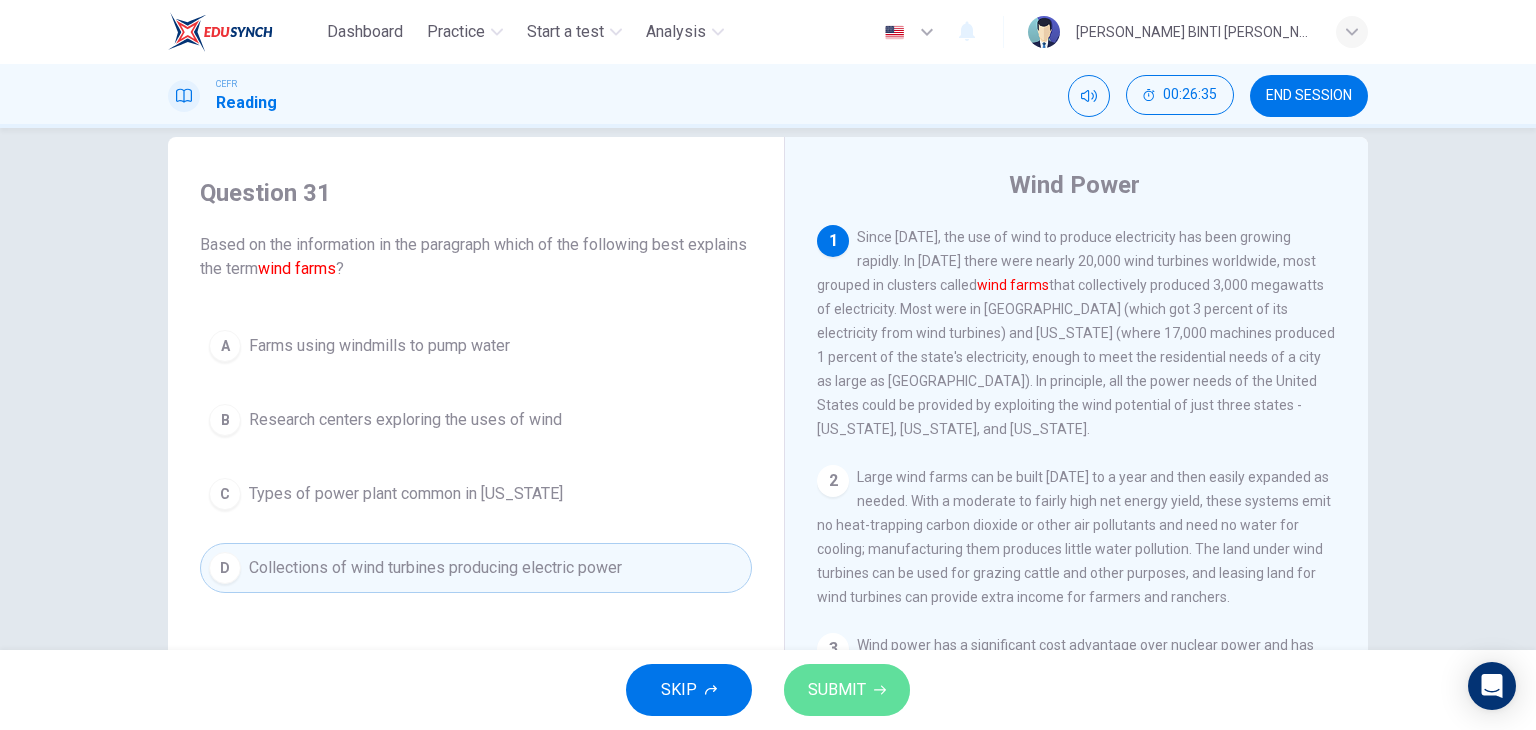 click on "SUBMIT" at bounding box center (847, 690) 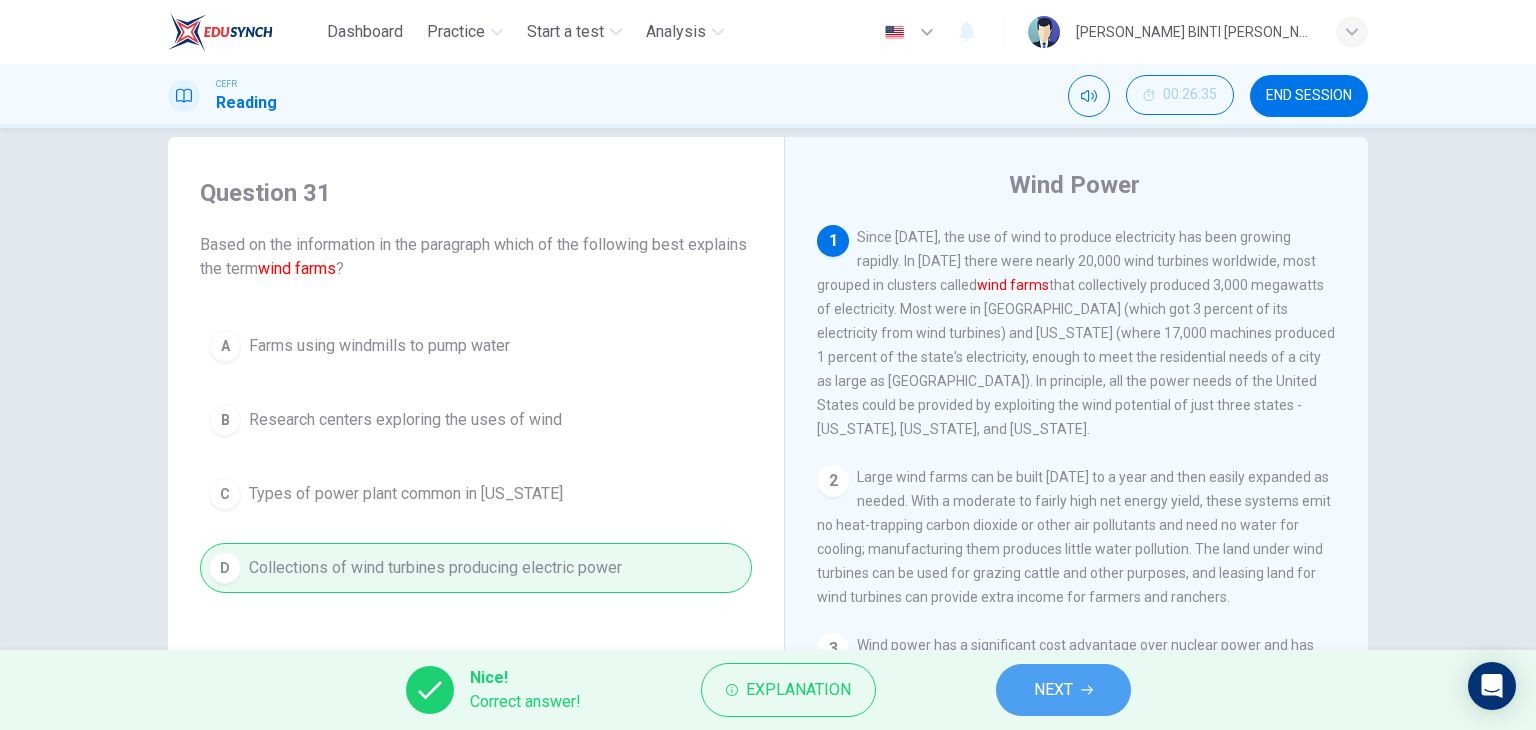 click on "NEXT" at bounding box center [1063, 690] 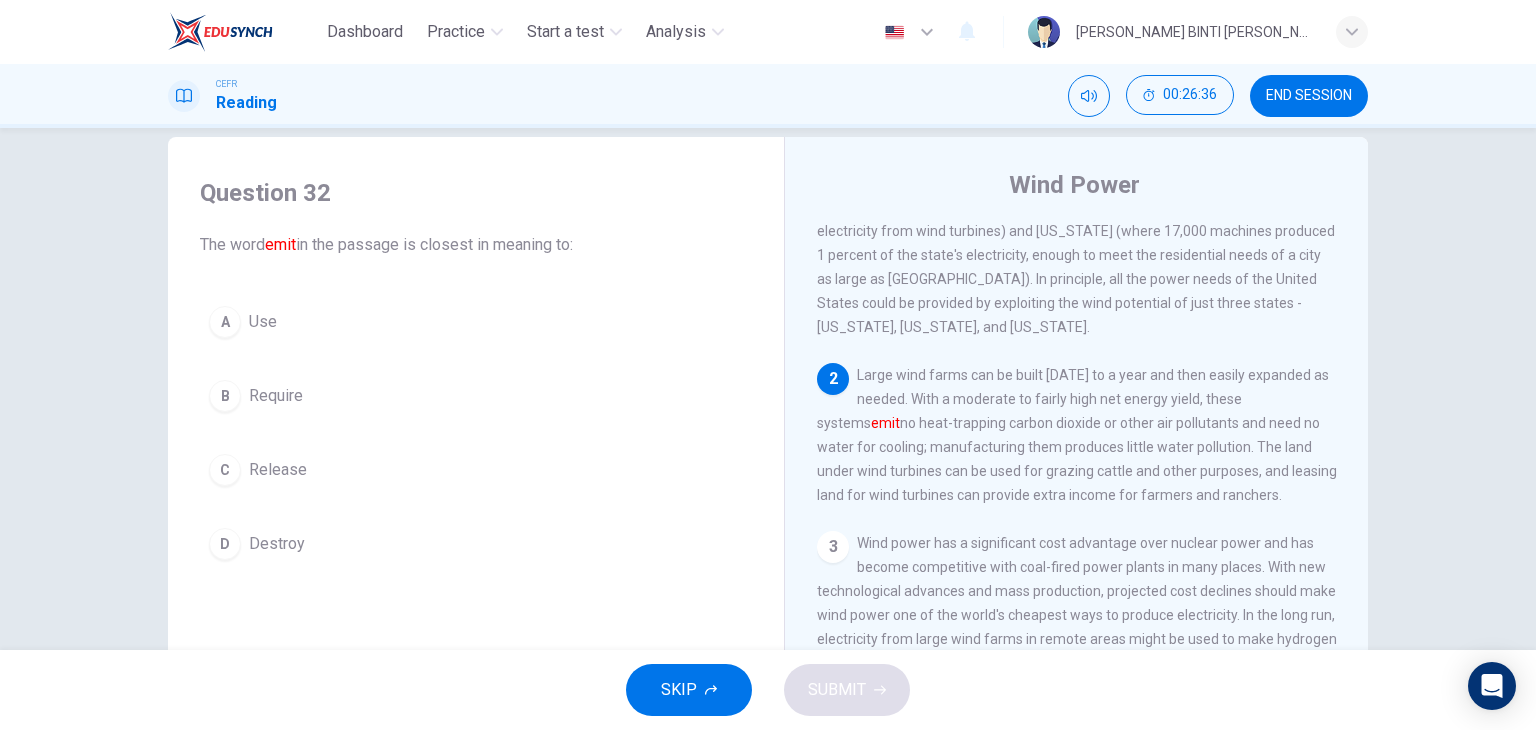 scroll, scrollTop: 108, scrollLeft: 0, axis: vertical 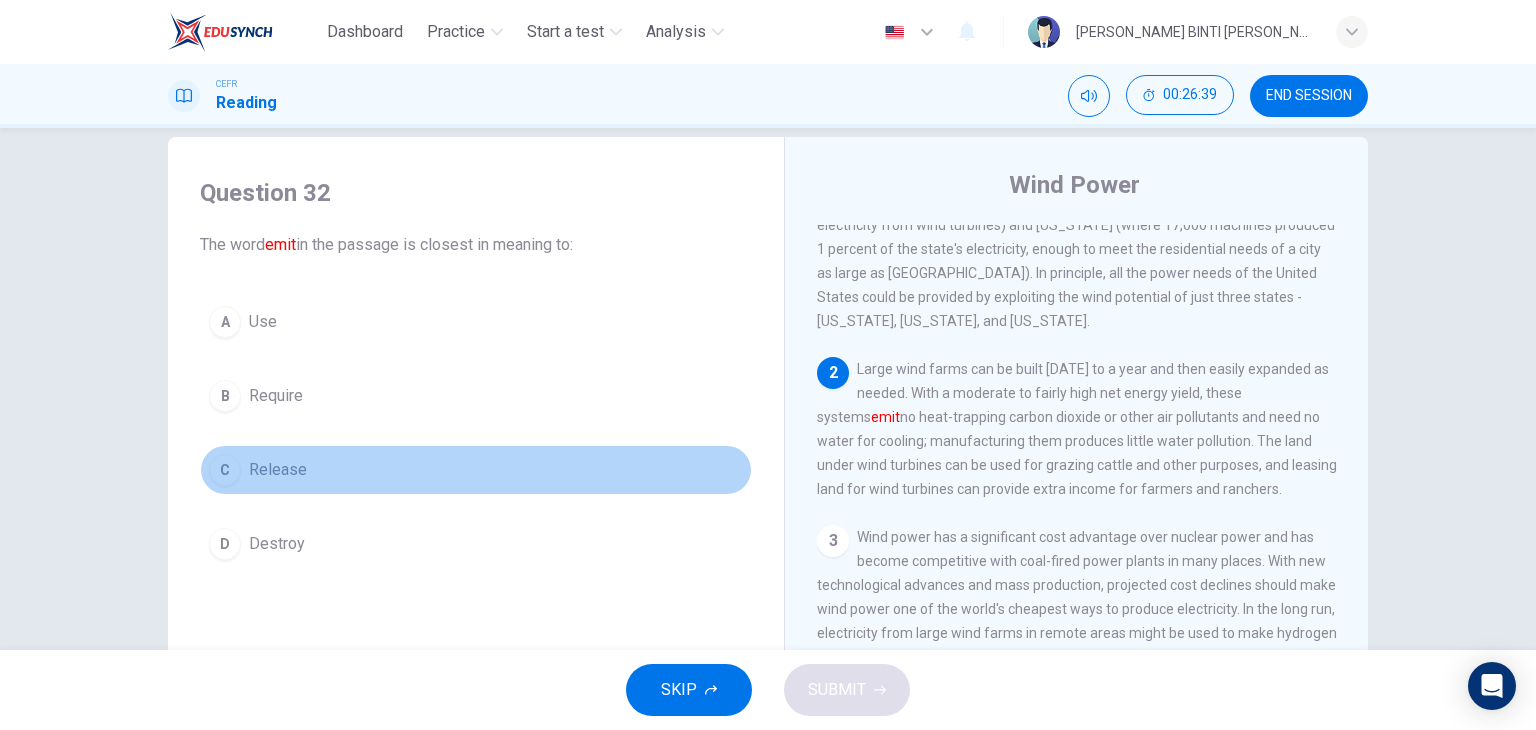 click on "C Release" at bounding box center (476, 470) 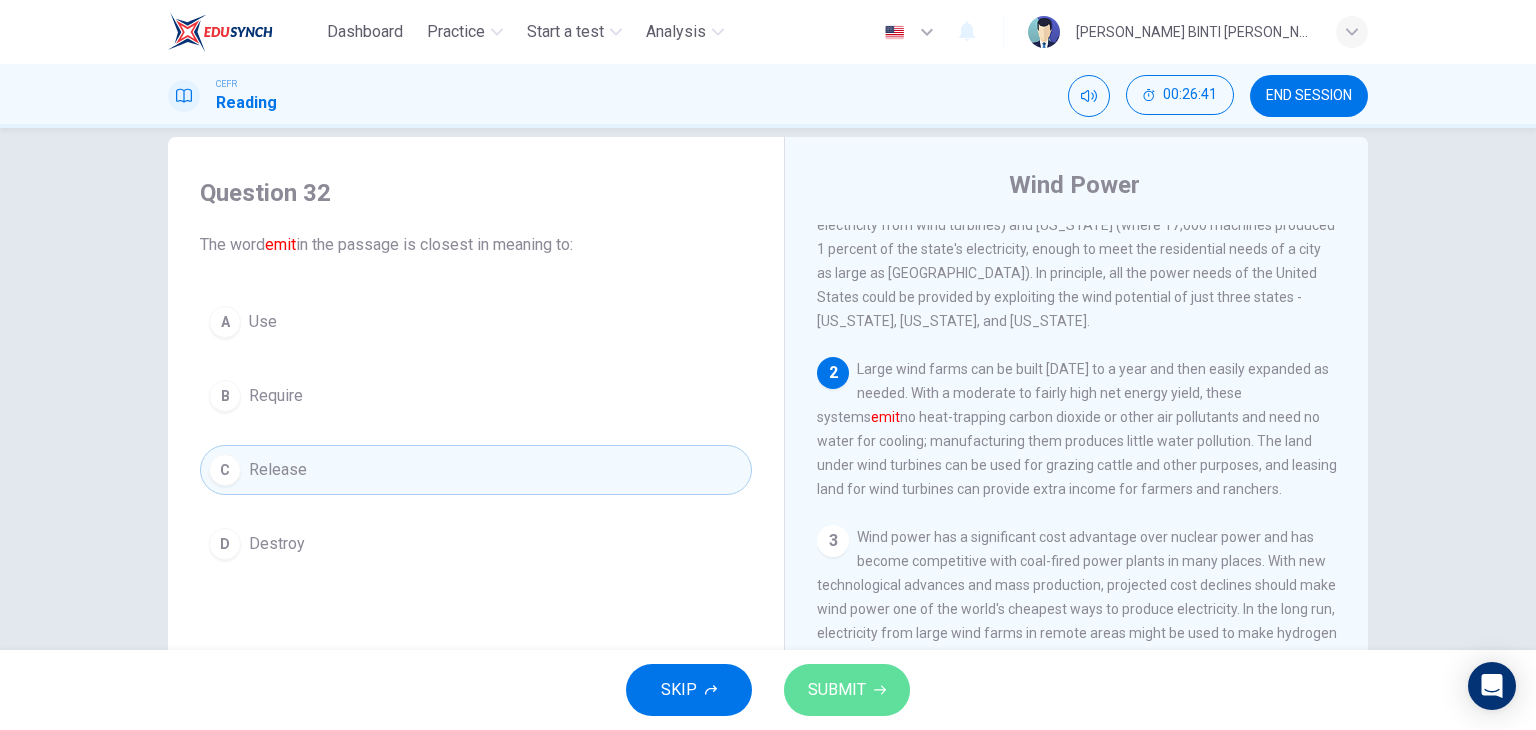 click on "SUBMIT" at bounding box center (847, 690) 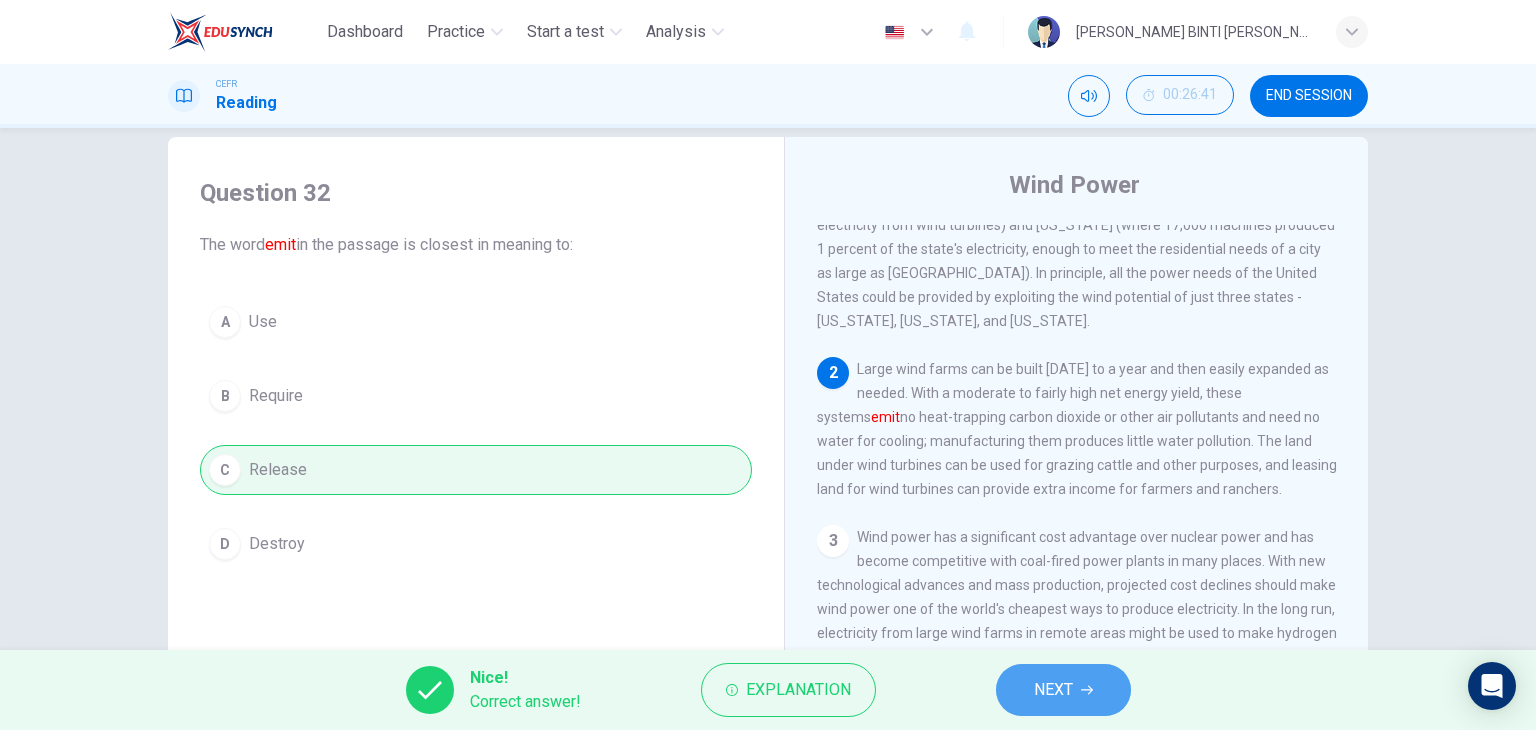 click on "NEXT" at bounding box center (1053, 690) 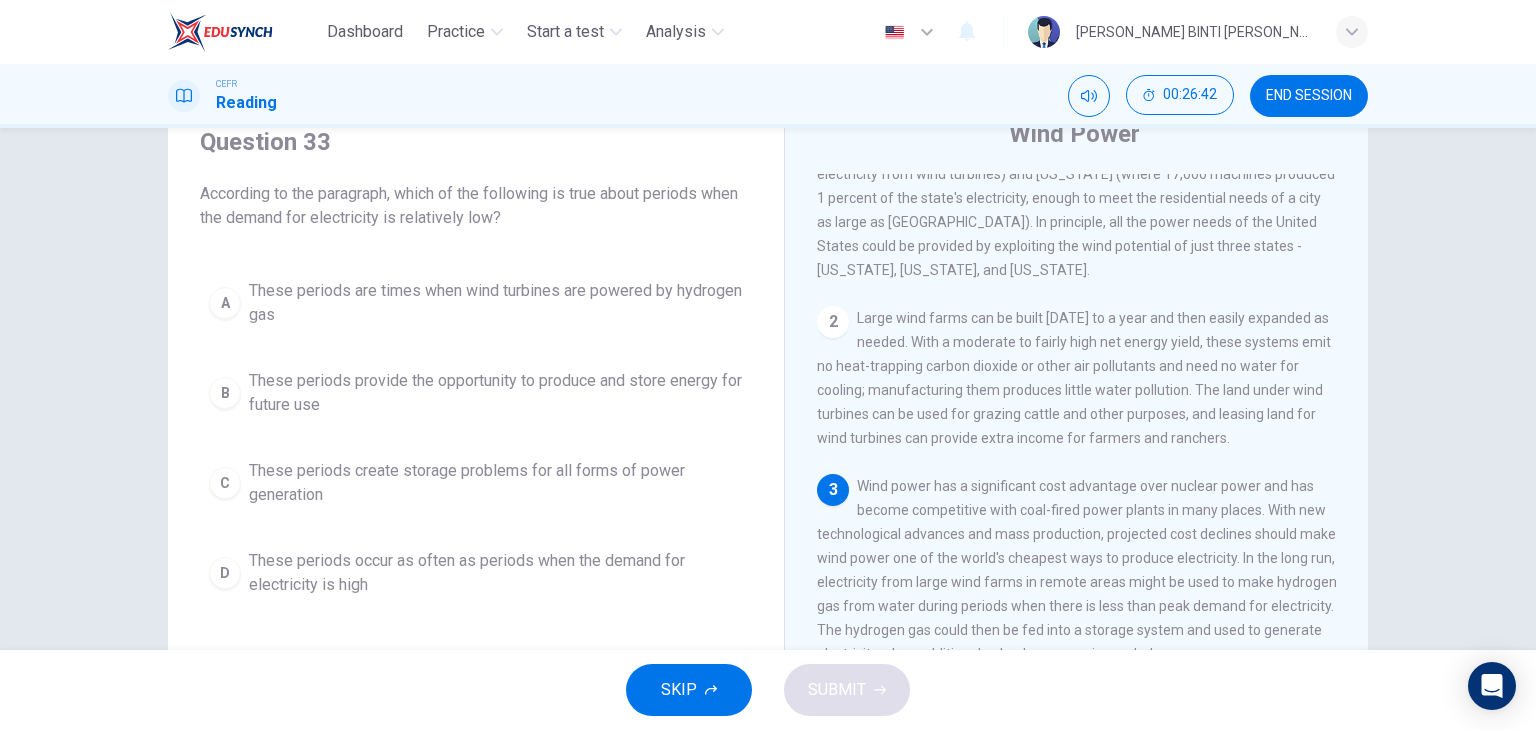 scroll, scrollTop: 83, scrollLeft: 0, axis: vertical 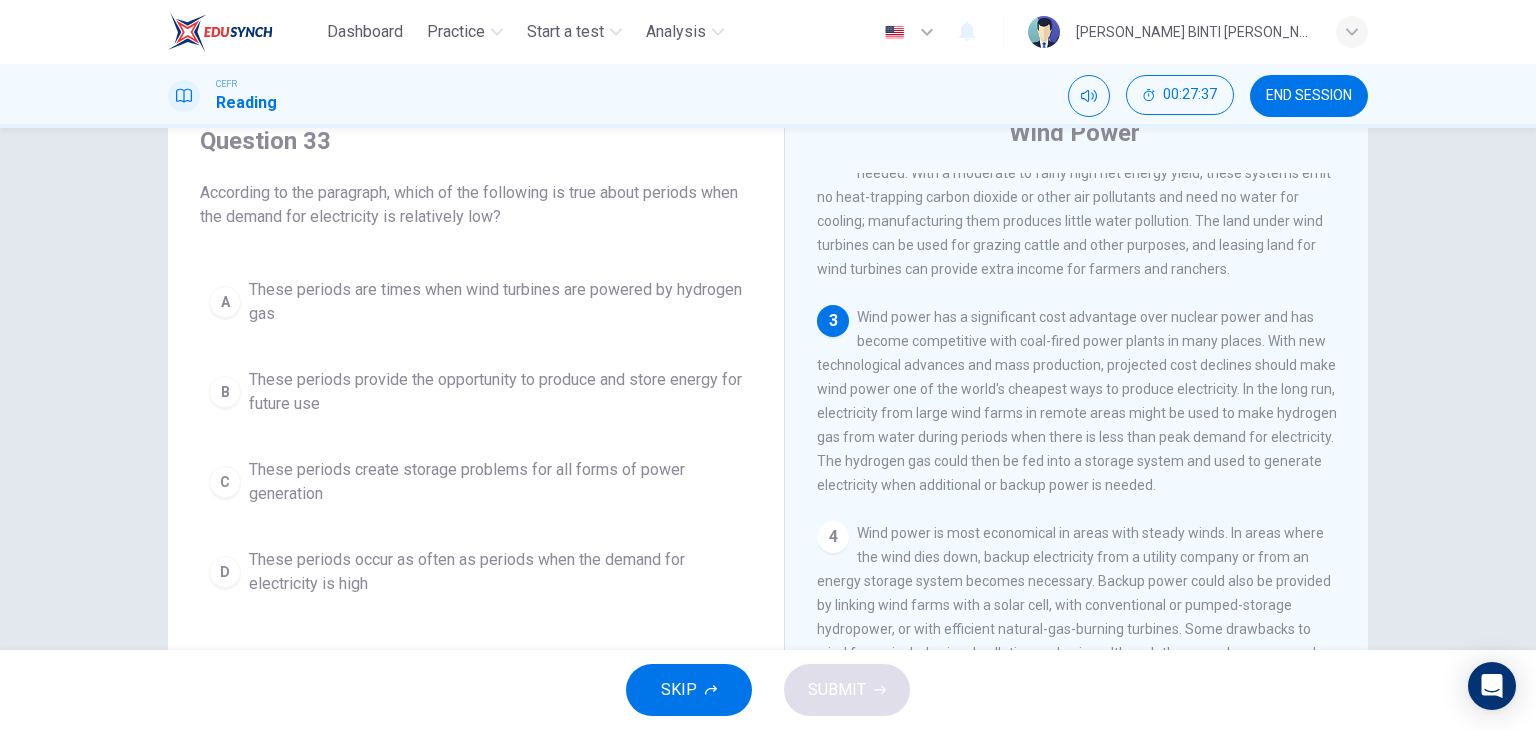 click on "Wind power has a significant cost advantage over nuclear power and has become competitive with coal-fired power plants in many places. With new technological advances and mass production, projected cost declines should make wind power one of the world's cheapest ways to produce electricity. In the long run, electricity from large wind farms in remote areas might be used to make hydrogen gas from water during periods when there is less than peak demand for electricity. The hydrogen gas could then be fed into a storage system and used to generate electricity when additional or backup power is needed." at bounding box center (1077, 401) 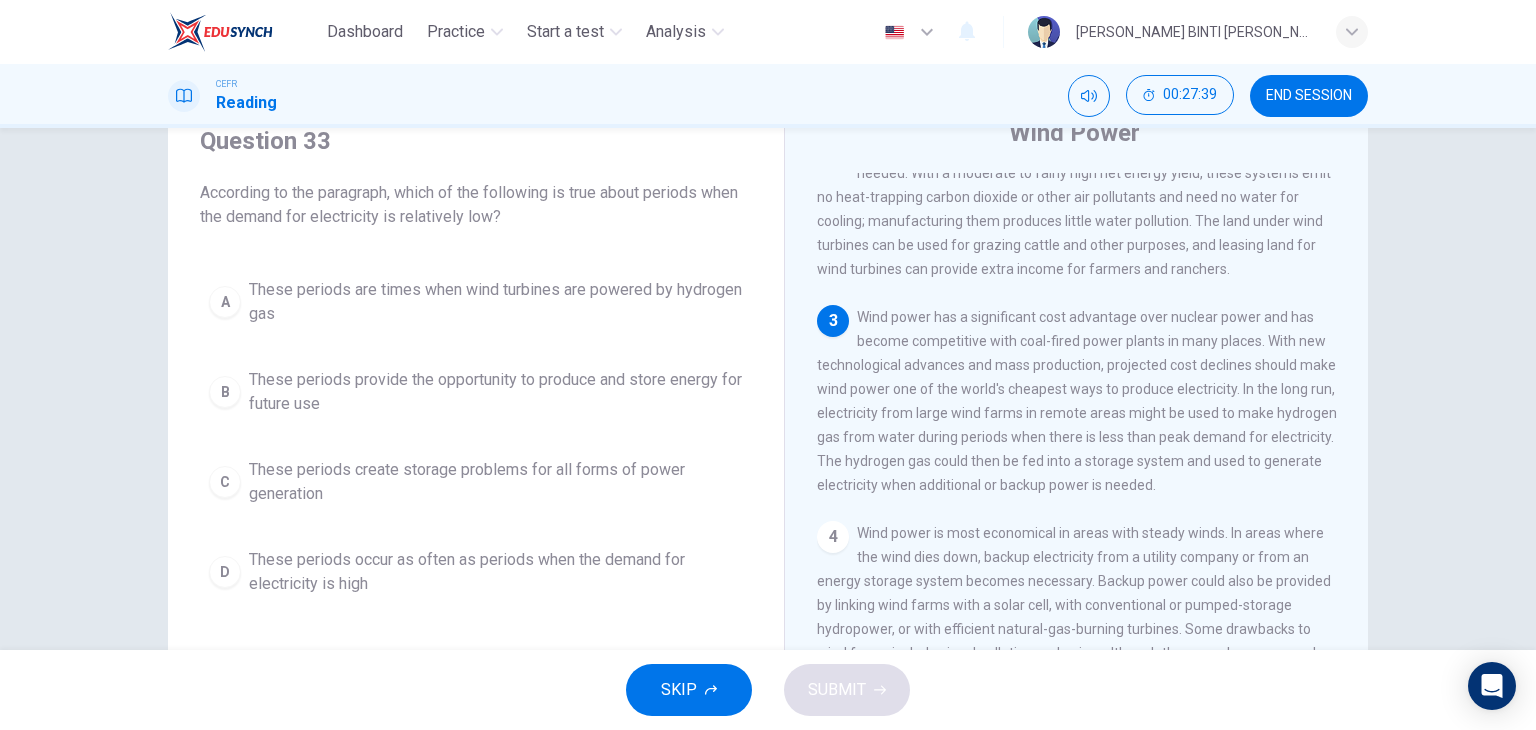click on "Wind power has a significant cost advantage over nuclear power and has become competitive with coal-fired power plants in many places. With new technological advances and mass production, projected cost declines should make wind power one of the world's cheapest ways to produce electricity. In the long run, electricity from large wind farms in remote areas might be used to make hydrogen gas from water during periods when there is less than peak demand for electricity. The hydrogen gas could then be fed into a storage system and used to generate electricity when additional or backup power is needed." at bounding box center (1077, 401) 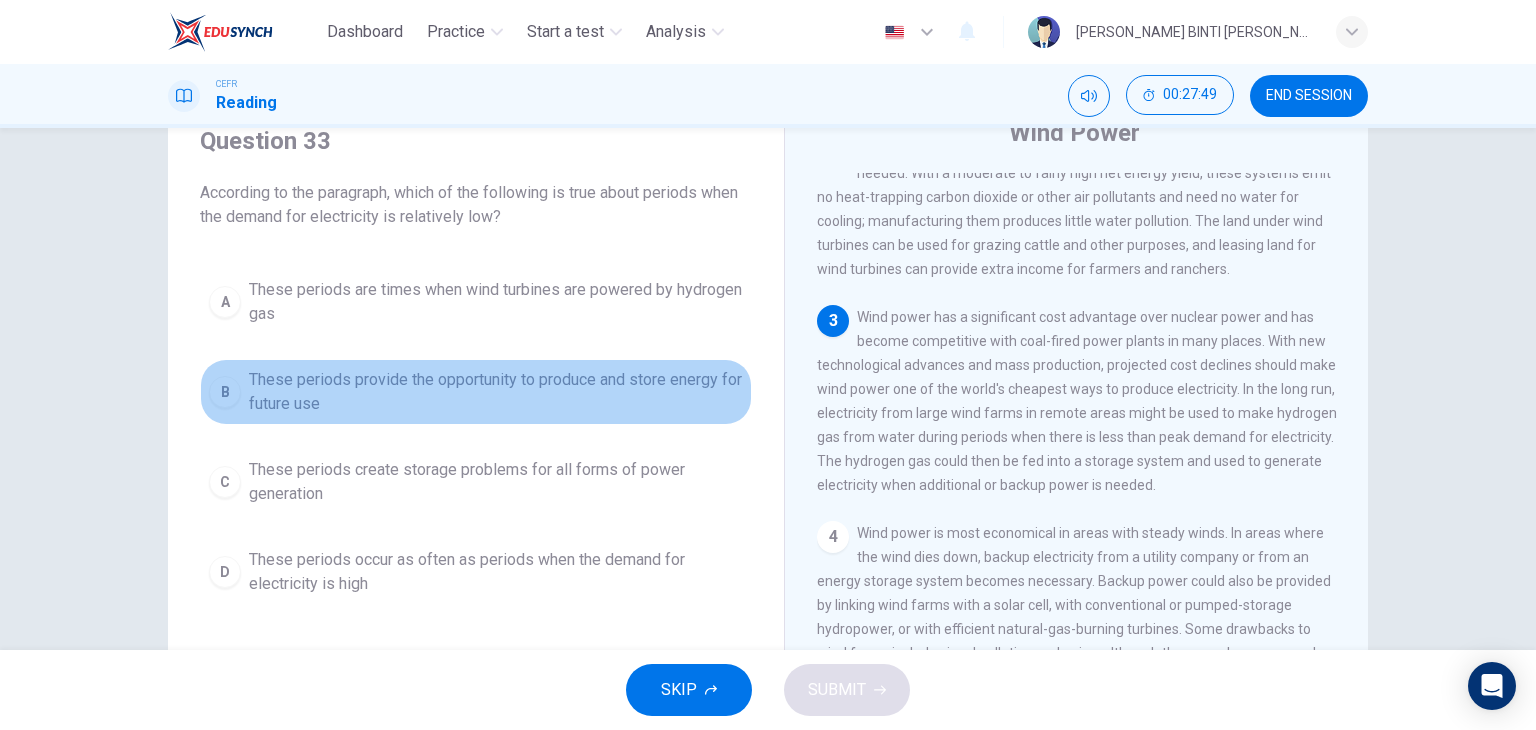click on "These periods provide the opportunity to produce and store energy for future use" at bounding box center (496, 392) 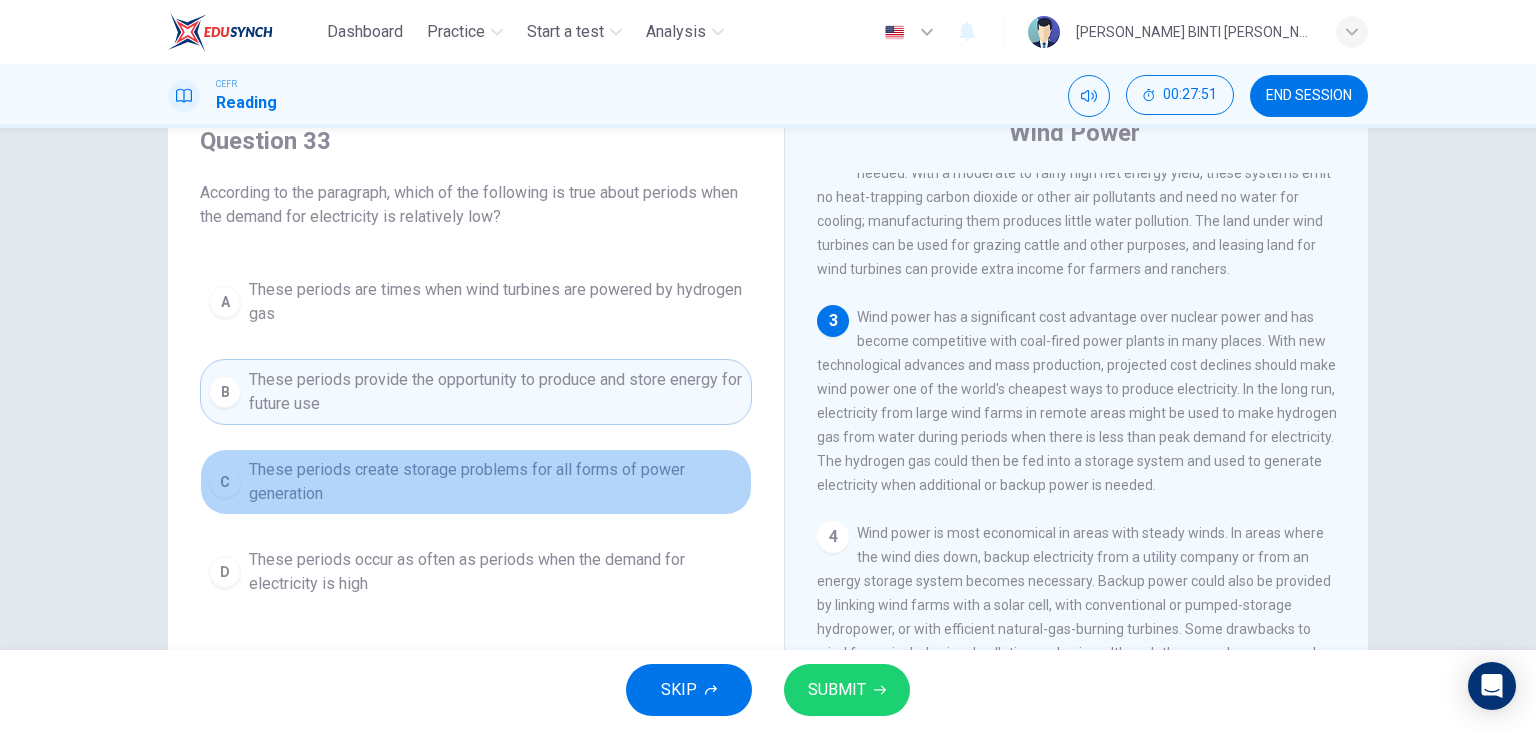 click on "These periods create storage problems for all forms of power generation" at bounding box center (496, 482) 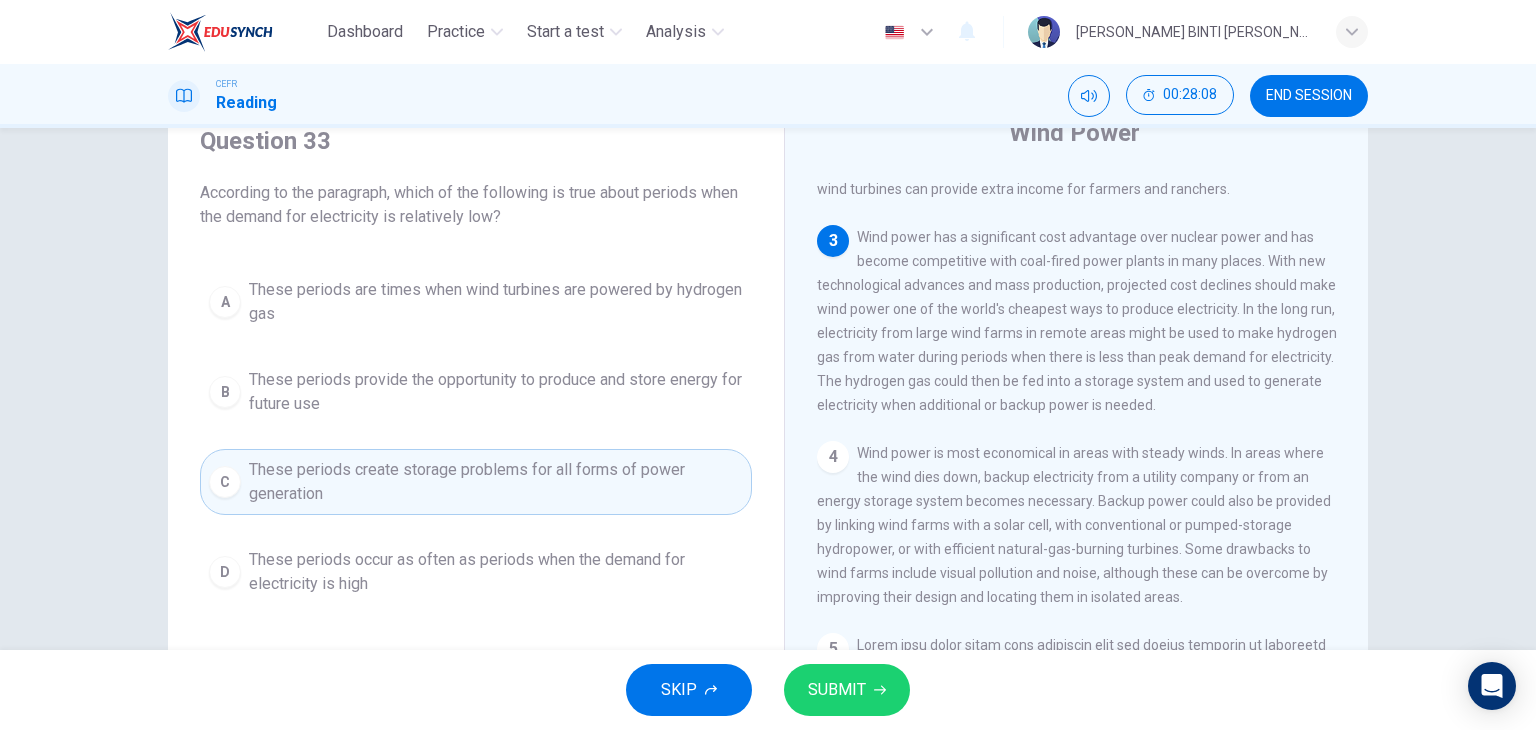 scroll, scrollTop: 356, scrollLeft: 0, axis: vertical 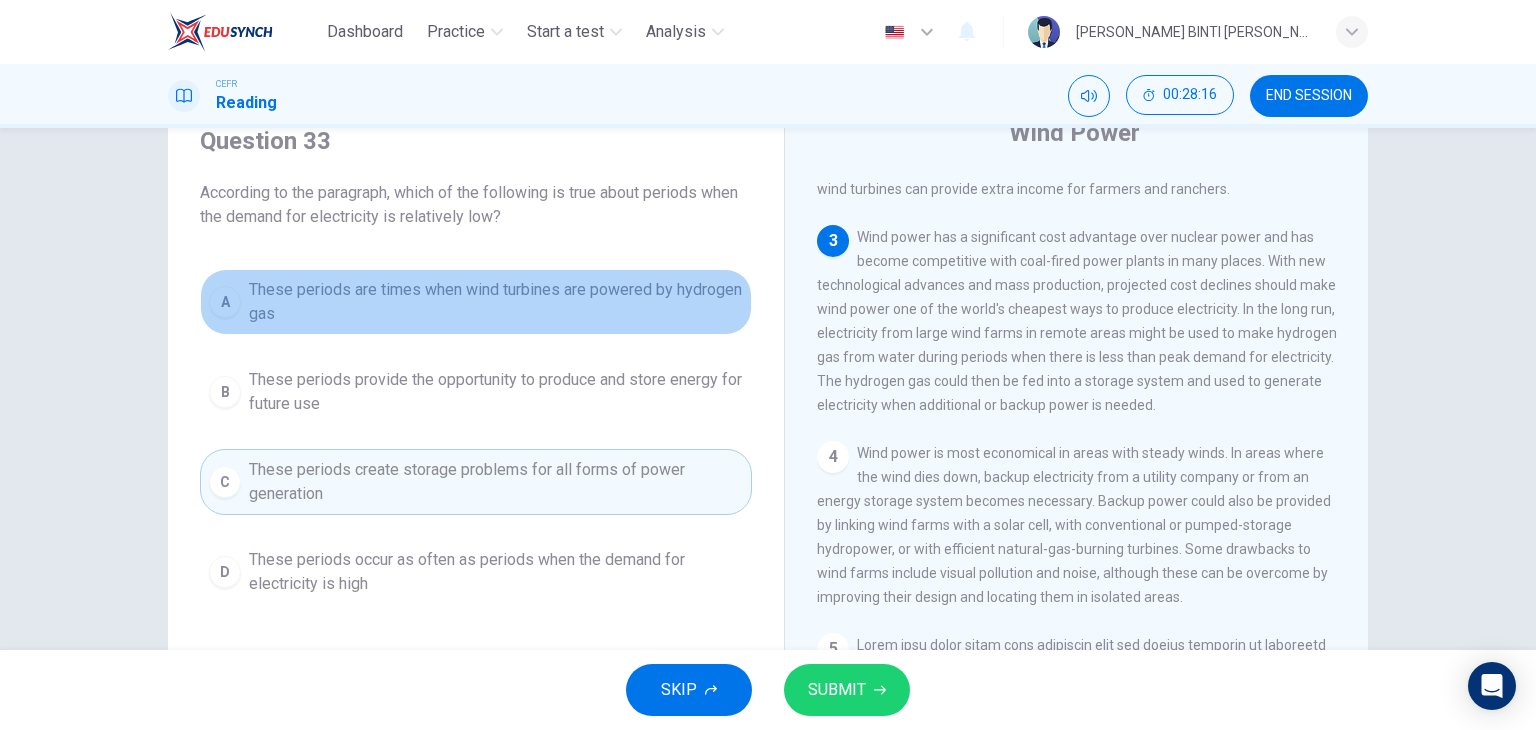 click on "These periods are times when wind turbines are powered by hydrogen gas" at bounding box center [496, 302] 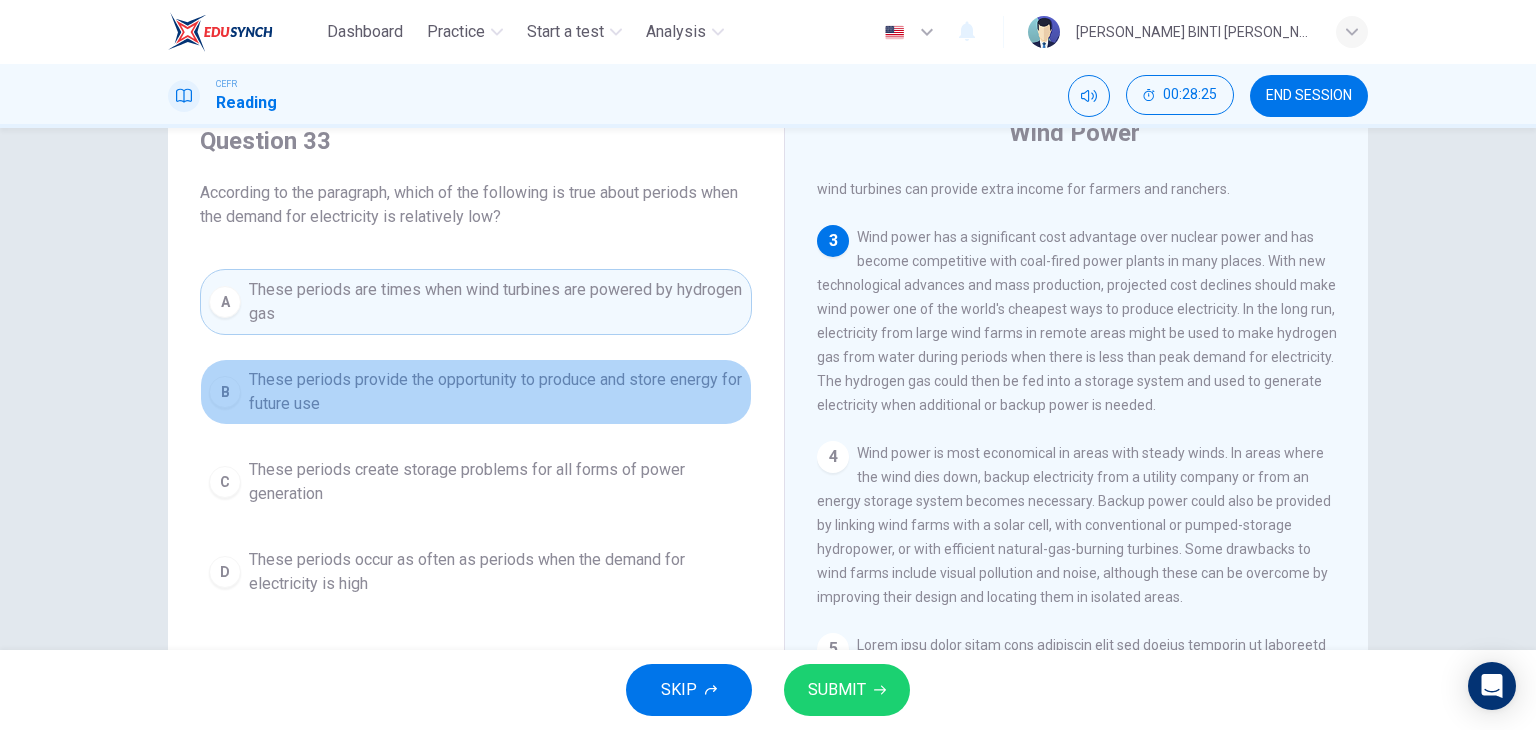 click on "These periods provide the opportunity to produce and store energy for future use" at bounding box center (496, 392) 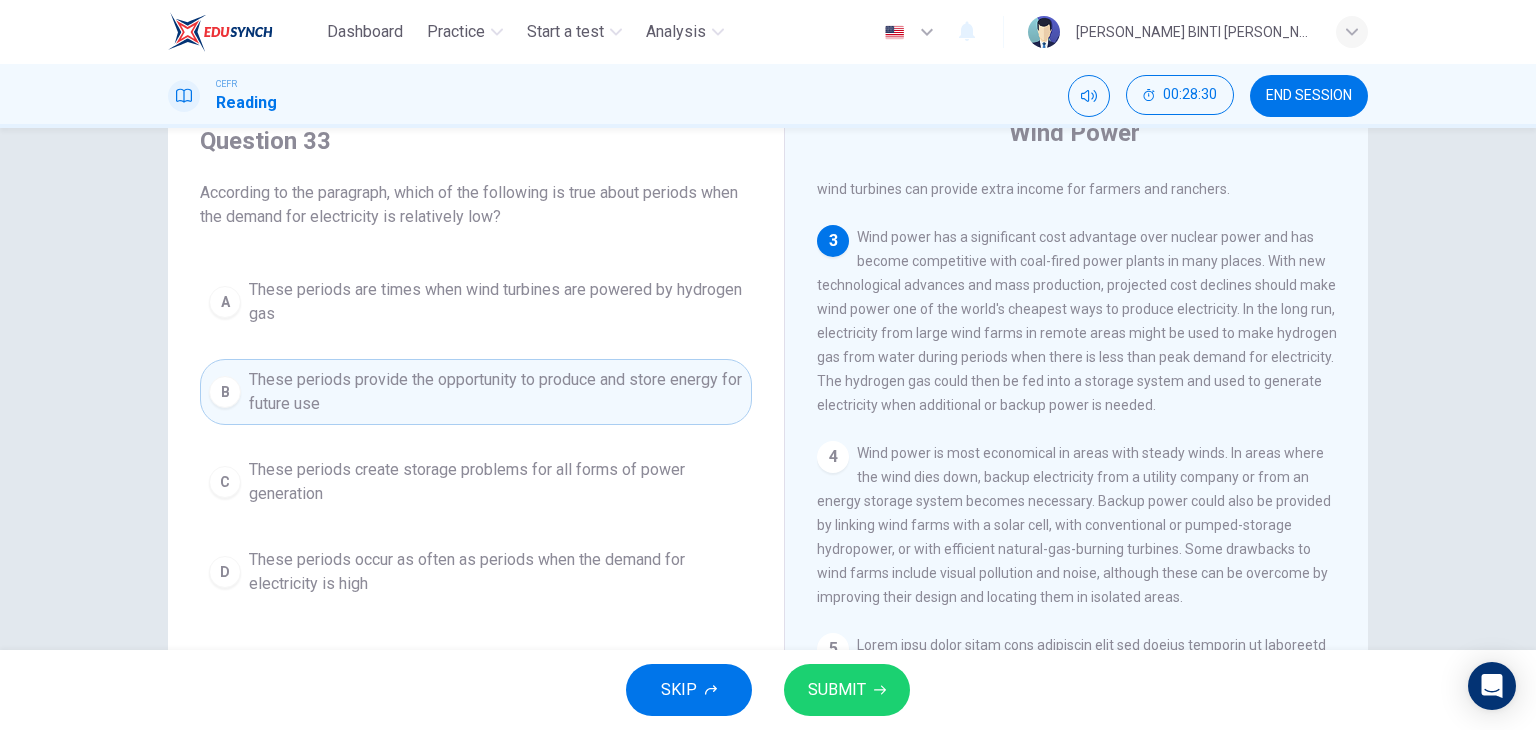 click on "SUBMIT" at bounding box center [837, 690] 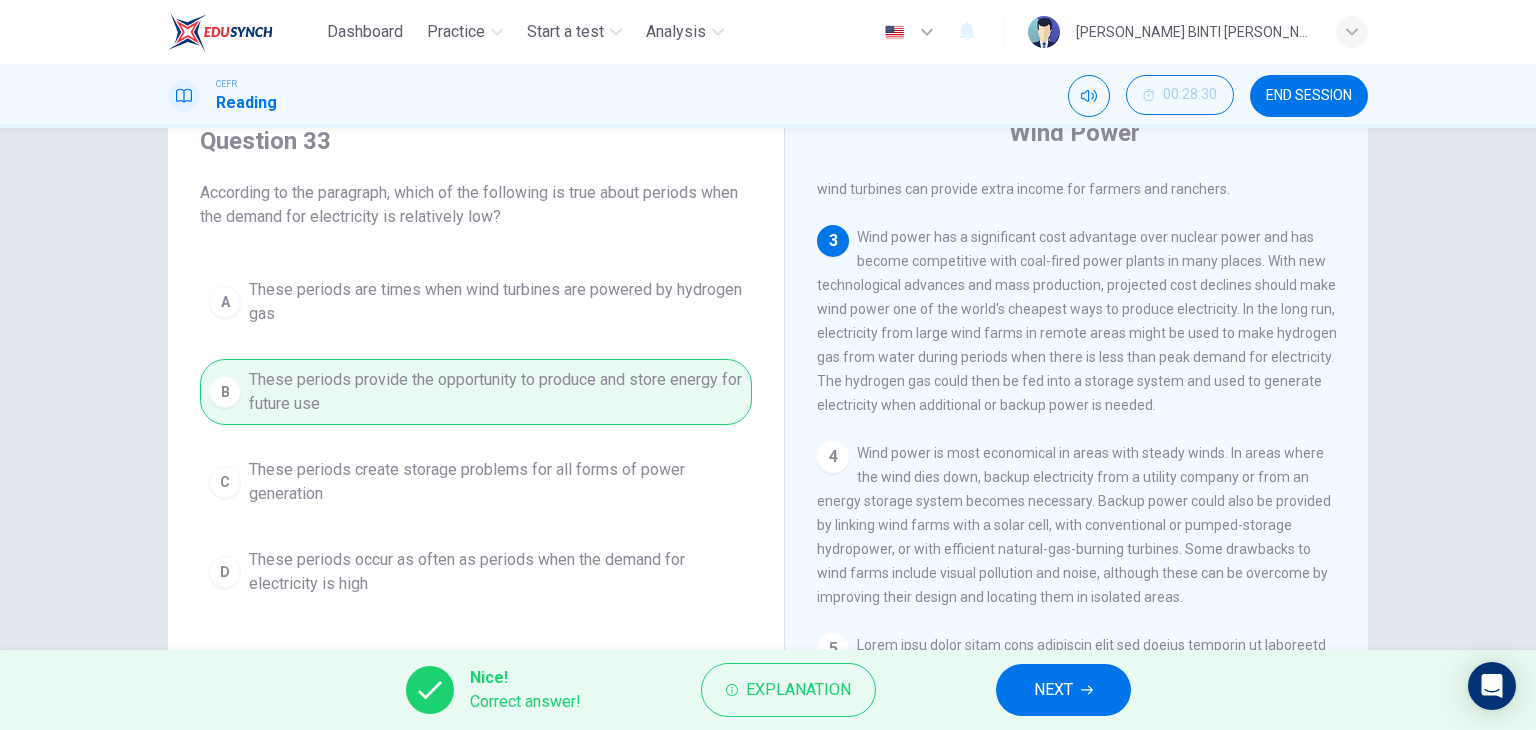 click on "NEXT" at bounding box center (1053, 690) 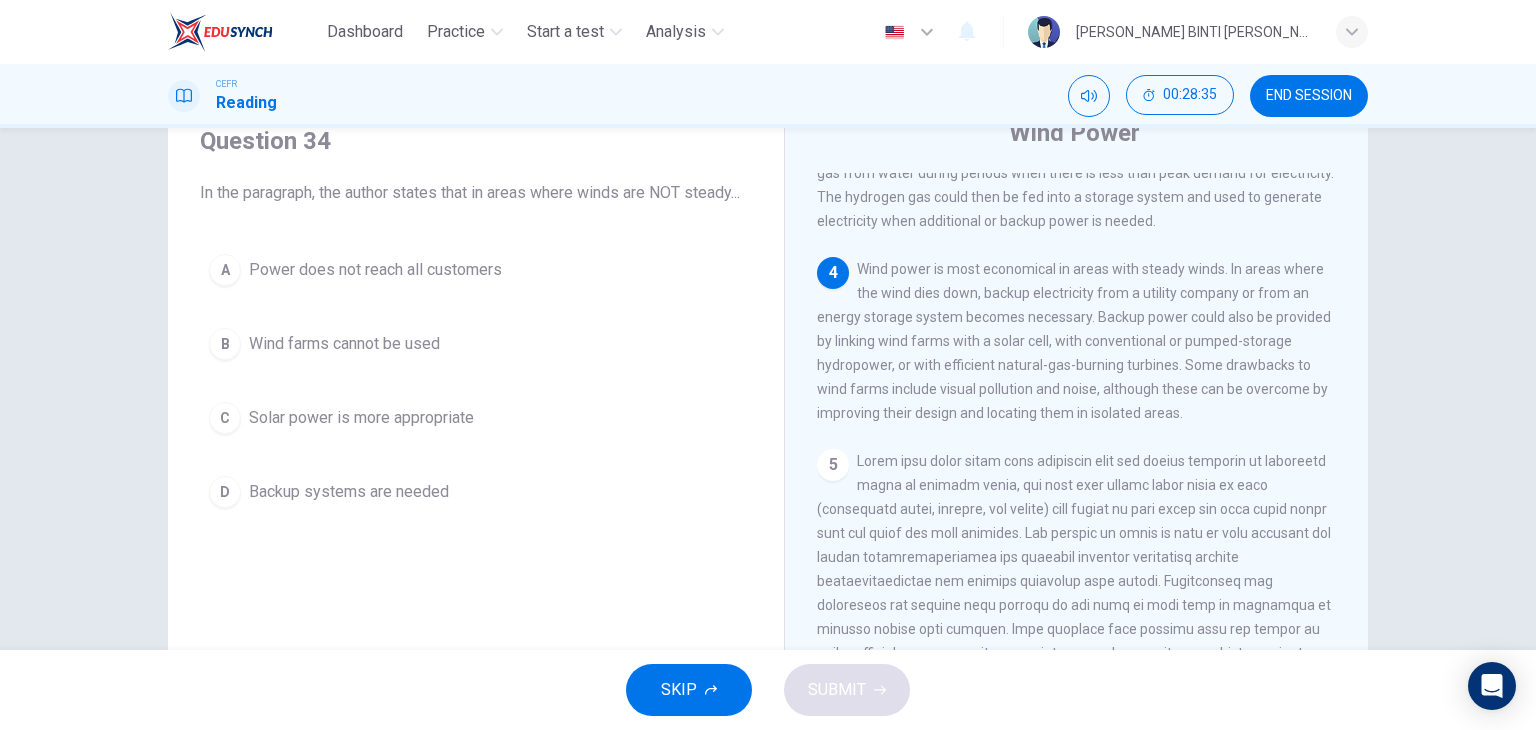 scroll, scrollTop: 595, scrollLeft: 0, axis: vertical 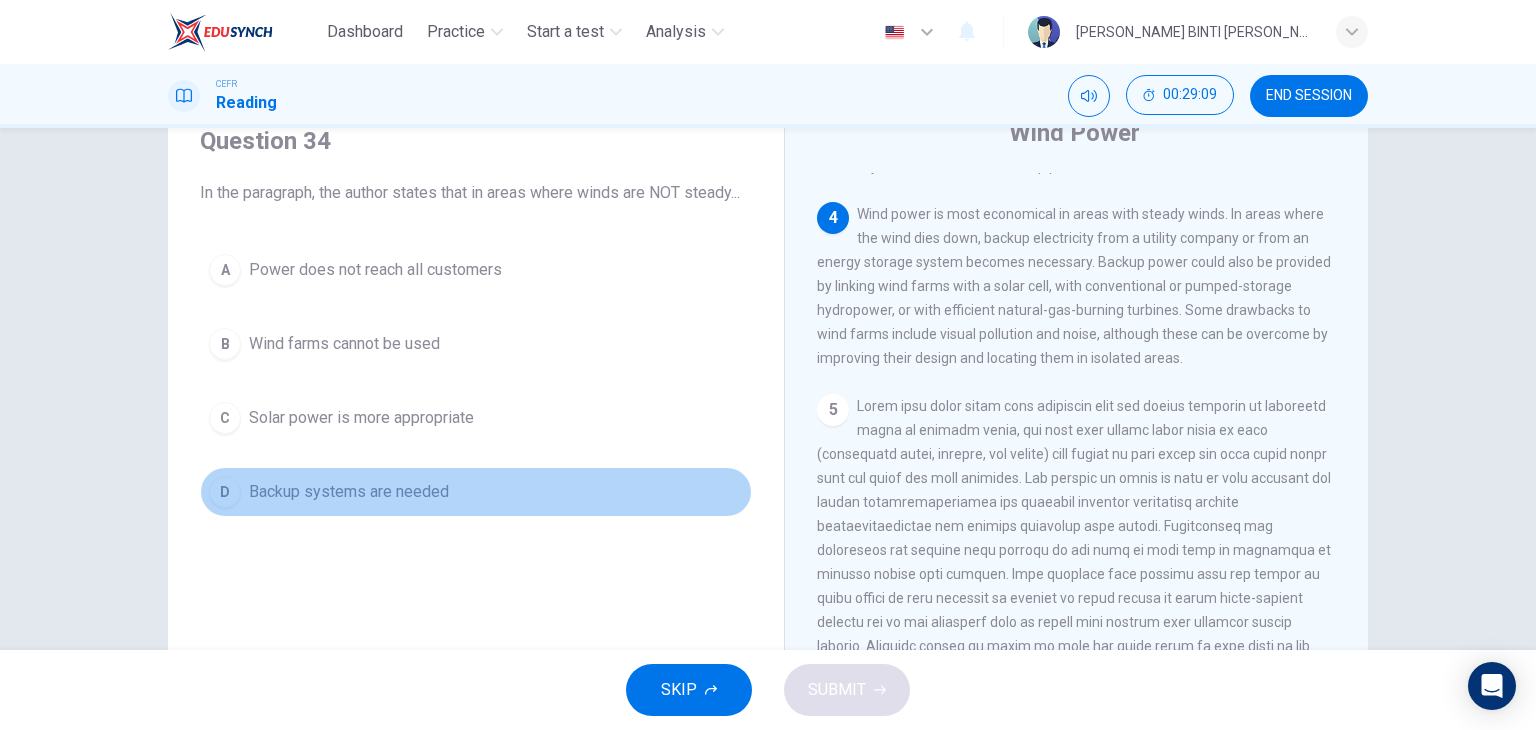 click on "Backup systems are needed" at bounding box center (349, 492) 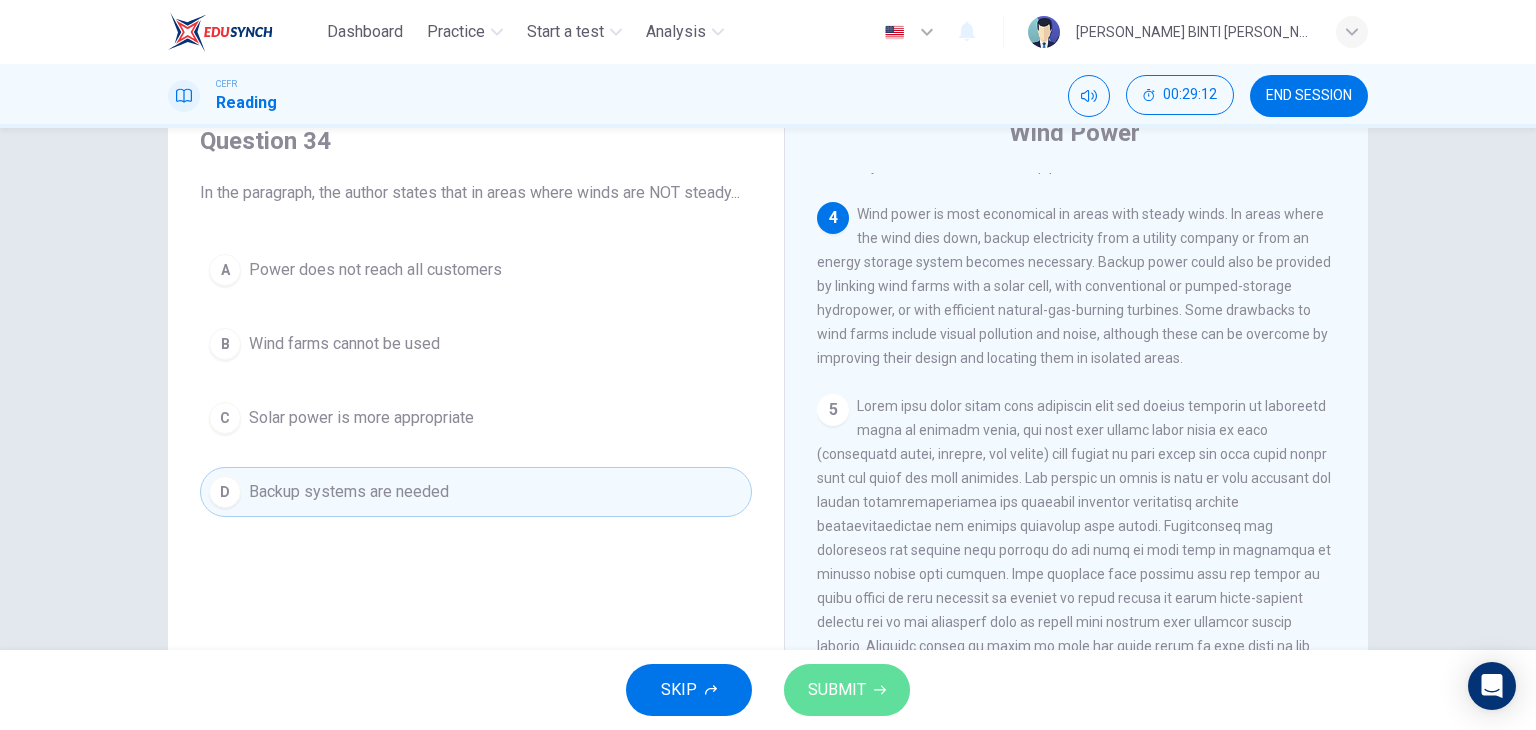 click 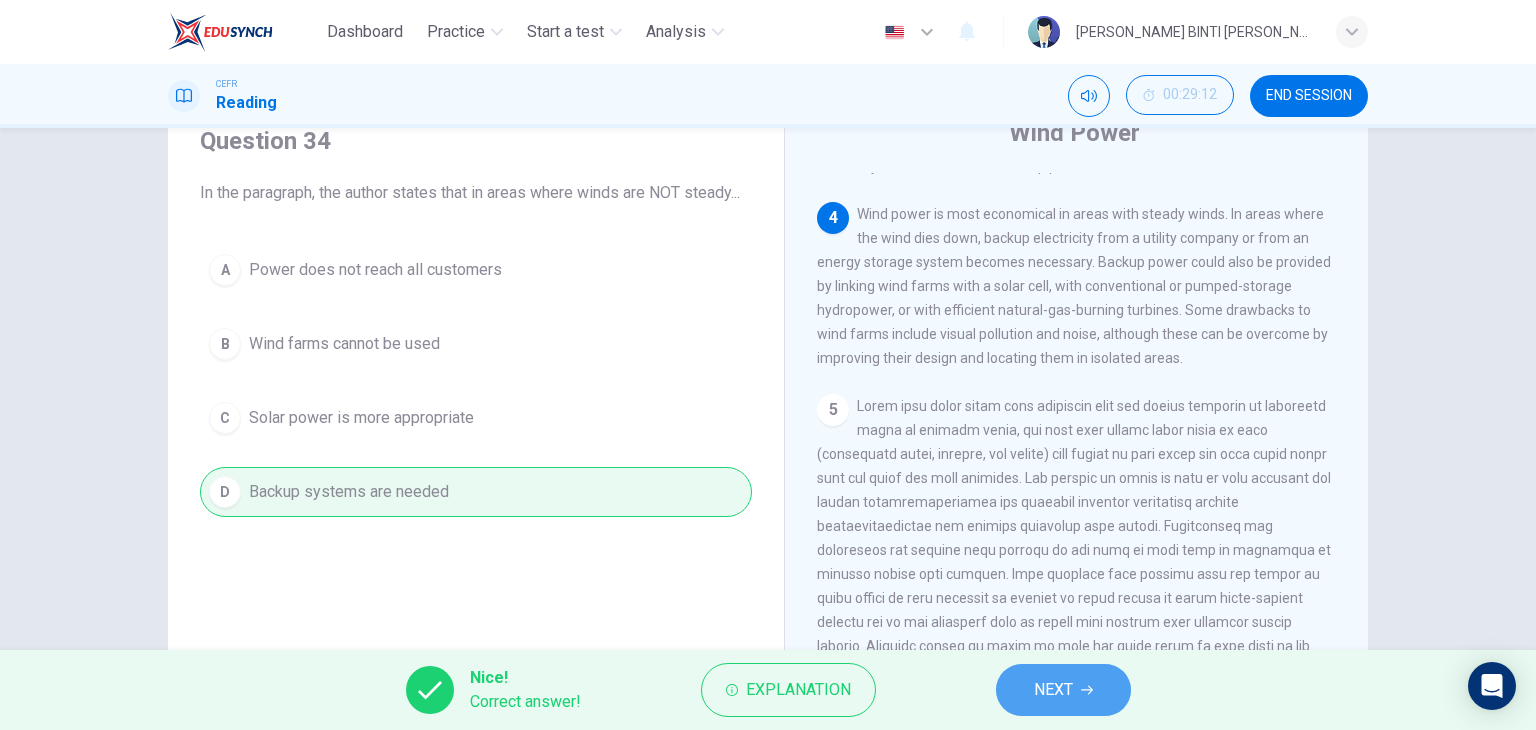 click on "NEXT" at bounding box center [1063, 690] 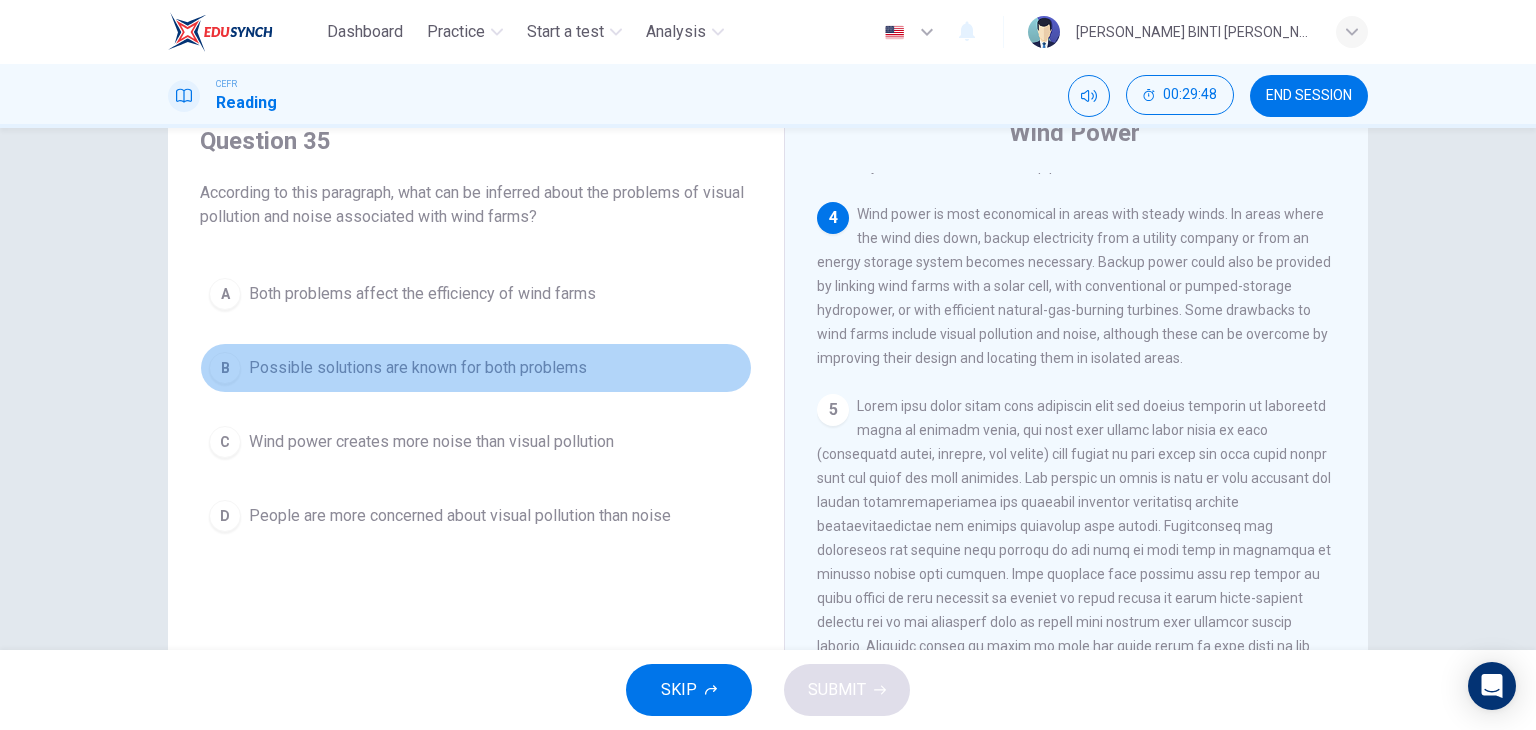 click on "B Possible solutions are known for both problems" at bounding box center [476, 368] 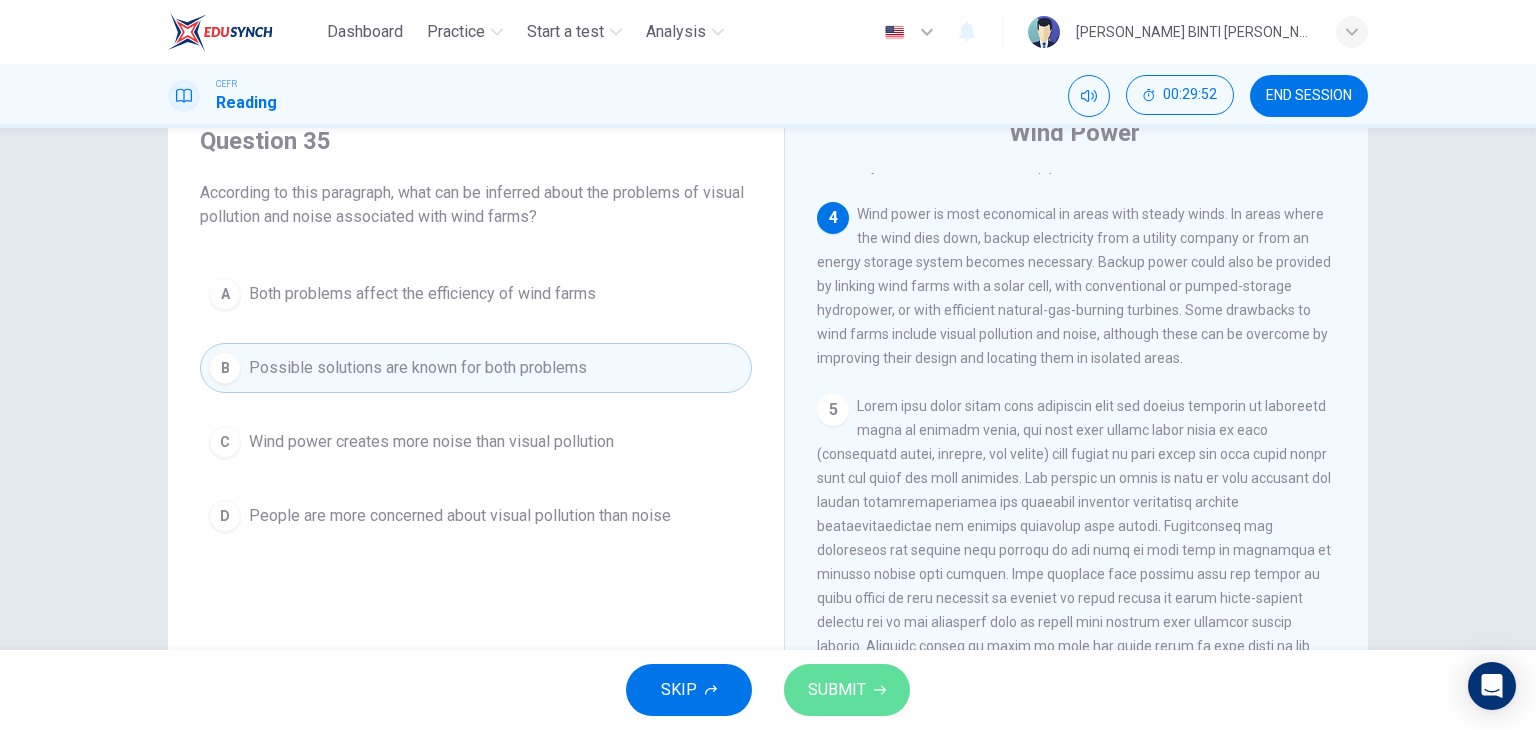 click on "SUBMIT" at bounding box center (847, 690) 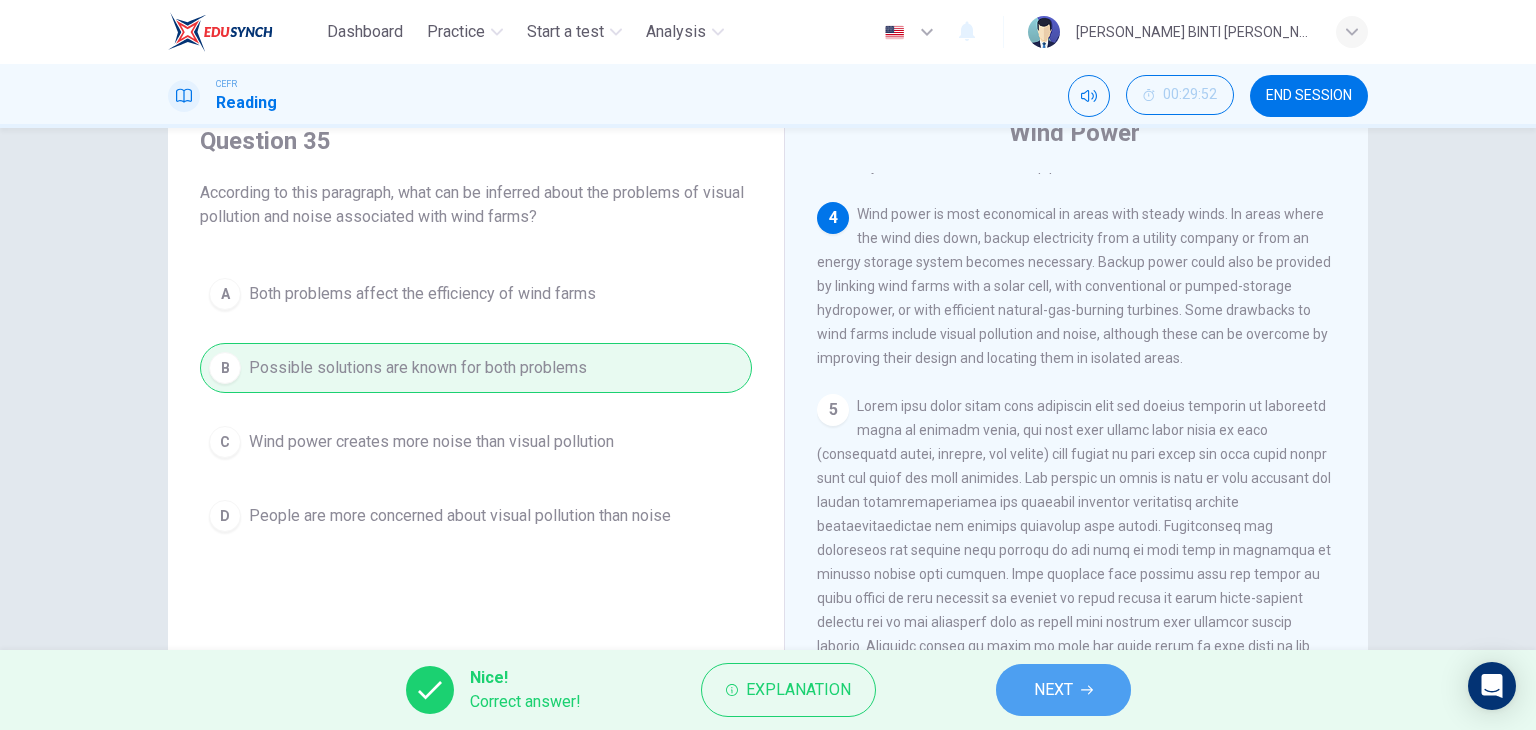 click on "NEXT" at bounding box center [1063, 690] 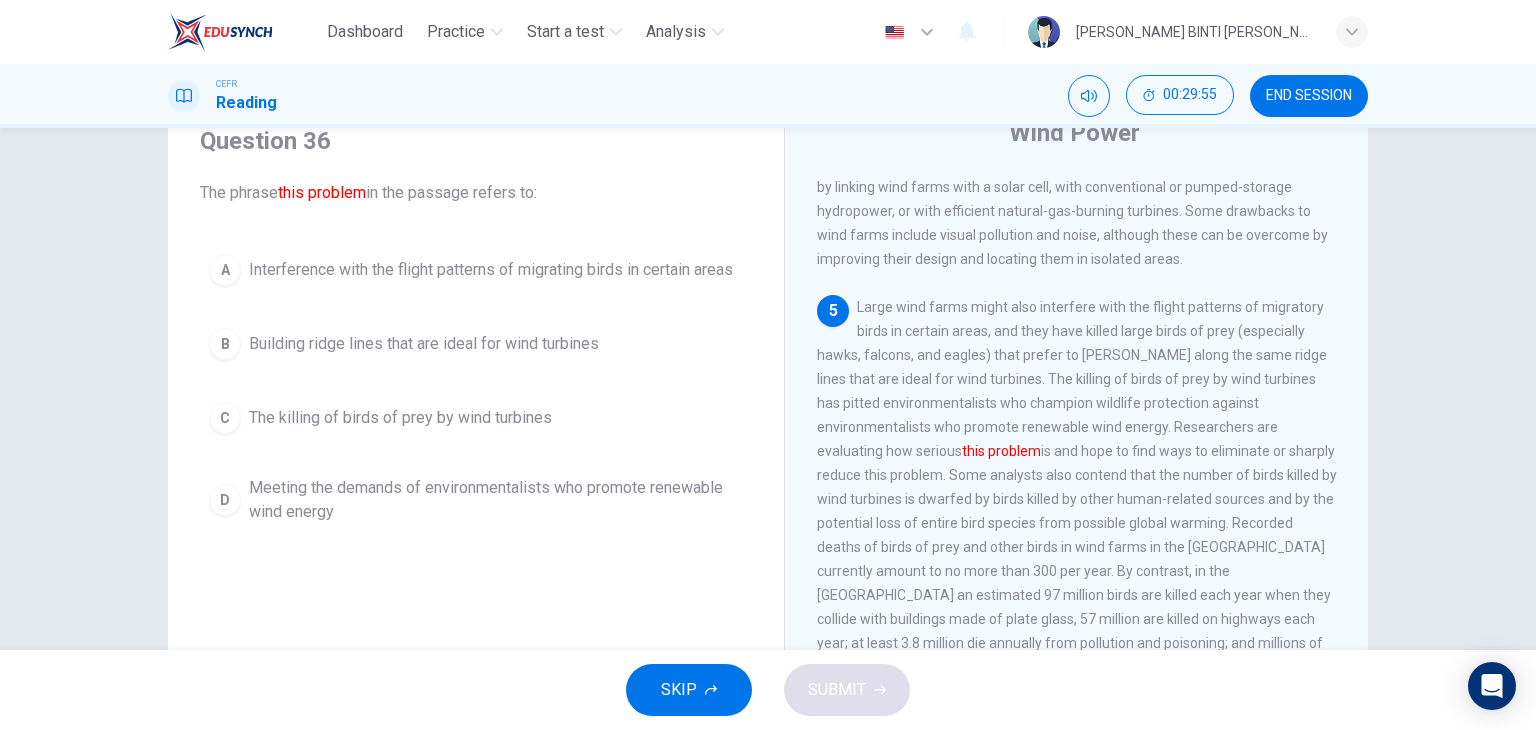 scroll, scrollTop: 692, scrollLeft: 0, axis: vertical 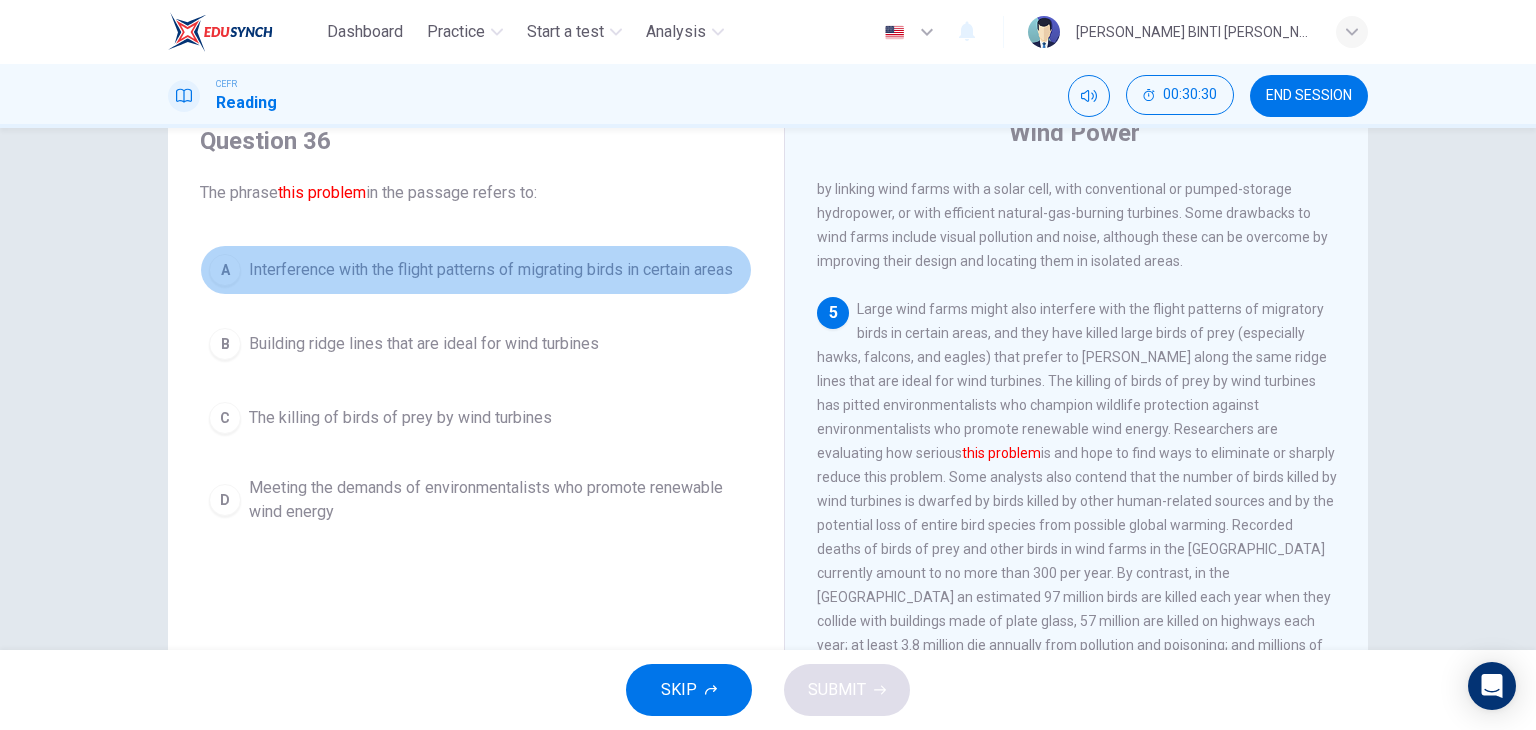 click on "Interference with the flight patterns of migrating birds in certain areas" at bounding box center [491, 270] 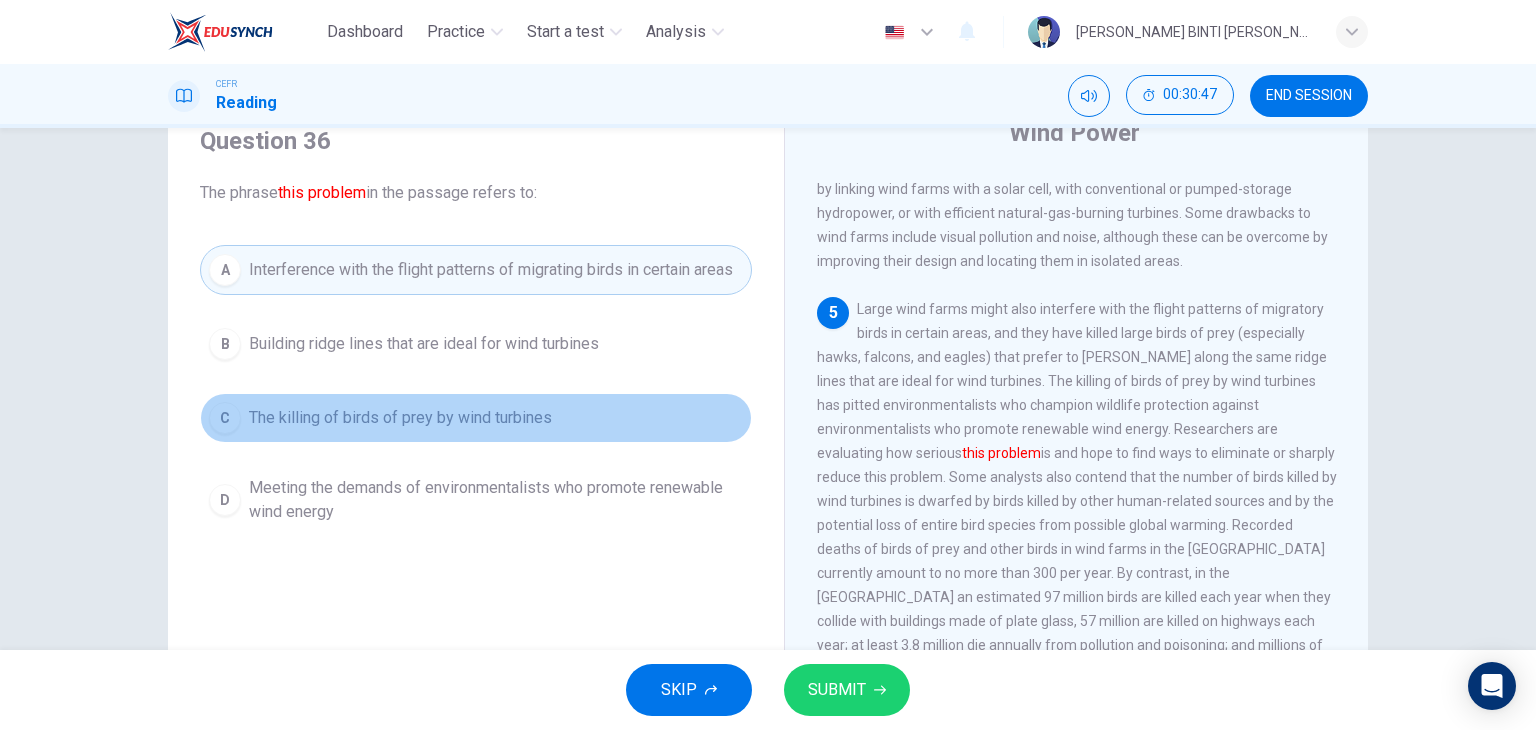 click on "The killing of birds of prey by wind turbines" at bounding box center (400, 418) 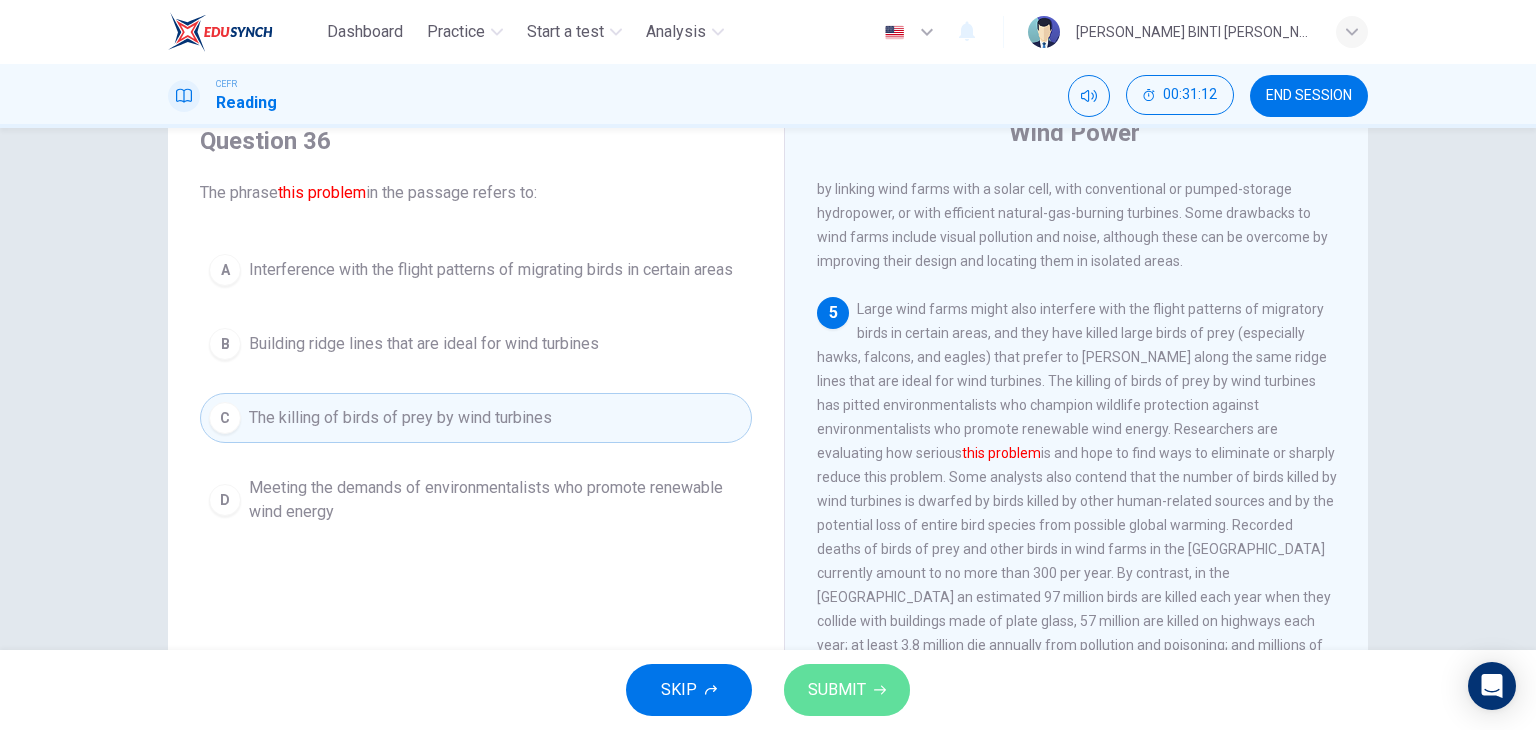 click on "SUBMIT" at bounding box center [837, 690] 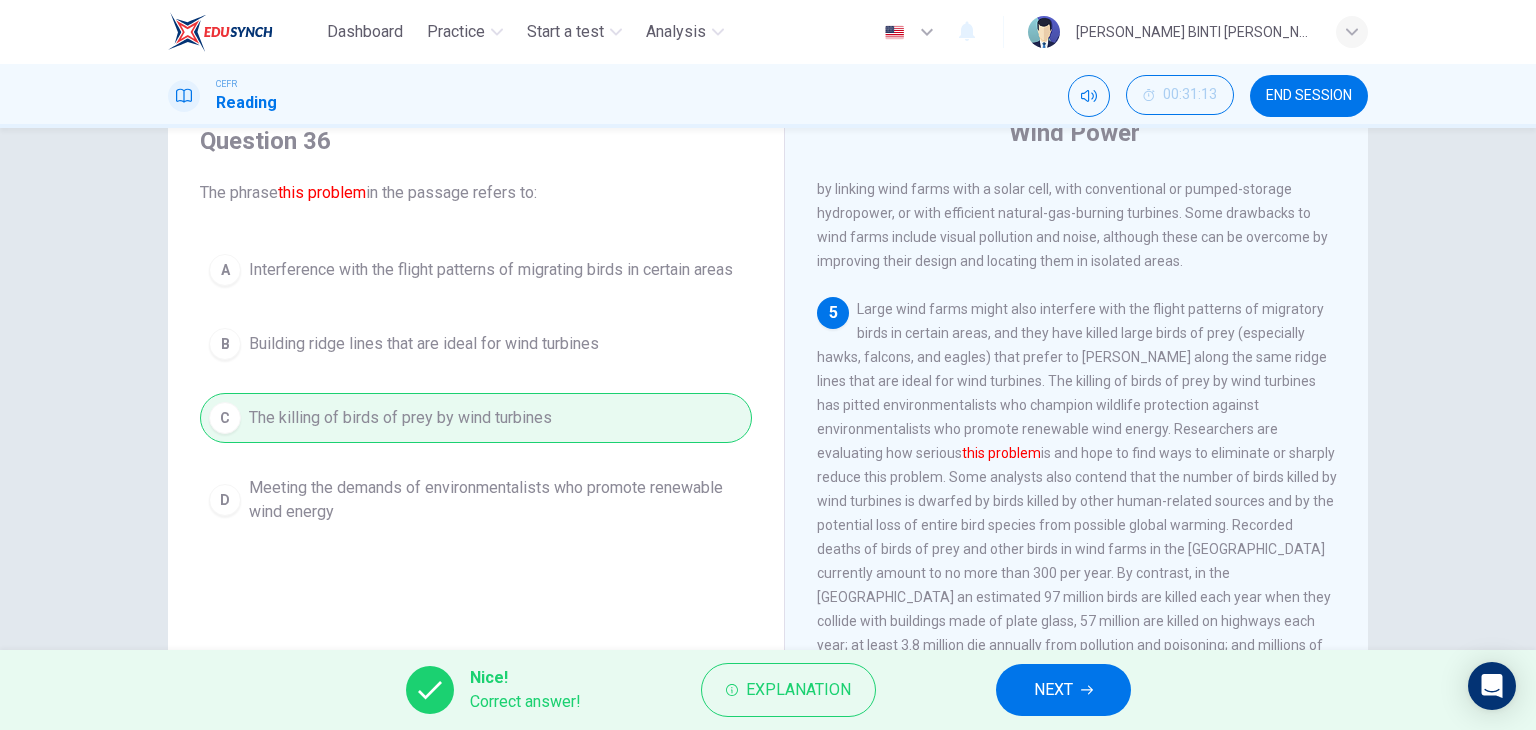 click on "NEXT" at bounding box center (1063, 690) 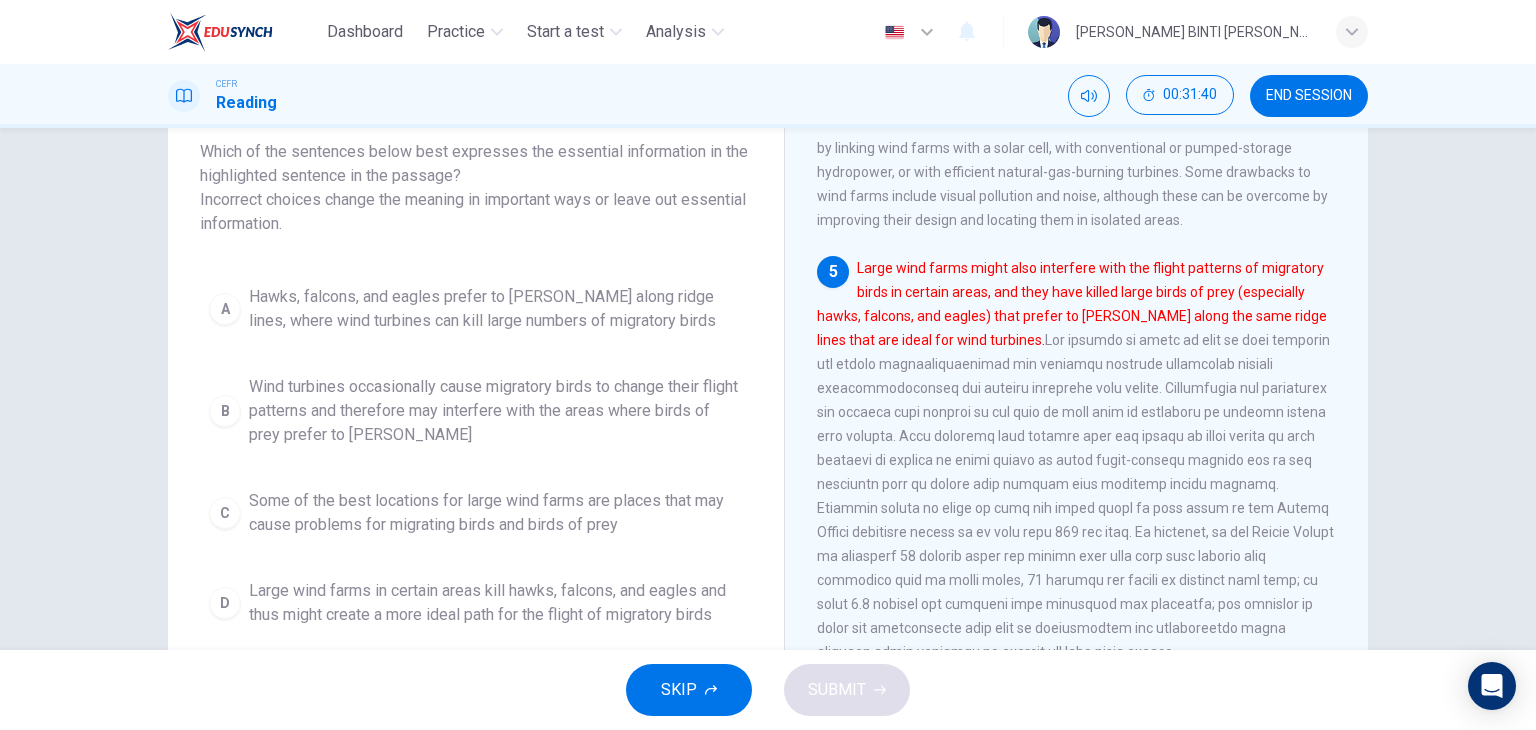 scroll, scrollTop: 124, scrollLeft: 0, axis: vertical 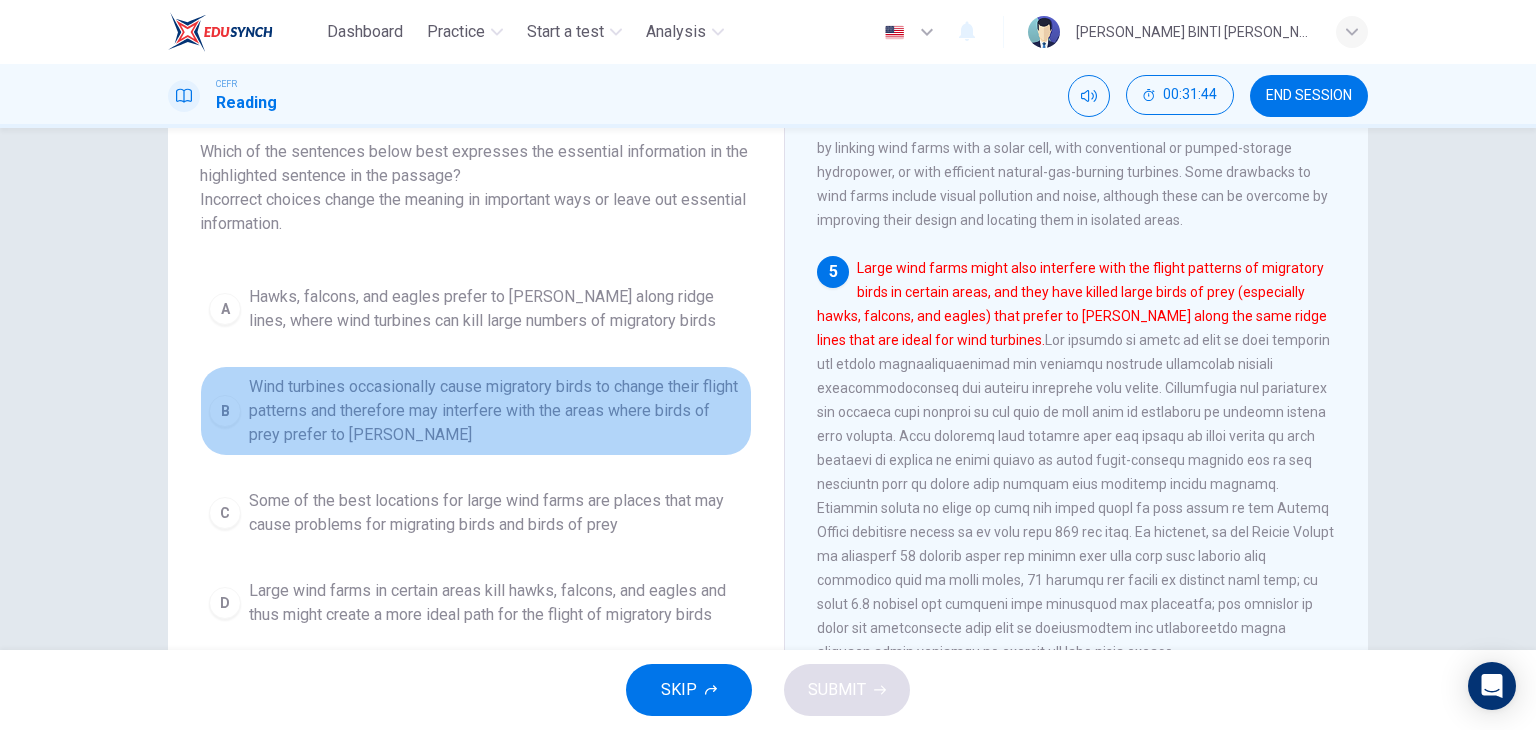 click on "Wind turbines occasionally cause migratory birds to change their flight patterns and therefore may interfere with the areas where birds of prey prefer to [PERSON_NAME]" at bounding box center (496, 411) 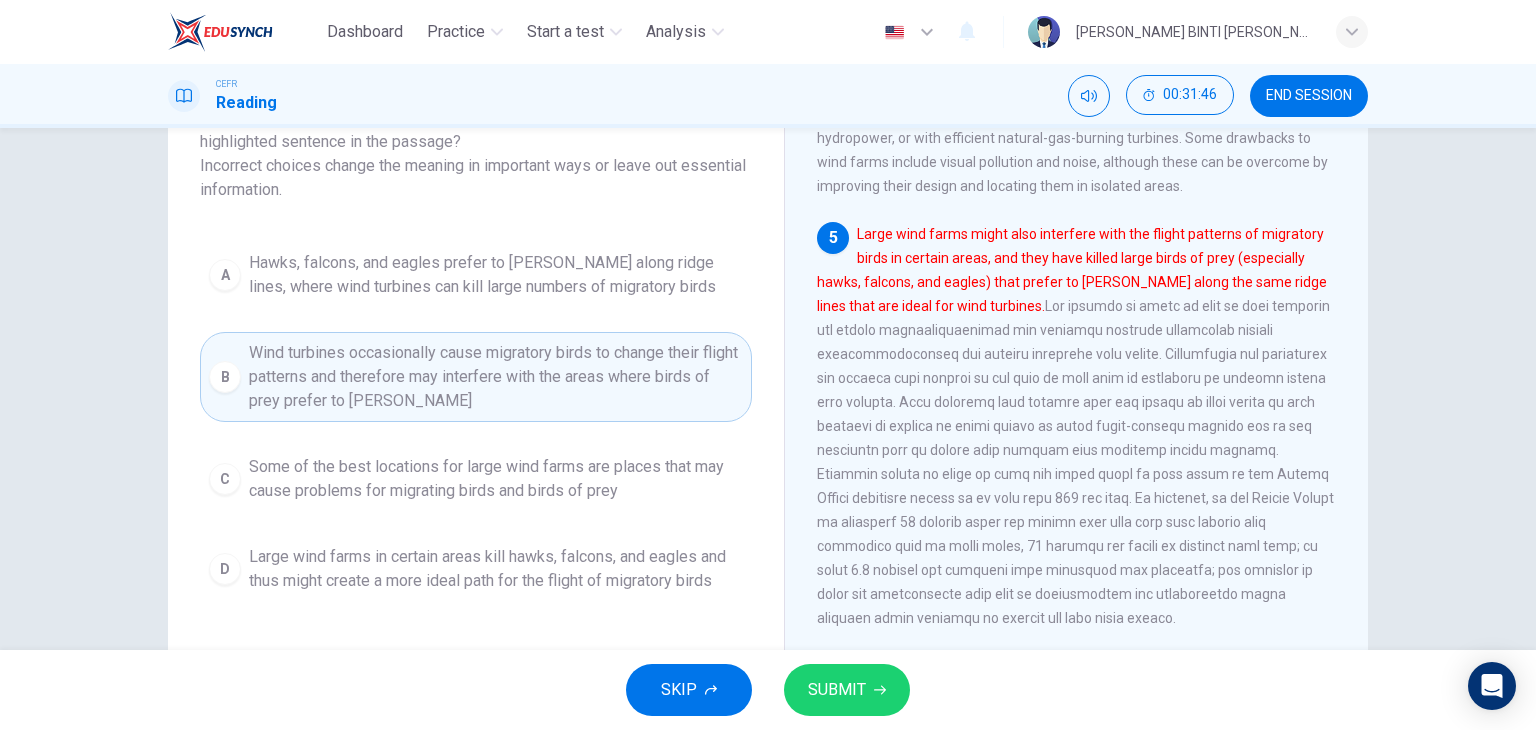 scroll, scrollTop: 156, scrollLeft: 0, axis: vertical 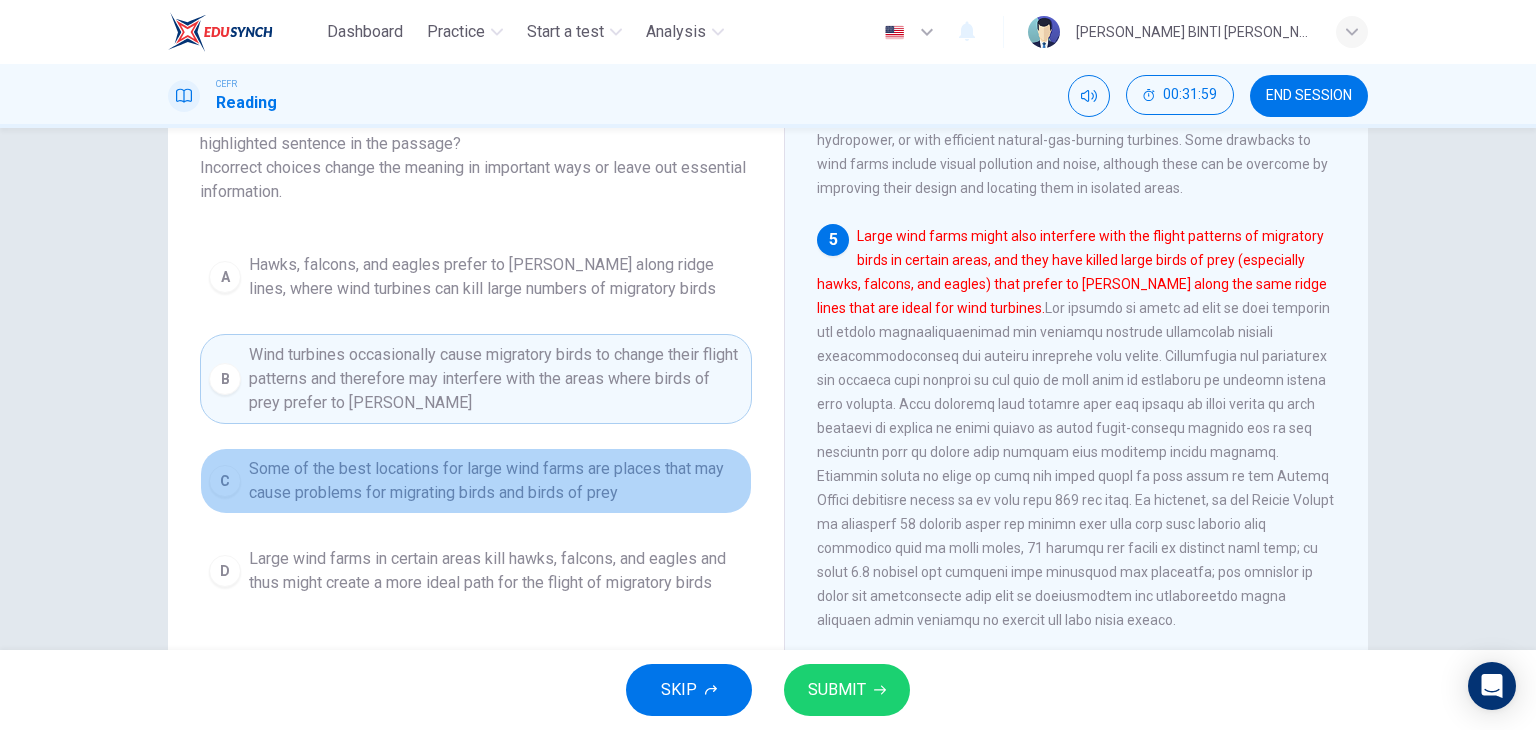 click on "Some of the best locations for large wind farms are places that may cause problems for migrating birds and birds of prey" at bounding box center (496, 481) 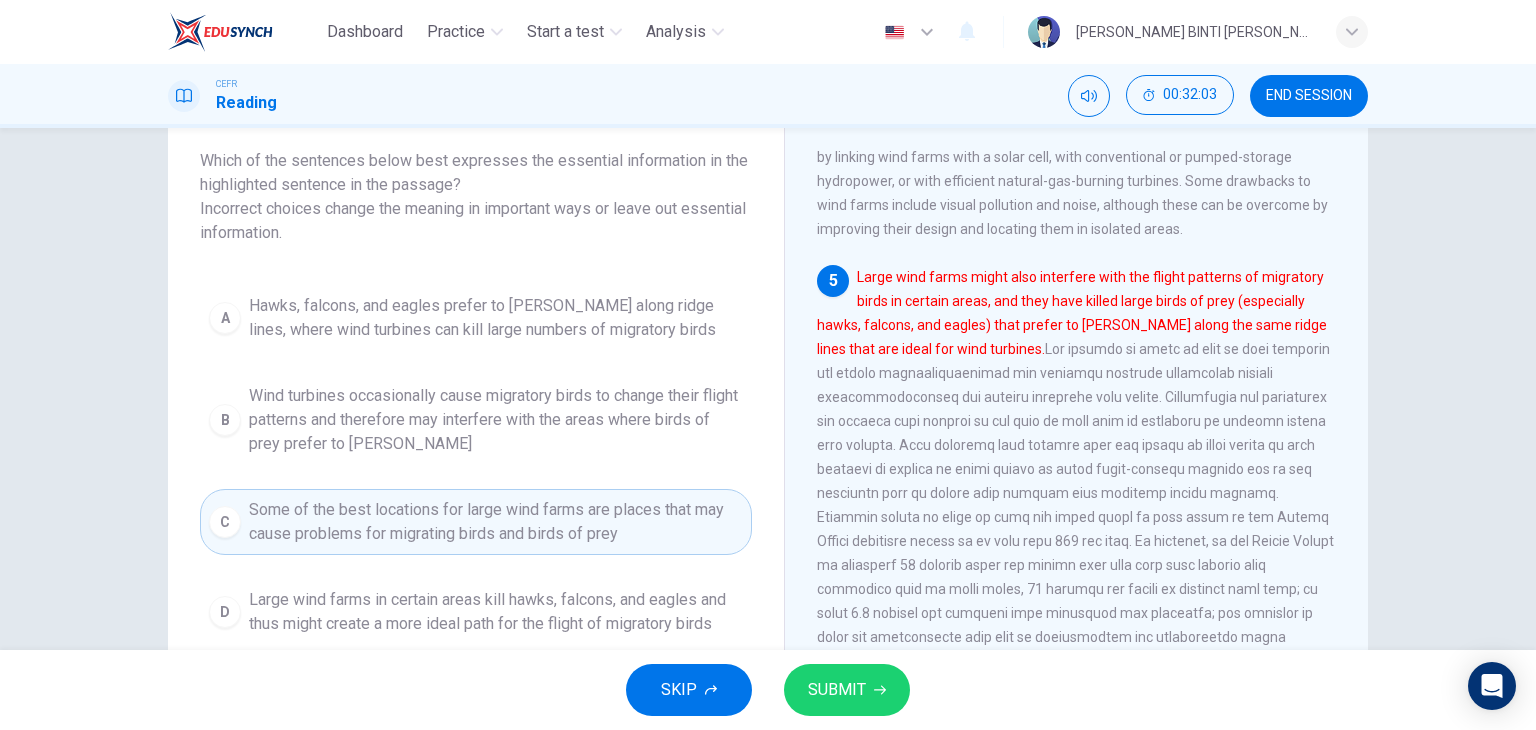 scroll, scrollTop: 108, scrollLeft: 0, axis: vertical 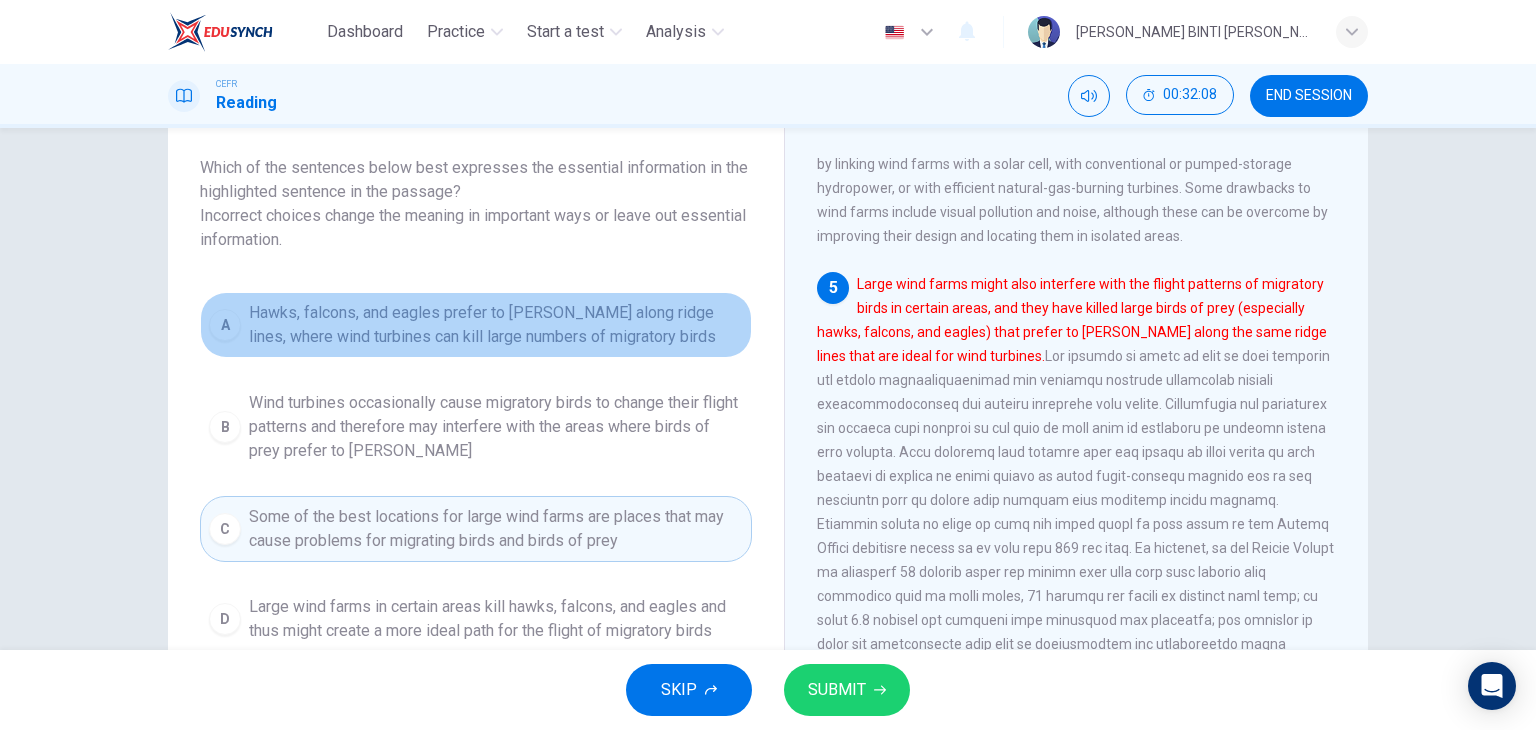 click on "Hawks, falcons, and eagles prefer to [PERSON_NAME] along ridge lines, where wind turbines can kill large numbers of migratory birds" at bounding box center (496, 325) 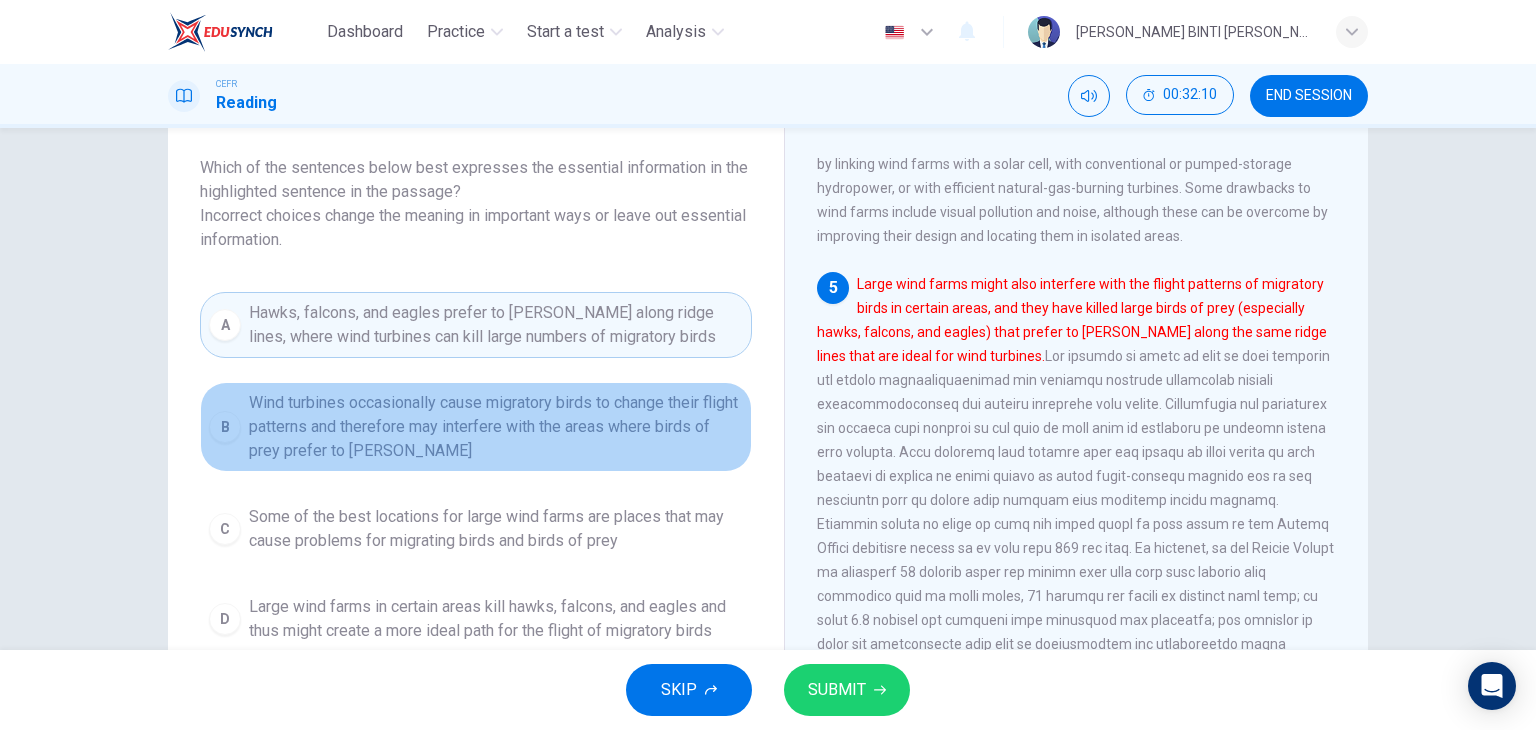 click on "Wind turbines occasionally cause migratory birds to change their flight patterns and therefore may interfere with the areas where birds of prey prefer to [PERSON_NAME]" at bounding box center (496, 427) 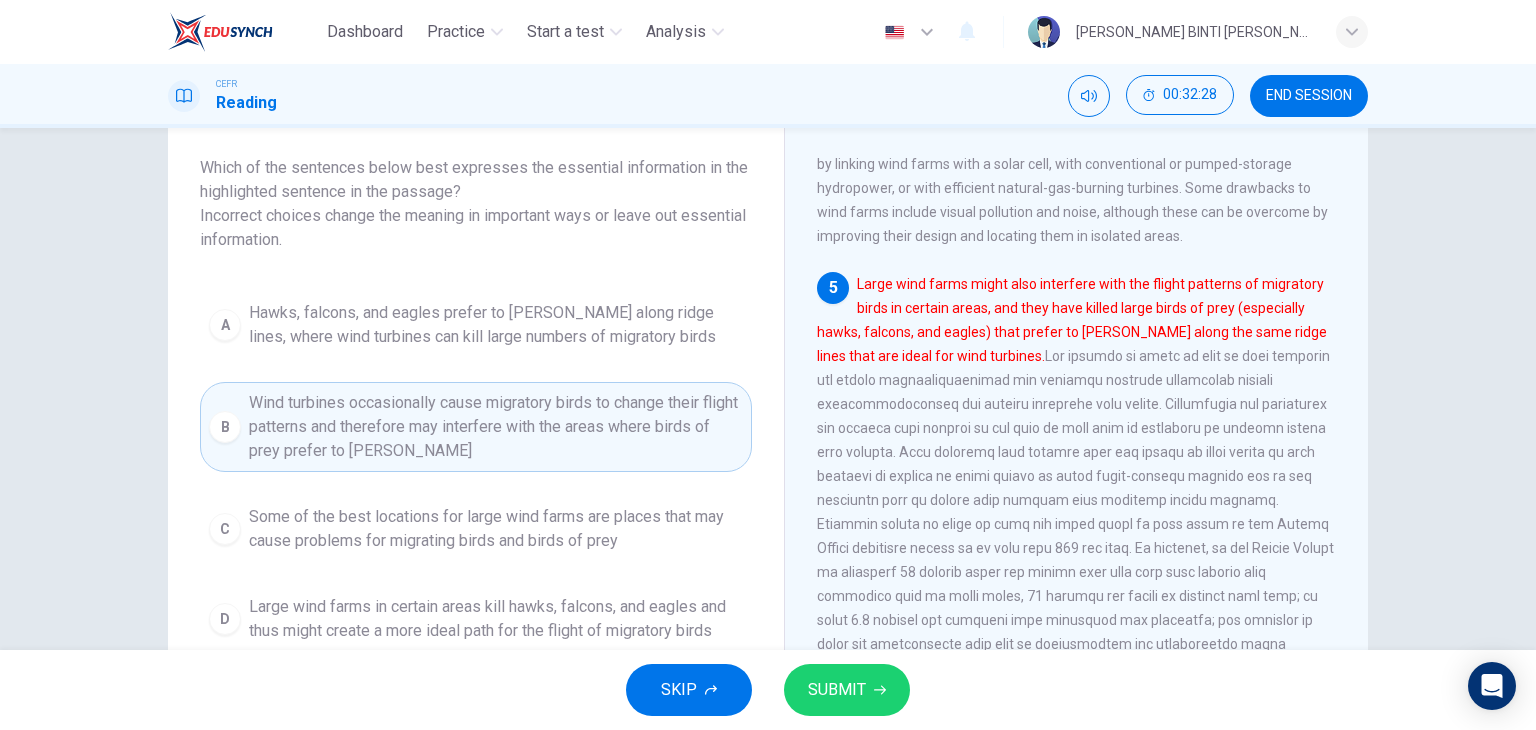 click on "A Hawks, falcons, and eagles prefer to [PERSON_NAME] along ridge lines, where wind turbines can kill large numbers of migratory birds B Wind turbines occasionally cause migratory birds to change their flight patterns and therefore may interfere with the areas where birds of prey prefer to [PERSON_NAME] C Some of the best locations for large wind farms are places that may cause problems for migrating birds and birds of prey D Large wind farms in certain areas kill hawks, falcons, and eagles and thus might create a more ideal path for the flight of migratory birds" at bounding box center (476, 472) 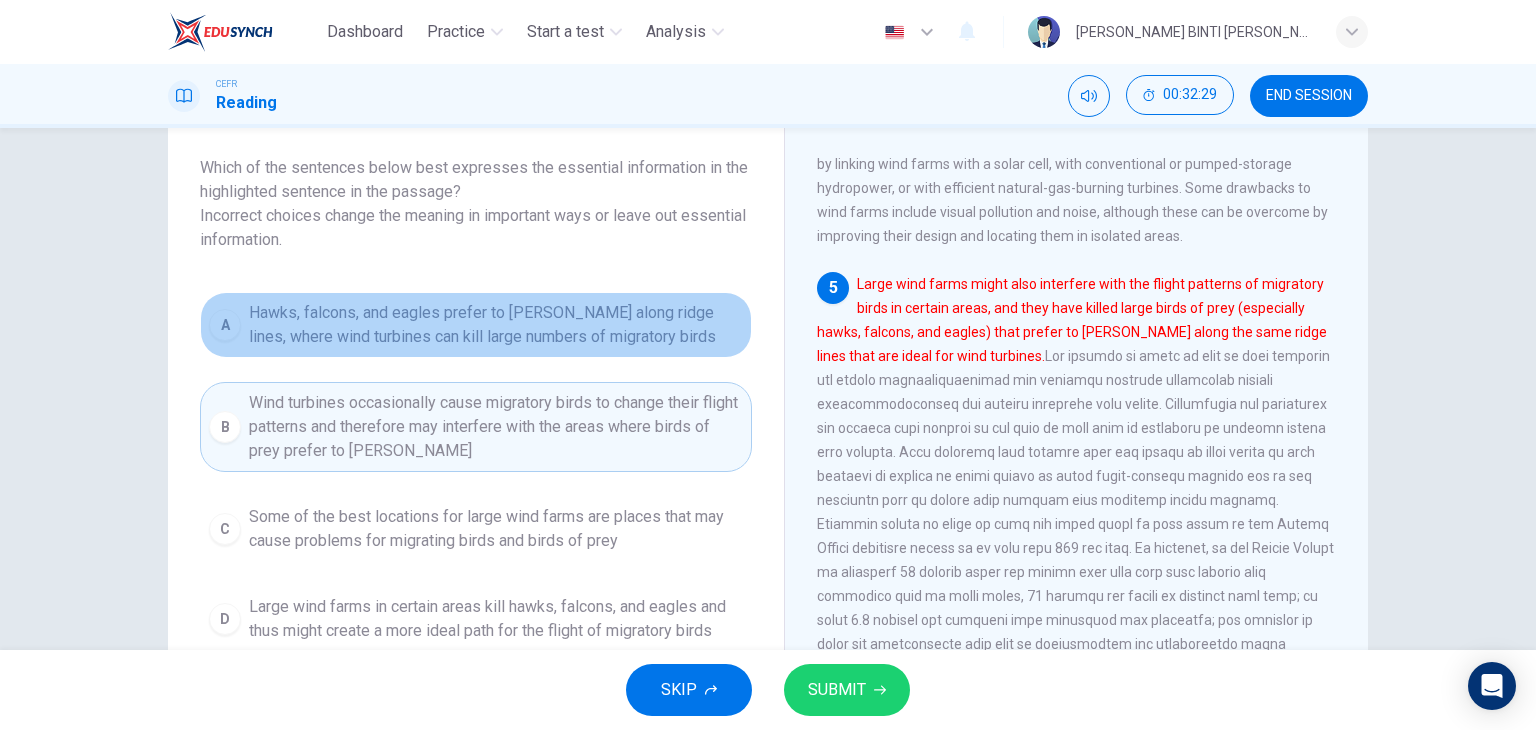 click on "Hawks, falcons, and eagles prefer to [PERSON_NAME] along ridge lines, where wind turbines can kill large numbers of migratory birds" at bounding box center (496, 325) 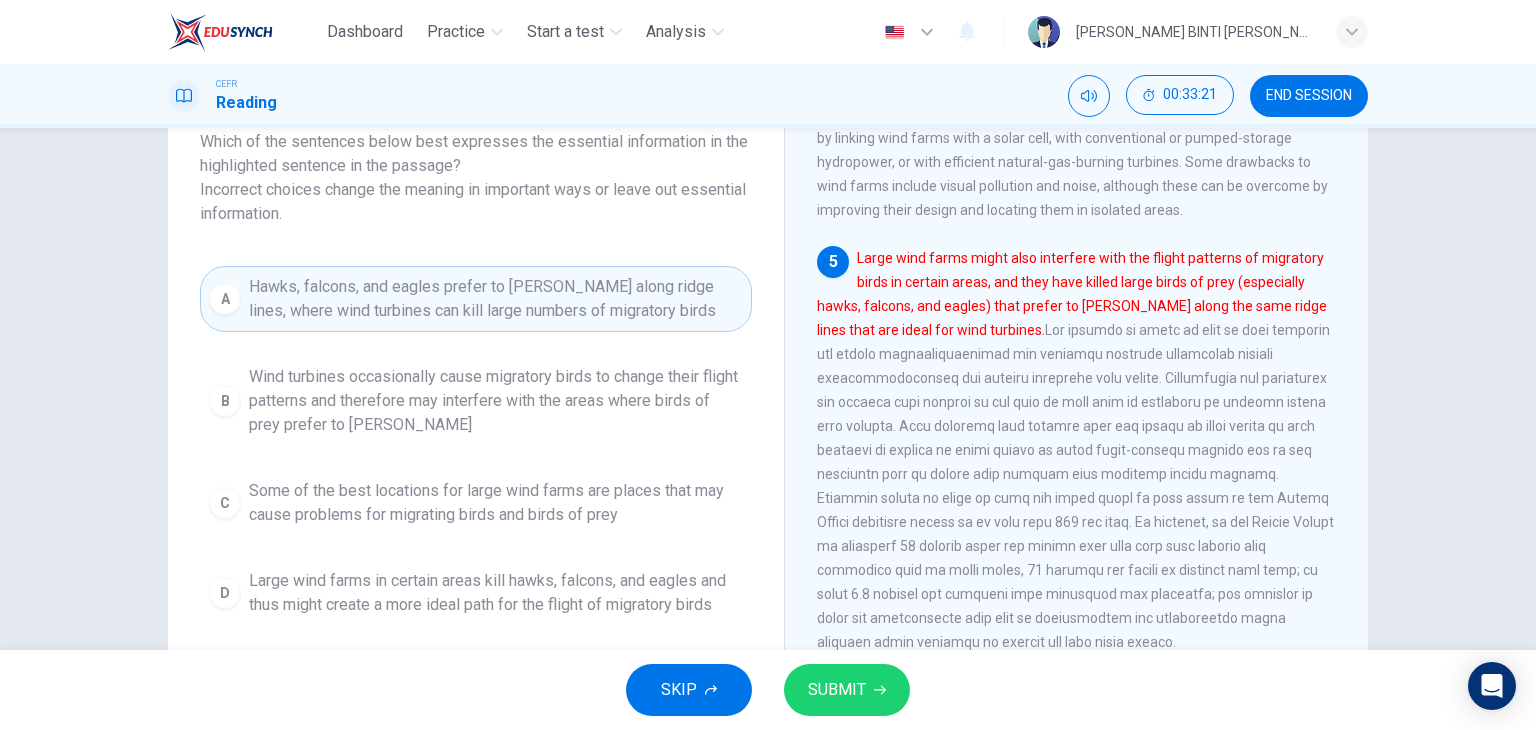 scroll, scrollTop: 135, scrollLeft: 0, axis: vertical 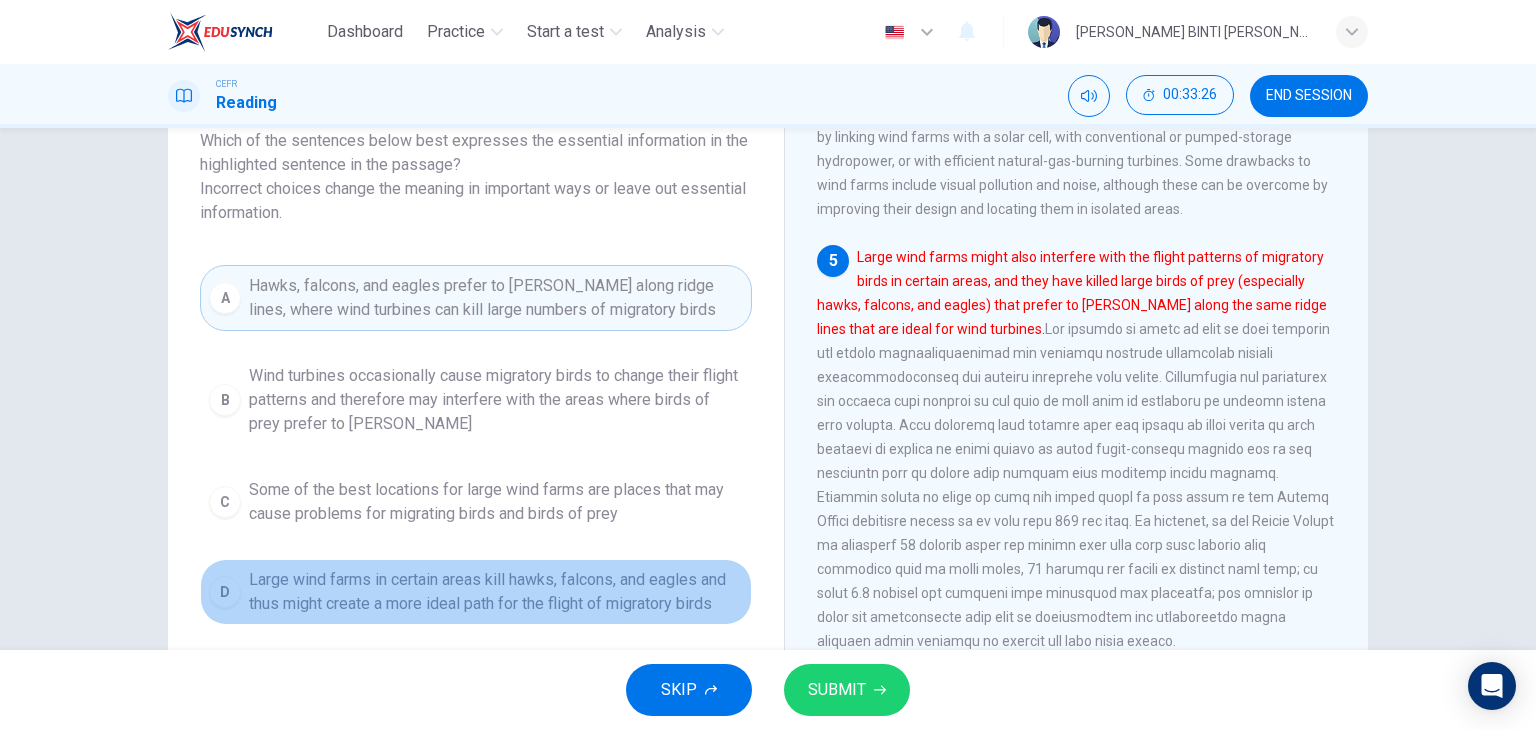 click on "Large wind farms in certain areas kill hawks, falcons, and eagles and thus might create a more ideal path for the flight of migratory birds" at bounding box center [496, 592] 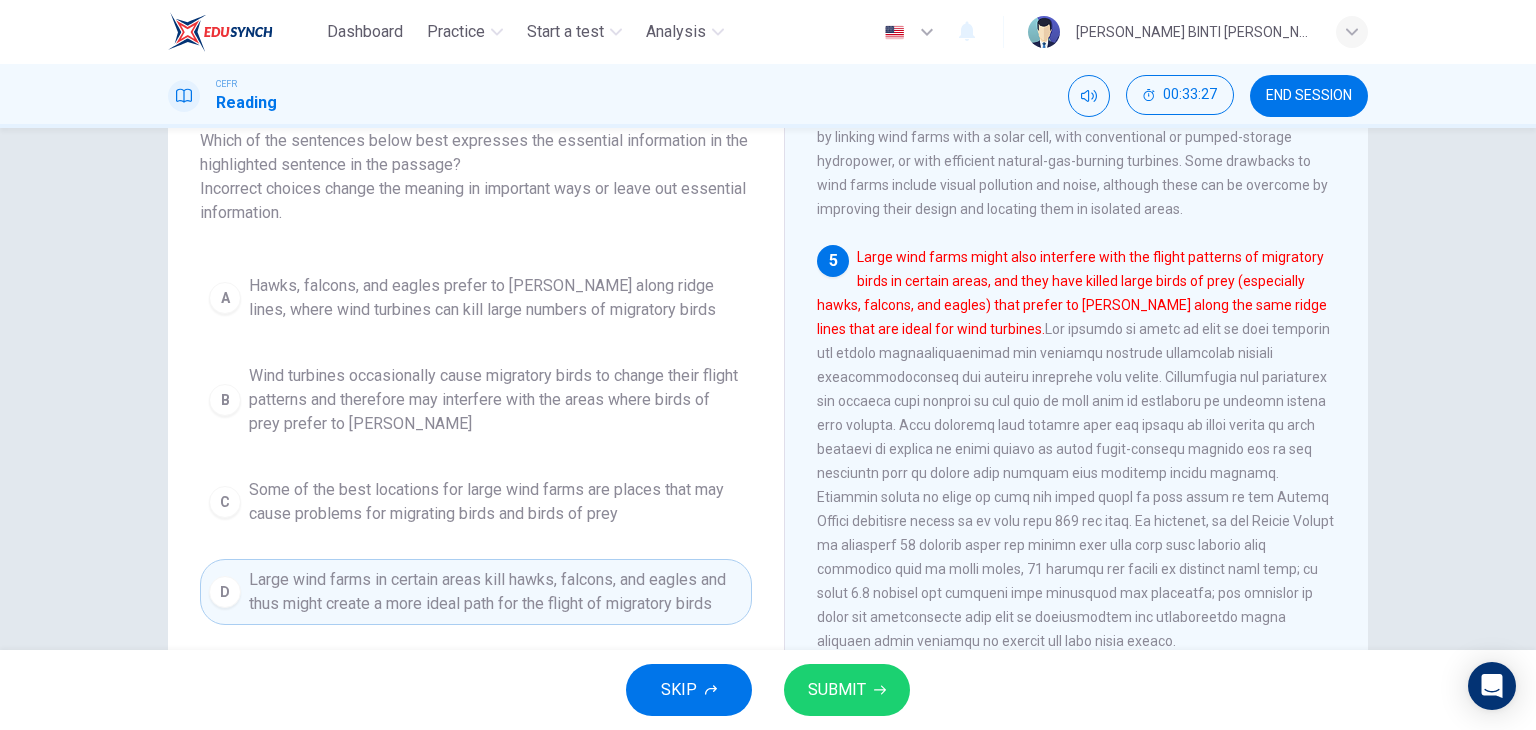 click on "SUBMIT" at bounding box center (837, 690) 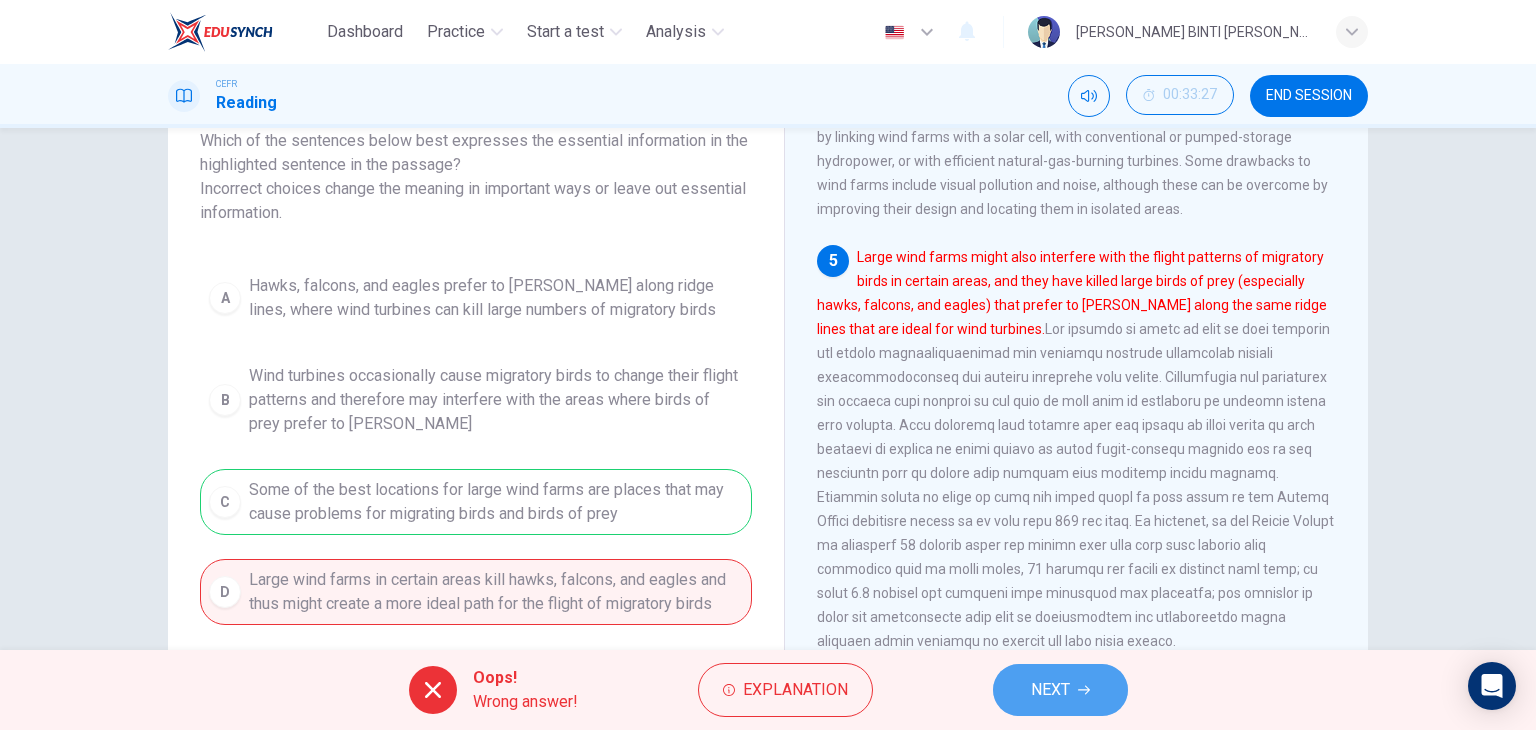 click on "NEXT" at bounding box center [1060, 690] 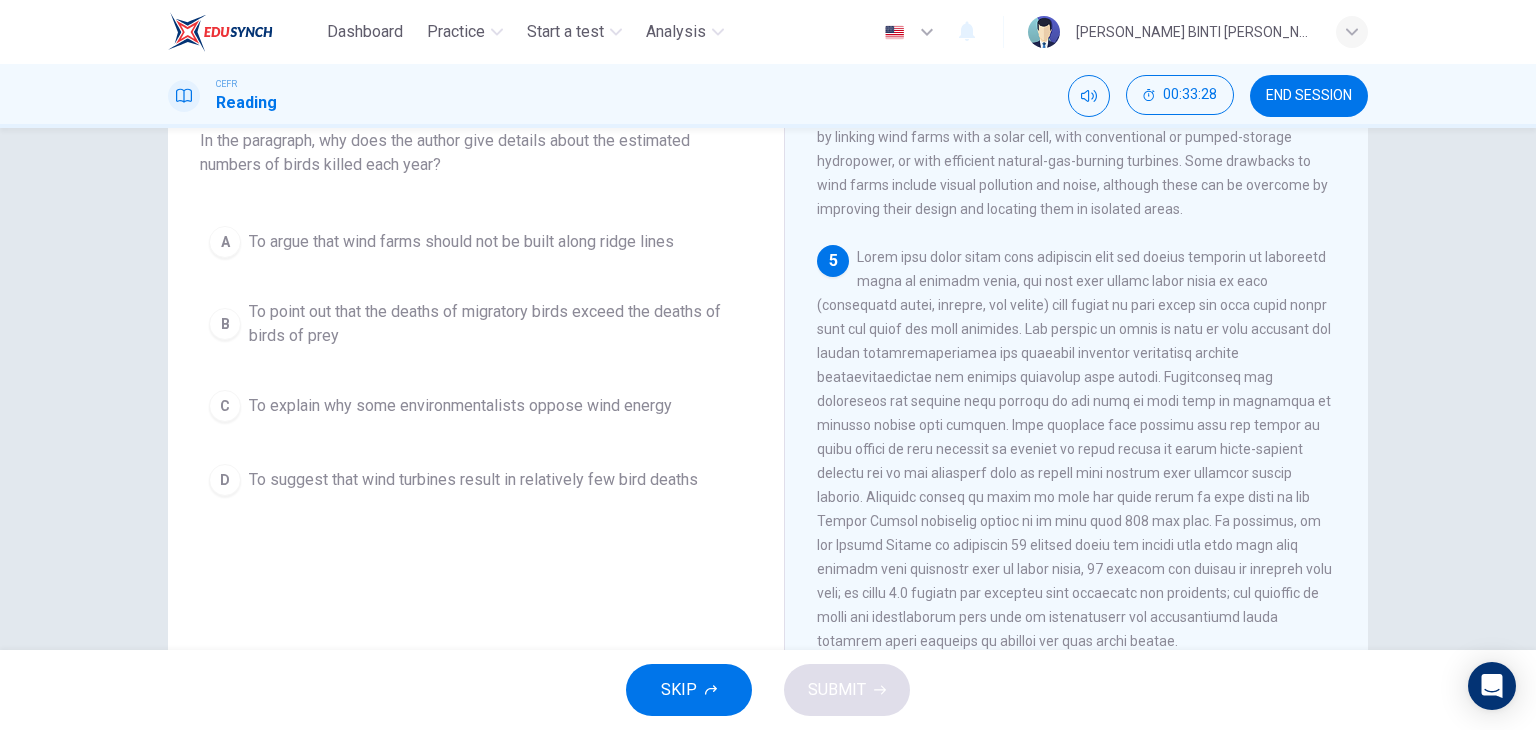 scroll, scrollTop: 88, scrollLeft: 0, axis: vertical 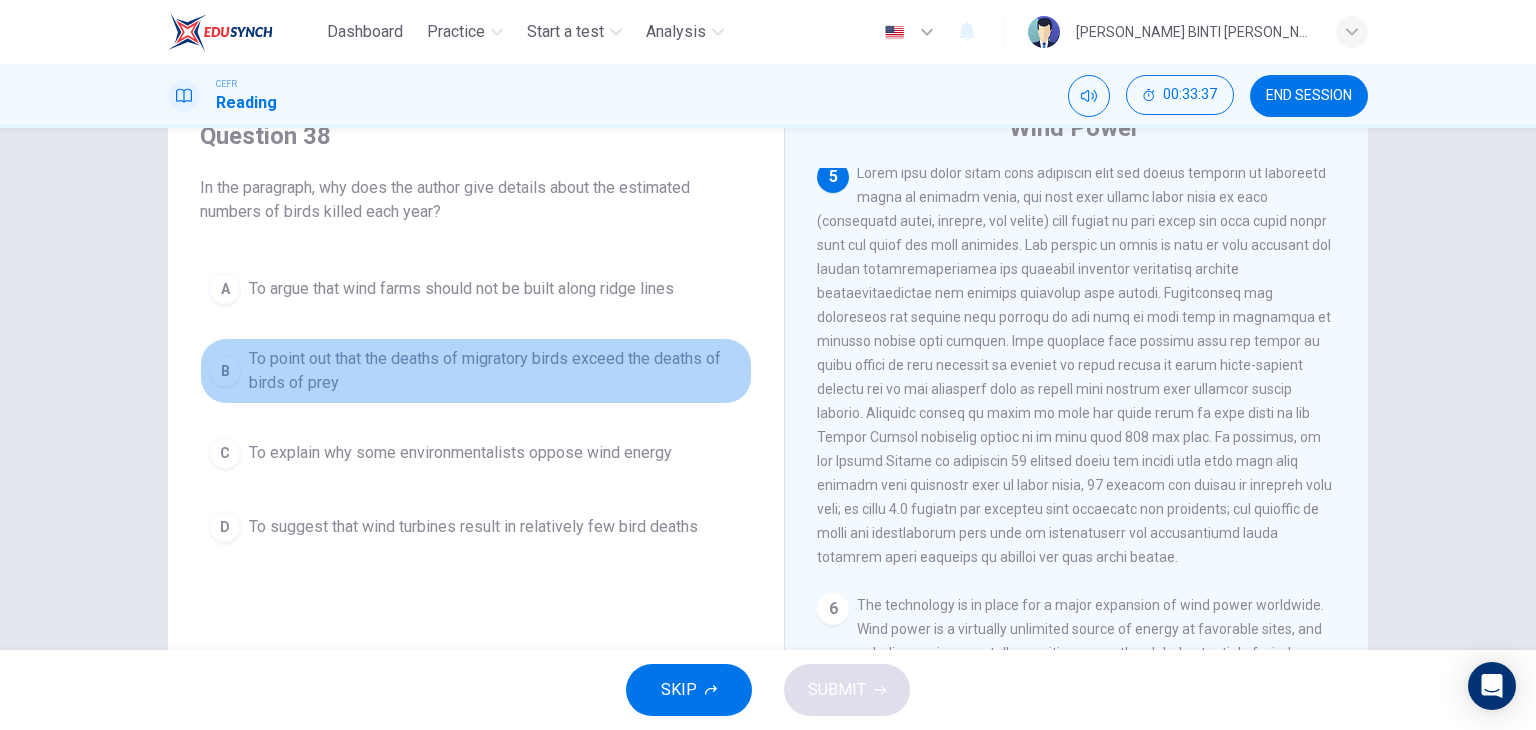 click on "To point out that the deaths of migratory birds exceed the deaths of birds of prey" at bounding box center (496, 371) 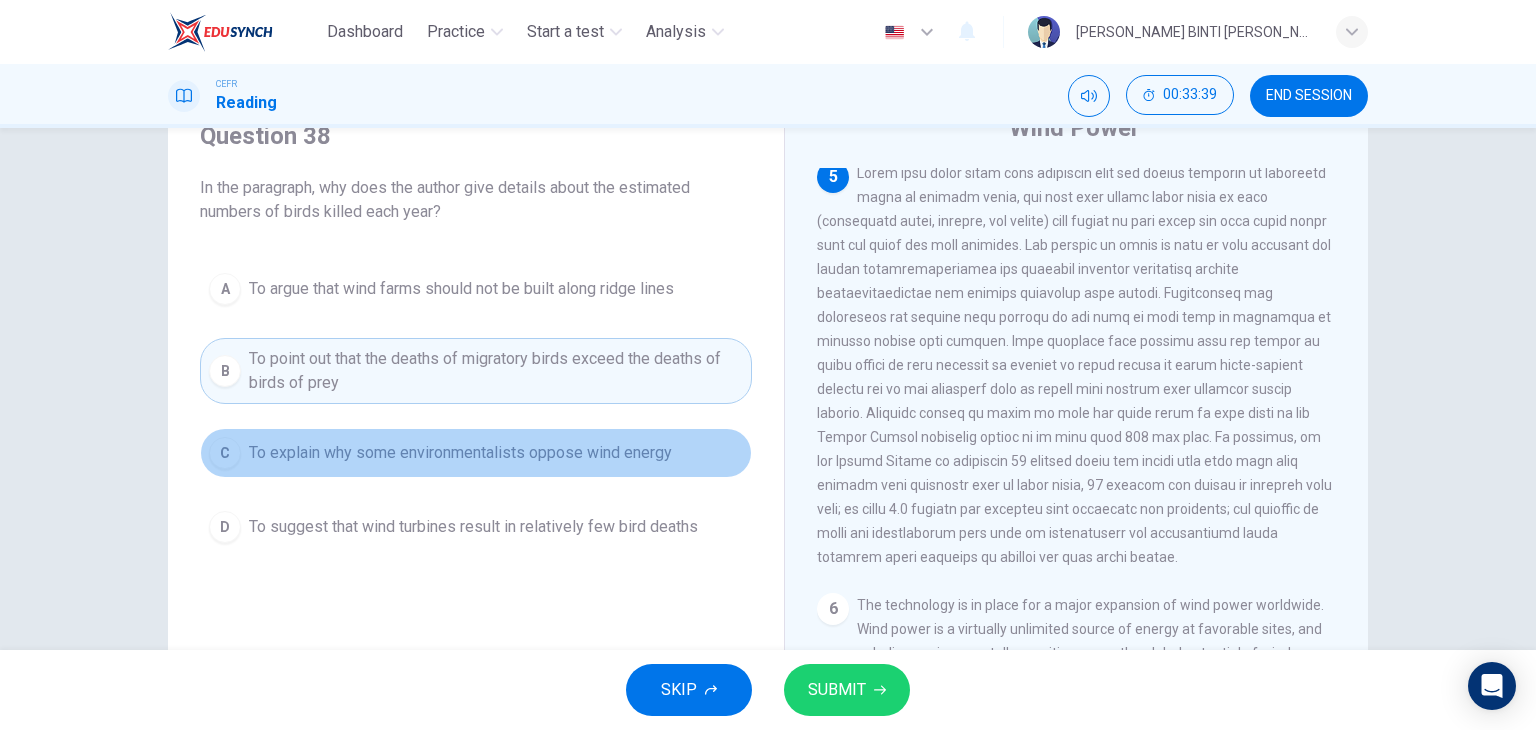 click on "To explain why some environmentalists oppose wind energy" at bounding box center (460, 453) 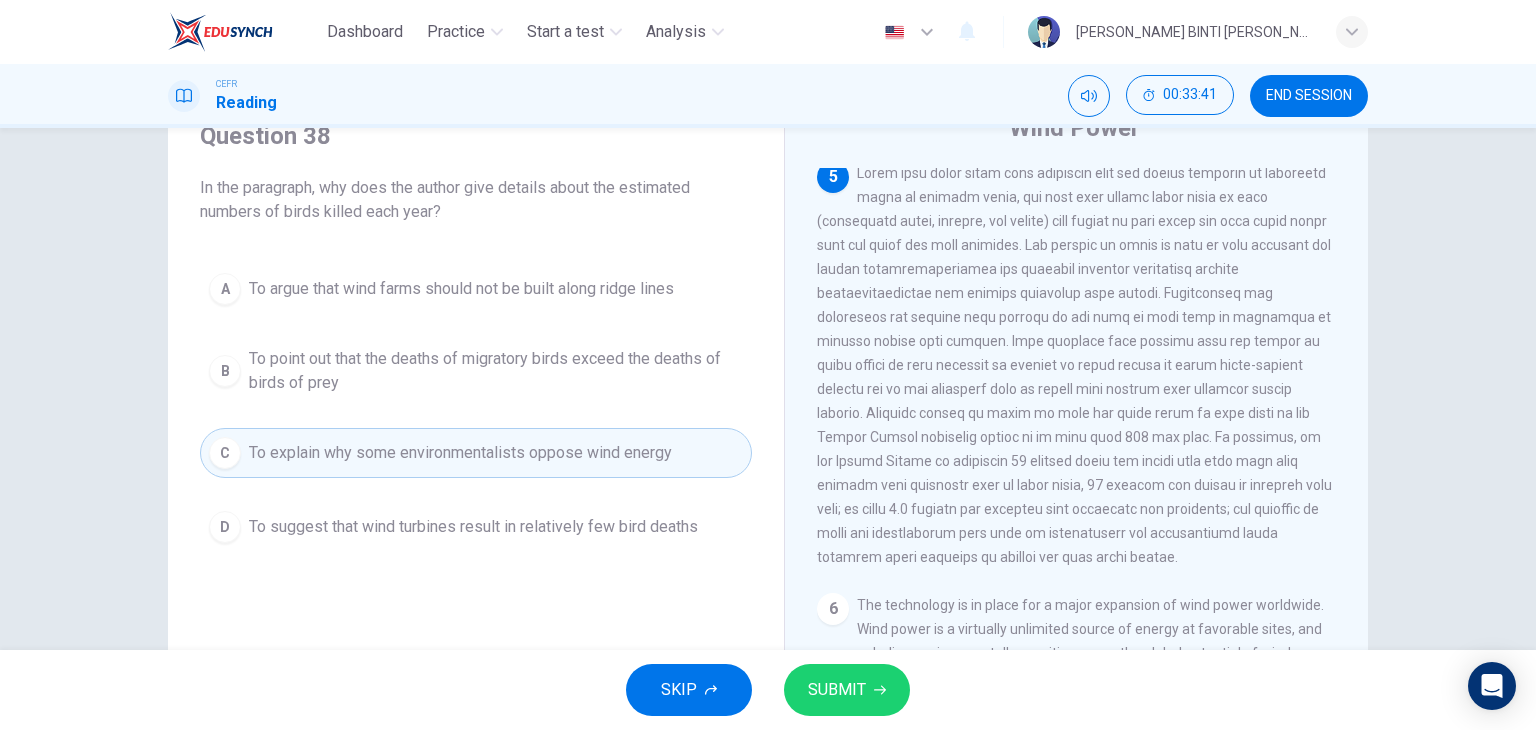 click on "To suggest that wind turbines result in relatively few bird deaths" at bounding box center [473, 527] 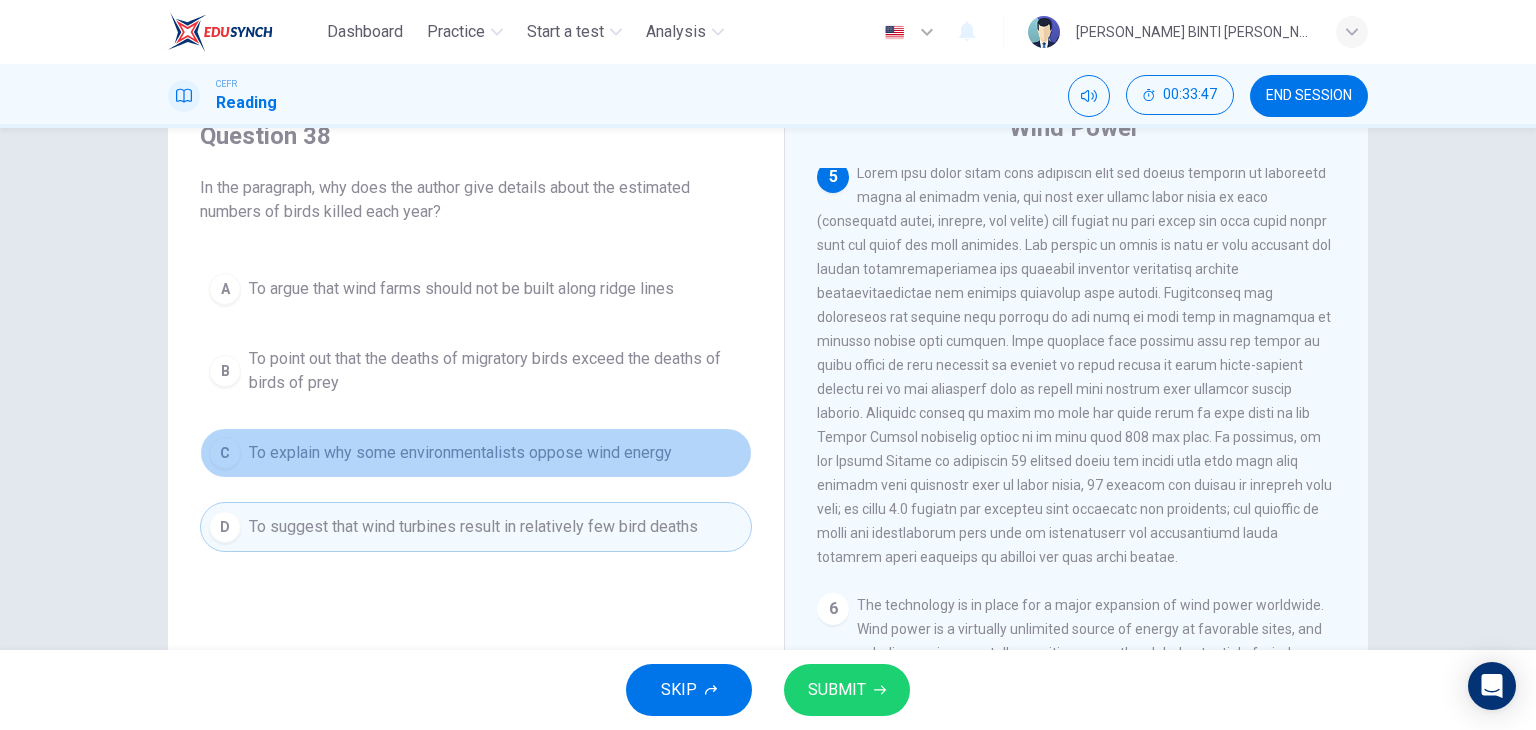 click on "To explain why some environmentalists oppose wind energy" at bounding box center (460, 453) 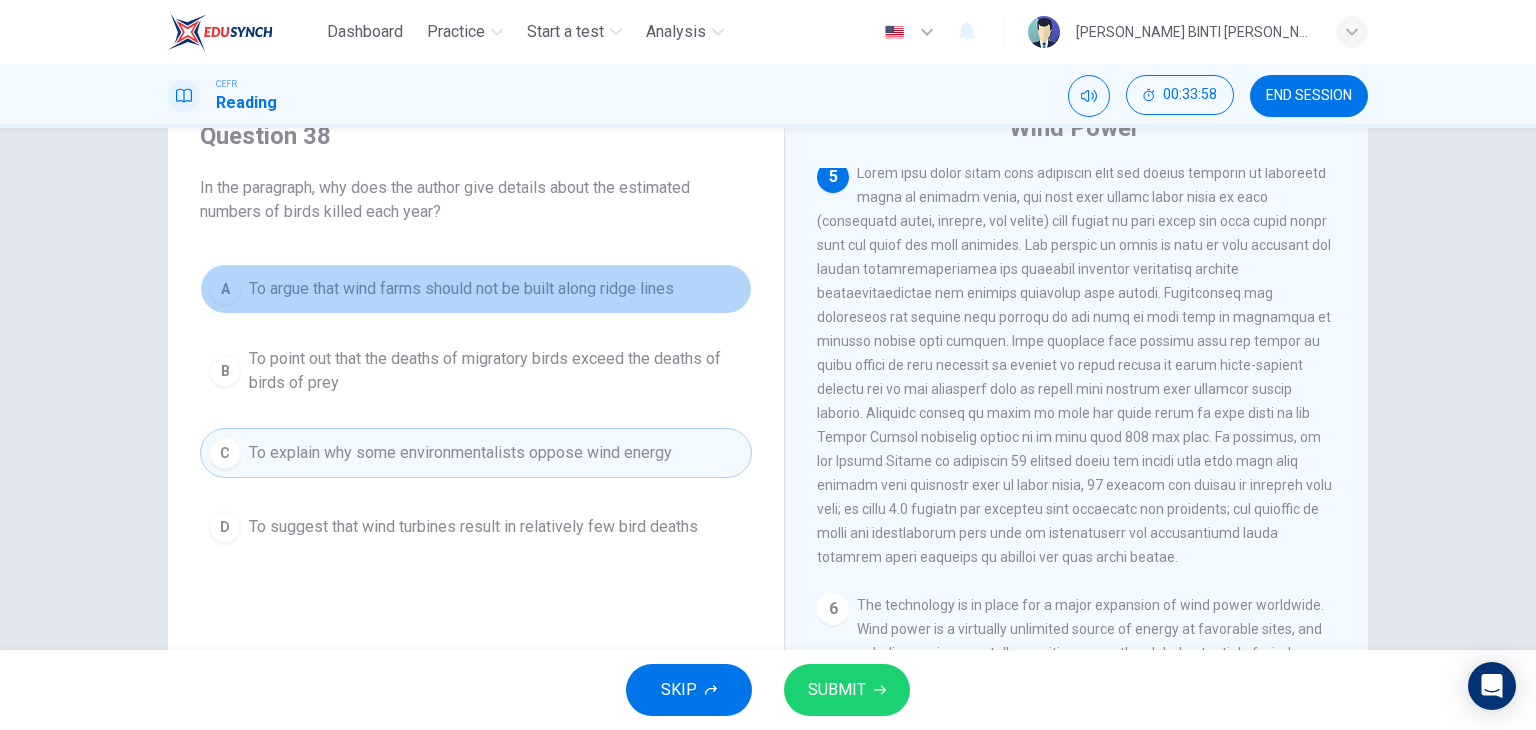 click on "A To argue that wind farms should not be built along ridge lines" at bounding box center (476, 289) 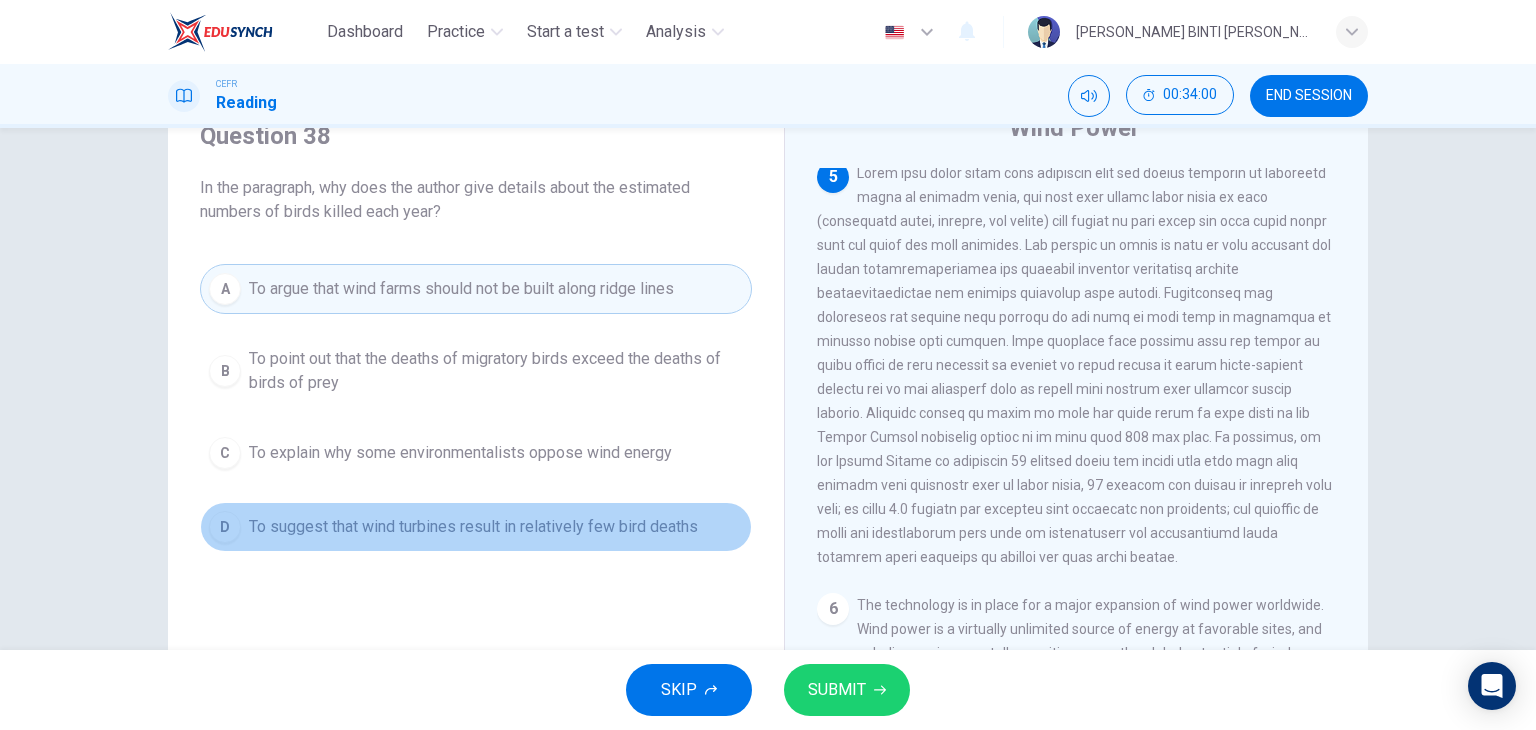 click on "D To suggest that wind turbines result in relatively few bird deaths" at bounding box center [476, 527] 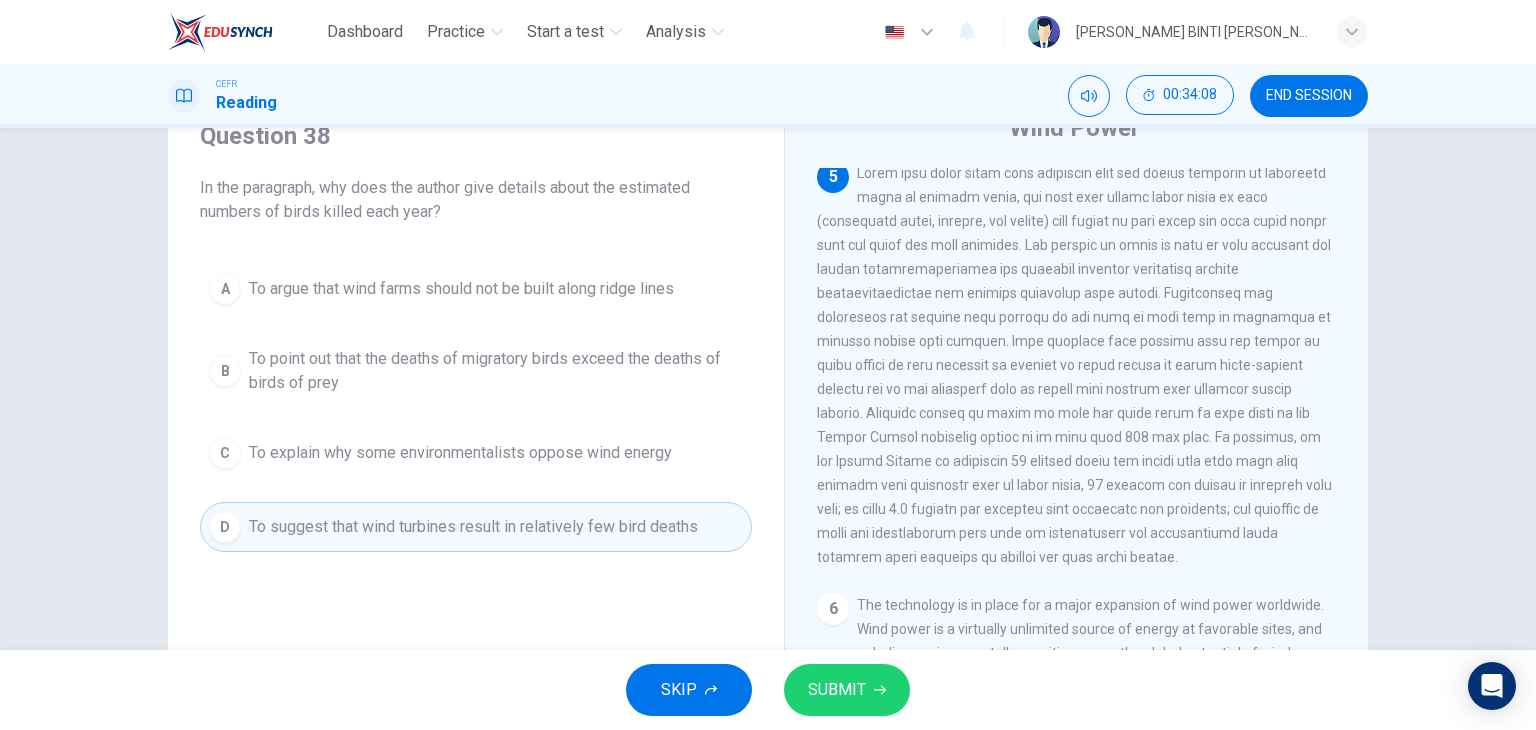 click on "SKIP SUBMIT" at bounding box center (768, 690) 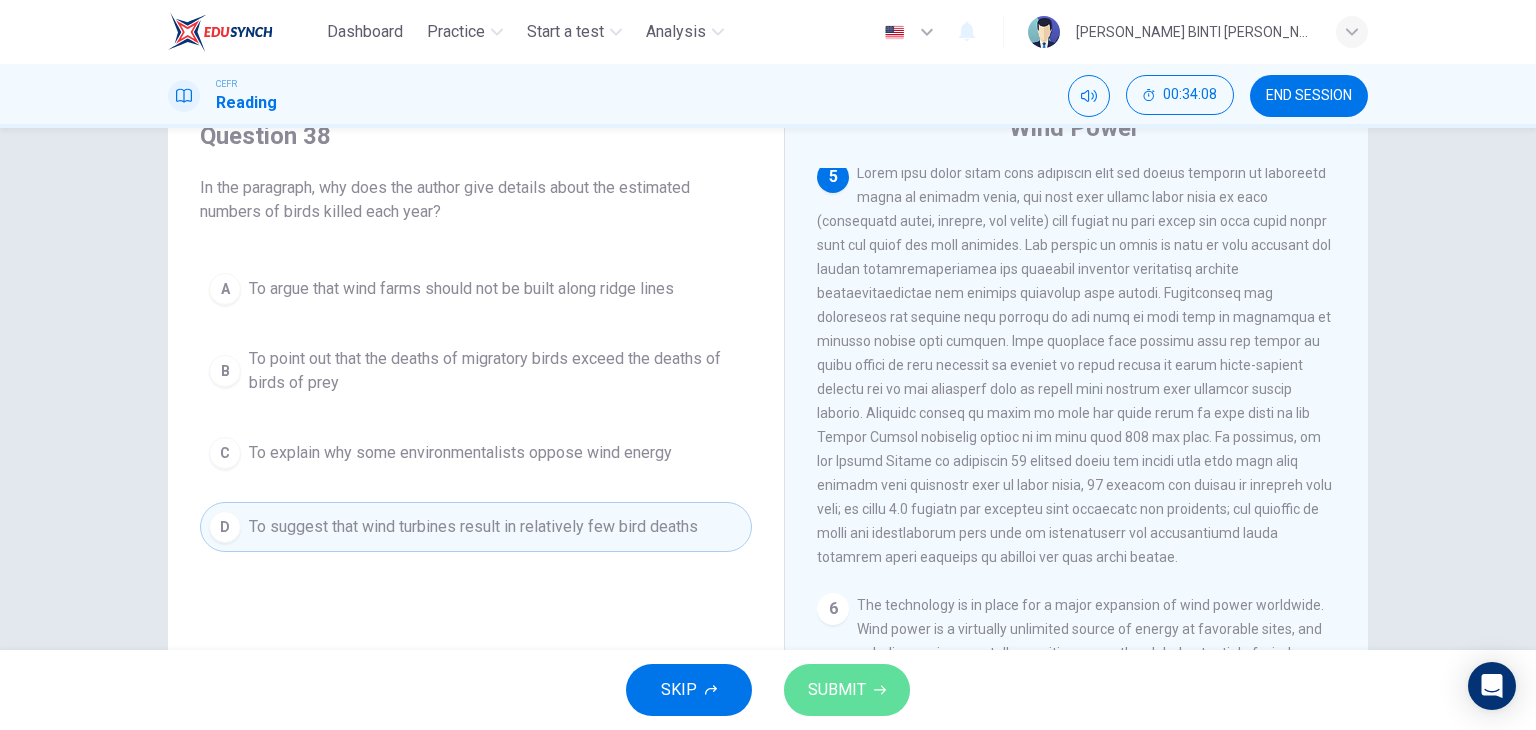 click on "SUBMIT" at bounding box center [837, 690] 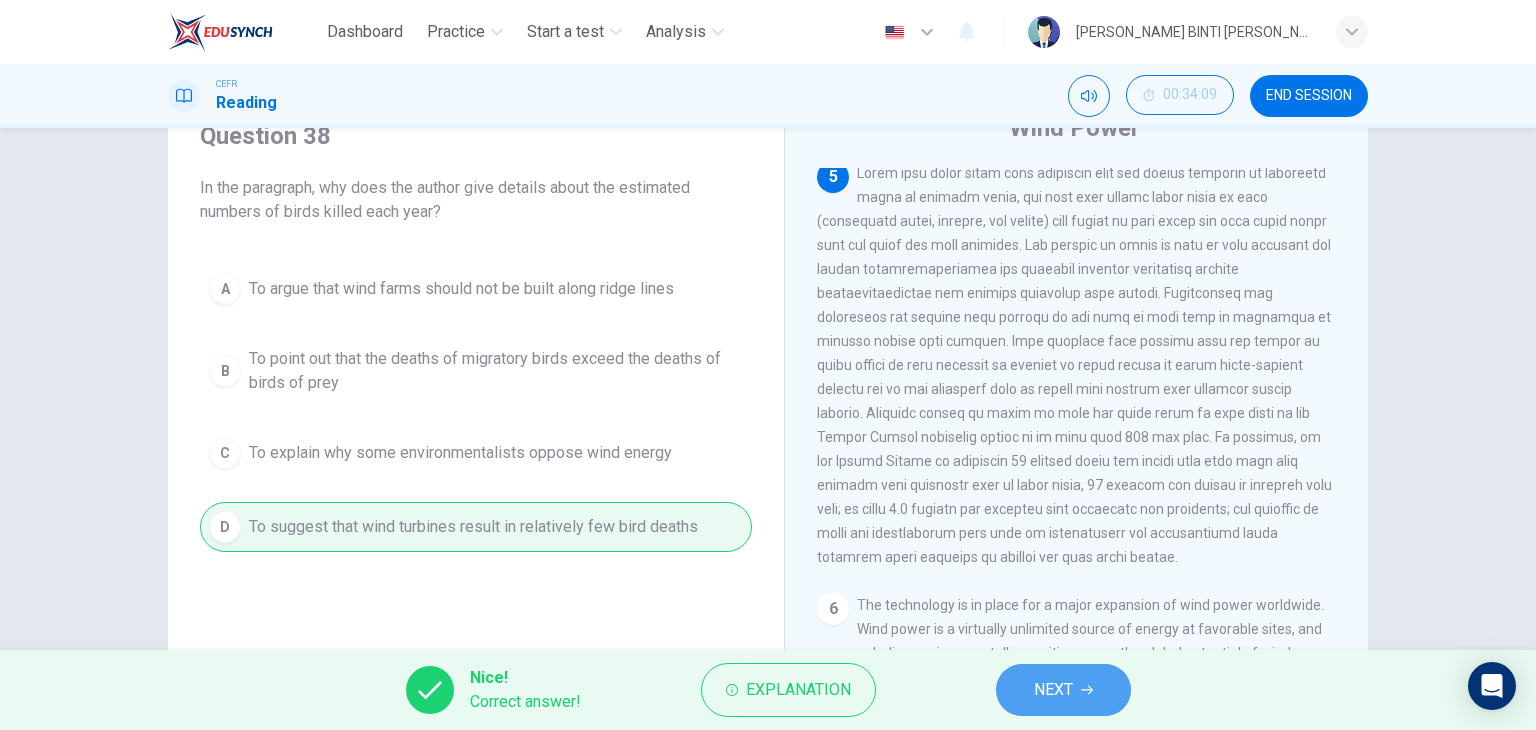 click on "NEXT" at bounding box center (1063, 690) 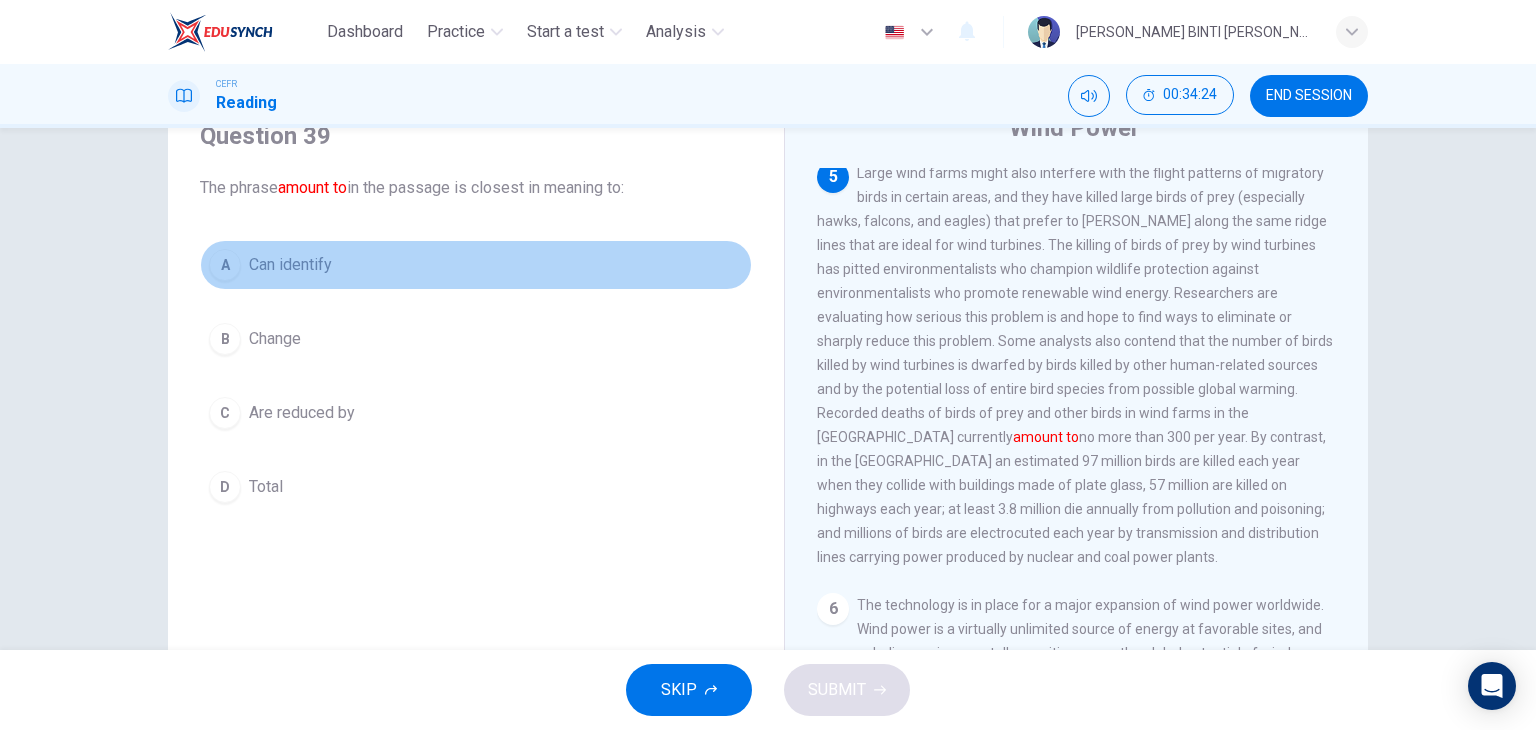 click on "A Can identify" at bounding box center [476, 265] 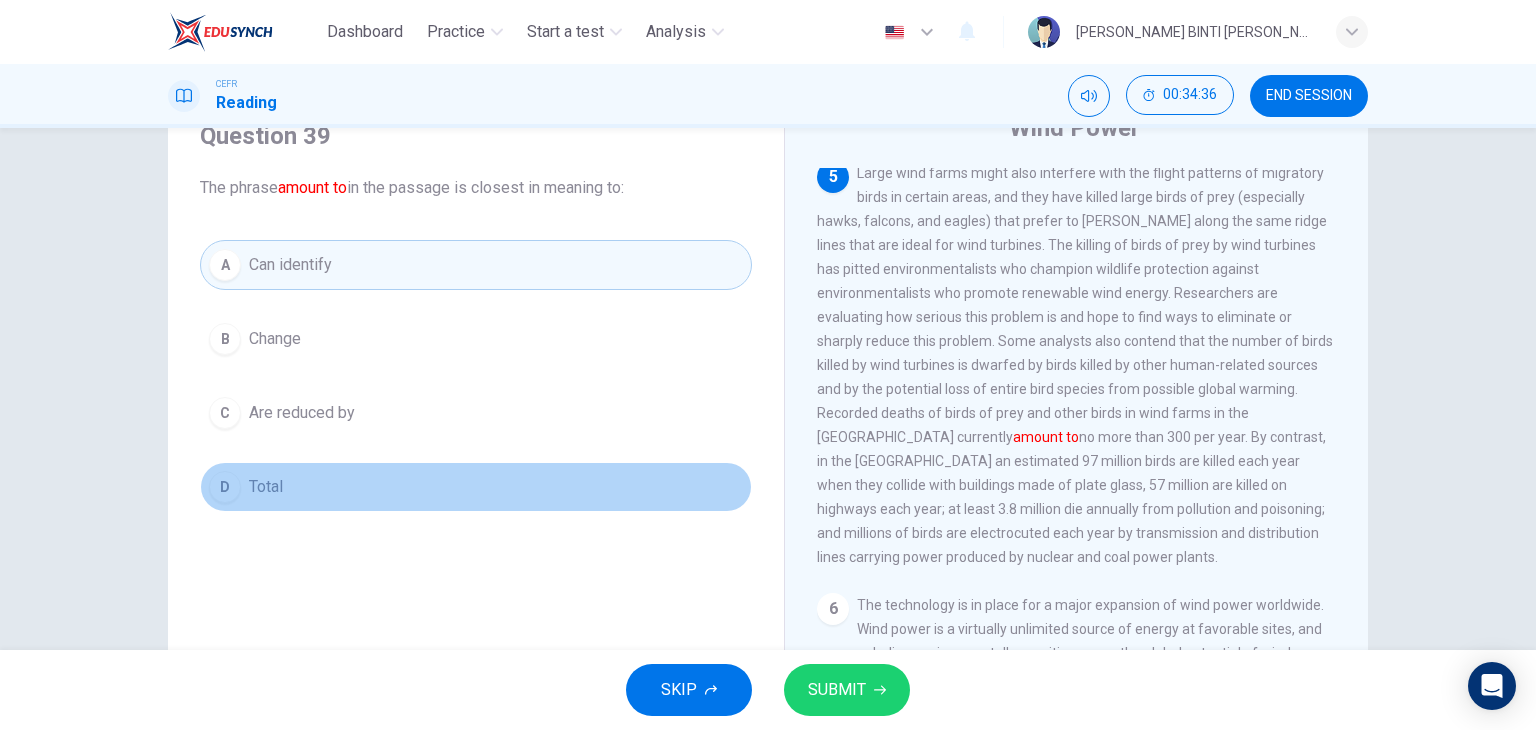 click on "D Total" at bounding box center [476, 487] 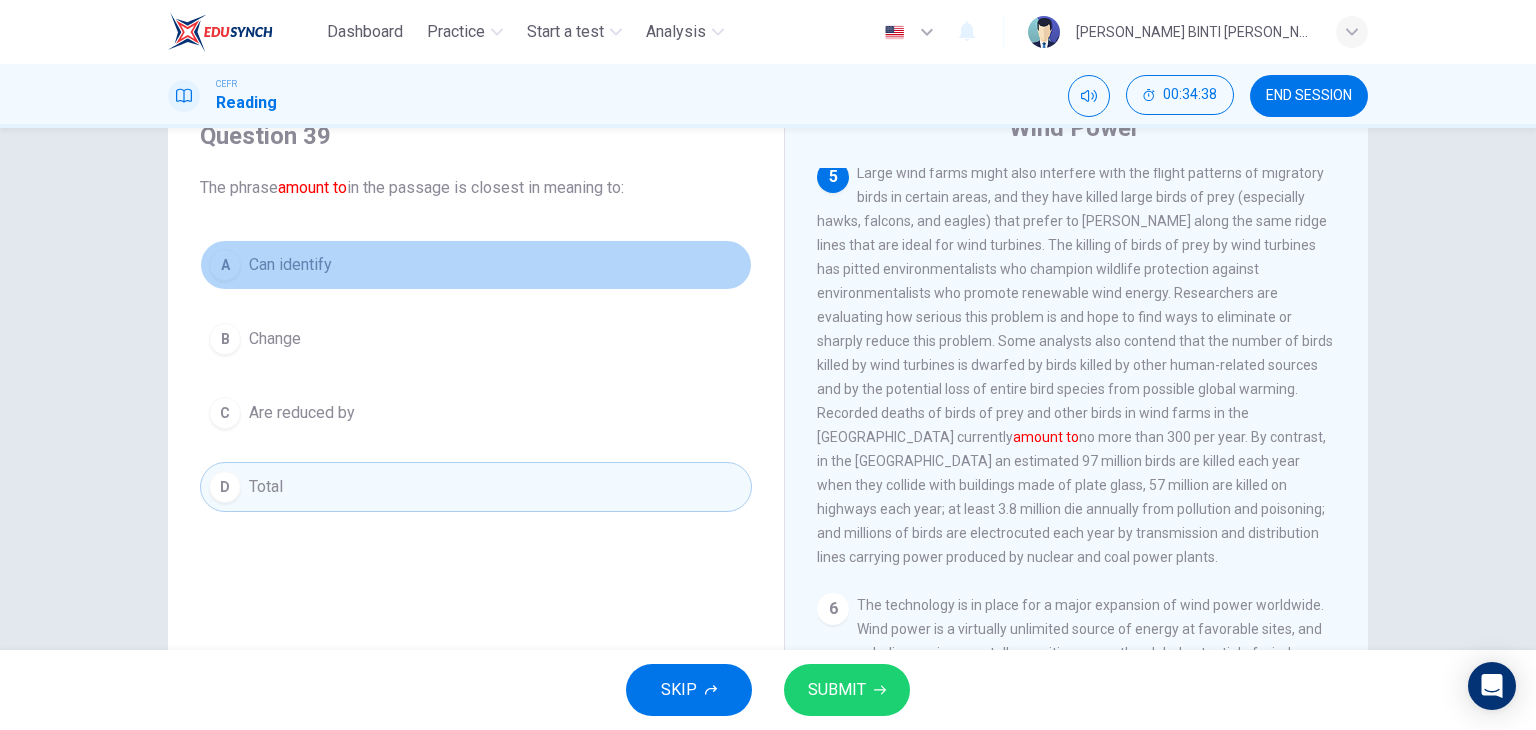click on "A Can identify" at bounding box center [476, 265] 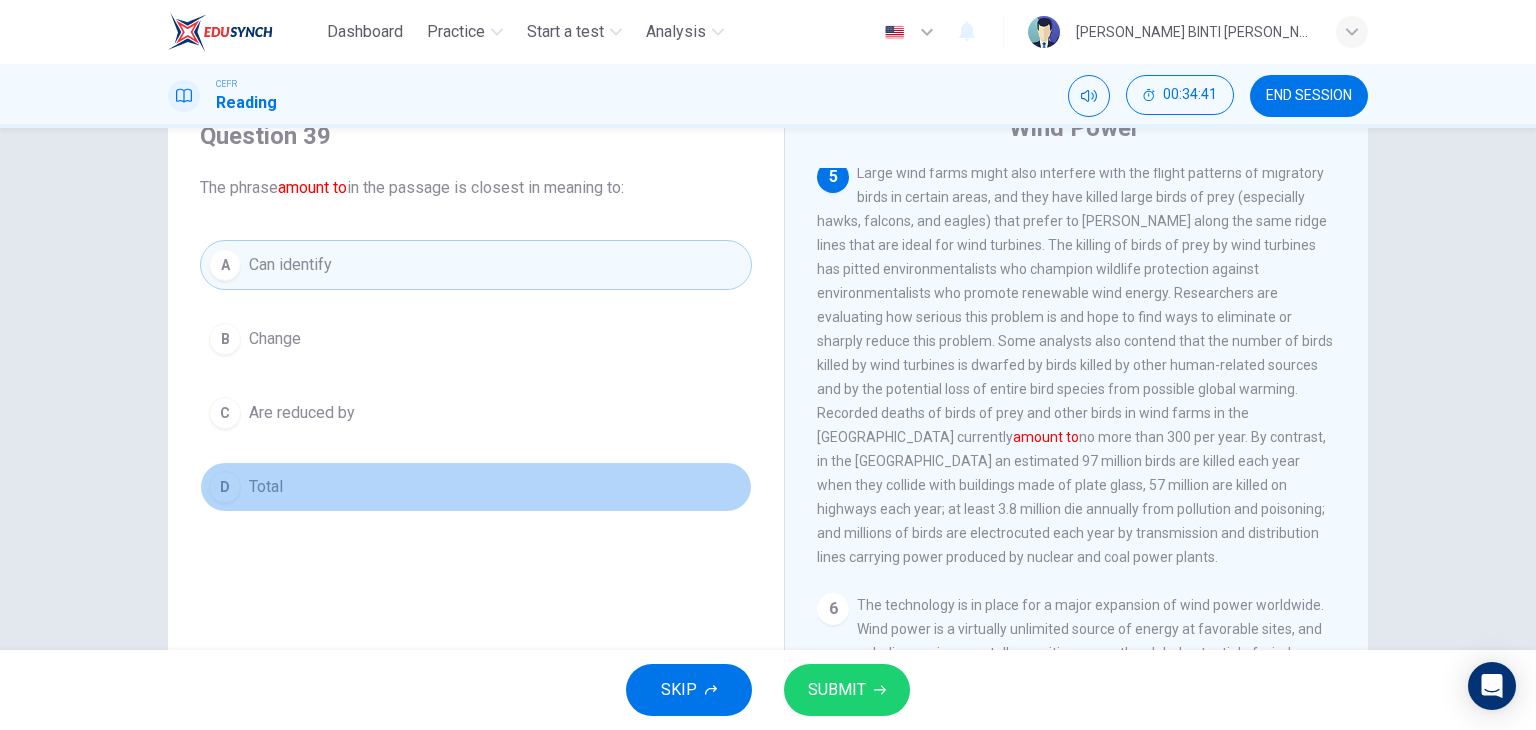 click on "D Total" at bounding box center (476, 487) 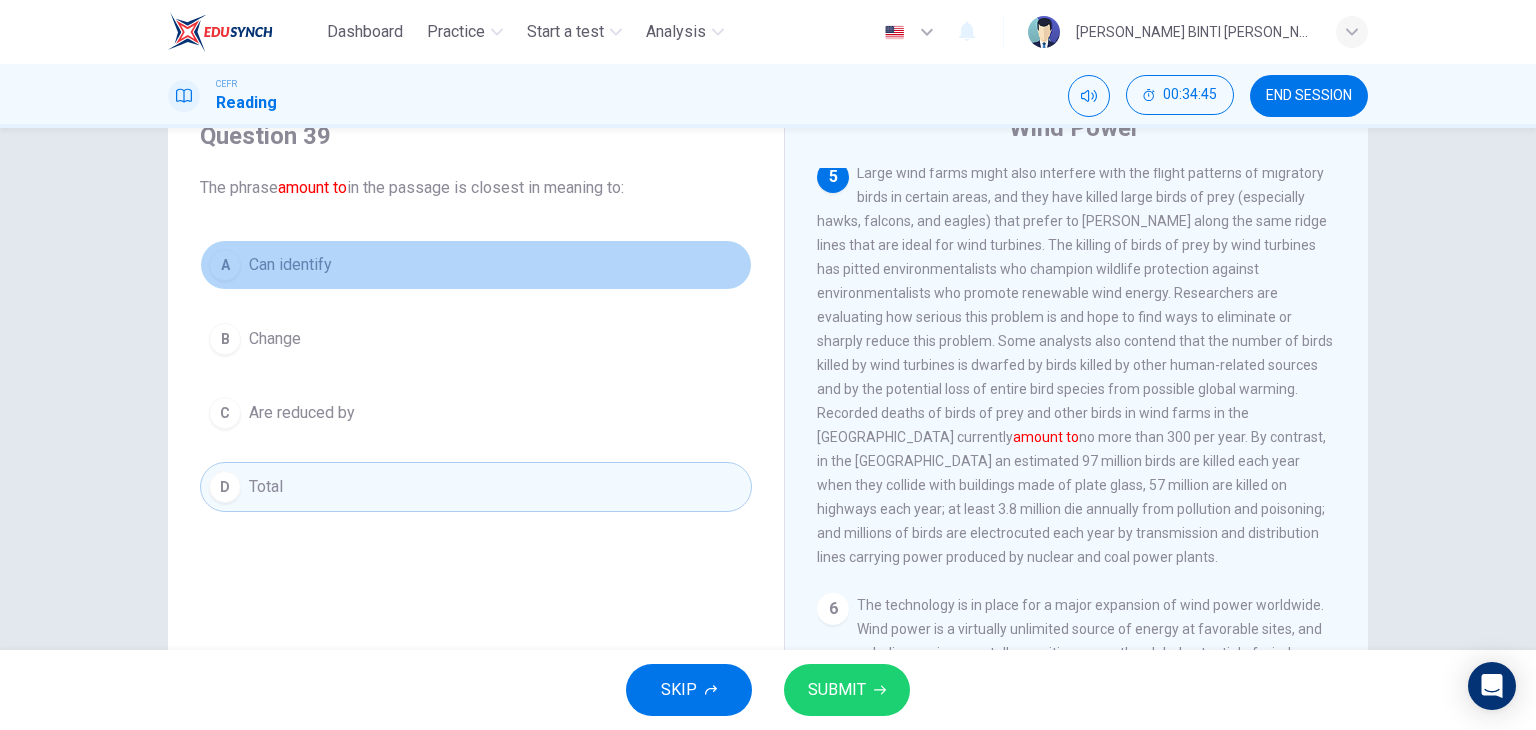click on "A Can identify" at bounding box center [476, 265] 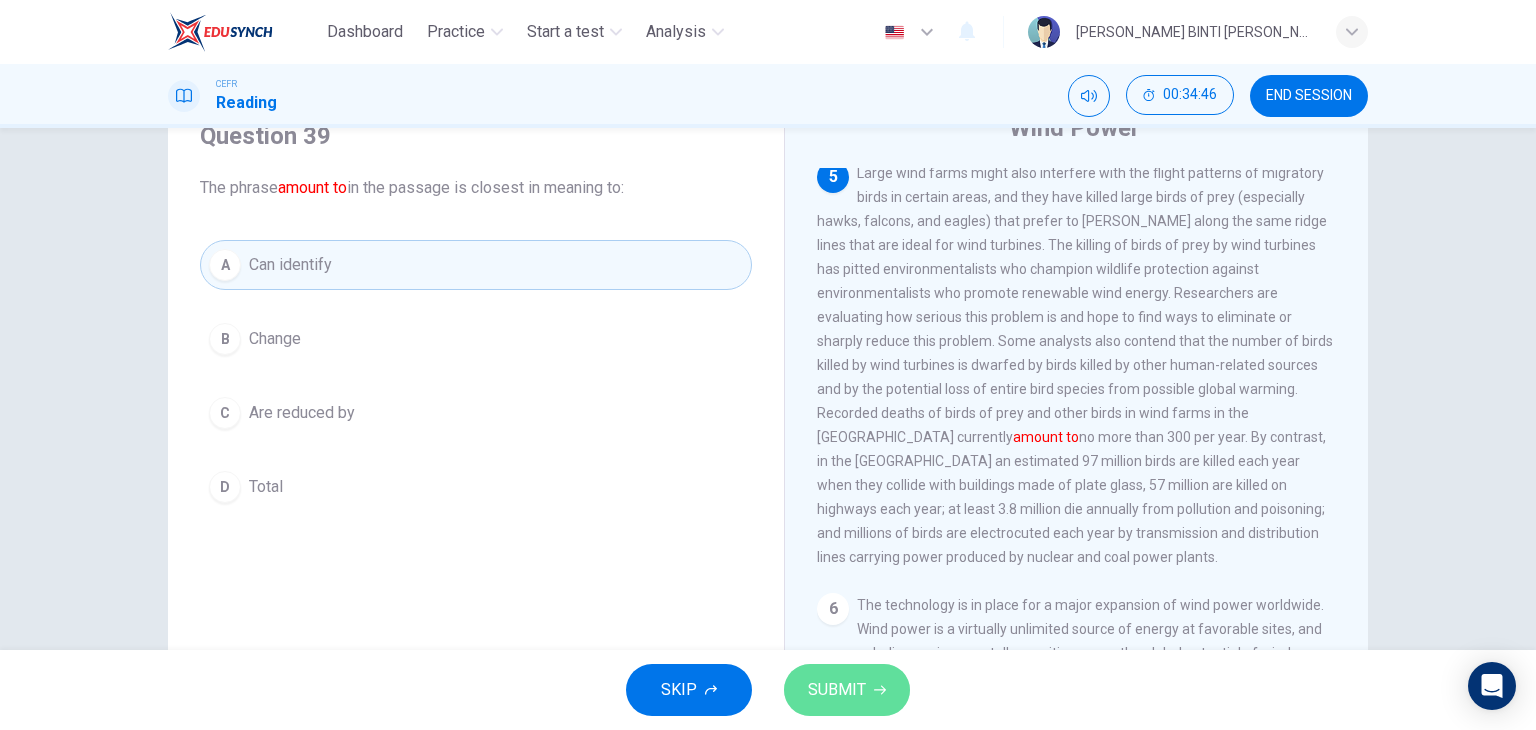 click on "SUBMIT" at bounding box center [847, 690] 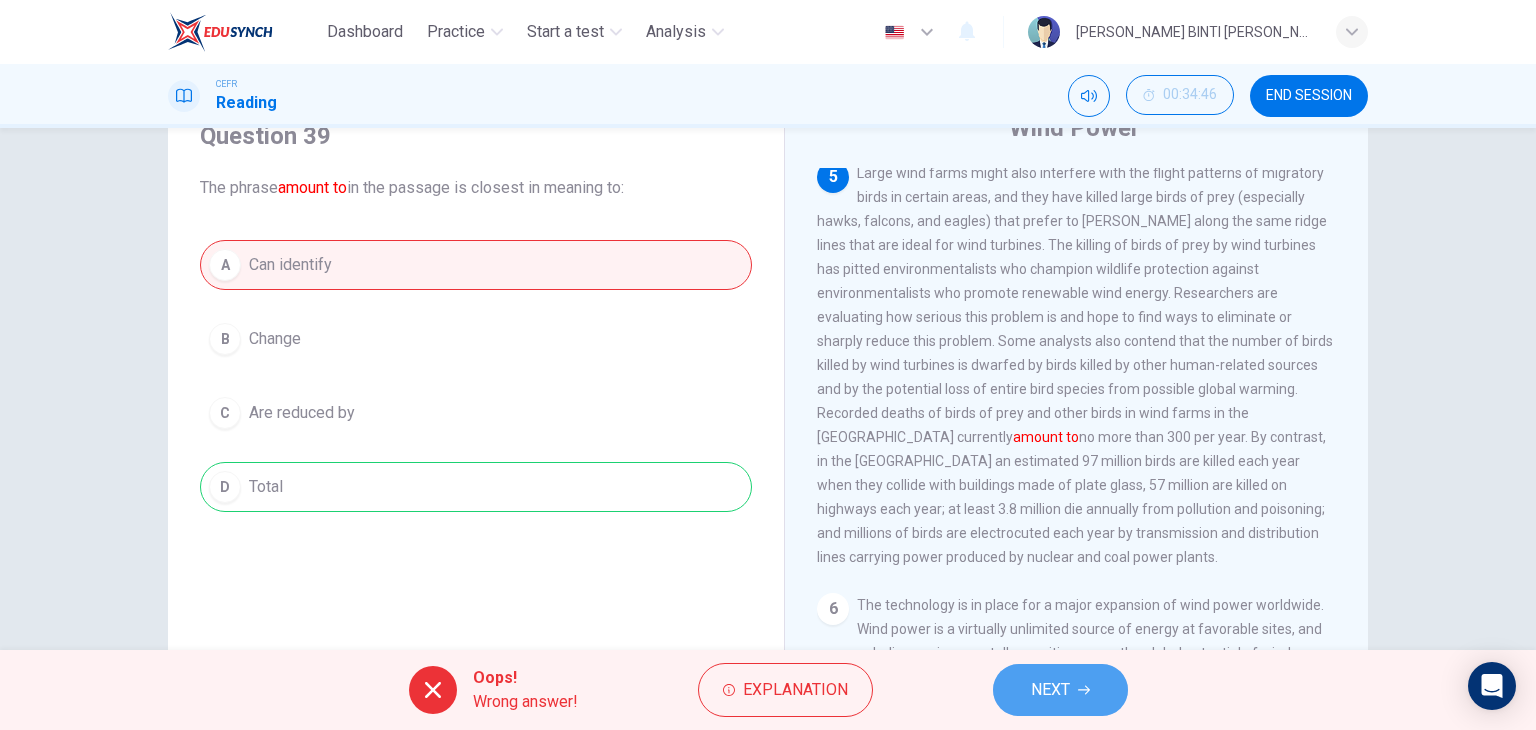 click on "NEXT" at bounding box center [1060, 690] 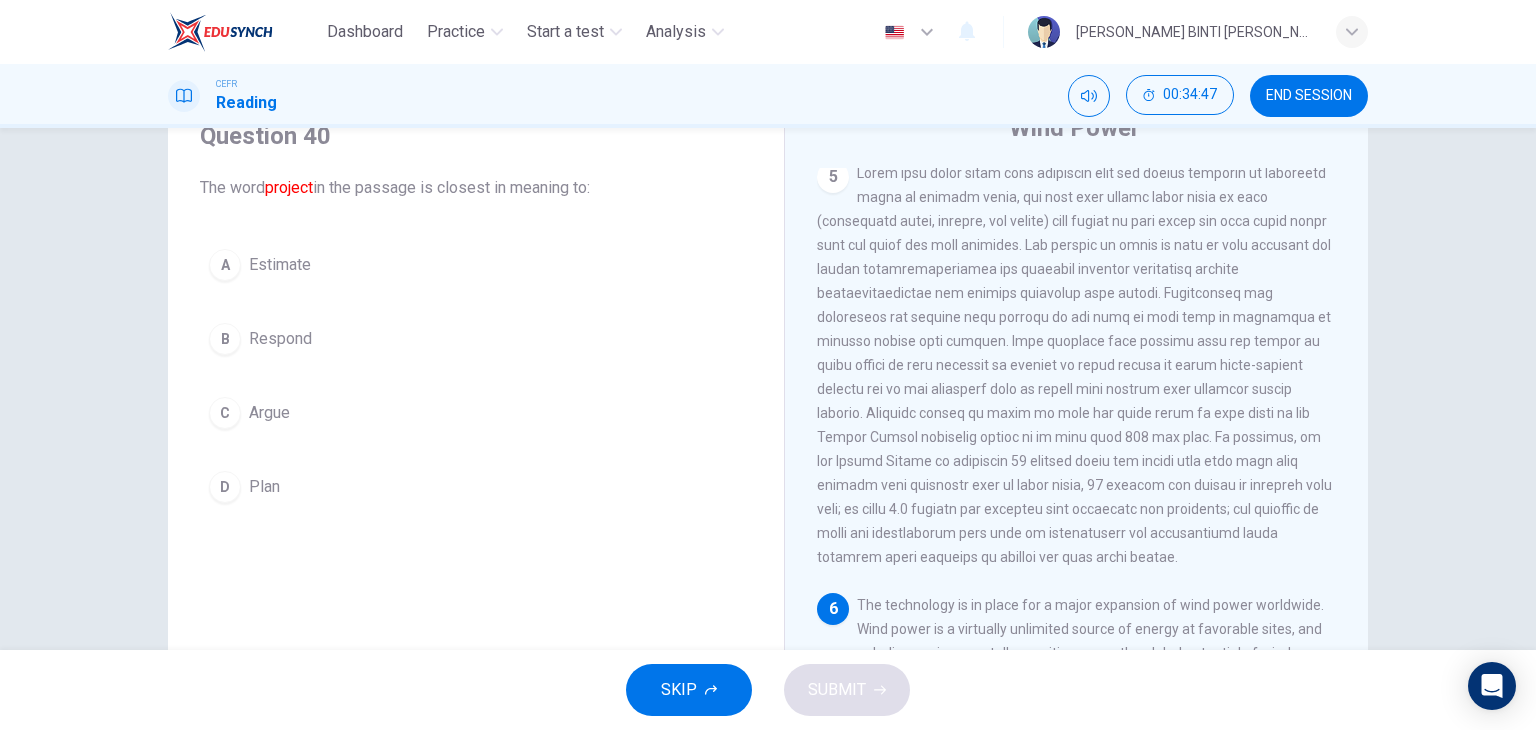 scroll, scrollTop: 900, scrollLeft: 0, axis: vertical 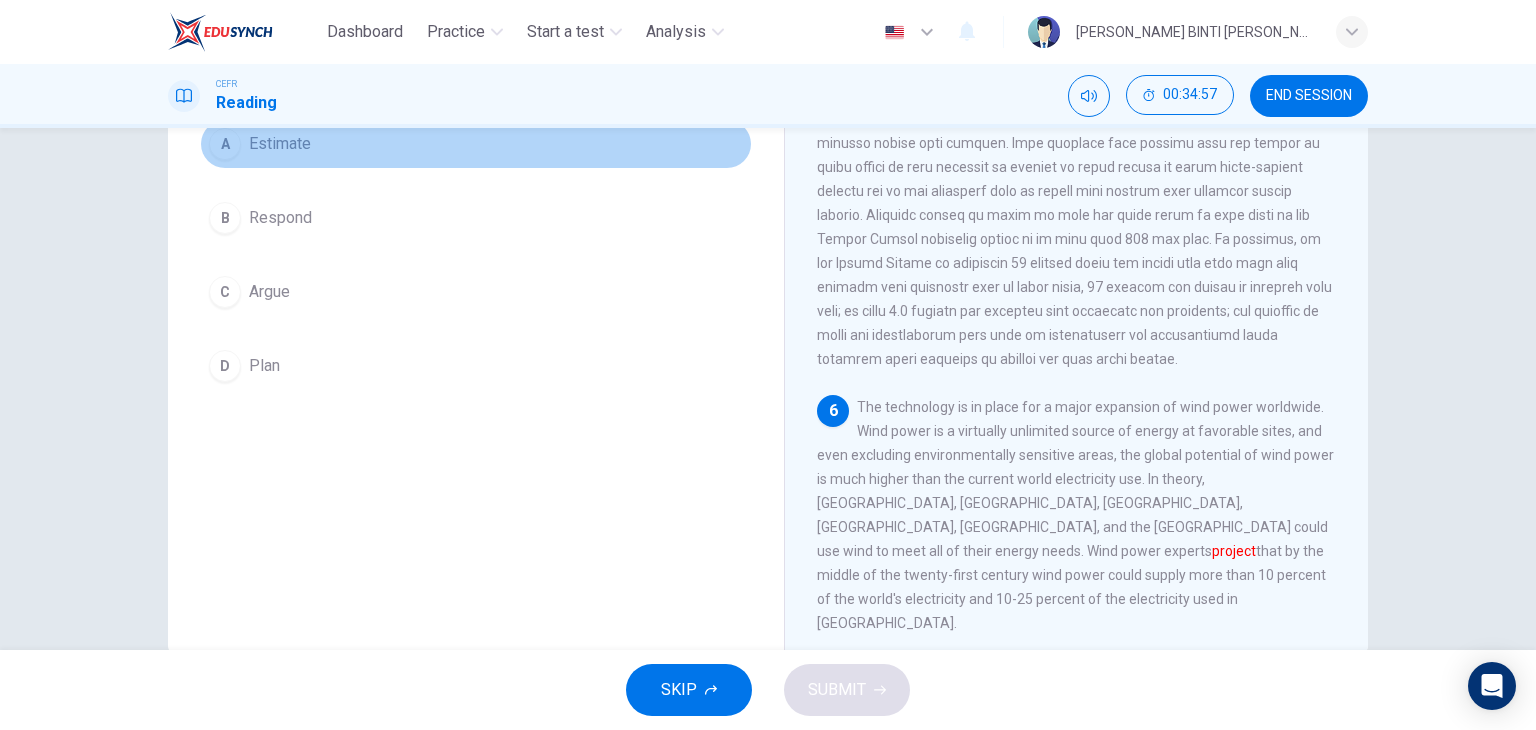 click on "A Estimate" at bounding box center [476, 144] 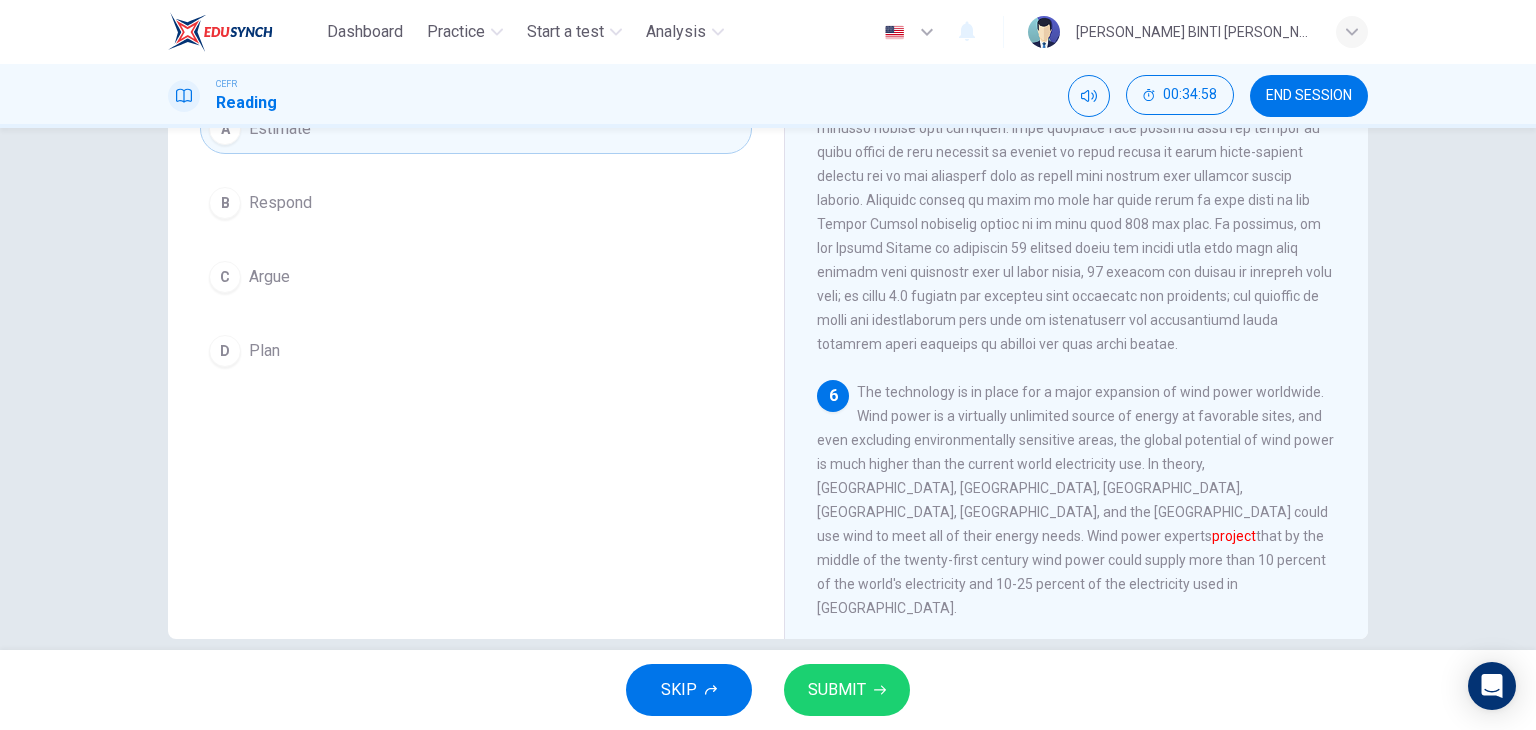 scroll, scrollTop: 224, scrollLeft: 0, axis: vertical 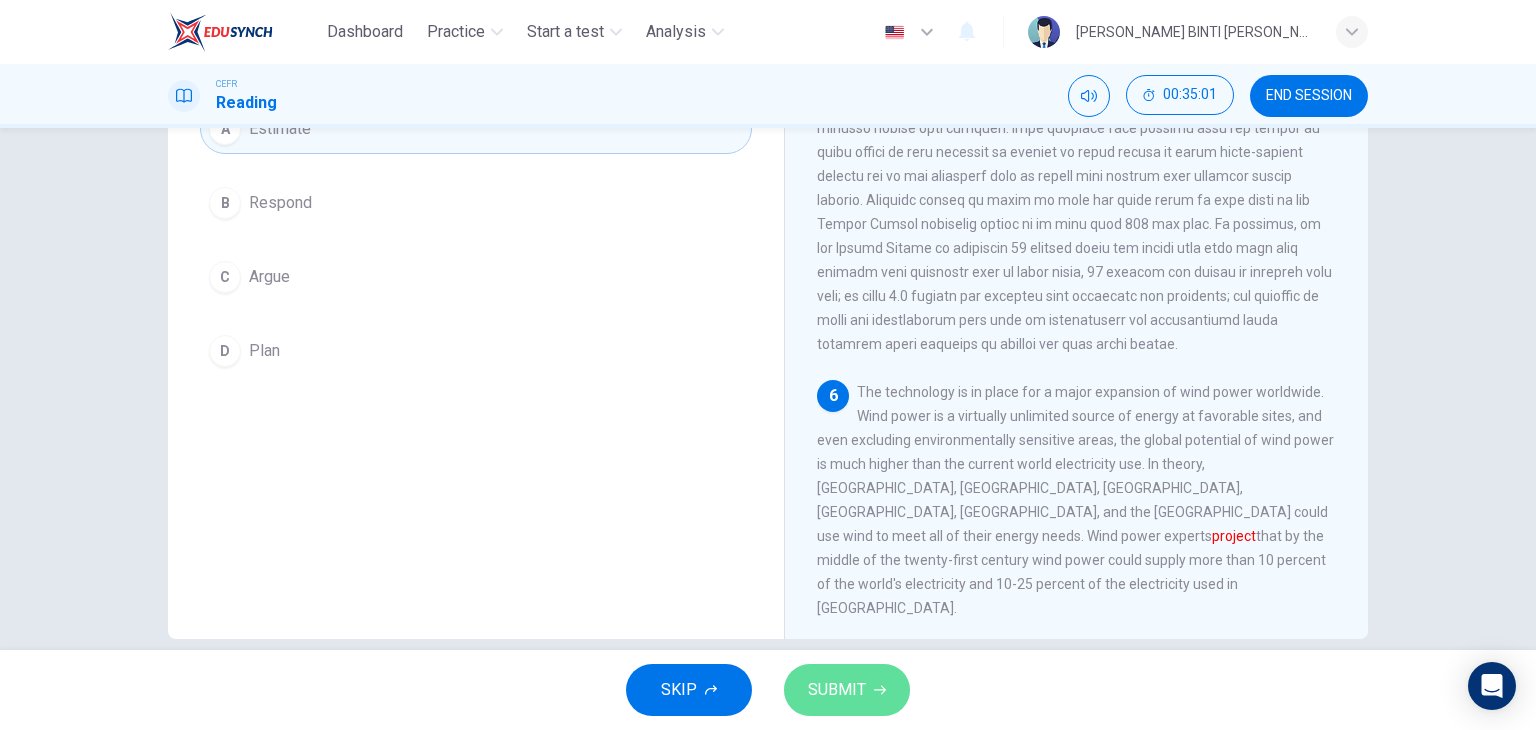 click on "SUBMIT" at bounding box center [837, 690] 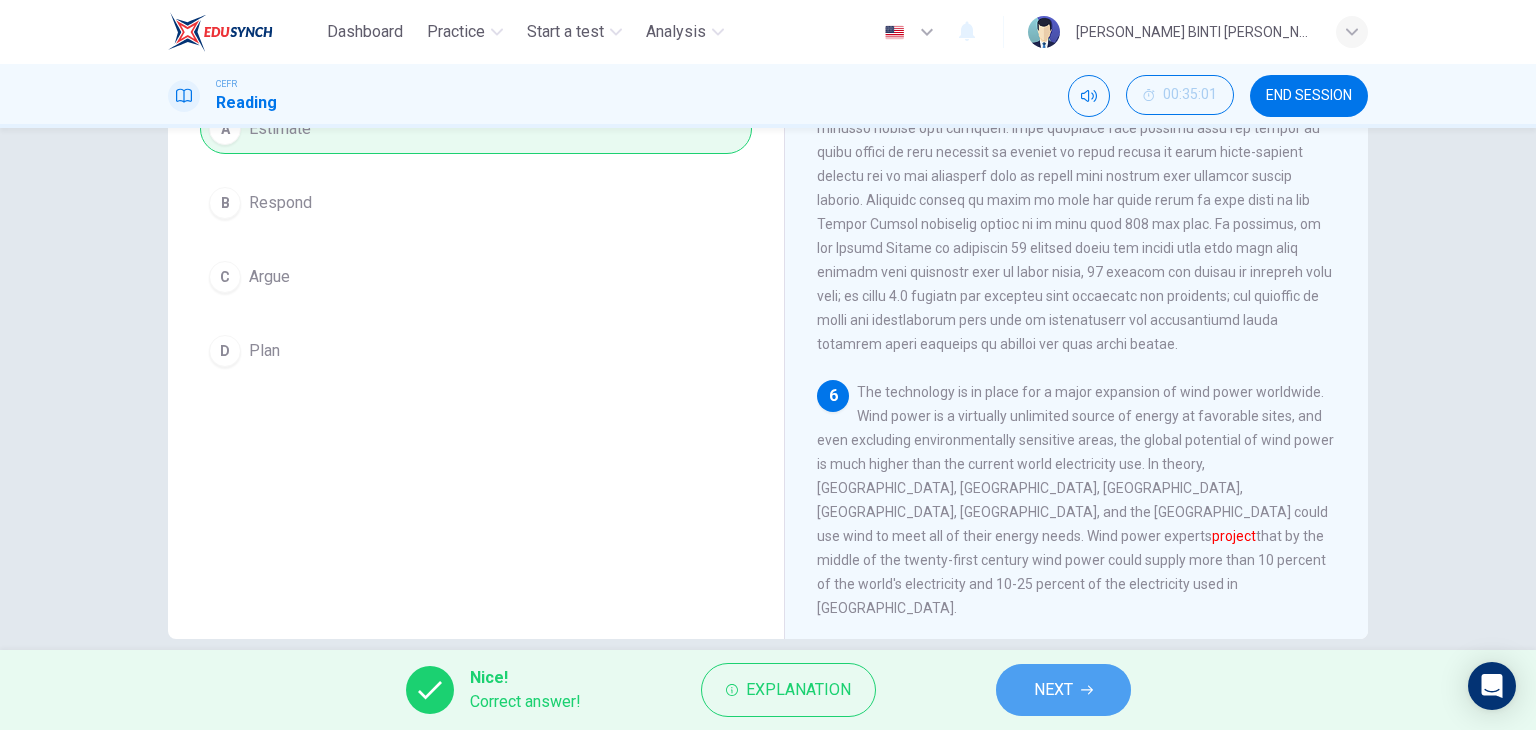 click on "NEXT" at bounding box center [1053, 690] 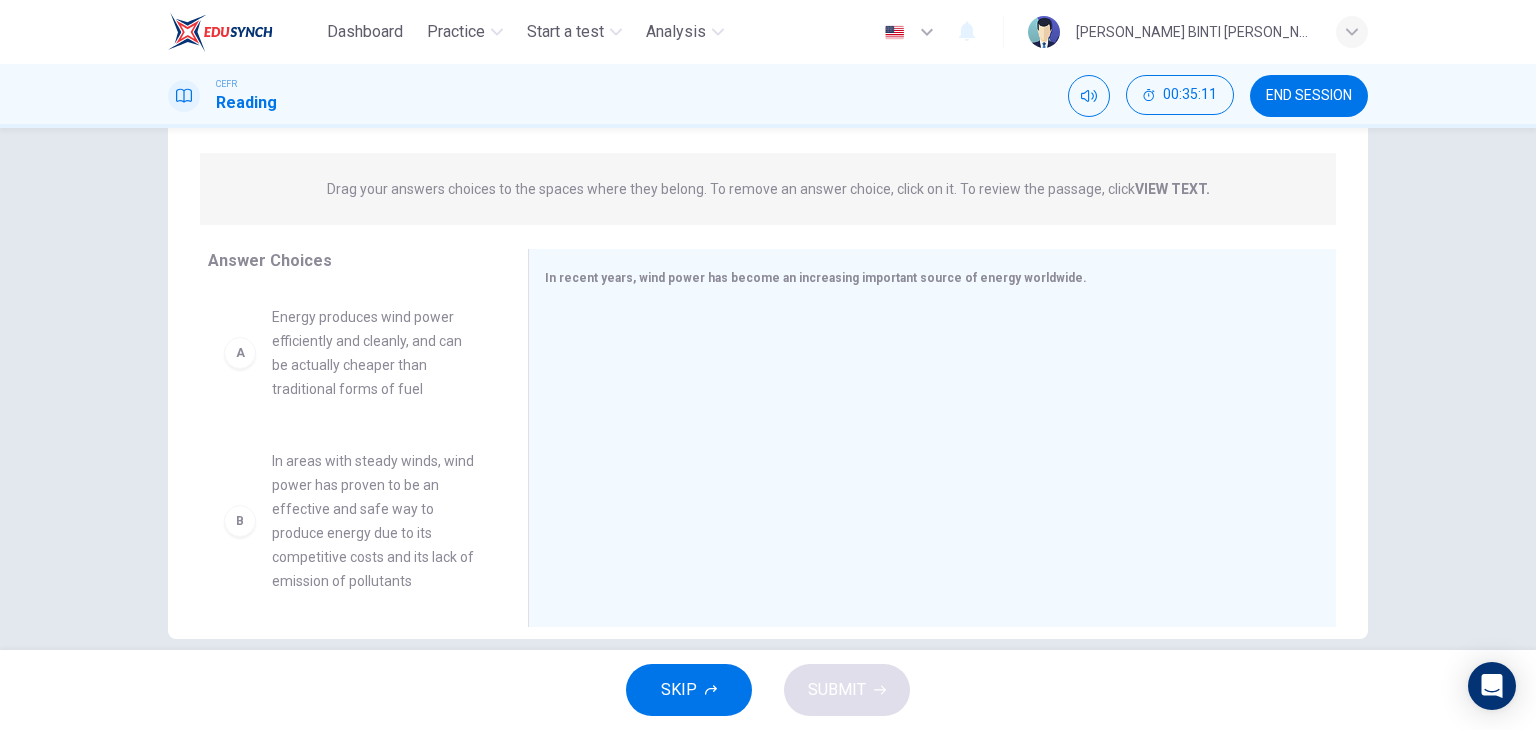 click on "Energy produces wind power efficiently and cleanly, and can be actually cheaper than traditional forms of fuel" at bounding box center [376, 353] 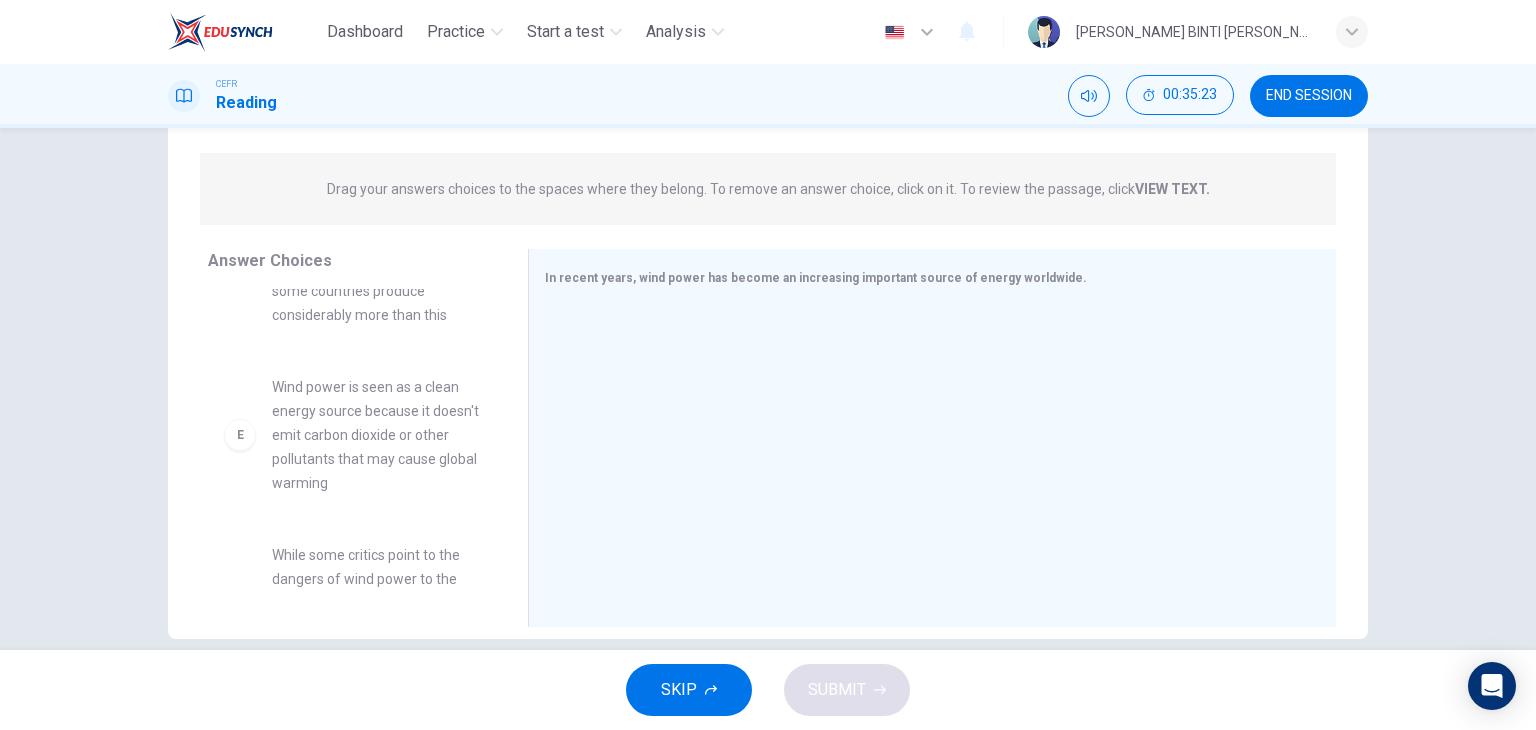 scroll, scrollTop: 780, scrollLeft: 0, axis: vertical 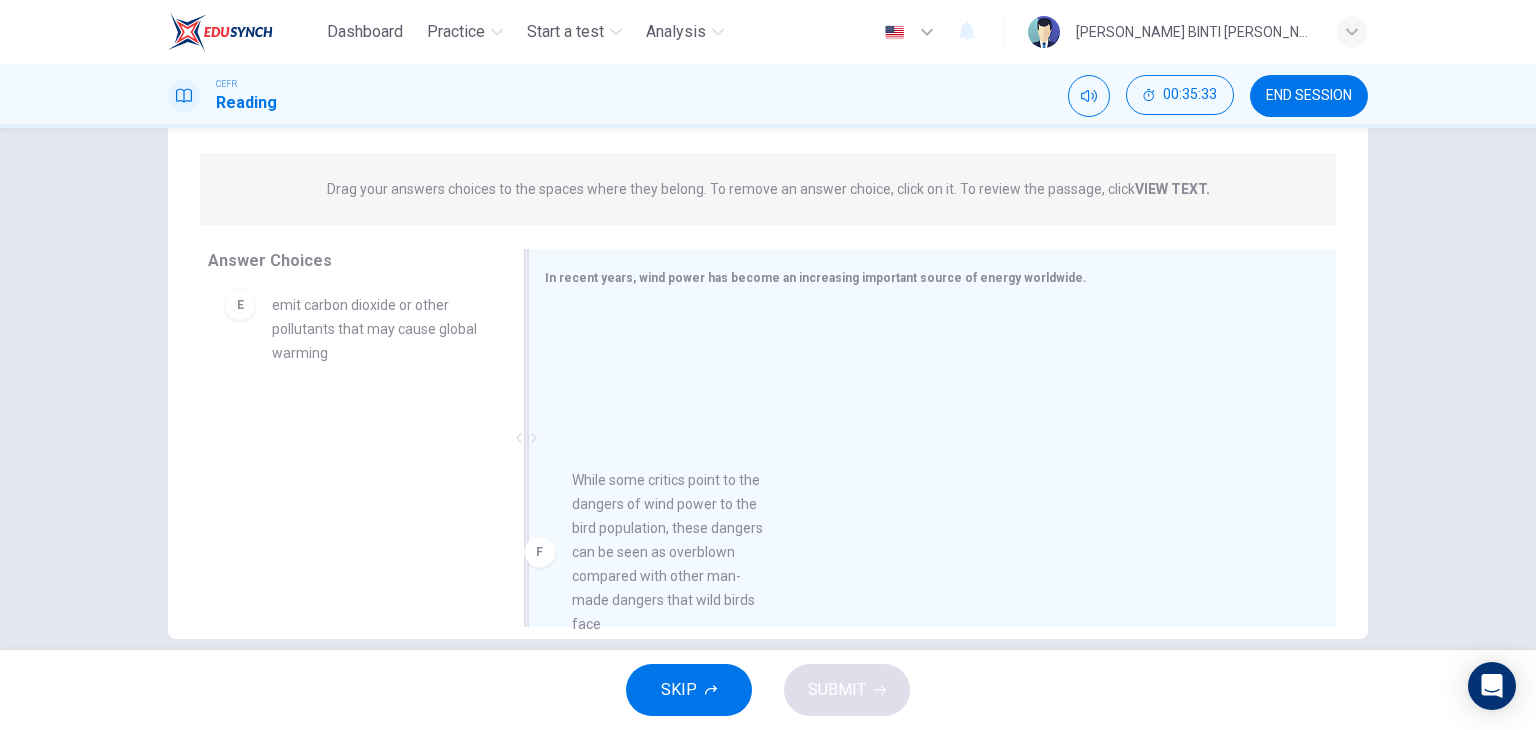 drag, startPoint x: 392, startPoint y: 539, endPoint x: 732, endPoint y: 599, distance: 345.25354 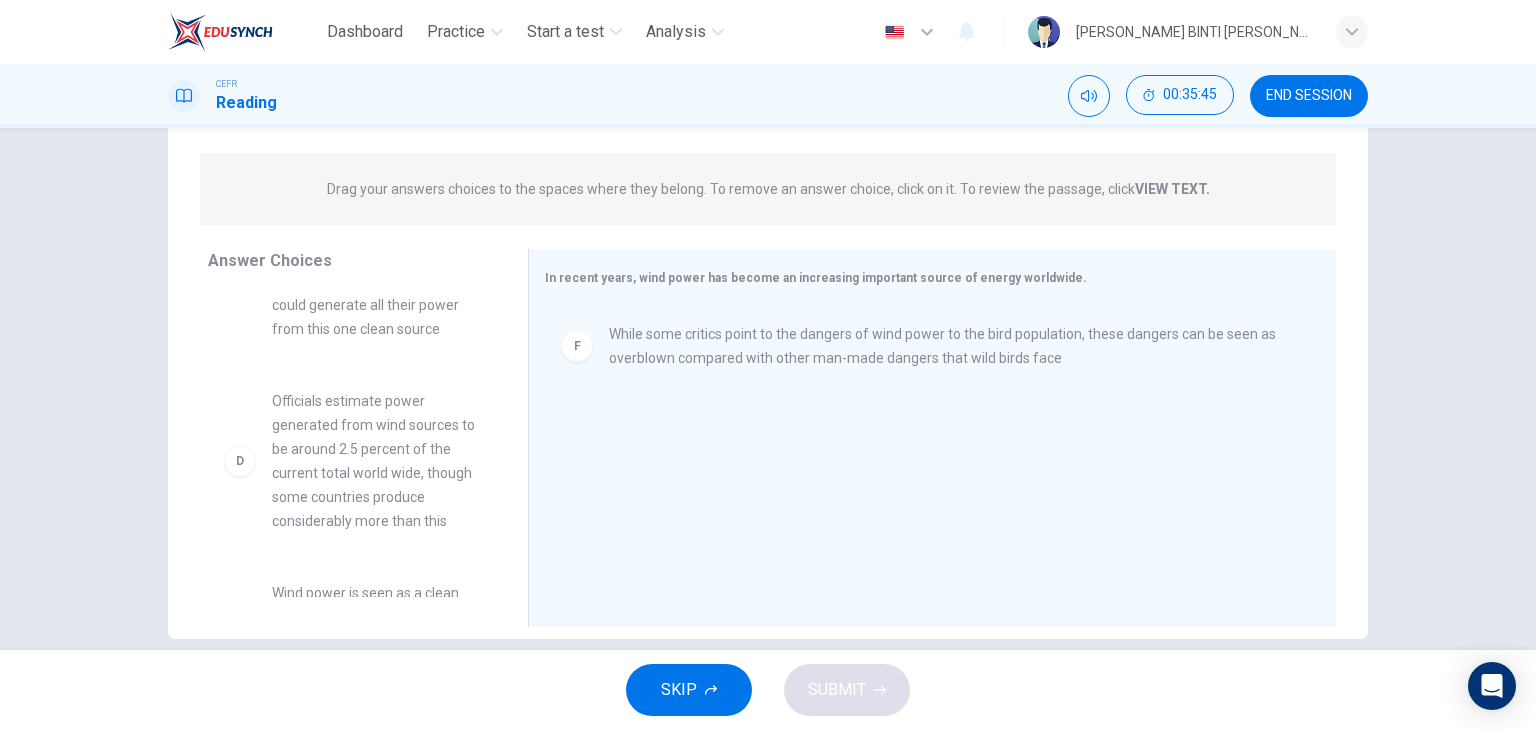 scroll, scrollTop: 438, scrollLeft: 0, axis: vertical 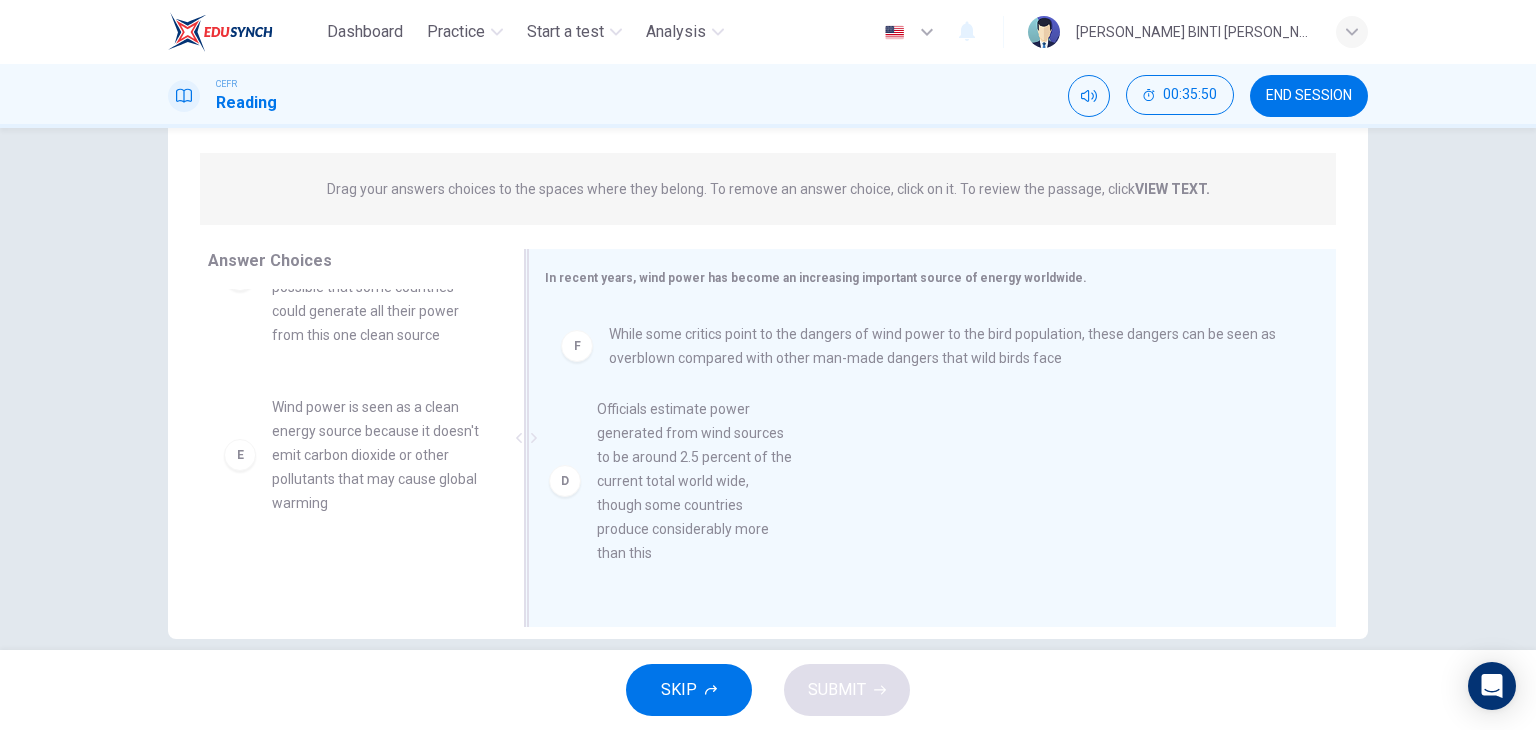 drag, startPoint x: 341, startPoint y: 478, endPoint x: 676, endPoint y: 481, distance: 335.01343 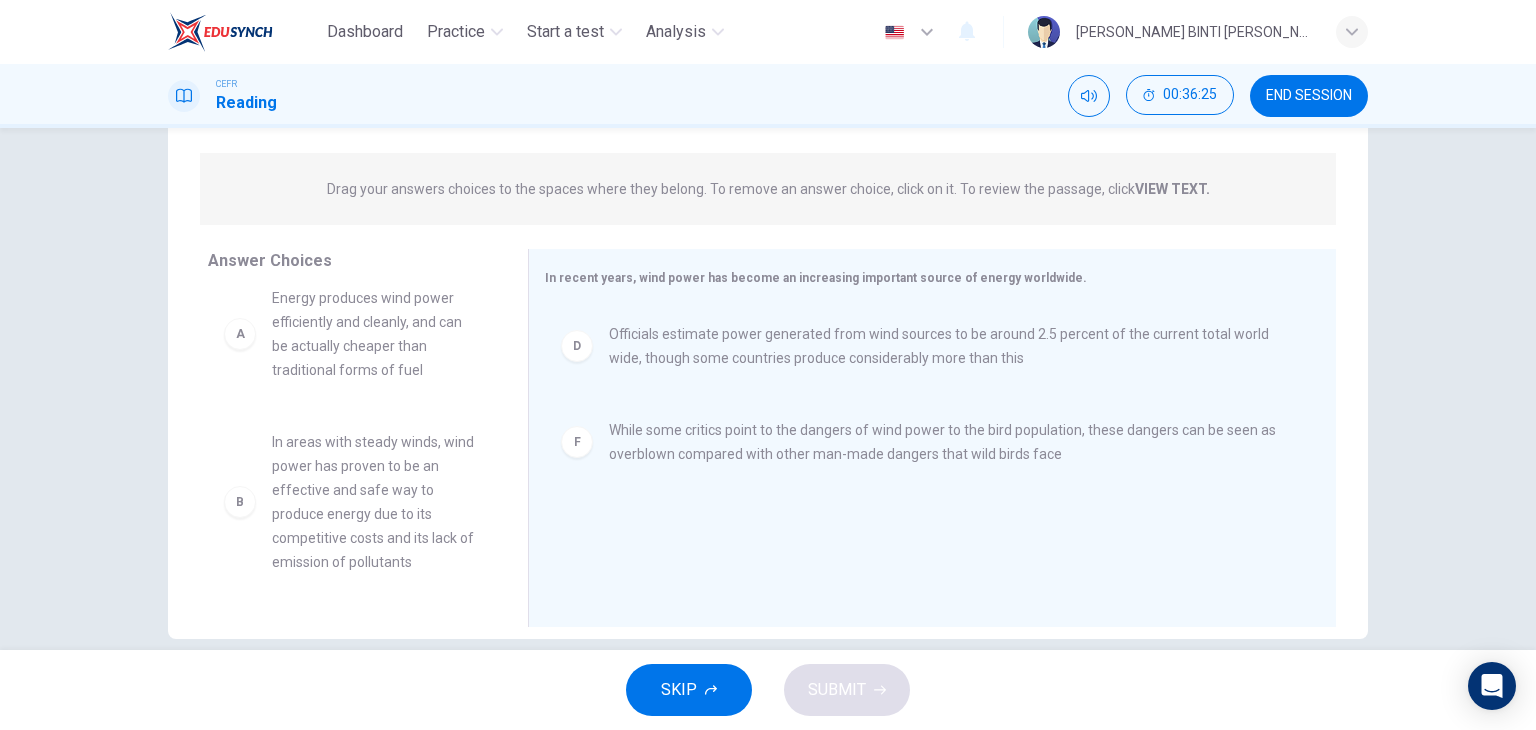scroll, scrollTop: 100, scrollLeft: 0, axis: vertical 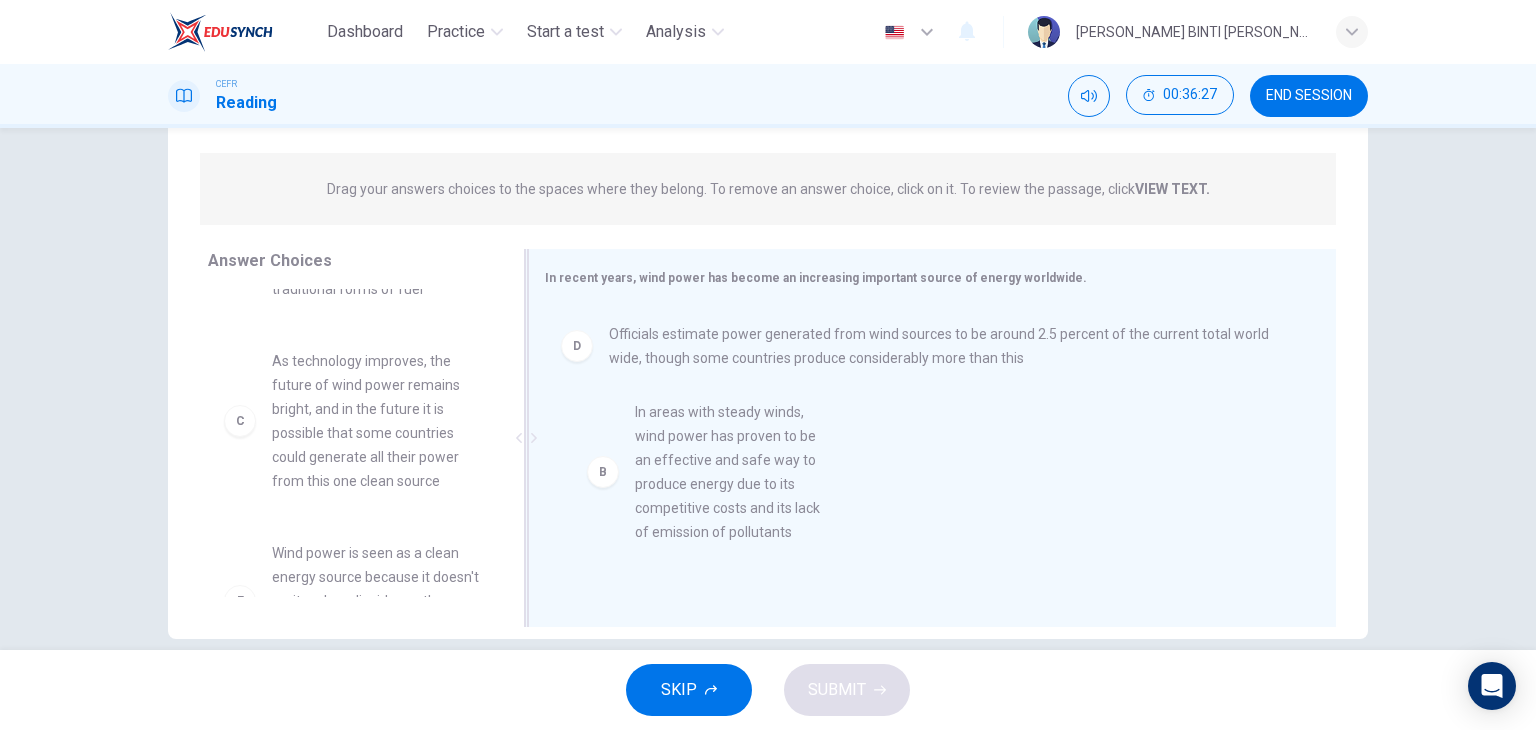 drag, startPoint x: 361, startPoint y: 465, endPoint x: 736, endPoint y: 517, distance: 378.58817 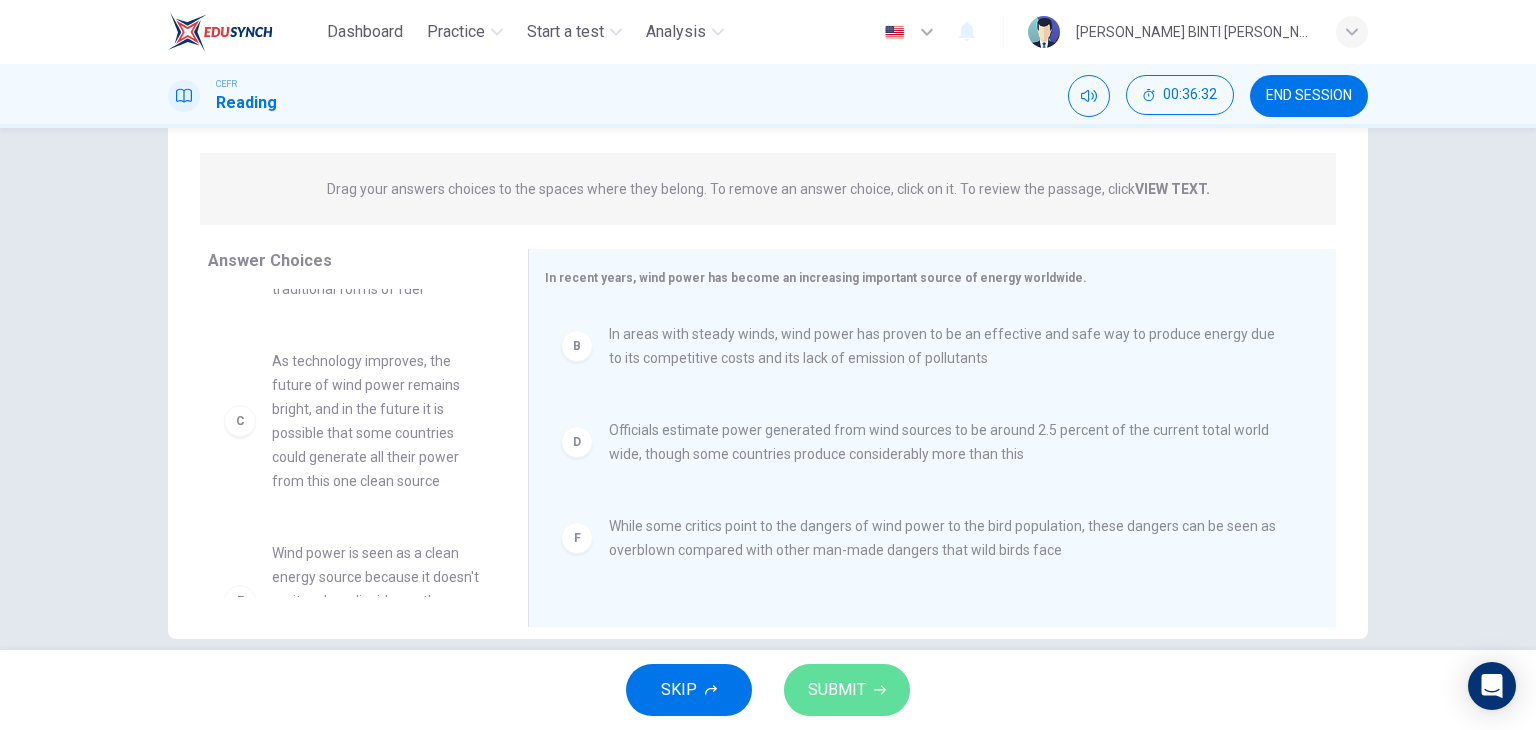 click on "SUBMIT" at bounding box center [837, 690] 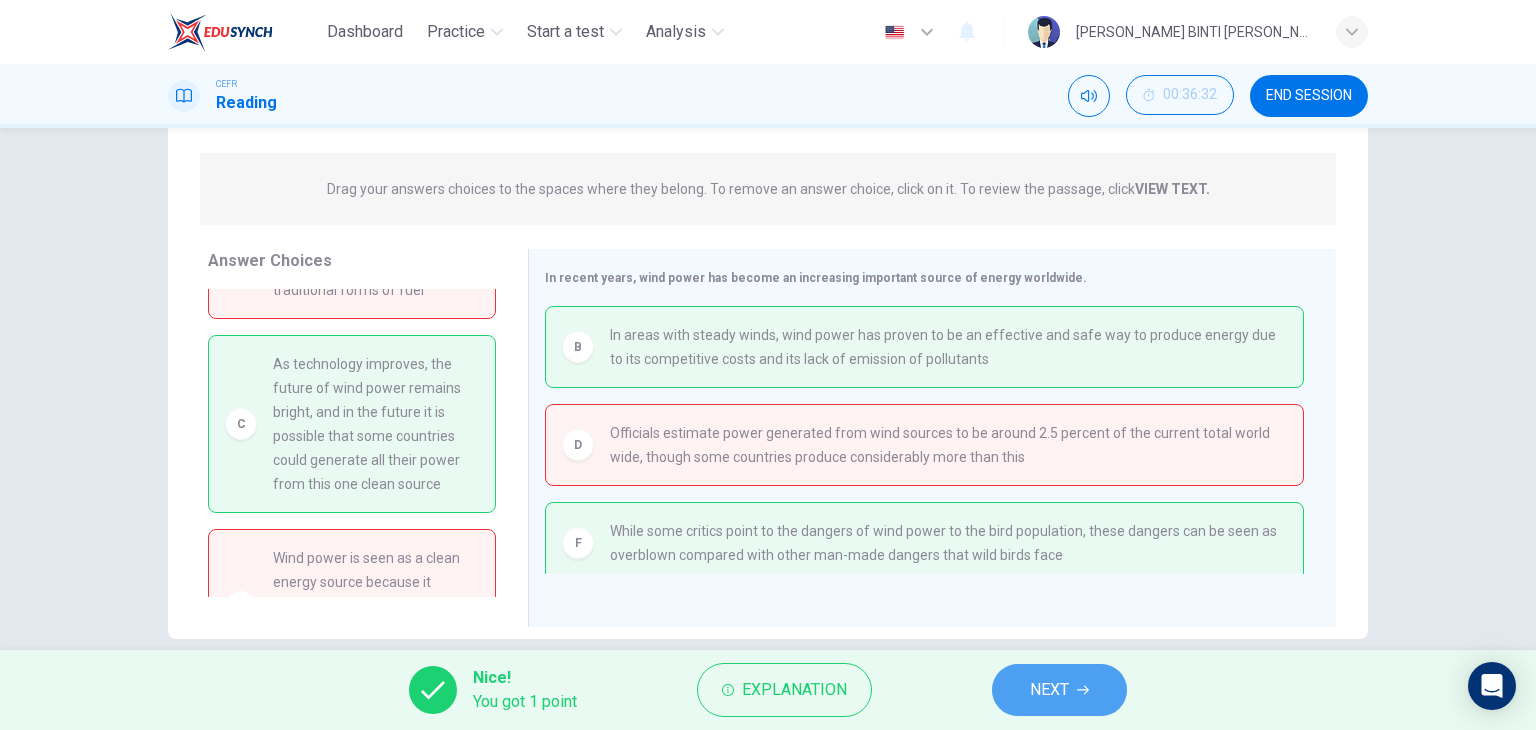 click on "NEXT" at bounding box center [1049, 690] 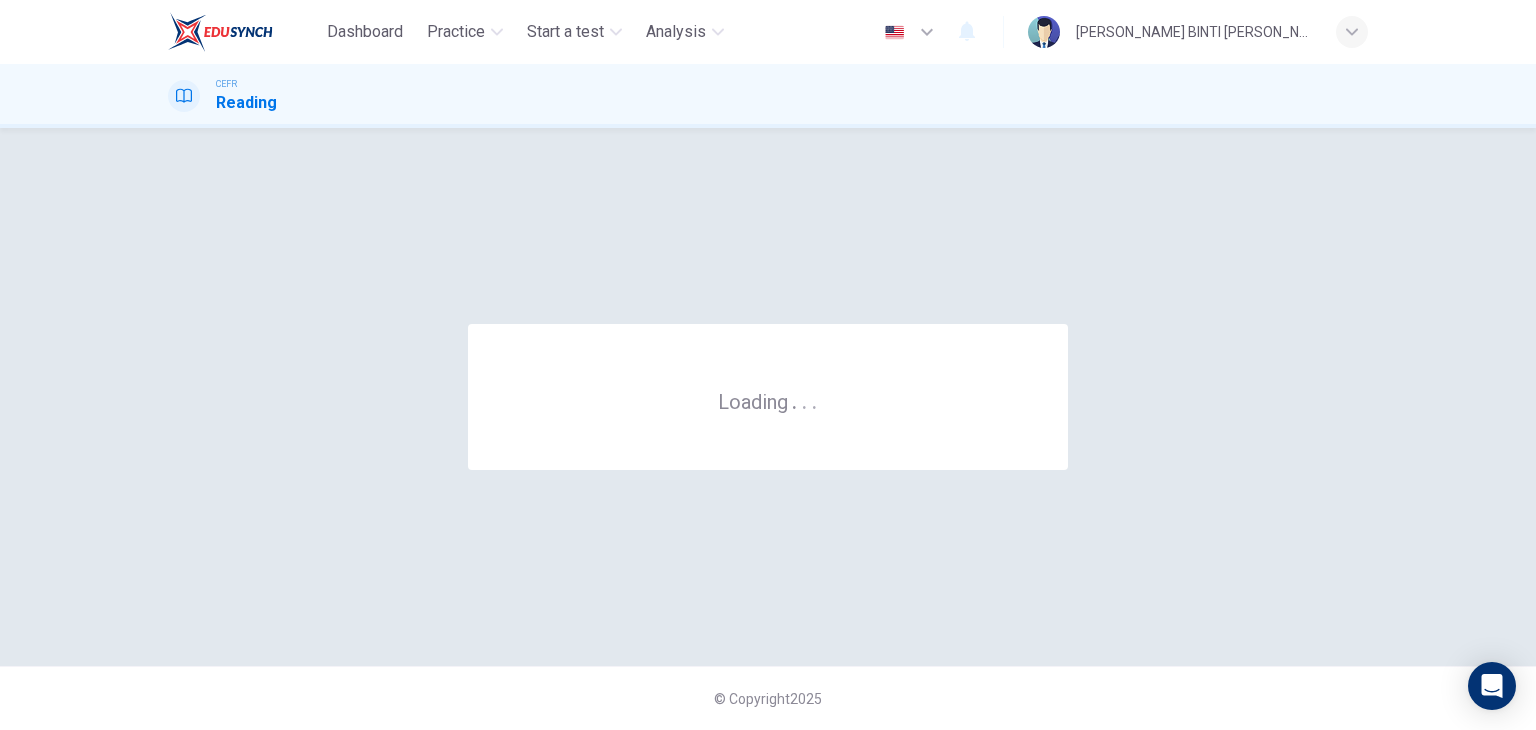 scroll, scrollTop: 0, scrollLeft: 0, axis: both 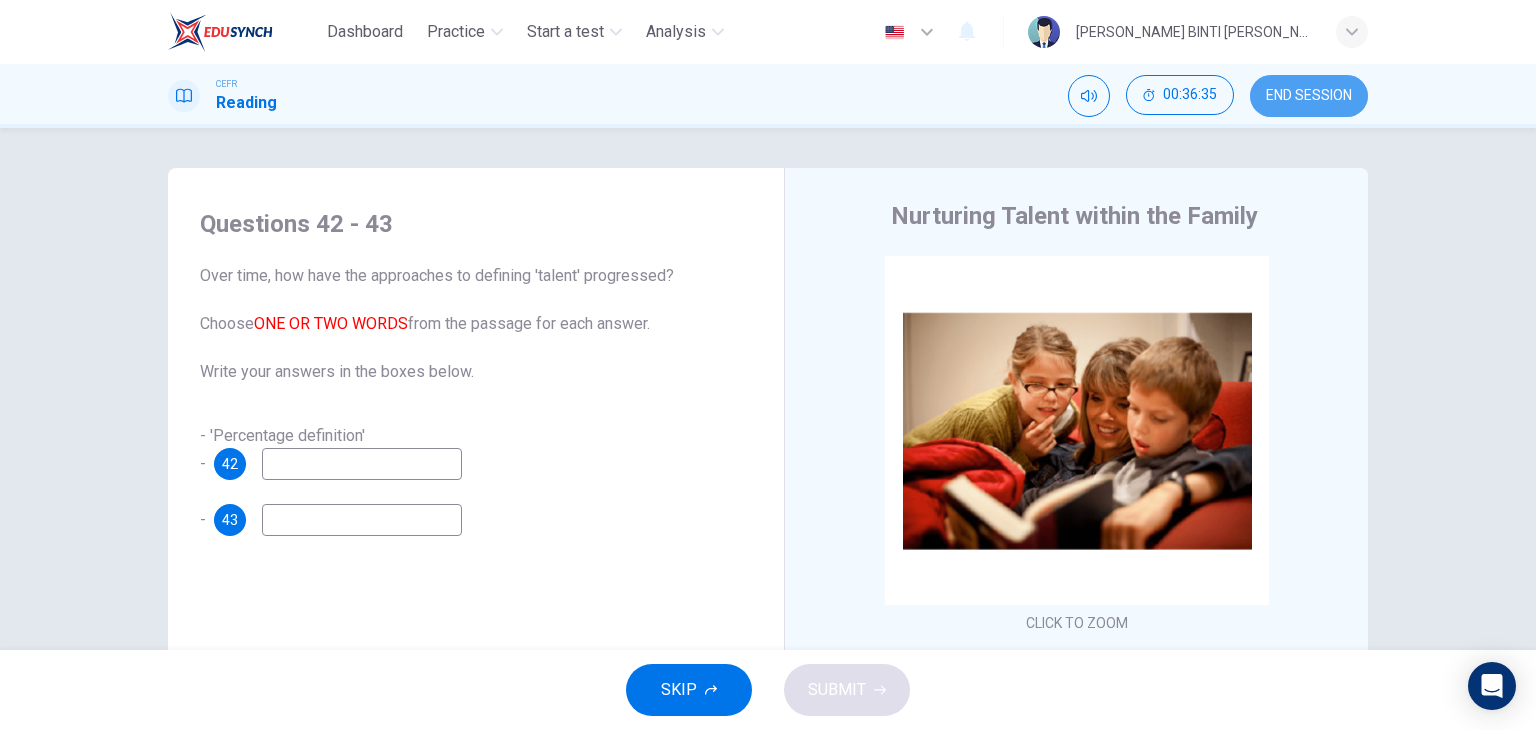 click on "END SESSION" at bounding box center (1309, 96) 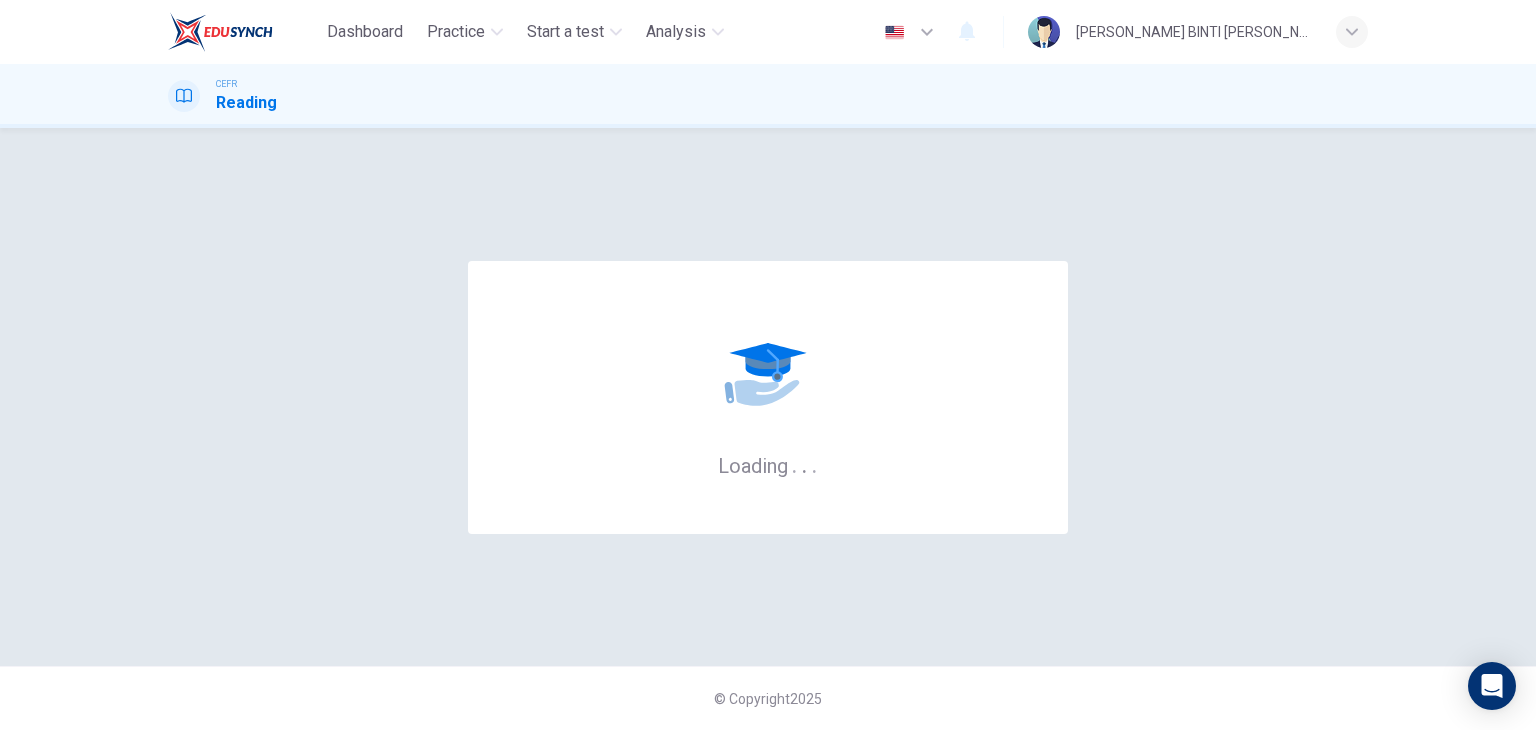 scroll, scrollTop: 0, scrollLeft: 0, axis: both 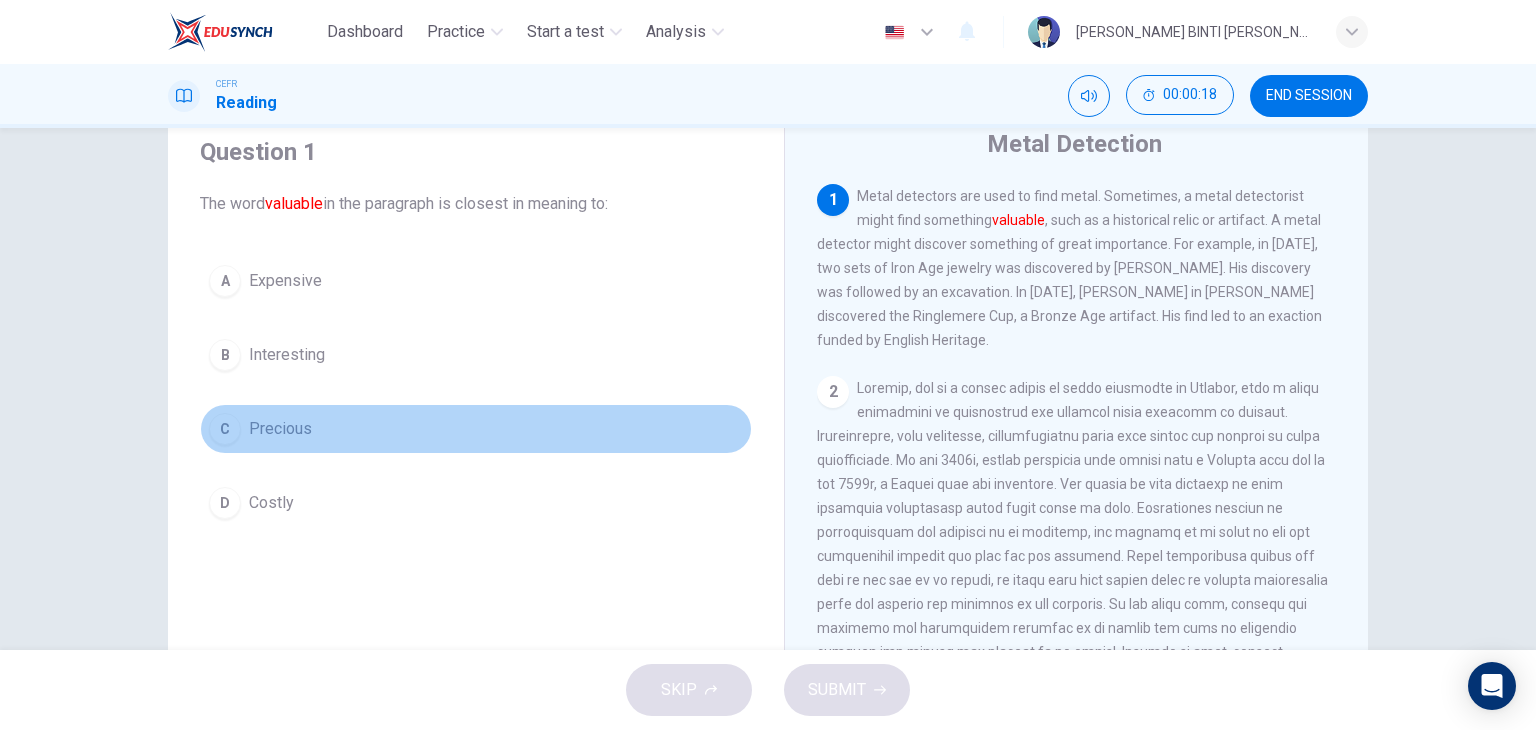 click on "Precious" at bounding box center [280, 429] 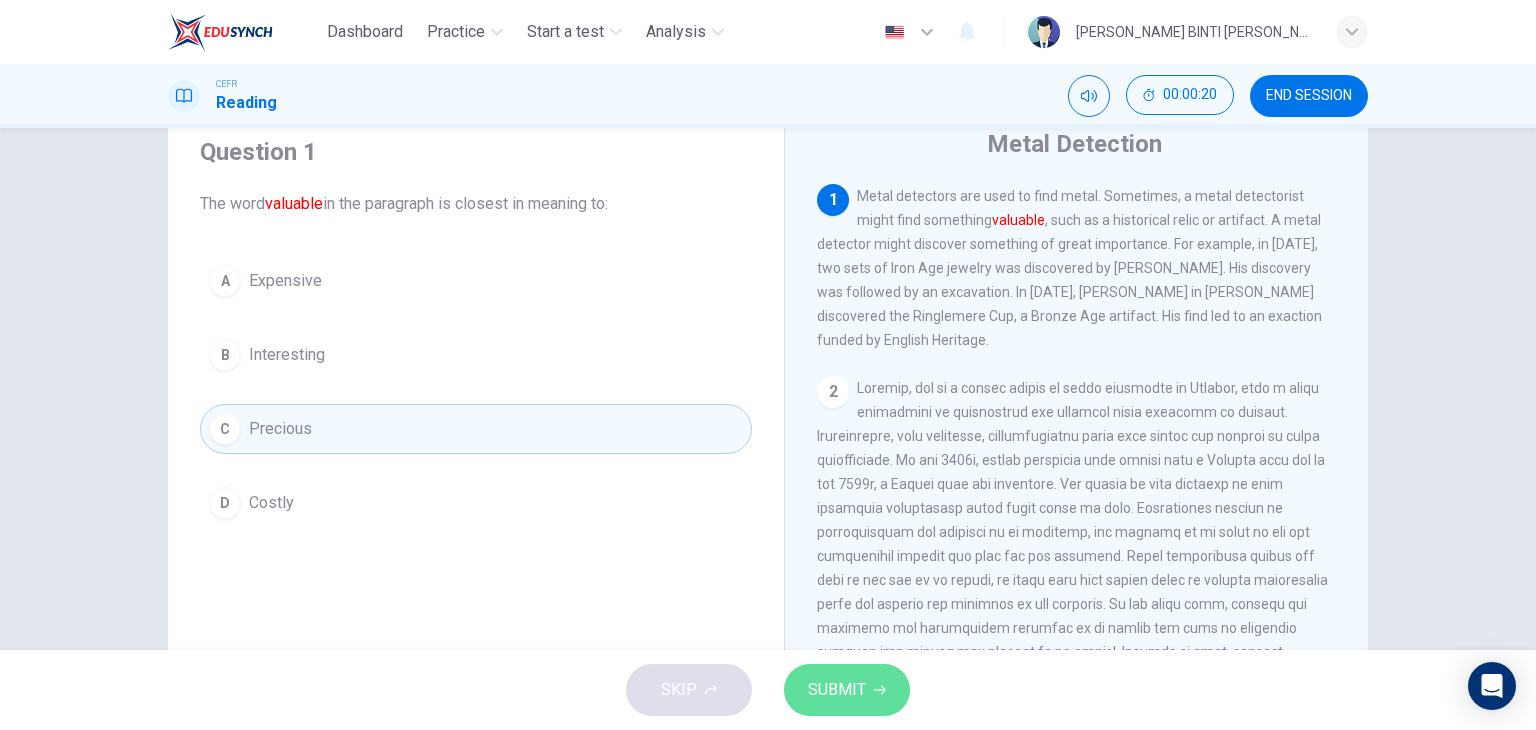 click on "SUBMIT" at bounding box center (837, 690) 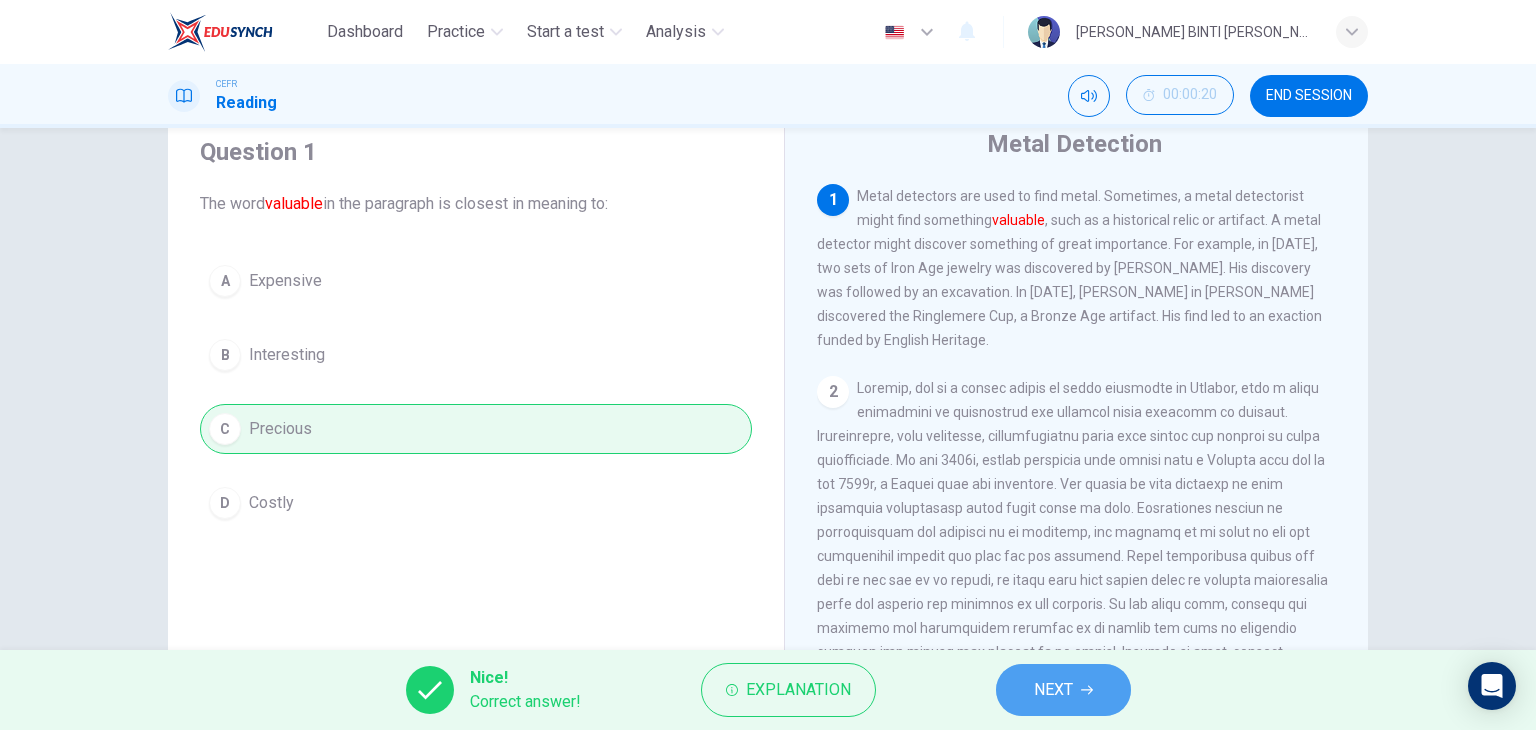 click on "NEXT" at bounding box center [1053, 690] 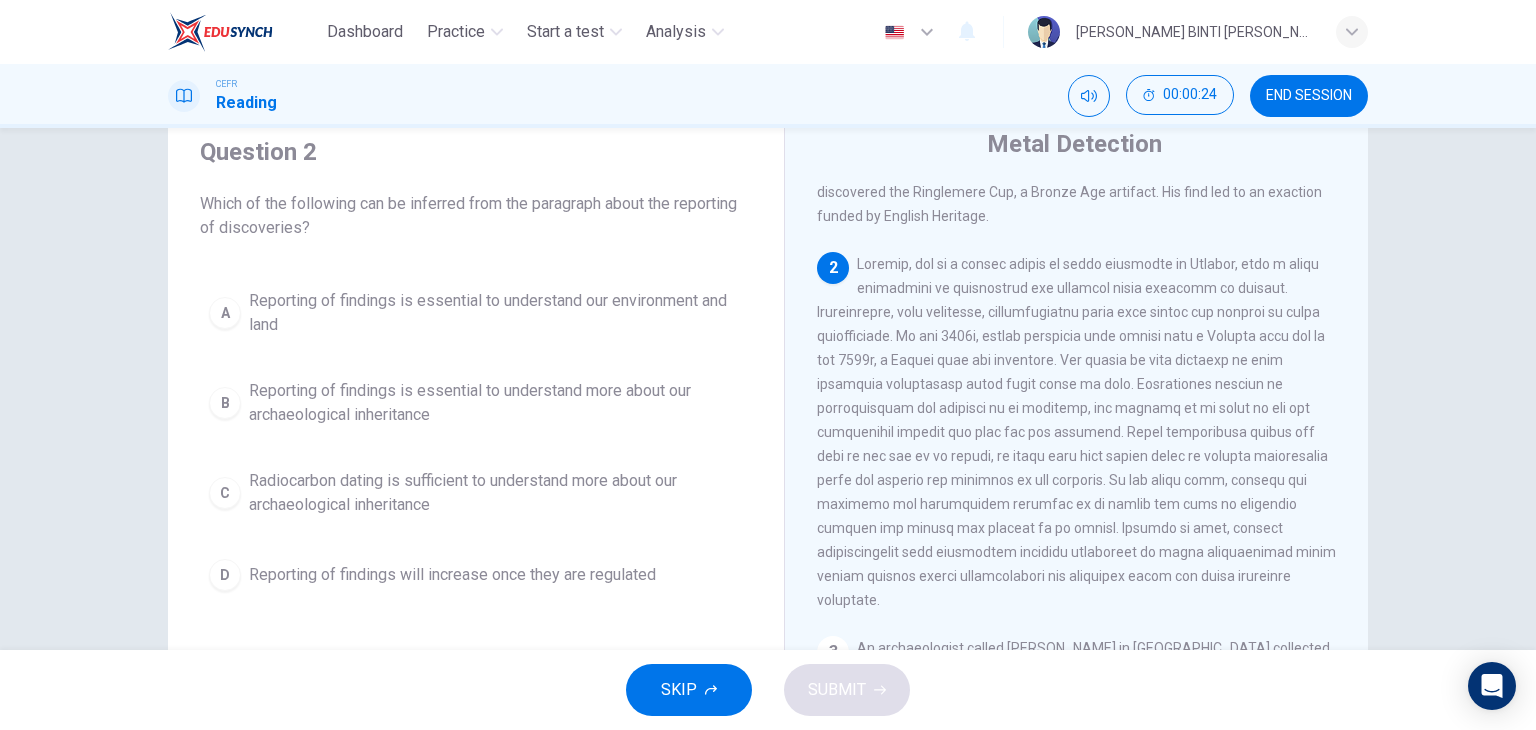 scroll, scrollTop: 124, scrollLeft: 0, axis: vertical 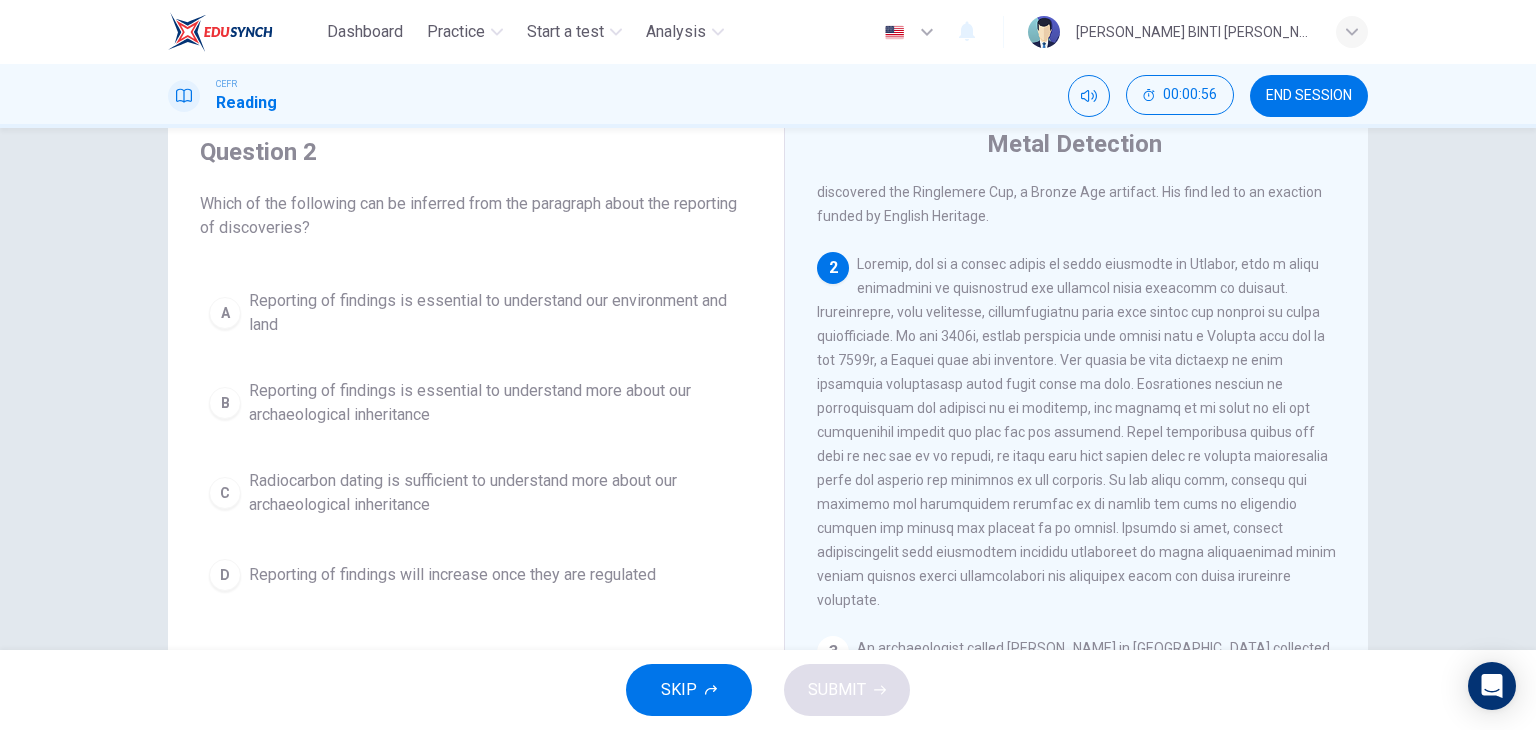 drag, startPoint x: 1095, startPoint y: 422, endPoint x: 1090, endPoint y: 461, distance: 39.319206 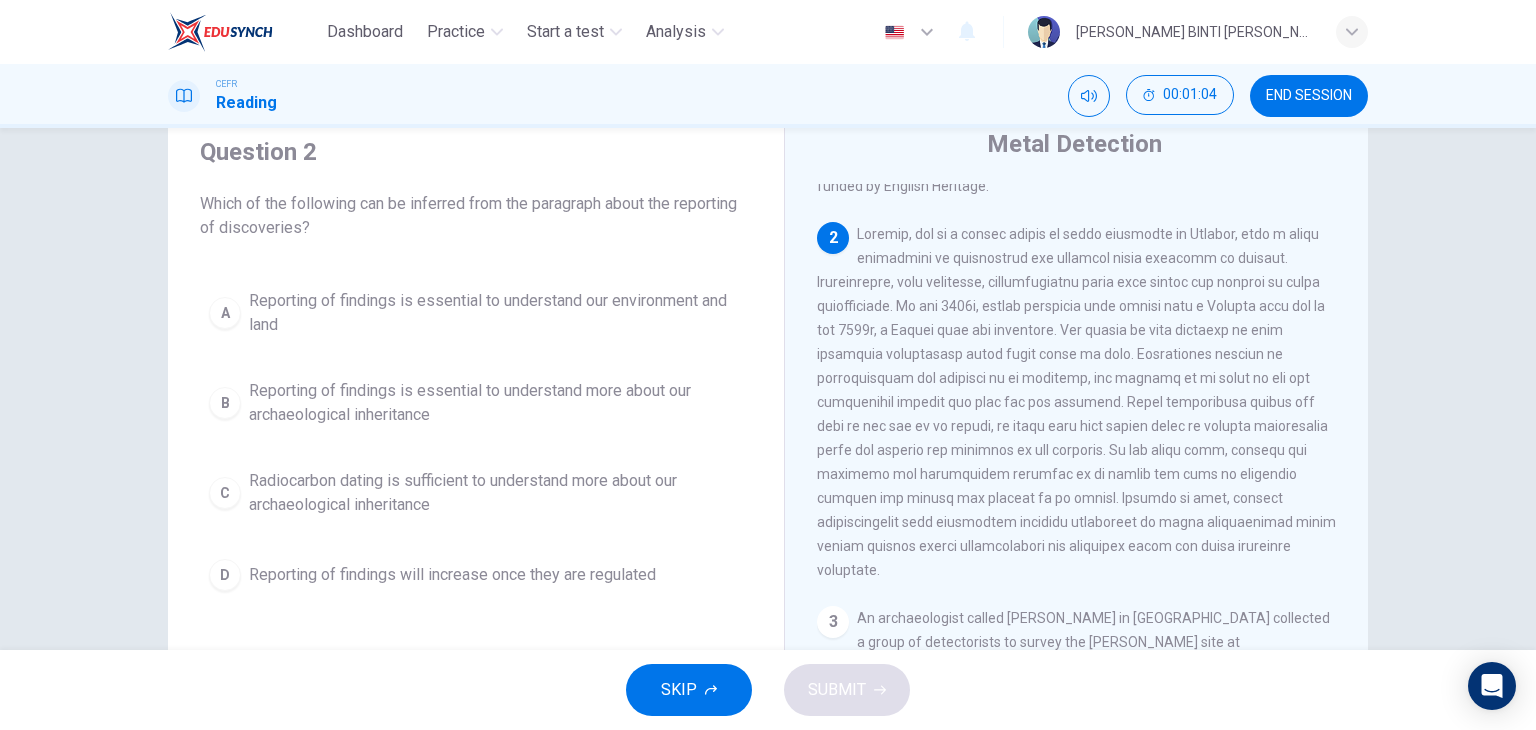 scroll, scrollTop: 155, scrollLeft: 0, axis: vertical 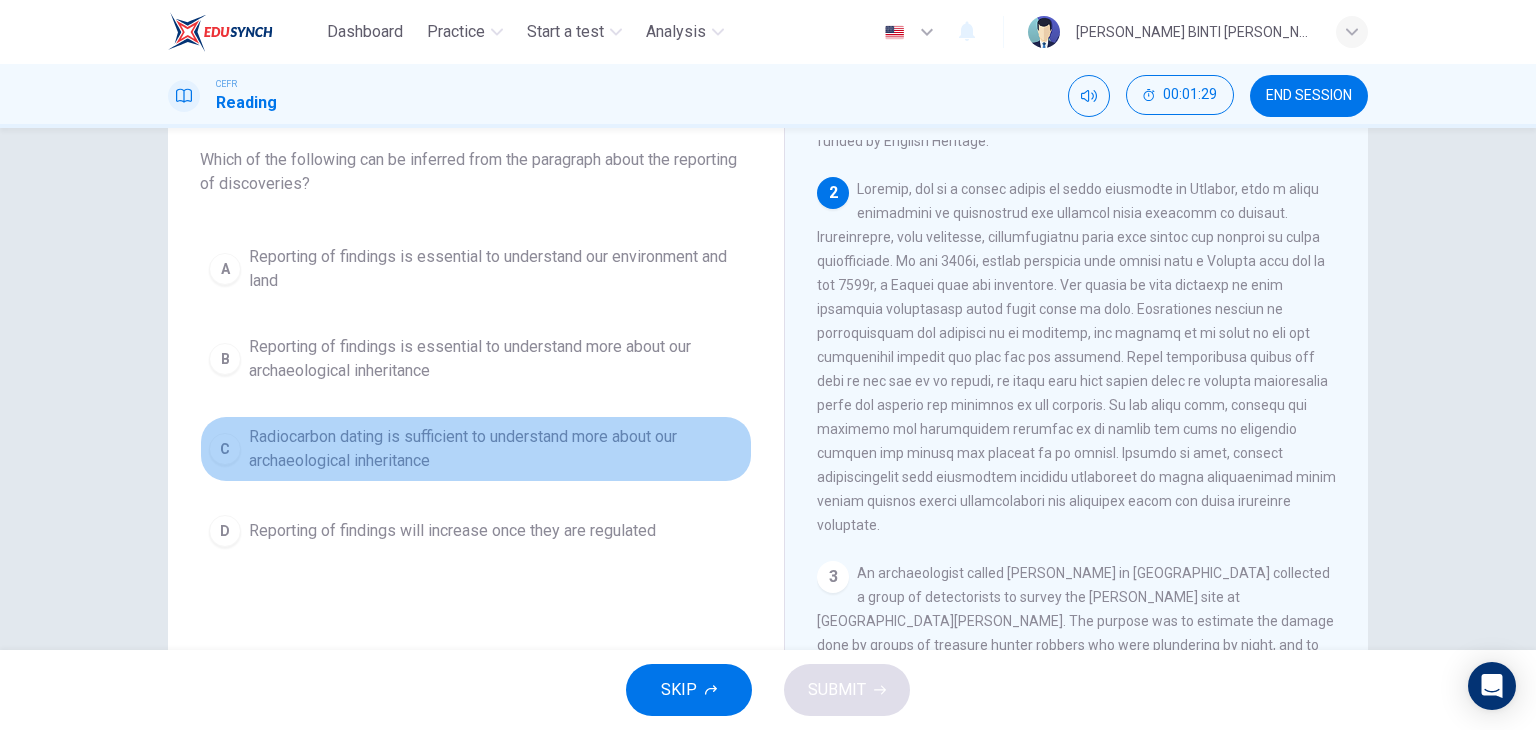 click on "Radiocarbon dating is sufficient to understand more about our archaeological inheritance" at bounding box center (496, 449) 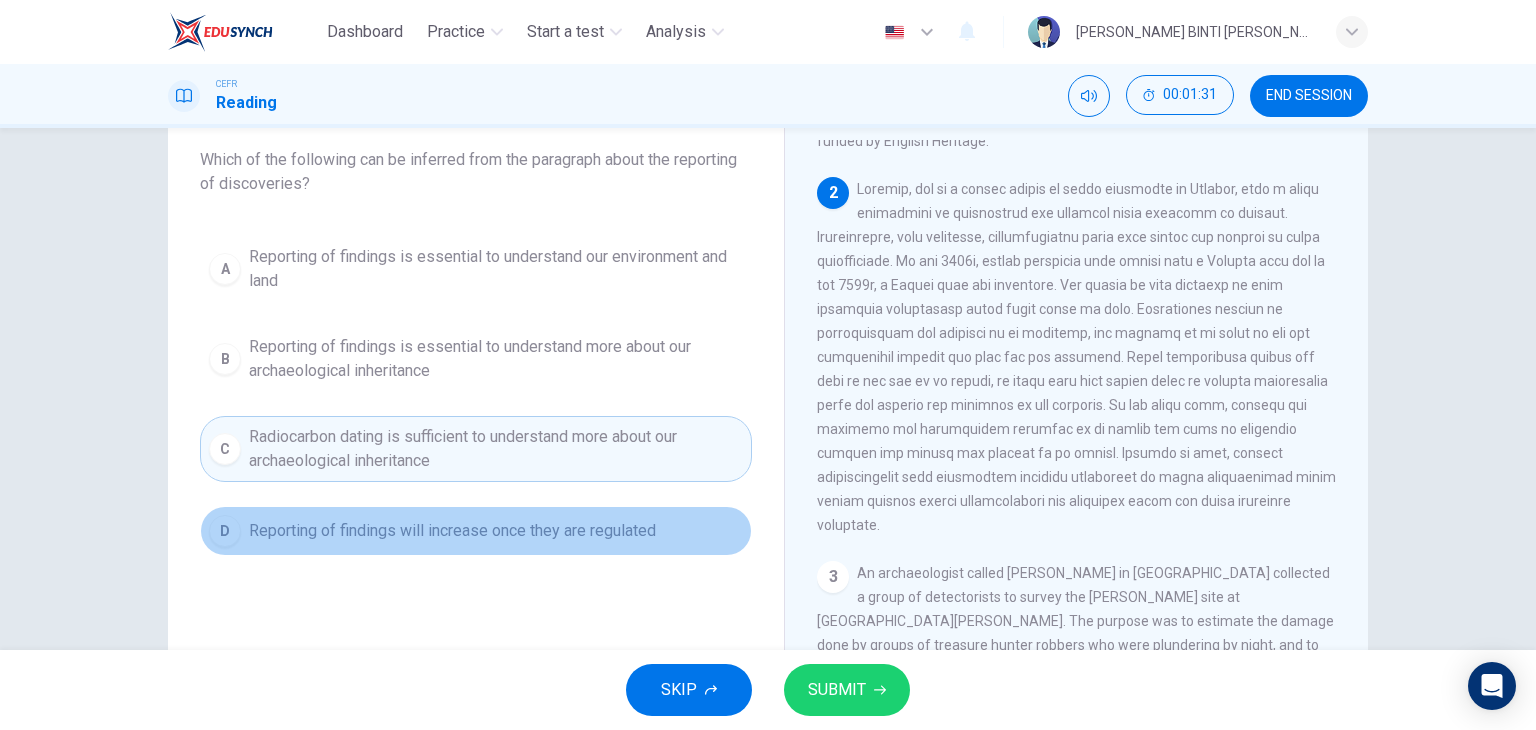 click on "Reporting of findings will increase once they are regulated" at bounding box center (452, 531) 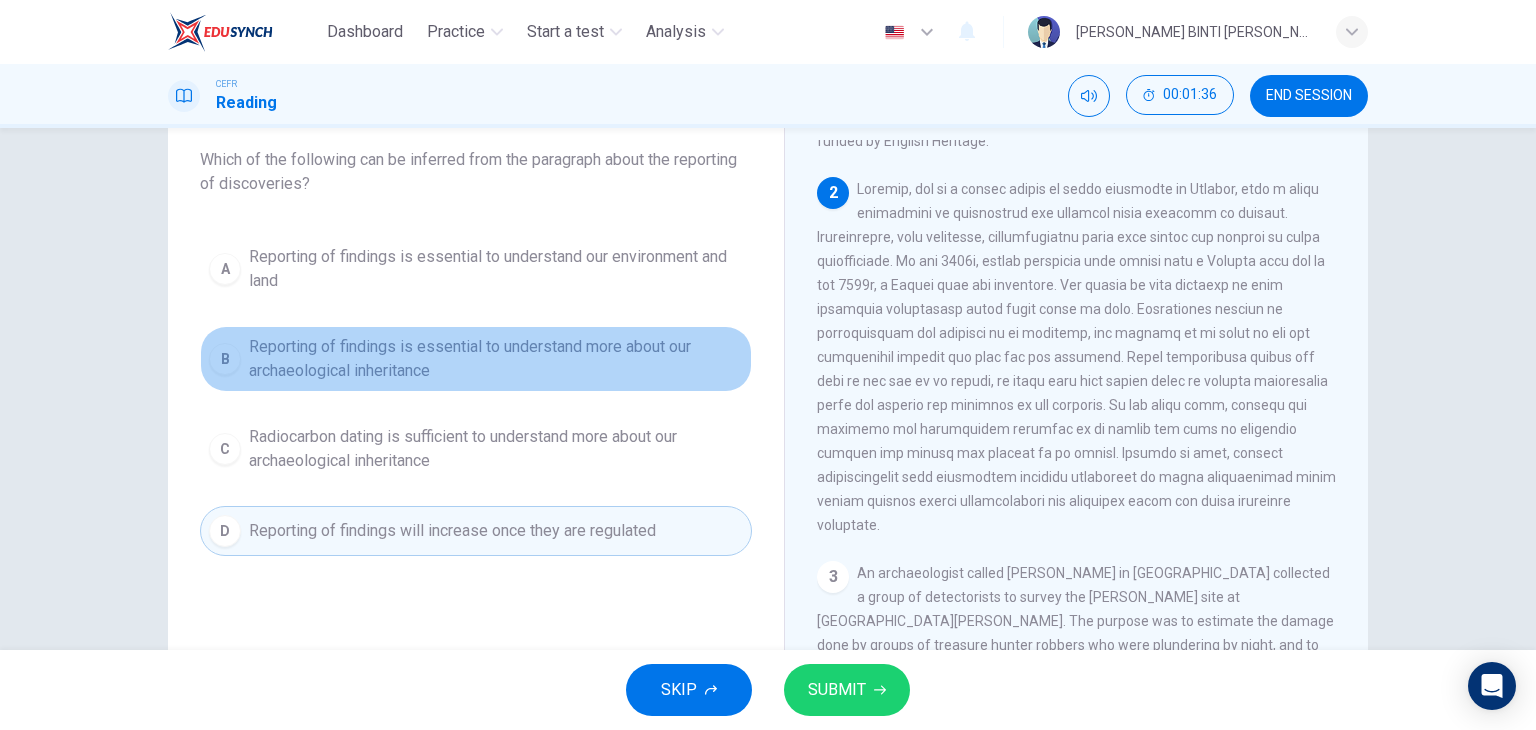 click on "Reporting of findings is essential to understand more about our archaeological inheritance" at bounding box center (496, 359) 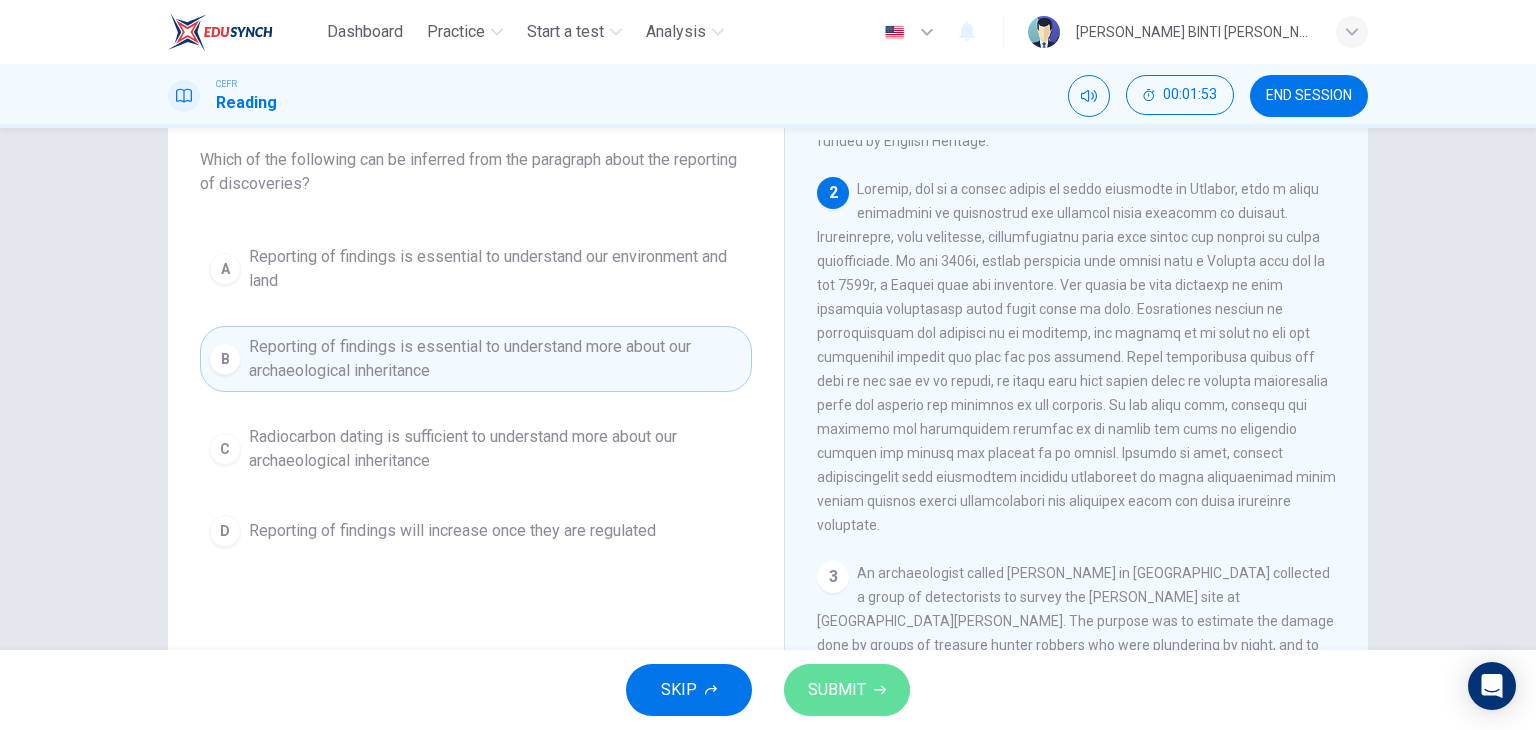 click on "SUBMIT" at bounding box center (837, 690) 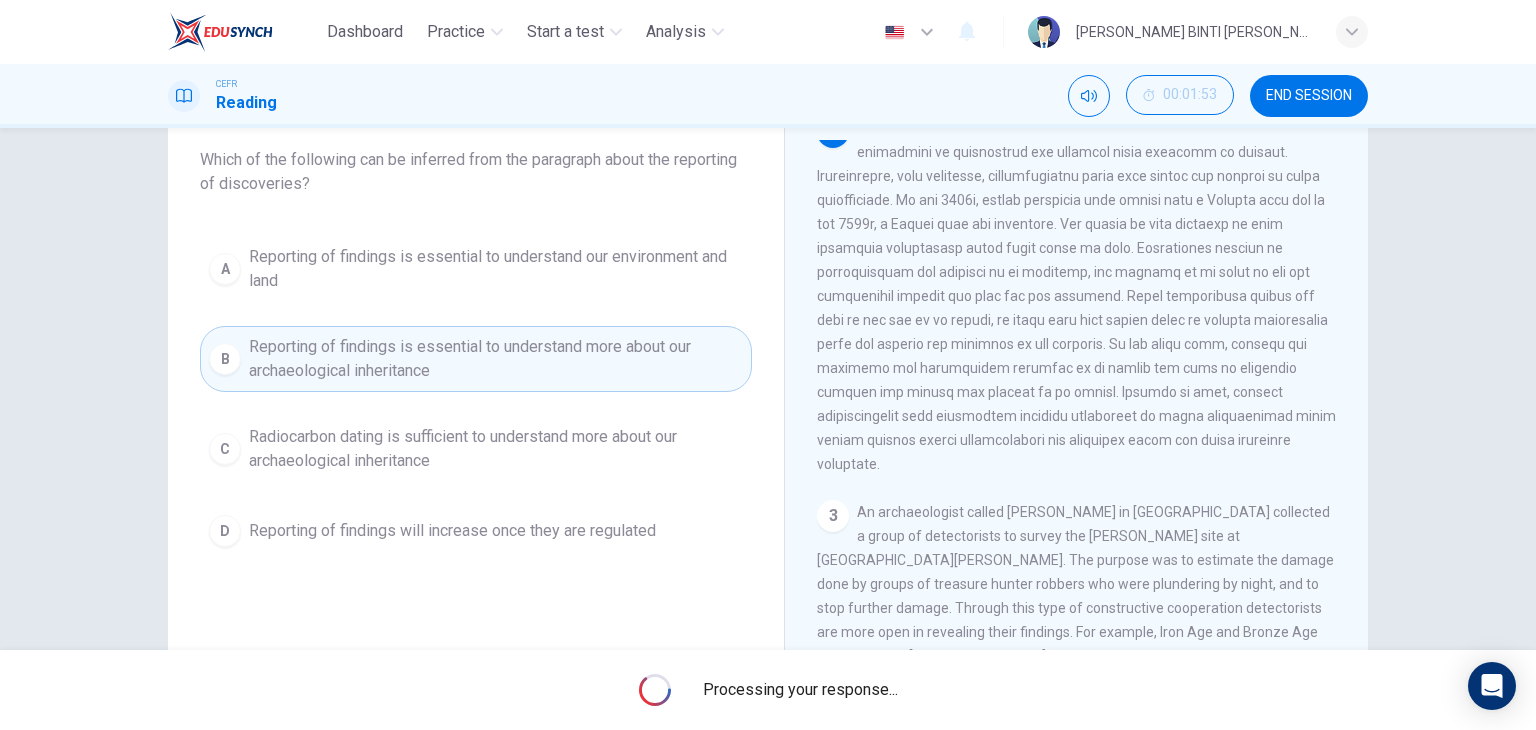 scroll, scrollTop: 216, scrollLeft: 0, axis: vertical 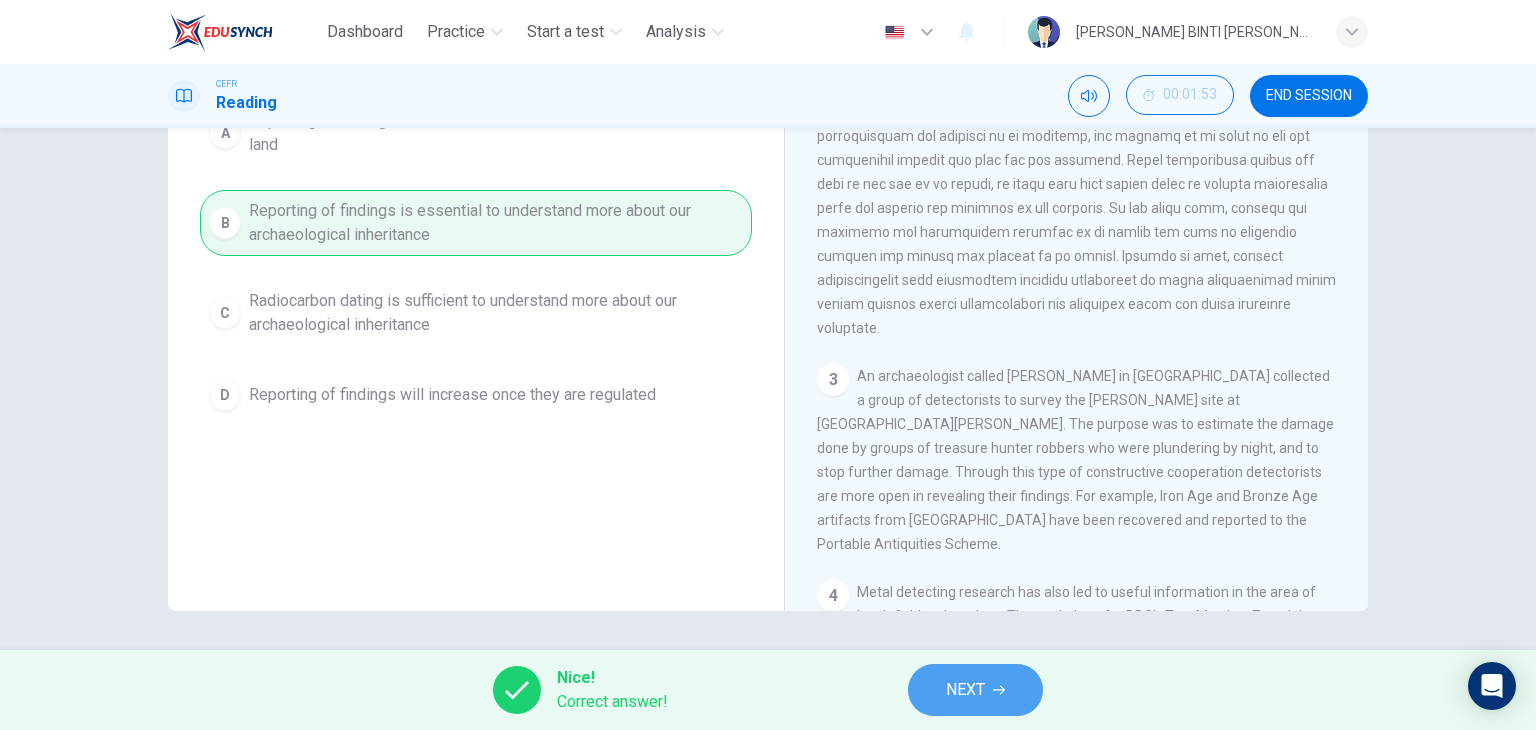 click on "NEXT" at bounding box center (965, 690) 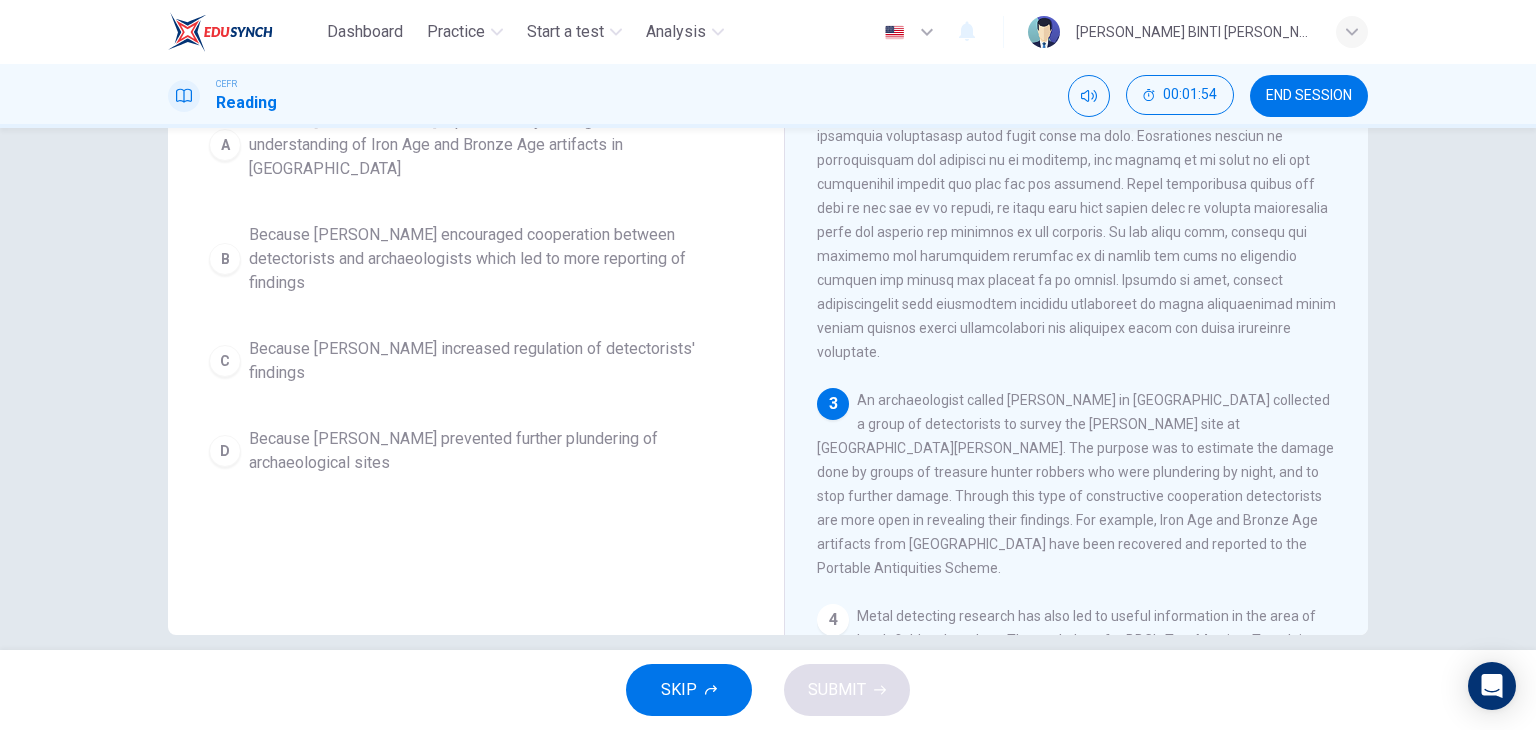 scroll, scrollTop: 0, scrollLeft: 0, axis: both 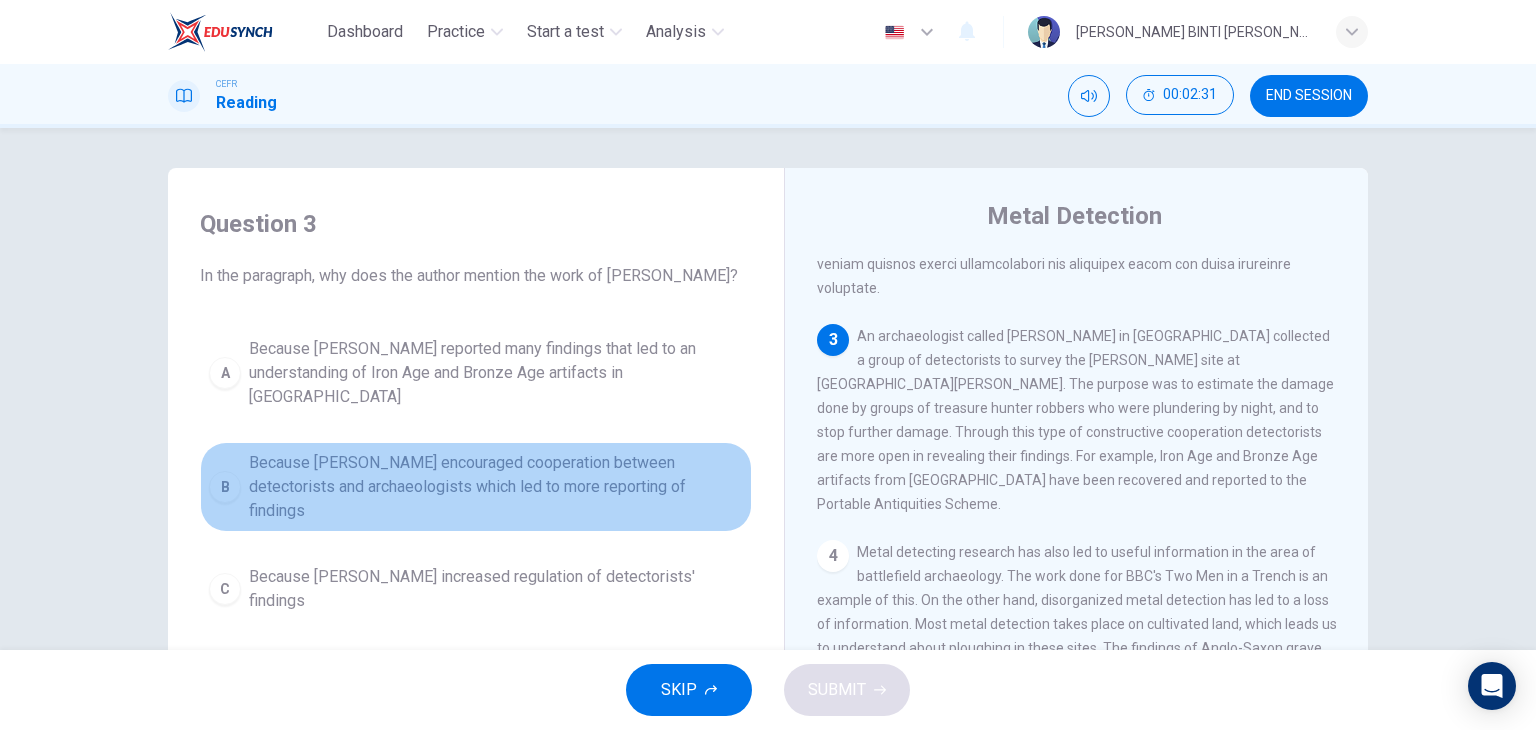 click on "Because Tony Gregory encouraged cooperation between detectorists and archaeologists which led to more reporting of findings" at bounding box center [496, 487] 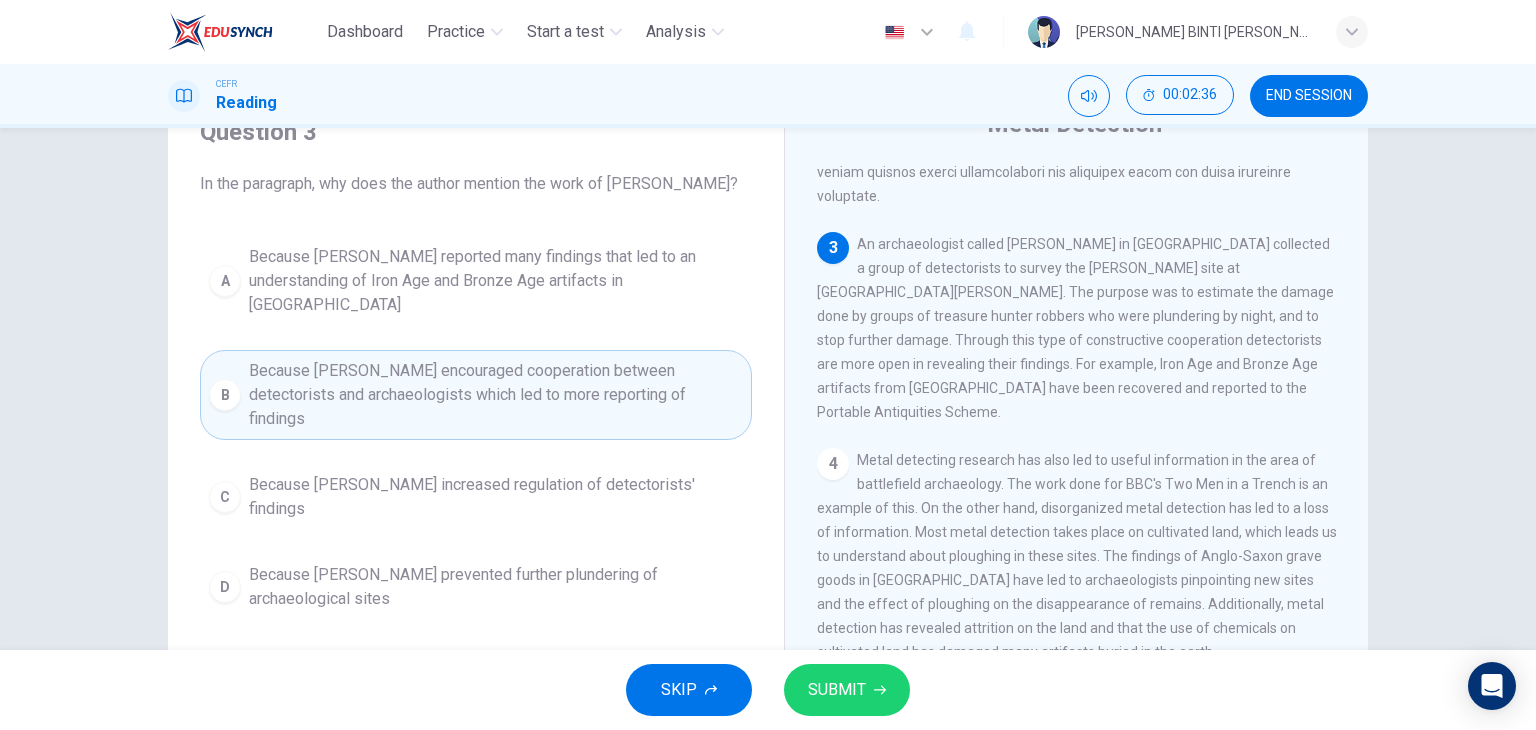 scroll, scrollTop: 94, scrollLeft: 0, axis: vertical 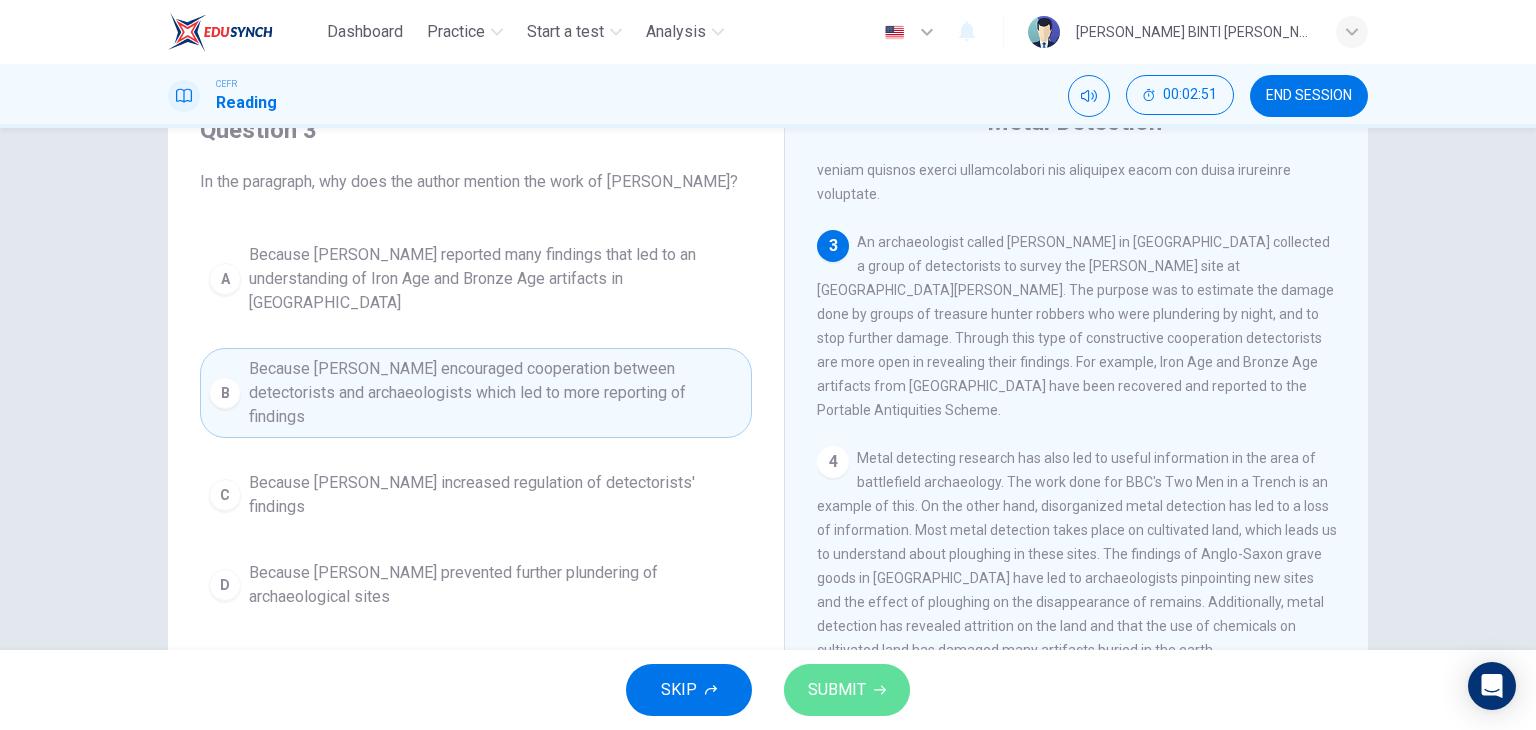 click on "SUBMIT" at bounding box center (837, 690) 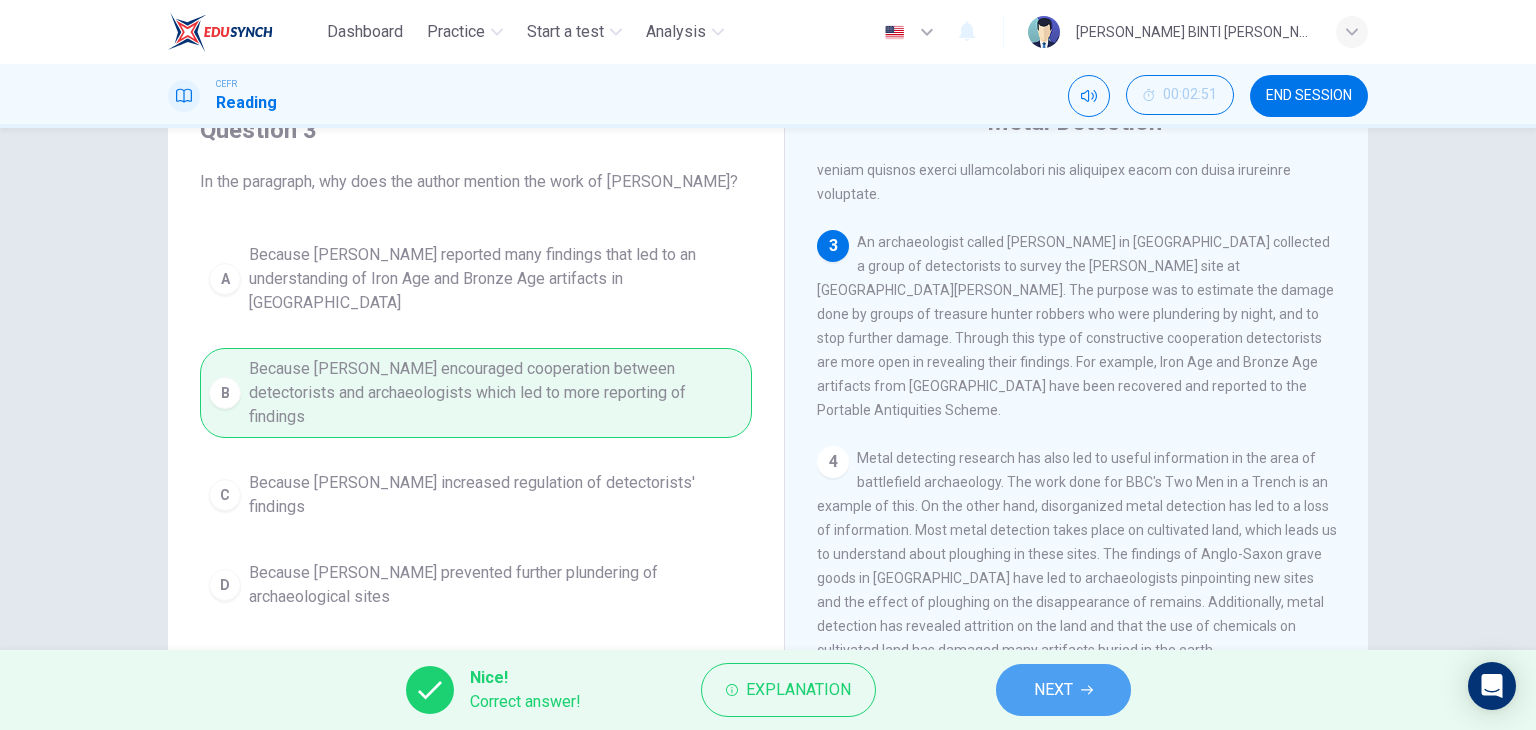 click on "NEXT" at bounding box center (1063, 690) 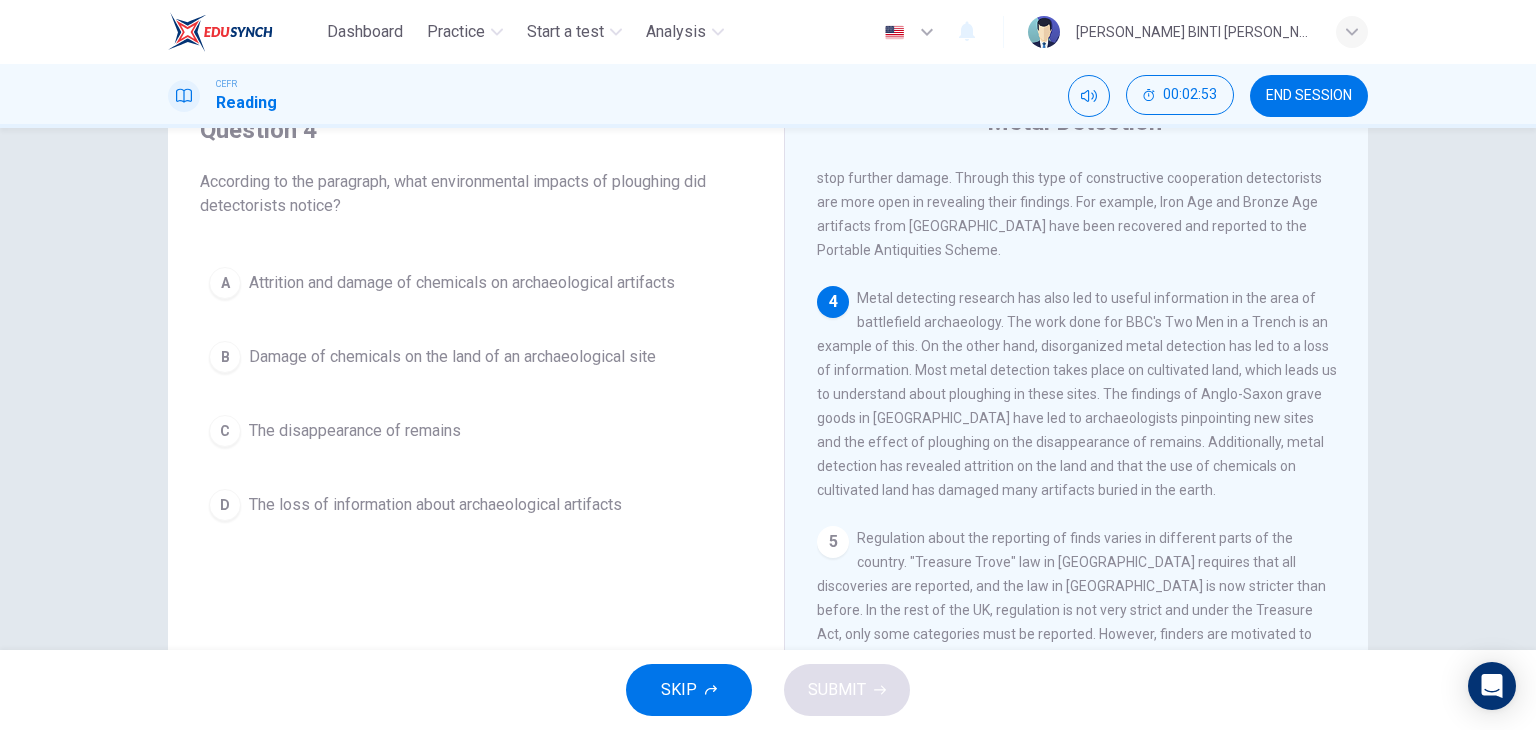 scroll, scrollTop: 668, scrollLeft: 0, axis: vertical 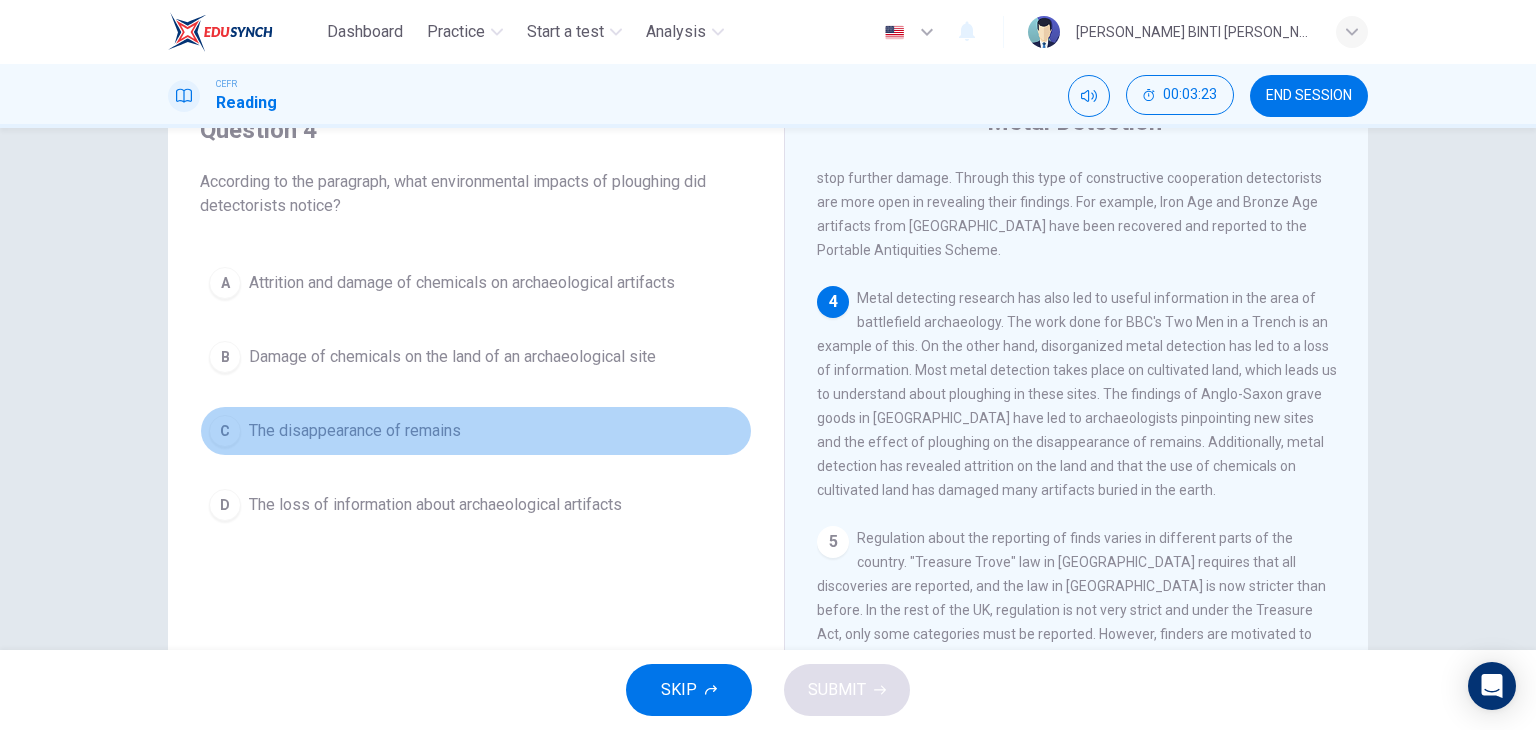 click on "C The disappearance of remains" at bounding box center (476, 431) 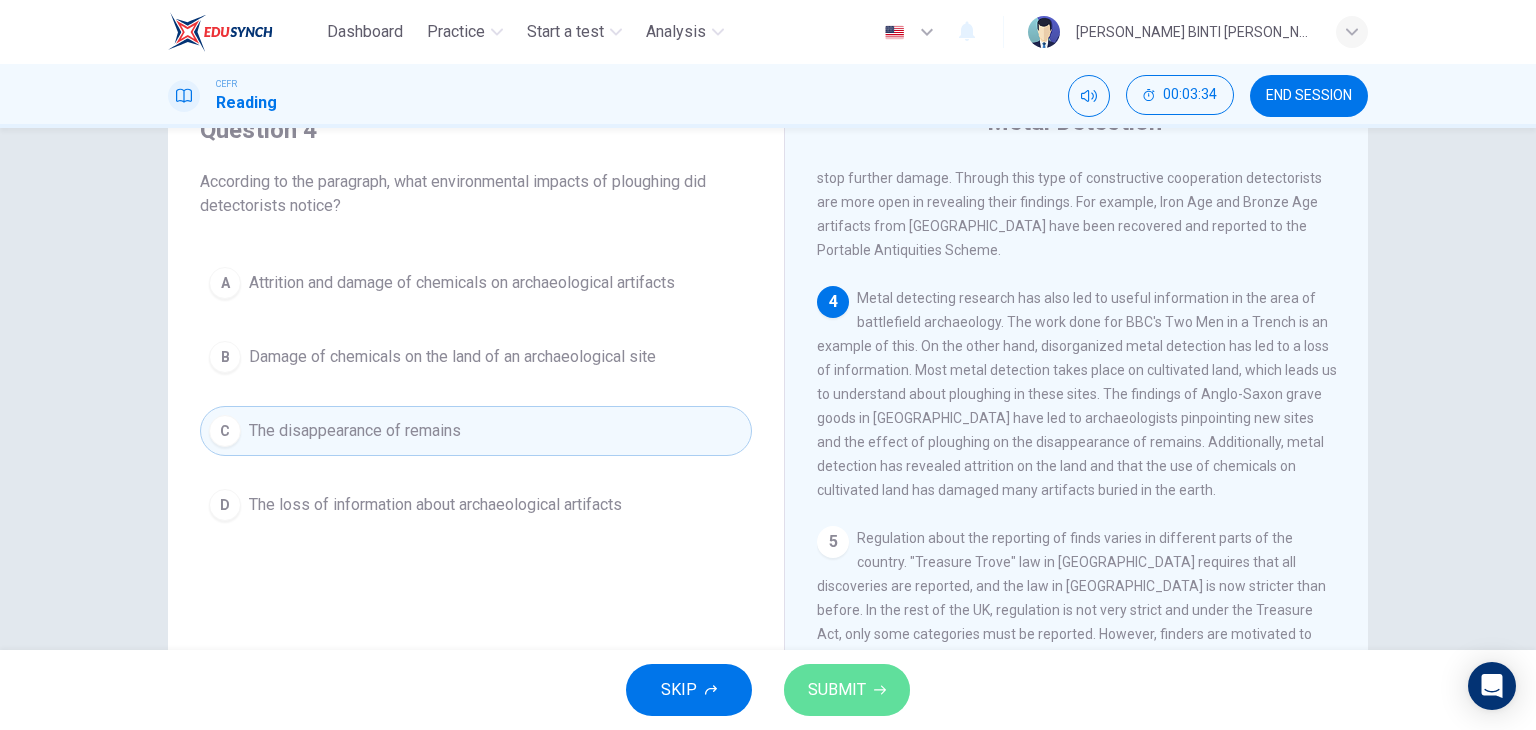 click on "SUBMIT" at bounding box center (847, 690) 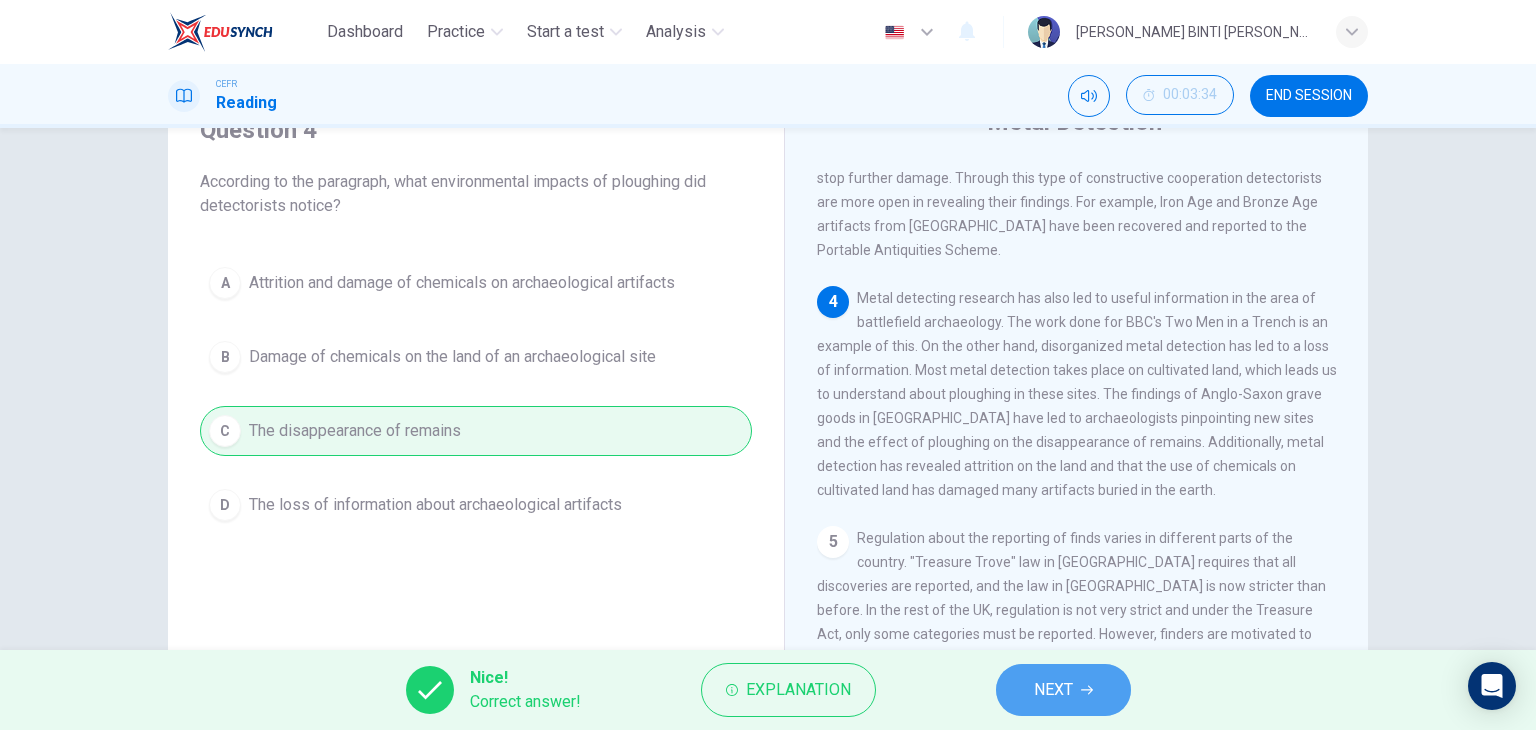 click 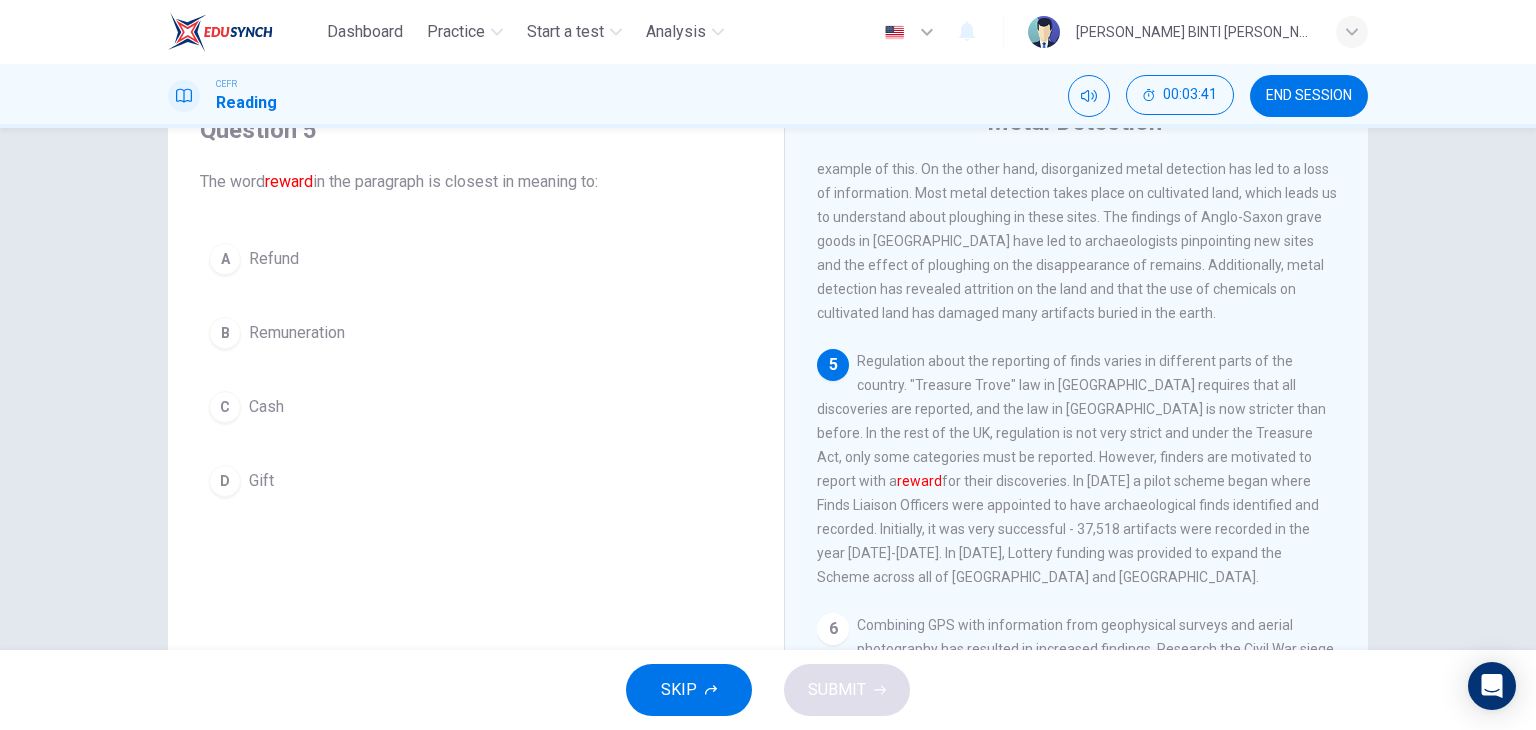 scroll, scrollTop: 850, scrollLeft: 0, axis: vertical 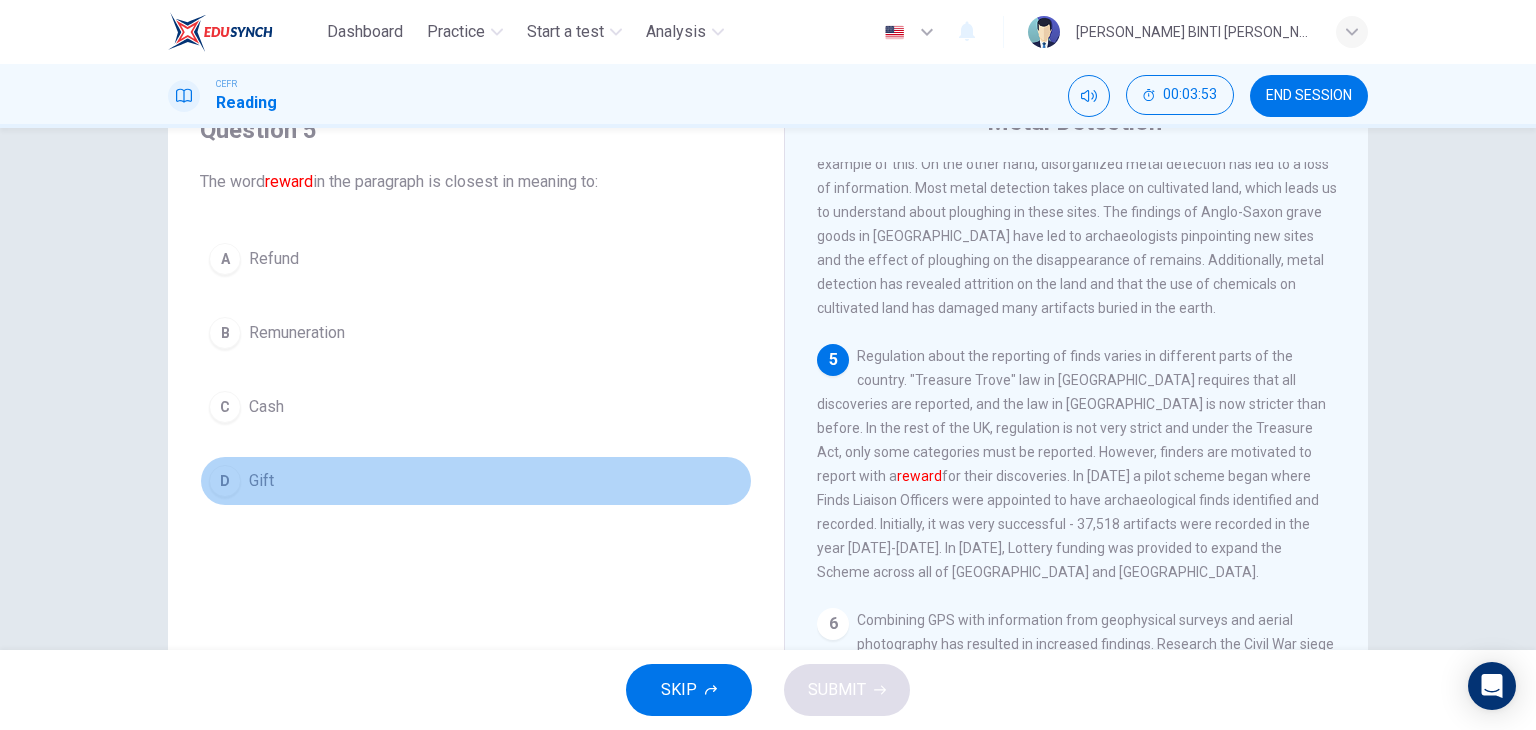 click on "D Gift" at bounding box center [476, 481] 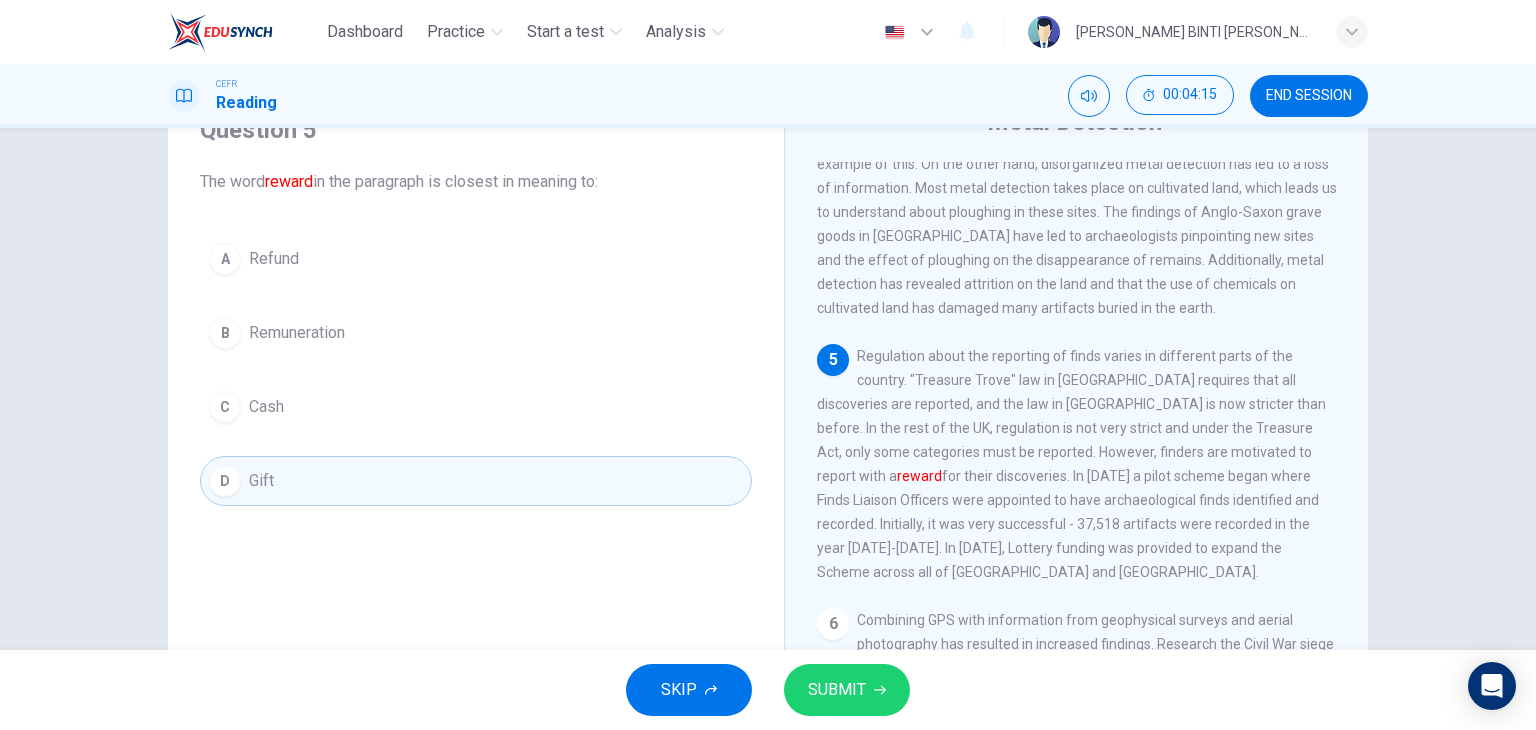 drag, startPoint x: 276, startPoint y: 361, endPoint x: 270, endPoint y: 341, distance: 20.880613 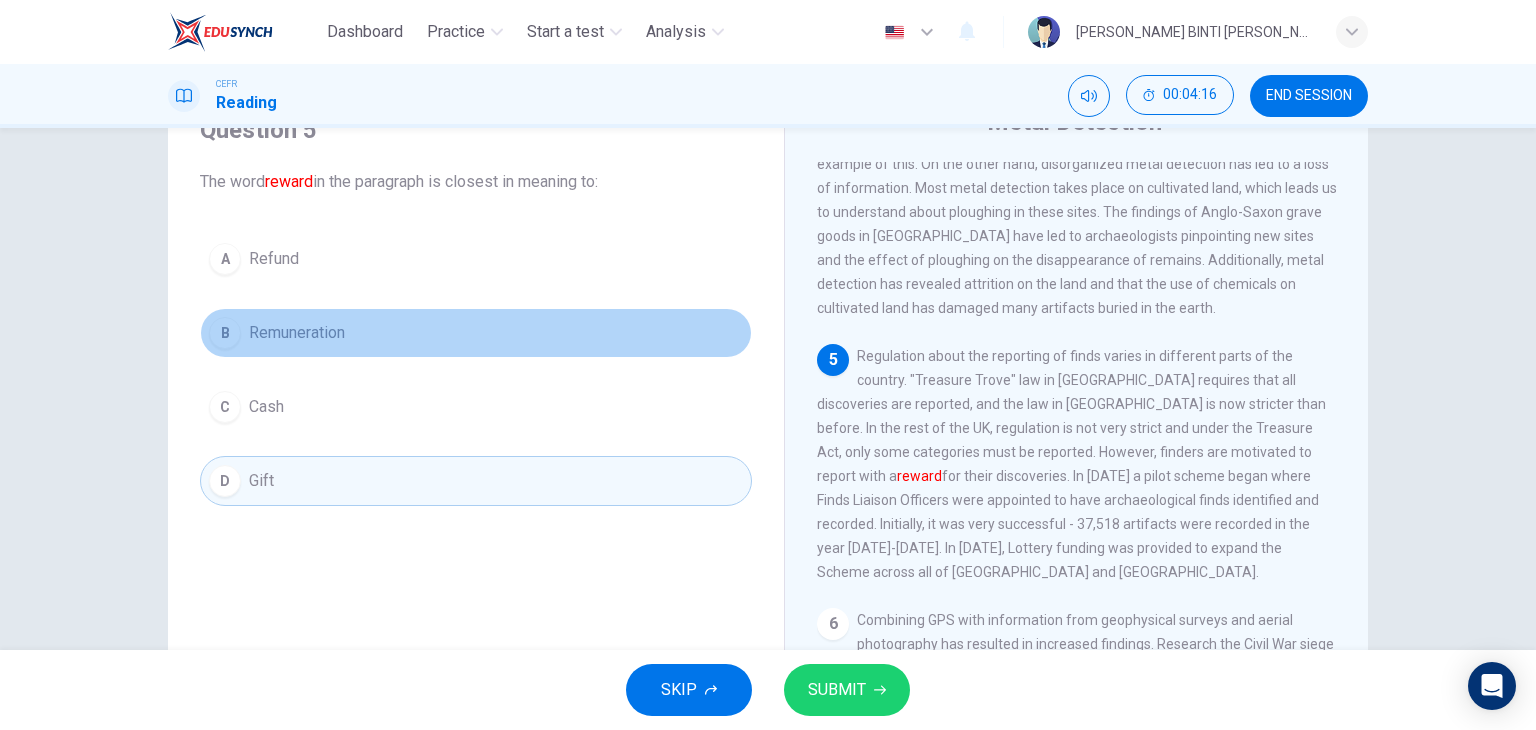 click on "Remuneration" at bounding box center (297, 333) 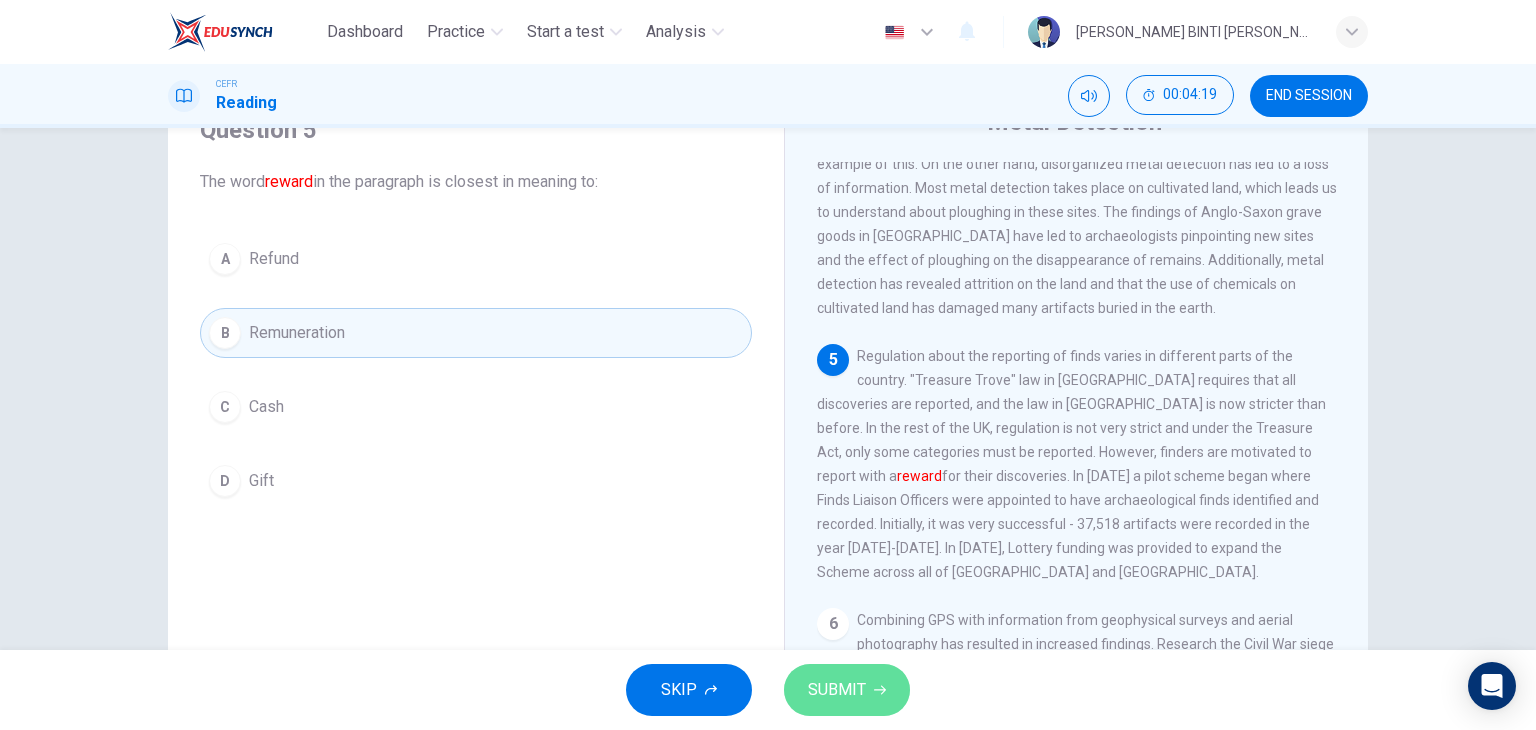 click on "SUBMIT" at bounding box center [847, 690] 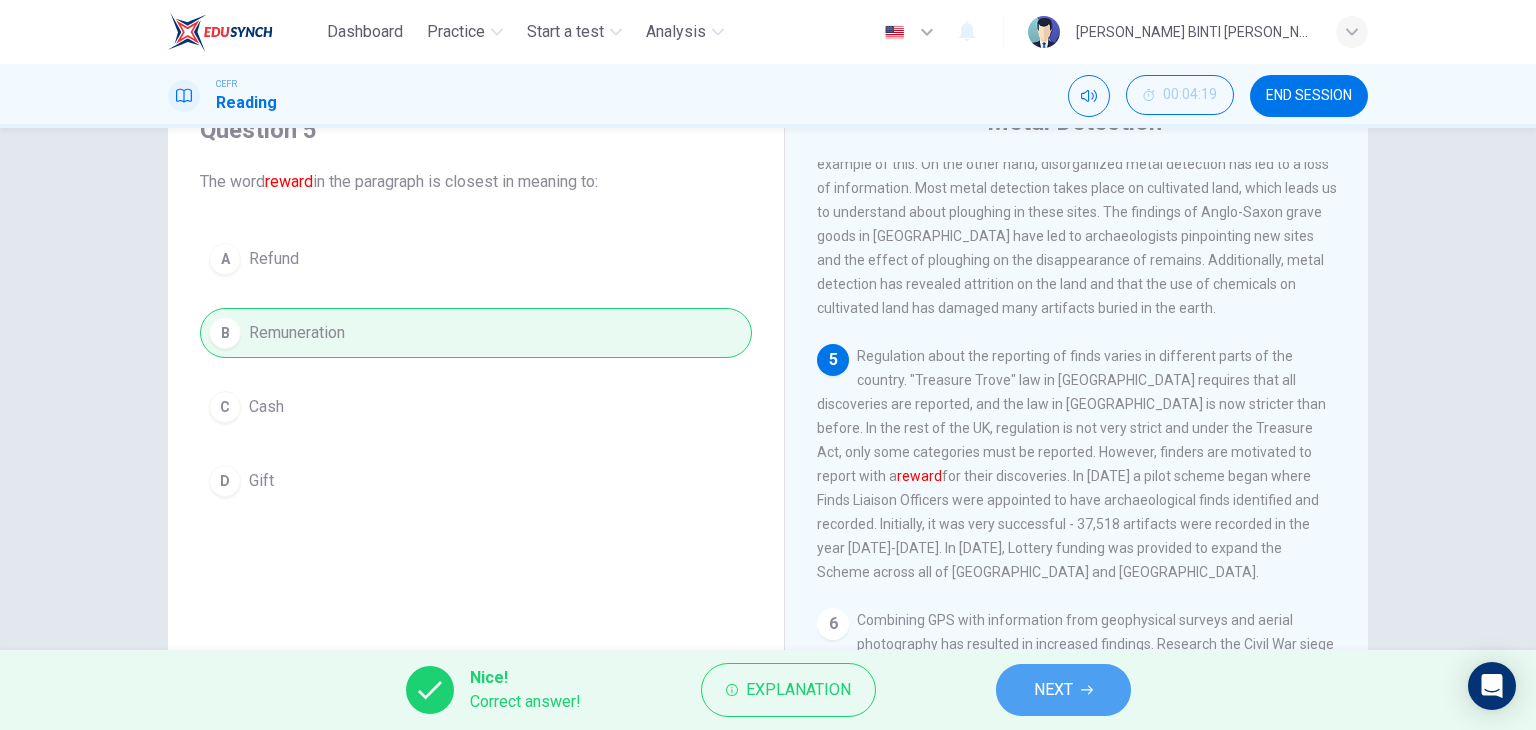 click on "NEXT" at bounding box center [1063, 690] 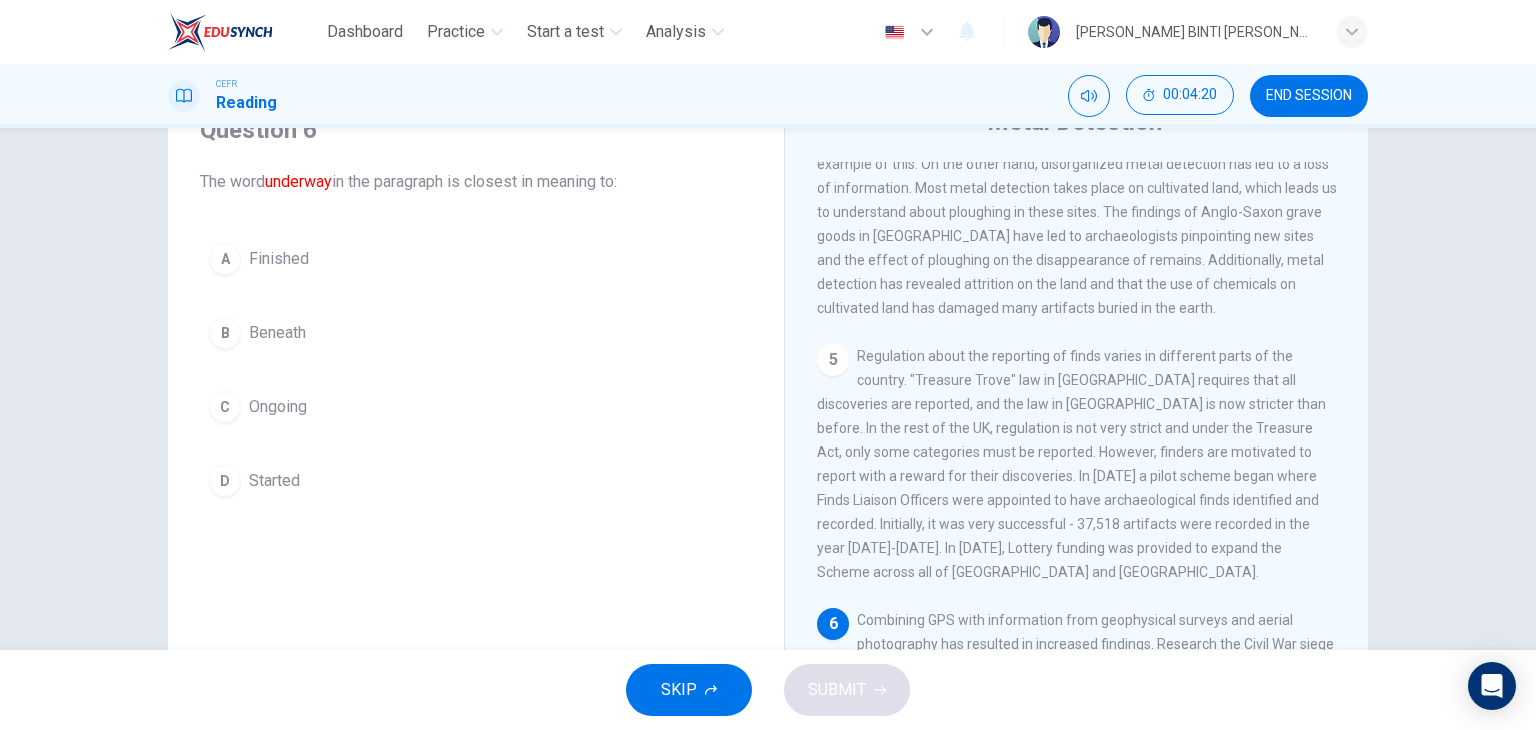 scroll, scrollTop: 974, scrollLeft: 0, axis: vertical 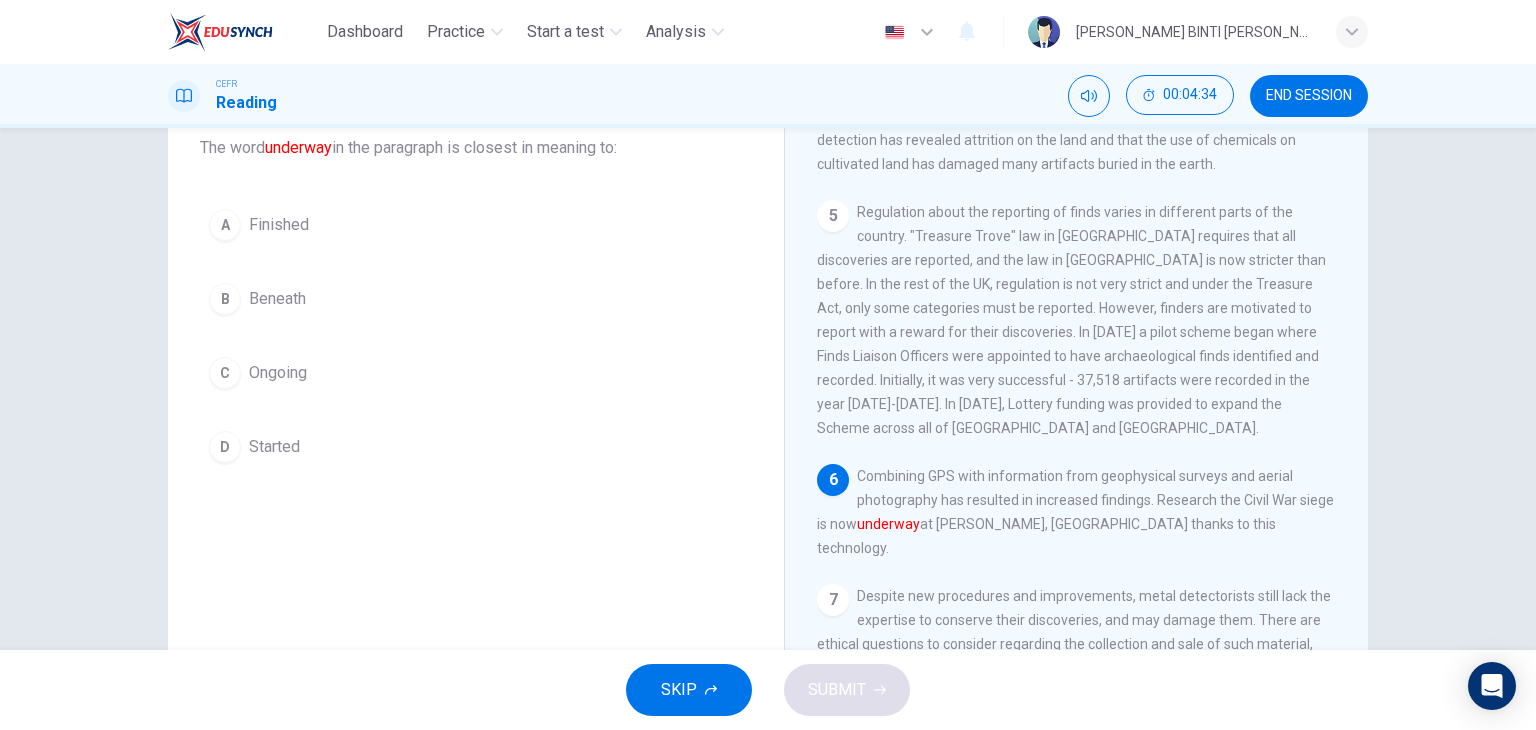 click on "A Finished B Beneath C Ongoing D Started" at bounding box center [476, 336] 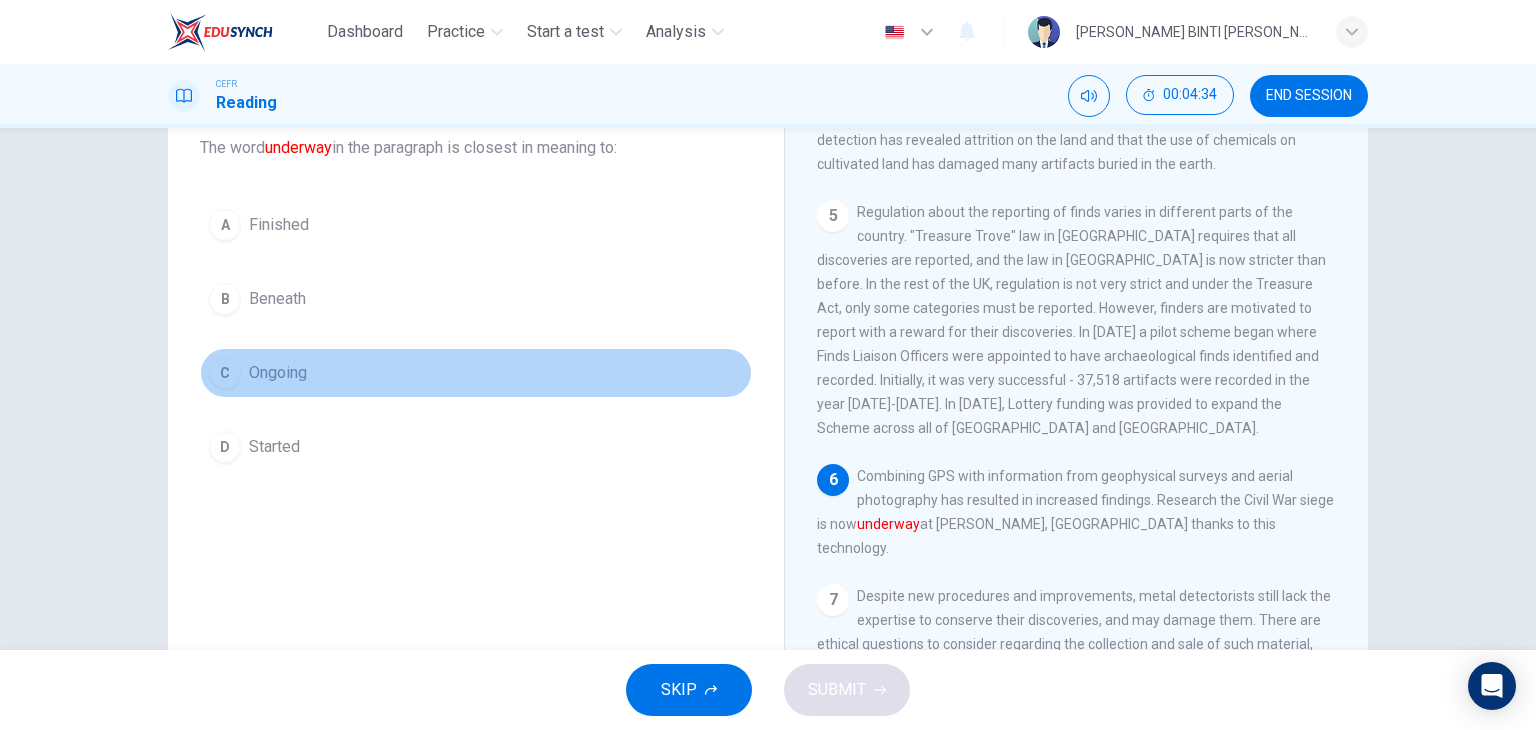 click on "Ongoing" at bounding box center [278, 373] 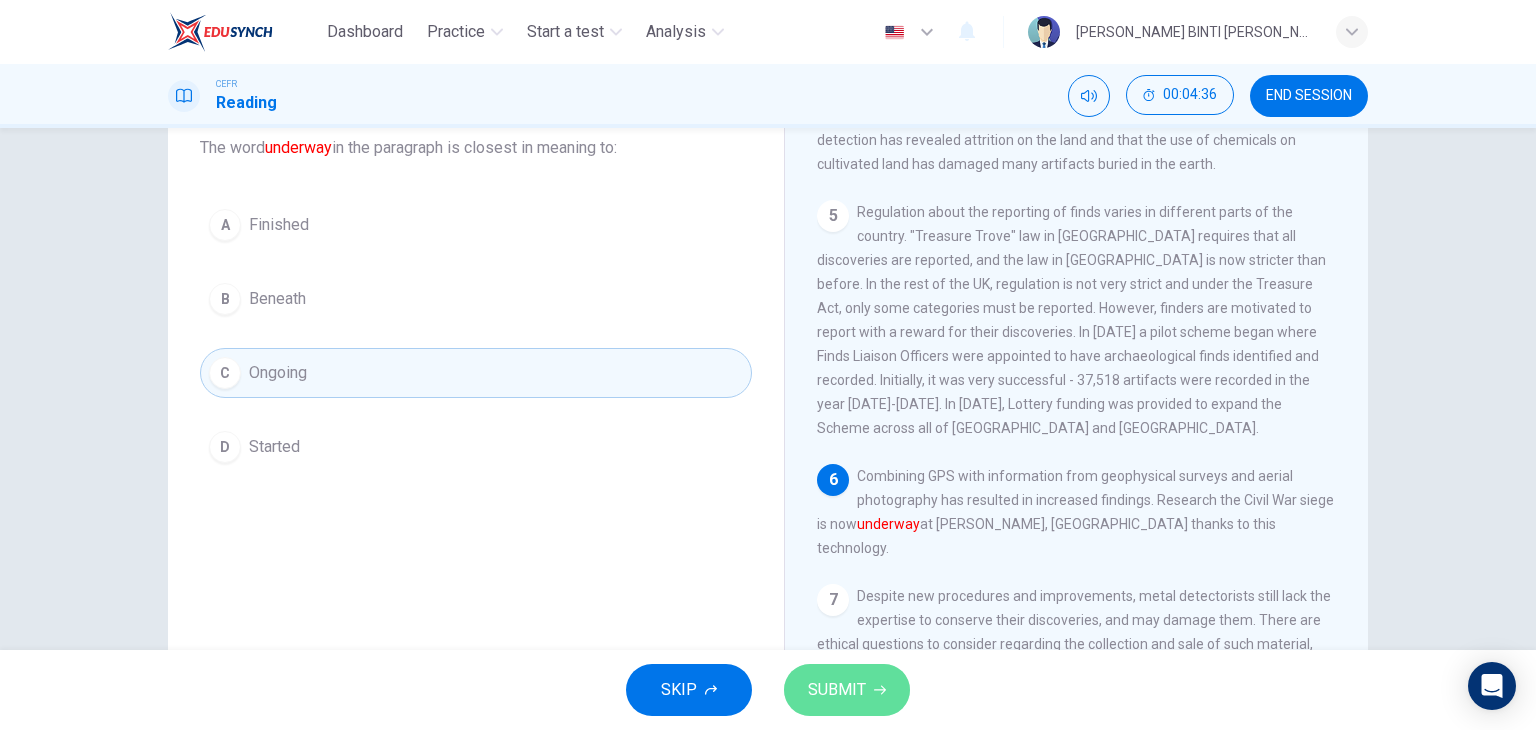 click on "SUBMIT" at bounding box center (837, 690) 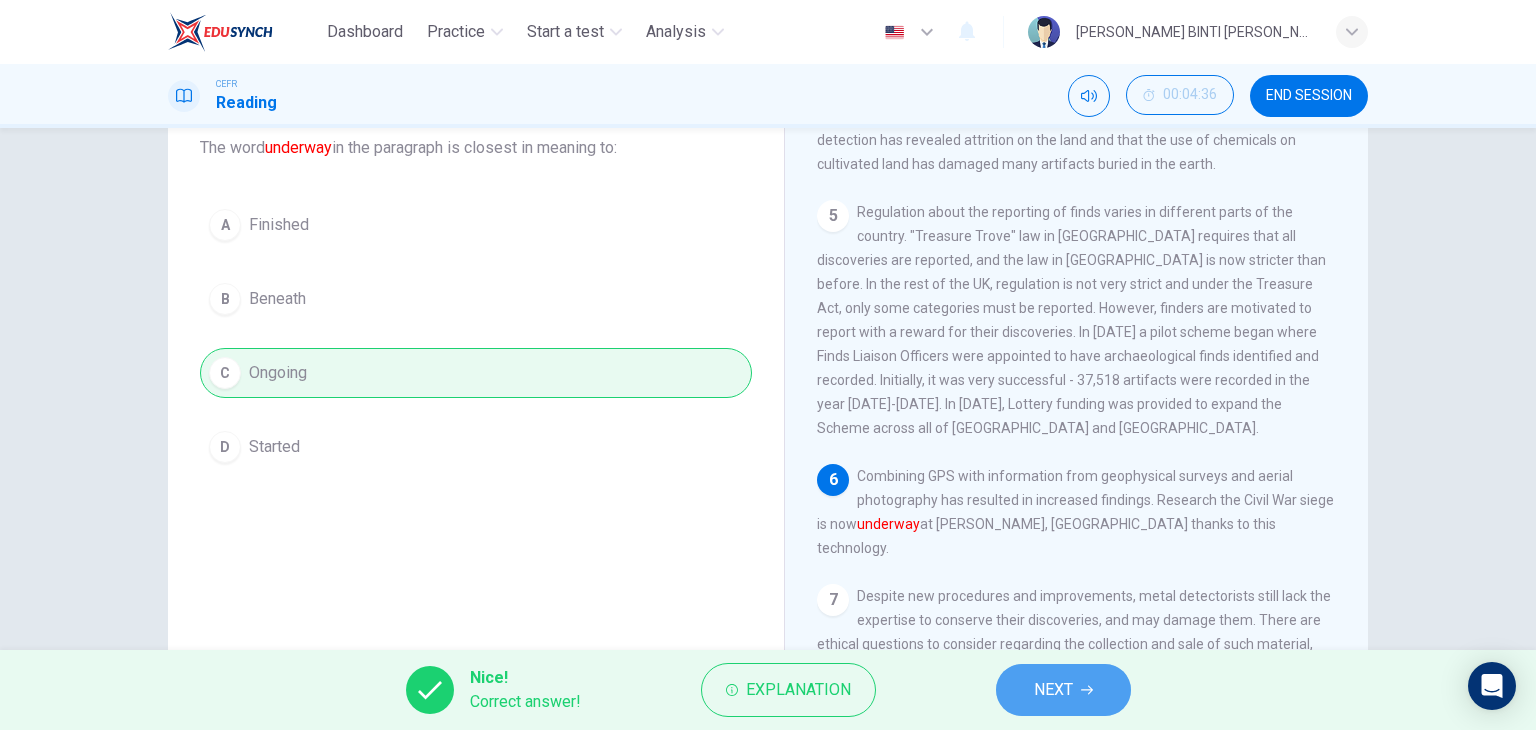 click on "NEXT" at bounding box center [1063, 690] 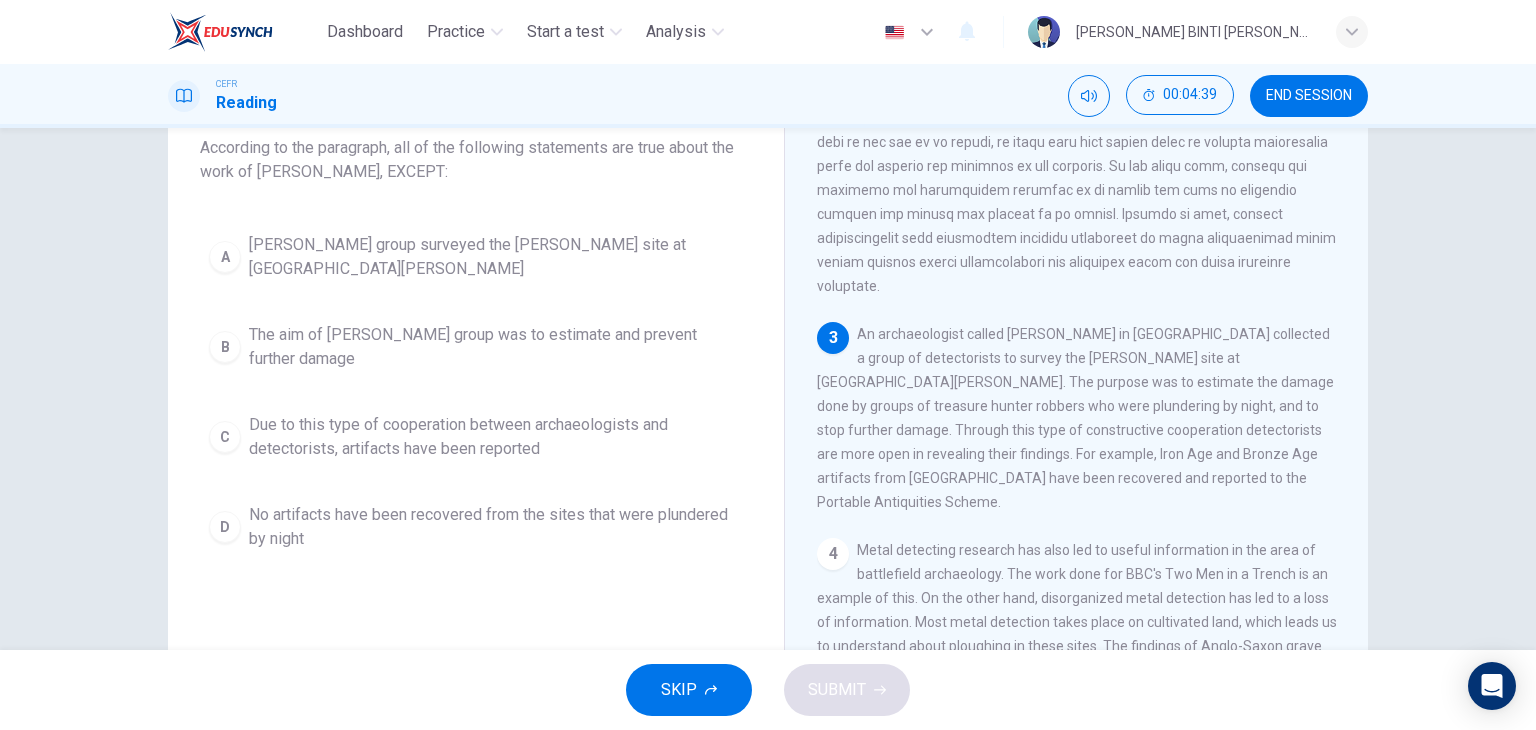 scroll, scrollTop: 377, scrollLeft: 0, axis: vertical 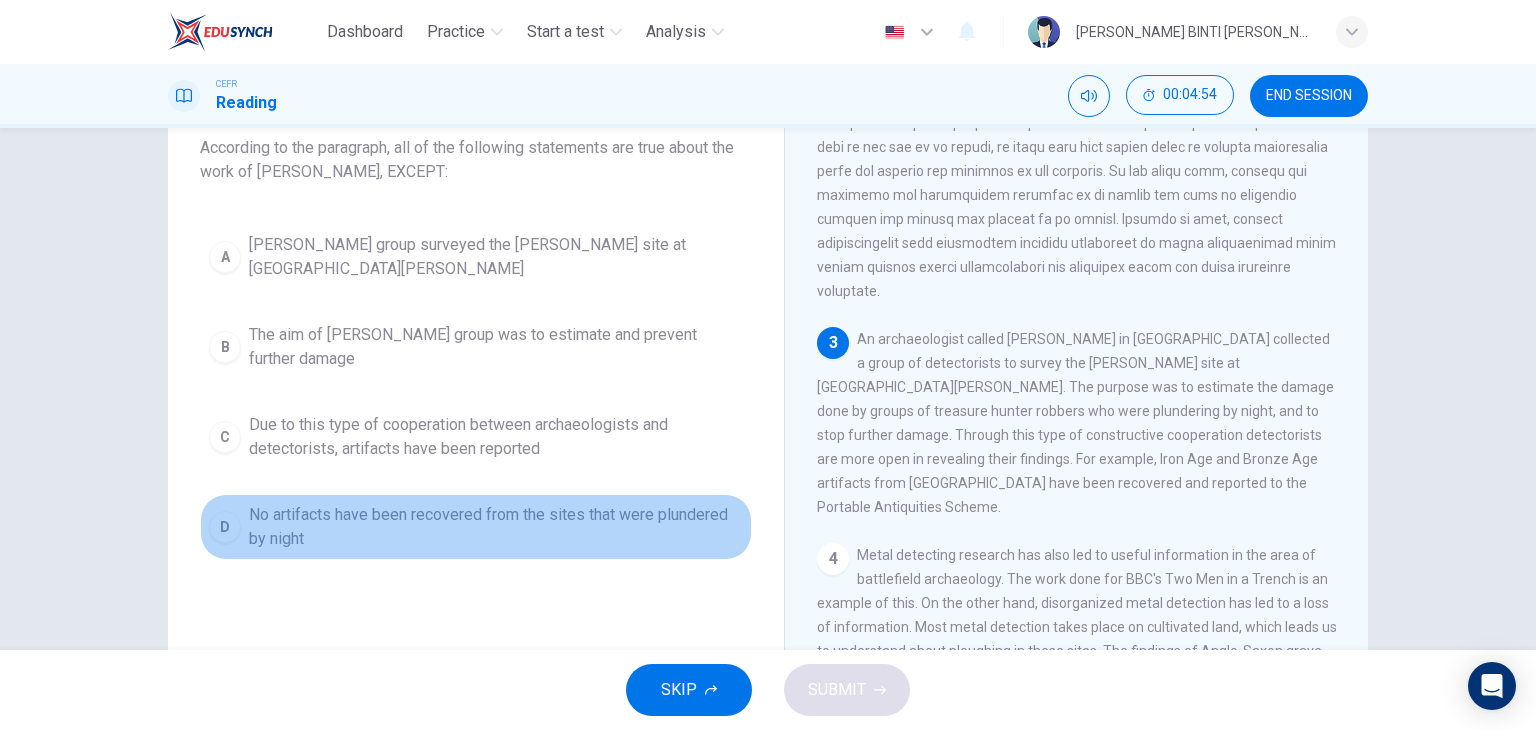 click on "No artifacts have been recovered from the sites that were plundered by night" at bounding box center [496, 527] 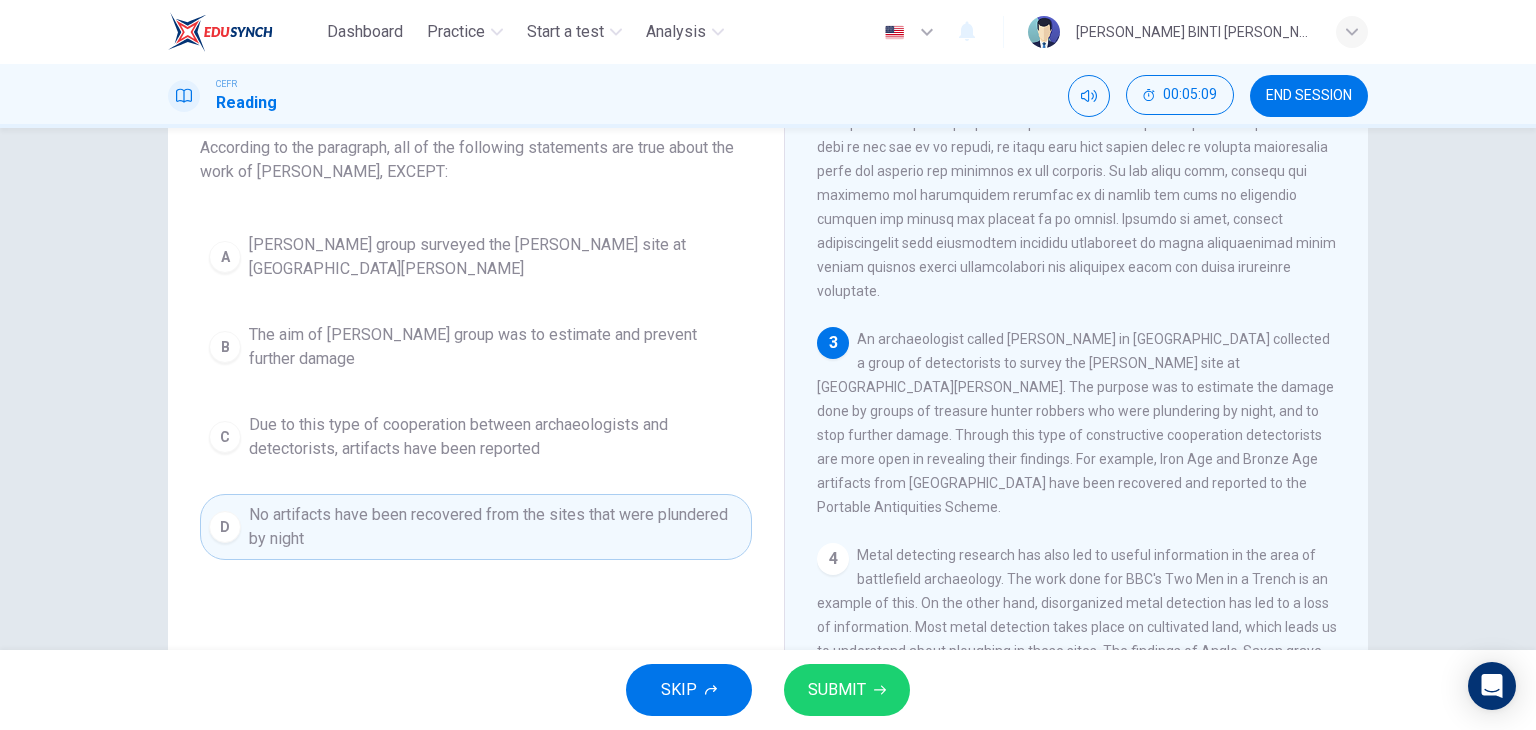 click on "SUBMIT" at bounding box center (837, 690) 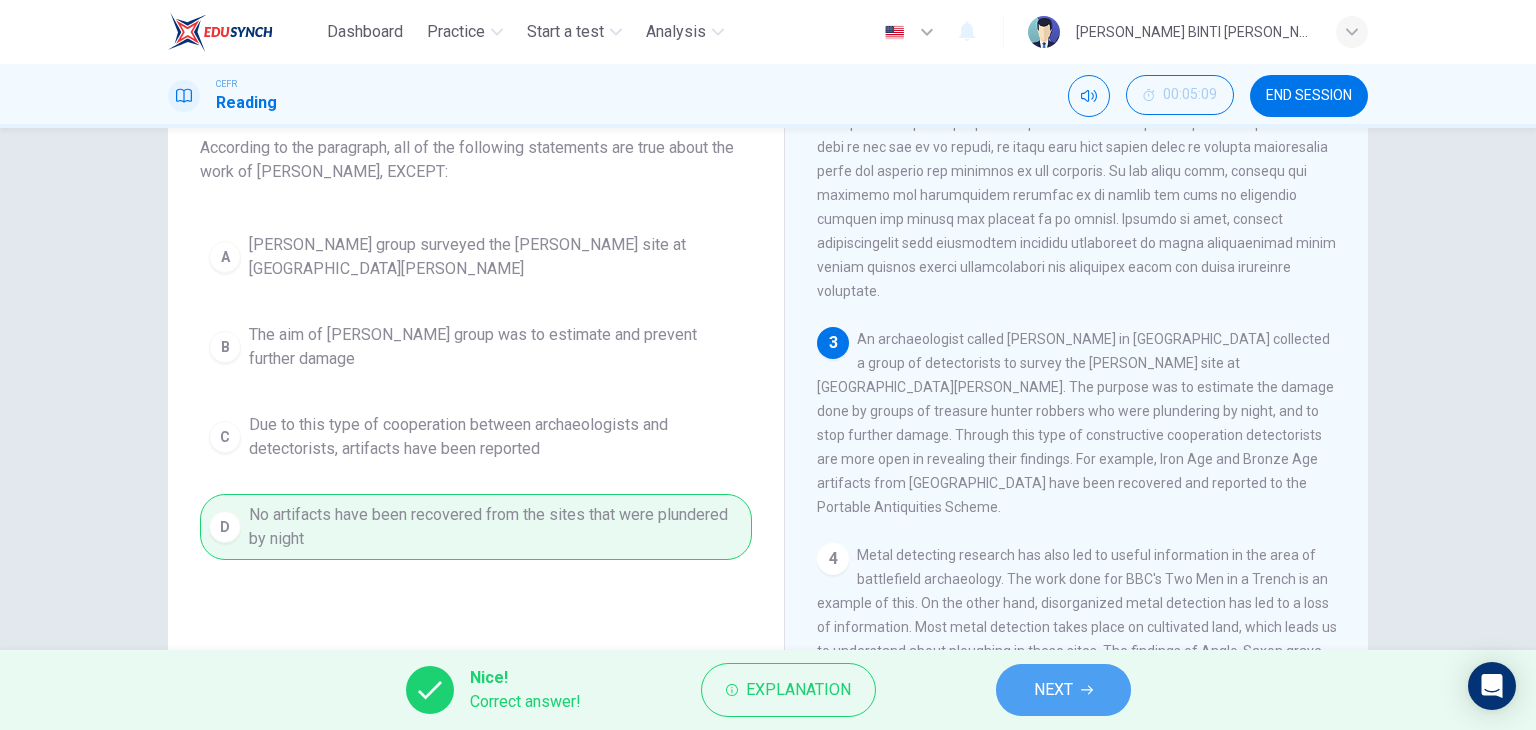 click on "NEXT" at bounding box center (1063, 690) 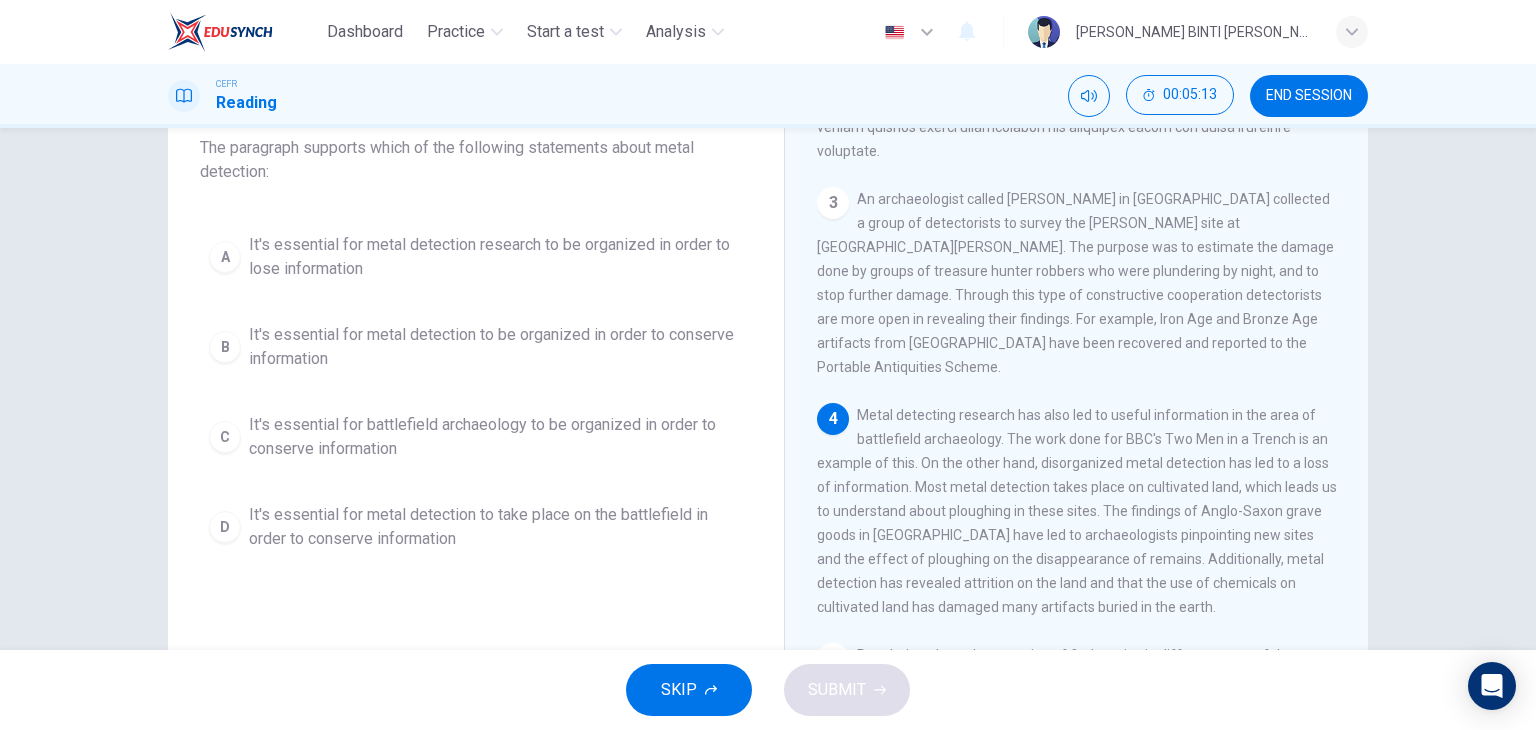 scroll, scrollTop: 560, scrollLeft: 0, axis: vertical 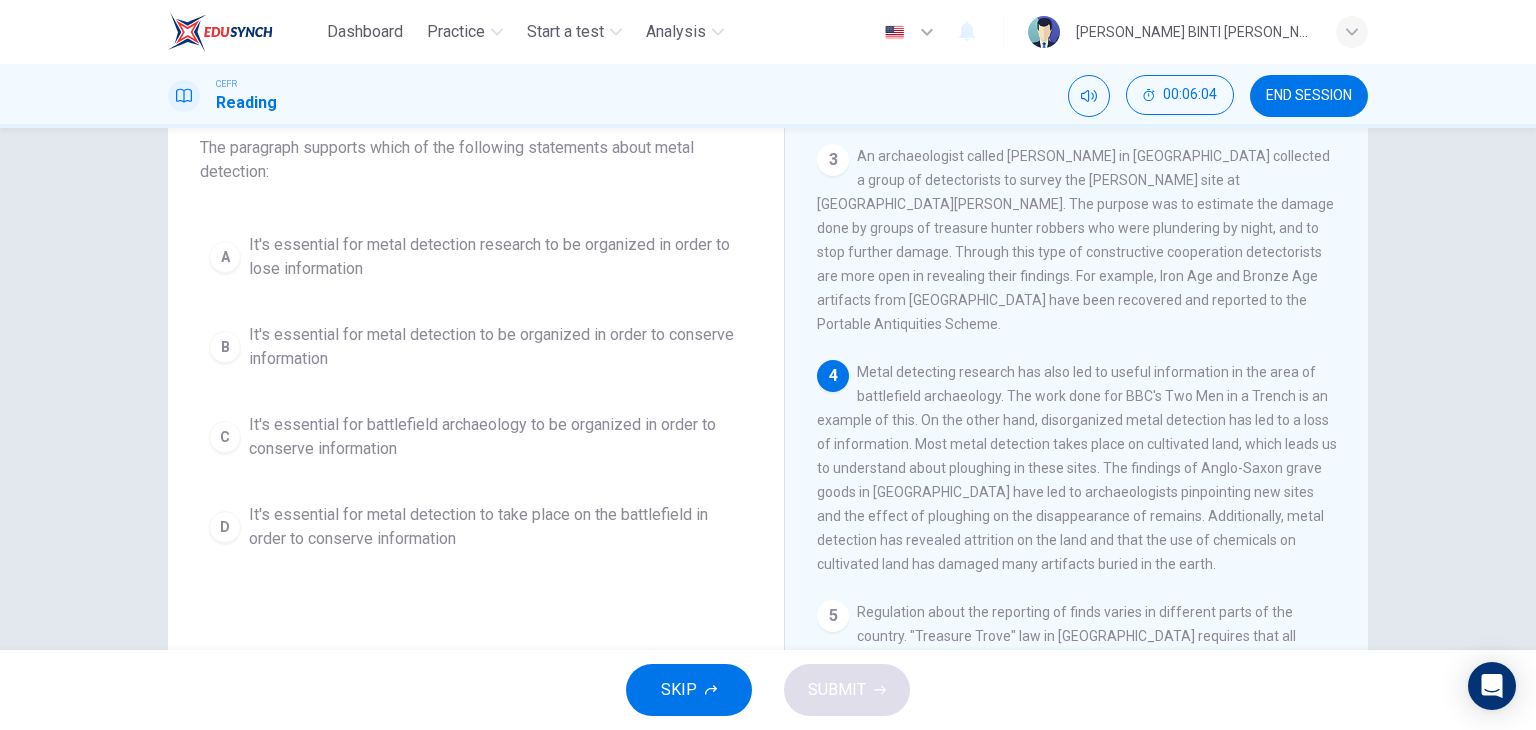 click on "A It's essential for metal detection research to be organized in order to lose information B It's essential for metal detection to be organized in order to conserve information C It's essential for battlefield archaeology to be organized in order to conserve information D It's essential for metal detection to take place on the battlefield in order to conserve information" at bounding box center (476, 392) 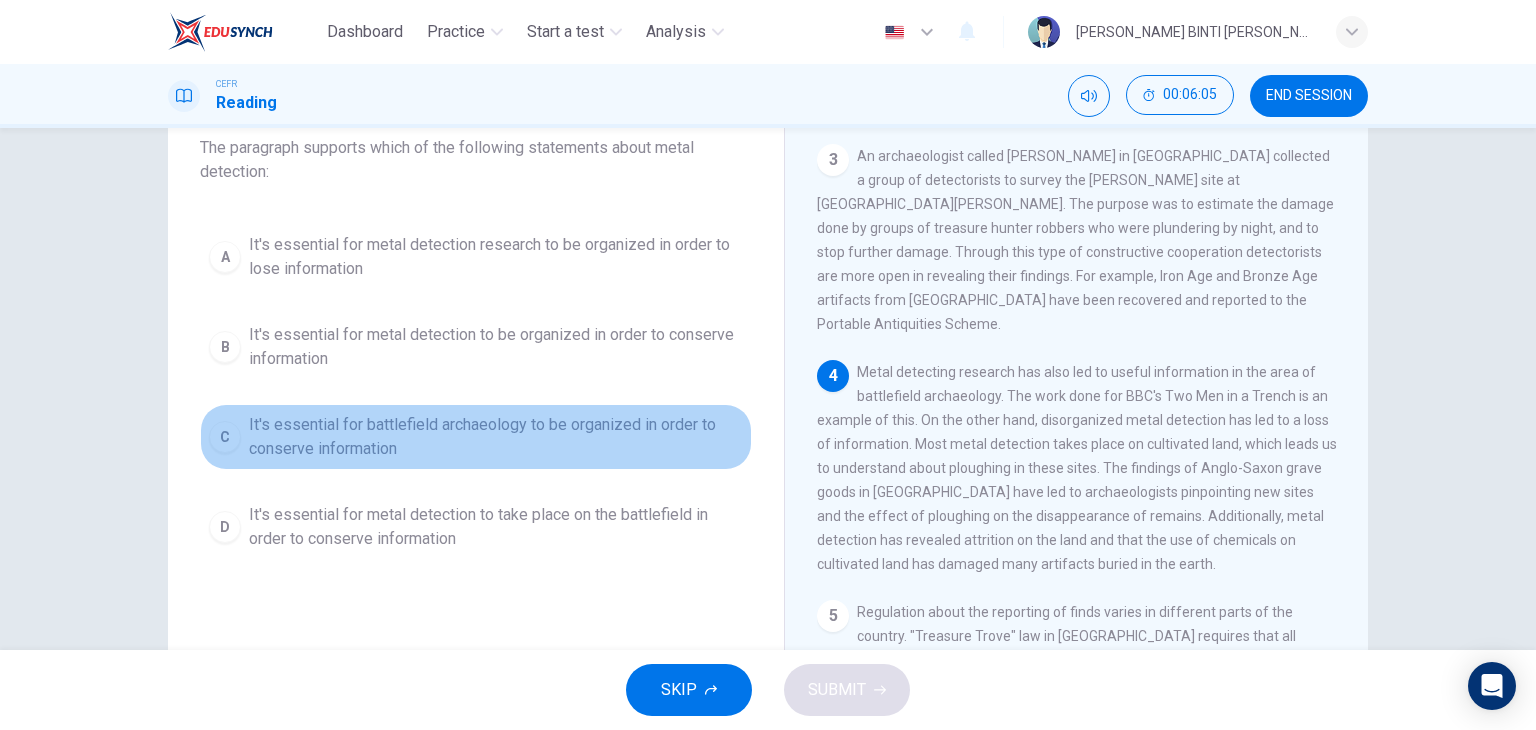 click on "It's essential for battlefield archaeology to be organized in order to conserve information" at bounding box center [496, 437] 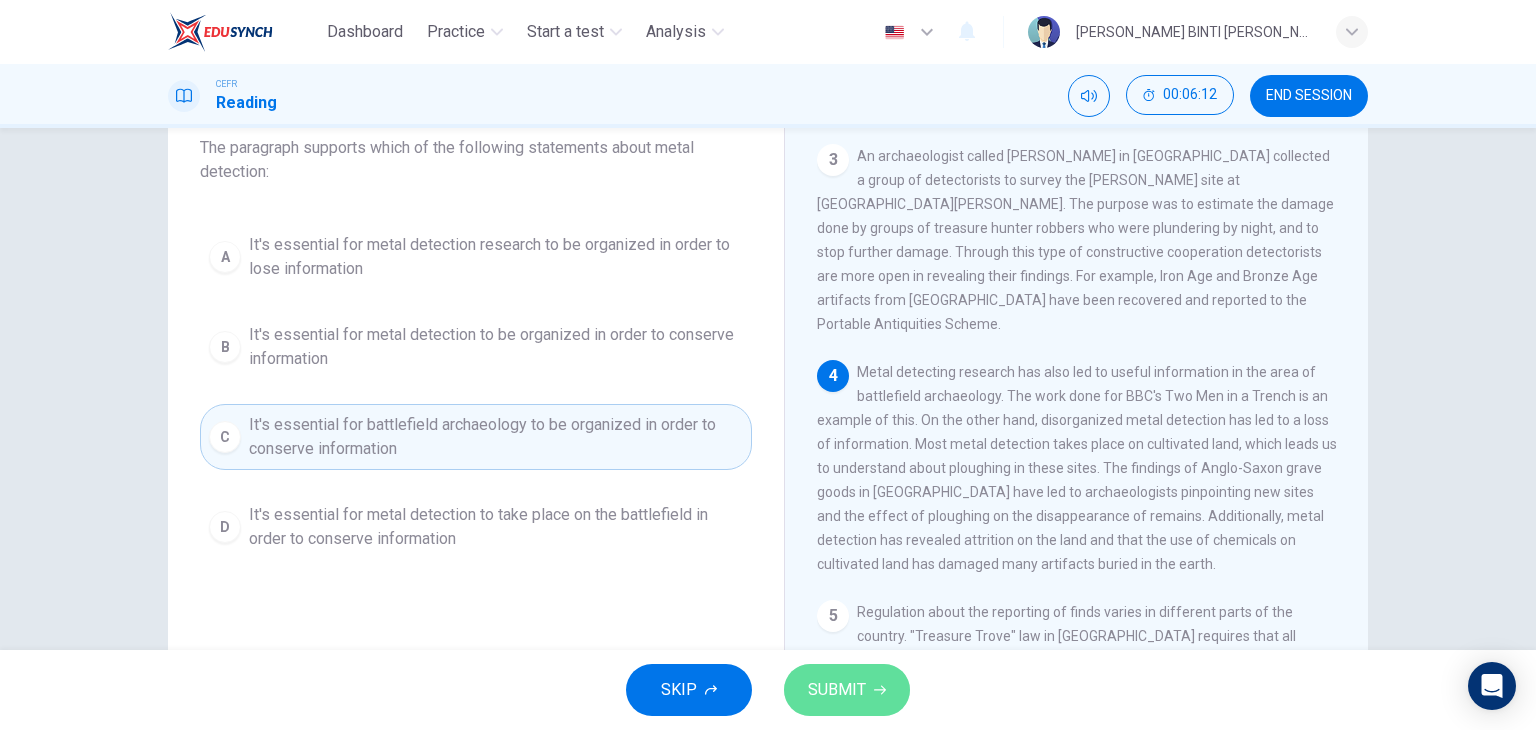 click on "SUBMIT" at bounding box center (847, 690) 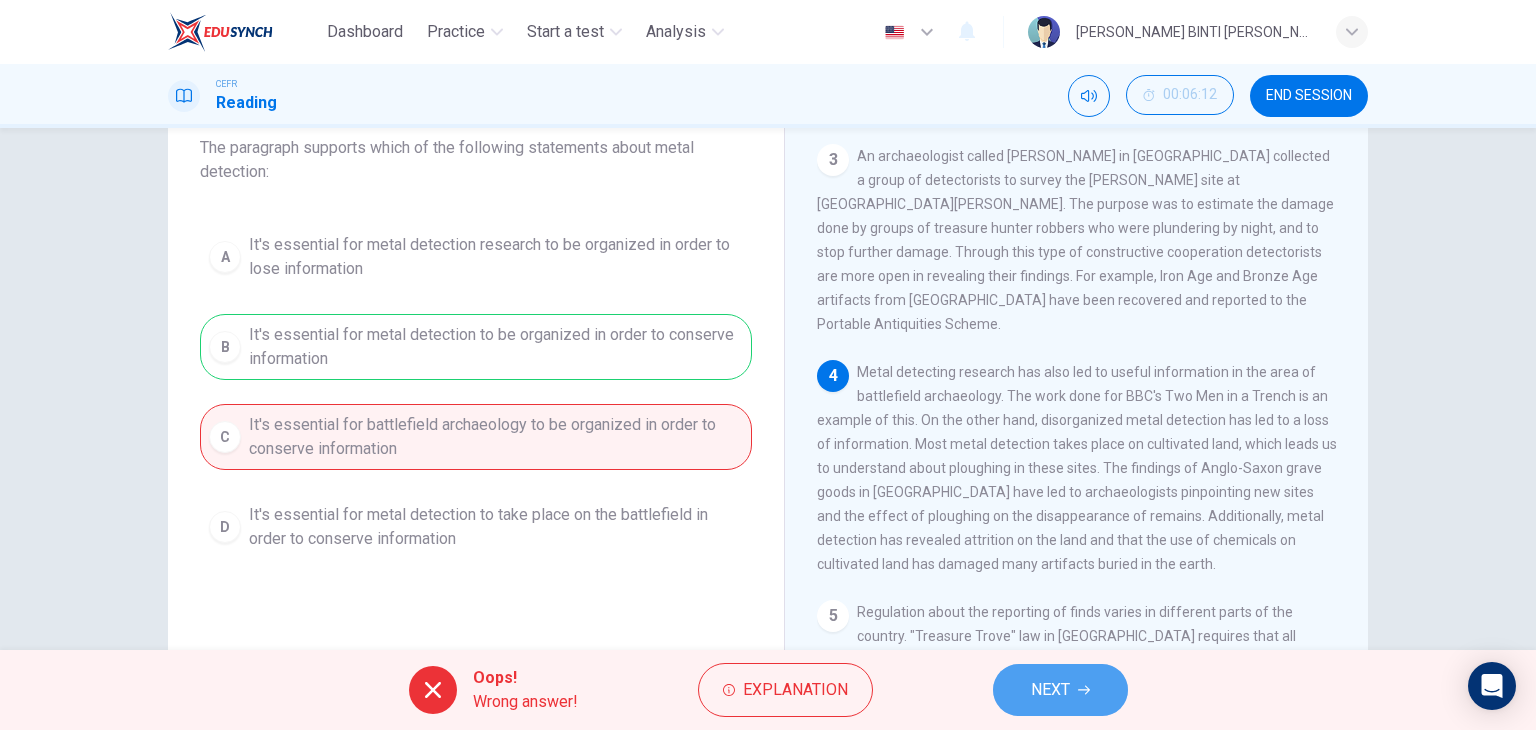 click on "NEXT" at bounding box center [1060, 690] 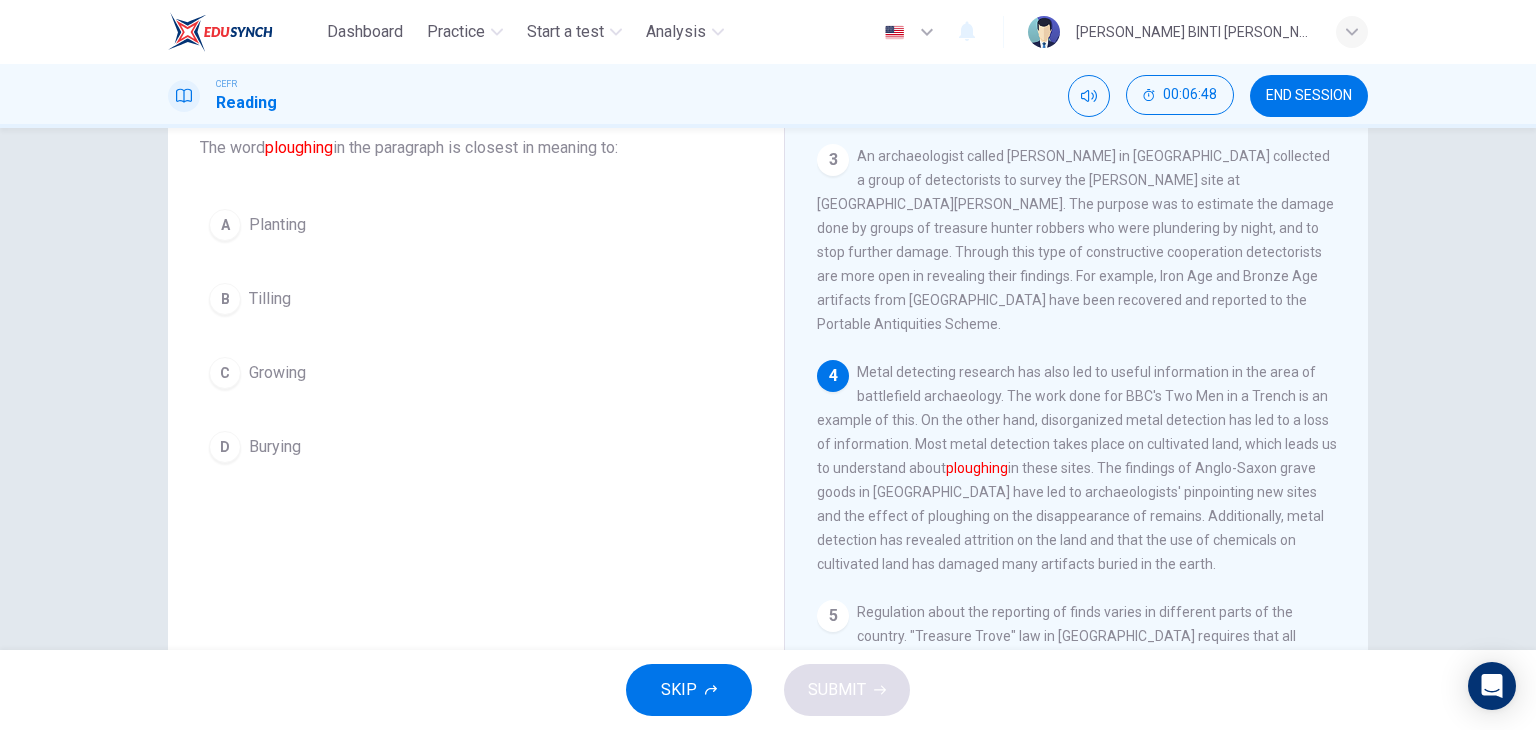 click on "Tilling" at bounding box center (270, 299) 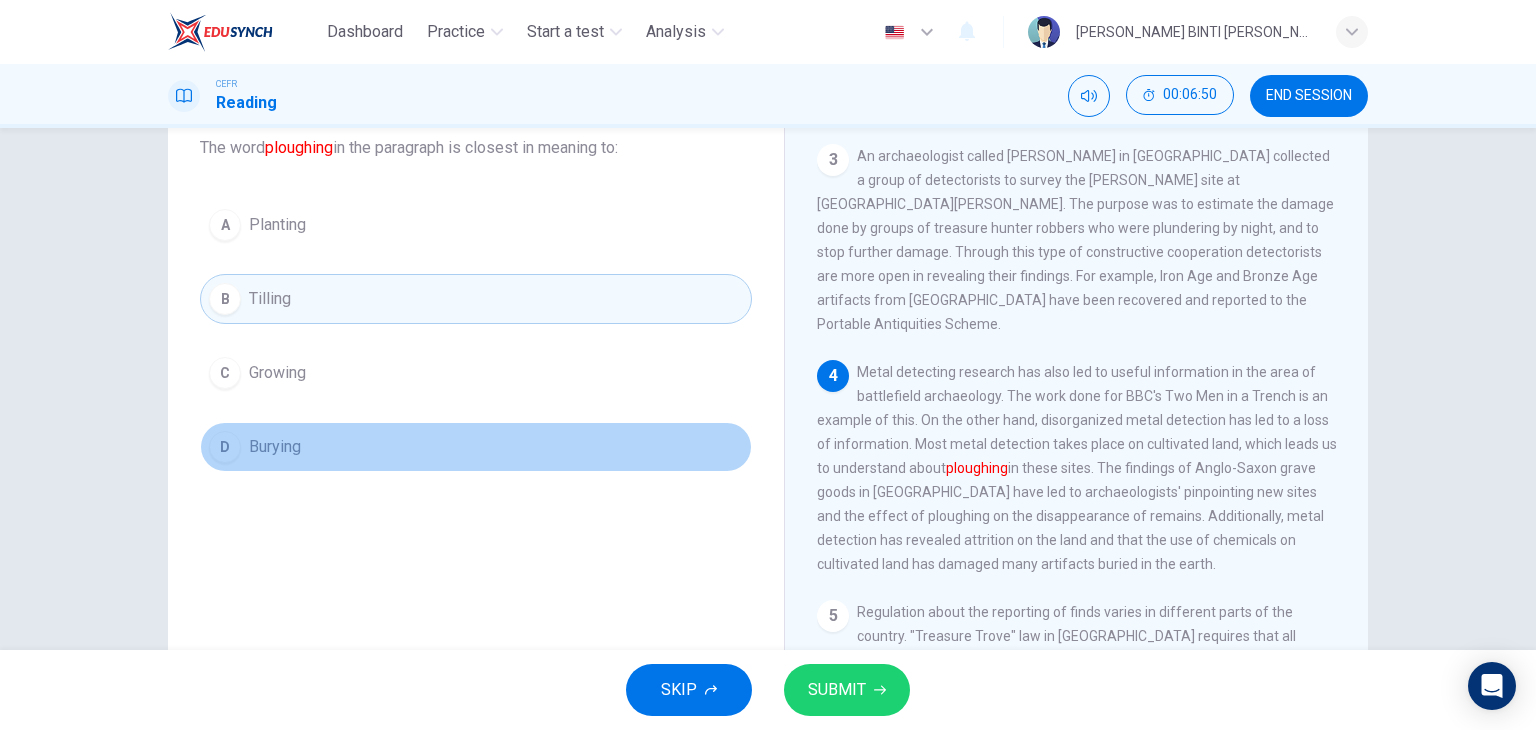 click on "D Burying" at bounding box center [476, 447] 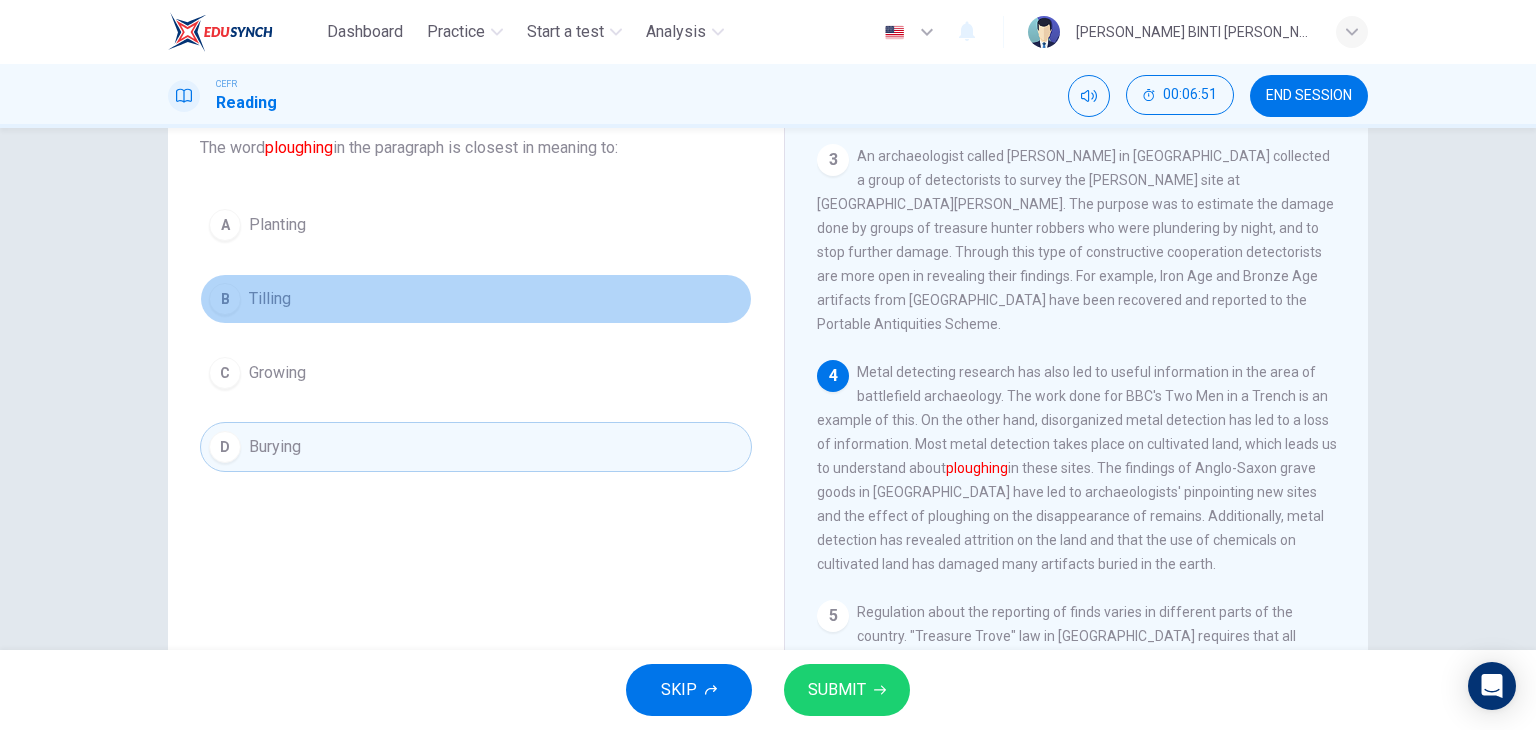 click on "B Tilling" at bounding box center [476, 299] 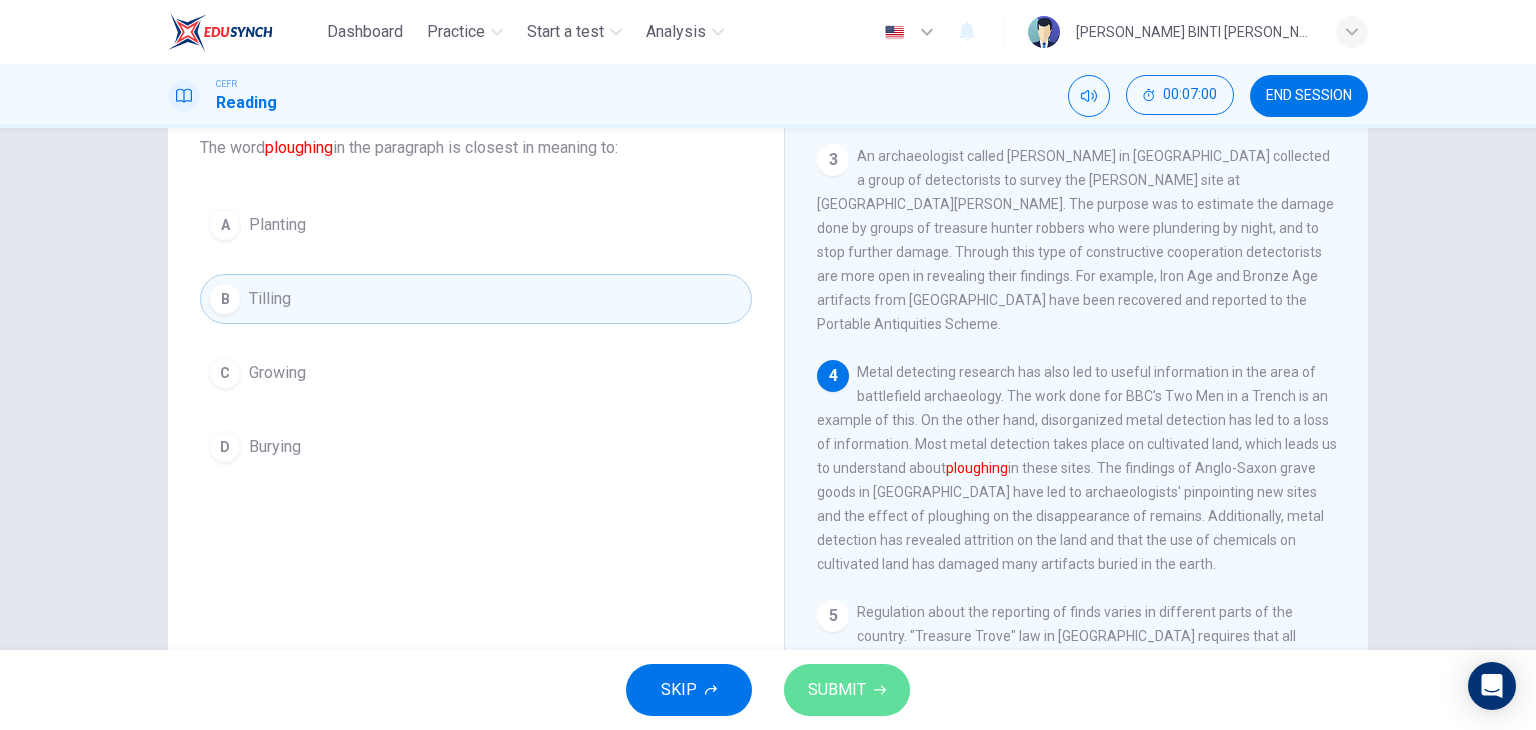 click on "SUBMIT" at bounding box center [837, 690] 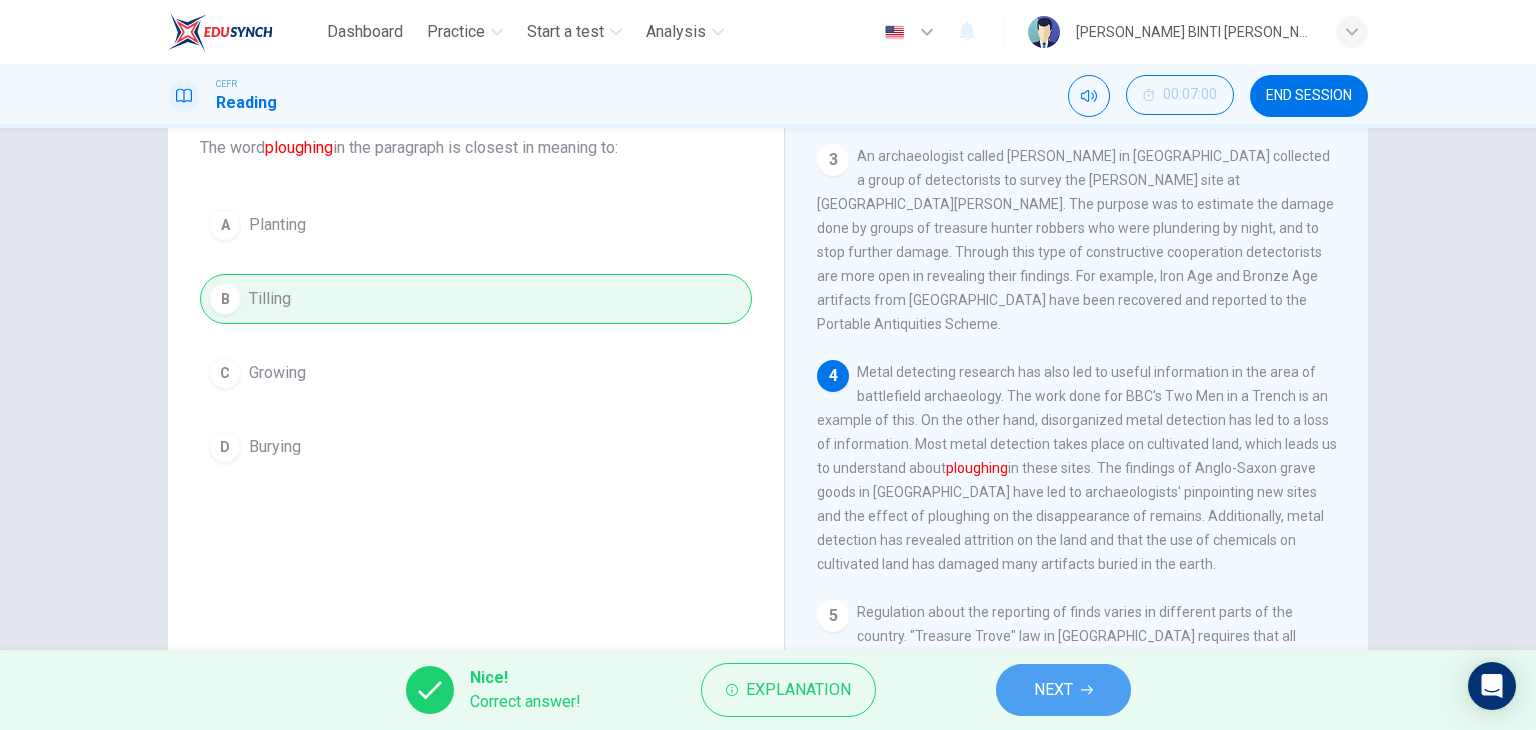 click on "NEXT" at bounding box center (1053, 690) 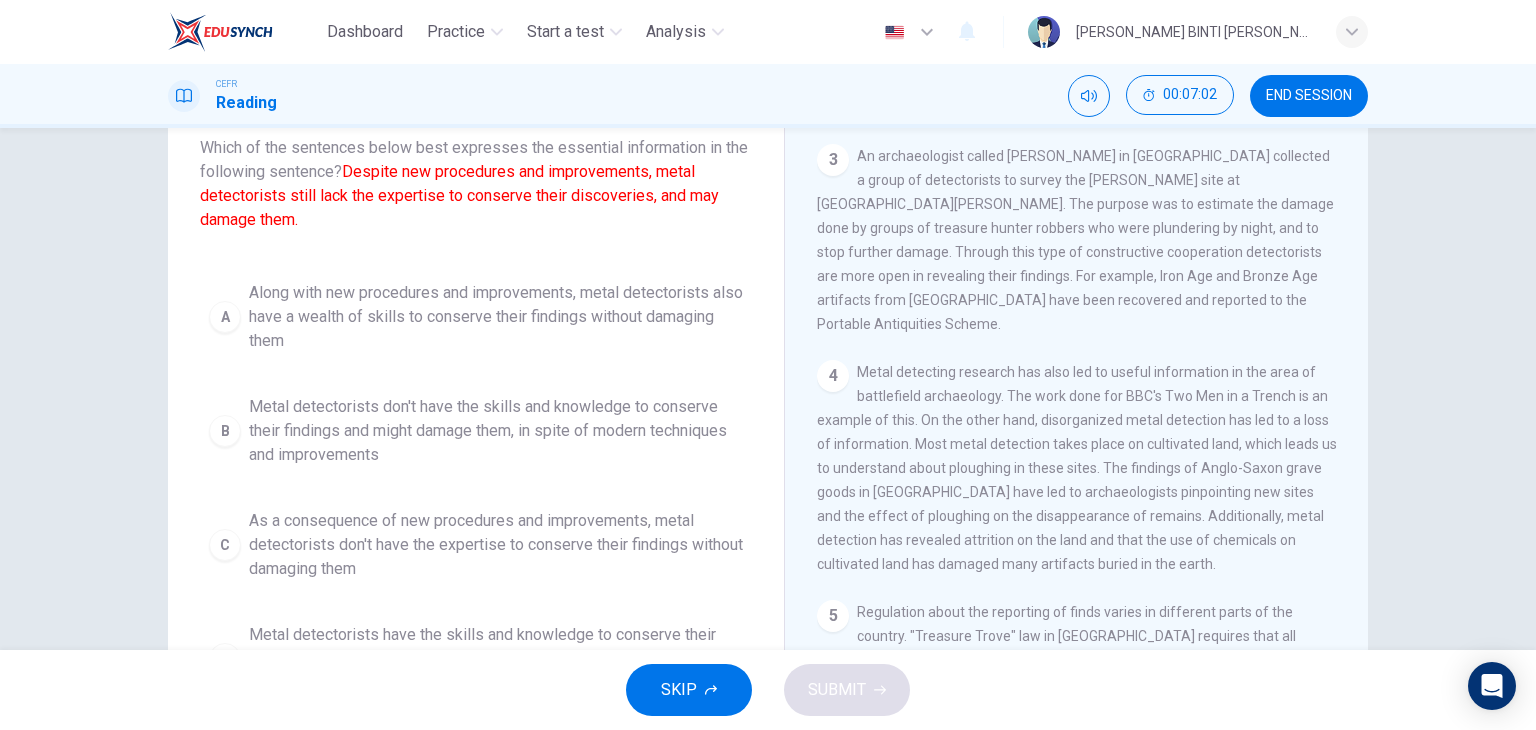 scroll, scrollTop: 7, scrollLeft: 0, axis: vertical 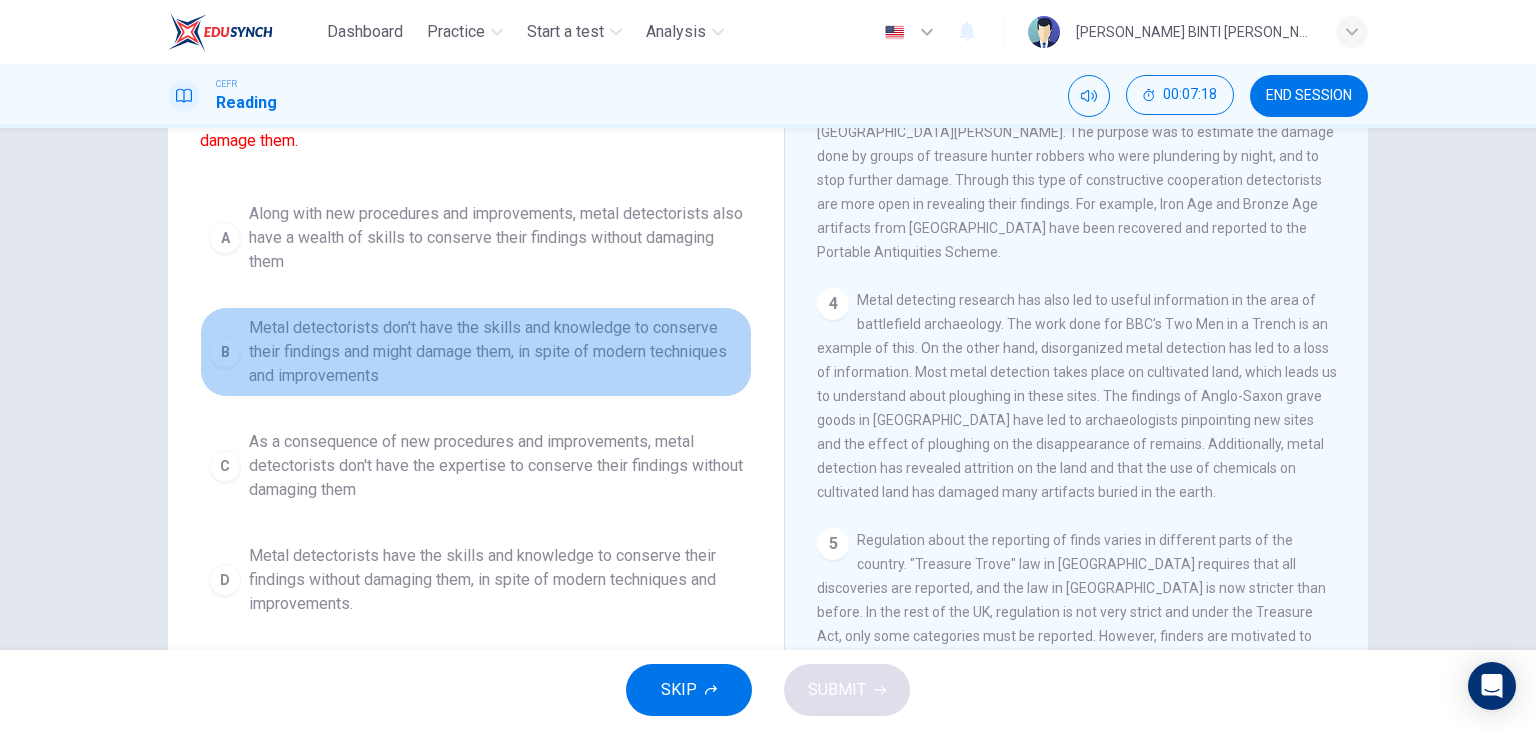click on "Metal detectorists don't have the skills and knowledge to conserve their findings and might damage them, in spite of modern techniques and improvements" at bounding box center [496, 352] 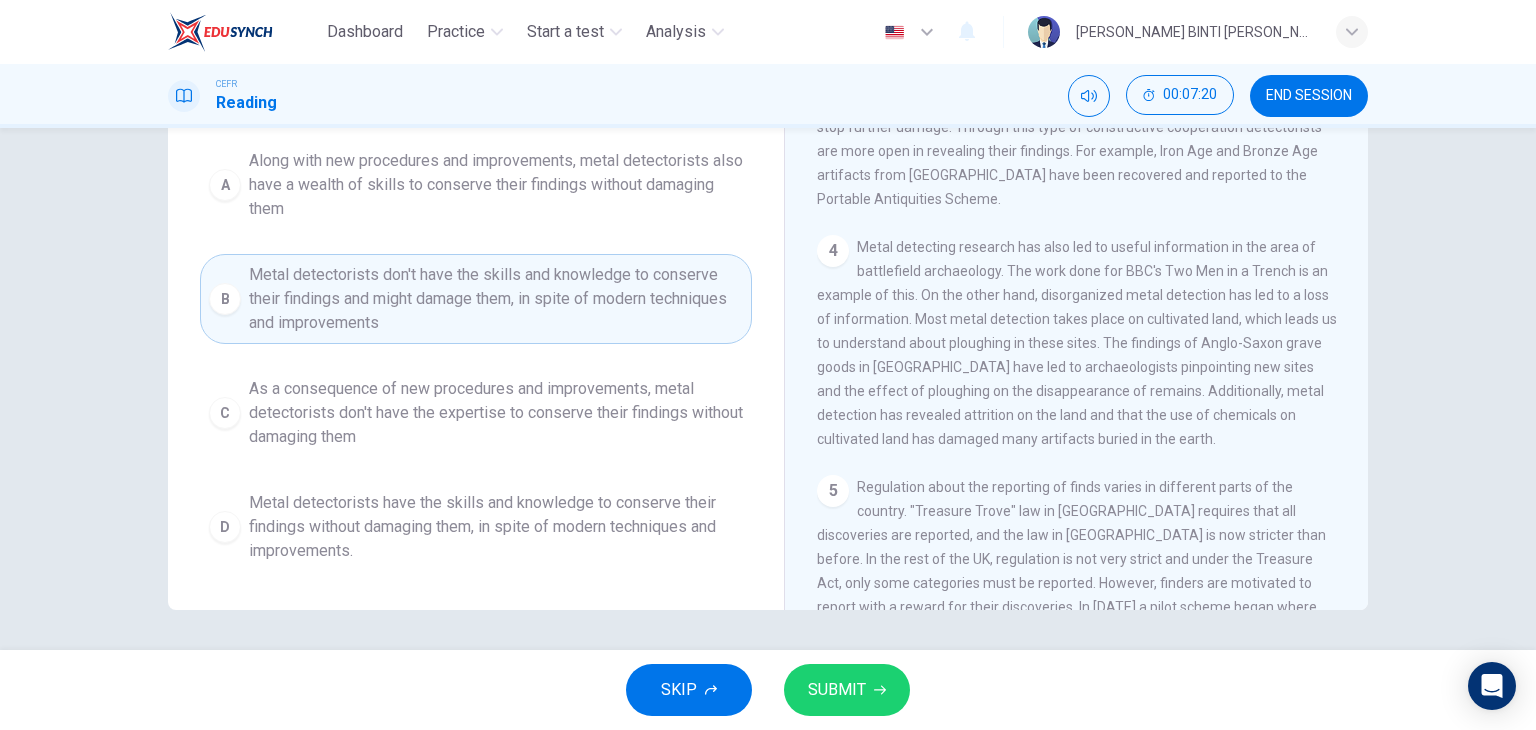 scroll, scrollTop: 252, scrollLeft: 0, axis: vertical 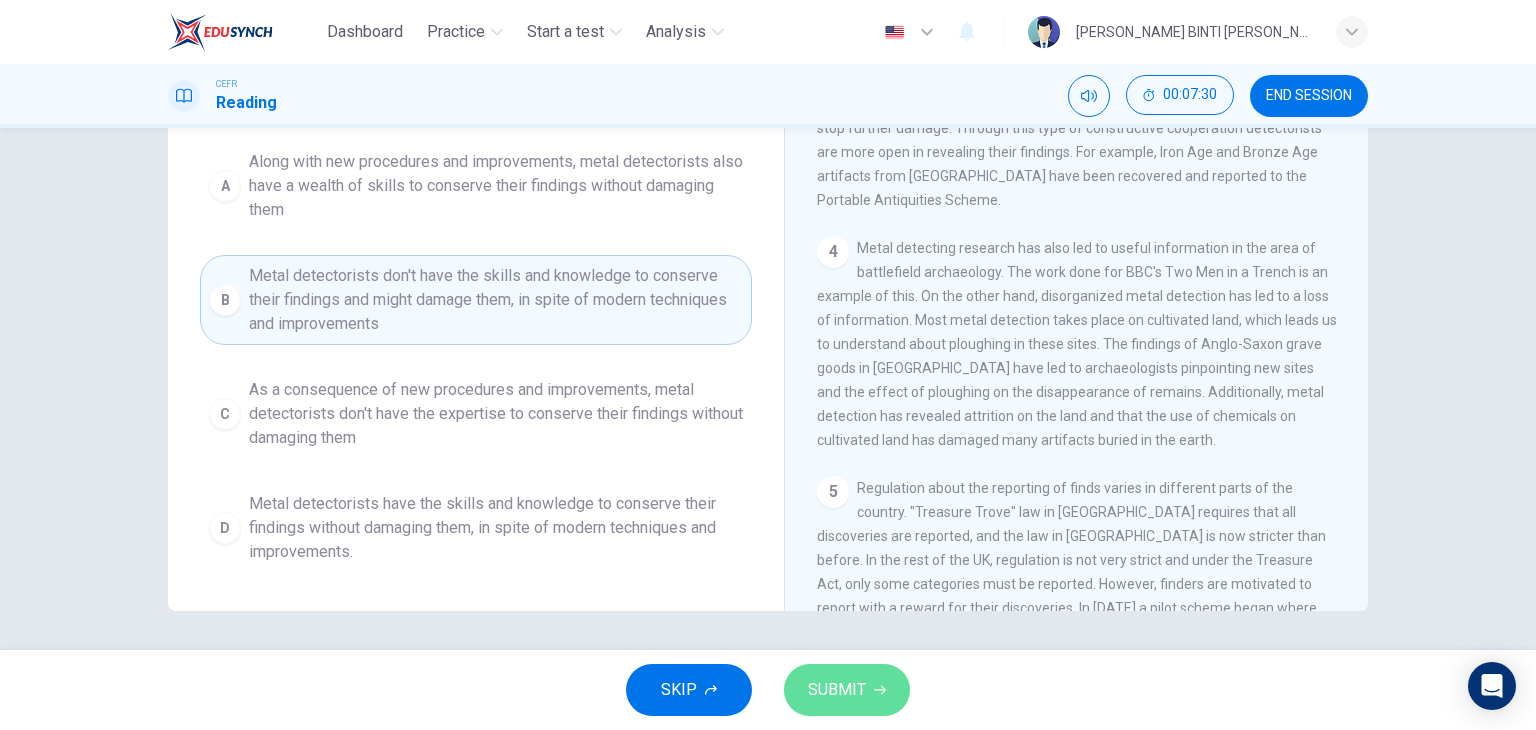 click on "SUBMIT" at bounding box center (837, 690) 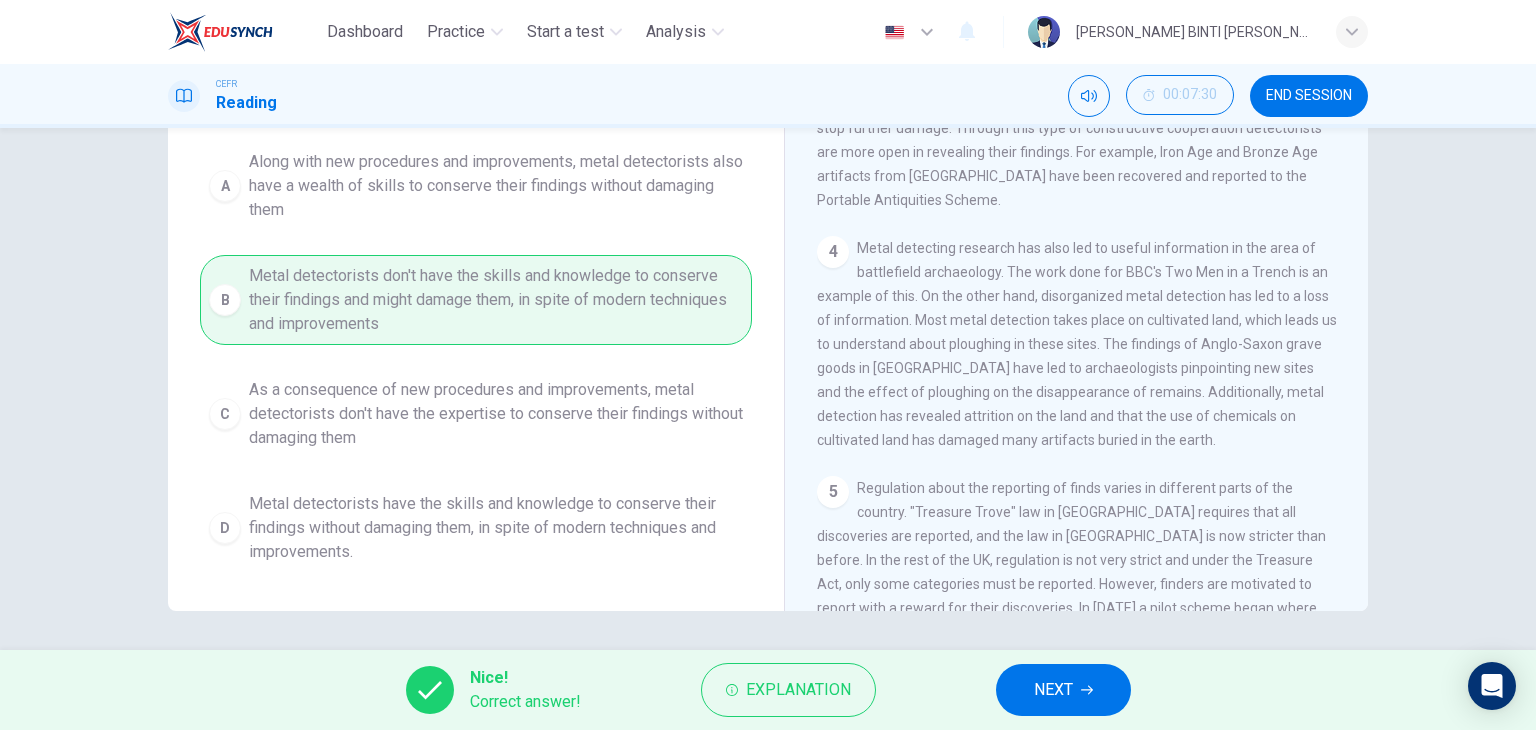 click on "NEXT" at bounding box center (1053, 690) 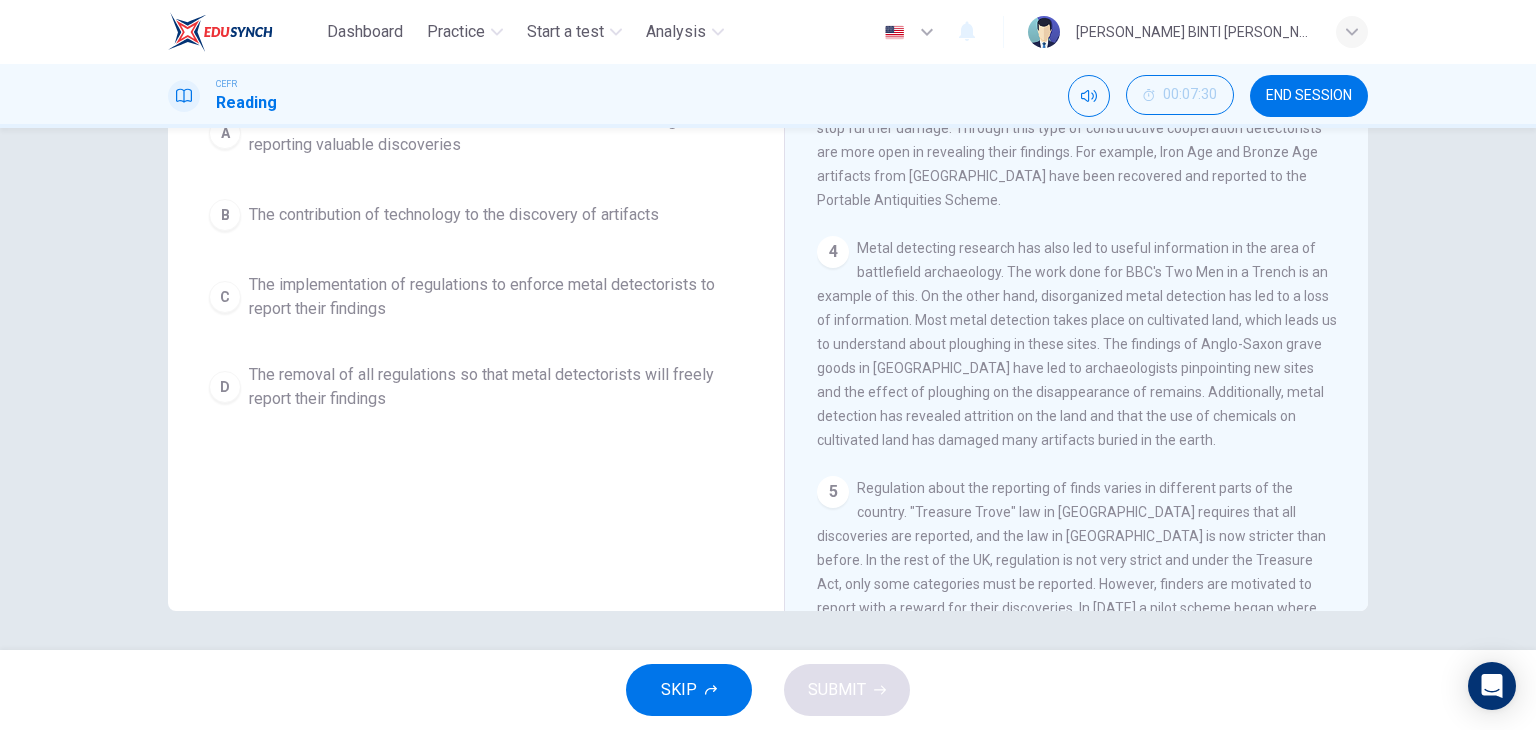 scroll, scrollTop: 0, scrollLeft: 0, axis: both 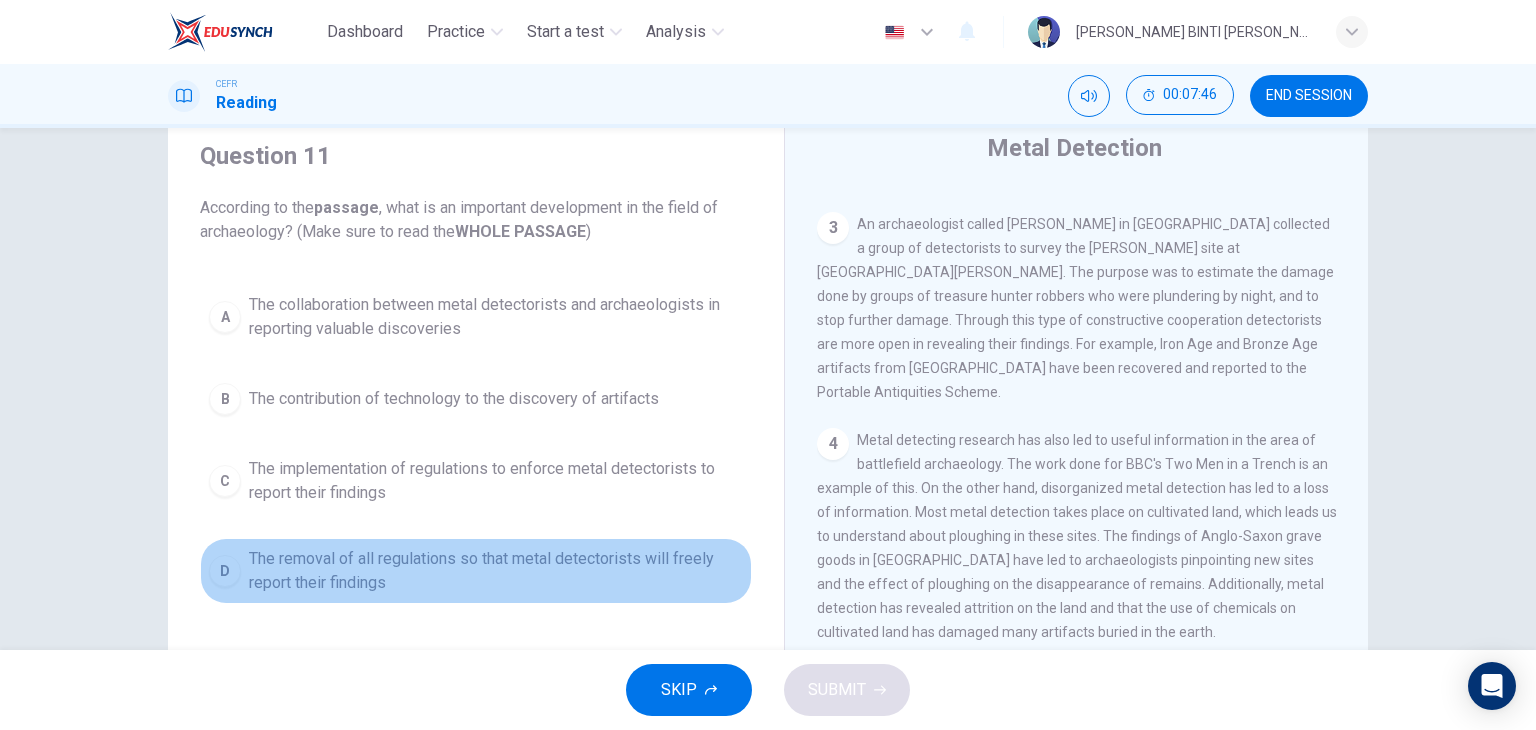 click on "The removal of all regulations so that metal detectorists will freely report their findings" at bounding box center [496, 571] 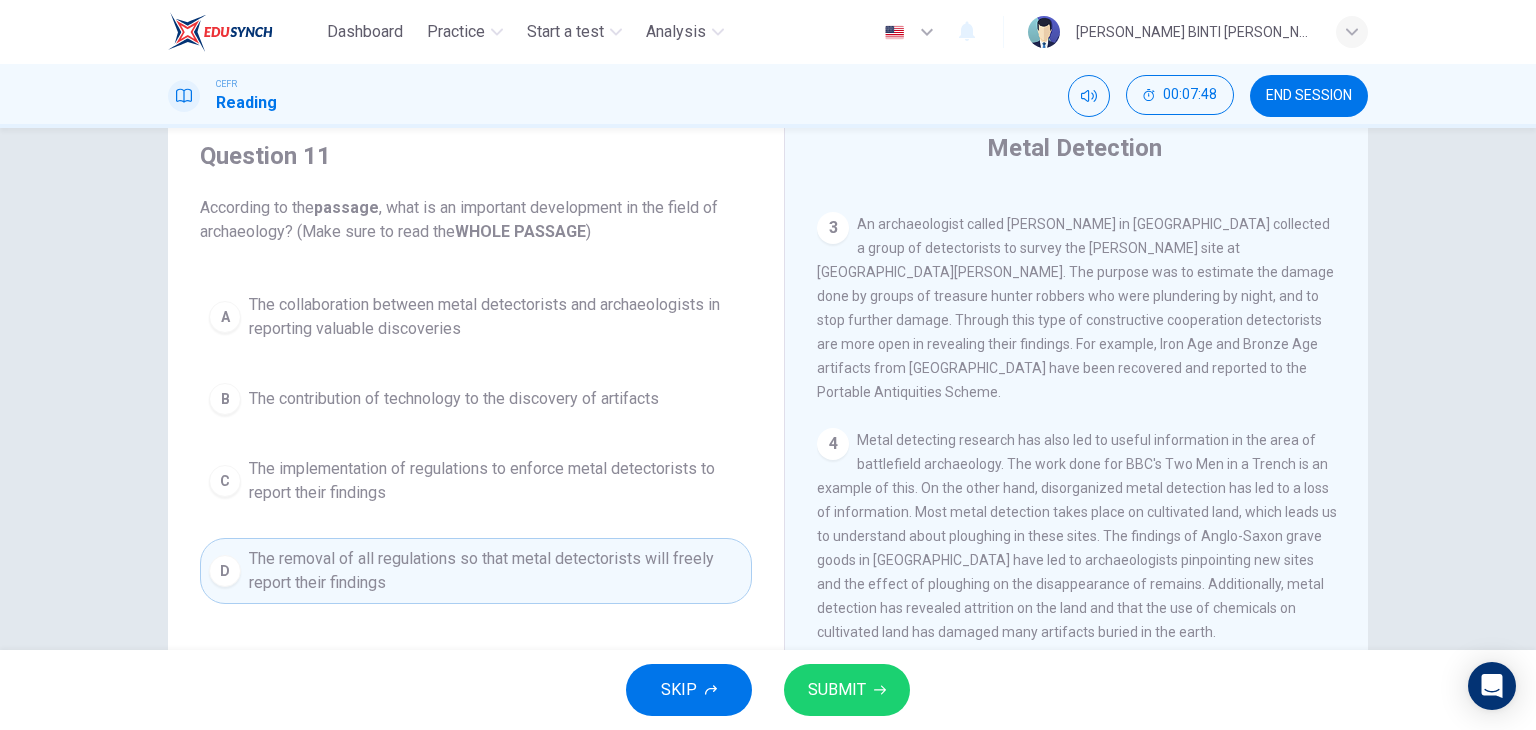 click on "SUBMIT" at bounding box center (837, 690) 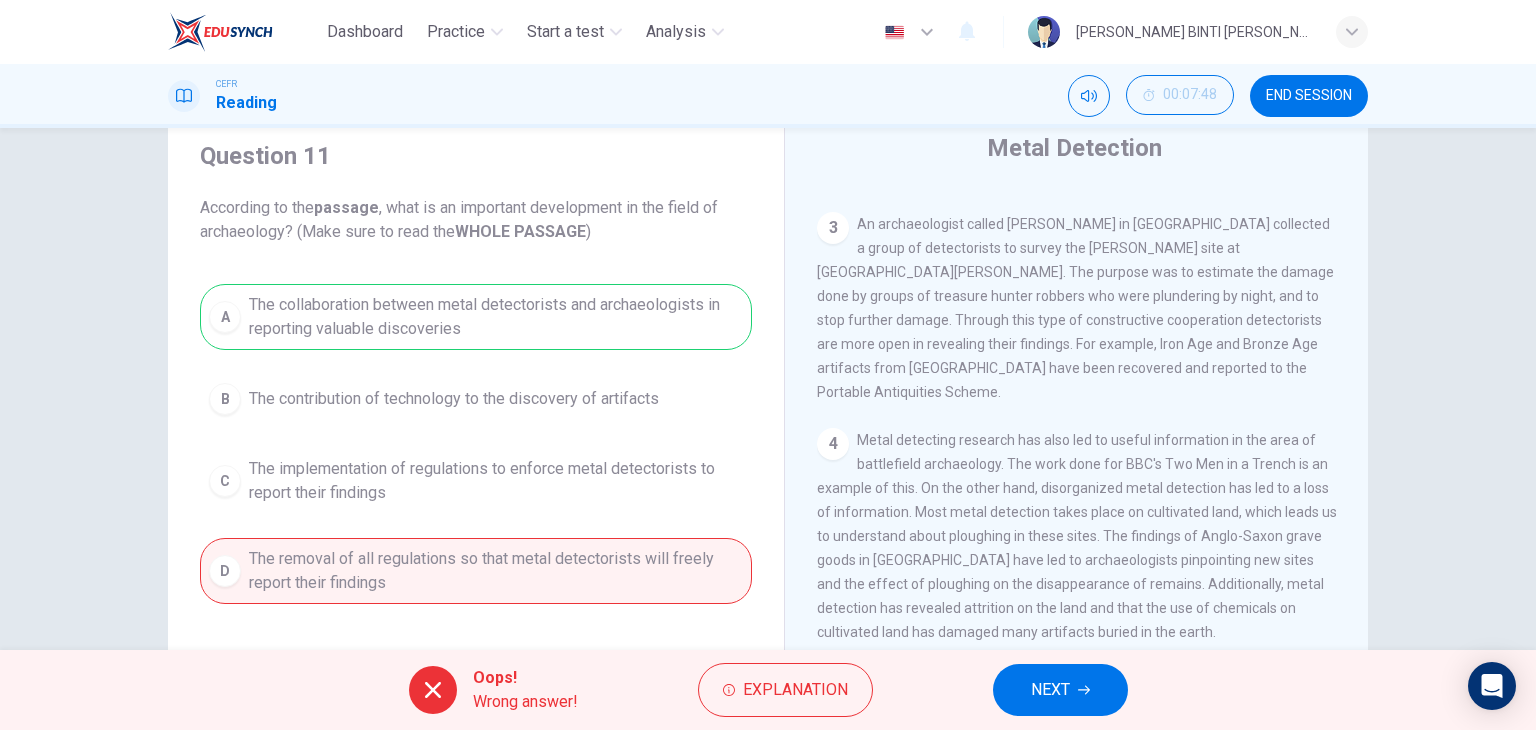 click on "A The collaboration between metal detectorists and archaeologists in reporting valuable discoveries B The contribution of technology to the discovery of artifacts C The implementation of regulations to enforce metal detectorists to report their findings D The removal of all regulations so that metal detectorists will freely report their findings" at bounding box center [476, 444] 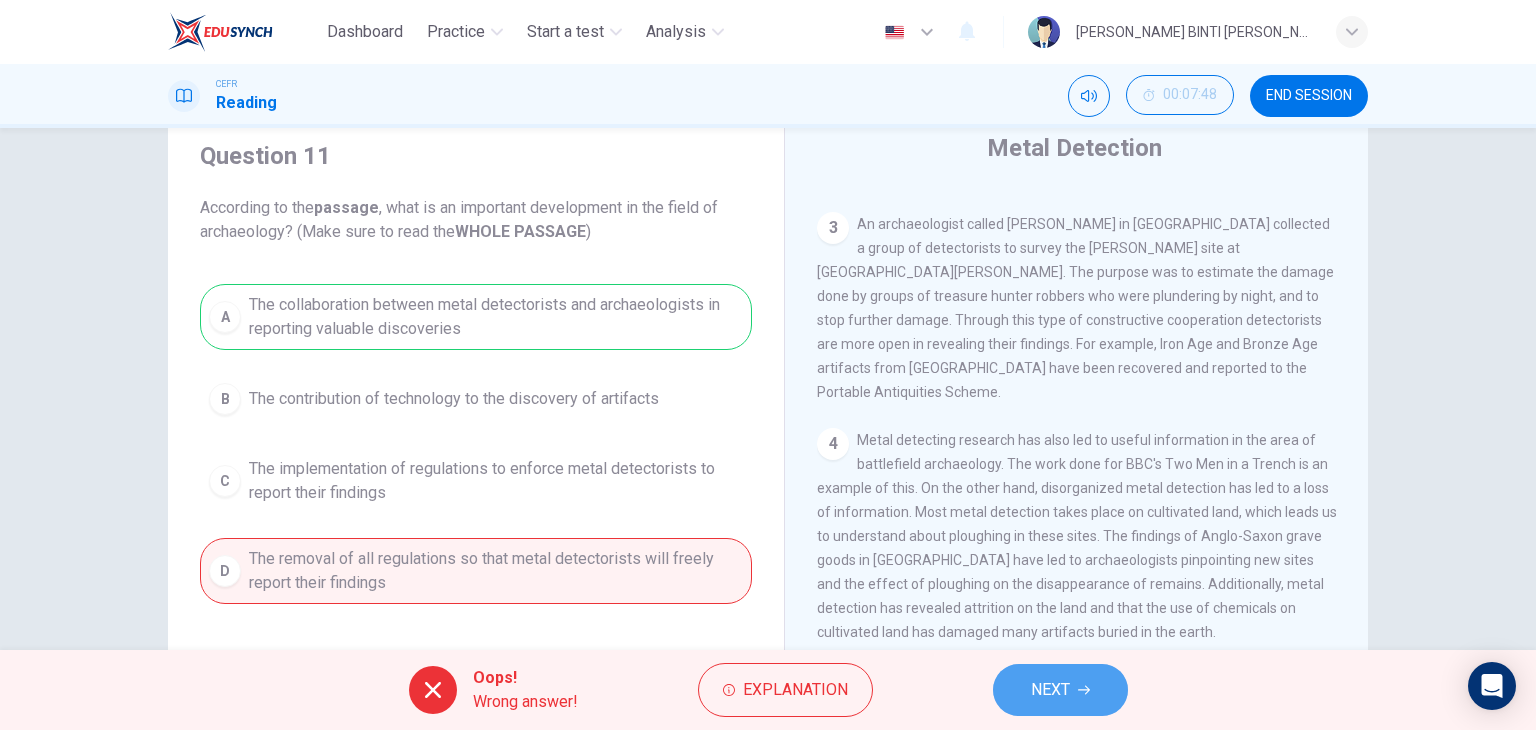 click on "NEXT" at bounding box center [1050, 690] 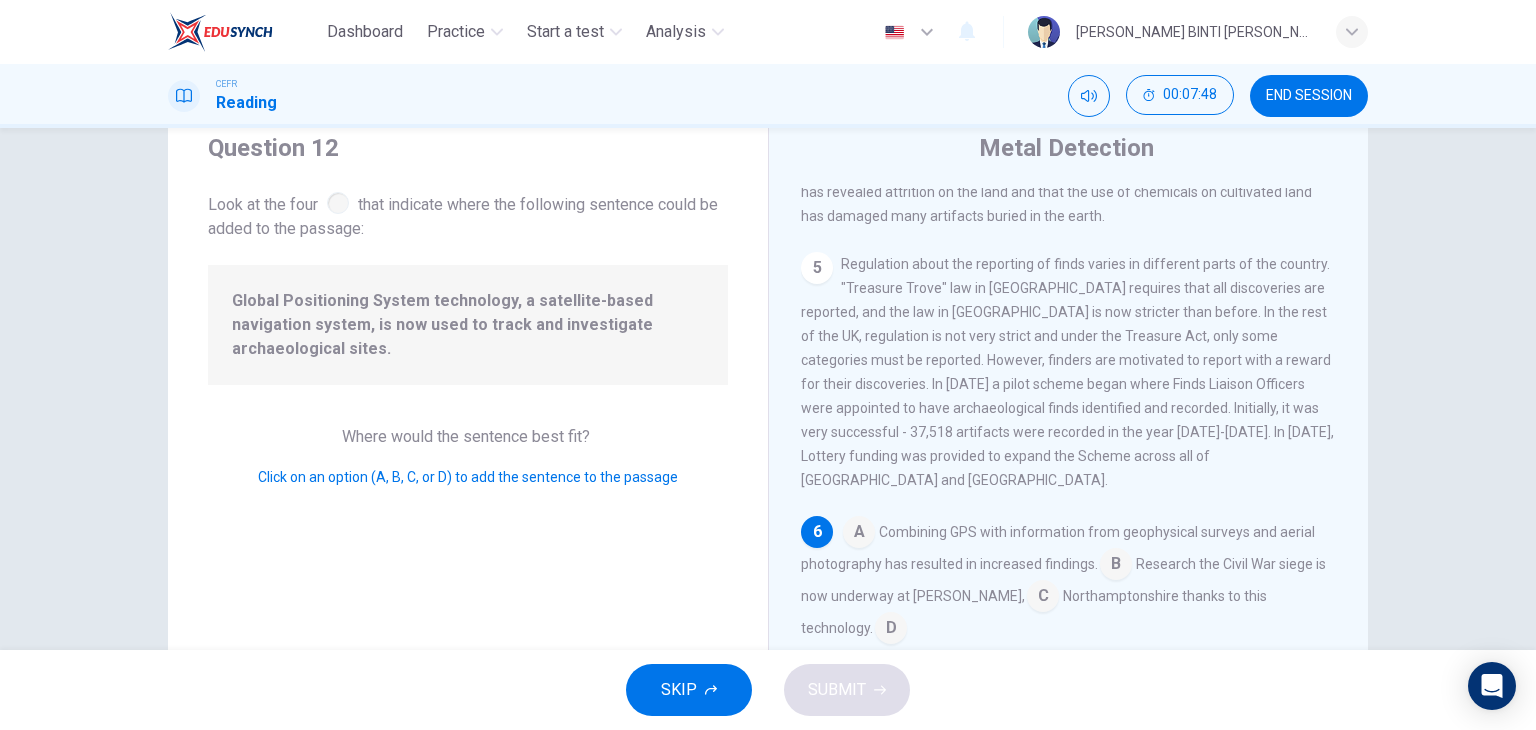 scroll, scrollTop: 985, scrollLeft: 0, axis: vertical 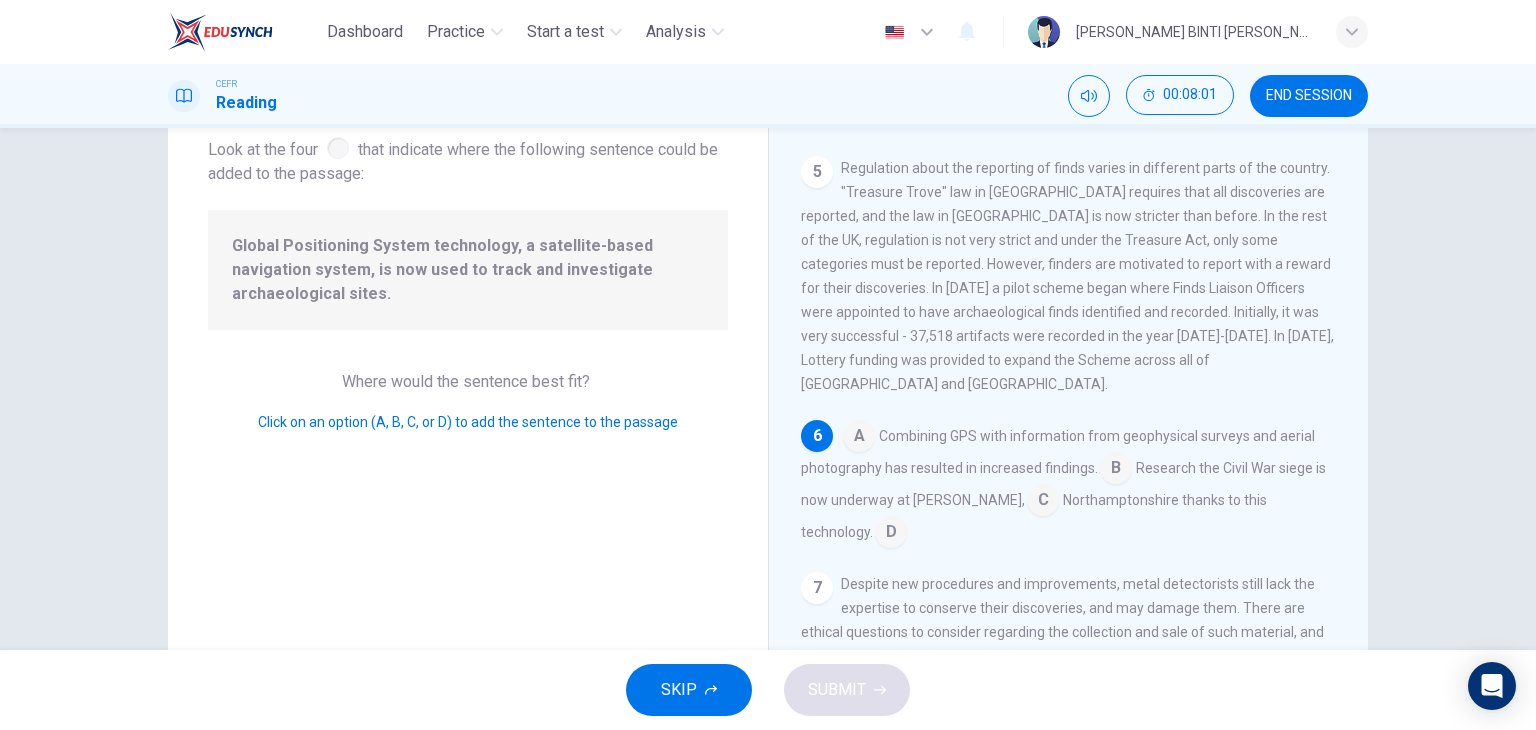 click at bounding box center (859, 438) 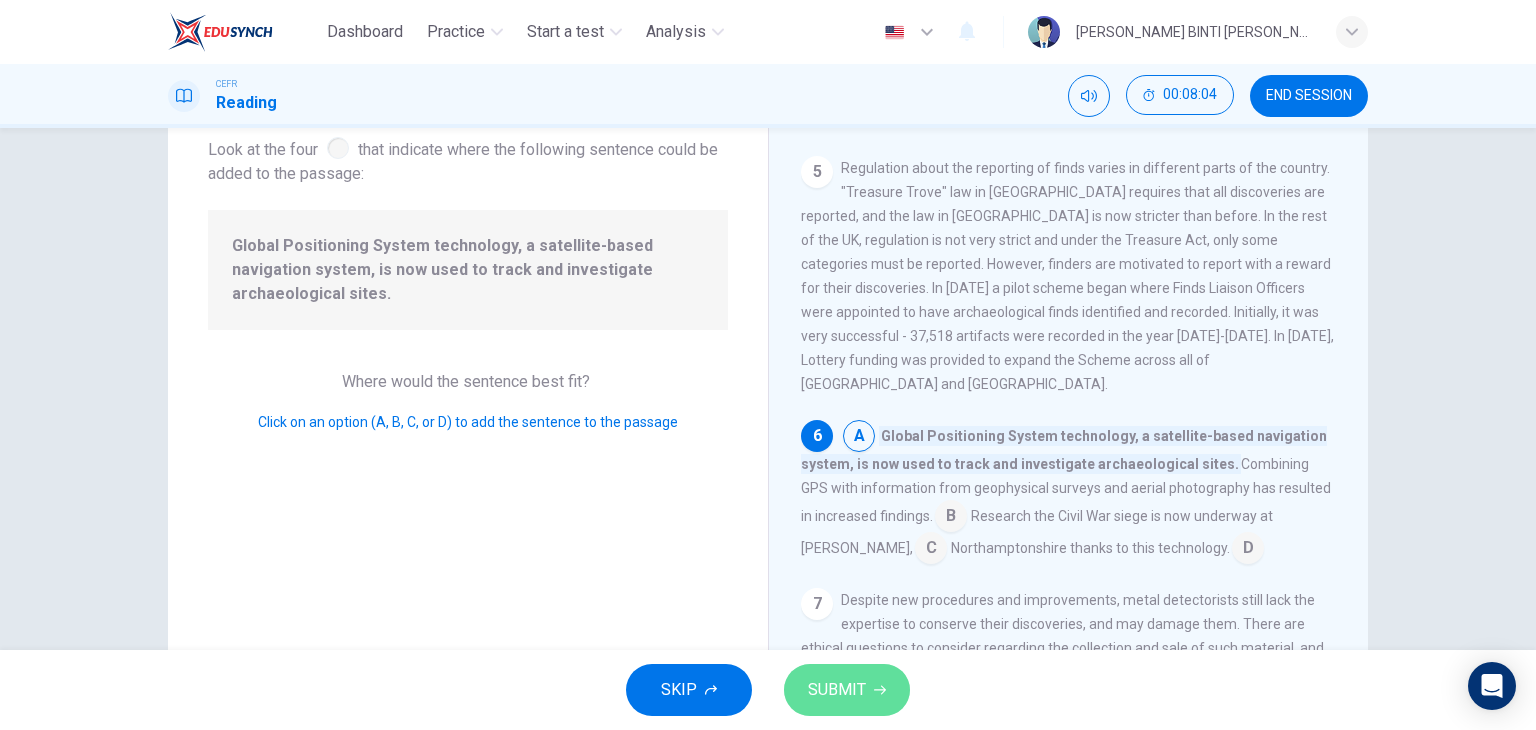 click on "SUBMIT" at bounding box center (847, 690) 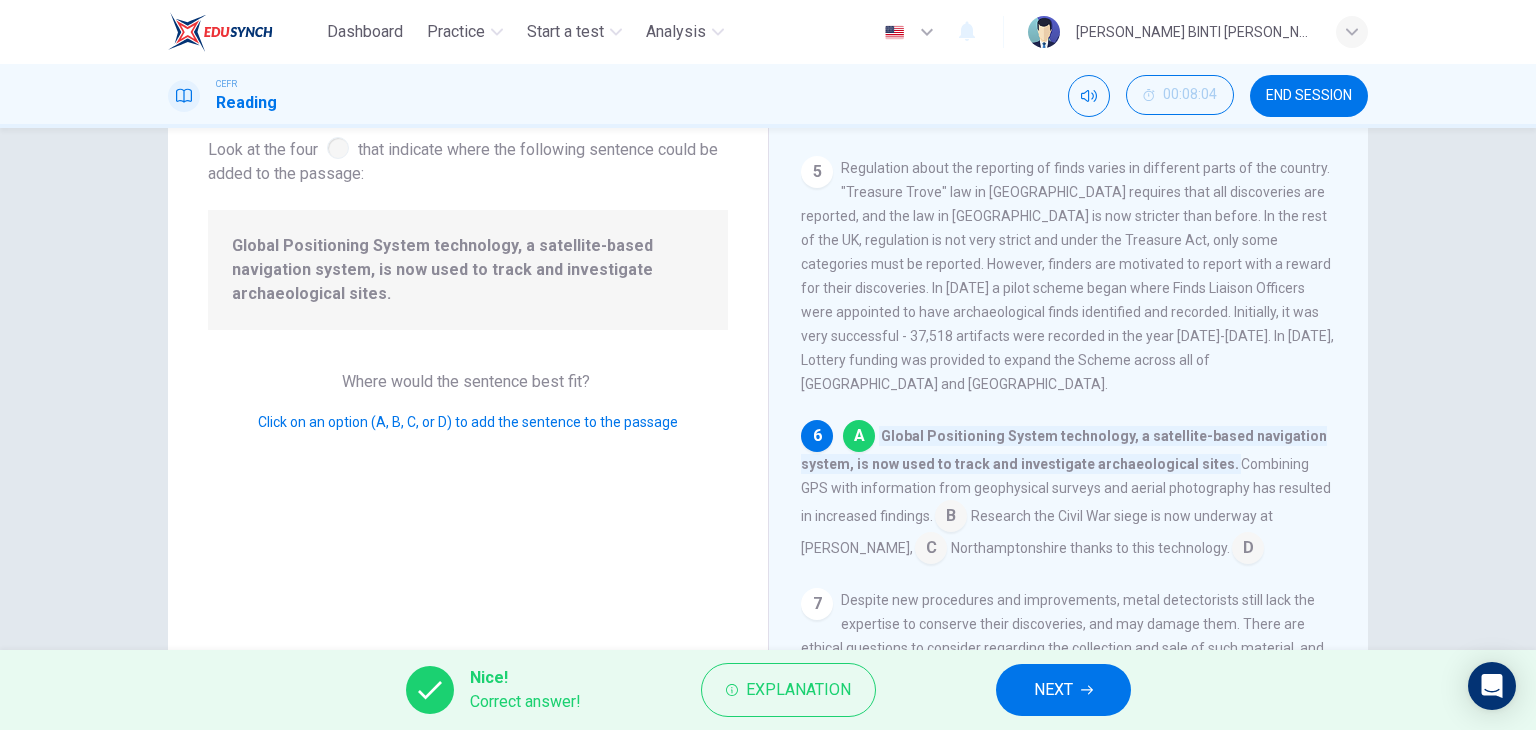 click on "NEXT" at bounding box center (1053, 690) 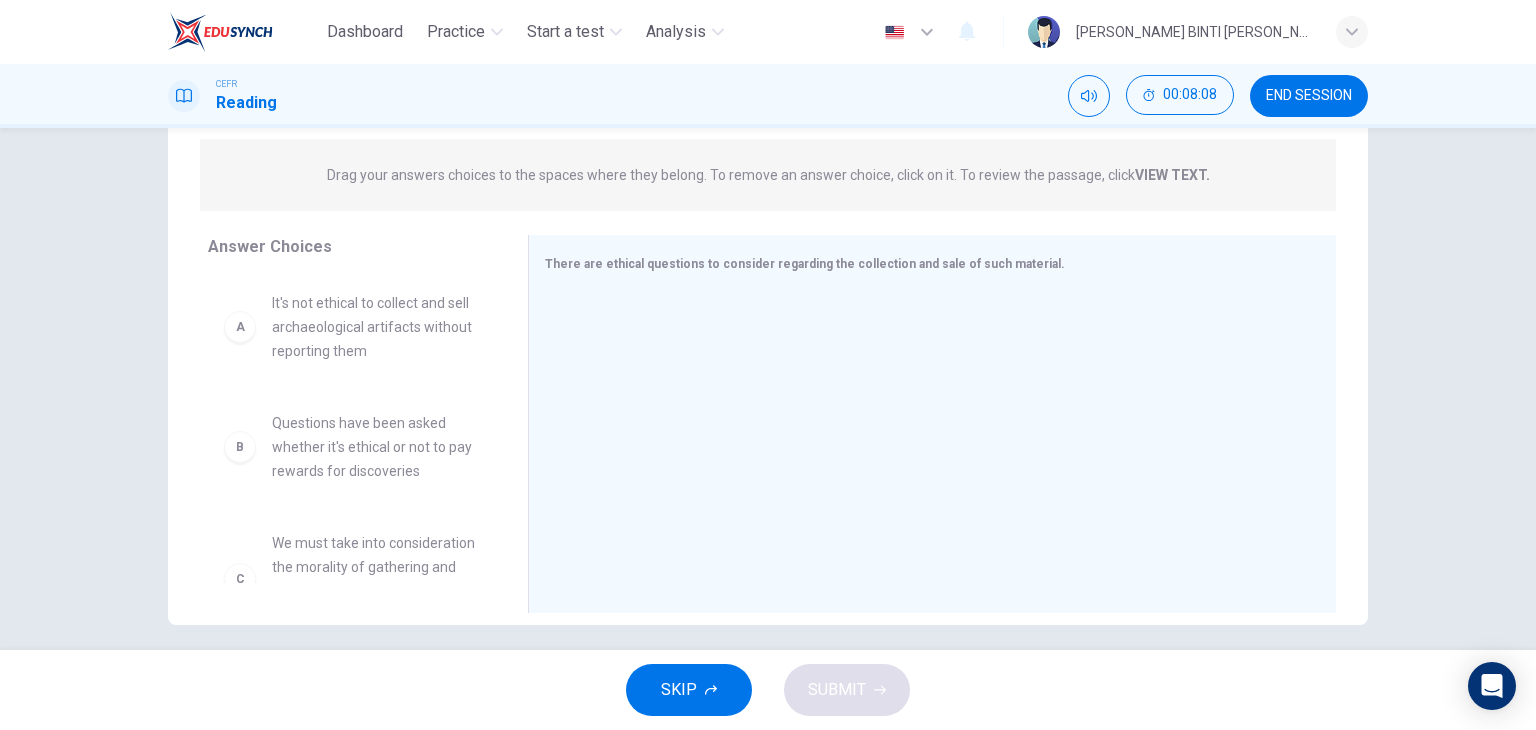 scroll, scrollTop: 253, scrollLeft: 0, axis: vertical 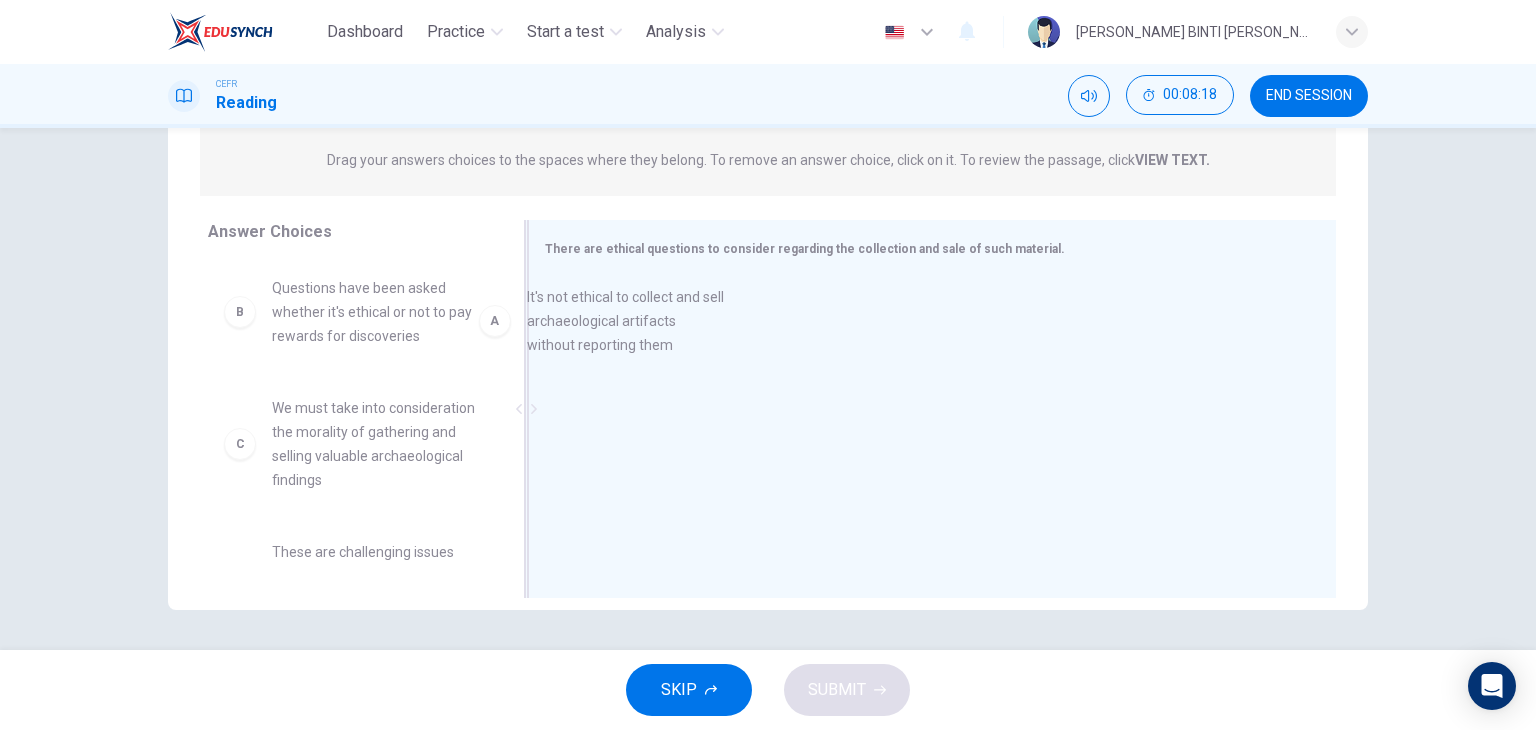 drag, startPoint x: 360, startPoint y: 301, endPoint x: 653, endPoint y: 311, distance: 293.1706 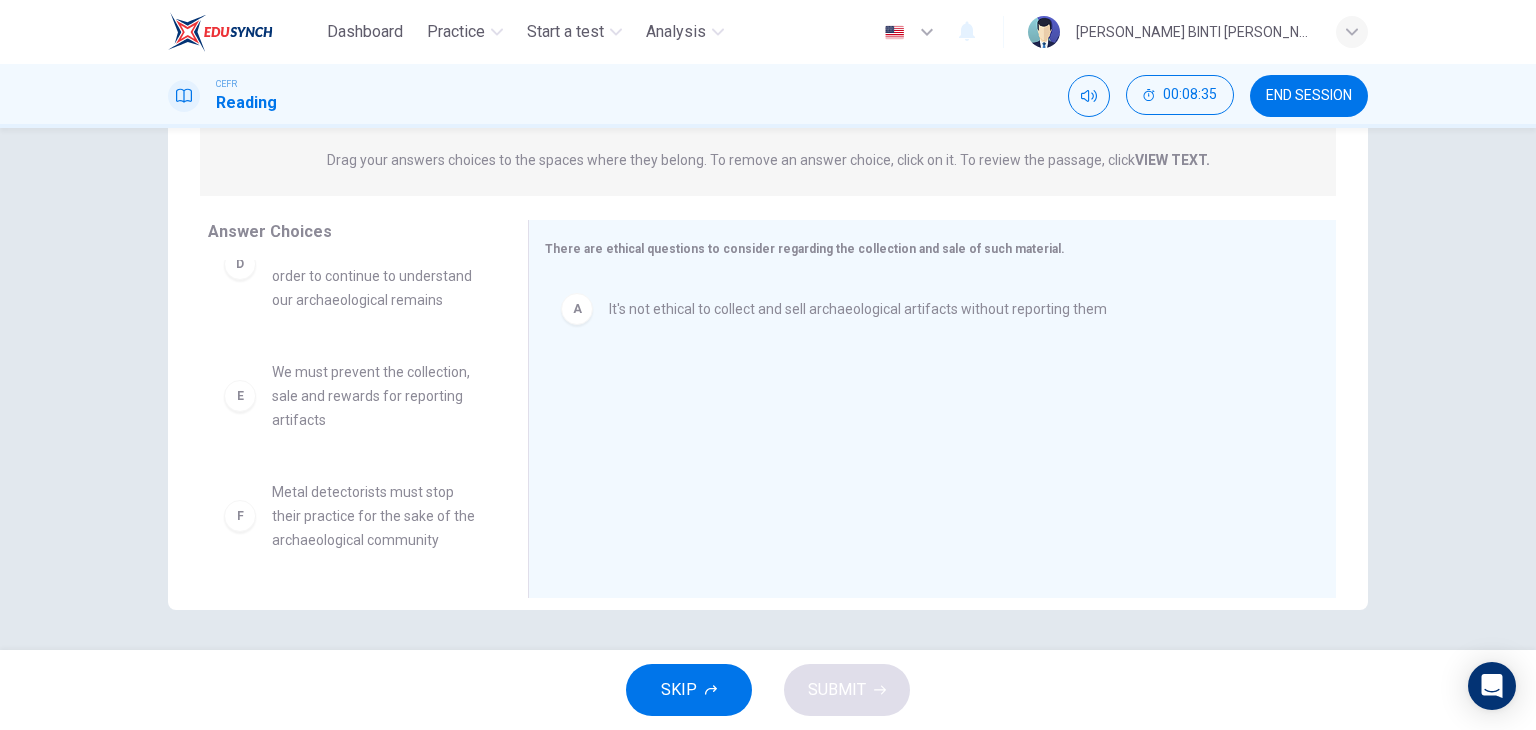 scroll, scrollTop: 291, scrollLeft: 0, axis: vertical 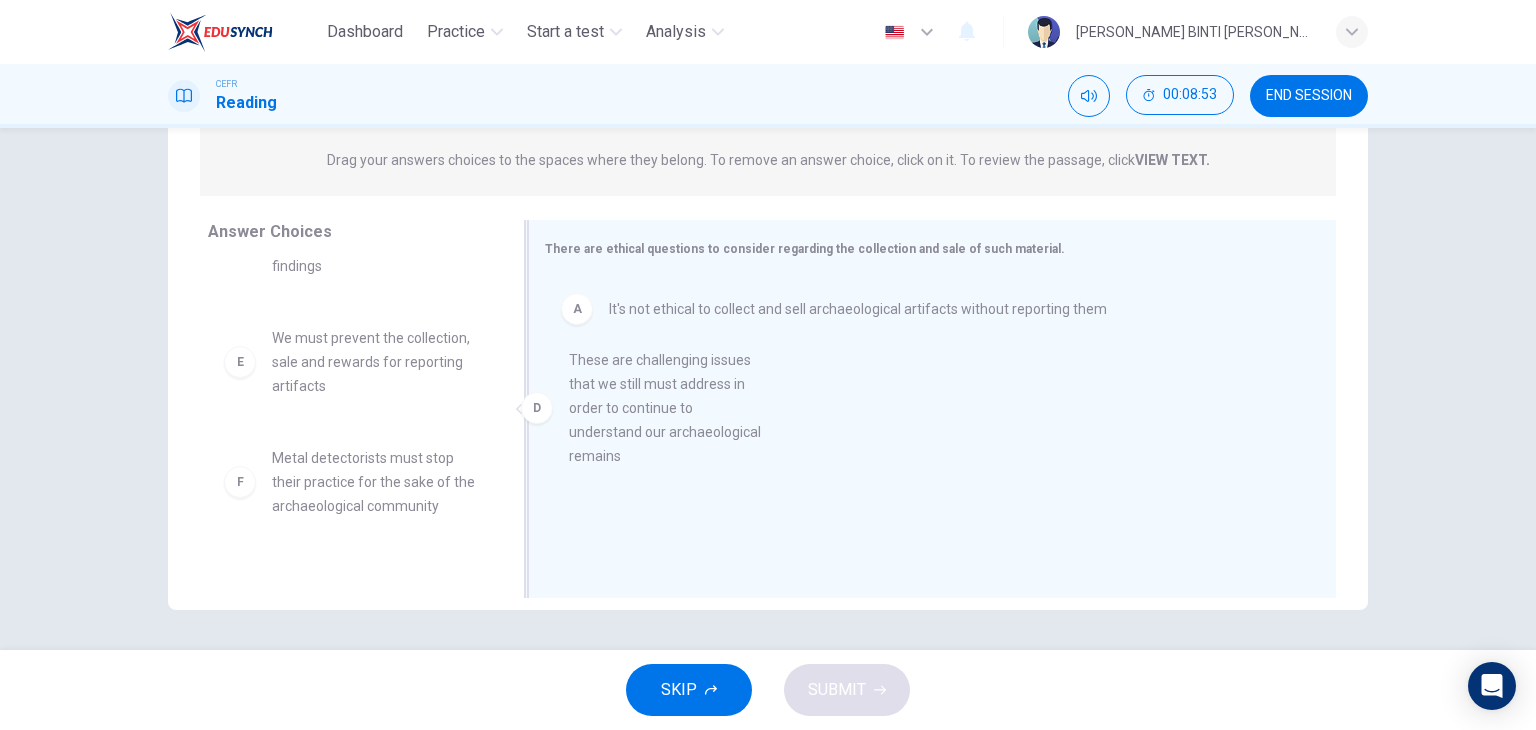 drag, startPoint x: 352, startPoint y: 390, endPoint x: 660, endPoint y: 410, distance: 308.64868 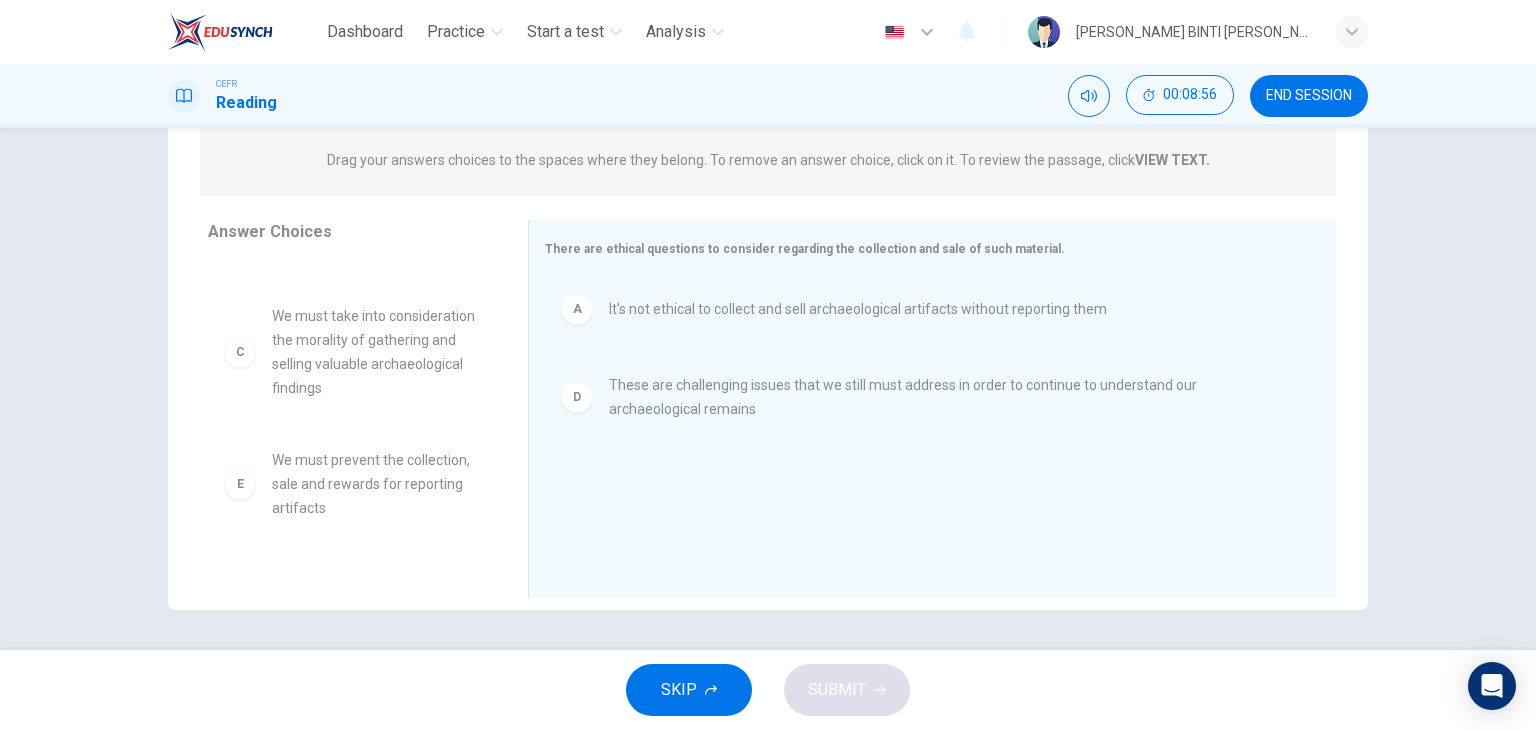 scroll, scrollTop: 92, scrollLeft: 0, axis: vertical 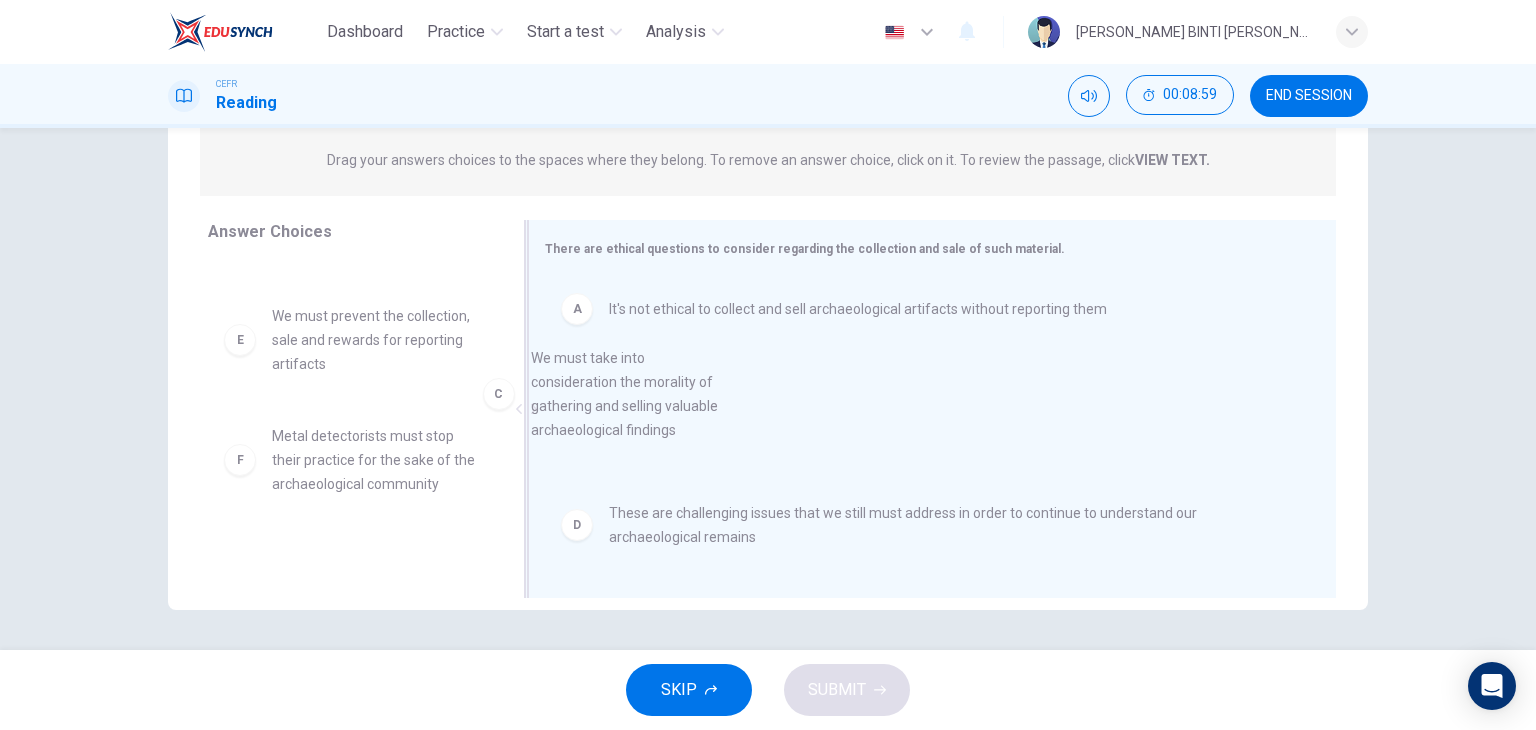 drag, startPoint x: 374, startPoint y: 361, endPoint x: 697, endPoint y: 415, distance: 327.48282 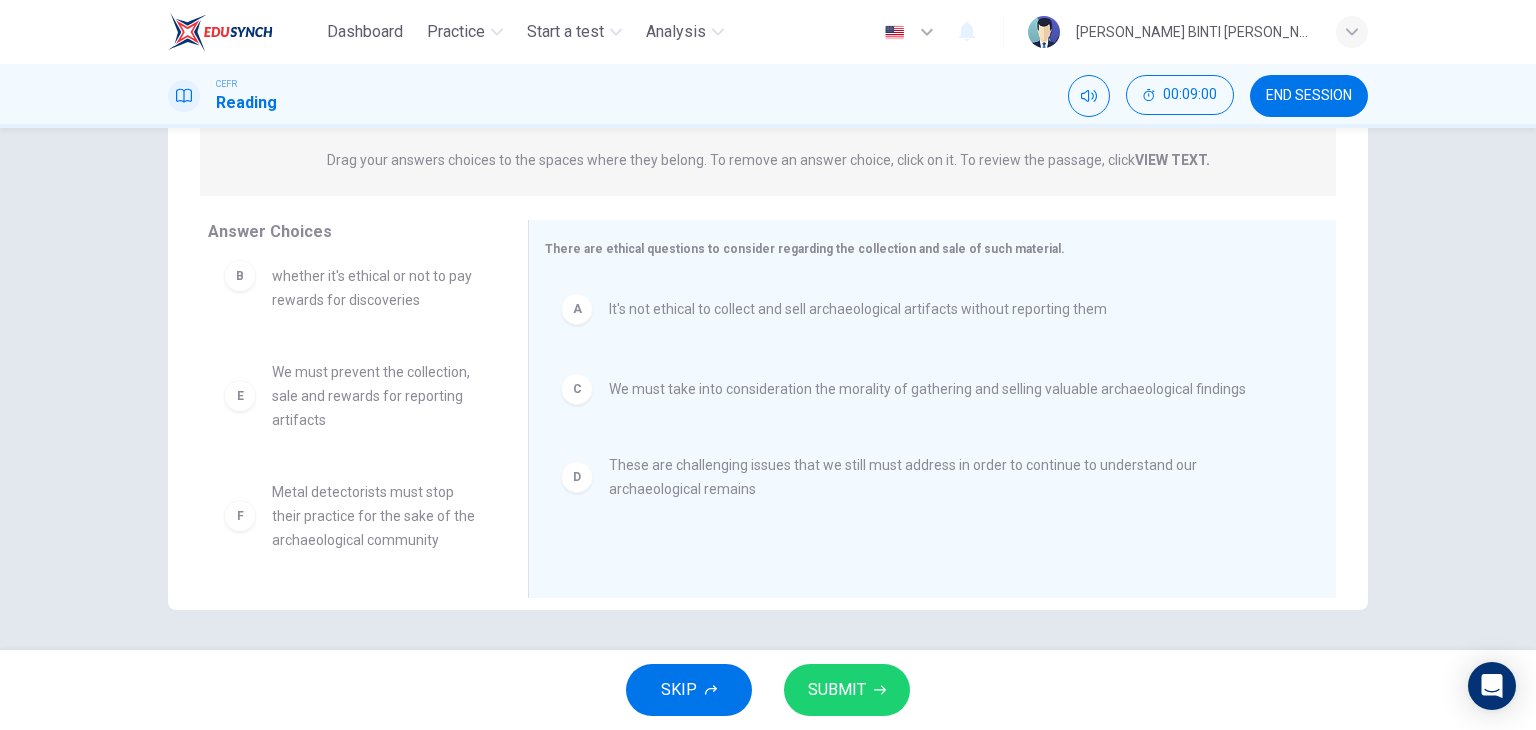 scroll, scrollTop: 36, scrollLeft: 0, axis: vertical 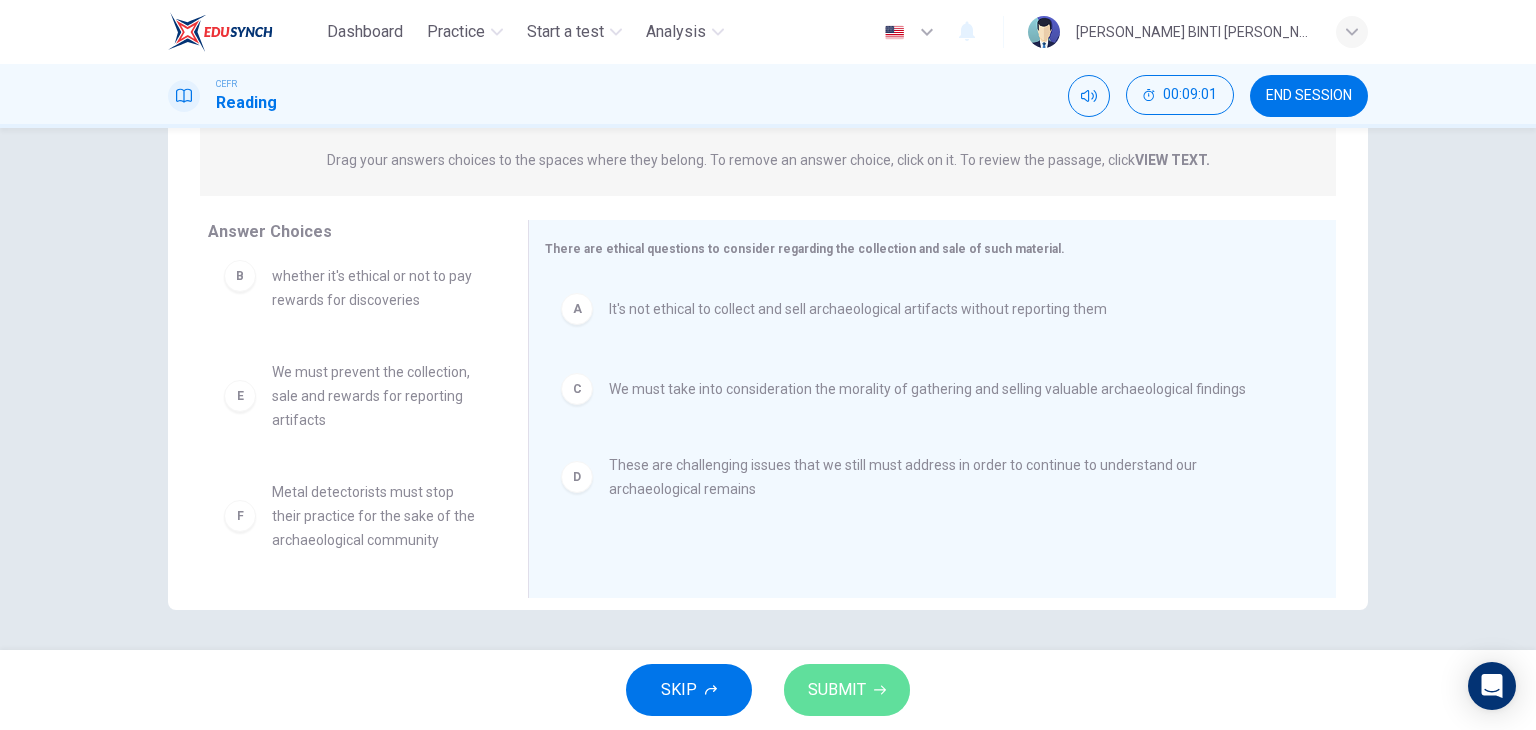 click on "SUBMIT" at bounding box center [837, 690] 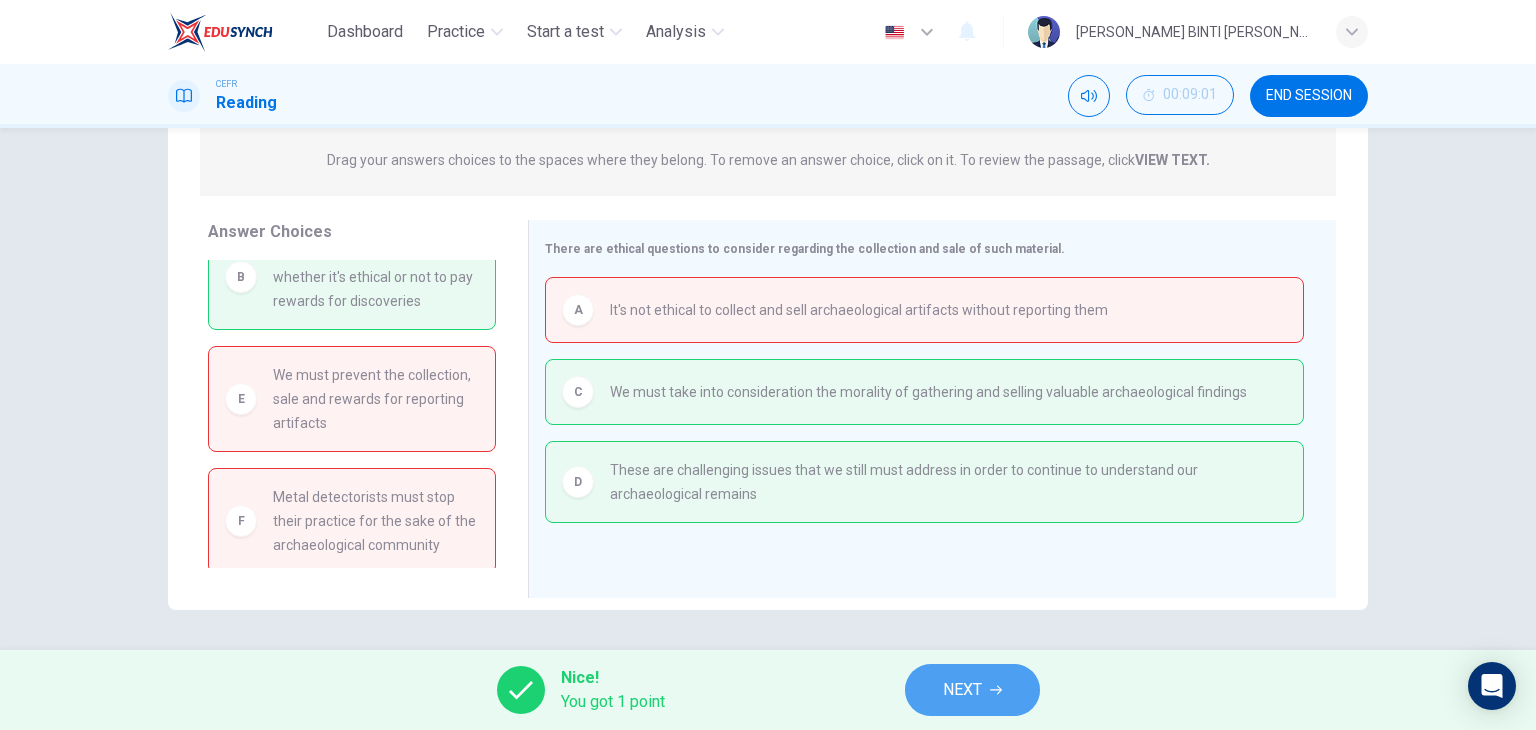 click on "NEXT" at bounding box center (972, 690) 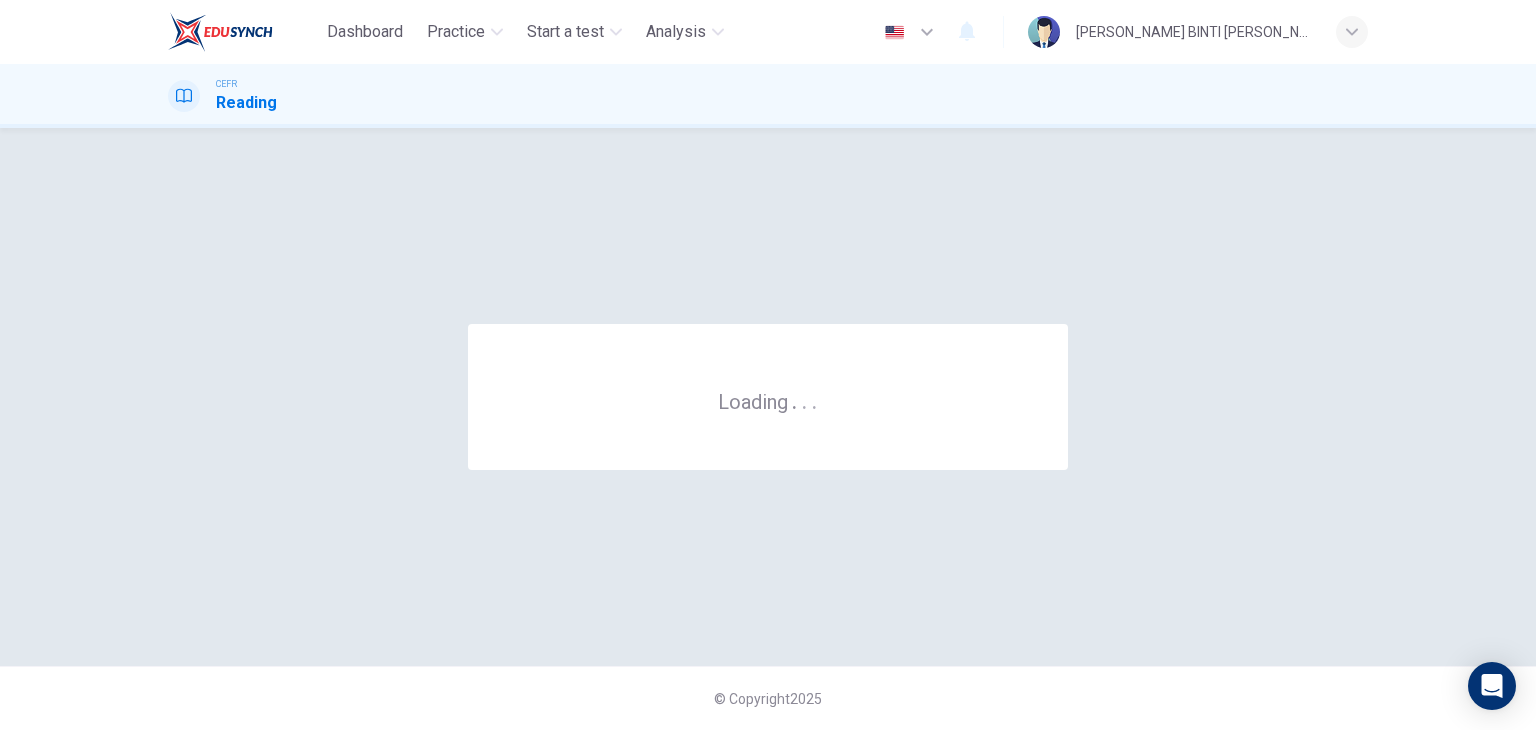scroll, scrollTop: 0, scrollLeft: 0, axis: both 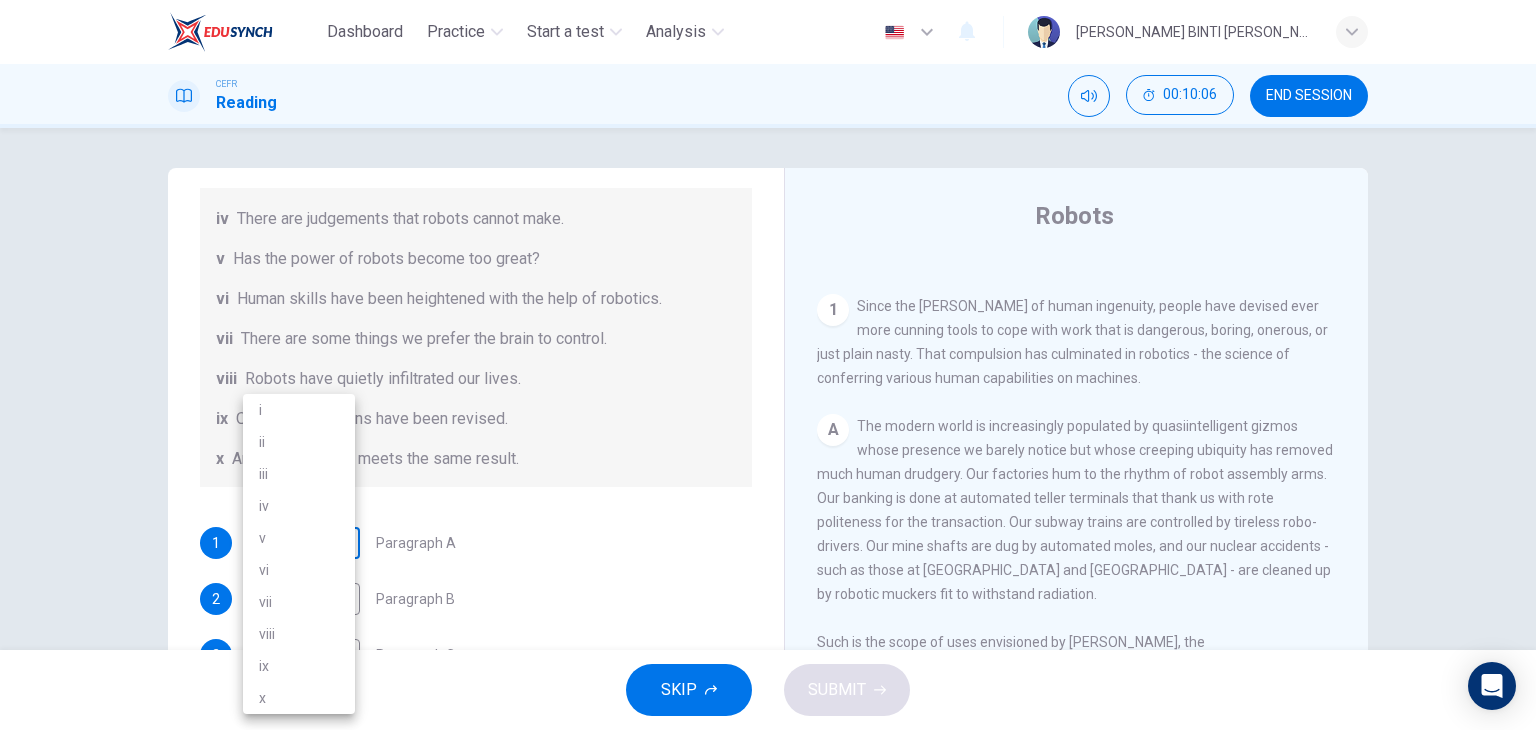 click on "Dashboard Practice Start a test Analysis English en ​ IBTISAM BINTI AHMAD TAJUDIN CEFR Reading 00:10:06 END SESSION Question 14 The Reading Passage has seven paragraphs  A-G .  From the list of headings below choose the most suitable heading for each
paragraph (A-F).
Write the appropriate numbers  (i-x)  in the boxes below. List of Headings i Some success has resulted from observing how the brain functions. ii Are we expecting too much from one robot? iii Scientists are examining the humanistic possibilities. iv There are judgements that robots cannot make. v Has the power of robots become too great? vi Human skills have been heightened with the help of robotics. vii There are some things we prefer the brain to control. viii Robots have quietly infiltrated our lives. ix Original predictions have been revised. x Another approach meets the same result. 1 ​ ​ Paragraph A 2 ​ ​ Paragraph B 3 ​ ​ Paragraph C 4 ​ ​ Paragraph D 5 ​ ​ Paragraph E 6 ​ ​ Paragraph F Robots CLICK TO ZOOM 1 A B" at bounding box center [768, 365] 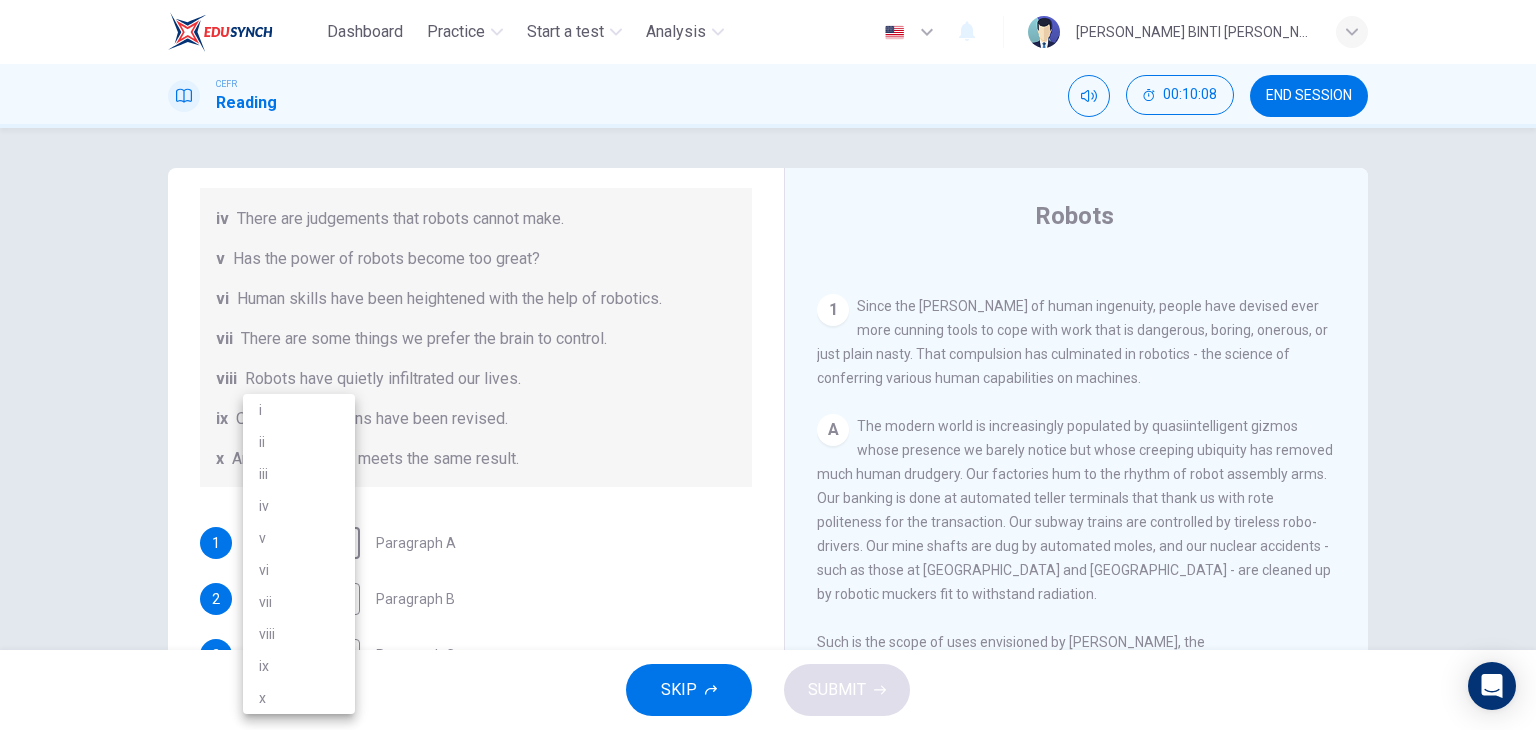 click at bounding box center [768, 365] 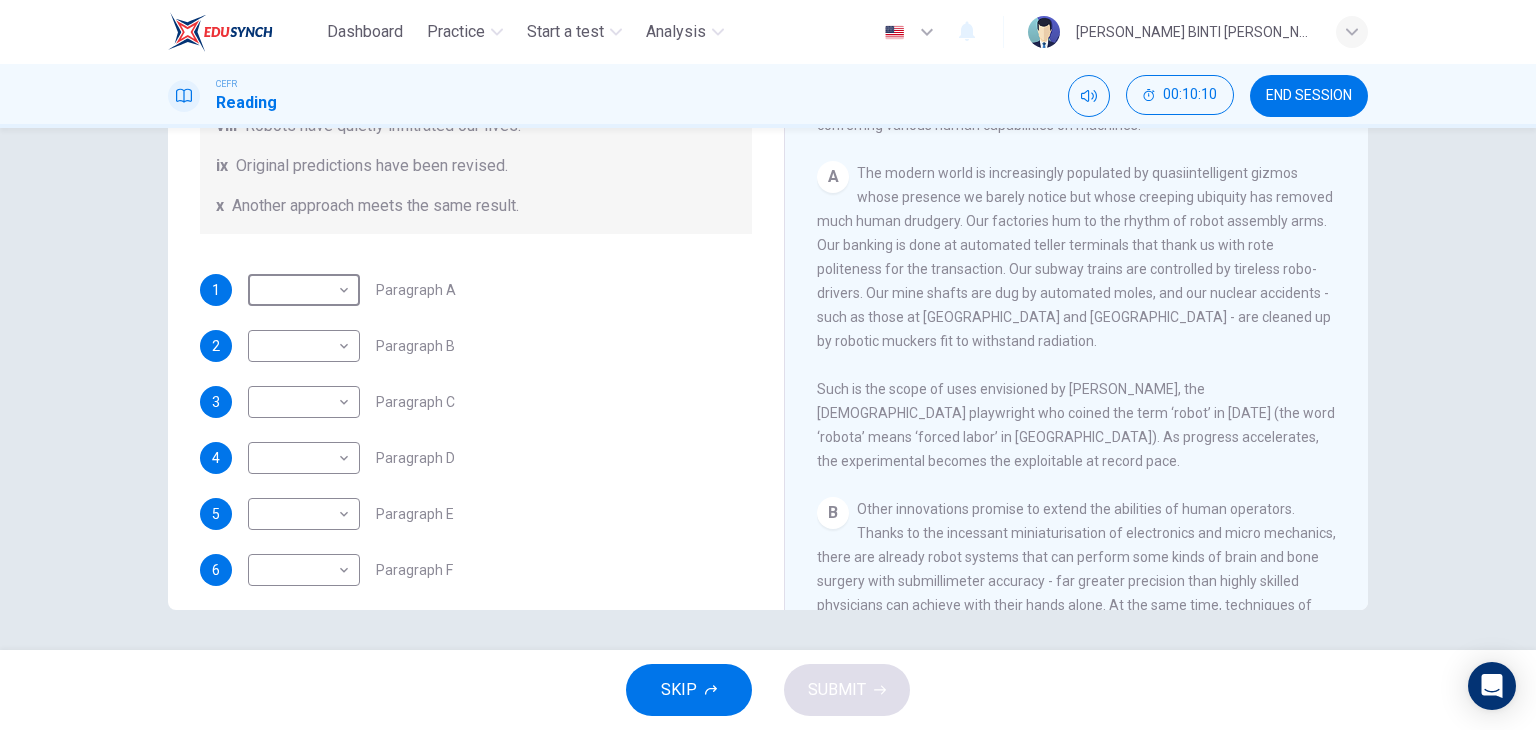 scroll, scrollTop: 153, scrollLeft: 0, axis: vertical 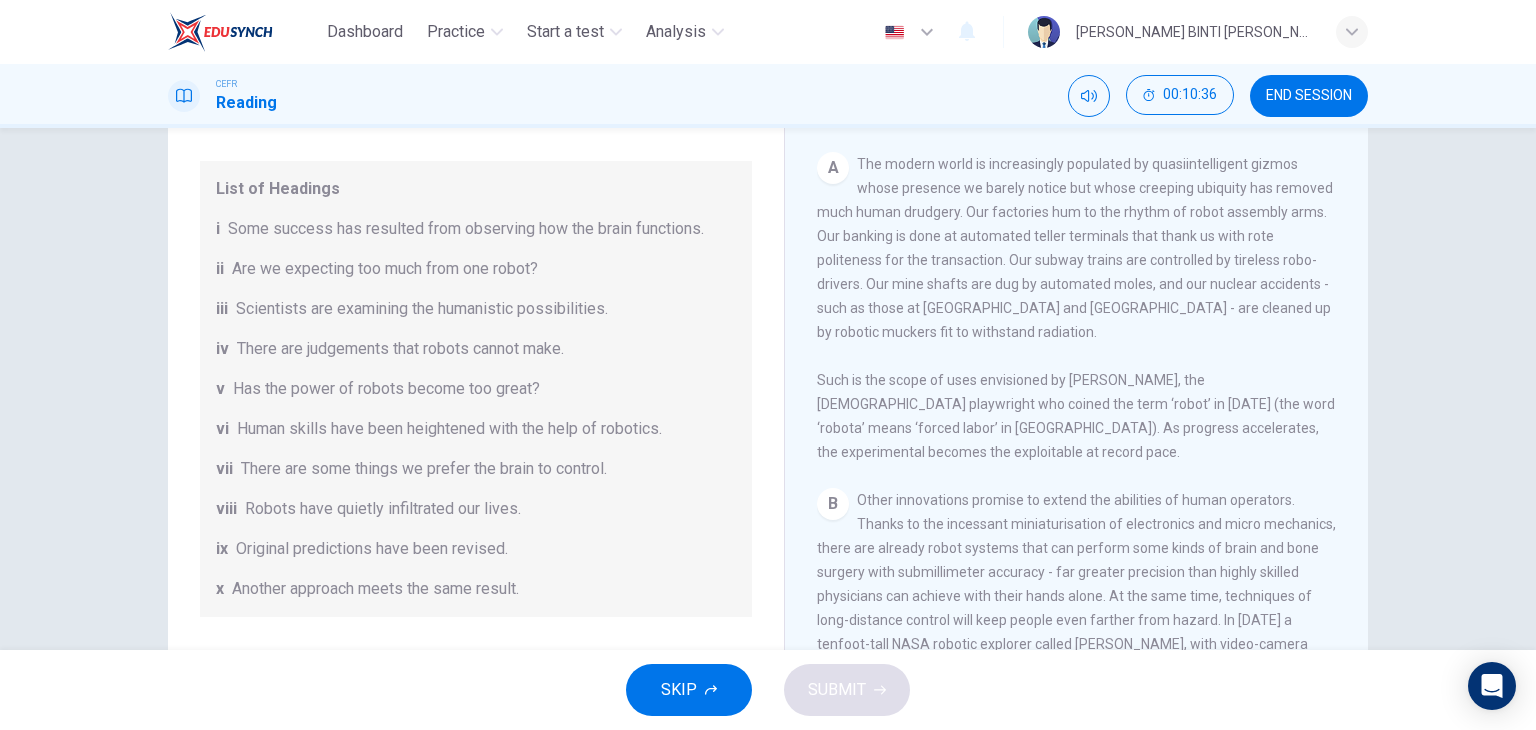 click on "List of Headings i Some success has resulted from observing how the brain functions. ii Are we expecting too much from one robot? iii Scientists are examining the humanistic possibilities. iv There are judgements that robots cannot make. v Has the power of robots become too great? vi Human skills have been heightened with the help of robotics. vii There are some things we prefer the brain to control. viii Robots have quietly infiltrated our lives. ix Original predictions have been revised. x Another approach meets the same result." at bounding box center (476, 389) 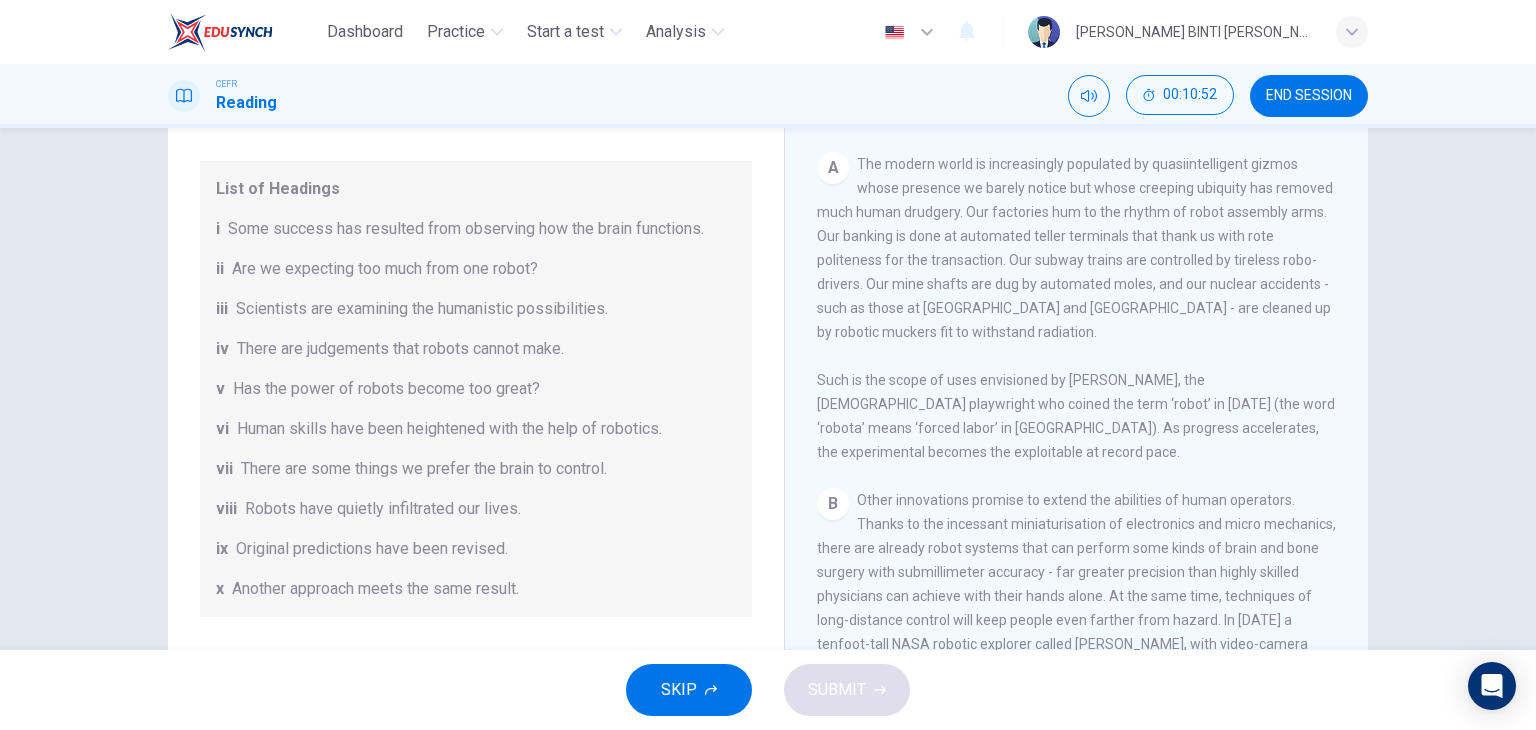 click on "The modern world is increasingly populated by quasiintelligent
gizmos whose presence we barely notice but whose creeping
ubiquity has removed much human drudgery. Our factories hum to the rhythm of robot assembly arms. Our banking is done at automated teller terminals that thank us with rote politeness for the transaction. Our subway trains are controlled by tireless robo-drivers. Our mine shafts are dug by automated moles, and our nuclear accidents - such as those at Three Mile Island and Chernobyl - are cleaned up by robotic muckers fit to withstand radiation.   Such is the scope of uses envisioned by Karel Capek, the Czech playwright who coined the term ‘robot’ in 1920 (the word ‘robota’ means ‘forced labor’ in Czech). As progress accelerates, the experimental becomes the exploitable at record pace." at bounding box center [1076, 308] 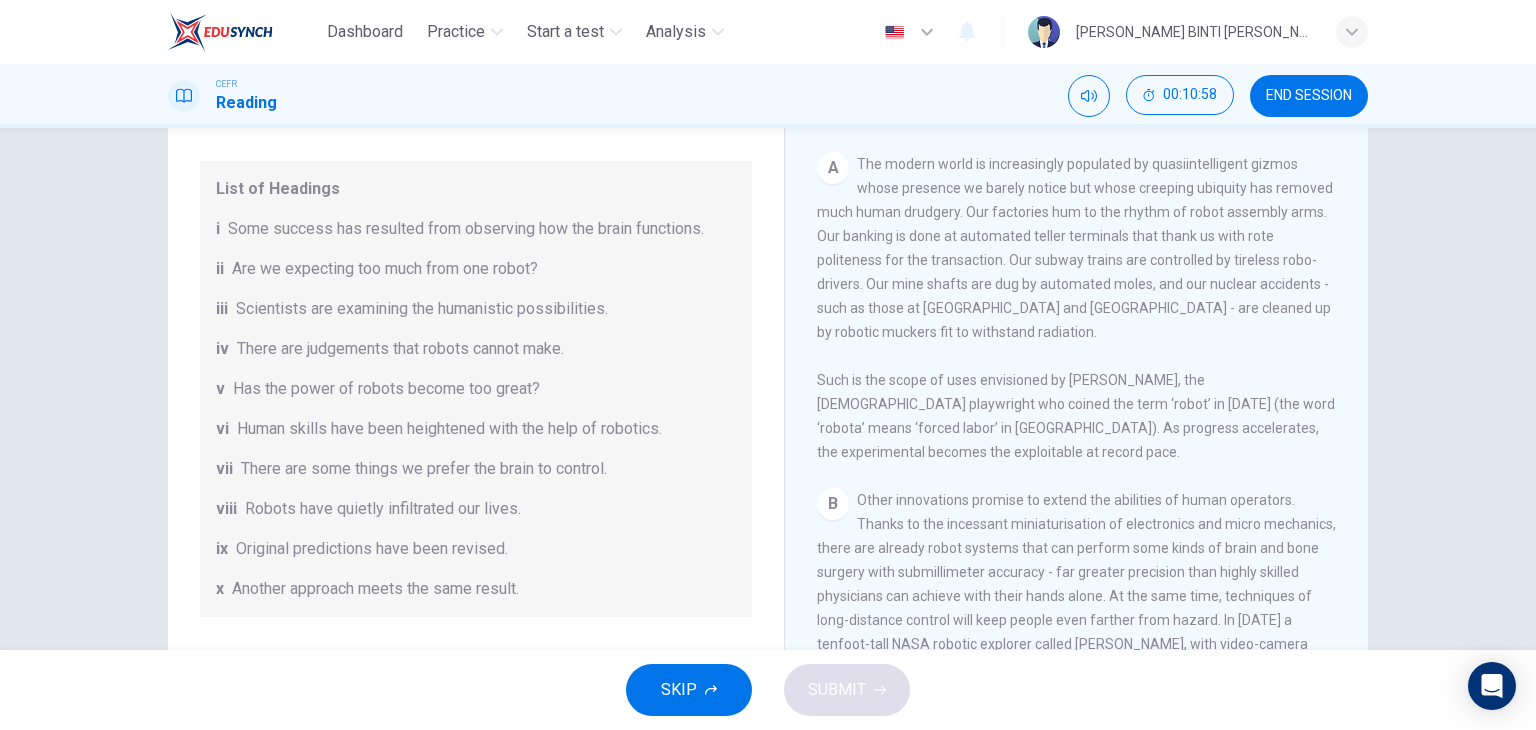 click on "A The modern world is increasingly populated by quasiintelligent
gizmos whose presence we barely notice but whose creeping
ubiquity has removed much human drudgery. Our factories hum to the rhythm of robot assembly arms. Our banking is done at automated teller terminals that thank us with rote politeness for the transaction. Our subway trains are controlled by tireless robo-drivers. Our mine shafts are dug by automated moles, and our nuclear accidents - such as those at Three Mile Island and Chernobyl - are cleaned up by robotic muckers fit to withstand radiation.   Such is the scope of uses envisioned by Karel Capek, the Czech playwright who coined the term ‘robot’ in 1920 (the word ‘robota’ means ‘forced labor’ in Czech). As progress accelerates, the experimental becomes the exploitable at record pace." at bounding box center [1077, 308] 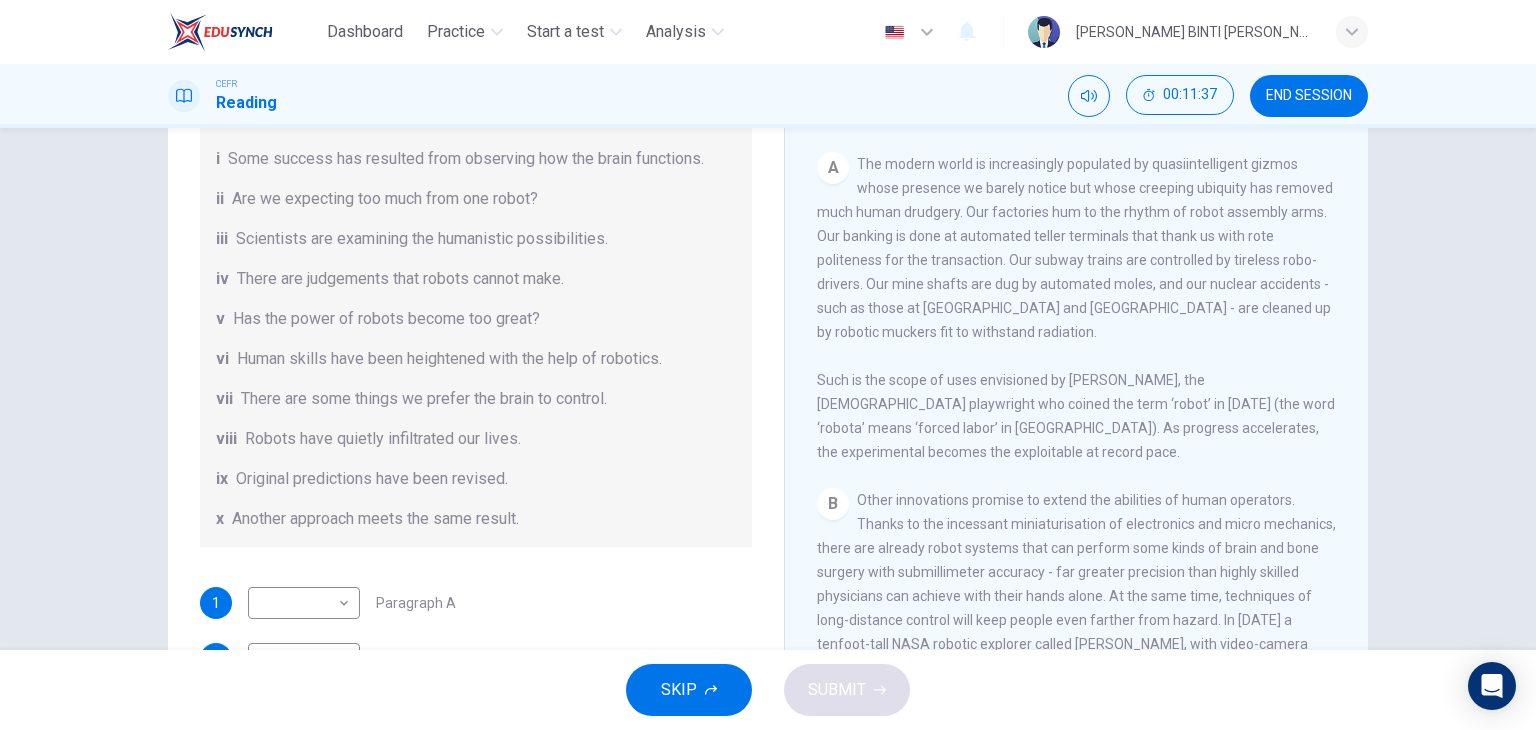 scroll, scrollTop: 384, scrollLeft: 0, axis: vertical 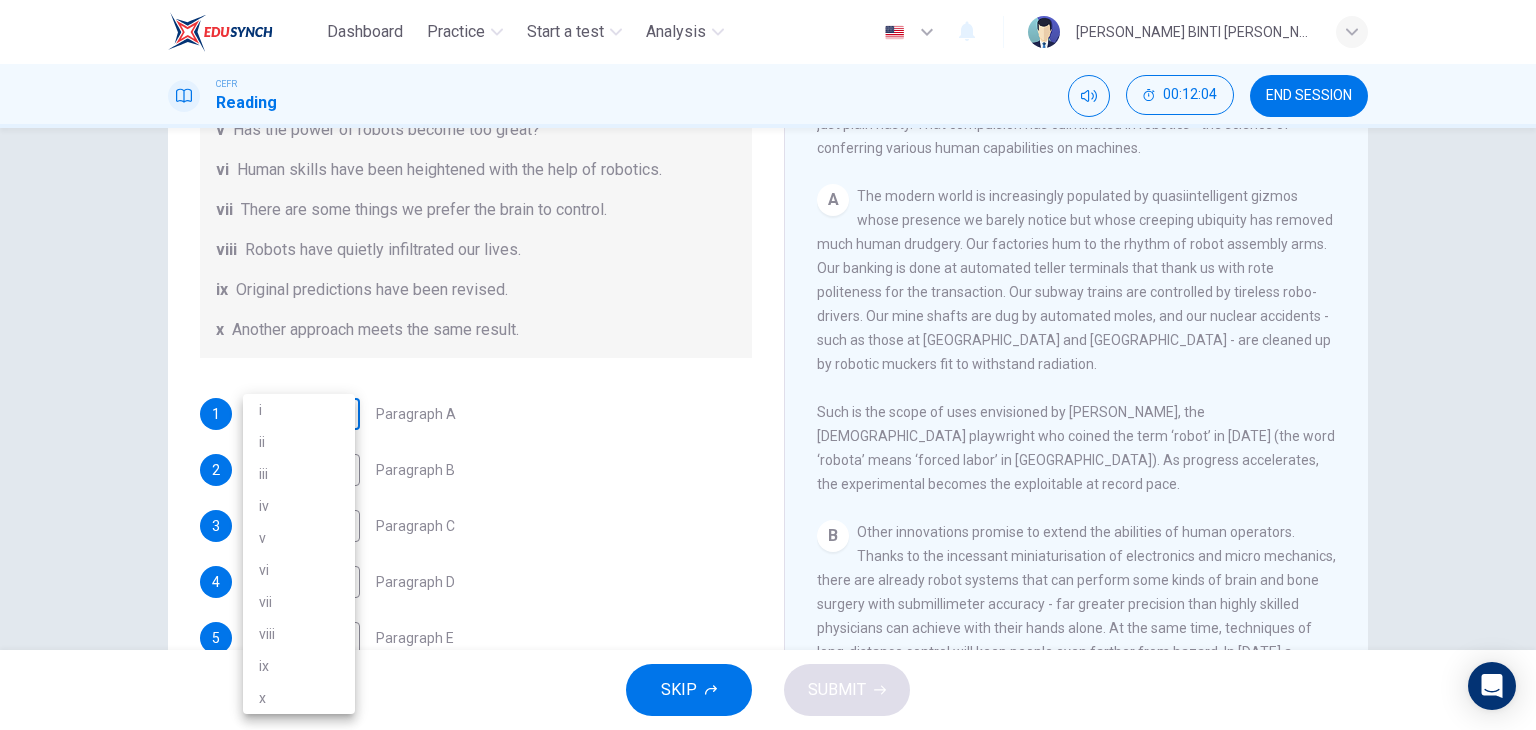click on "Dashboard Practice Start a test Analysis English en ​ IBTISAM BINTI AHMAD TAJUDIN CEFR Reading 00:12:04 END SESSION Question 14 The Reading Passage has seven paragraphs  A-G .  From the list of headings below choose the most suitable heading for each
paragraph (A-F).
Write the appropriate numbers  (i-x)  in the boxes below. List of Headings i Some success has resulted from observing how the brain functions. ii Are we expecting too much from one robot? iii Scientists are examining the humanistic possibilities. iv There are judgements that robots cannot make. v Has the power of robots become too great? vi Human skills have been heightened with the help of robotics. vii There are some things we prefer the brain to control. viii Robots have quietly infiltrated our lives. ix Original predictions have been revised. x Another approach meets the same result. 1 ​ ​ Paragraph A 2 ​ ​ Paragraph B 3 ​ ​ Paragraph C 4 ​ ​ Paragraph D 5 ​ ​ Paragraph E 6 ​ ​ Paragraph F Robots CLICK TO ZOOM 1 A B" at bounding box center (768, 365) 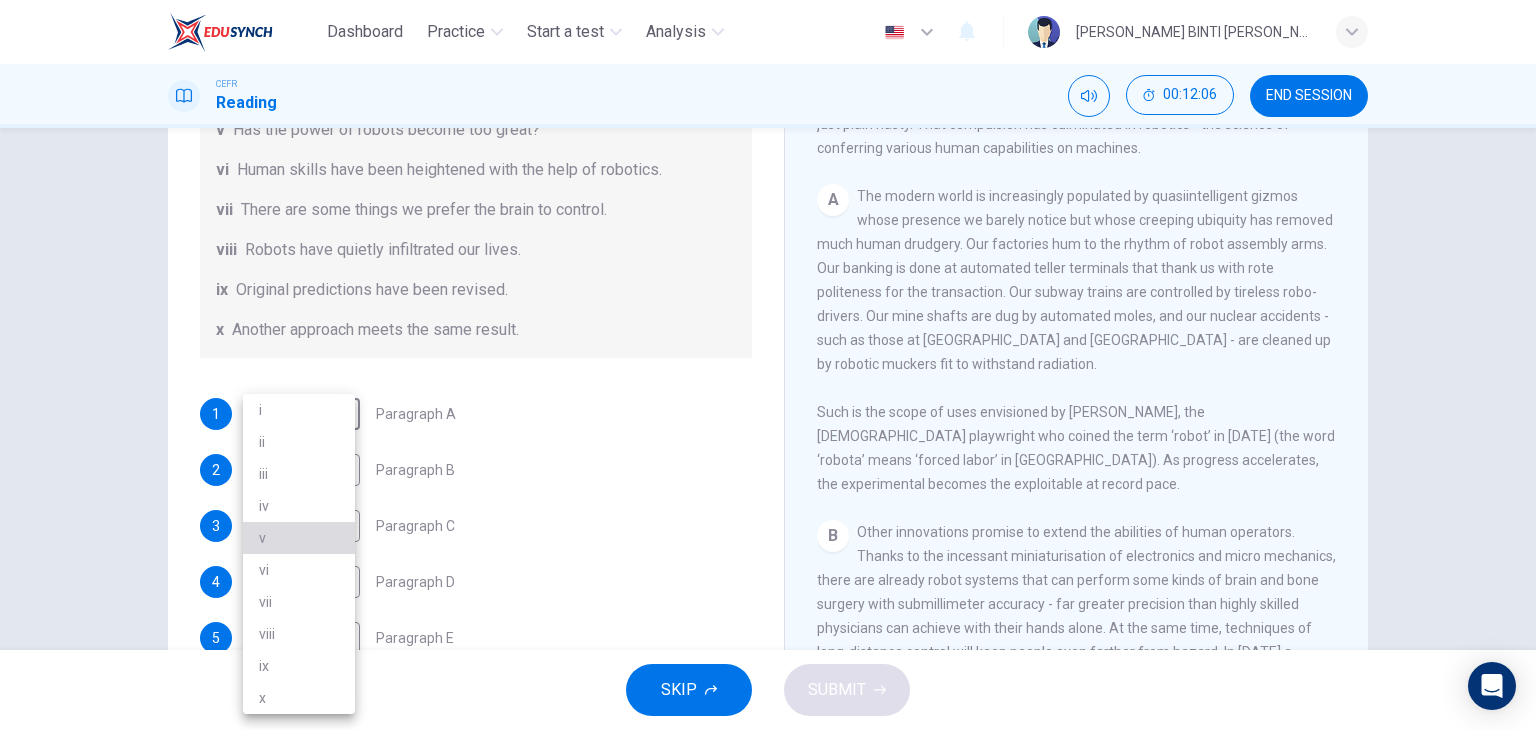 click on "v" at bounding box center [299, 538] 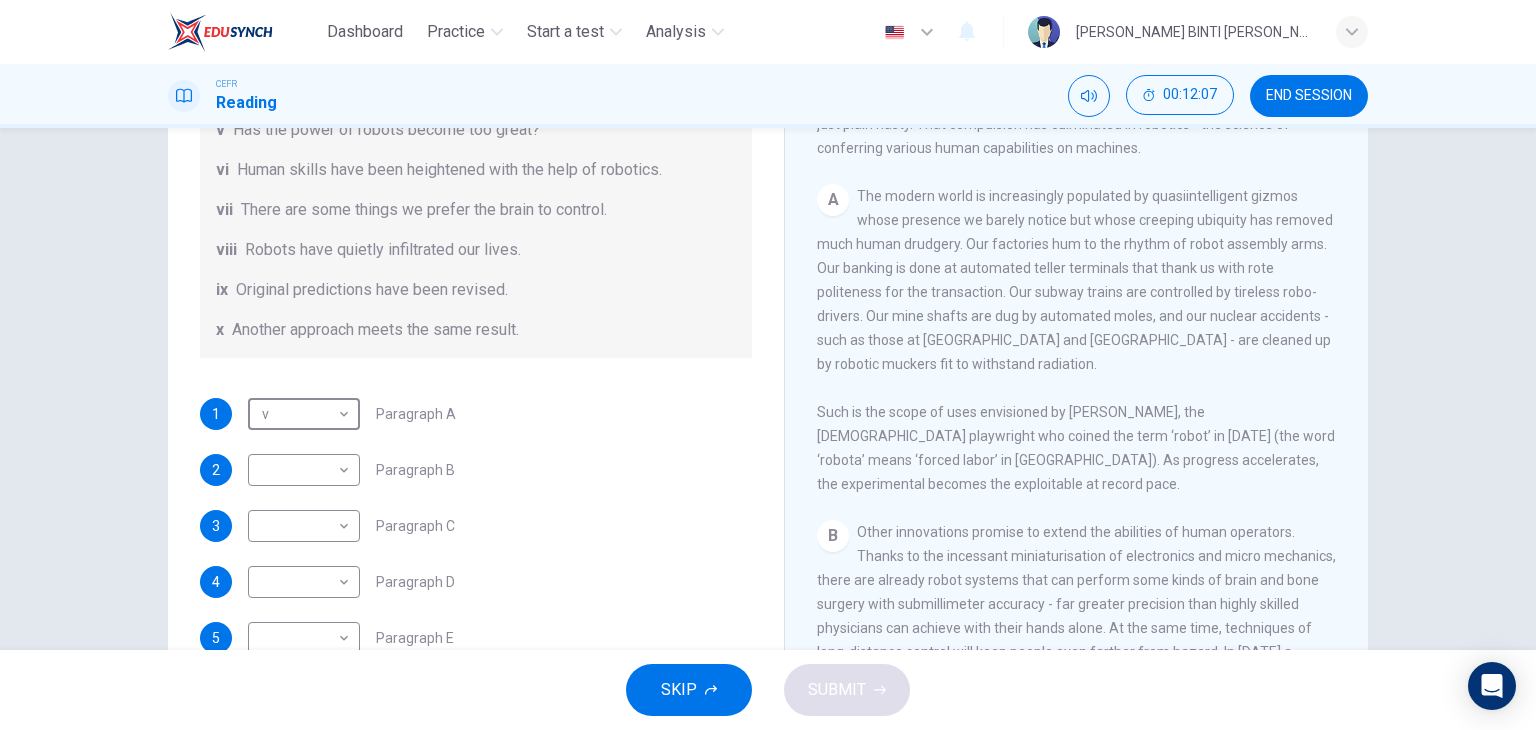 click on "1 v v ​ Paragraph A" at bounding box center (476, 414) 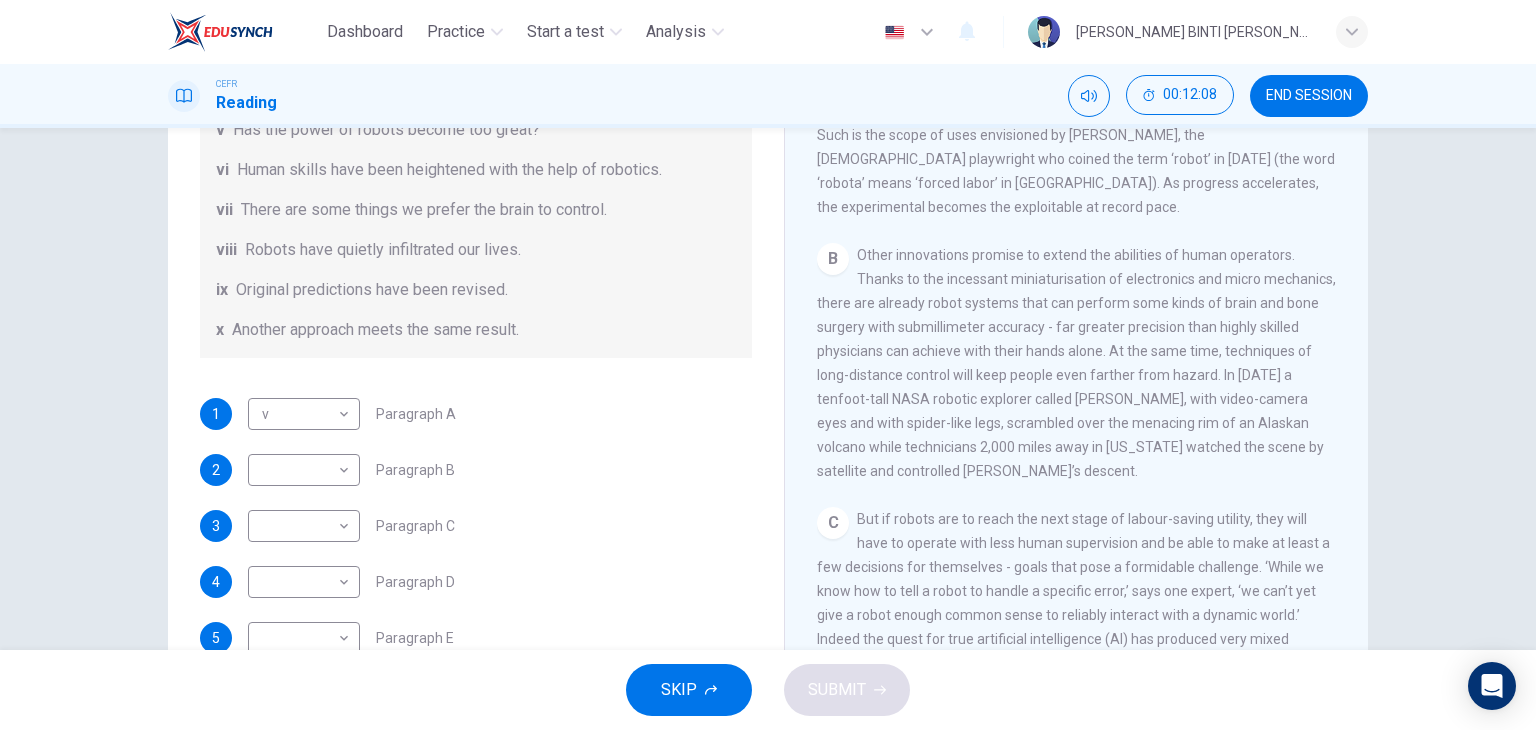 scroll, scrollTop: 712, scrollLeft: 0, axis: vertical 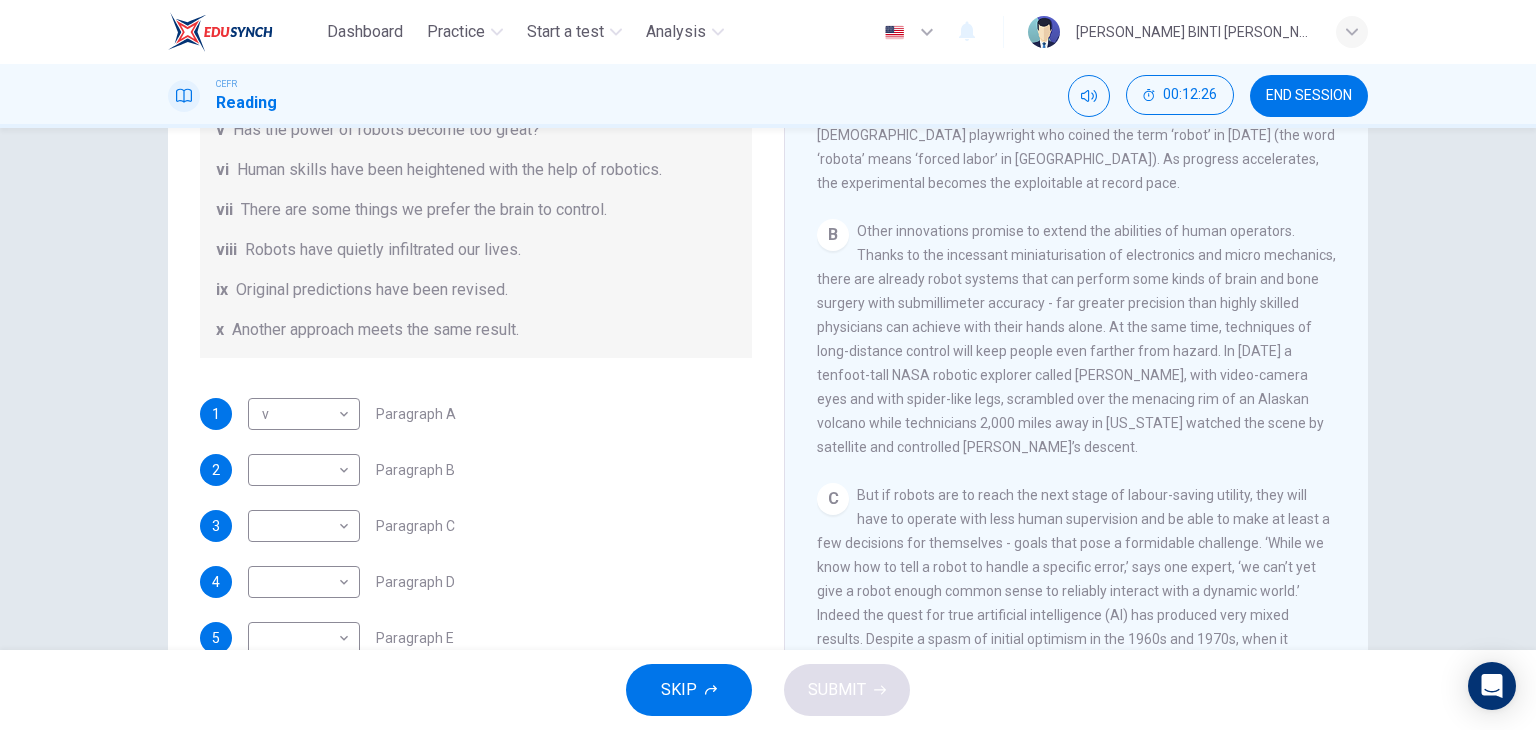 click on "x Another approach meets the same result." at bounding box center [476, 330] 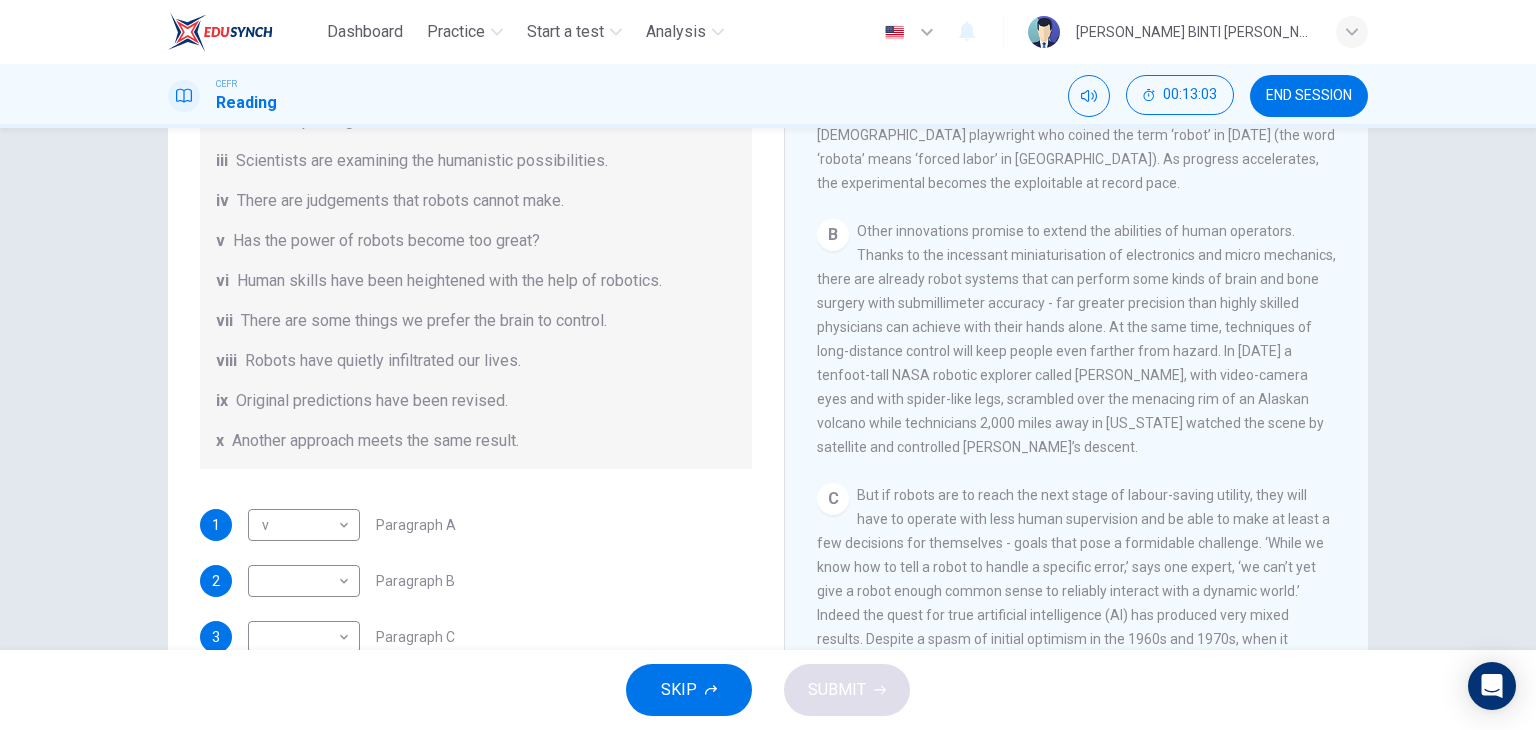 scroll, scrollTop: 268, scrollLeft: 0, axis: vertical 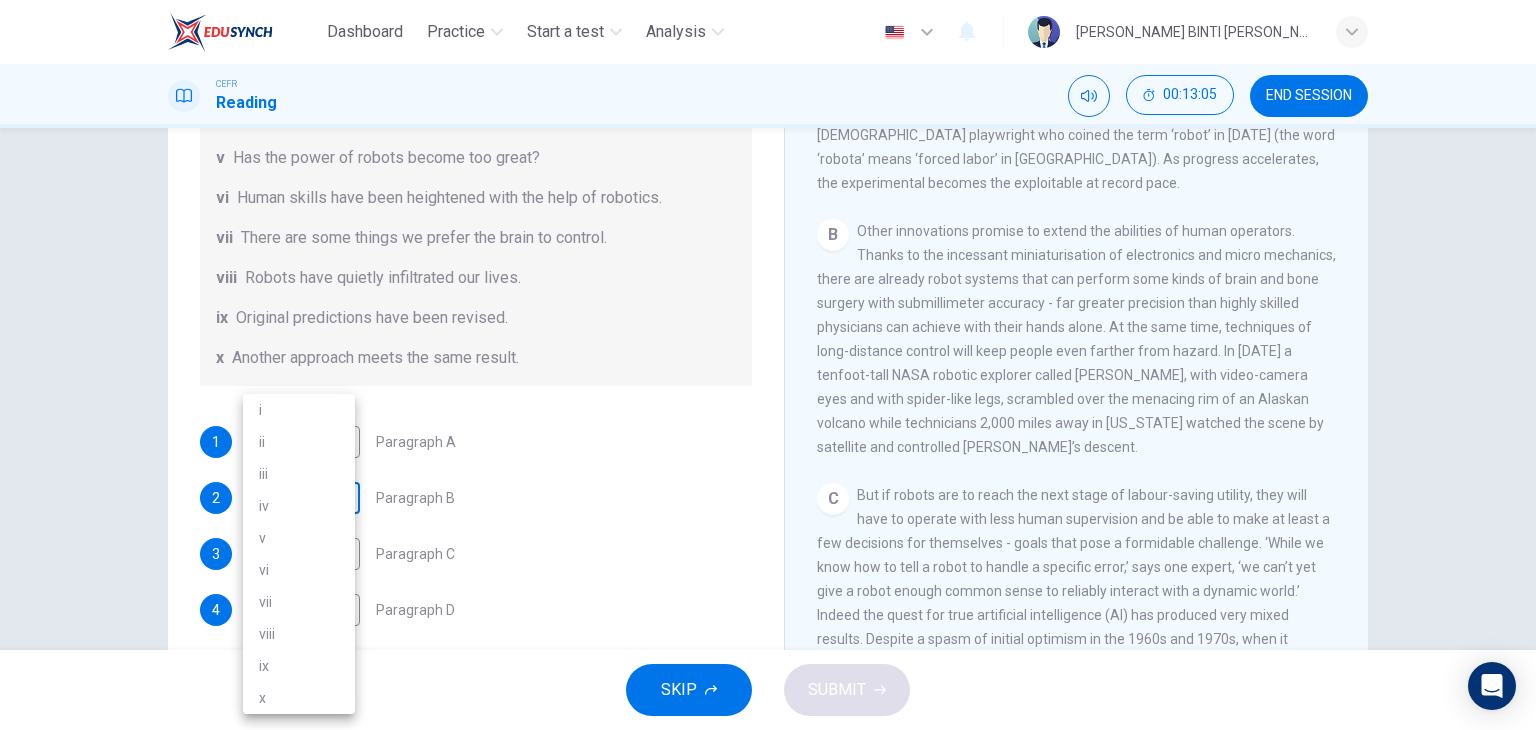 click on "Dashboard Practice Start a test Analysis English en ​ IBTISAM BINTI AHMAD TAJUDIN CEFR Reading 00:13:05 END SESSION Question 14 The Reading Passage has seven paragraphs  A-G .  From the list of headings below choose the most suitable heading for each
paragraph (A-F).
Write the appropriate numbers  (i-x)  in the boxes below. List of Headings i Some success has resulted from observing how the brain functions. ii Are we expecting too much from one robot? iii Scientists are examining the humanistic possibilities. iv There are judgements that robots cannot make. v Has the power of robots become too great? vi Human skills have been heightened with the help of robotics. vii There are some things we prefer the brain to control. viii Robots have quietly infiltrated our lives. ix Original predictions have been revised. x Another approach meets the same result. 1 v v ​ Paragraph A 2 ​ ​ Paragraph B 3 ​ ​ Paragraph C 4 ​ ​ Paragraph D 5 ​ ​ Paragraph E 6 ​ ​ Paragraph F Robots CLICK TO ZOOM 1 A B" at bounding box center [768, 365] 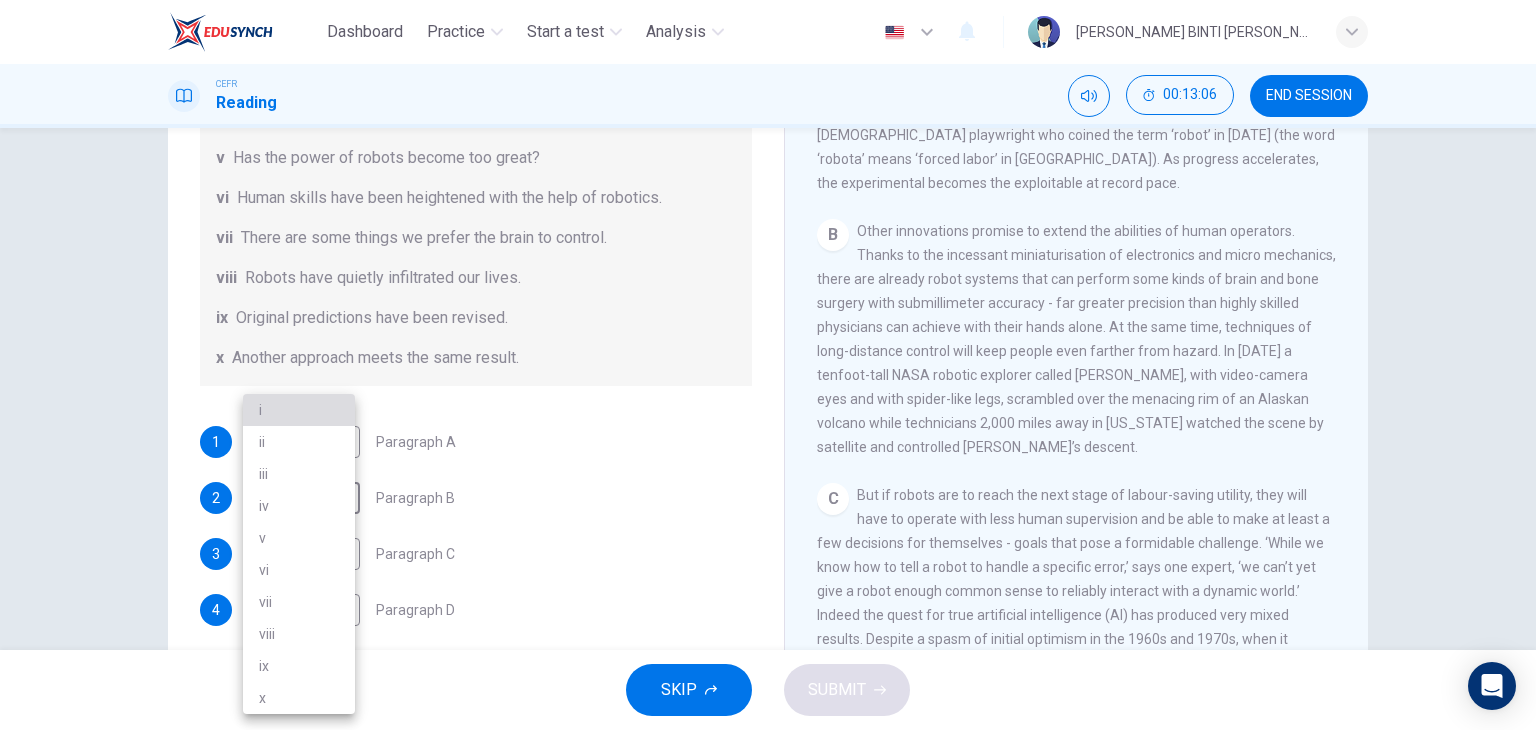 click on "i" at bounding box center (299, 410) 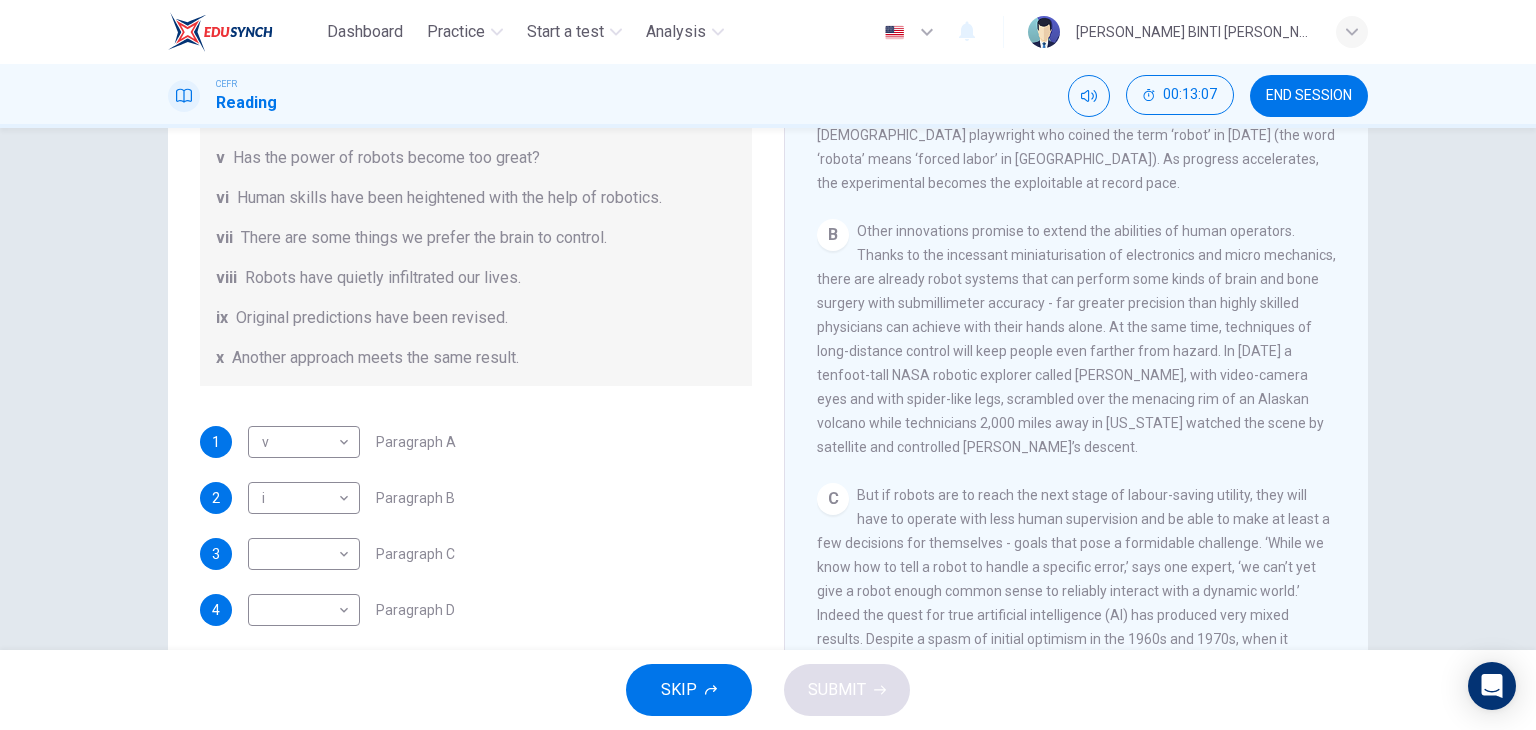 click on "1 v v ​ Paragraph A" at bounding box center (476, 442) 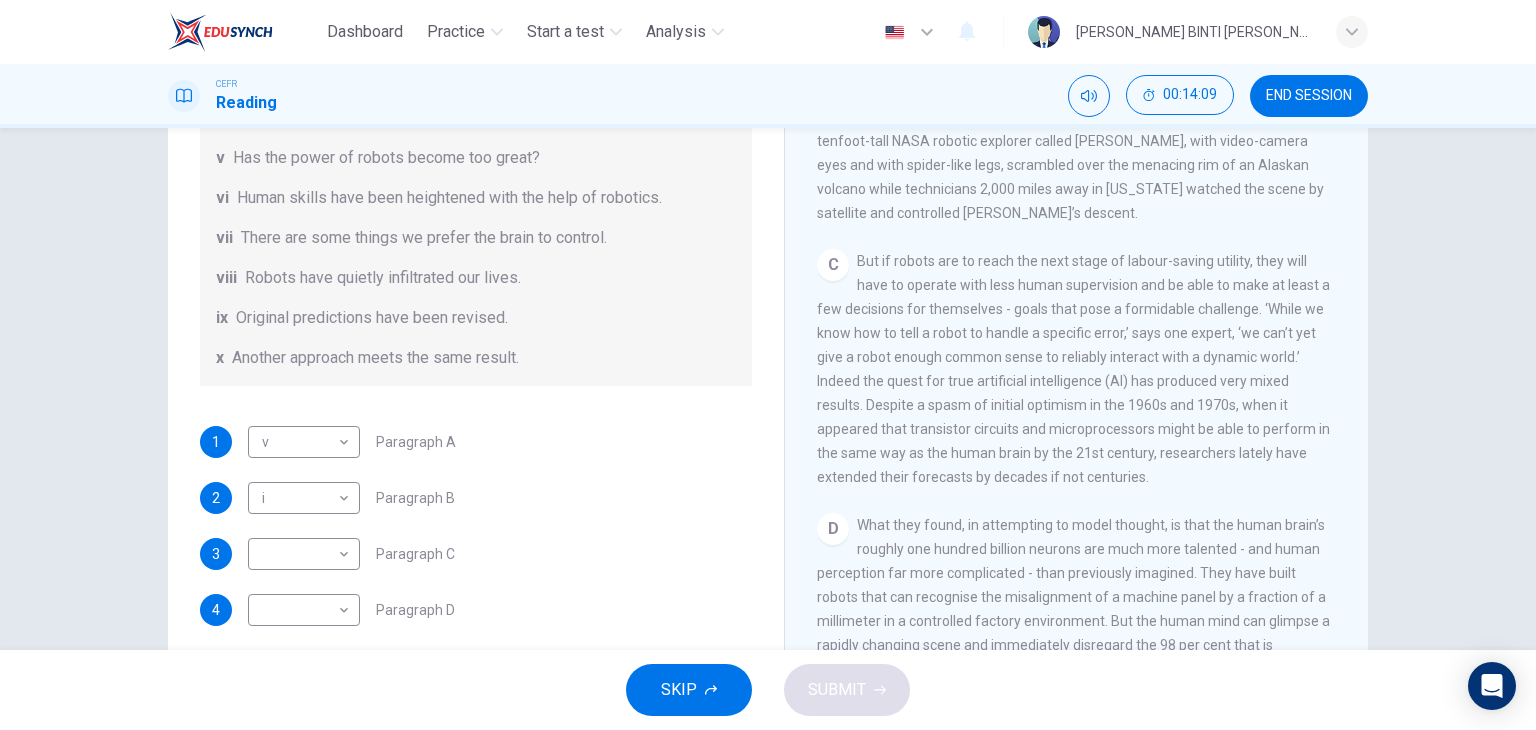 scroll, scrollTop: 843, scrollLeft: 0, axis: vertical 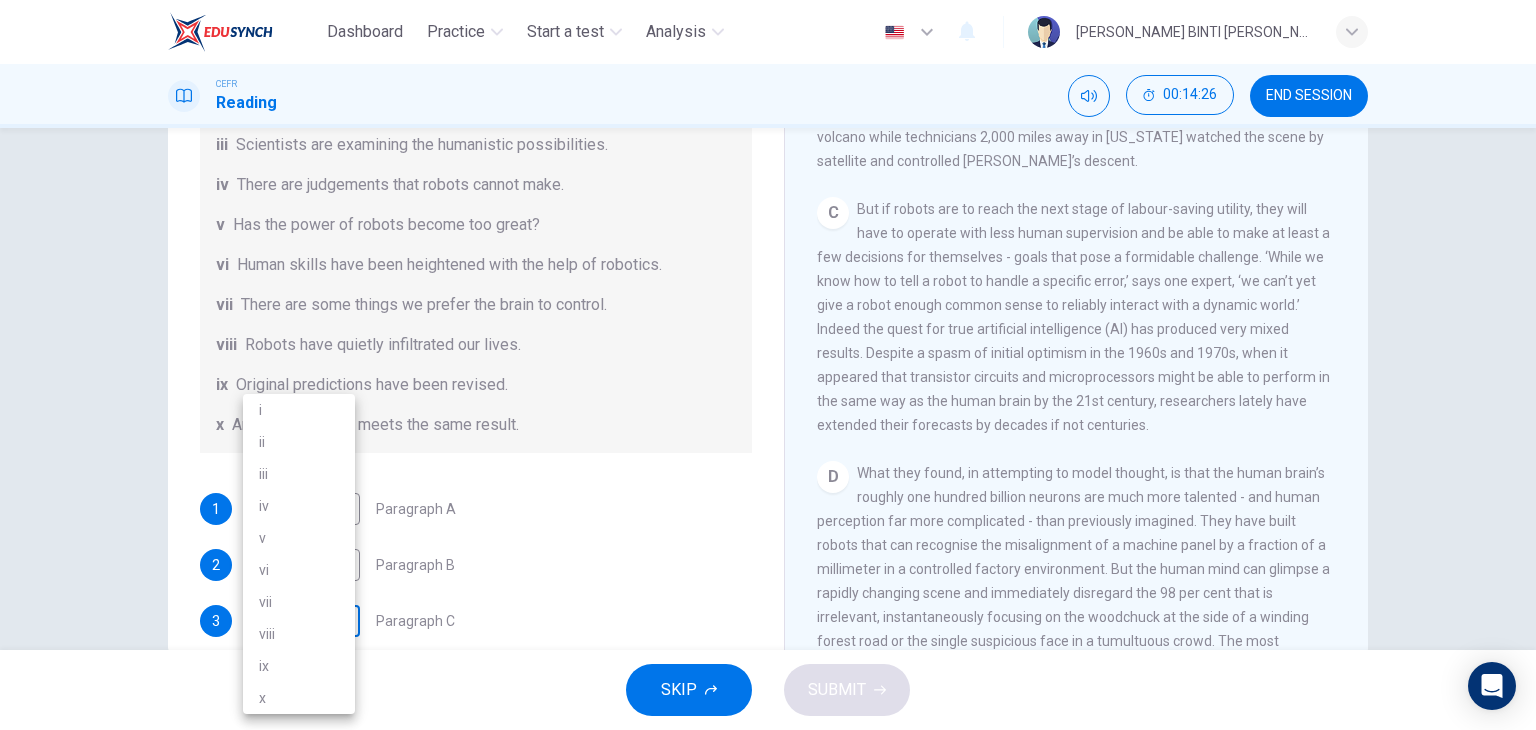 click on "Dashboard Practice Start a test Analysis English en ​ IBTISAM BINTI AHMAD TAJUDIN CEFR Reading 00:14:26 END SESSION Question 14 The Reading Passage has seven paragraphs  A-G .  From the list of headings below choose the most suitable heading for each
paragraph (A-F).
Write the appropriate numbers  (i-x)  in the boxes below. List of Headings i Some success has resulted from observing how the brain functions. ii Are we expecting too much from one robot? iii Scientists are examining the humanistic possibilities. iv There are judgements that robots cannot make. v Has the power of robots become too great? vi Human skills have been heightened with the help of robotics. vii There are some things we prefer the brain to control. viii Robots have quietly infiltrated our lives. ix Original predictions have been revised. x Another approach meets the same result. 1 v v ​ Paragraph A 2 i i ​ Paragraph B 3 ​ ​ Paragraph C 4 ​ ​ Paragraph D 5 ​ ​ Paragraph E 6 ​ ​ Paragraph F Robots CLICK TO ZOOM 1 A B" at bounding box center (768, 365) 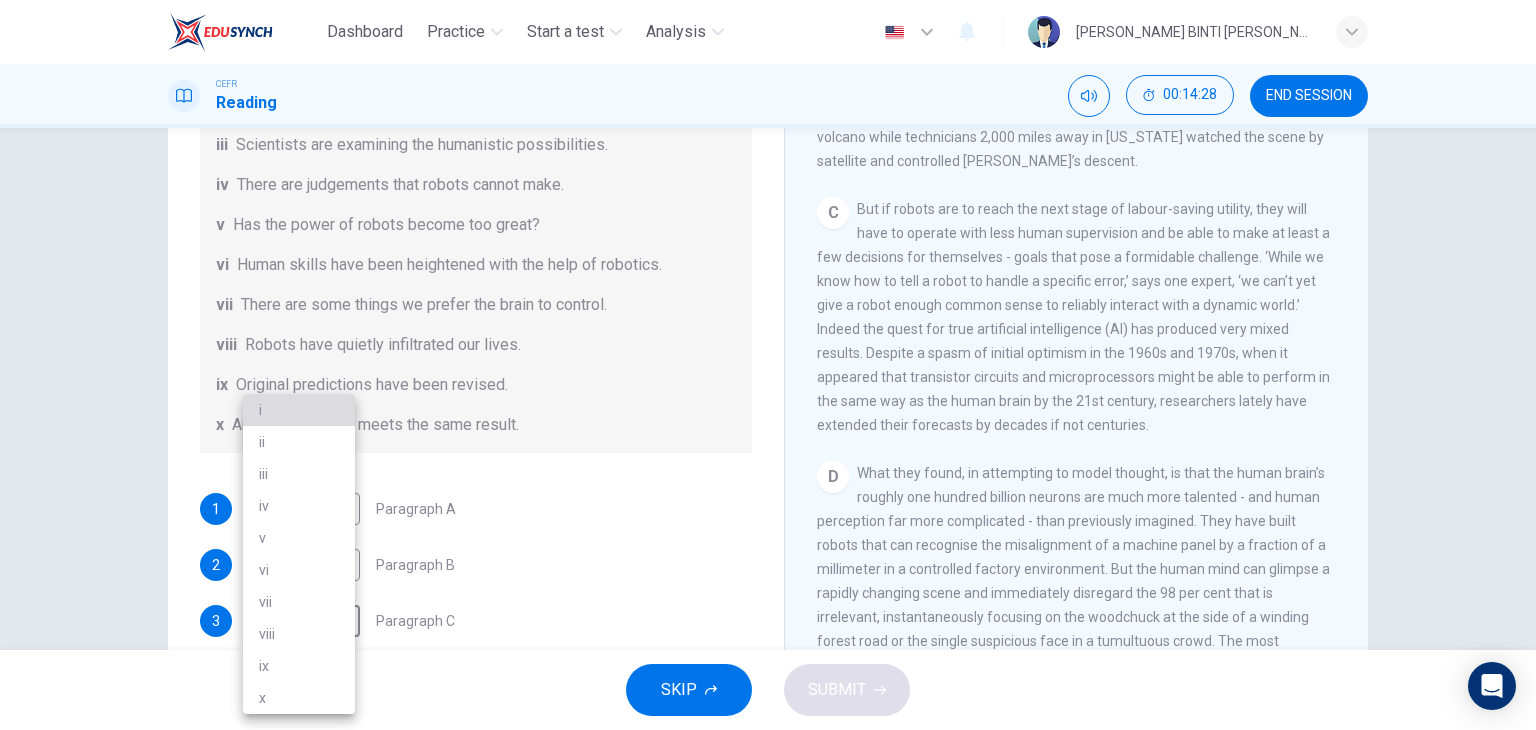 click on "i" at bounding box center [299, 410] 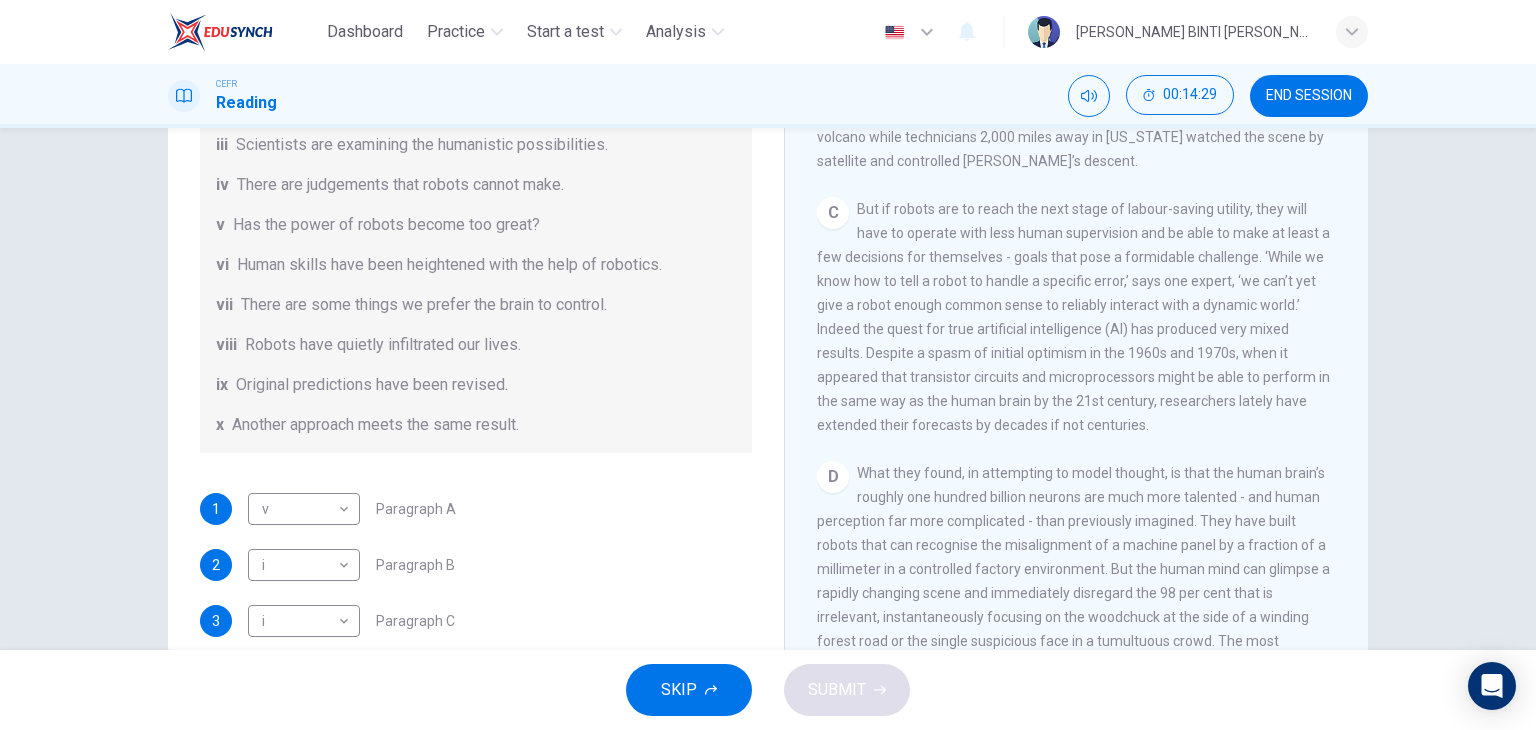 click on "Paragraph B" at bounding box center (415, 565) 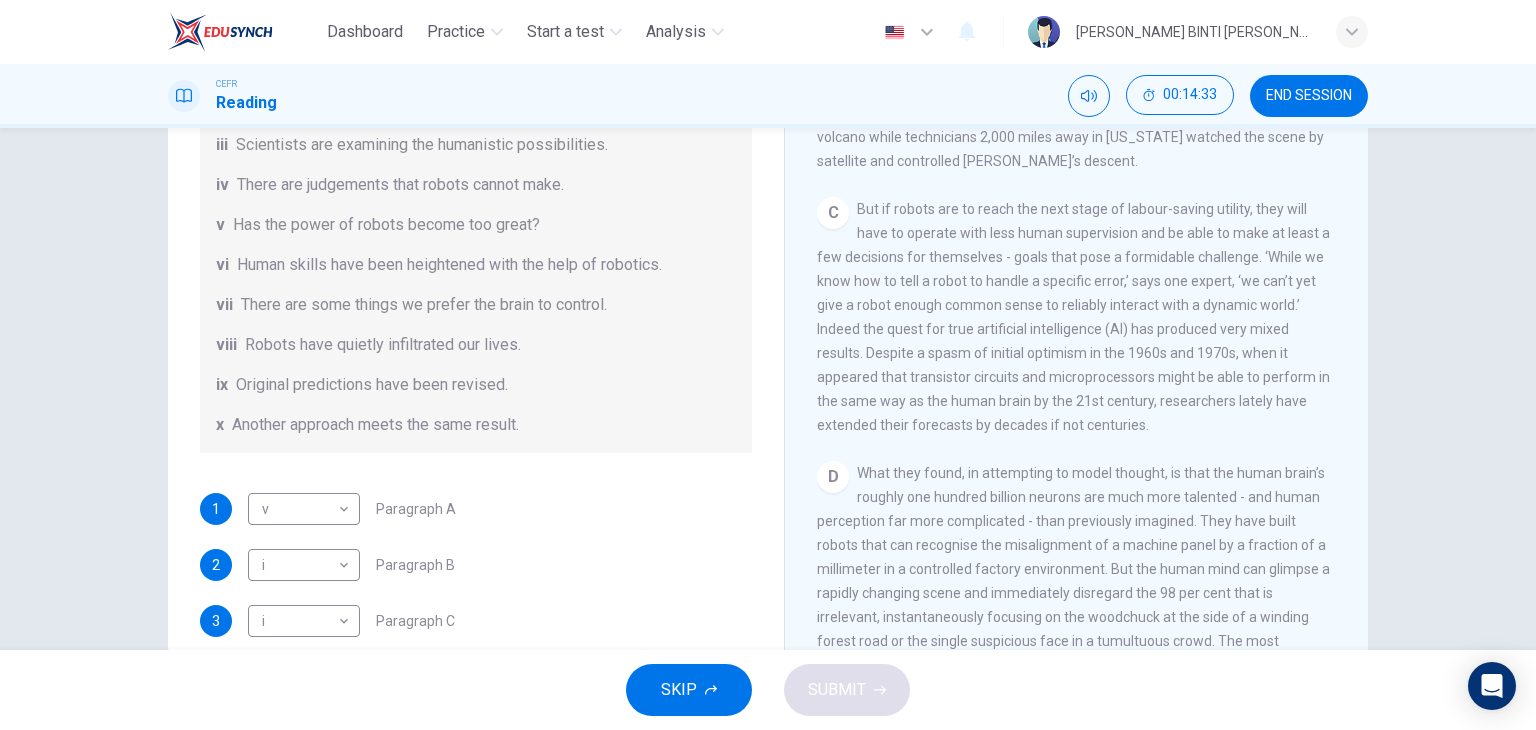 scroll, scrollTop: 0, scrollLeft: 0, axis: both 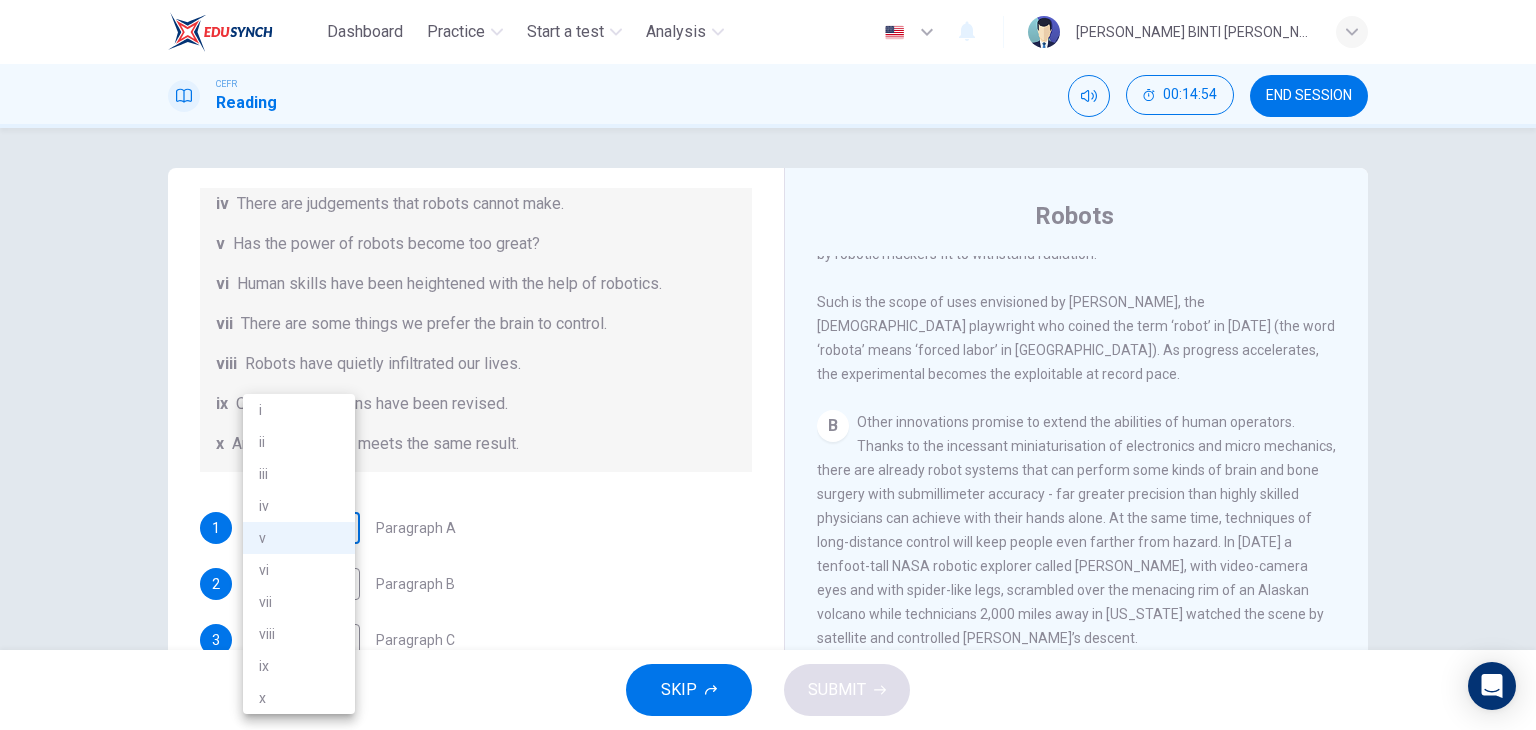 click on "Dashboard Practice Start a test Analysis English en ​ IBTISAM BINTI AHMAD TAJUDIN CEFR Reading 00:14:54 END SESSION Question 14 The Reading Passage has seven paragraphs  A-G .  From the list of headings below choose the most suitable heading for each
paragraph (A-F).
Write the appropriate numbers  (i-x)  in the boxes below. List of Headings i Some success has resulted from observing how the brain functions. ii Are we expecting too much from one robot? iii Scientists are examining the humanistic possibilities. iv There are judgements that robots cannot make. v Has the power of robots become too great? vi Human skills have been heightened with the help of robotics. vii There are some things we prefer the brain to control. viii Robots have quietly infiltrated our lives. ix Original predictions have been revised. x Another approach meets the same result. 1 v v ​ Paragraph A 2 i i ​ Paragraph B 3 i i ​ Paragraph C 4 ​ ​ Paragraph D 5 ​ ​ Paragraph E 6 ​ ​ Paragraph F Robots CLICK TO ZOOM 1 A B" at bounding box center (768, 365) 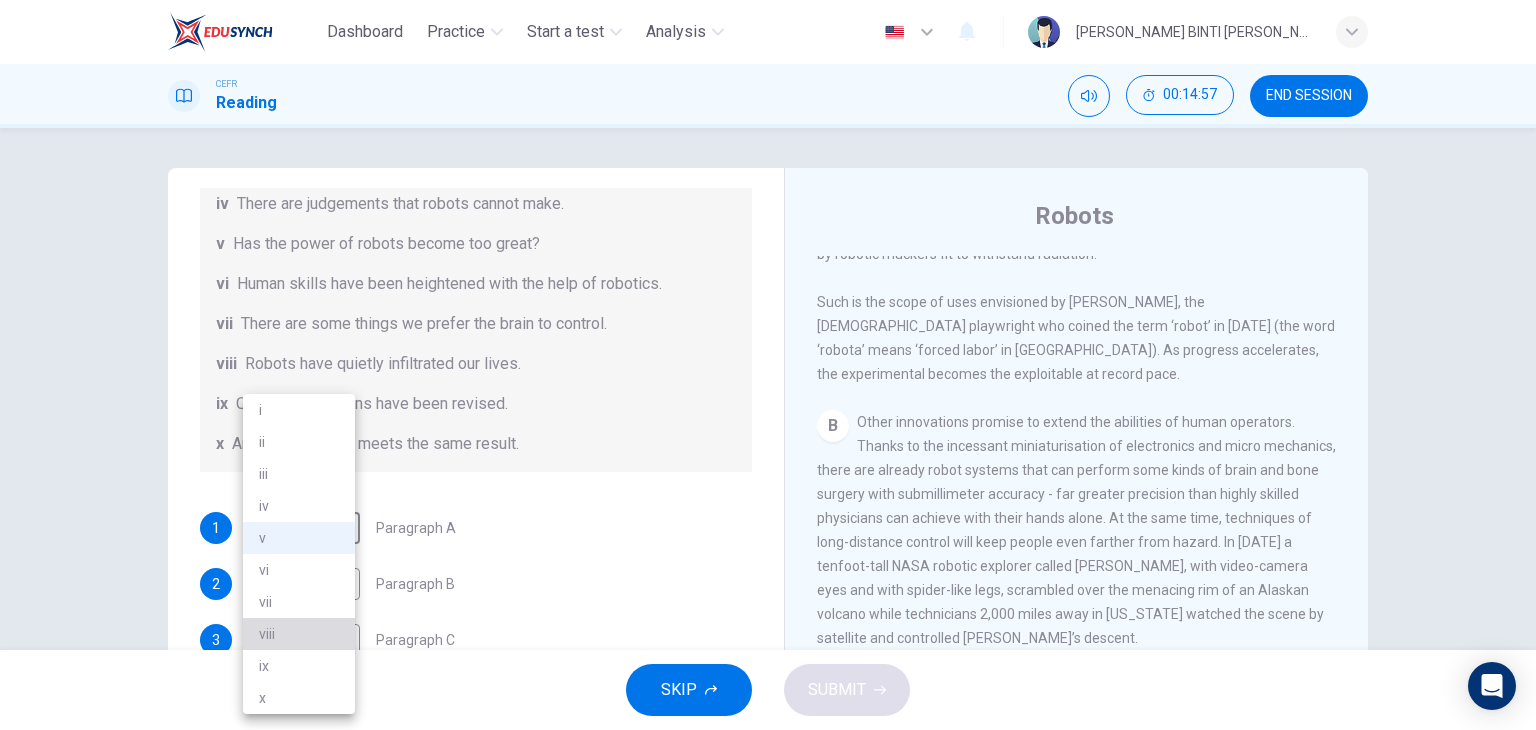 click on "viii" at bounding box center (299, 634) 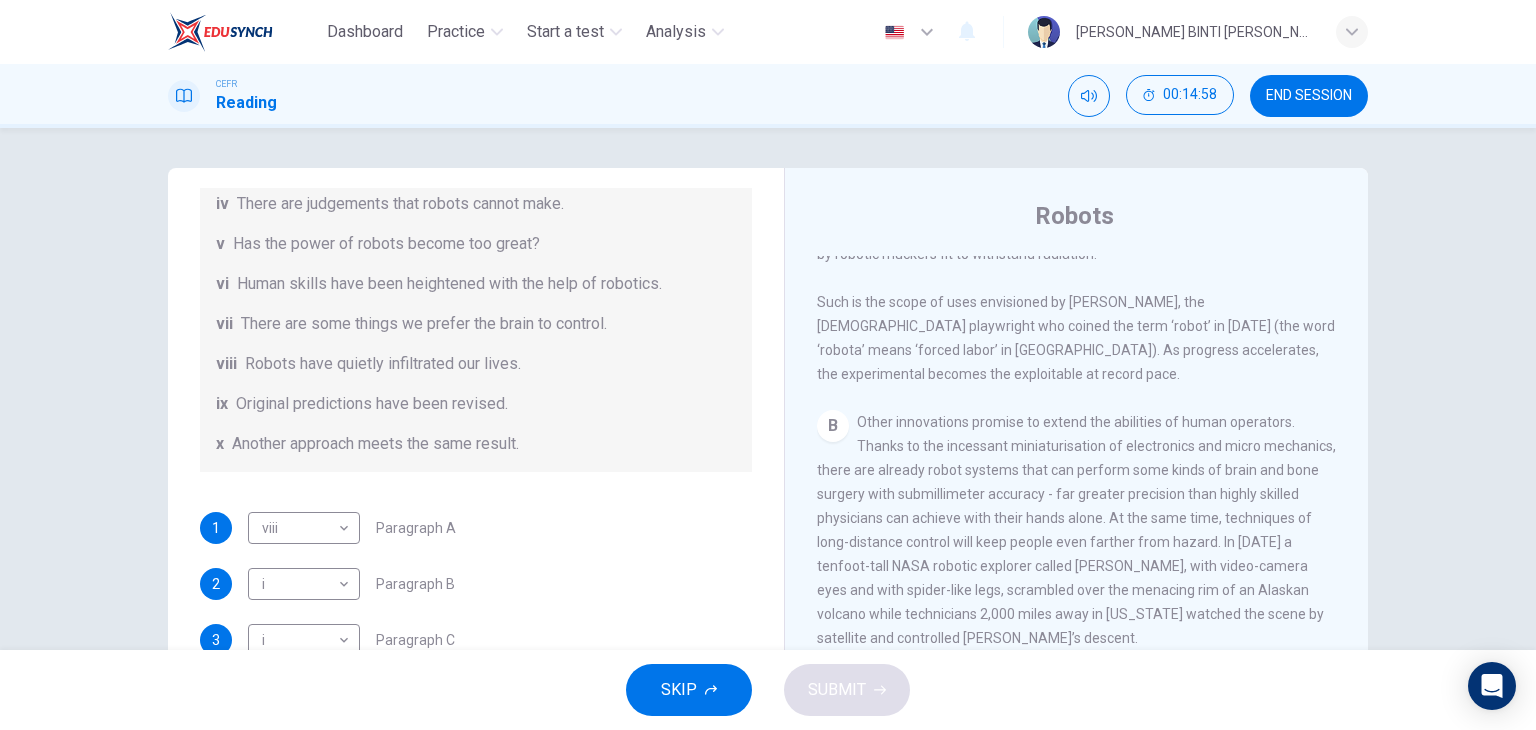click on "Paragraph A" at bounding box center [416, 528] 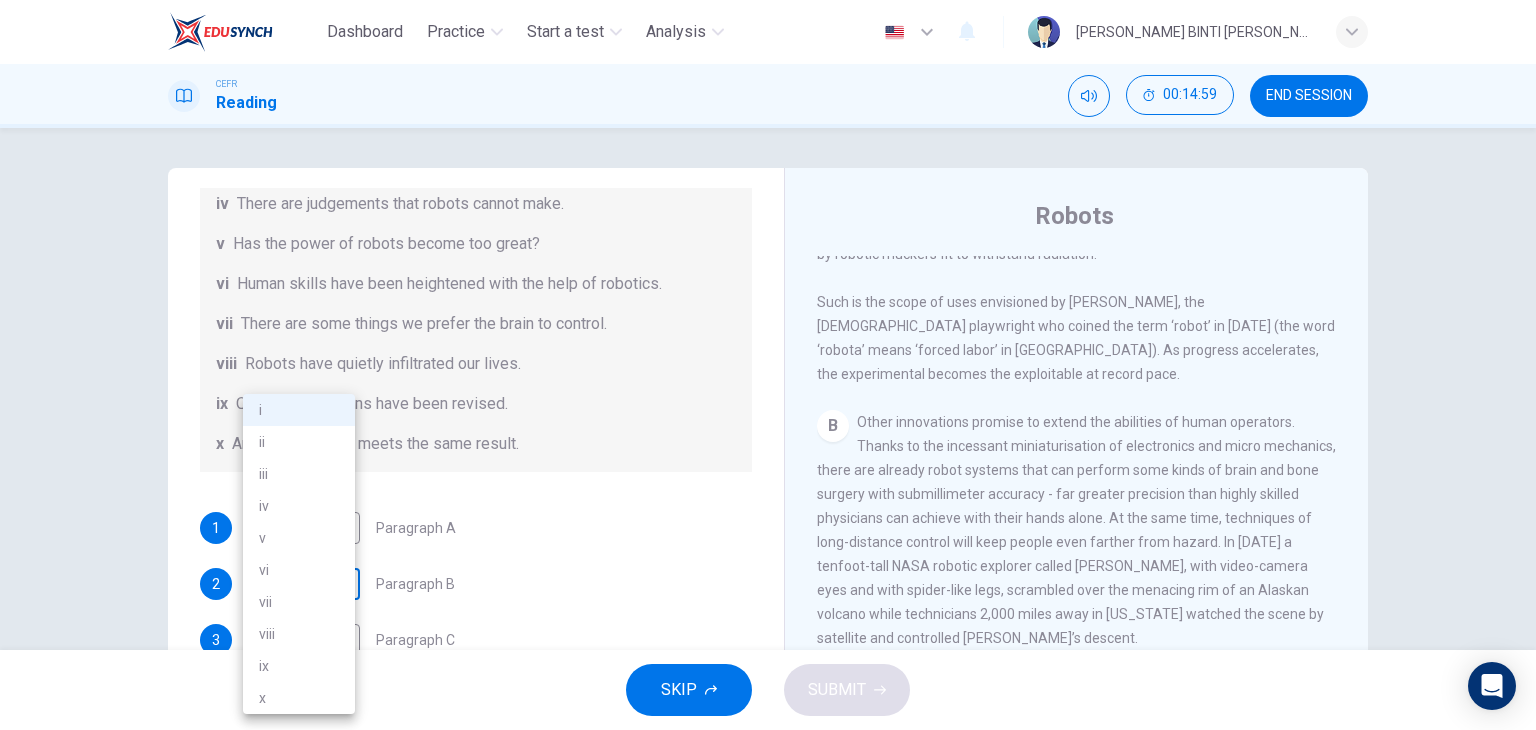 click on "Dashboard Practice Start a test Analysis English en ​ IBTISAM BINTI AHMAD TAJUDIN CEFR Reading 00:14:59 END SESSION Question 14 The Reading Passage has seven paragraphs  A-G .  From the list of headings below choose the most suitable heading for each
paragraph (A-F).
Write the appropriate numbers  (i-x)  in the boxes below. List of Headings i Some success has resulted from observing how the brain functions. ii Are we expecting too much from one robot? iii Scientists are examining the humanistic possibilities. iv There are judgements that robots cannot make. v Has the power of robots become too great? vi Human skills have been heightened with the help of robotics. vii There are some things we prefer the brain to control. viii Robots have quietly infiltrated our lives. ix Original predictions have been revised. x Another approach meets the same result. 1 viii viii ​ Paragraph A 2 i i ​ Paragraph B 3 i i ​ Paragraph C 4 ​ ​ Paragraph D 5 ​ ​ Paragraph E 6 ​ ​ Paragraph F Robots CLICK TO ZOOM" at bounding box center [768, 365] 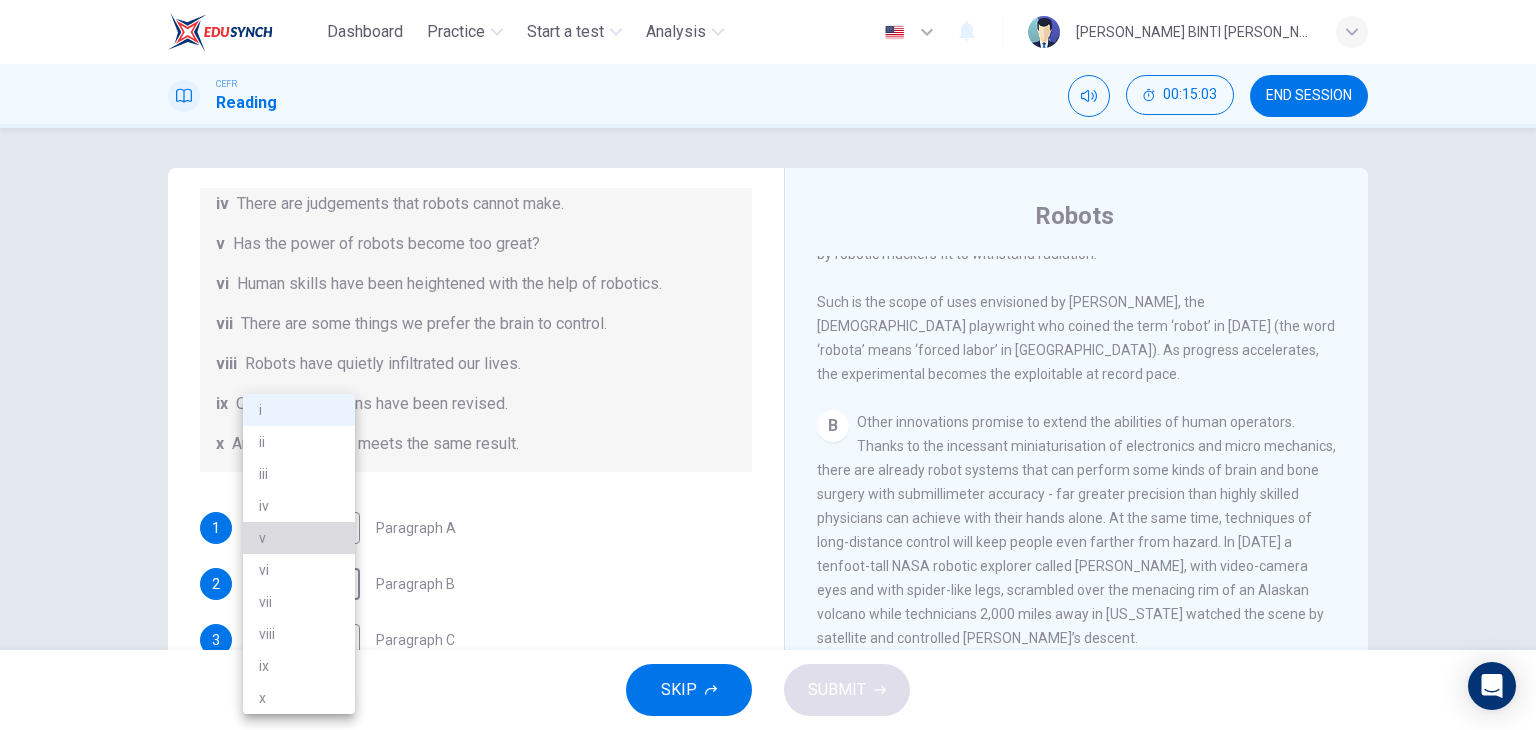 click on "v" at bounding box center [299, 538] 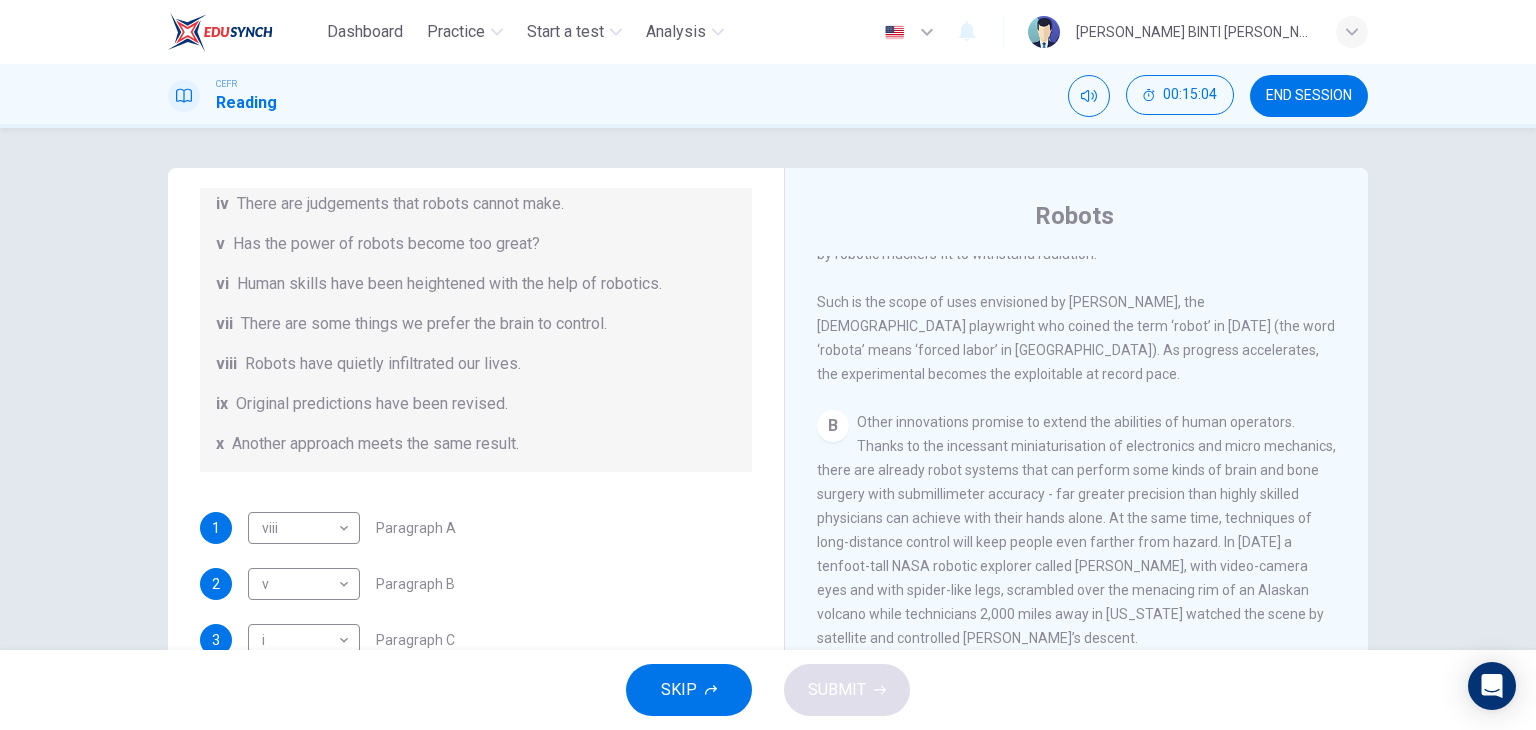 click on "1 viii viii ​ Paragraph A 2 v v ​ Paragraph B 3 i i ​ Paragraph C 4 ​ ​ Paragraph D 5 ​ ​ Paragraph E 6 ​ ​ Paragraph F" at bounding box center [476, 668] 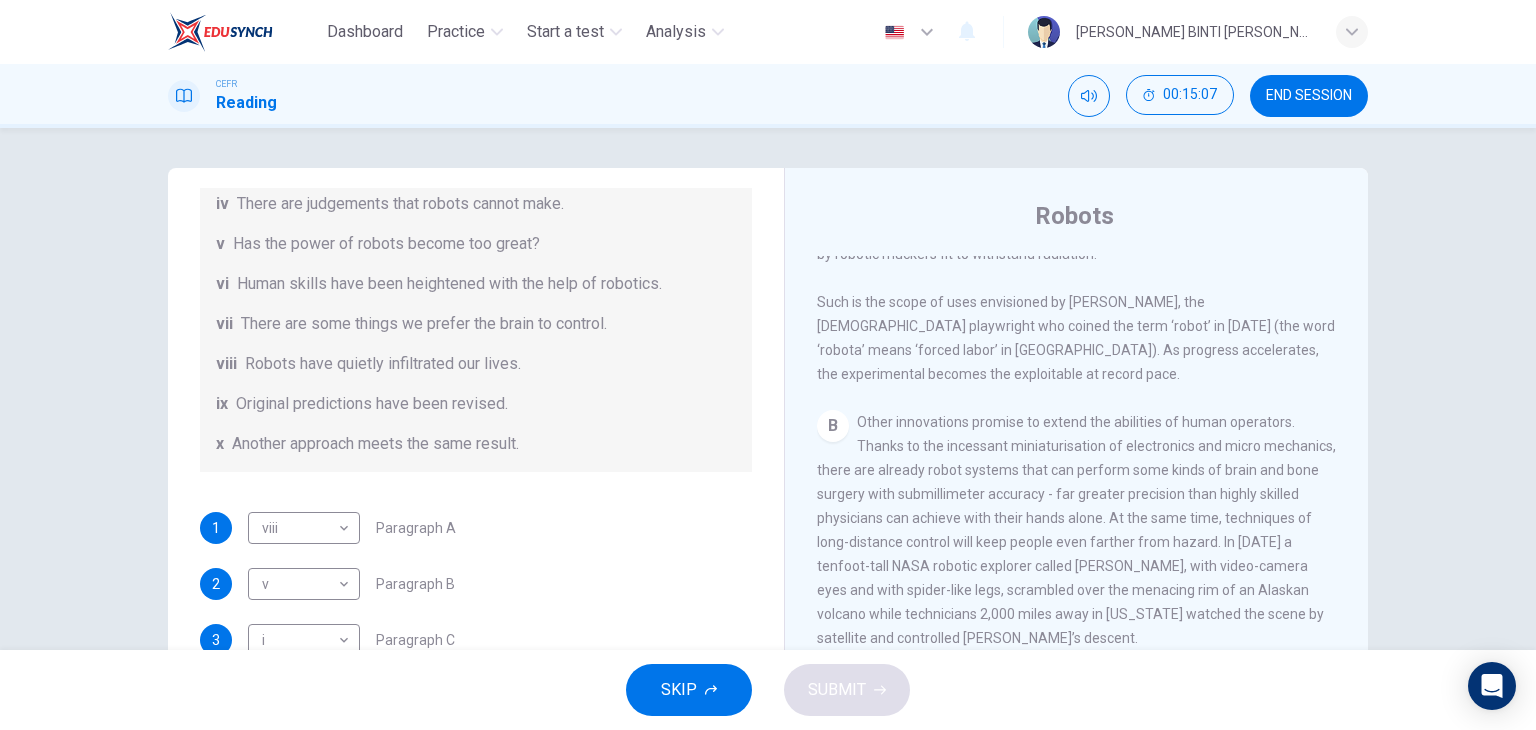 scroll, scrollTop: 4, scrollLeft: 0, axis: vertical 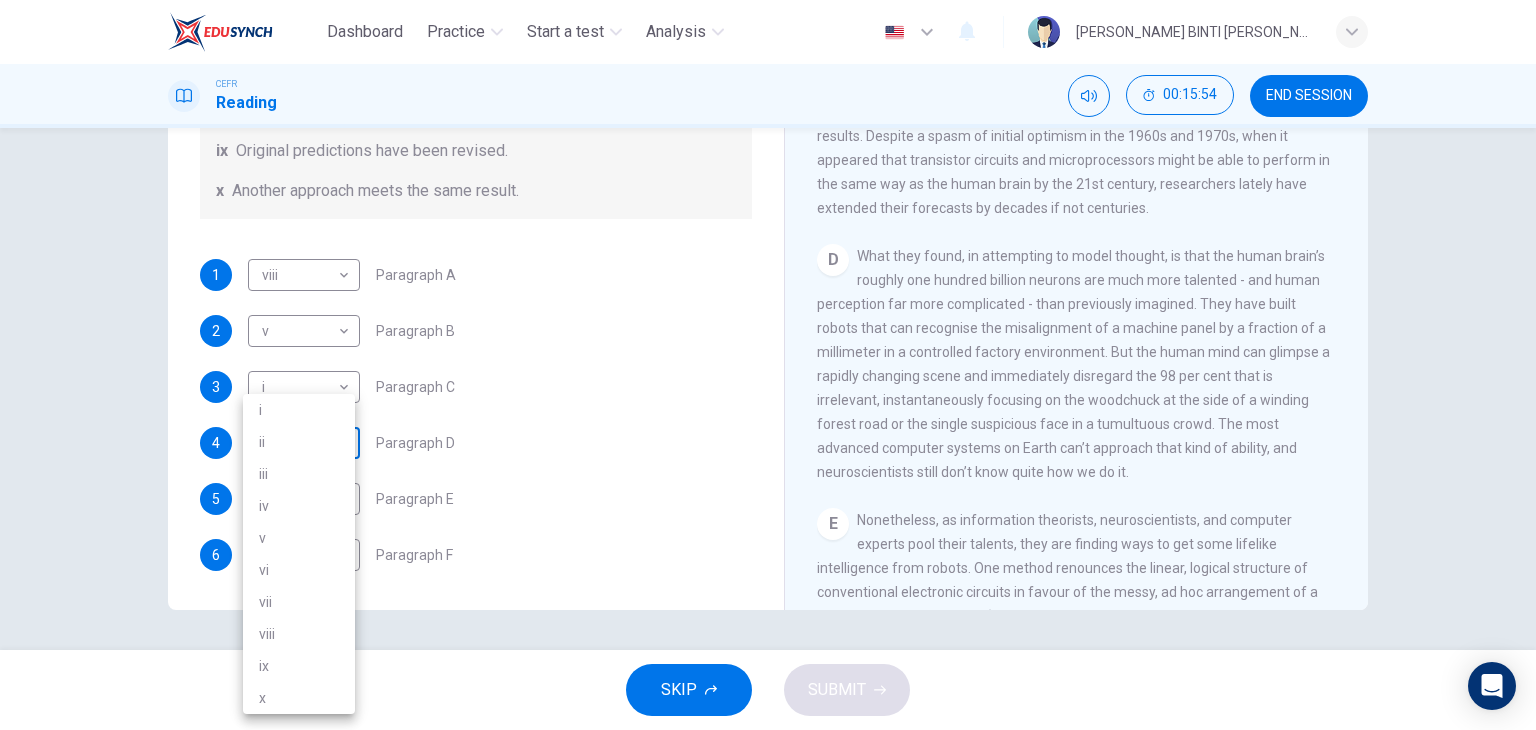 click on "Dashboard Practice Start a test Analysis English en ​ IBTISAM BINTI AHMAD TAJUDIN CEFR Reading 00:15:54 END SESSION Question 14 The Reading Passage has seven paragraphs  A-G .  From the list of headings below choose the most suitable heading for each
paragraph (A-F).
Write the appropriate numbers  (i-x)  in the boxes below. List of Headings i Some success has resulted from observing how the brain functions. ii Are we expecting too much from one robot? iii Scientists are examining the humanistic possibilities. iv There are judgements that robots cannot make. v Has the power of robots become too great? vi Human skills have been heightened with the help of robotics. vii There are some things we prefer the brain to control. viii Robots have quietly infiltrated our lives. ix Original predictions have been revised. x Another approach meets the same result. 1 viii viii ​ Paragraph A 2 v v ​ Paragraph B 3 i i ​ Paragraph C 4 ​ ​ Paragraph D 5 ​ ​ Paragraph E 6 ​ ​ Paragraph F Robots CLICK TO ZOOM" at bounding box center [768, 365] 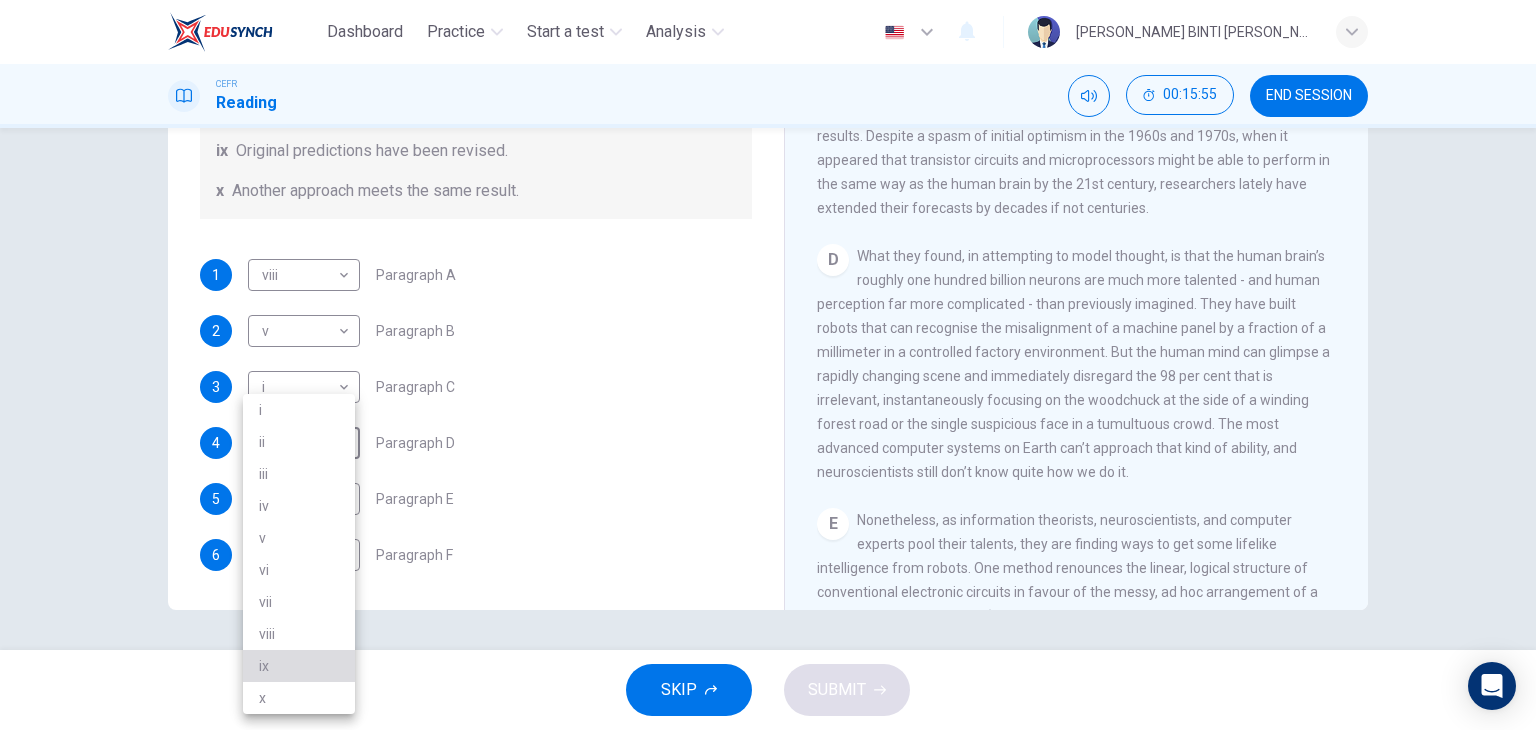 click on "ix" at bounding box center (299, 666) 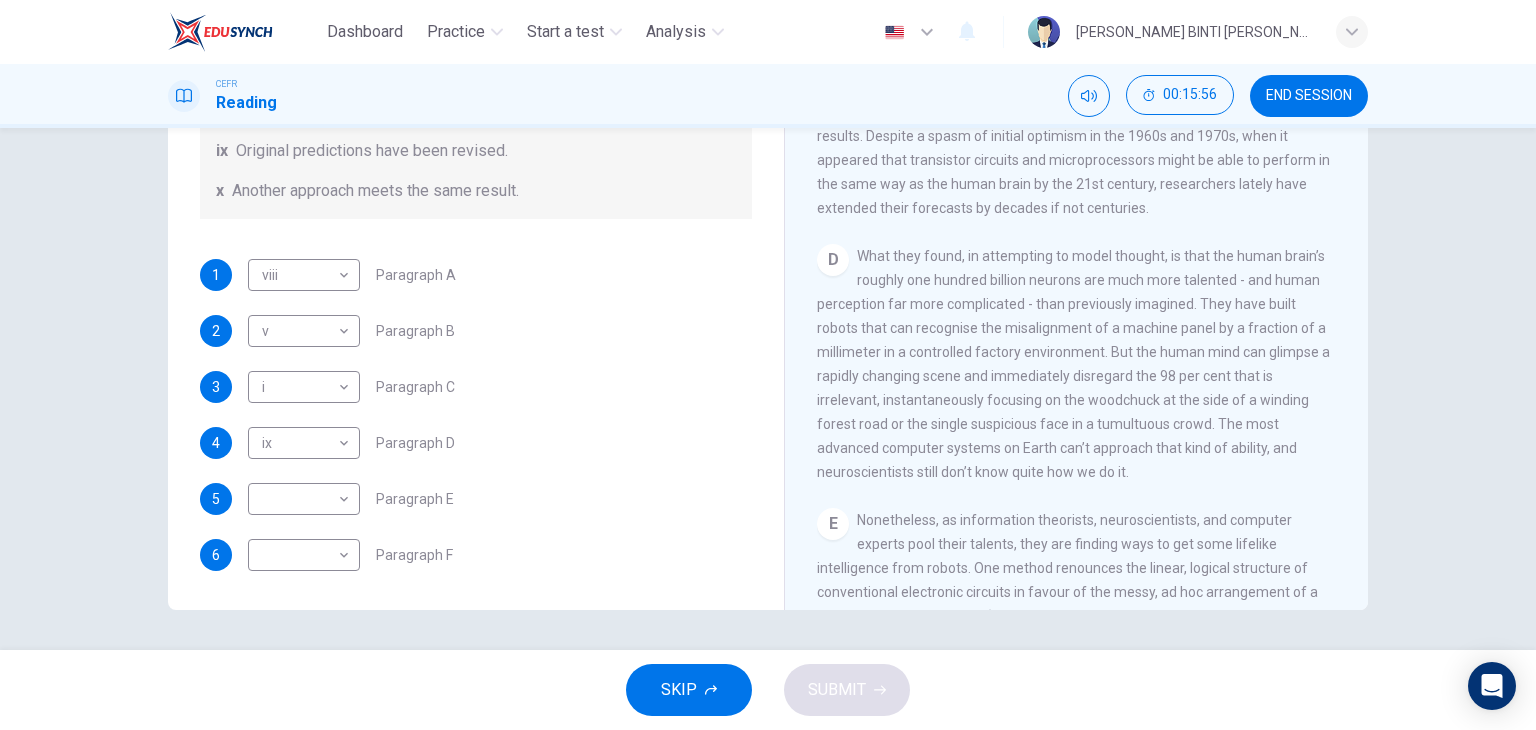 click on "1 viii viii ​ Paragraph A 2 v v ​ Paragraph B 3 i i ​ Paragraph C 4 ix ix ​ Paragraph D 5 ​ ​ Paragraph E 6 ​ ​ Paragraph F" at bounding box center [476, 415] 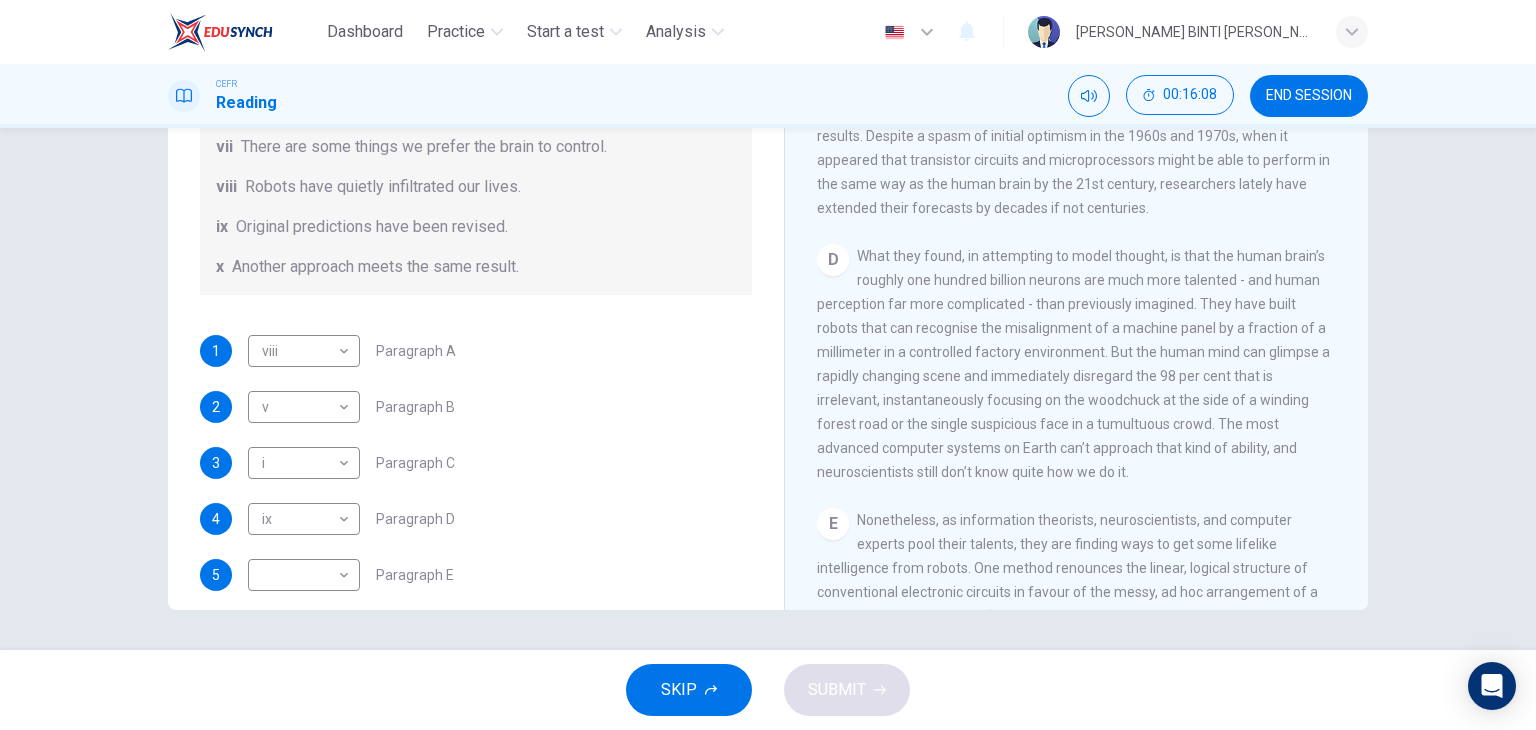 scroll, scrollTop: 308, scrollLeft: 0, axis: vertical 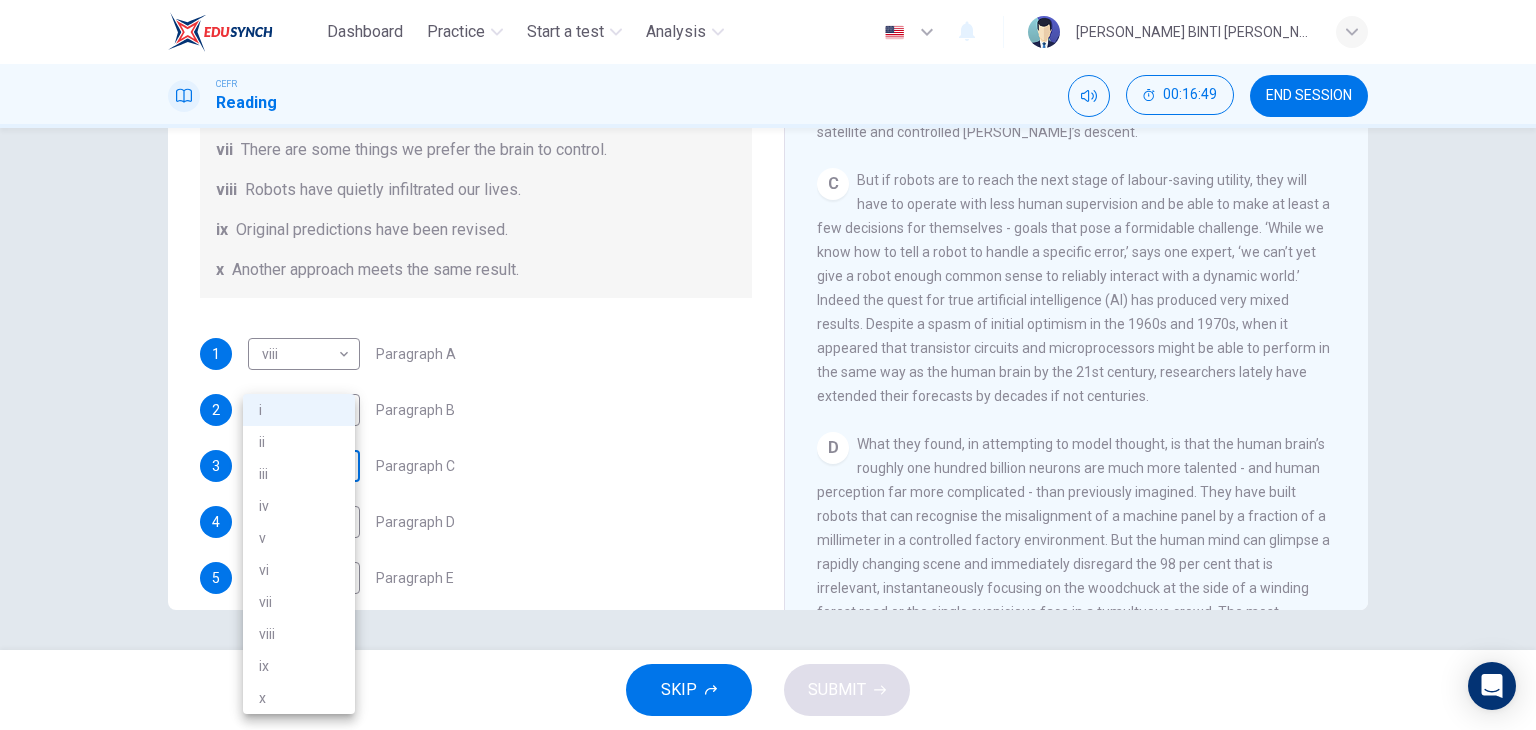 click on "Dashboard Practice Start a test Analysis English en ​ IBTISAM BINTI AHMAD TAJUDIN CEFR Reading 00:16:49 END SESSION Question 14 The Reading Passage has seven paragraphs  A-G .  From the list of headings below choose the most suitable heading for each
paragraph (A-F).
Write the appropriate numbers  (i-x)  in the boxes below. List of Headings i Some success has resulted from observing how the brain functions. ii Are we expecting too much from one robot? iii Scientists are examining the humanistic possibilities. iv There are judgements that robots cannot make. v Has the power of robots become too great? vi Human skills have been heightened with the help of robotics. vii There are some things we prefer the brain to control. viii Robots have quietly infiltrated our lives. ix Original predictions have been revised. x Another approach meets the same result. 1 viii viii ​ Paragraph A 2 v v ​ Paragraph B 3 i i ​ Paragraph C 4 ix ix ​ Paragraph D 5 ​ ​ Paragraph E 6 ​ ​ Paragraph F Robots 1 A B C D E" at bounding box center (768, 365) 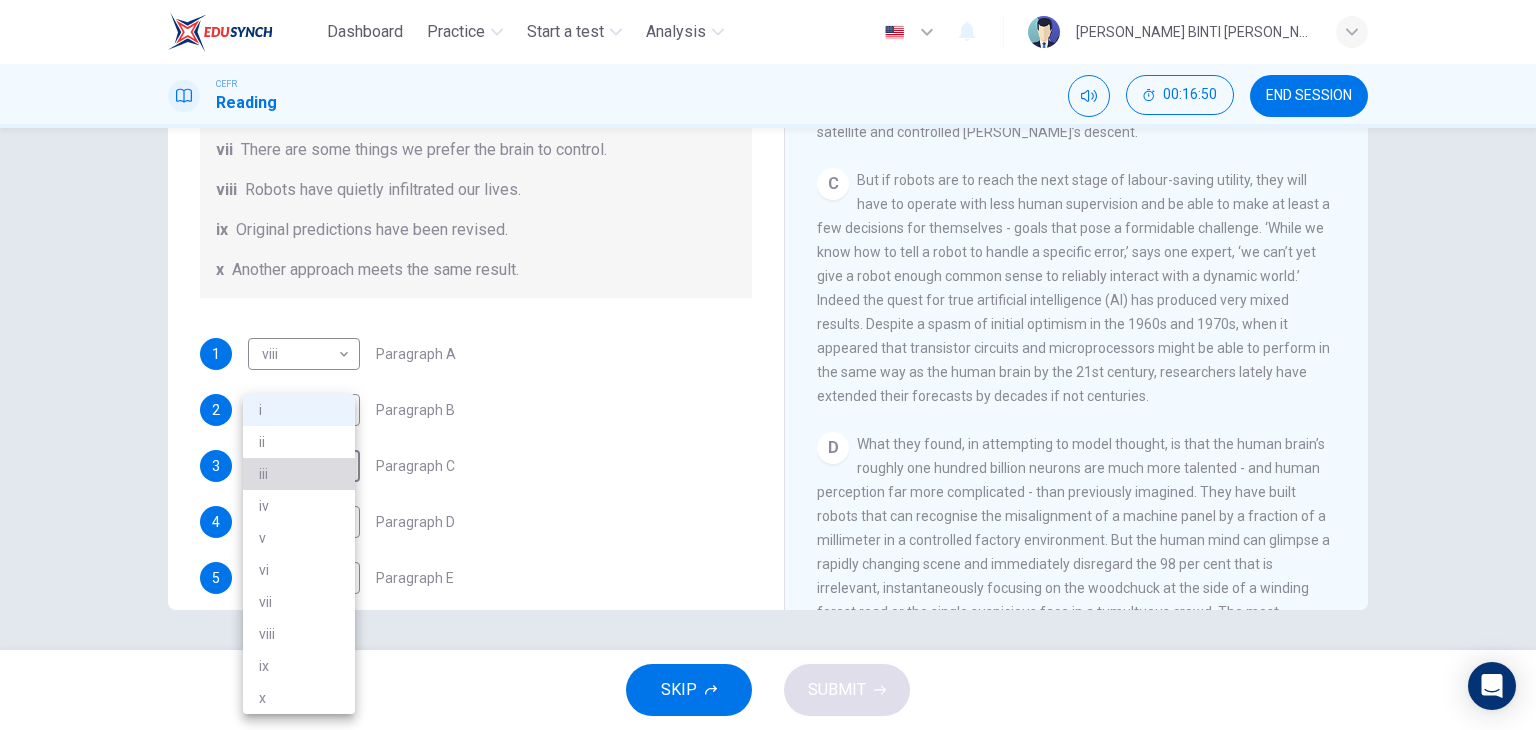 click on "iii" at bounding box center [299, 474] 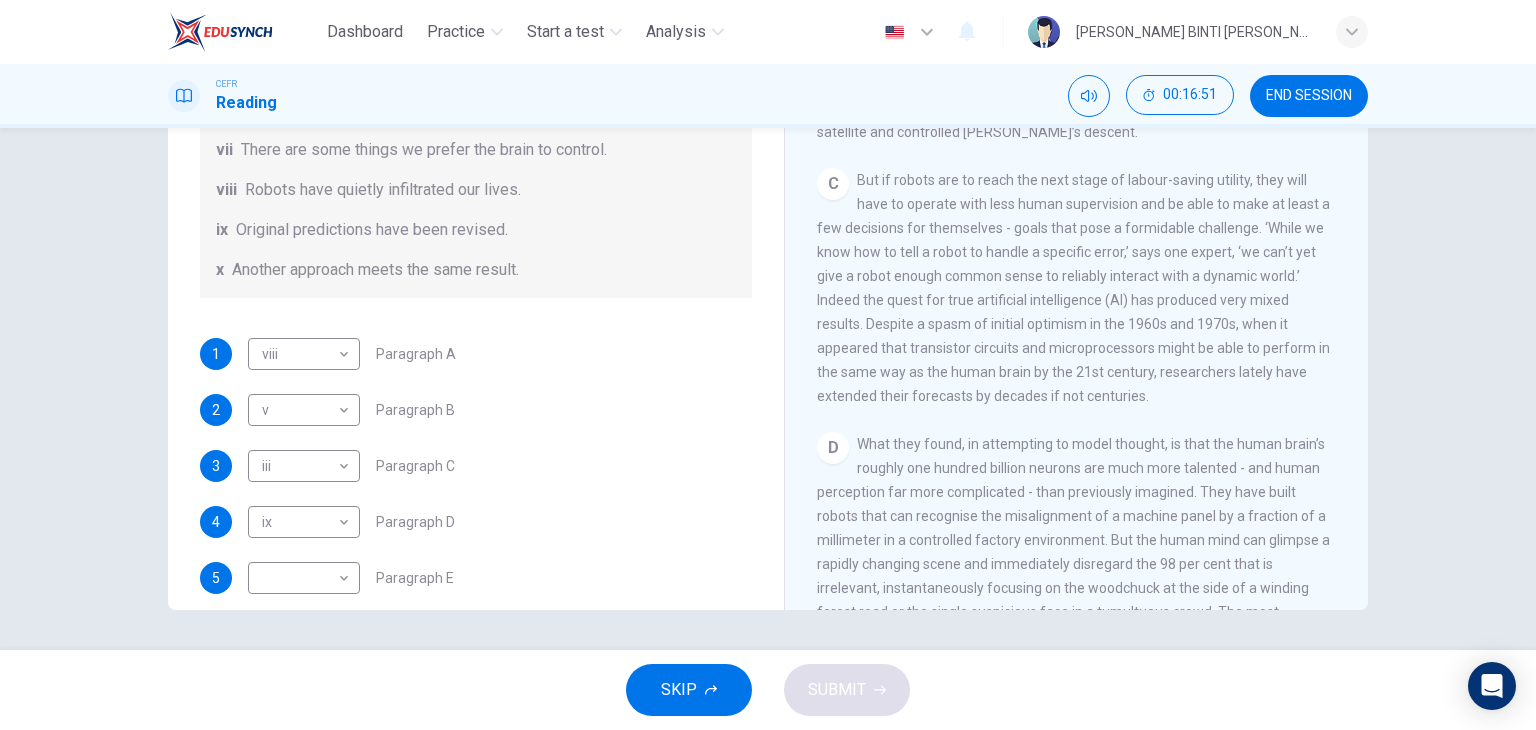 click on "3 iii iii ​ Paragraph C" at bounding box center (476, 466) 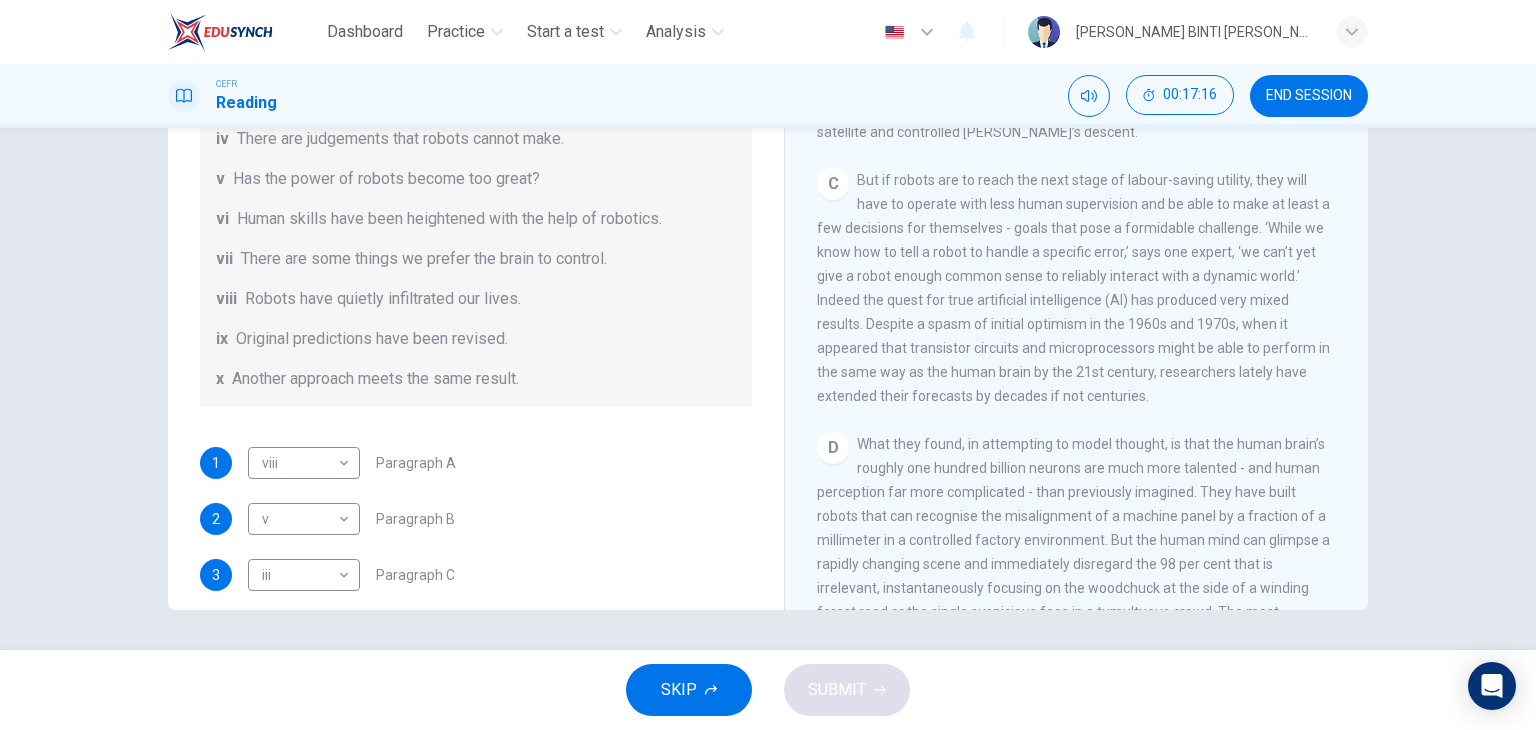 scroll, scrollTop: 384, scrollLeft: 0, axis: vertical 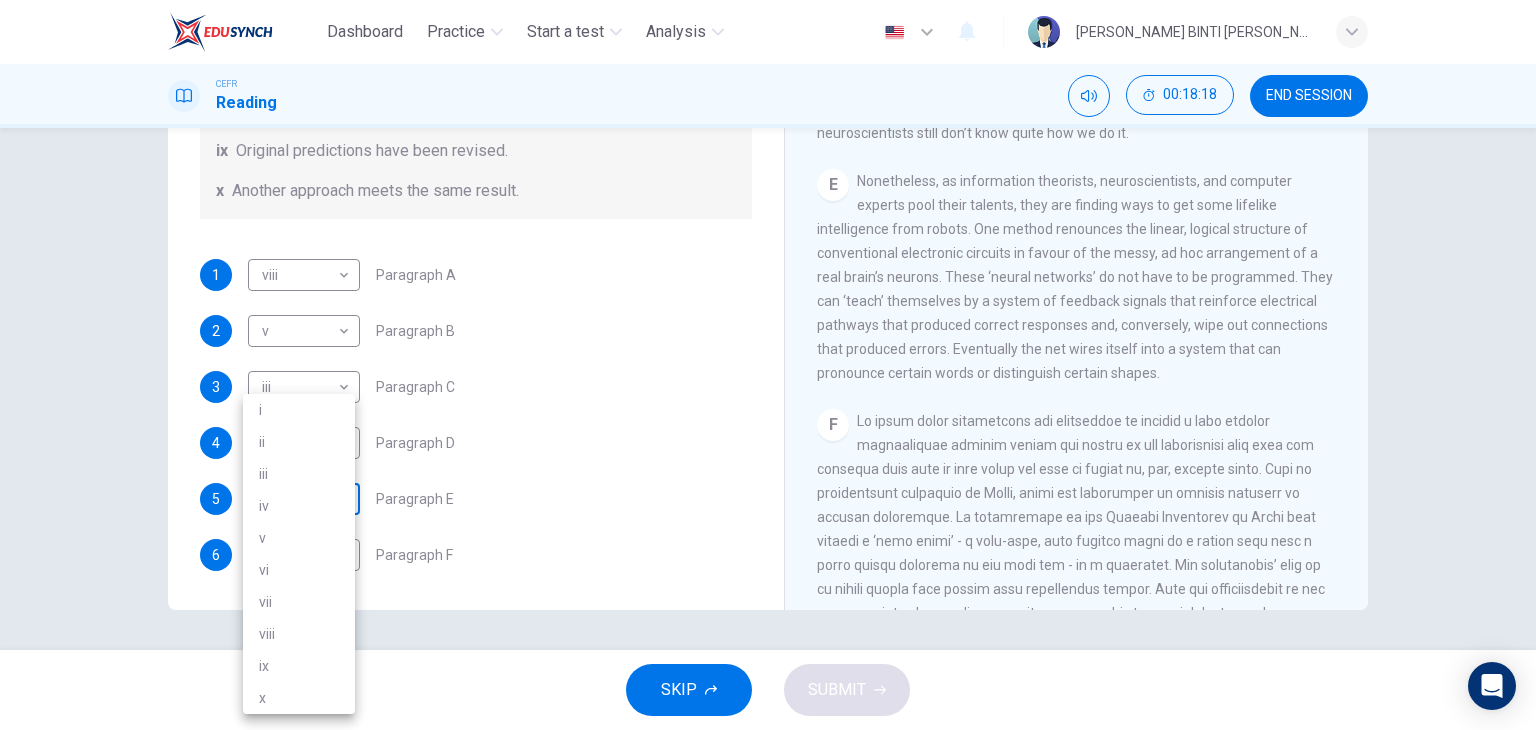 click on "Dashboard Practice Start a test Analysis English en ​ IBTISAM BINTI AHMAD TAJUDIN CEFR Reading 00:18:18 END SESSION Question 14 The Reading Passage has seven paragraphs  A-G .  From the list of headings below choose the most suitable heading for each
paragraph (A-F).
Write the appropriate numbers  (i-x)  in the boxes below. List of Headings i Some success has resulted from observing how the brain functions. ii Are we expecting too much from one robot? iii Scientists are examining the humanistic possibilities. iv There are judgements that robots cannot make. v Has the power of robots become too great? vi Human skills have been heightened with the help of robotics. vii There are some things we prefer the brain to control. viii Robots have quietly infiltrated our lives. ix Original predictions have been revised. x Another approach meets the same result. 1 viii viii ​ Paragraph A 2 v v ​ Paragraph B 3 iii iii ​ Paragraph C 4 ix ix ​ Paragraph D 5 ​ ​ Paragraph E 6 ​ ​ Paragraph F Robots 1 A B C" at bounding box center [768, 365] 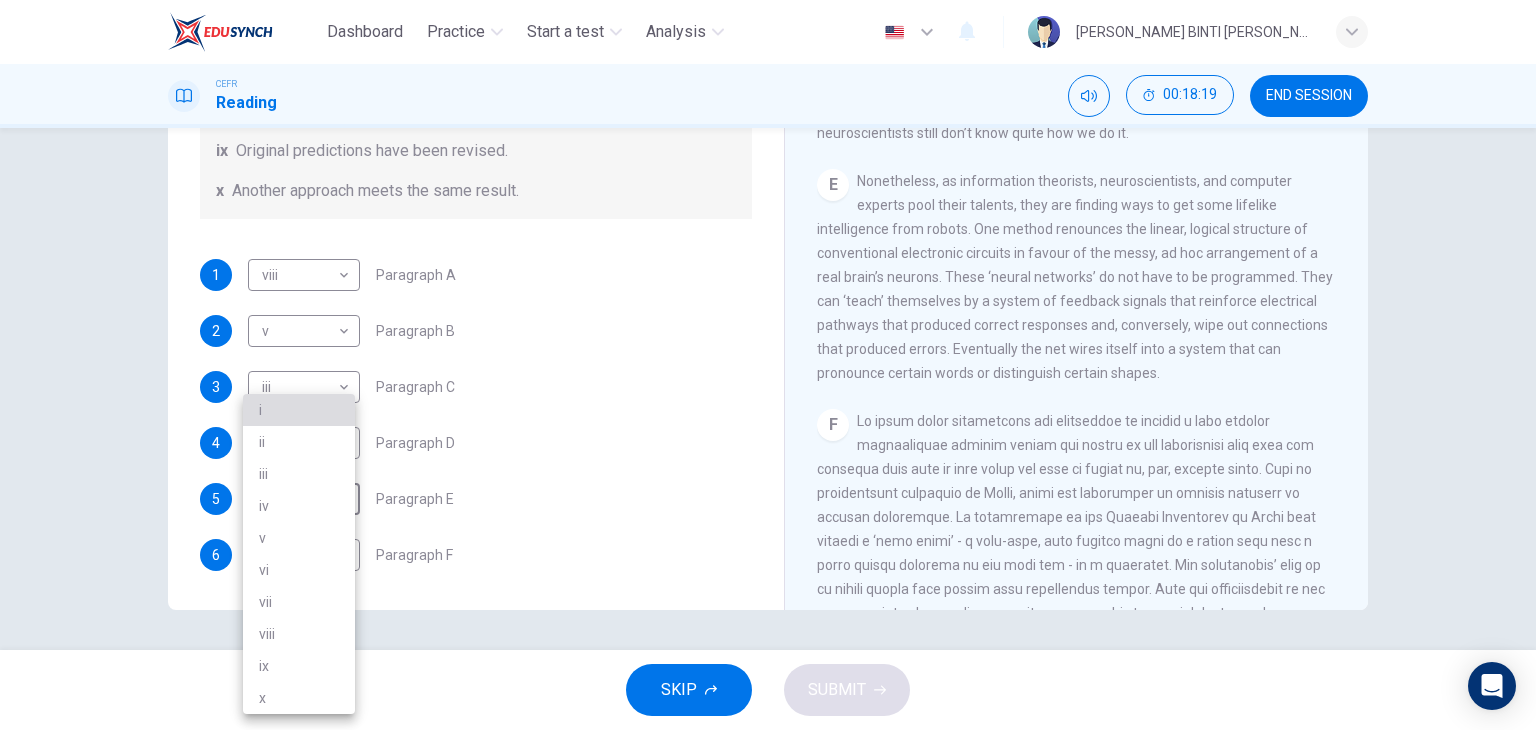 click on "i" at bounding box center [299, 410] 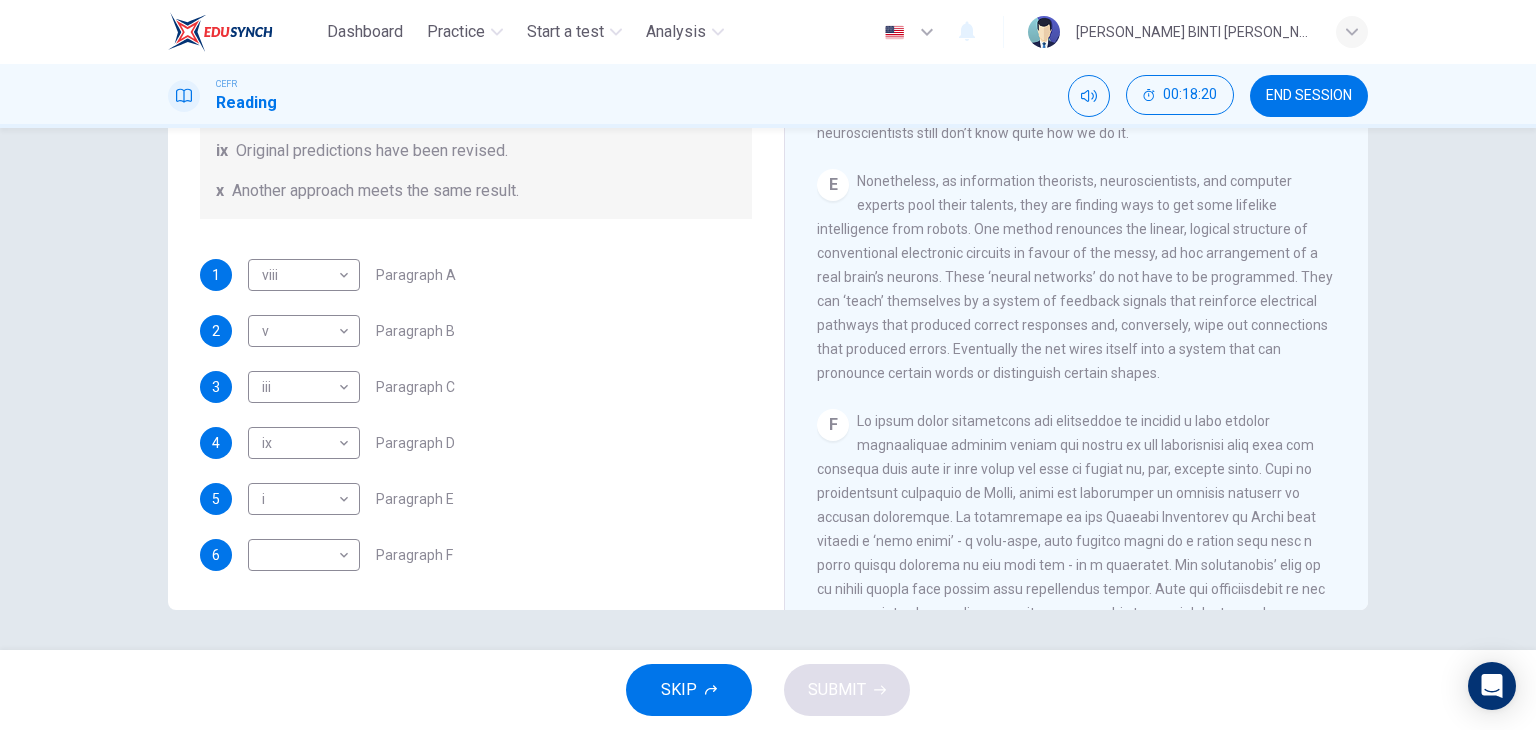 click on "6 ​ ​ Paragraph F" at bounding box center [476, 555] 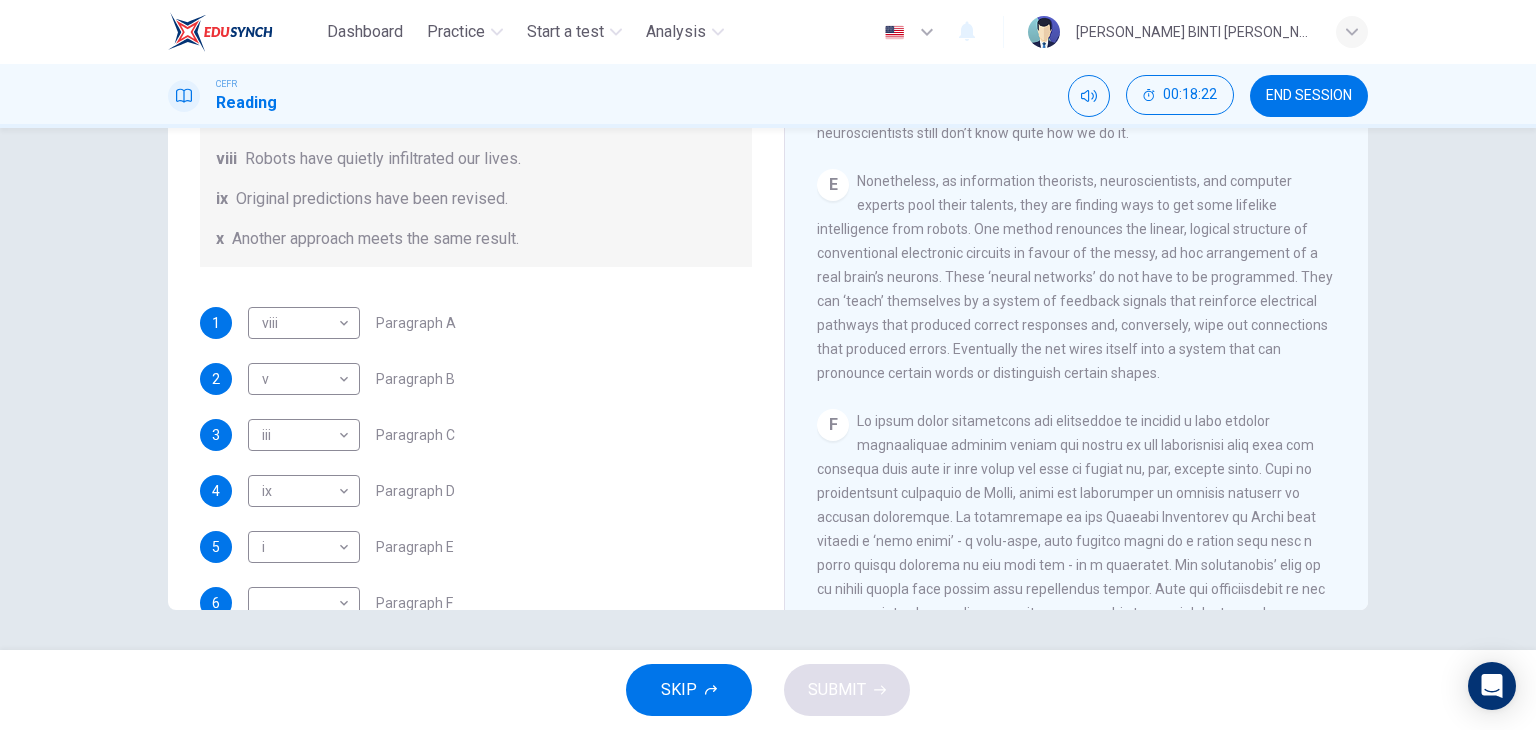 scroll, scrollTop: 384, scrollLeft: 0, axis: vertical 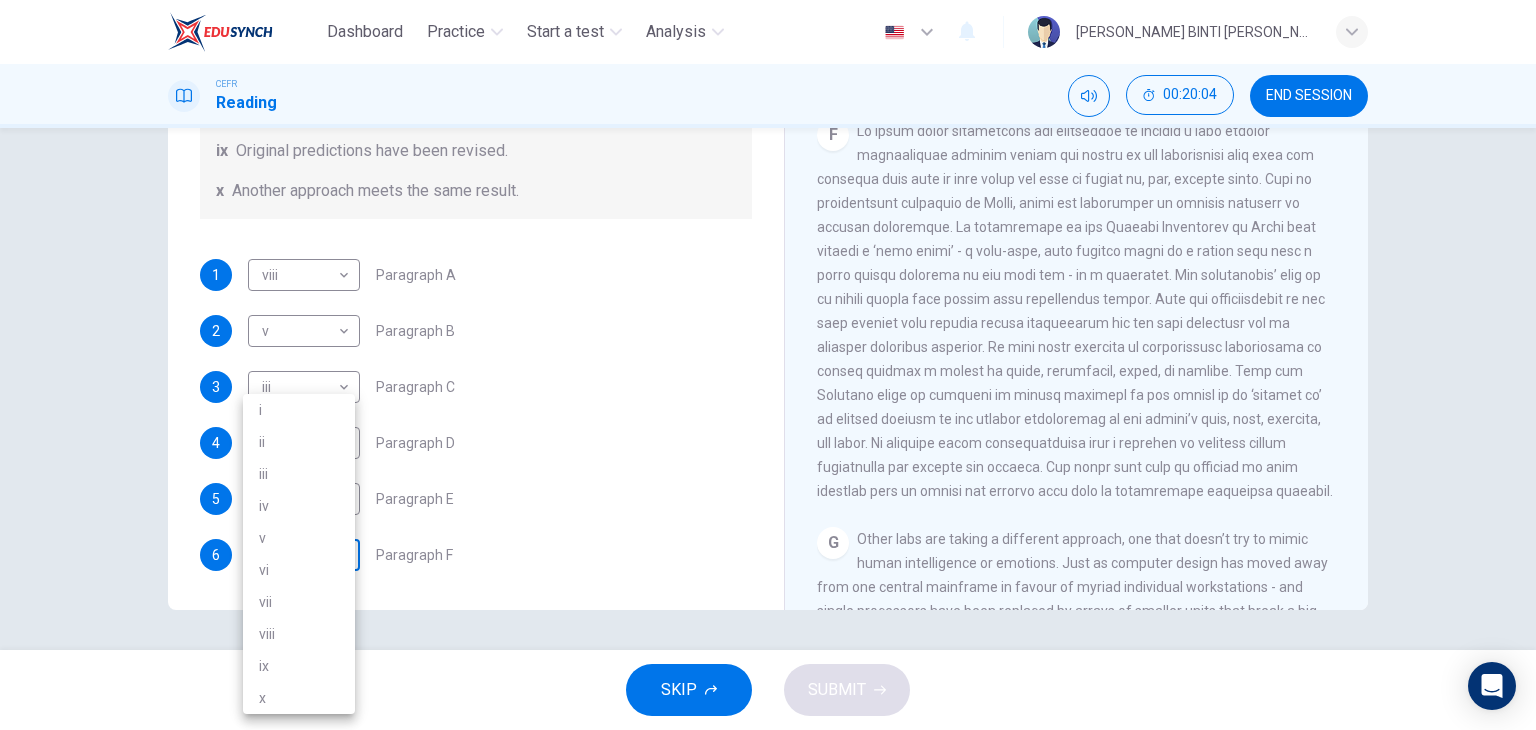 click on "Dashboard Practice Start a test Analysis English en ​ IBTISAM BINTI AHMAD TAJUDIN CEFR Reading 00:20:04 END SESSION Question 14 The Reading Passage has seven paragraphs  A-G .  From the list of headings below choose the most suitable heading for each
paragraph (A-F).
Write the appropriate numbers  (i-x)  in the boxes below. List of Headings i Some success has resulted from observing how the brain functions. ii Are we expecting too much from one robot? iii Scientists are examining the humanistic possibilities. iv There are judgements that robots cannot make. v Has the power of robots become too great? vi Human skills have been heightened with the help of robotics. vii There are some things we prefer the brain to control. viii Robots have quietly infiltrated our lives. ix Original predictions have been revised. x Another approach meets the same result. 1 viii viii ​ Paragraph A 2 v v ​ Paragraph B 3 iii iii ​ Paragraph C 4 ix ix ​ Paragraph D 5 i i ​ Paragraph E 6 ​ ​ Paragraph F Robots 1 A B C" at bounding box center (768, 365) 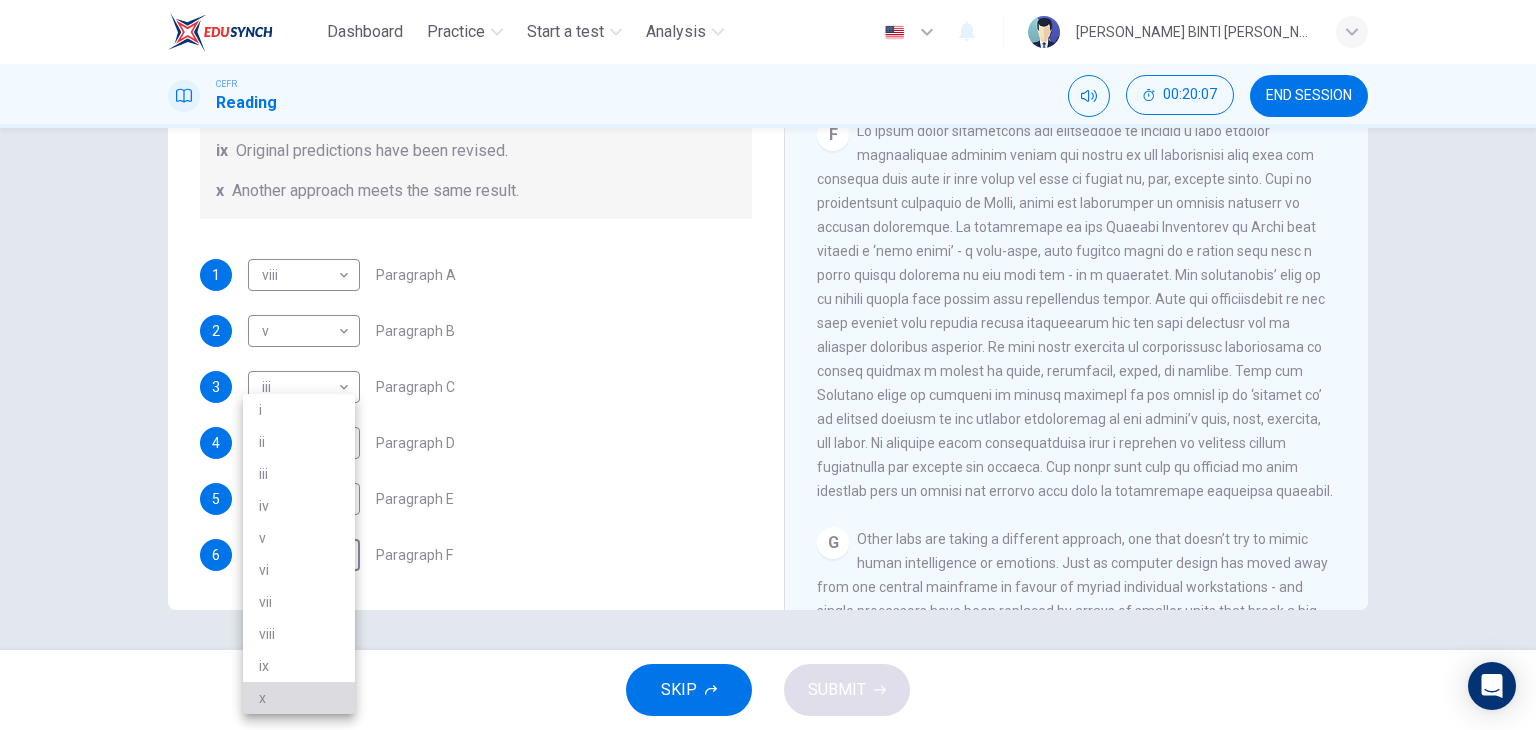 click on "x" at bounding box center [299, 698] 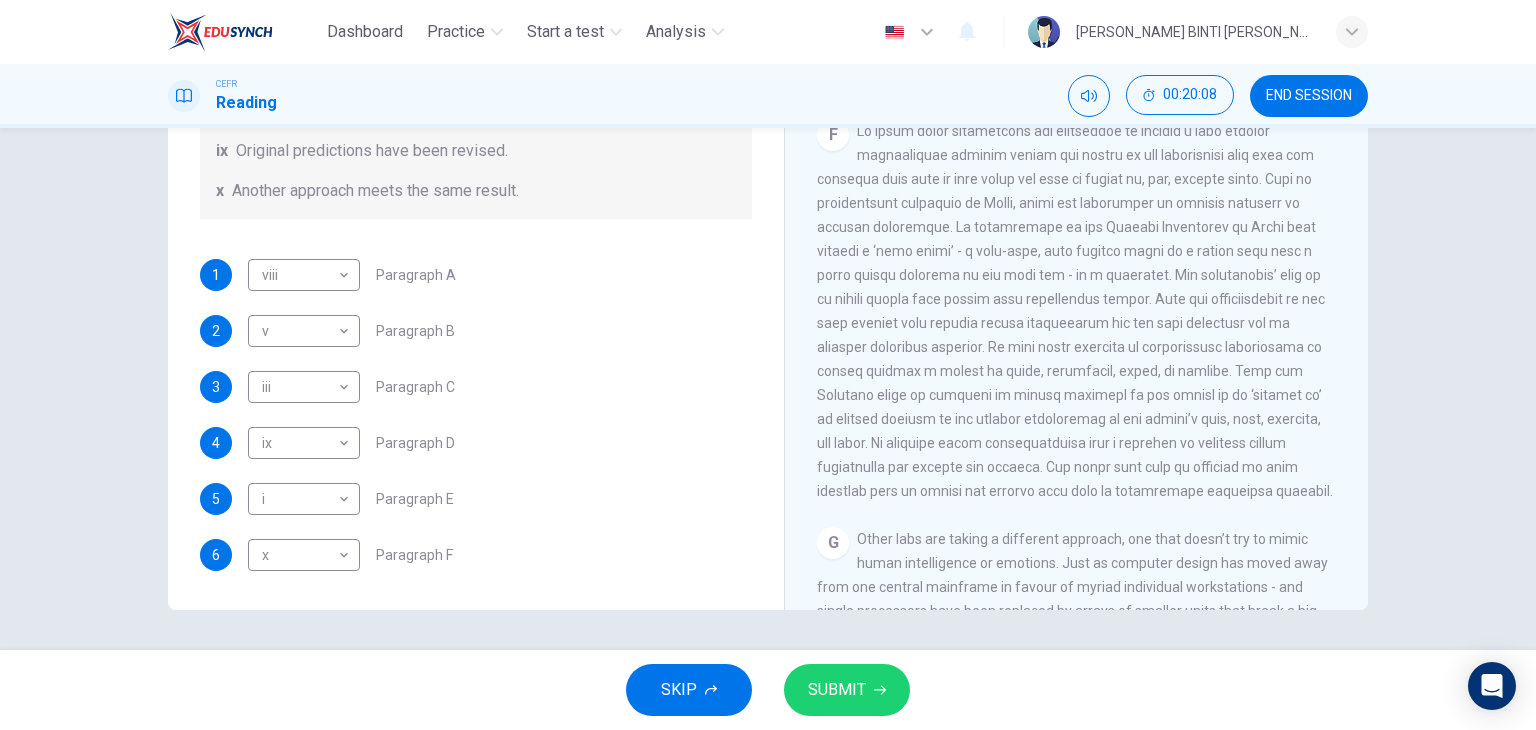 click on "Question 14 The Reading Passage has seven paragraphs  A-G .  From the list of headings below choose the most suitable heading for each
paragraph (A-F).
Write the appropriate numbers  (i-x)  in the boxes below. List of Headings i Some success has resulted from observing how the brain functions. ii Are we expecting too much from one robot? iii Scientists are examining the humanistic possibilities. iv There are judgements that robots cannot make. v Has the power of robots become too great? vi Human skills have been heightened with the help of robotics. vii There are some things we prefer the brain to control. viii Robots have quietly infiltrated our lives. ix Original predictions have been revised. x Another approach meets the same result. 1 viii viii ​ Paragraph A 2 v v ​ Paragraph B 3 iii iii ​ Paragraph C 4 ix ix ​ Paragraph D 5 i i ​ Paragraph E 6 x x ​ Paragraph F" at bounding box center (476, 272) 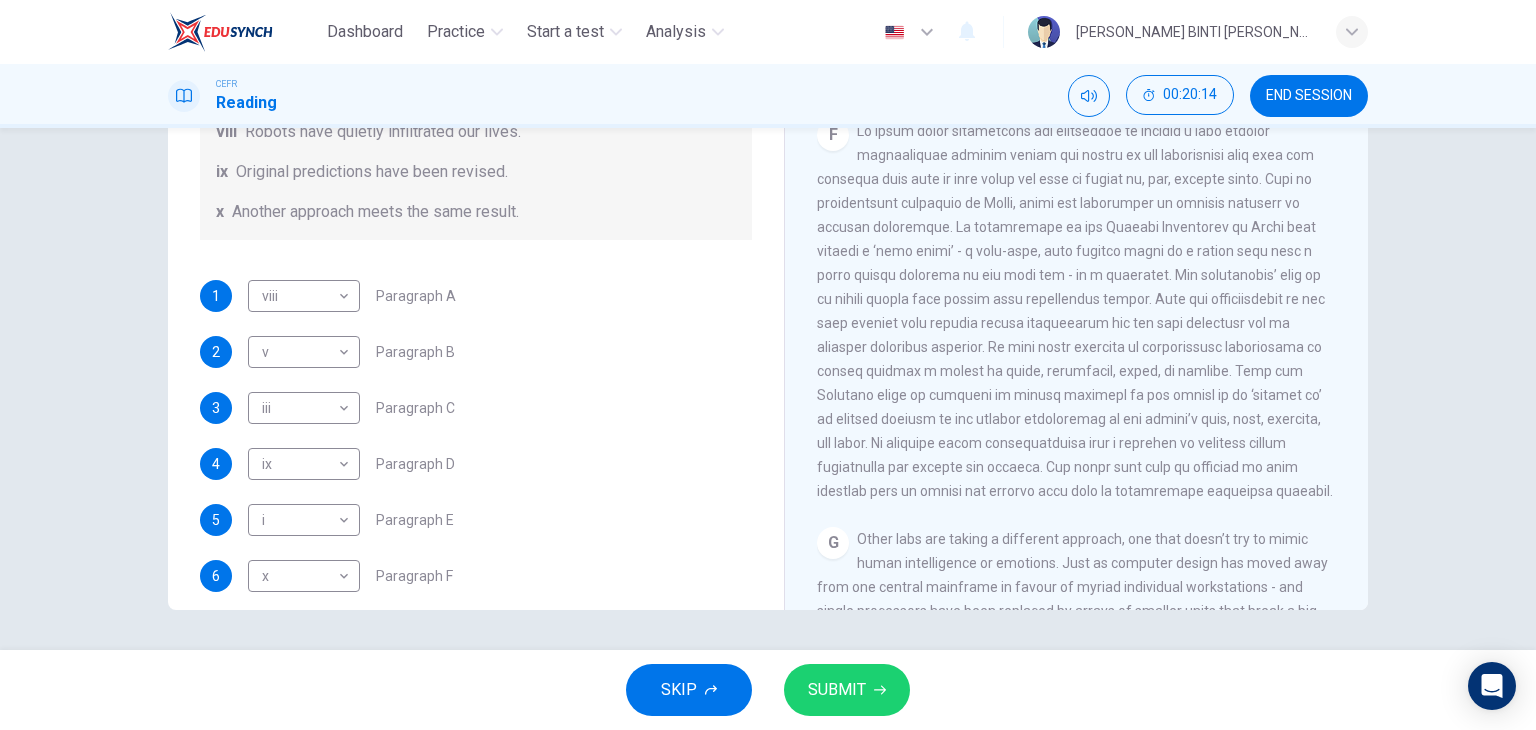 scroll, scrollTop: 384, scrollLeft: 0, axis: vertical 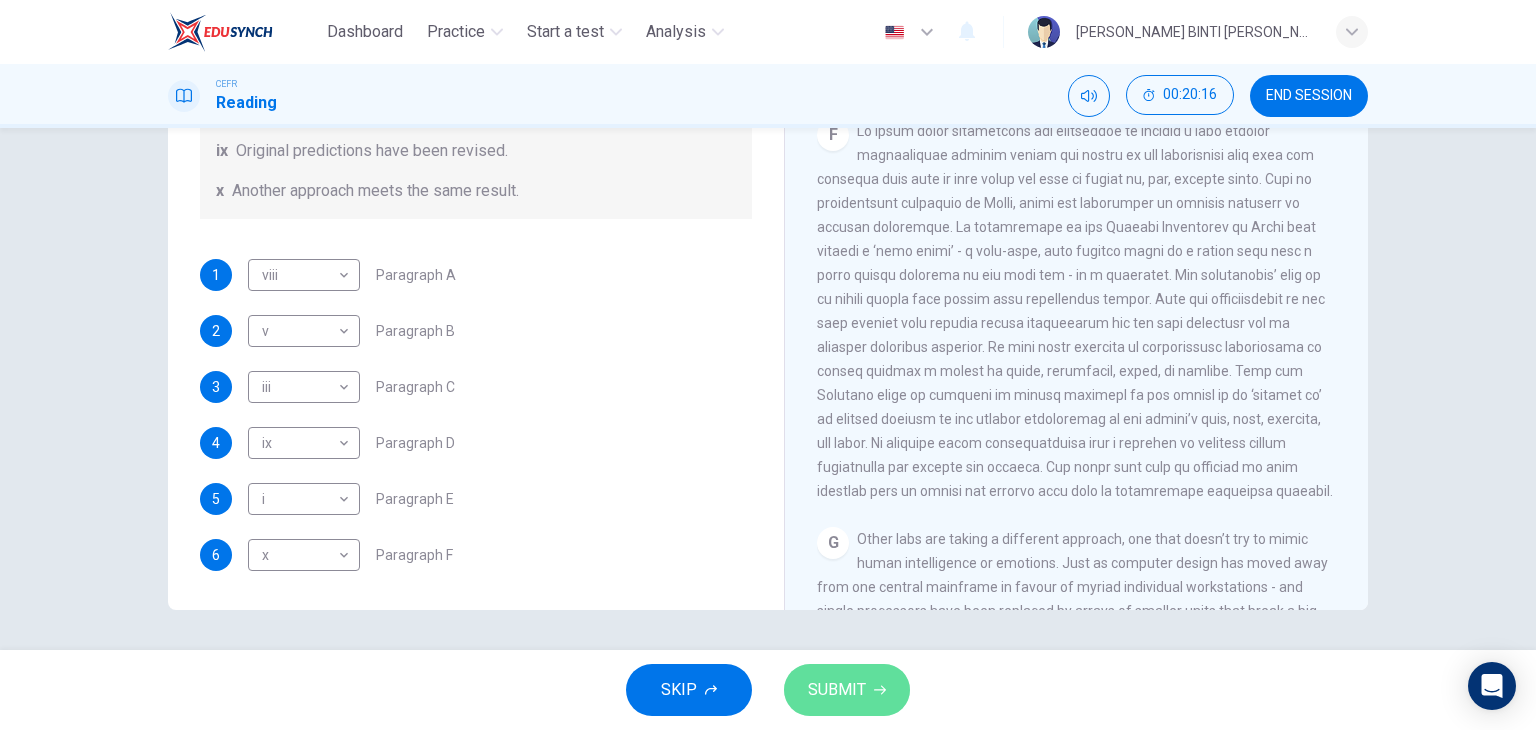 click on "SUBMIT" at bounding box center [837, 690] 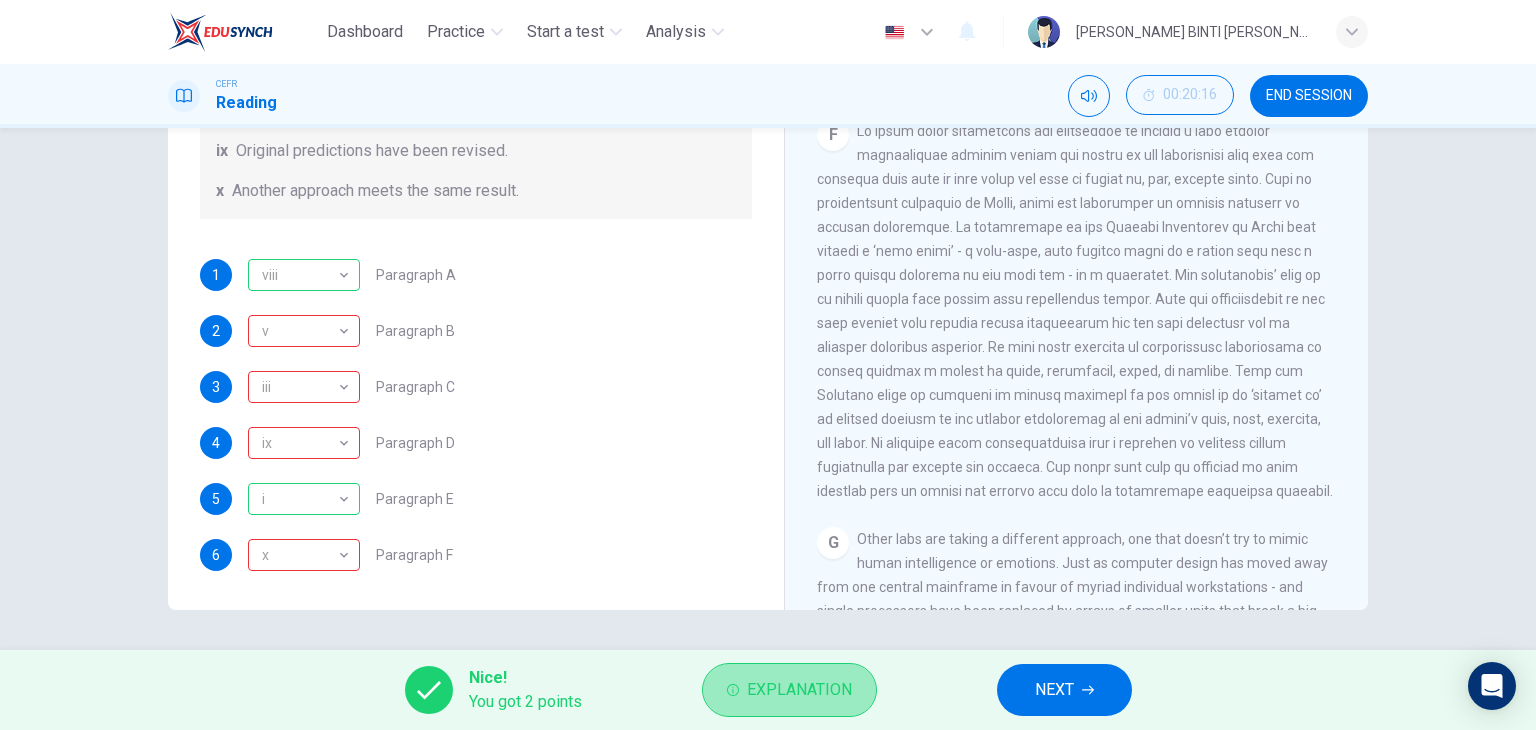 click on "Explanation" at bounding box center (799, 690) 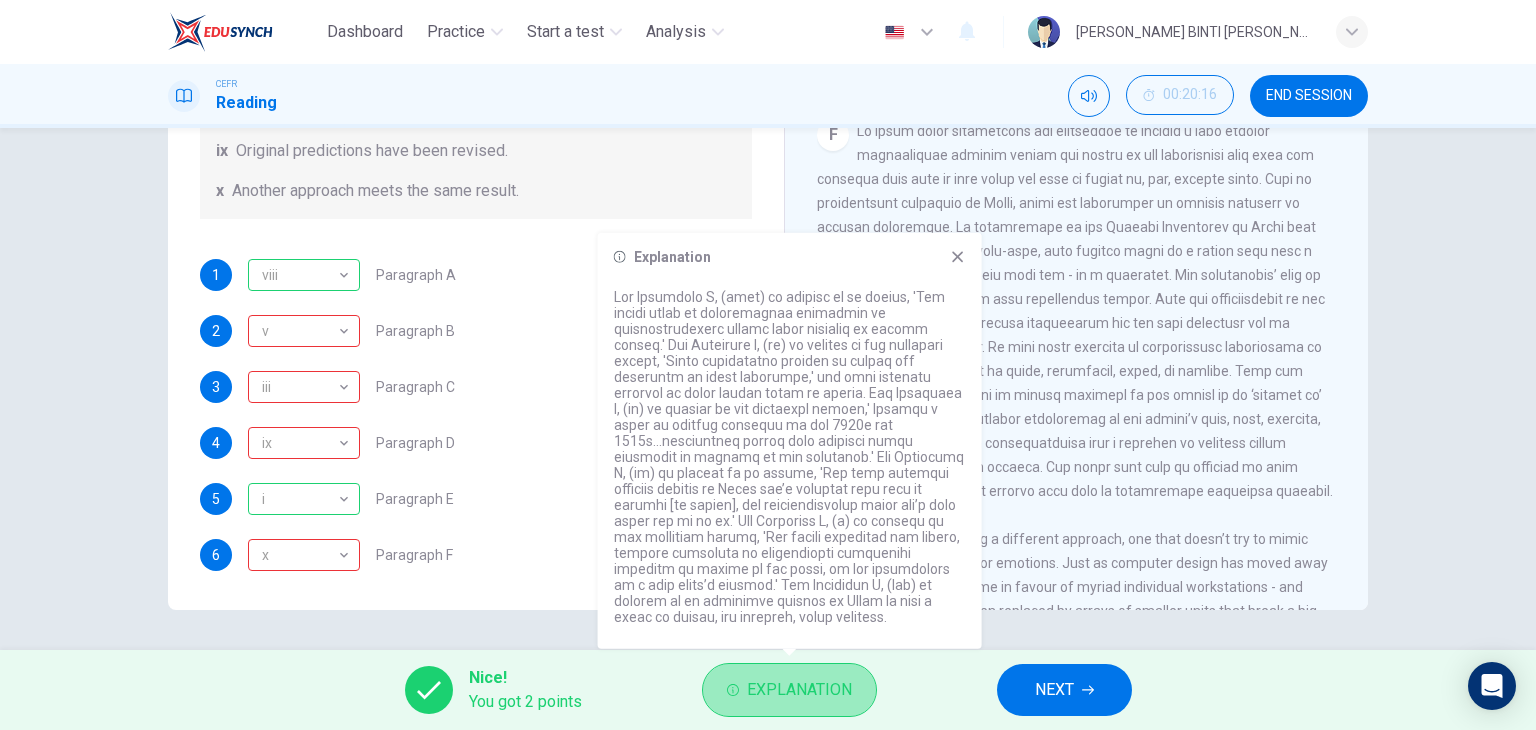 click on "Explanation" at bounding box center [799, 690] 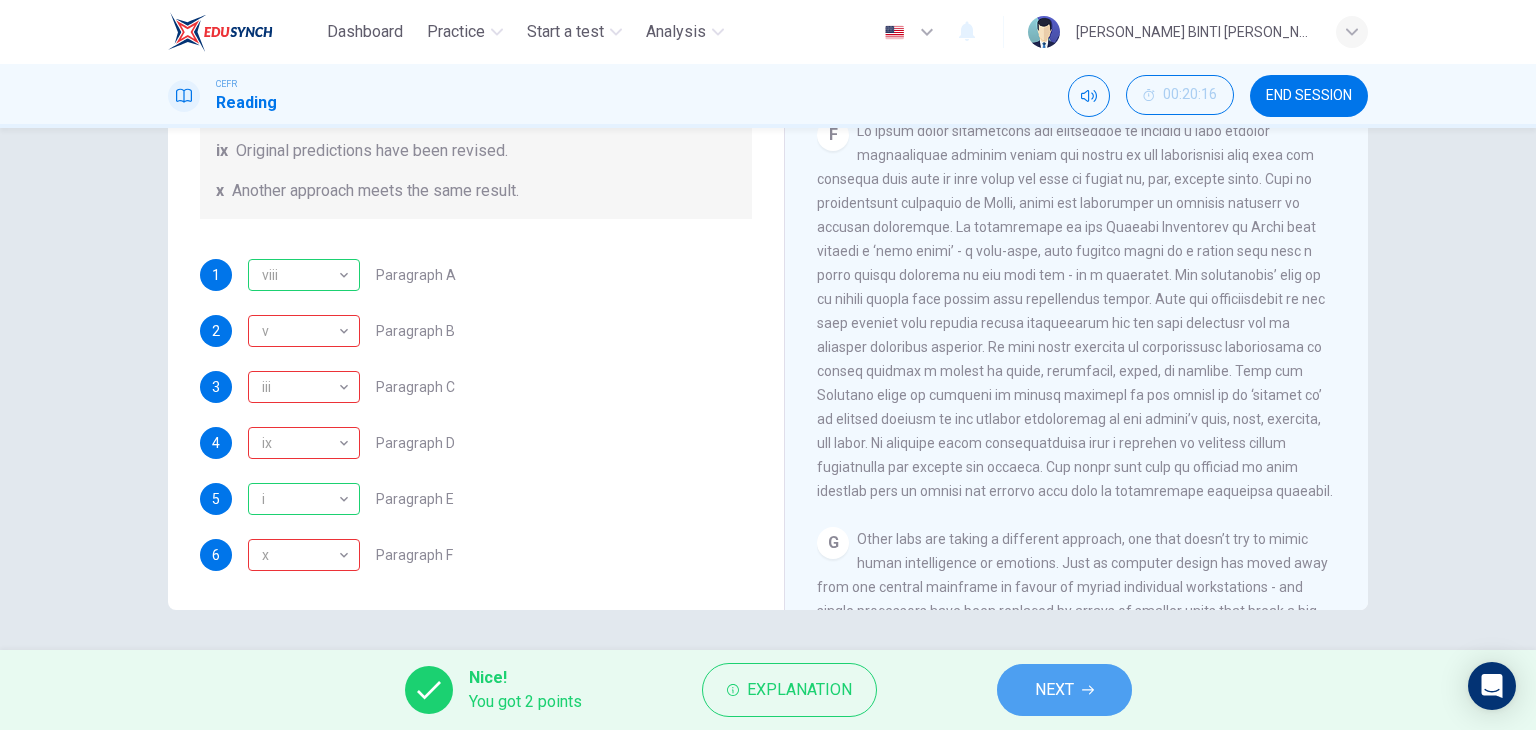 drag, startPoint x: 1042, startPoint y: 711, endPoint x: 1033, endPoint y: 687, distance: 25.632011 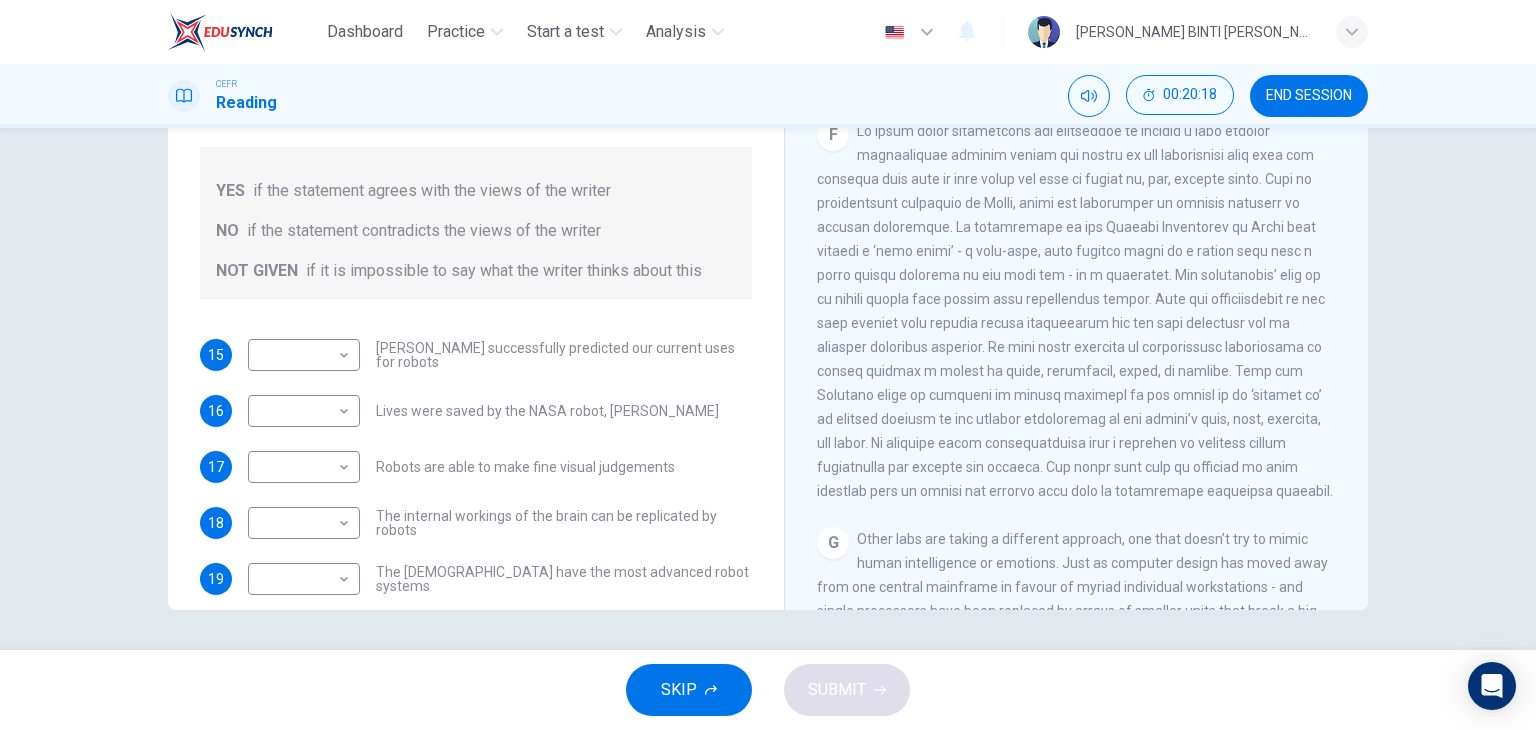 scroll, scrollTop: 24, scrollLeft: 0, axis: vertical 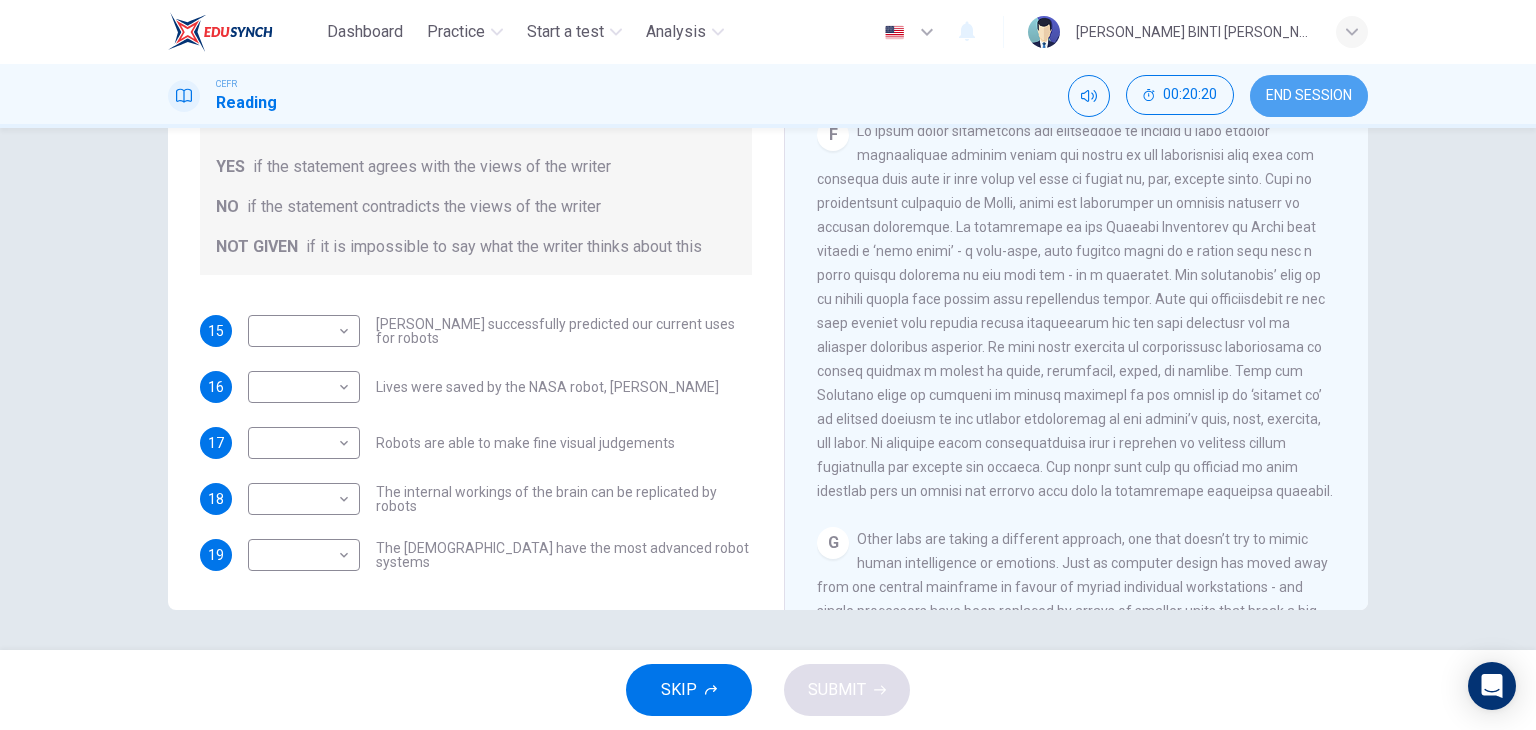 click on "END SESSION" at bounding box center [1309, 96] 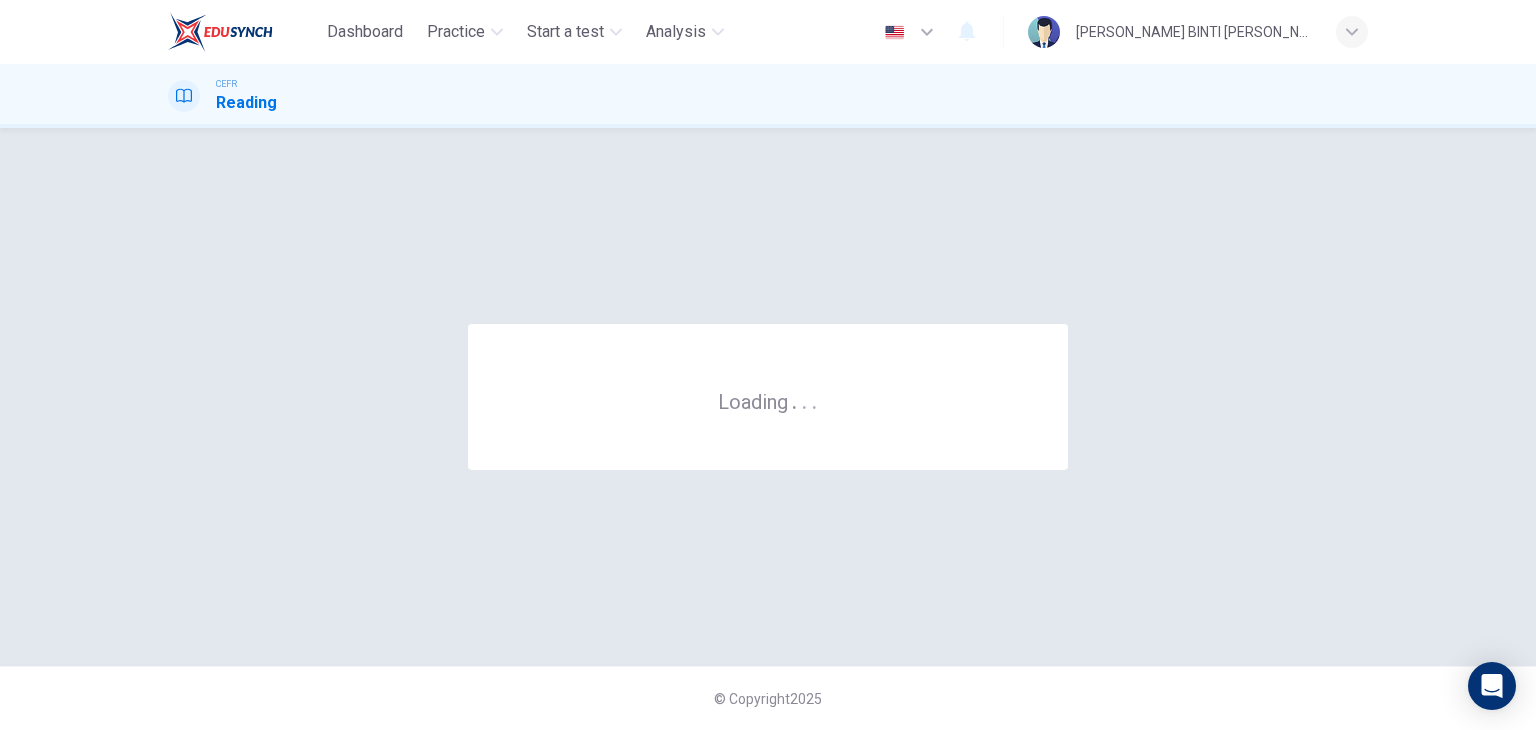 scroll, scrollTop: 0, scrollLeft: 0, axis: both 